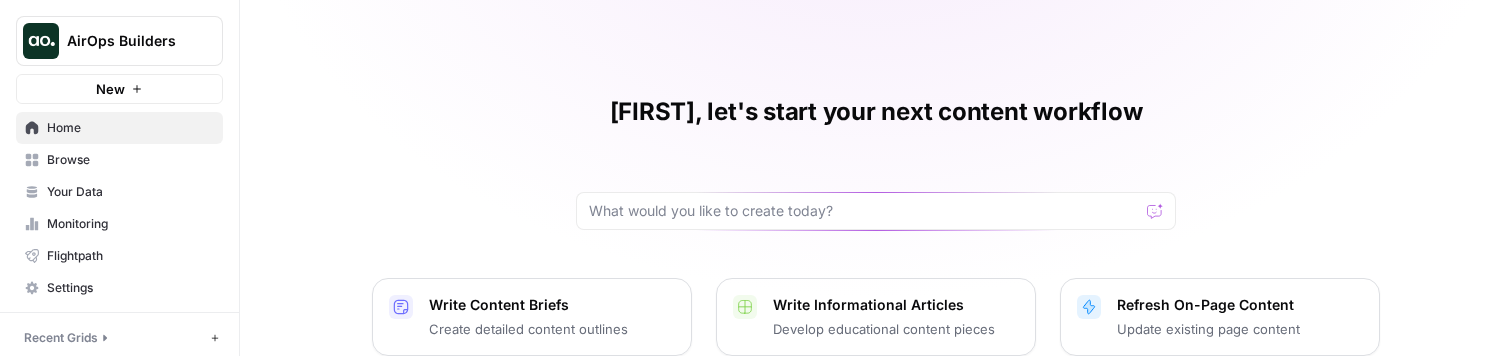 scroll, scrollTop: 0, scrollLeft: 0, axis: both 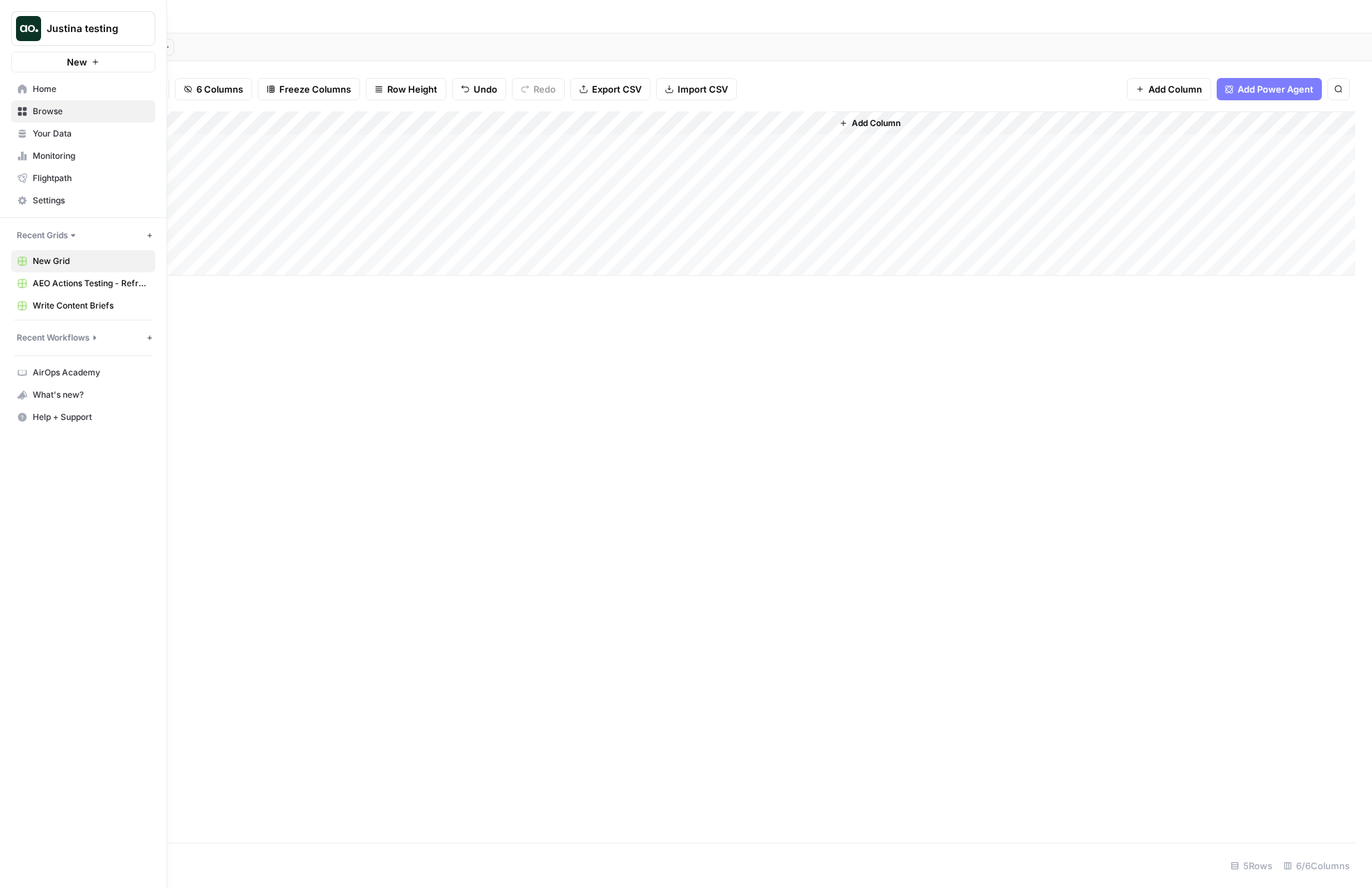 click on "Home" at bounding box center [91, 89] 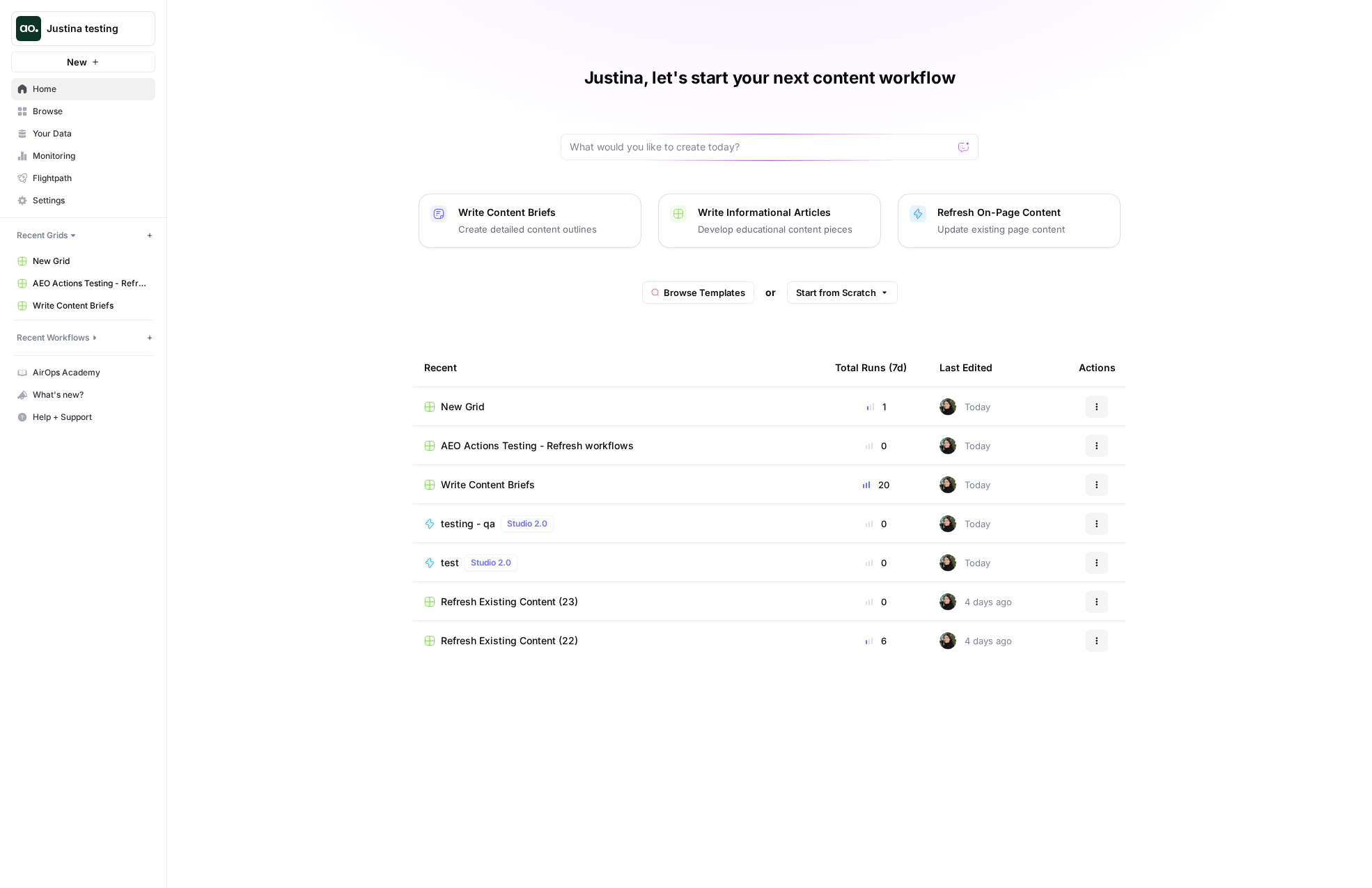 click on "AEO Actions Testing - Refresh workflows" at bounding box center (537, 446) 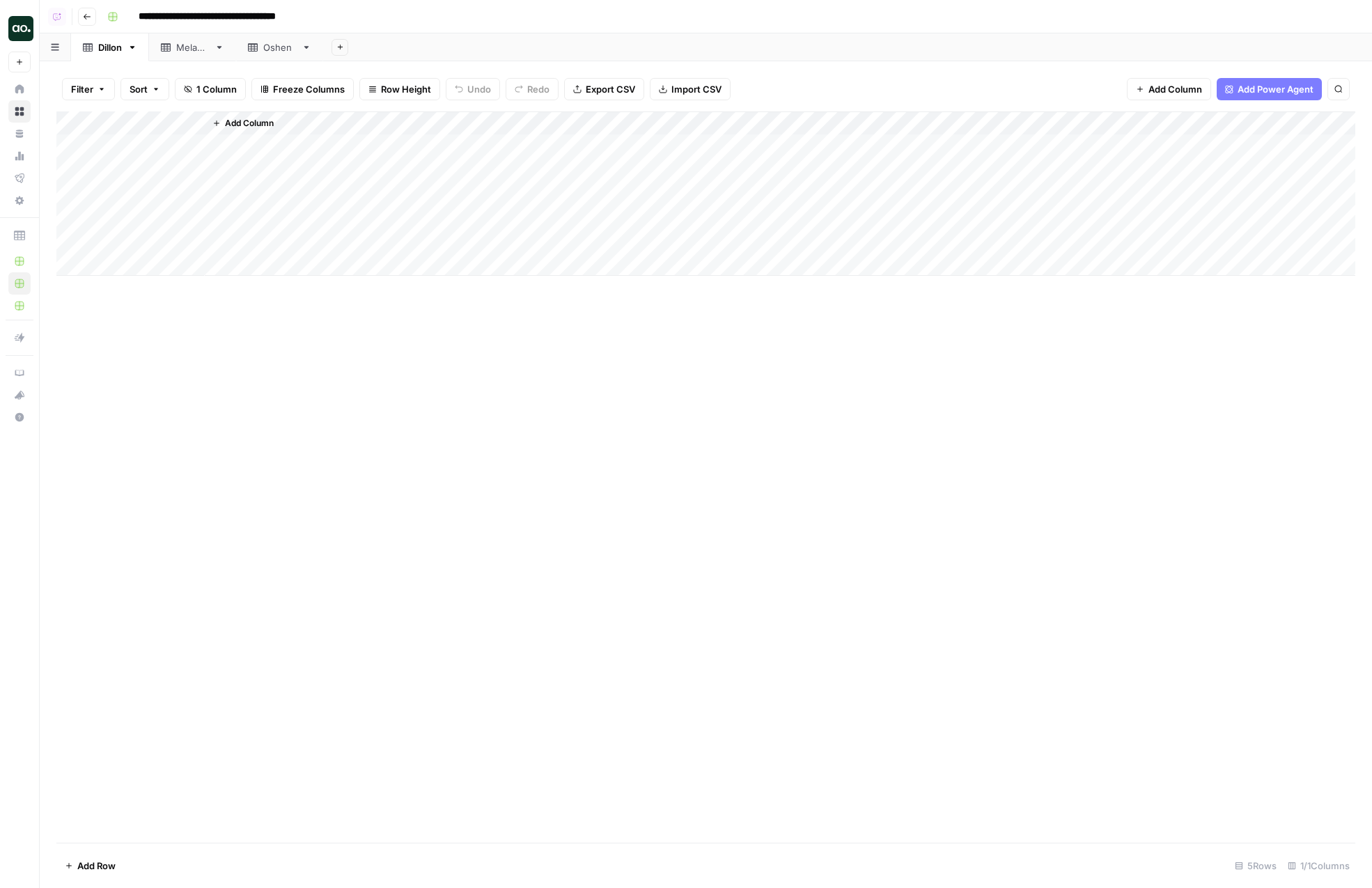click on "Add Column" at bounding box center [706, 194] 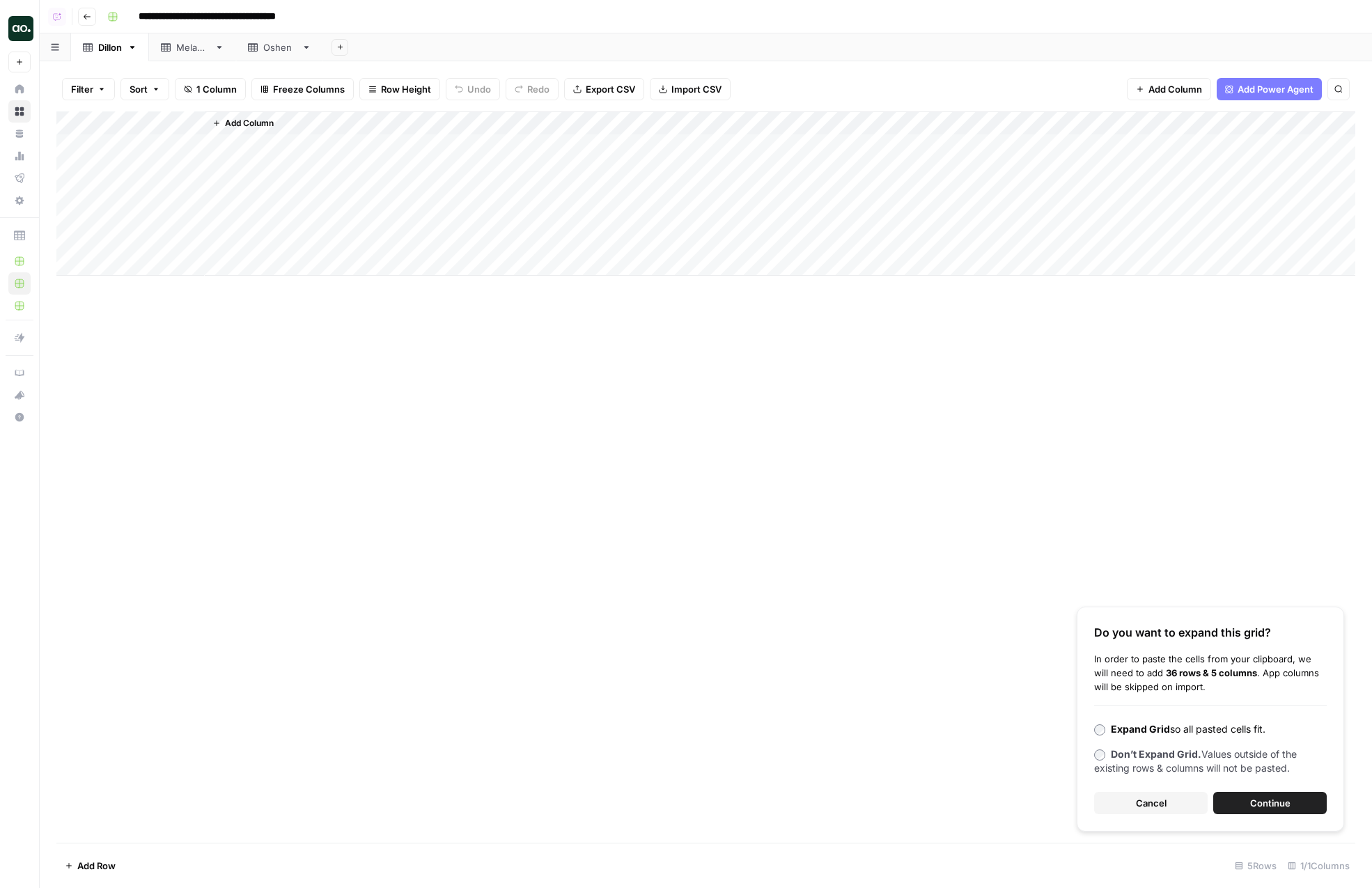 click on "Continue" at bounding box center [1270, 803] 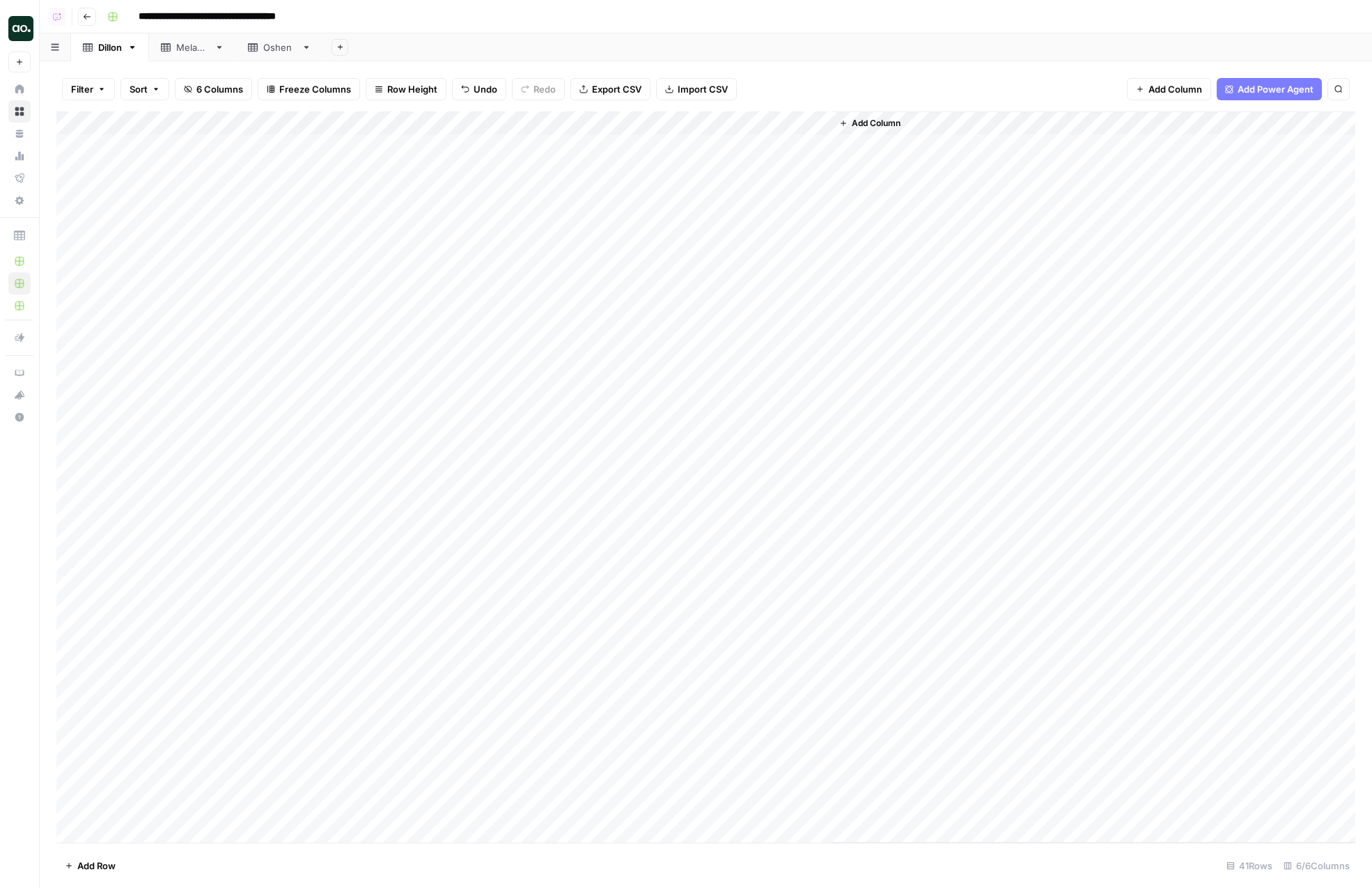 click on "Add Column" at bounding box center [706, 477] 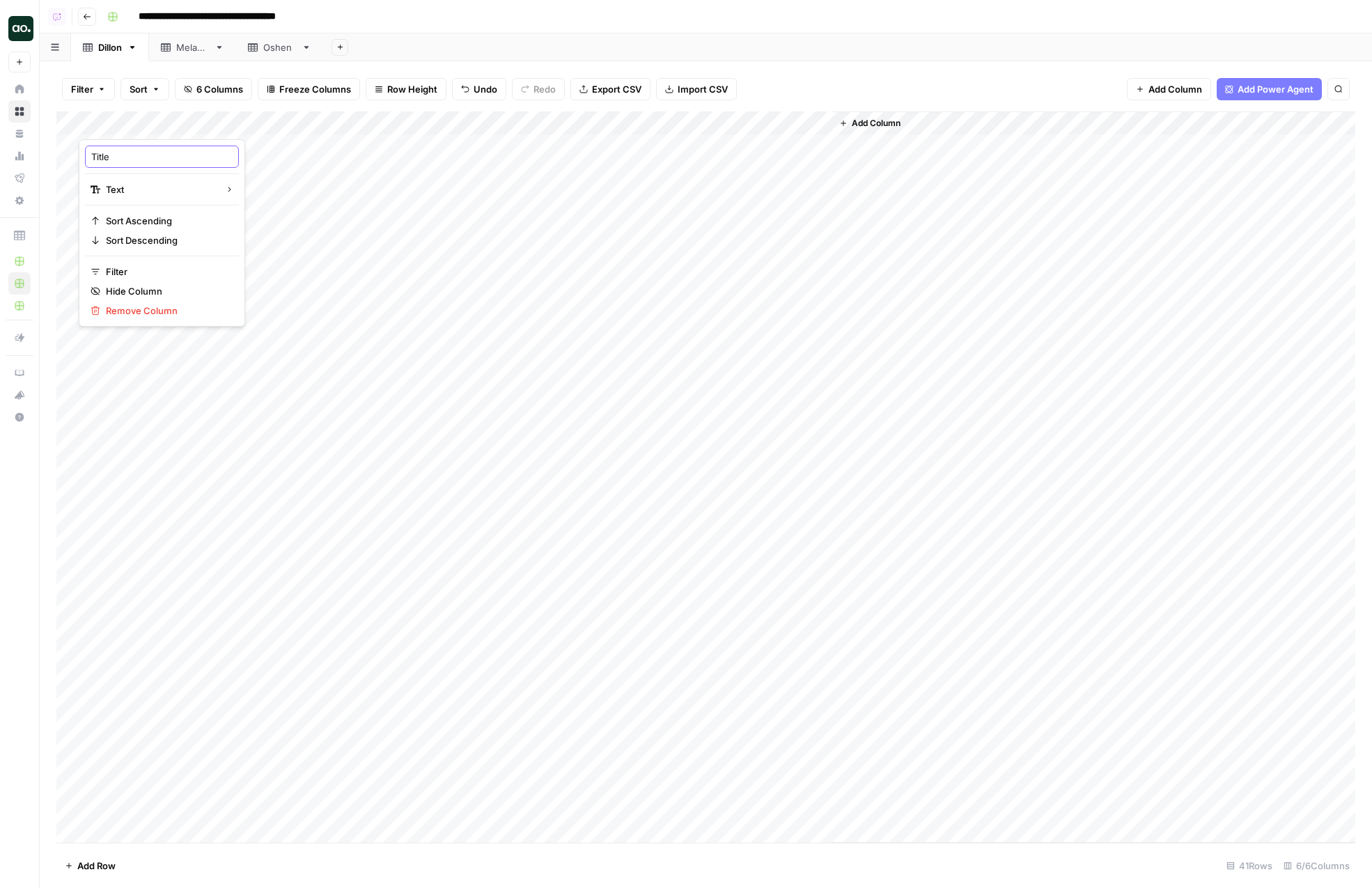click on "Title" at bounding box center (162, 157) 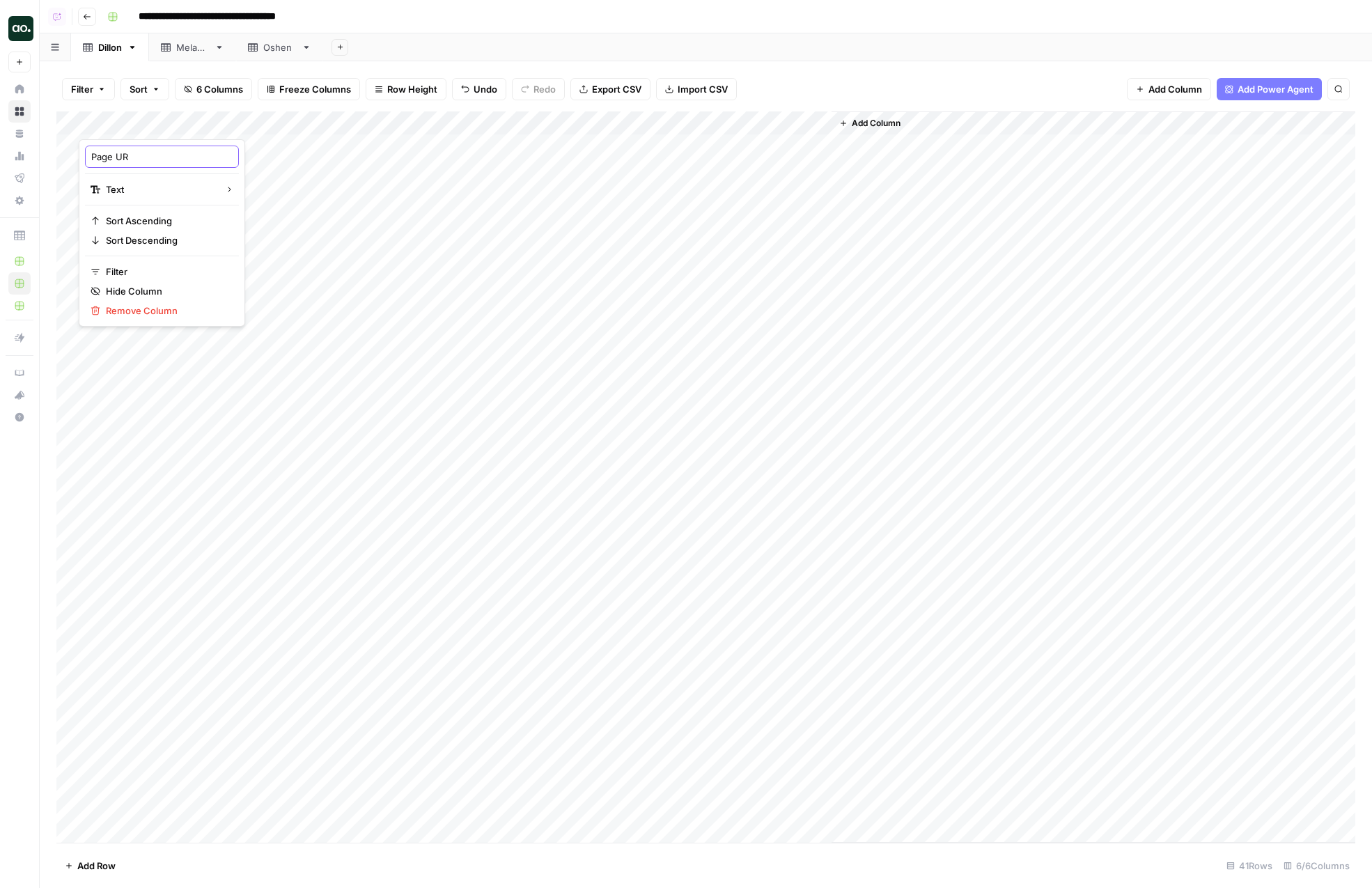 type on "Page URL" 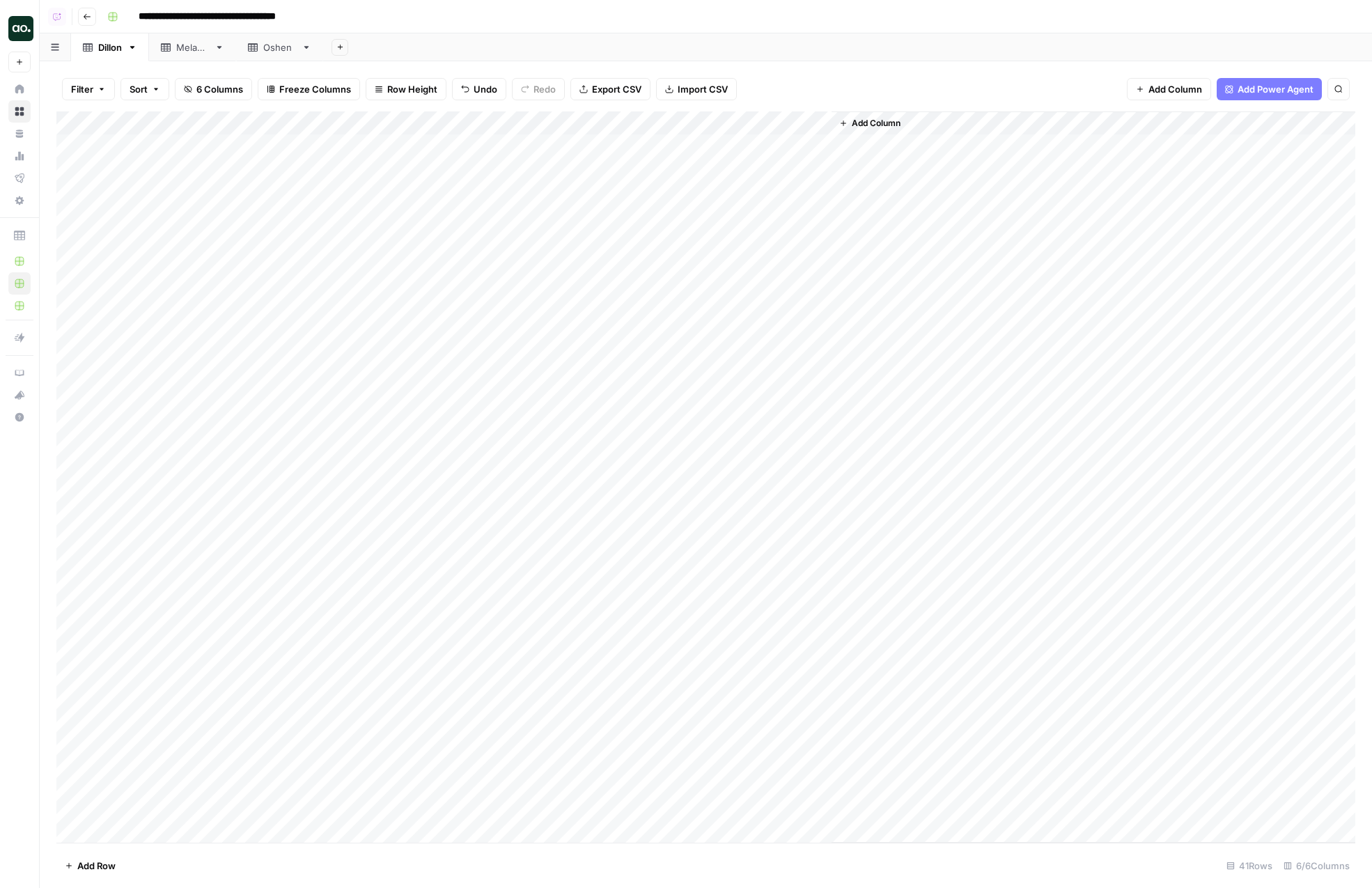 click on "Add Column" at bounding box center (706, 477) 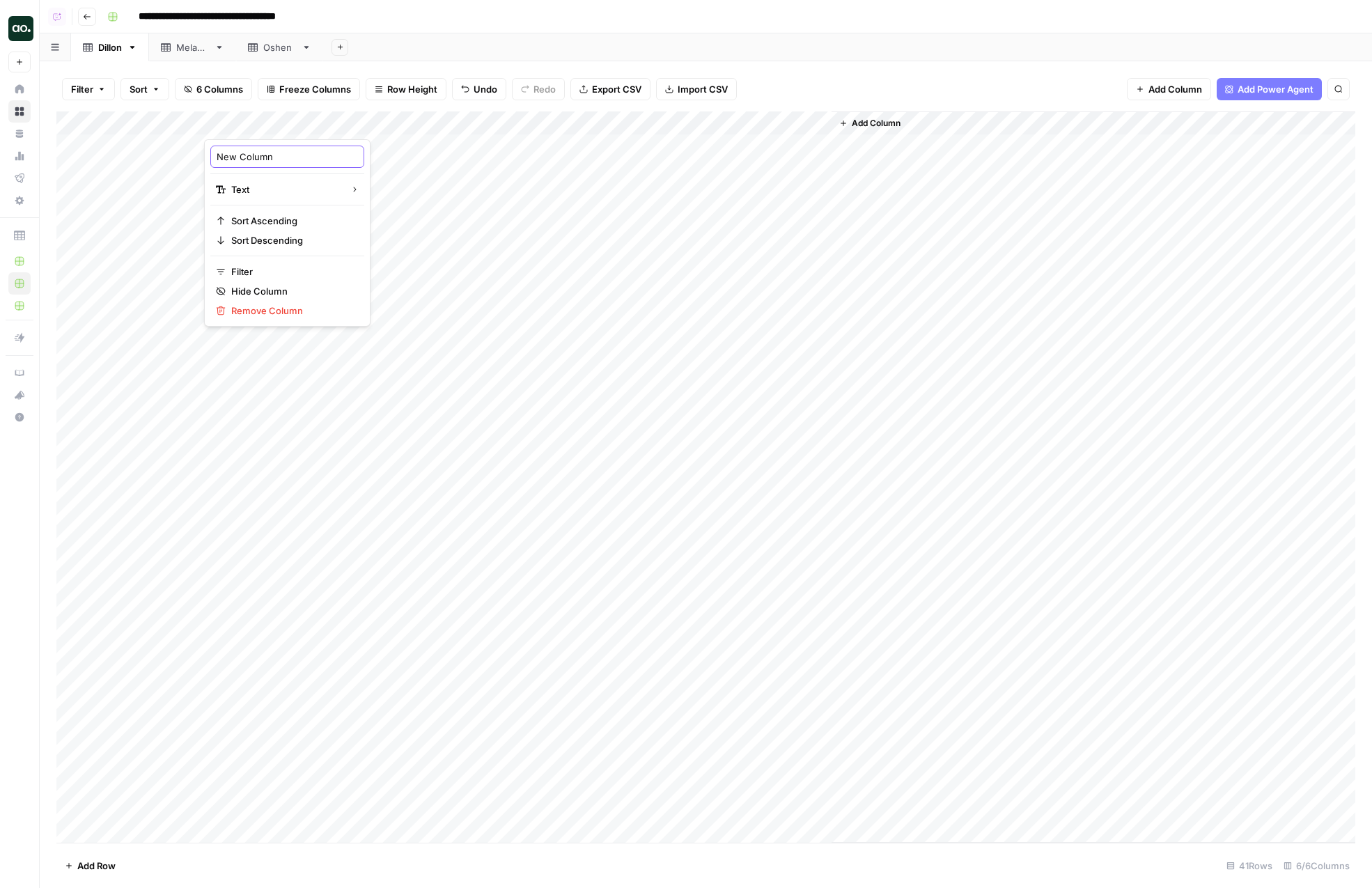 click on "New Column" at bounding box center [287, 157] 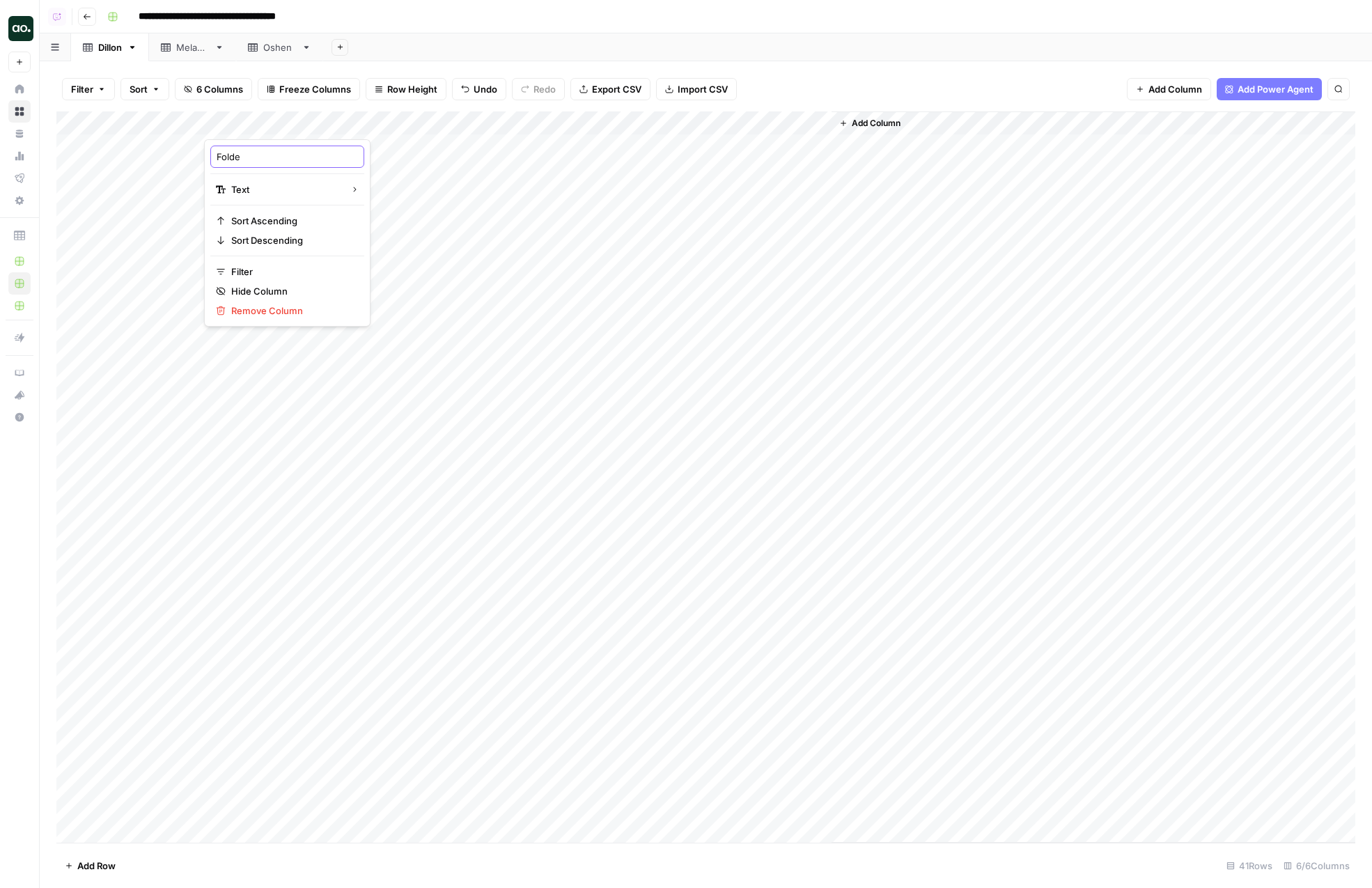 type on "Folder" 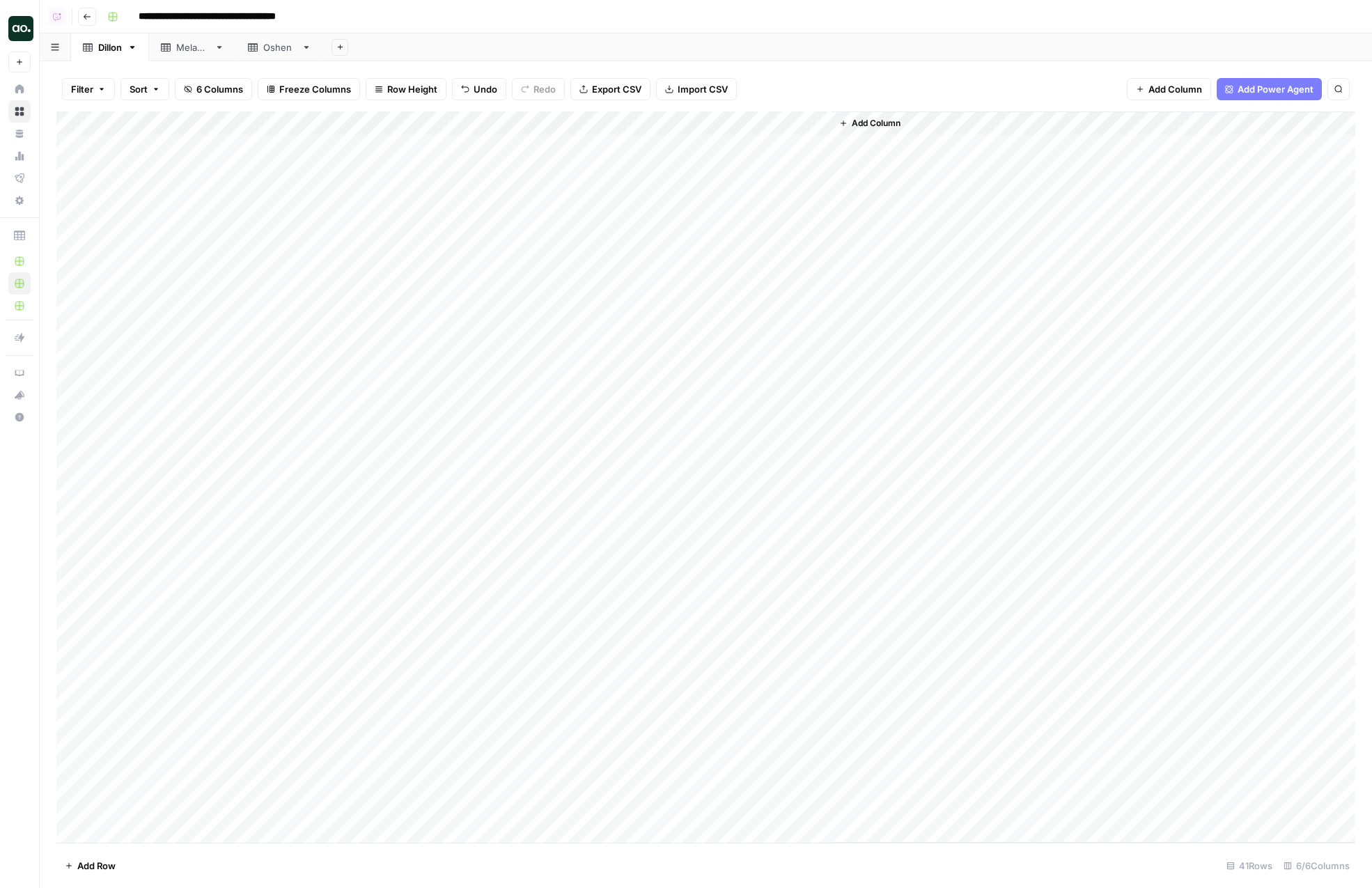 click on "Add Column" at bounding box center [706, 477] 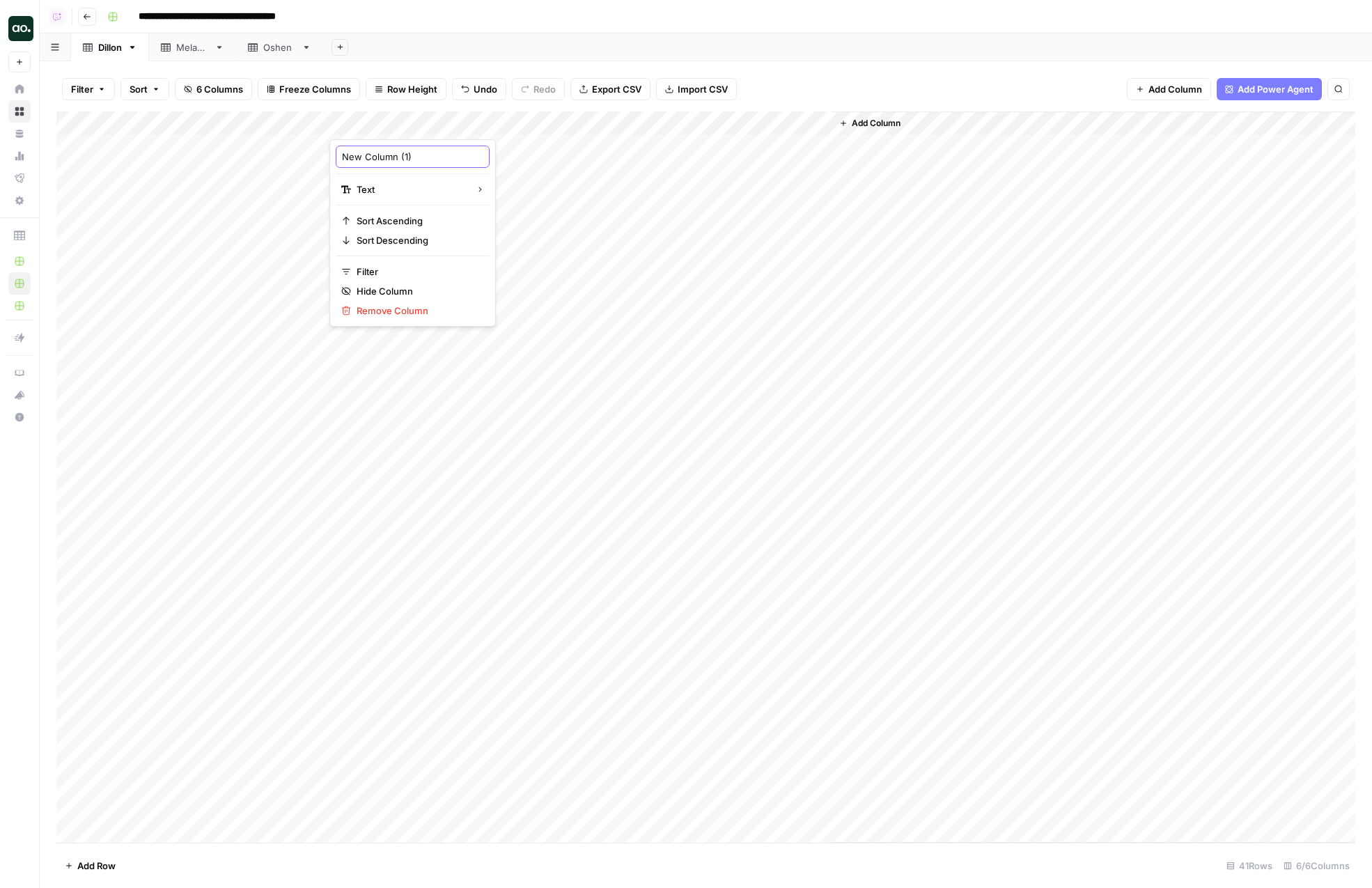 click on "New Column (1)" at bounding box center [412, 157] 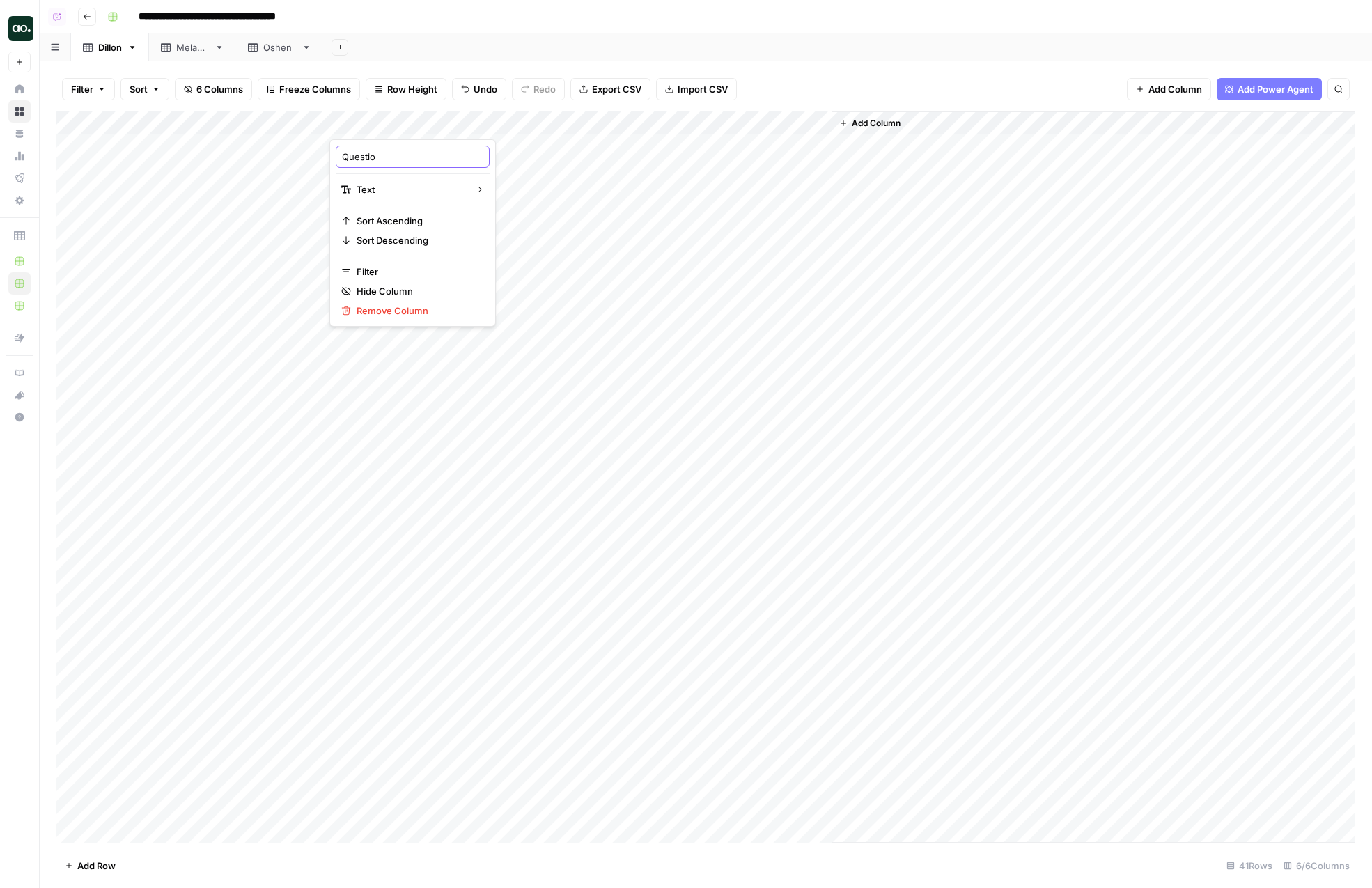 type on "Question" 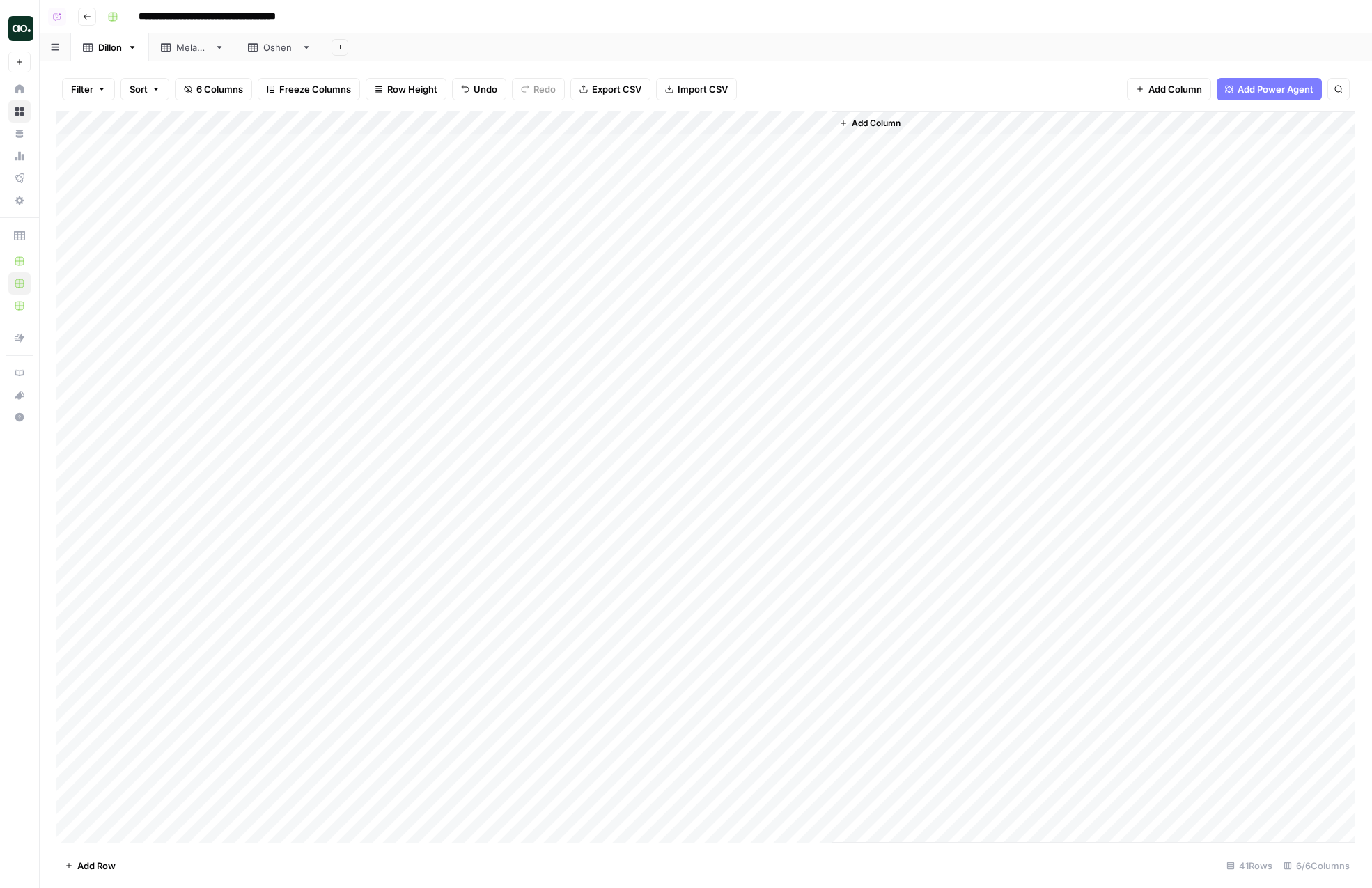 click on "Add Column" at bounding box center [706, 477] 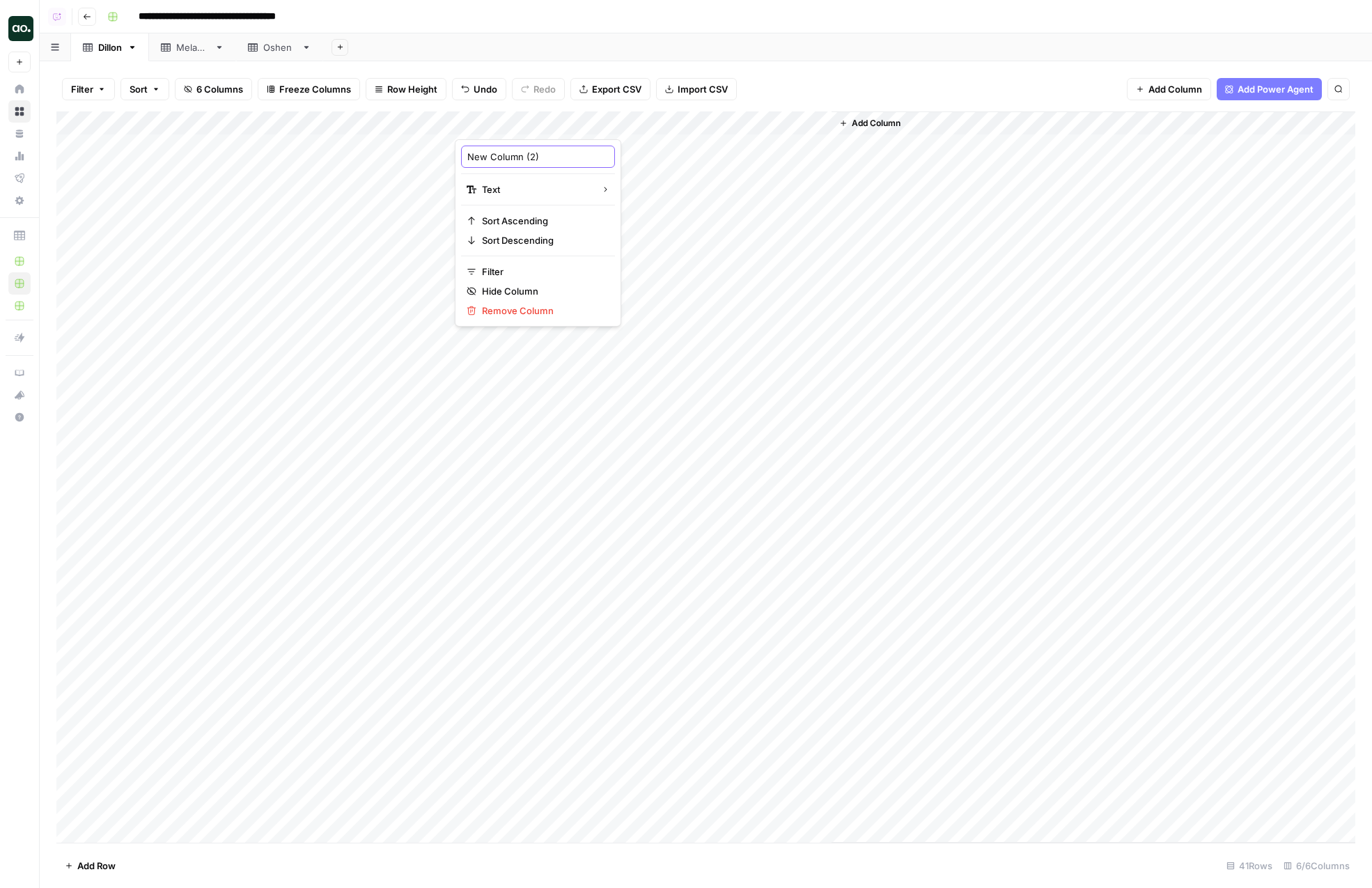 click on "New Column (2)" at bounding box center (538, 157) 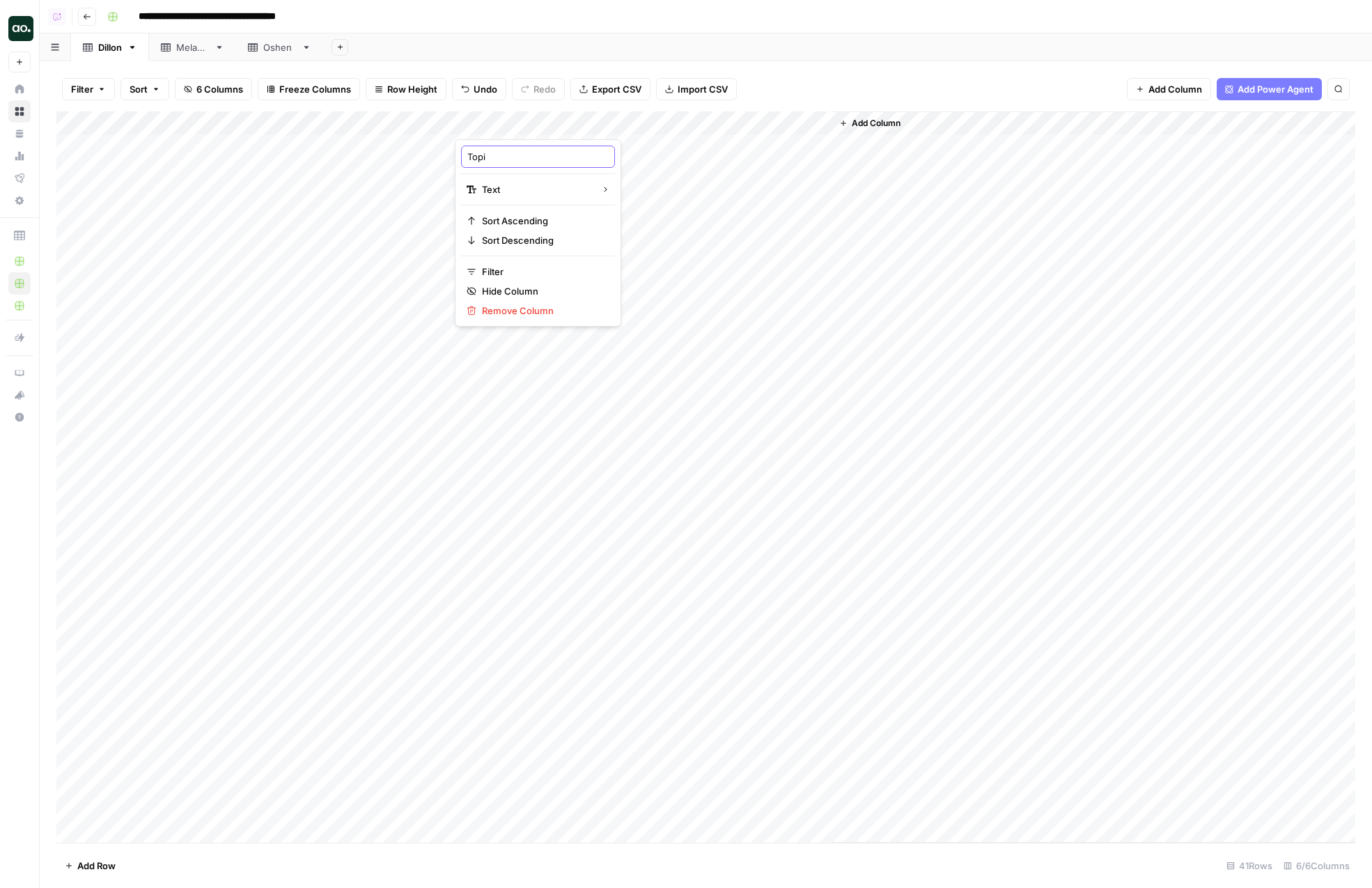 type on "Topic" 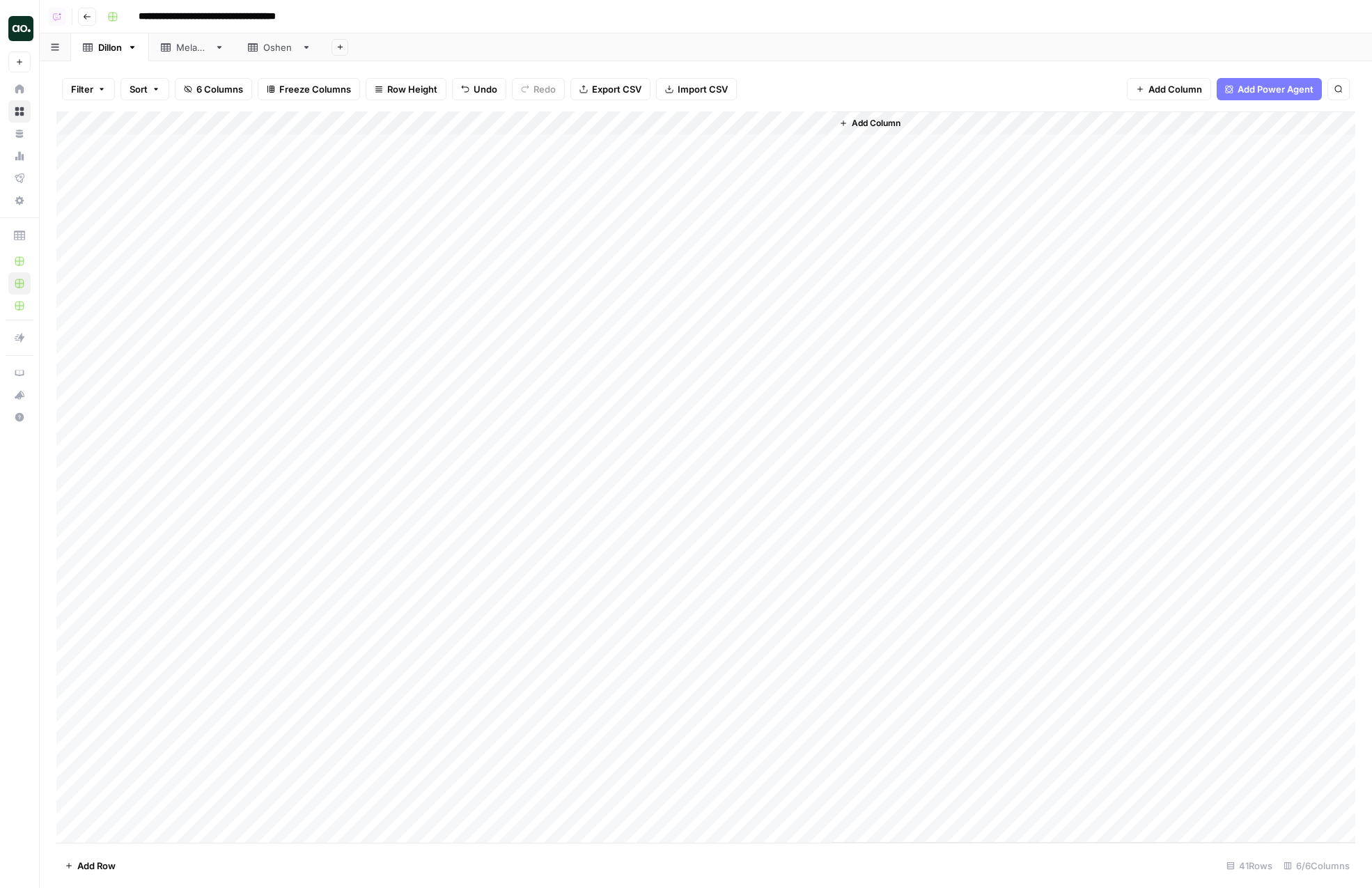 click on "Add Column" at bounding box center [706, 477] 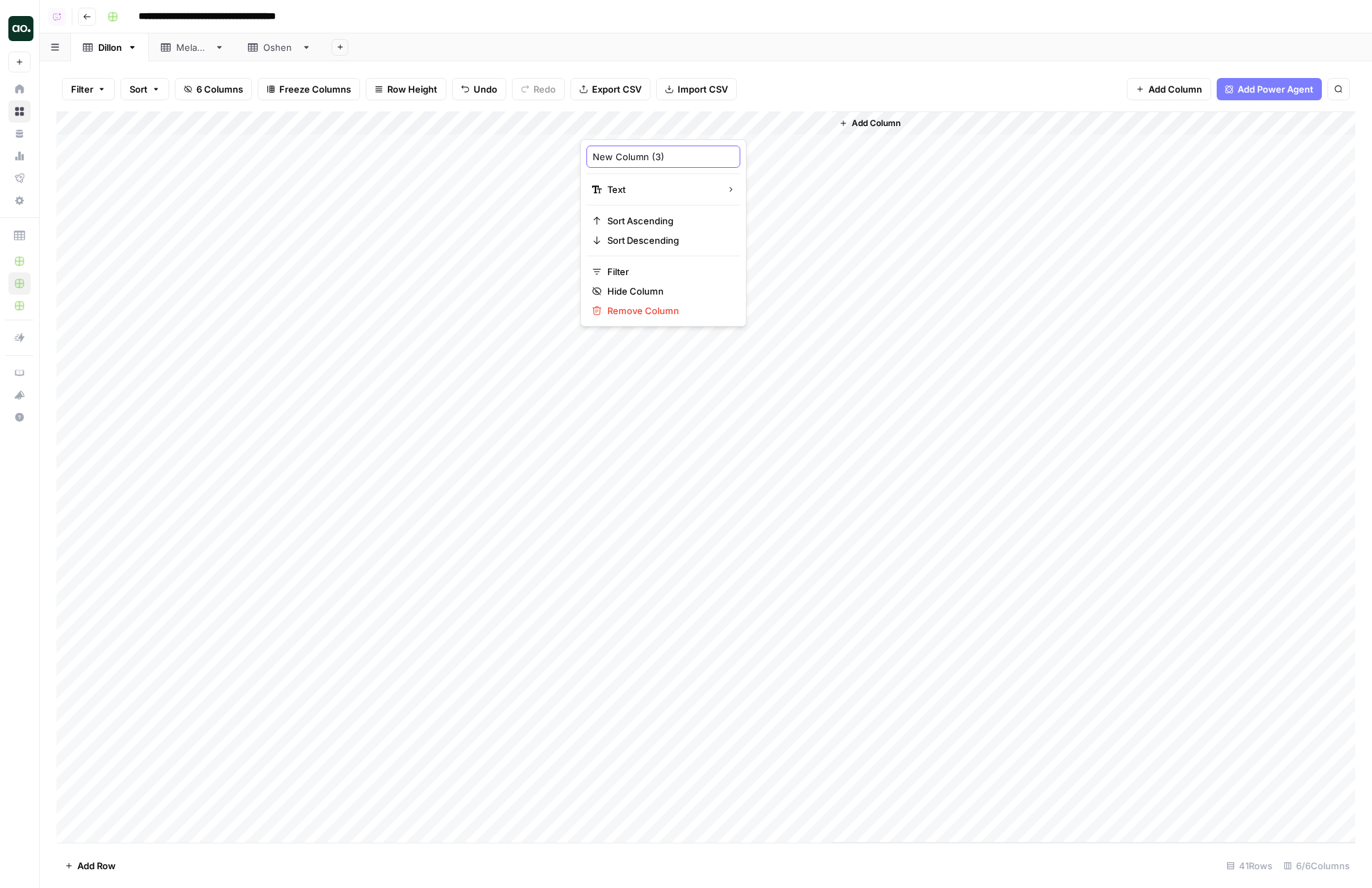click on "New Column (3)" at bounding box center [663, 157] 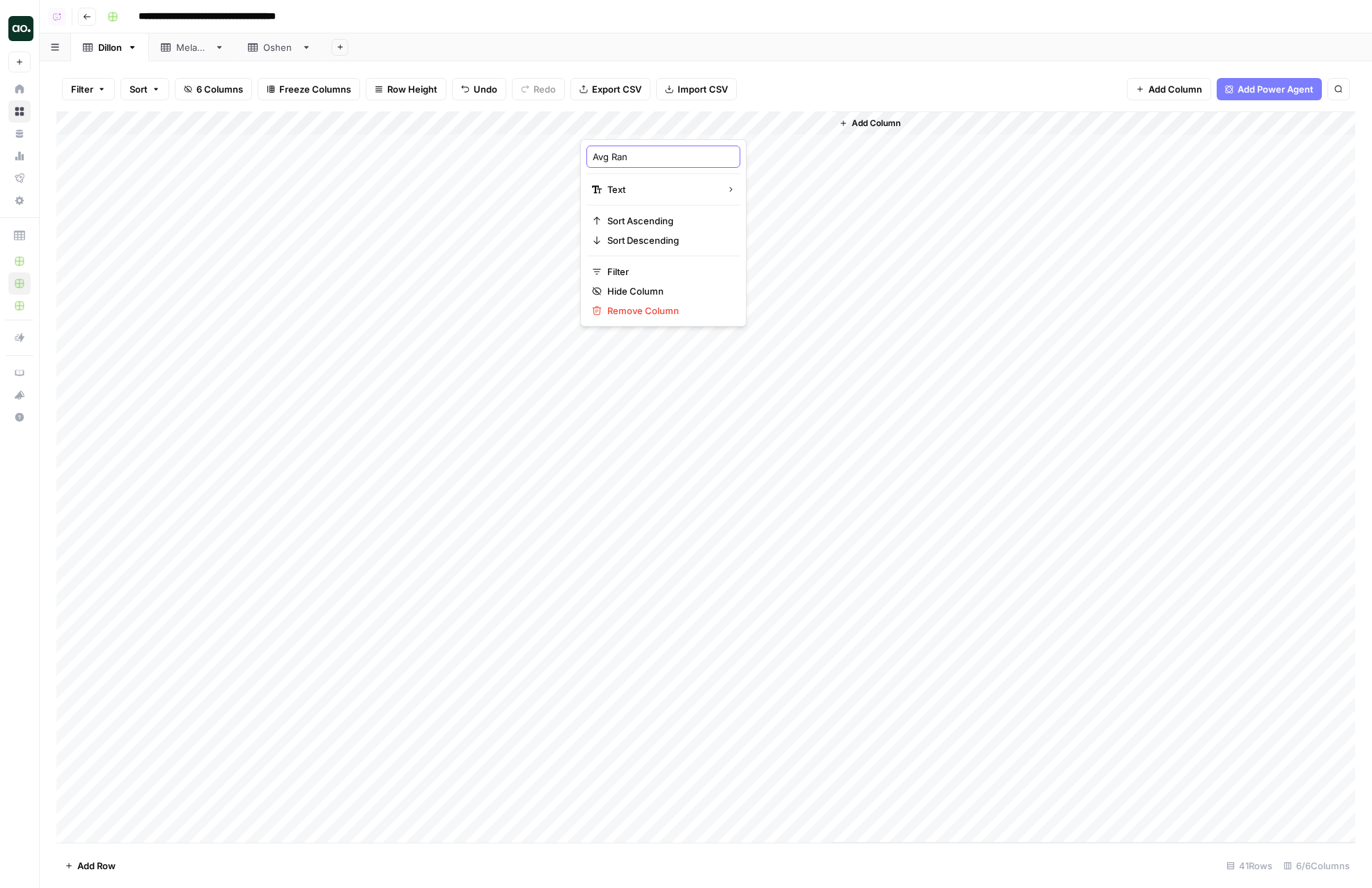type on "Avg Rank" 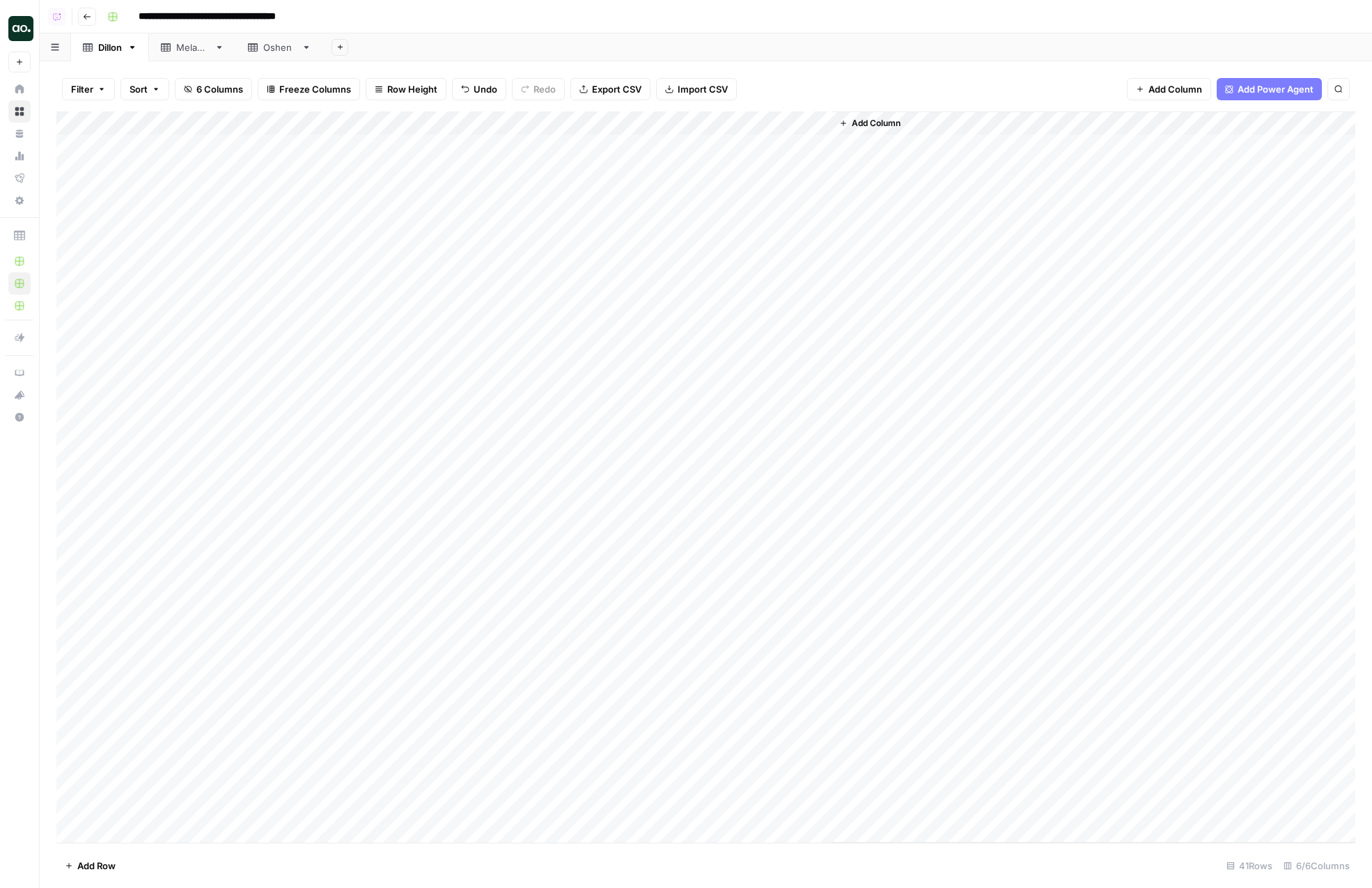 click on "Add Column" at bounding box center [706, 477] 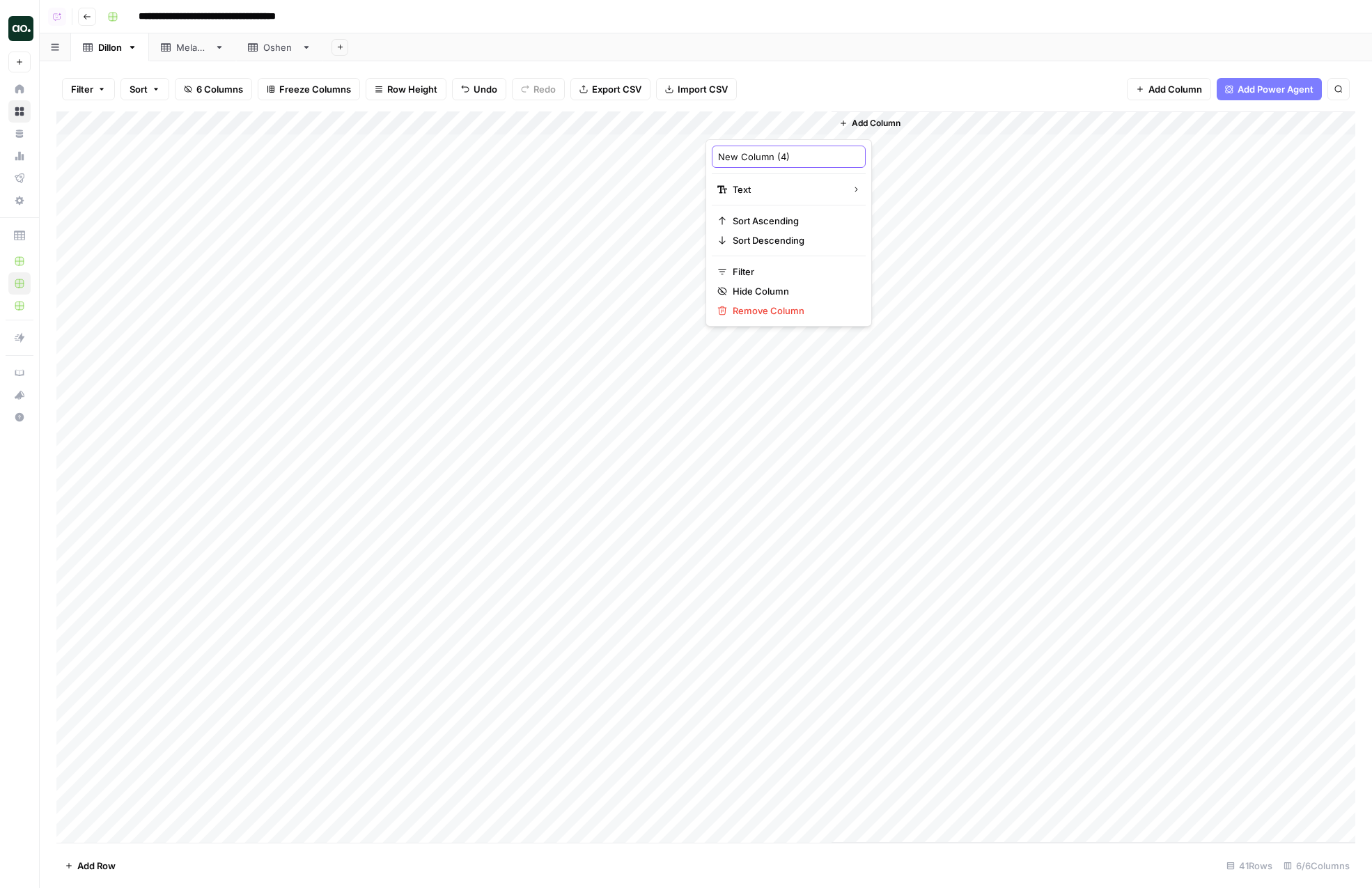click on "New Column (4)" at bounding box center (788, 157) 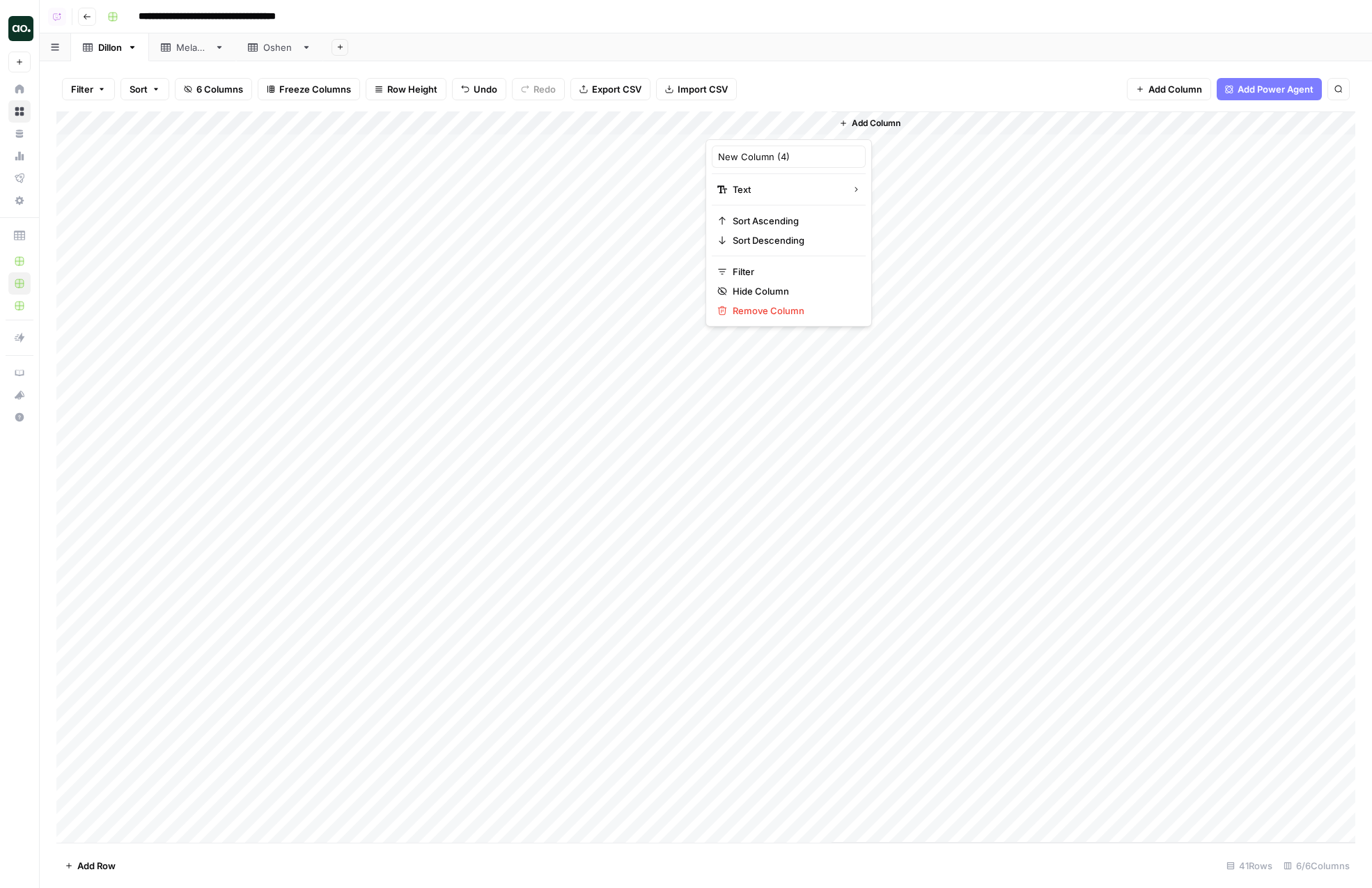 click on "Add Column" at bounding box center (706, 477) 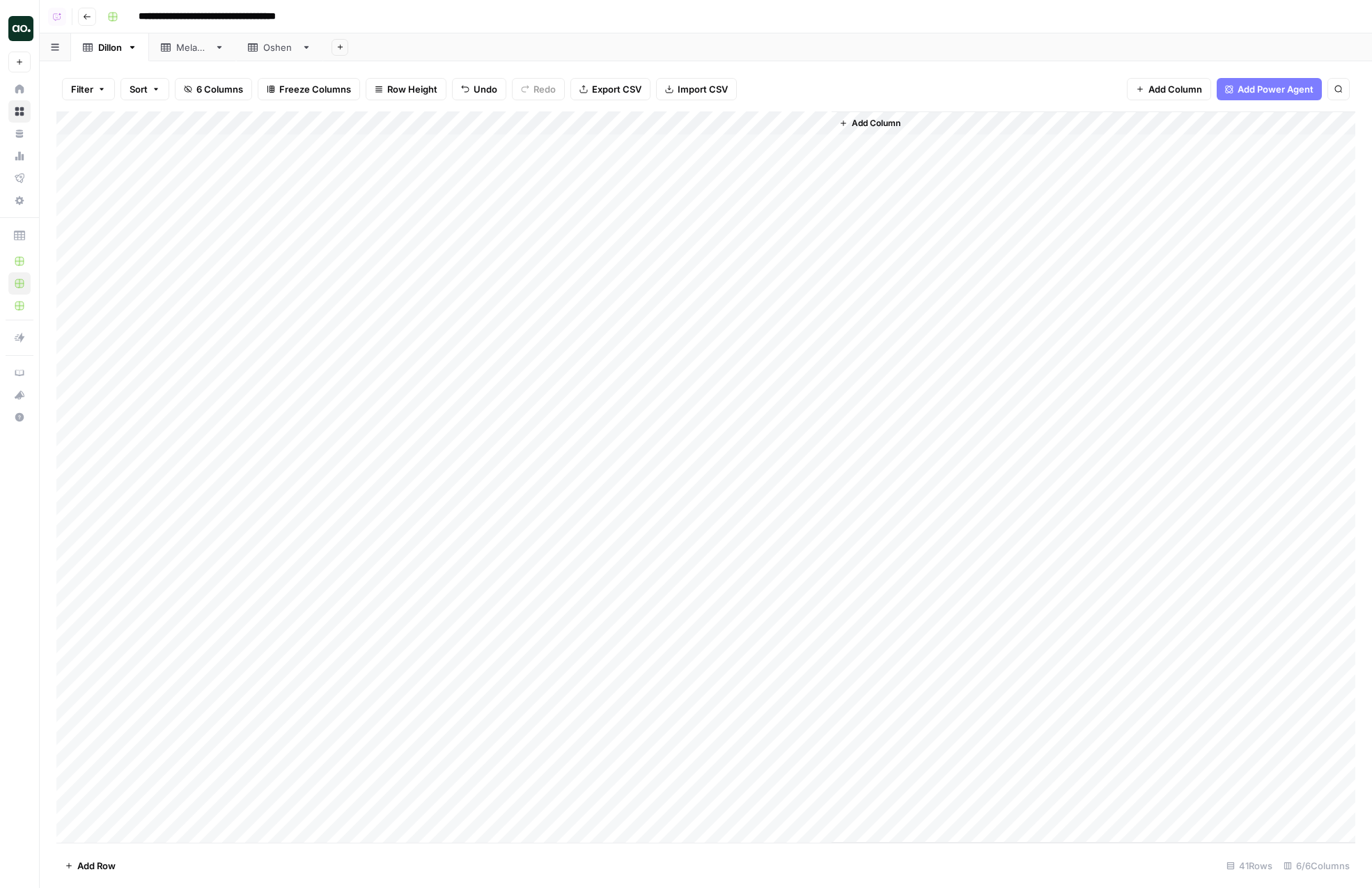 click on "Add Column" at bounding box center (706, 477) 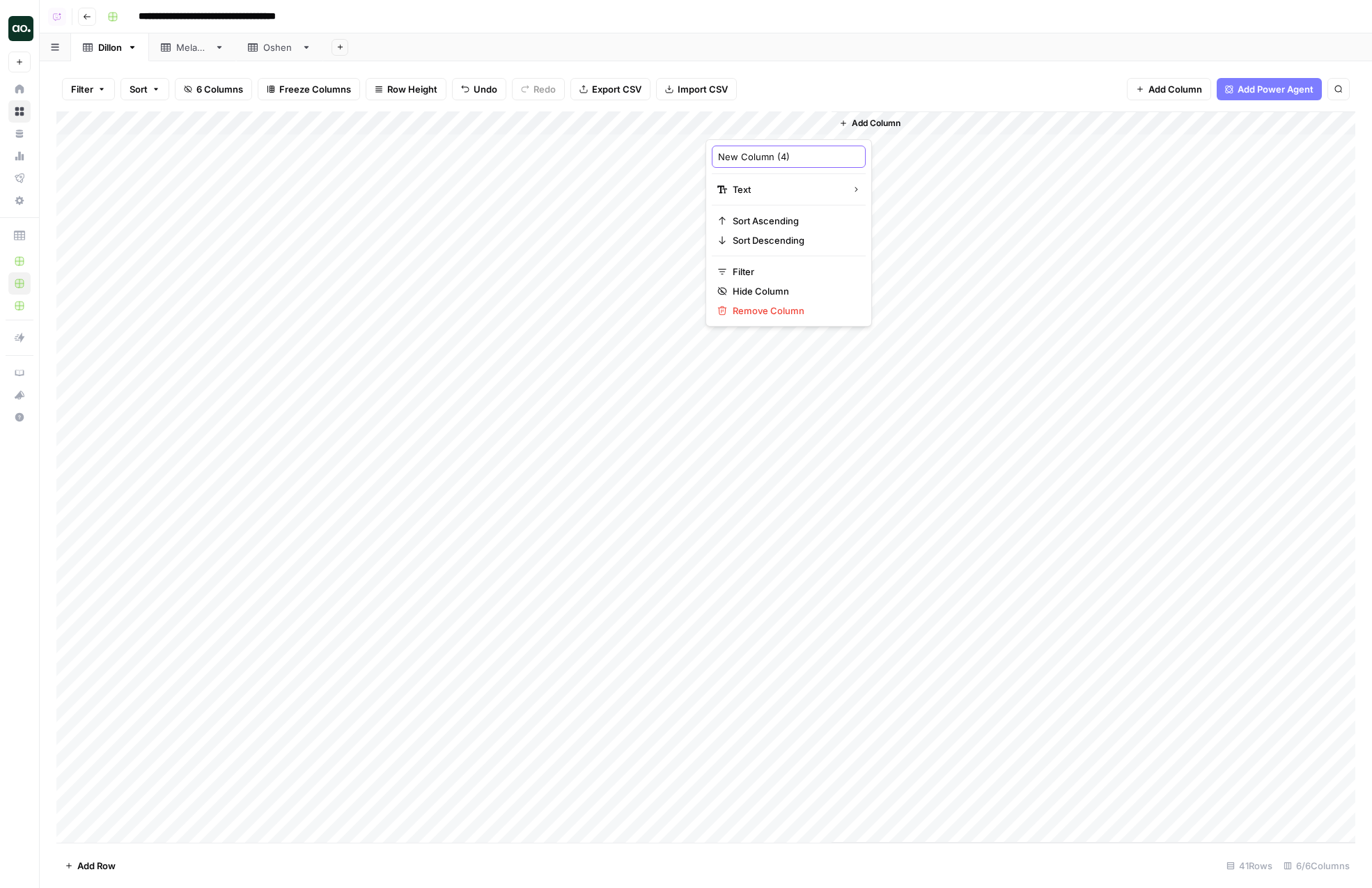 click on "New Column (4)" at bounding box center [788, 157] 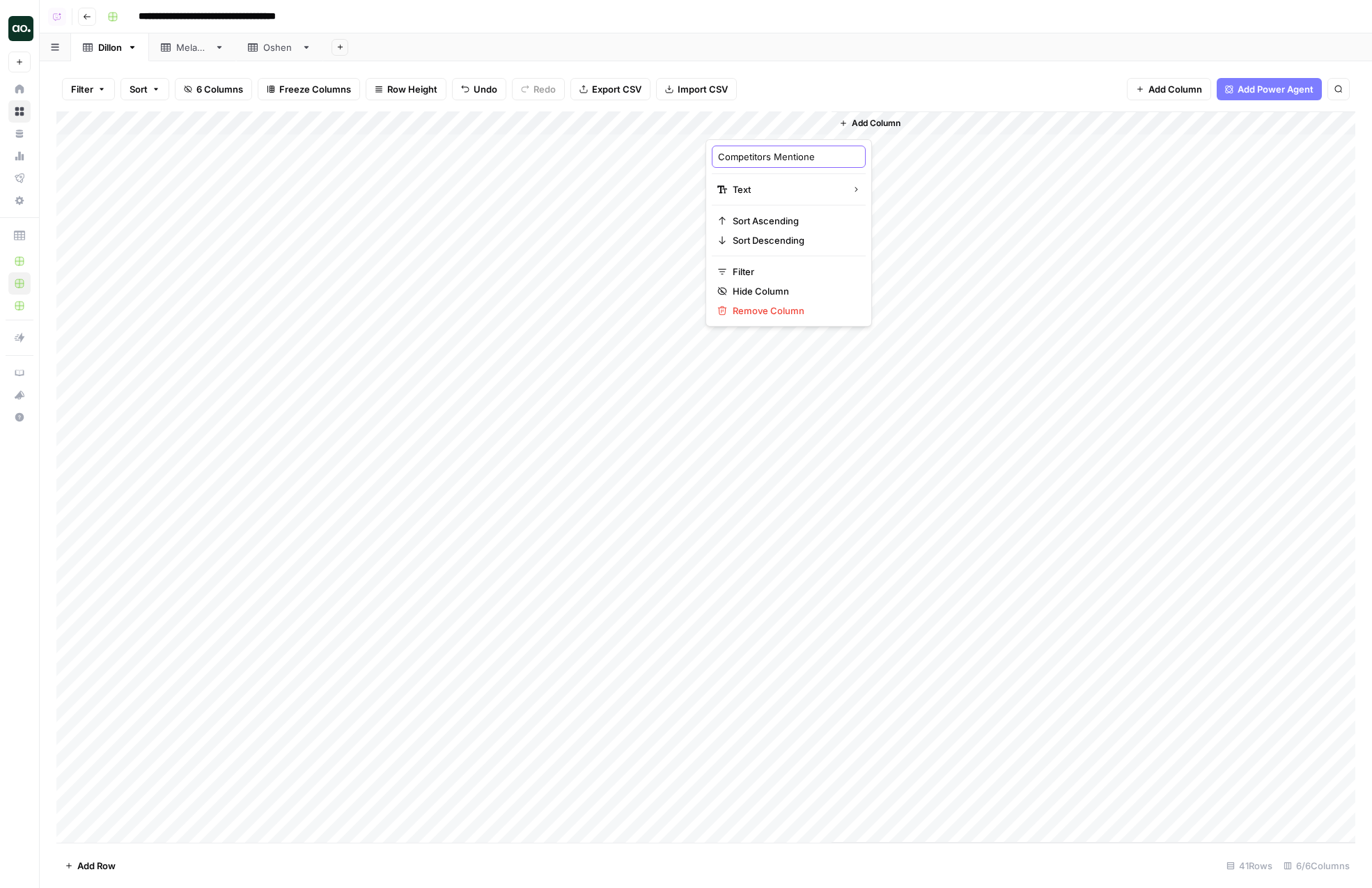 type on "Competitors Mentioned" 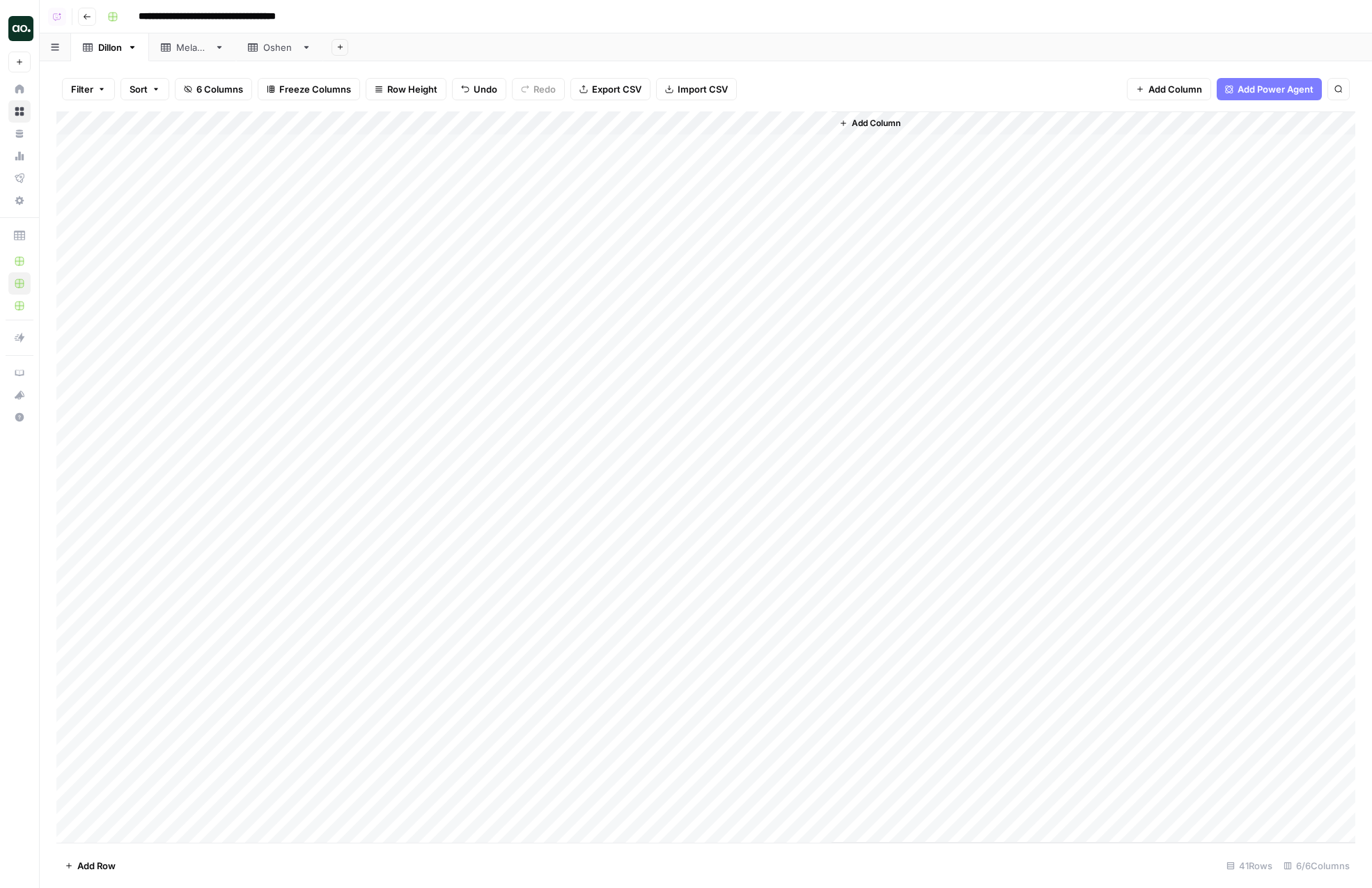click on "Add Column" at bounding box center [706, 477] 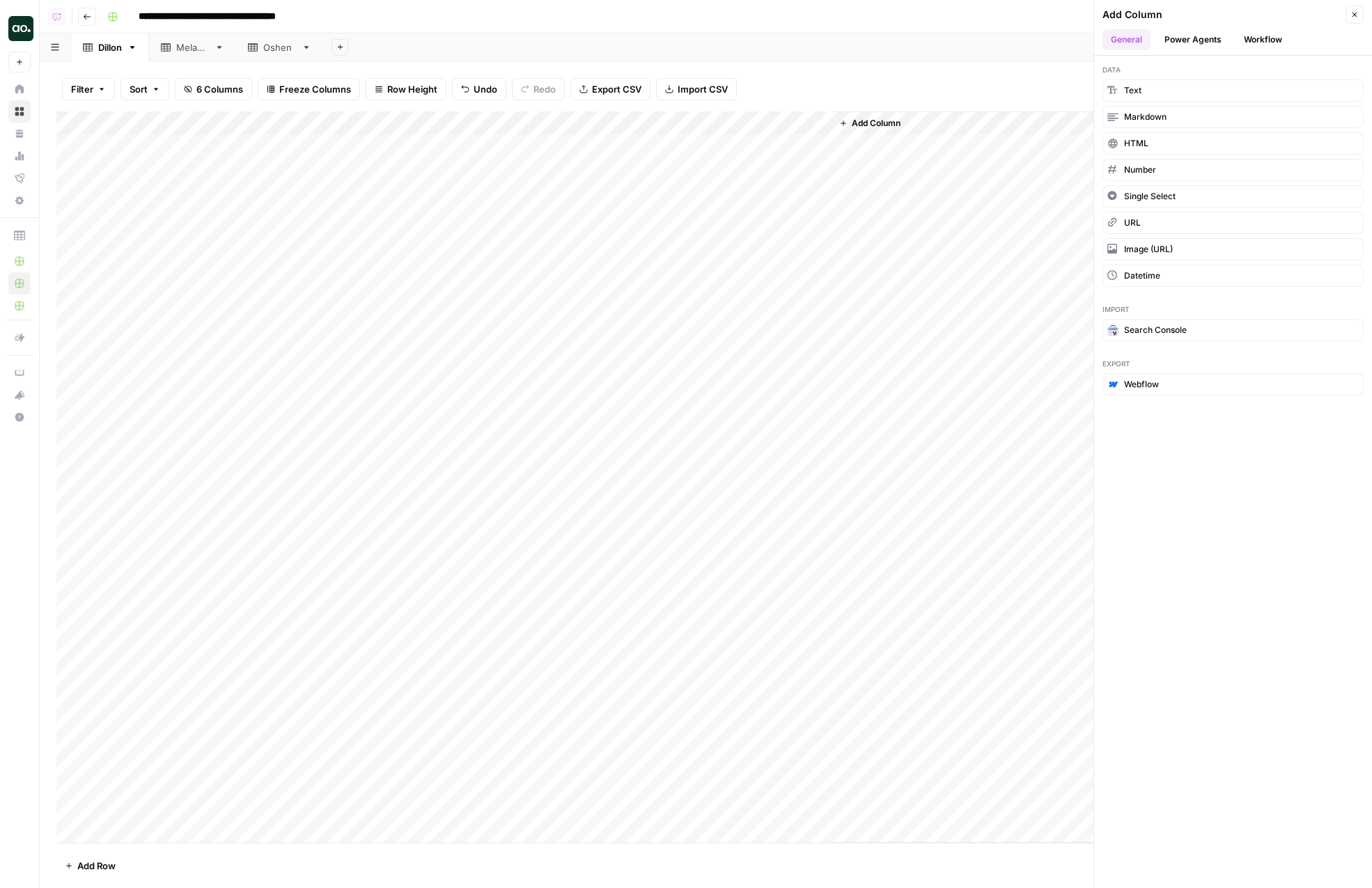 click on "Workflow" at bounding box center [1263, 40] 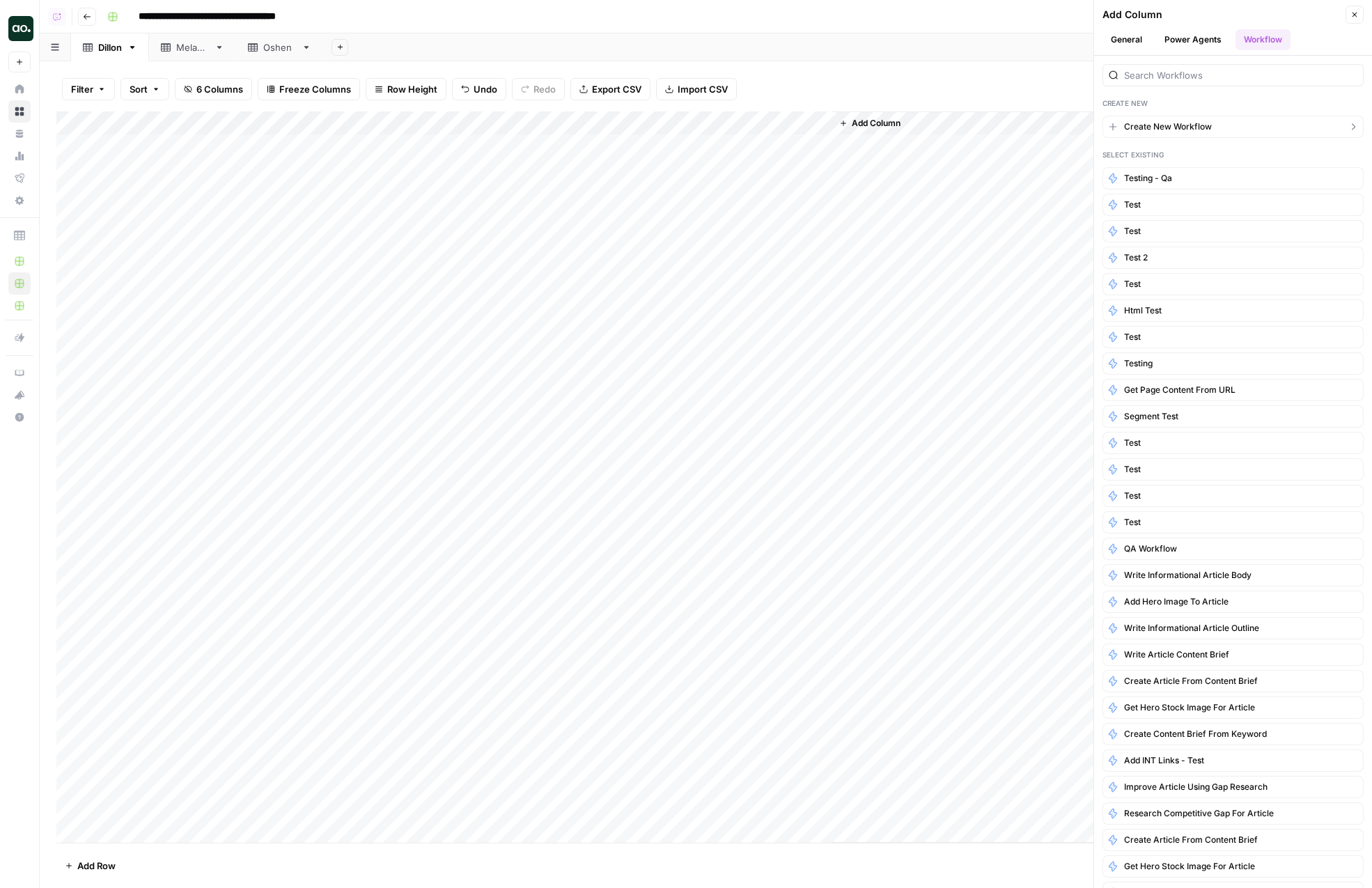 click on "Create New Workflow" at bounding box center (1168, 127) 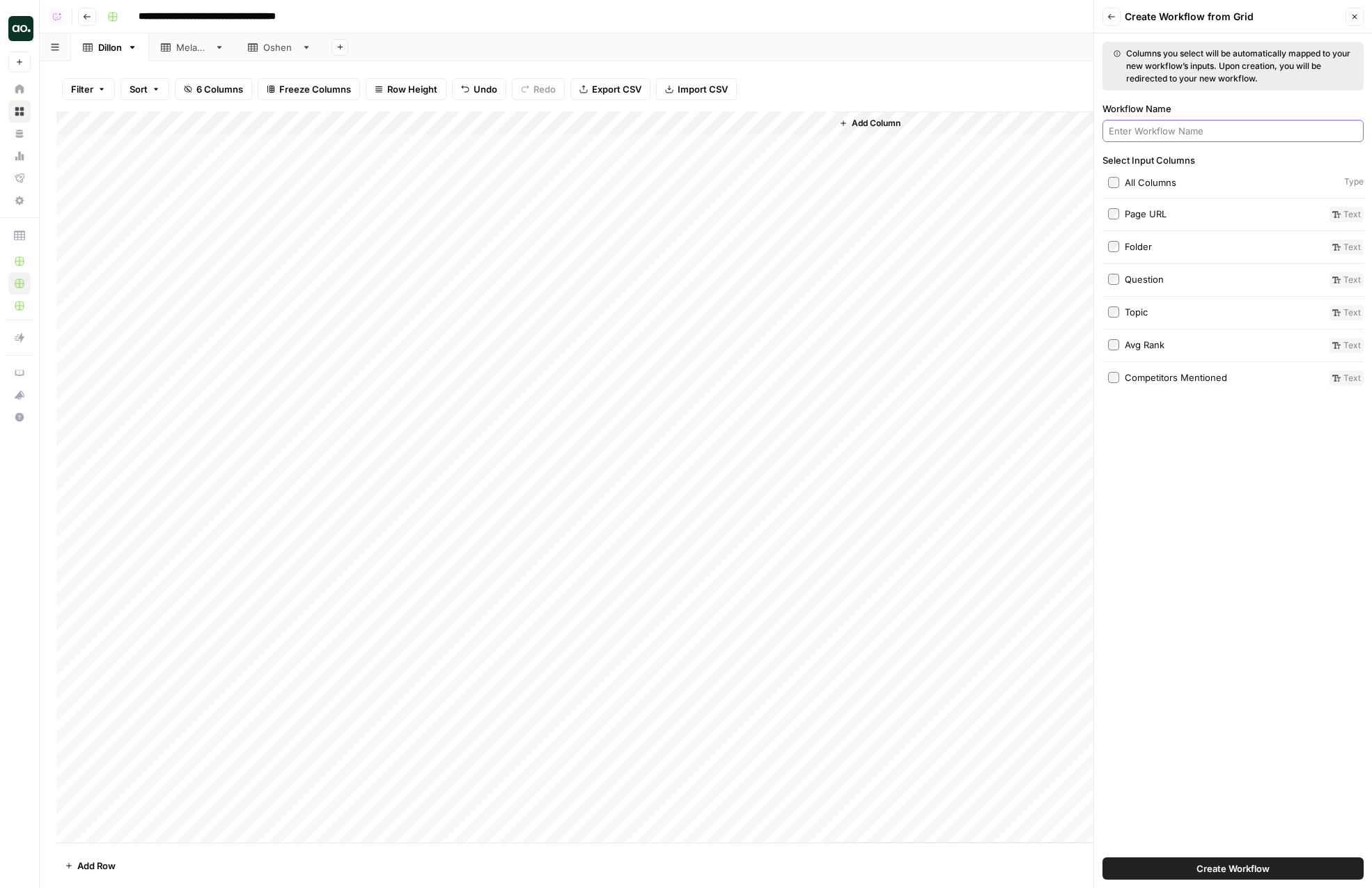 click on "Workflow Name" at bounding box center (1233, 131) 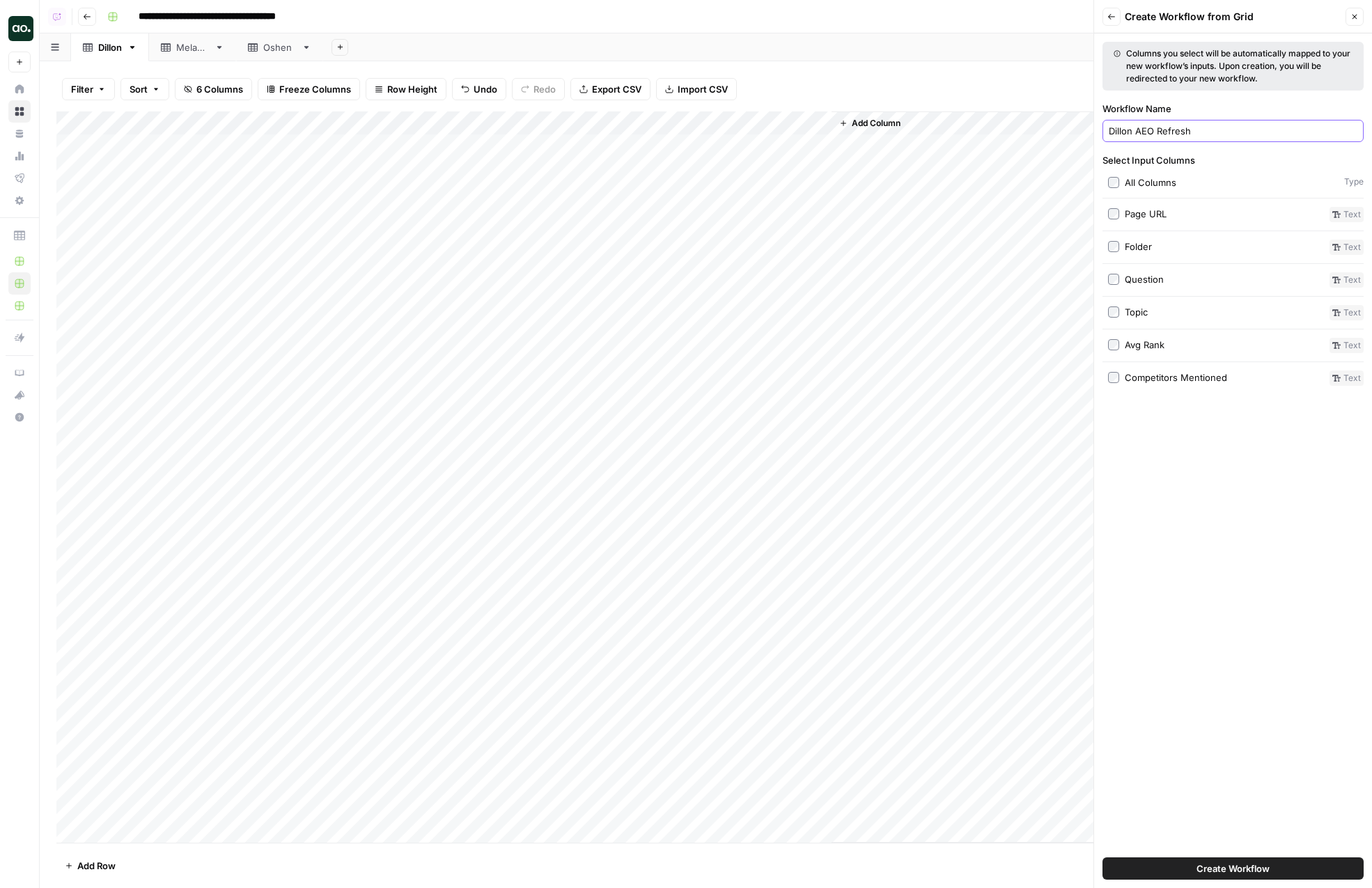 type on "Dillon AEO Refresh" 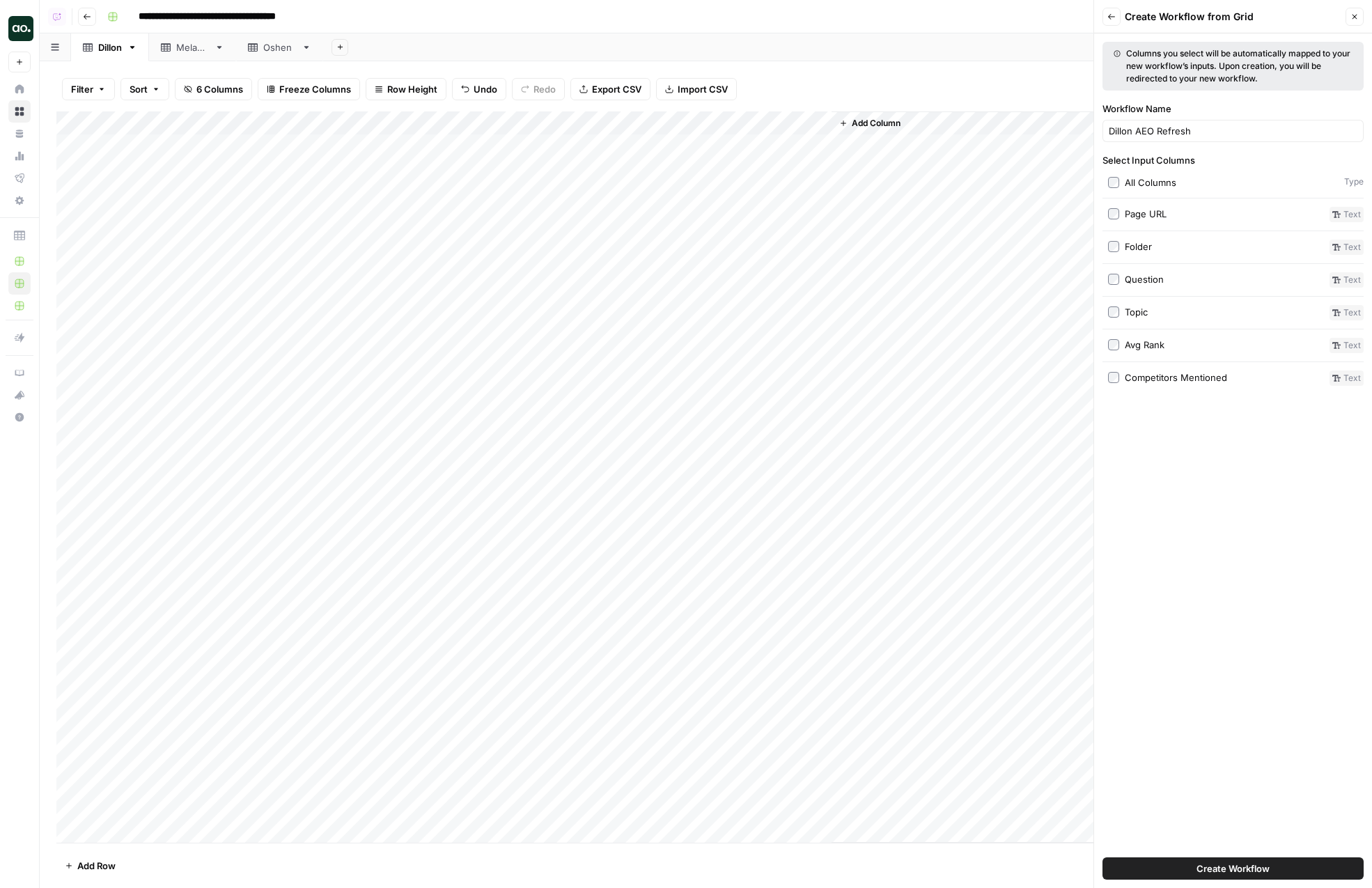 click on "Columns you select will be automatically mapped to your new workflow’s inputs. Upon creation, you will be redirected to your new workflow. Workflow Name Dillon AEO Refresh Select Input Columns All Columns Type Page URL
text Folder
text Question
text Topic
text Avg Rank
text Competitors Mentioned
text Create Workflow" at bounding box center [1233, 460] 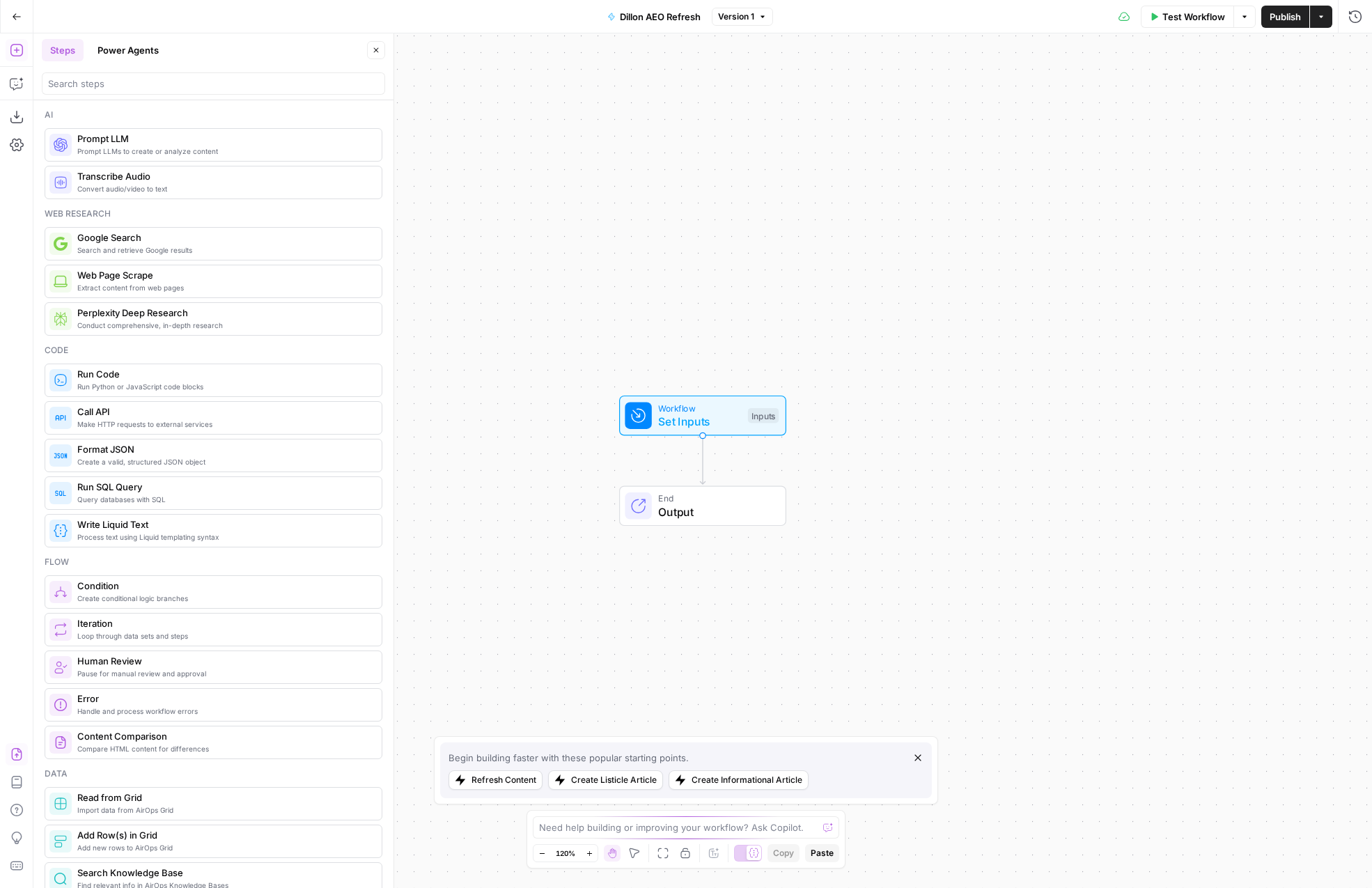 click 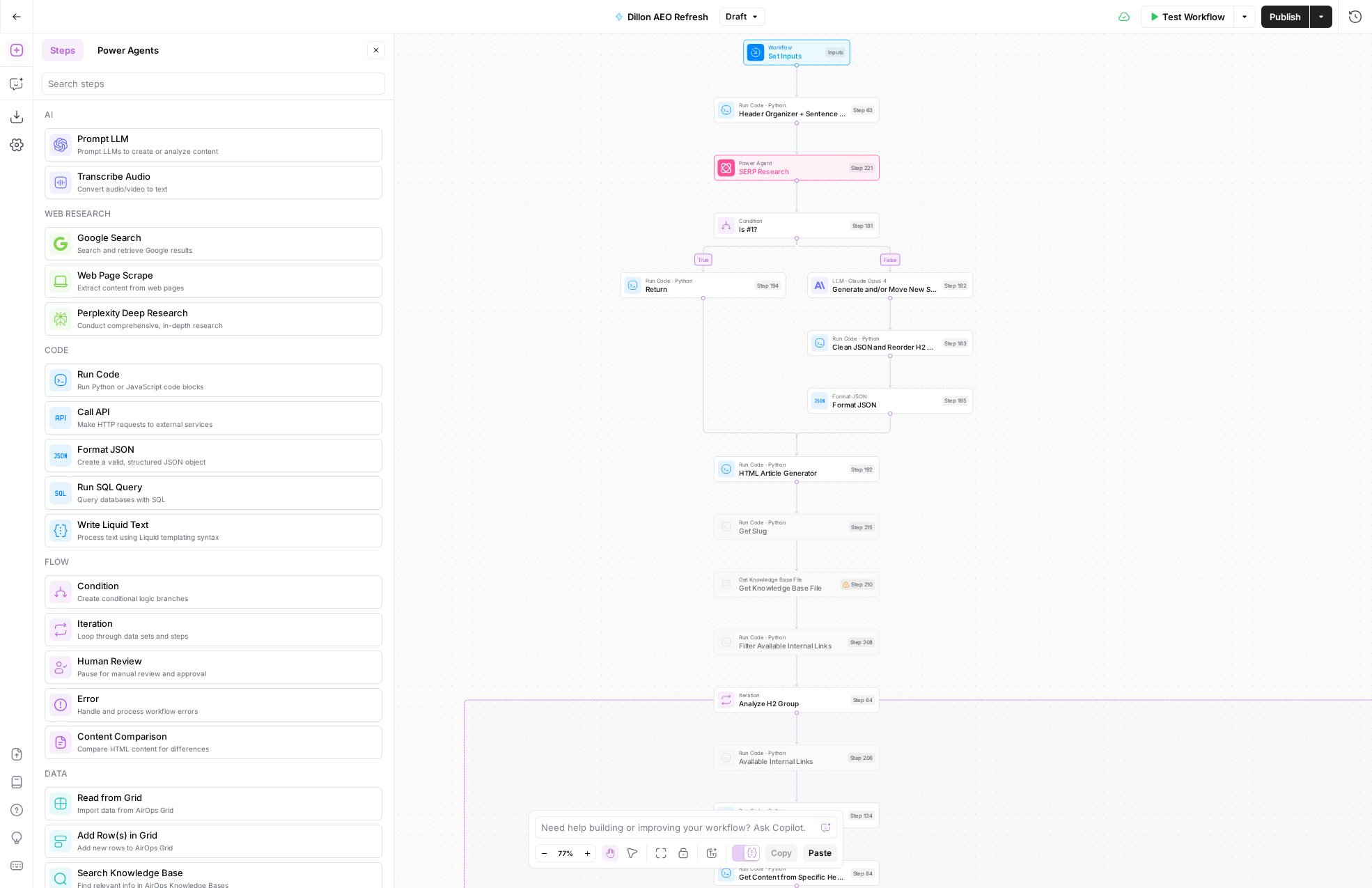 drag, startPoint x: 1090, startPoint y: 566, endPoint x: 1058, endPoint y: 193, distance: 374.3701 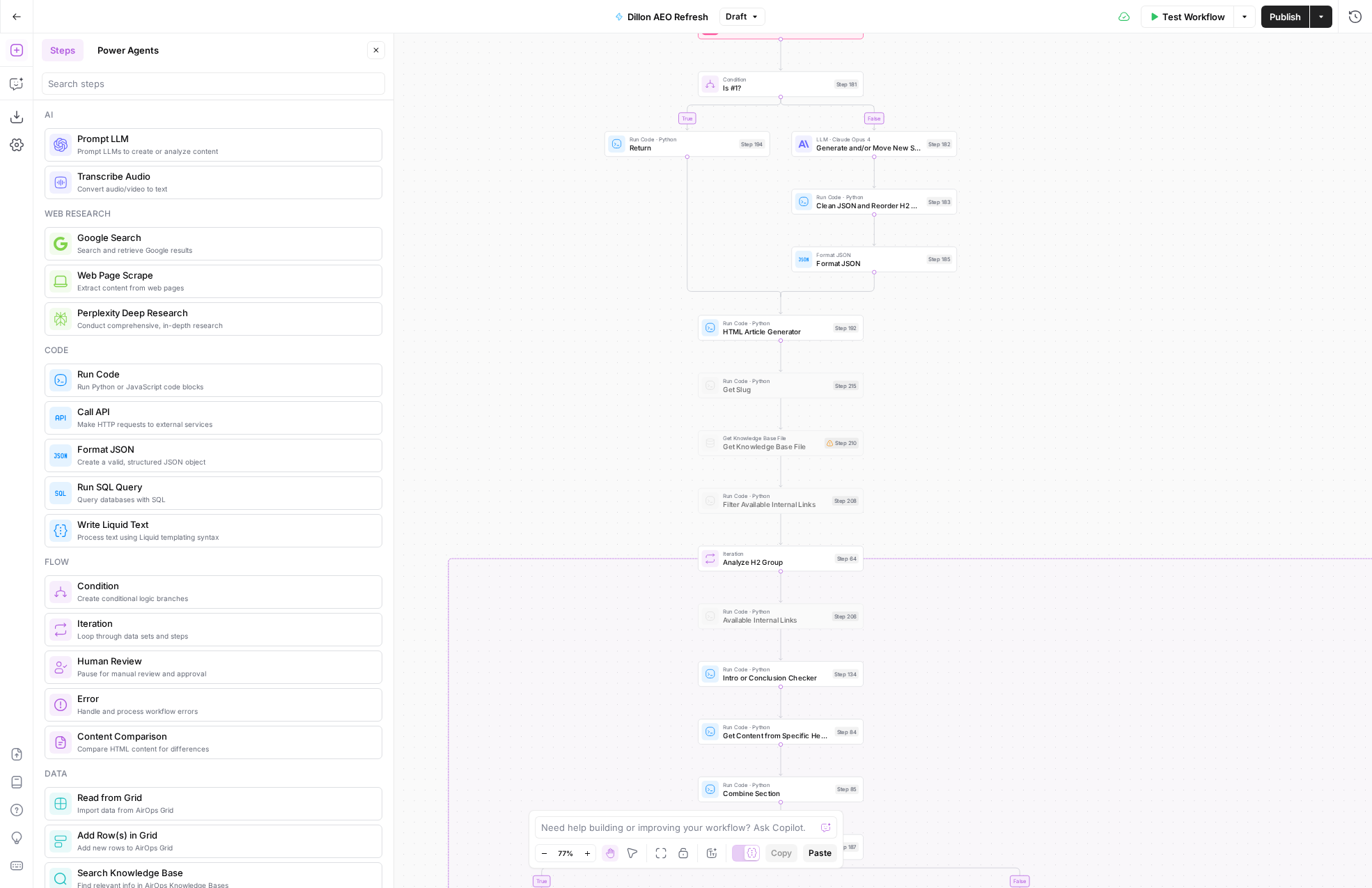 drag, startPoint x: 1034, startPoint y: 575, endPoint x: 1018, endPoint y: 433, distance: 142.89857 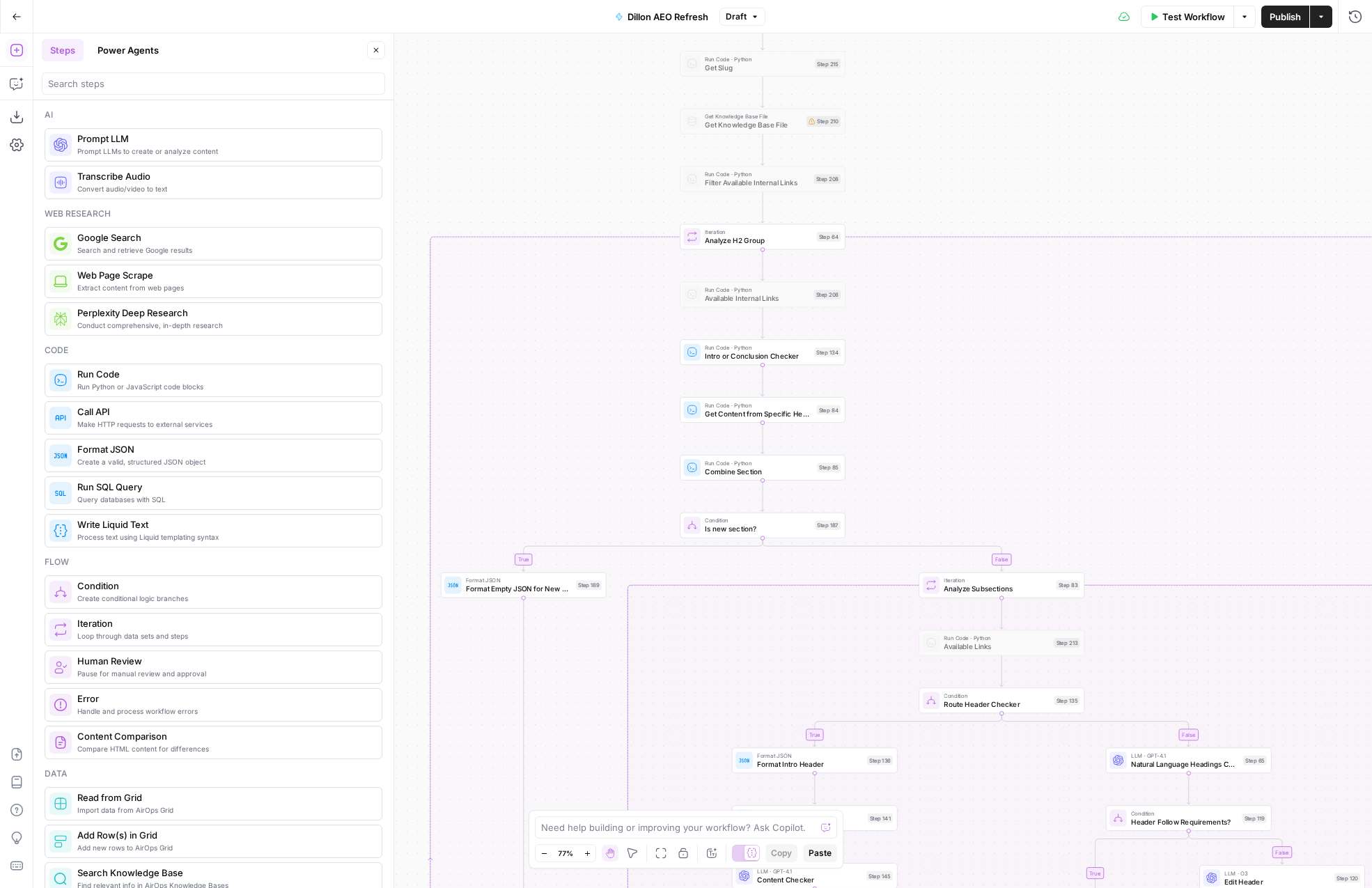 drag, startPoint x: 1081, startPoint y: 655, endPoint x: 1063, endPoint y: 332, distance: 323.50116 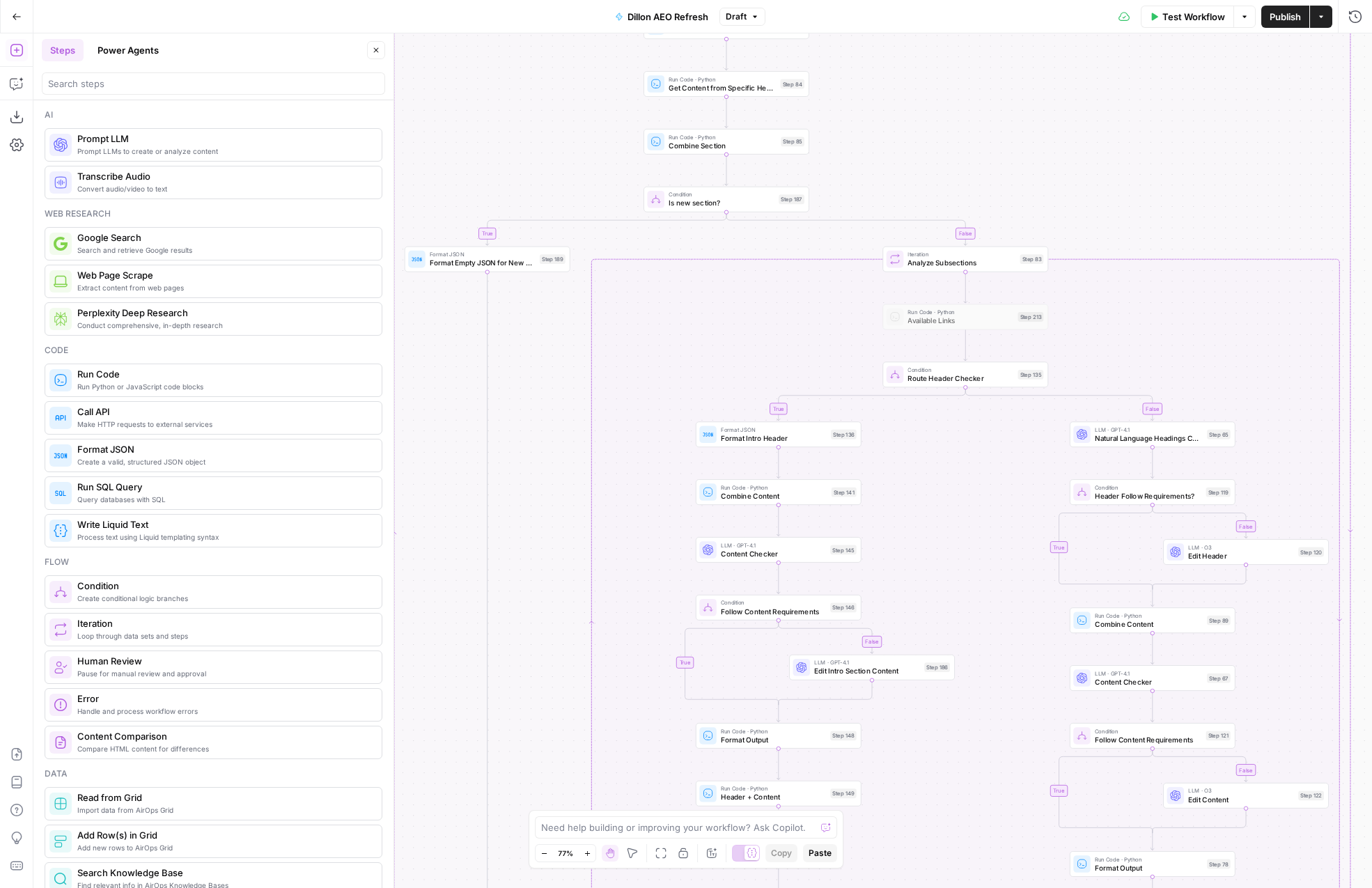 drag, startPoint x: 1232, startPoint y: 634, endPoint x: 1195, endPoint y: 308, distance: 328.09297 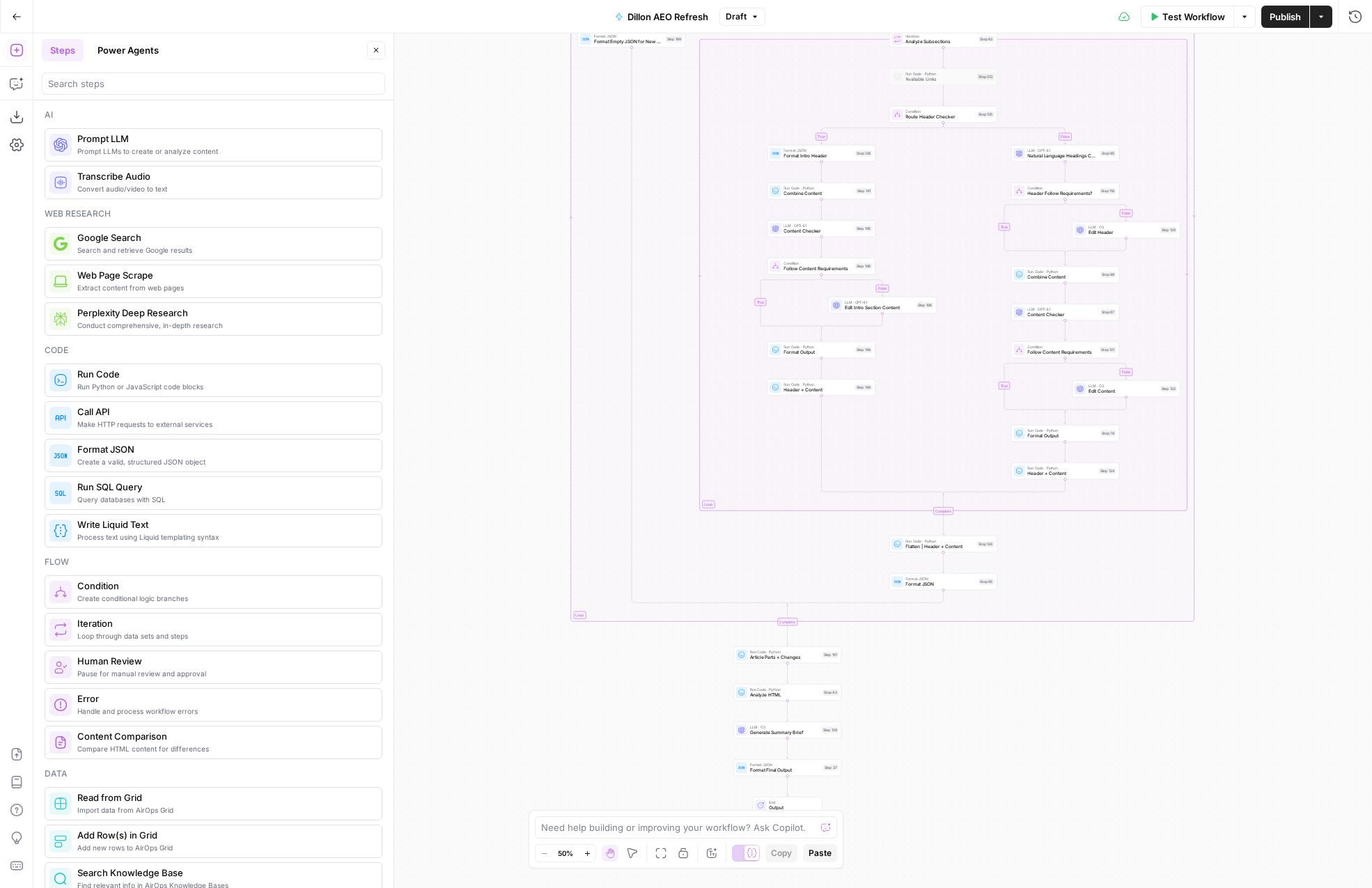 drag, startPoint x: 556, startPoint y: 592, endPoint x: 449, endPoint y: 350, distance: 264.5997 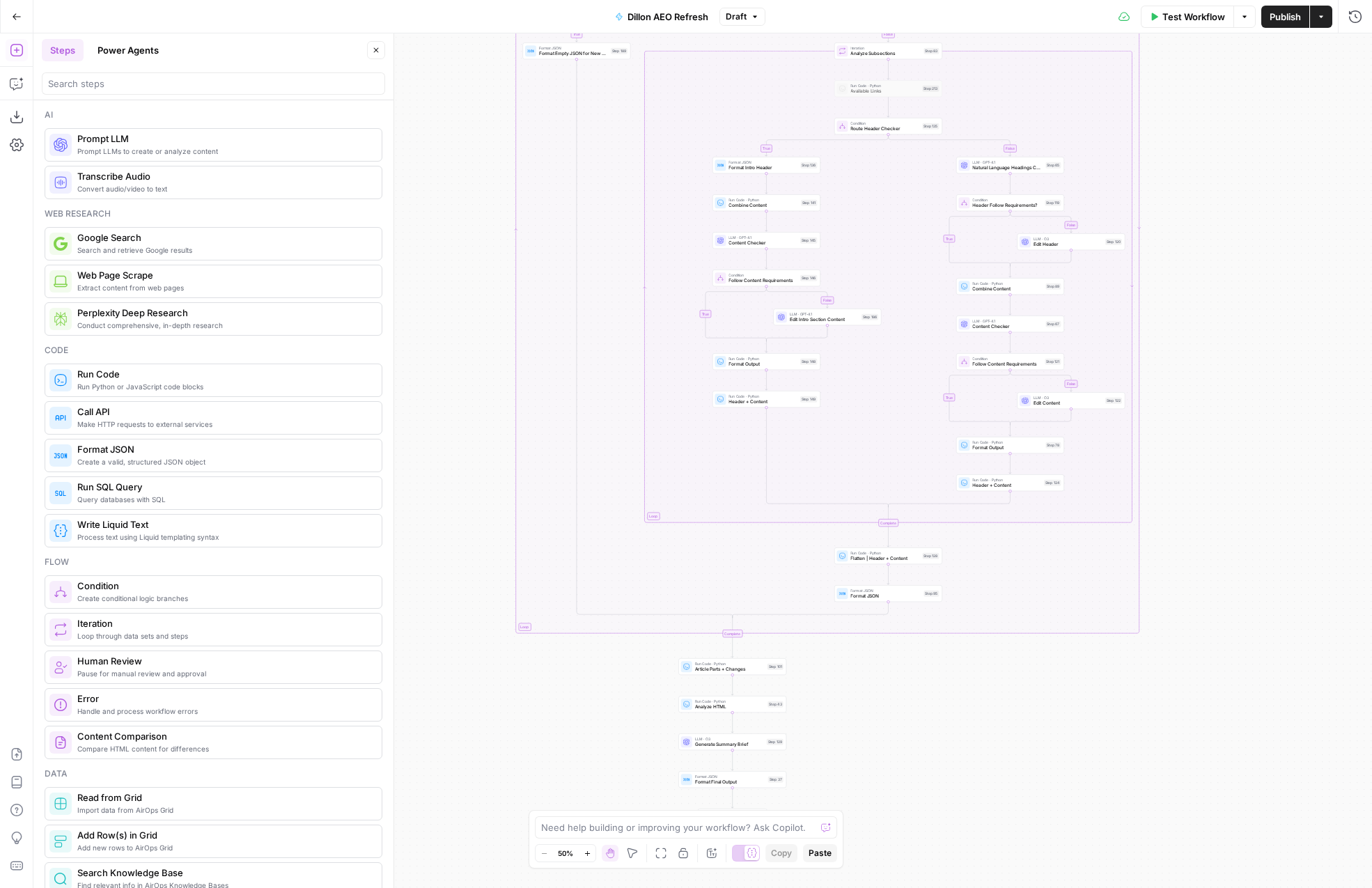 drag, startPoint x: 1061, startPoint y: 733, endPoint x: 1004, endPoint y: 905, distance: 181.19879 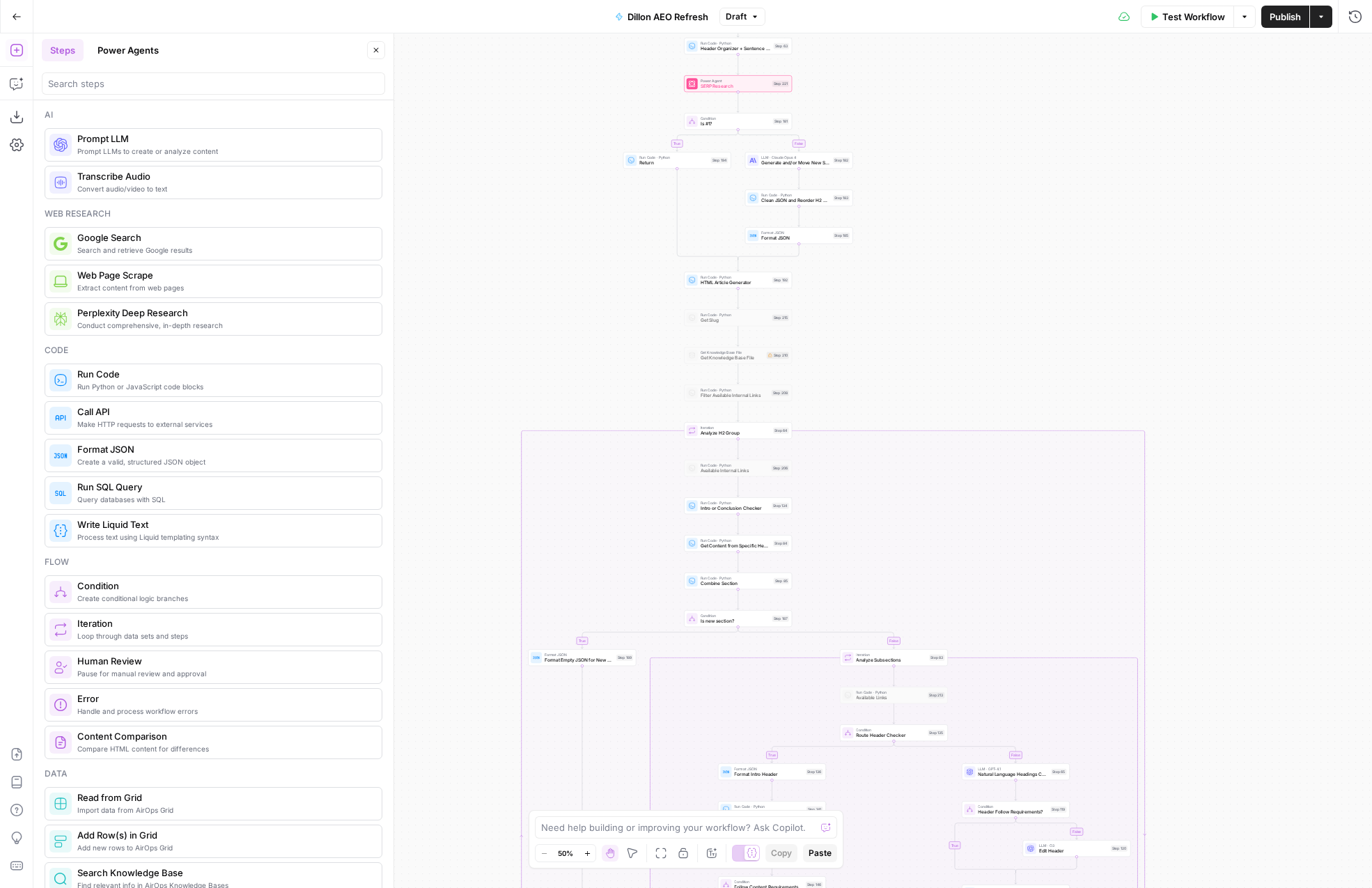drag, startPoint x: 1174, startPoint y: 244, endPoint x: 1188, endPoint y: 699, distance: 455.2153 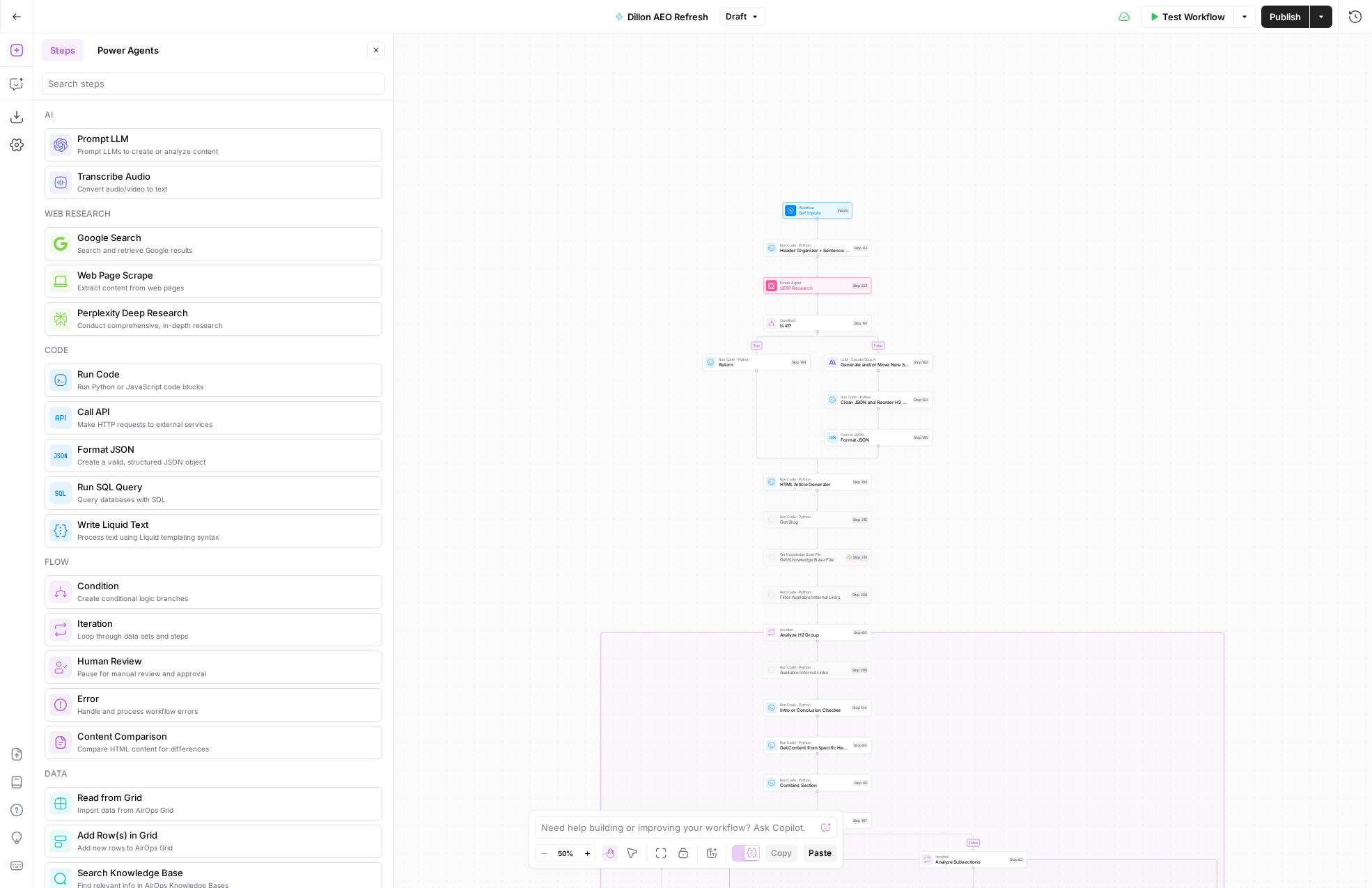 drag, startPoint x: 1029, startPoint y: 231, endPoint x: 1108, endPoint y: 428, distance: 212.24985 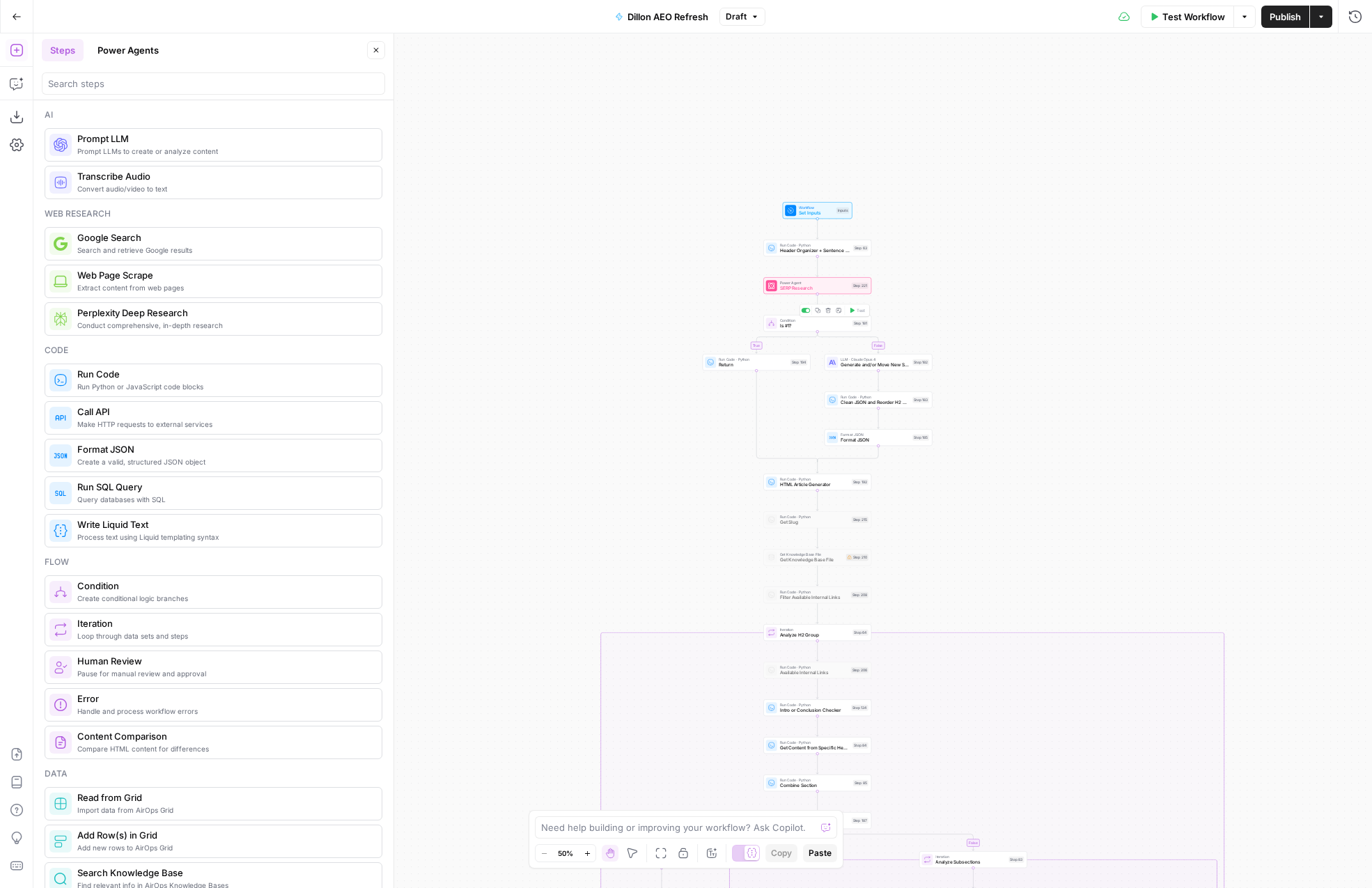 click on "Is #1?" at bounding box center [815, 326] 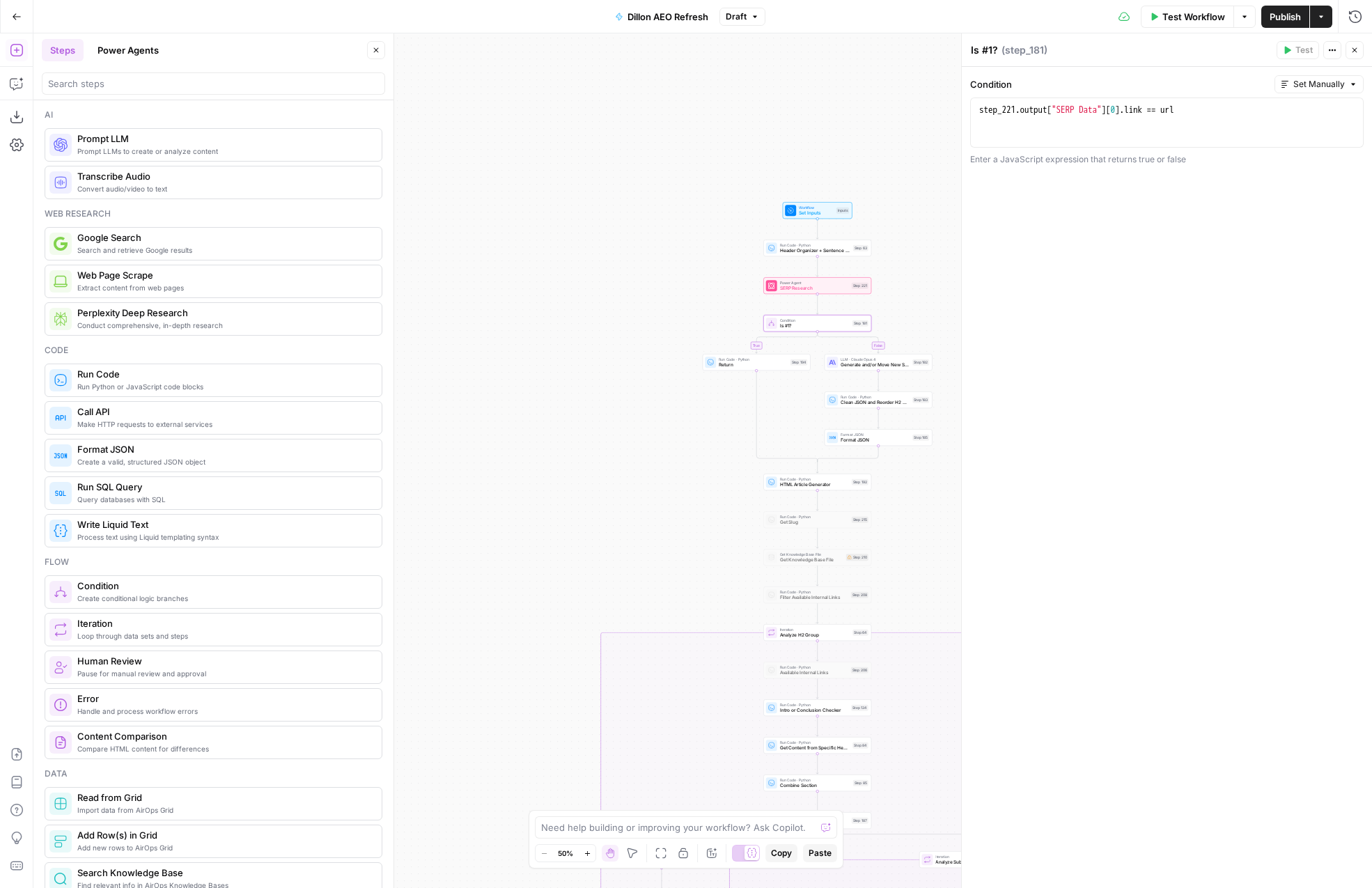 click 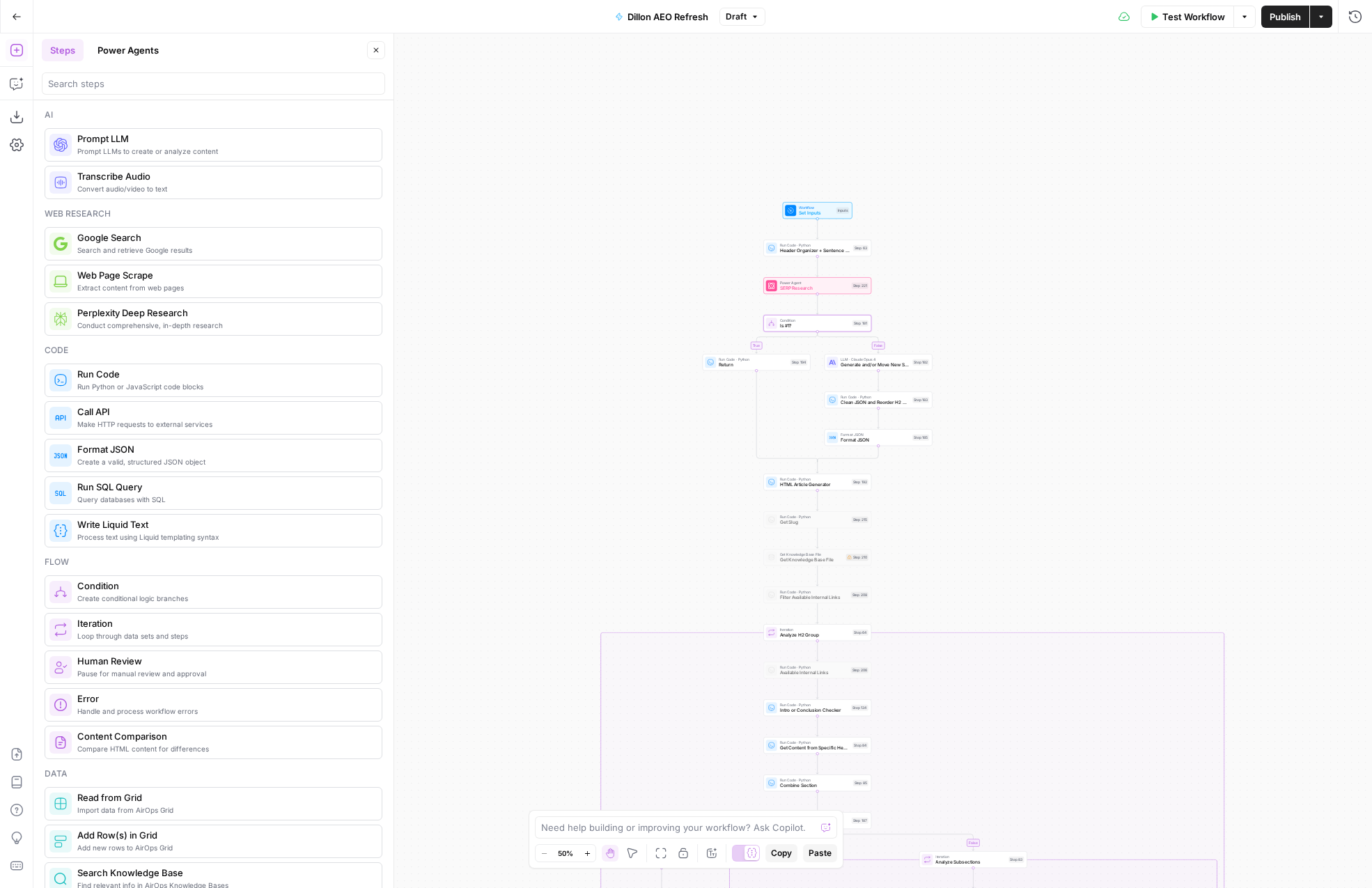 click on "true false false false false true false true false true true true Workflow Set Inputs Inputs Run Code · Python Header Organizer + Sentence Counter Step 63 Power Agent SERP Research Step 221 Condition Is #1? Step 181 Run Code · Python Return Step 194 LLM · Claude Opus 4 Generate and/or Move New Sections Step 182 Run Code · Python Clean JSON and Reorder H2 Groups Step 183 Format JSON Format JSON Step 185 Run Code · Python HTML Article Generator Step 192 Run Code · Python Get Slug Step 215 Get Knowledge Base File Get Knowledge Base File Step 210 Run Code · Python Filter Available Internal Links Step 208 Loop Iteration Analyze H2 Group Step 64 Run Code · Python Available Internal Links Step 206 Run Code · Python Intro or Conclusion Checker Step 134 Run Code · Python Get Content from Specific Header Step 84 Run Code · Python Combine Section Step 85 Condition Is new section? Step 187 Format JSON Format Empty JSON for New Content Step 189 Loop Iteration Analyze Subsections Step 83 Run Code · Python End" at bounding box center [703, 460] 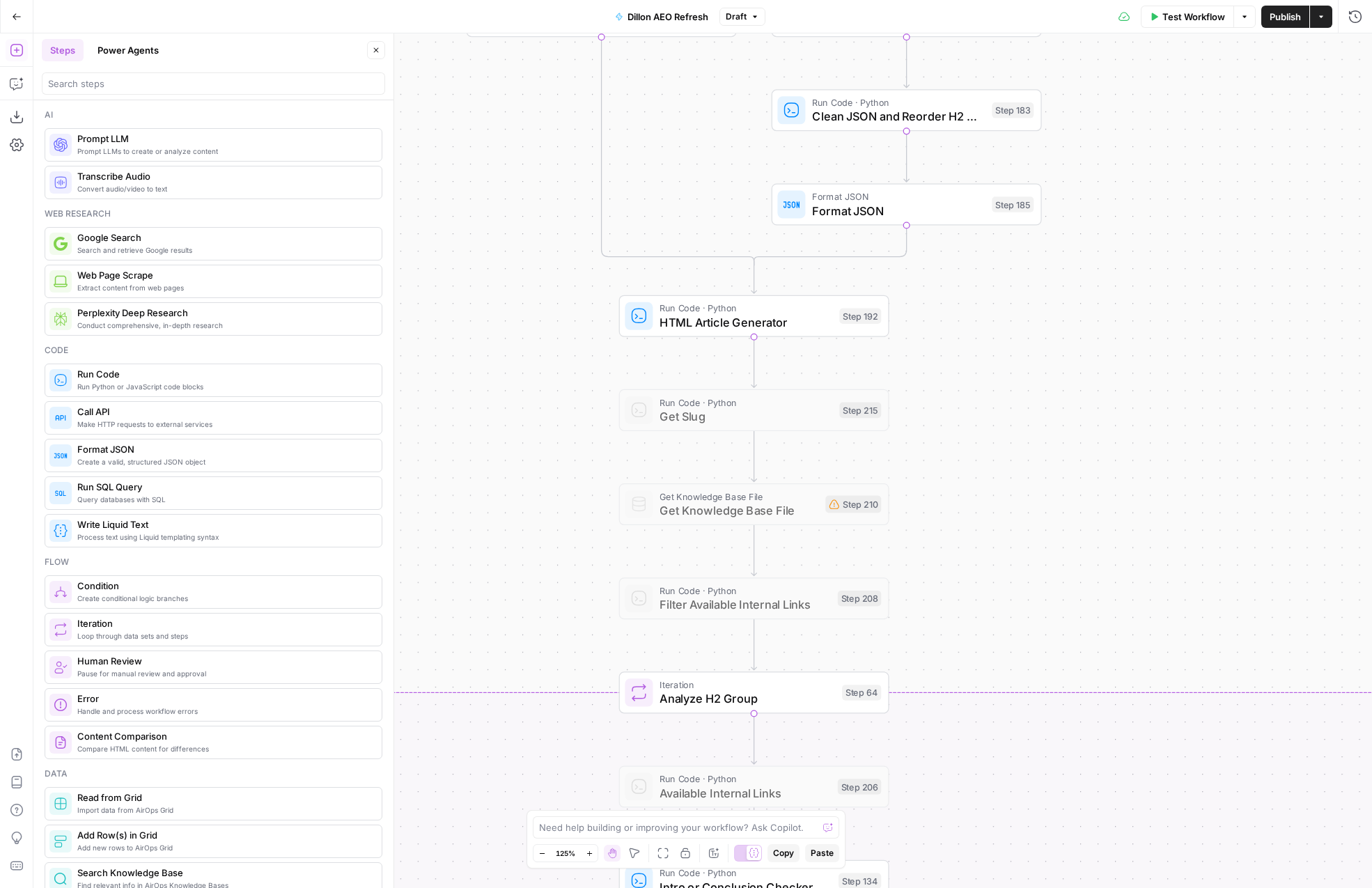 drag, startPoint x: 794, startPoint y: 627, endPoint x: 946, endPoint y: 507, distance: 193.65949 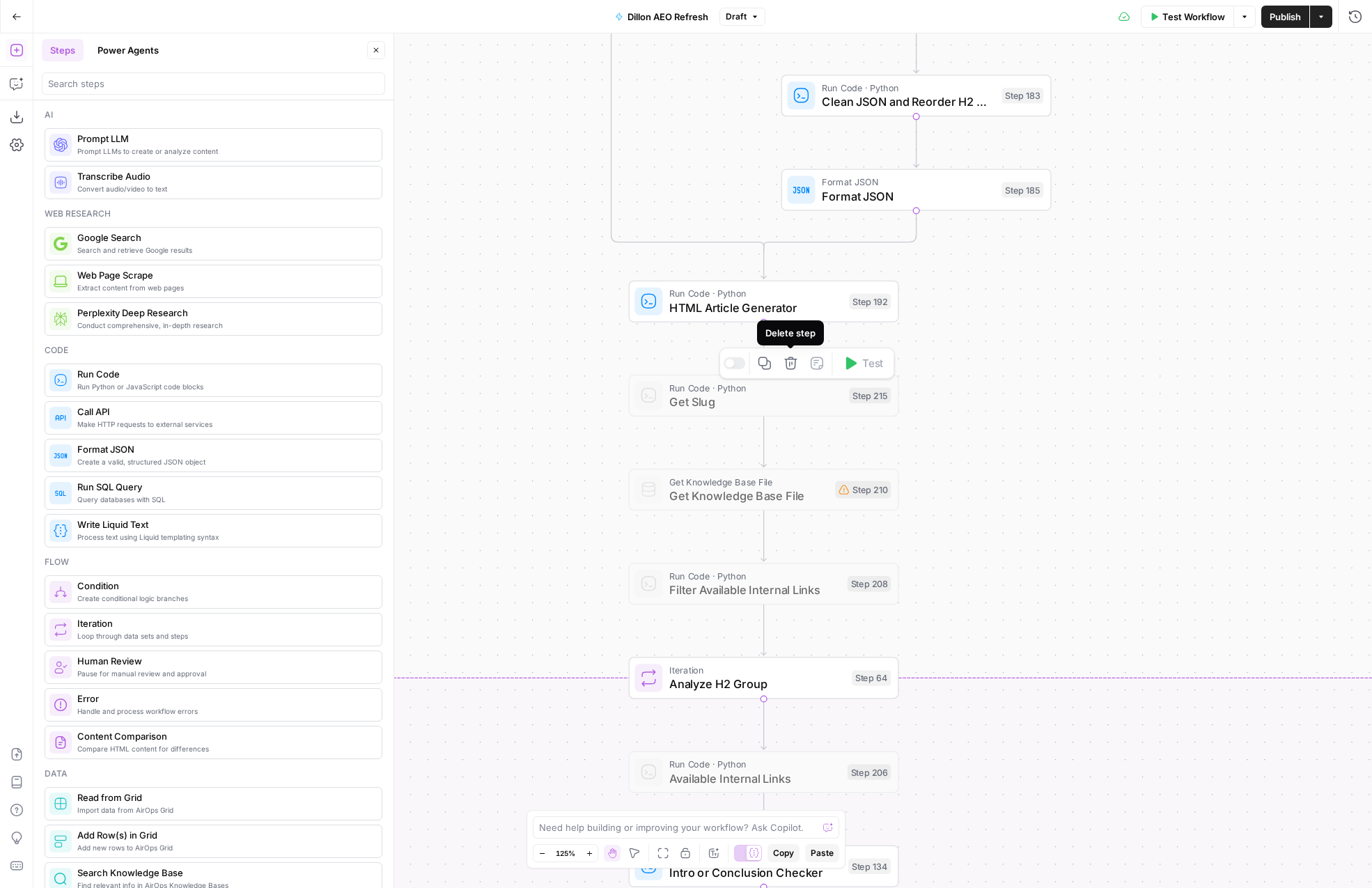 click 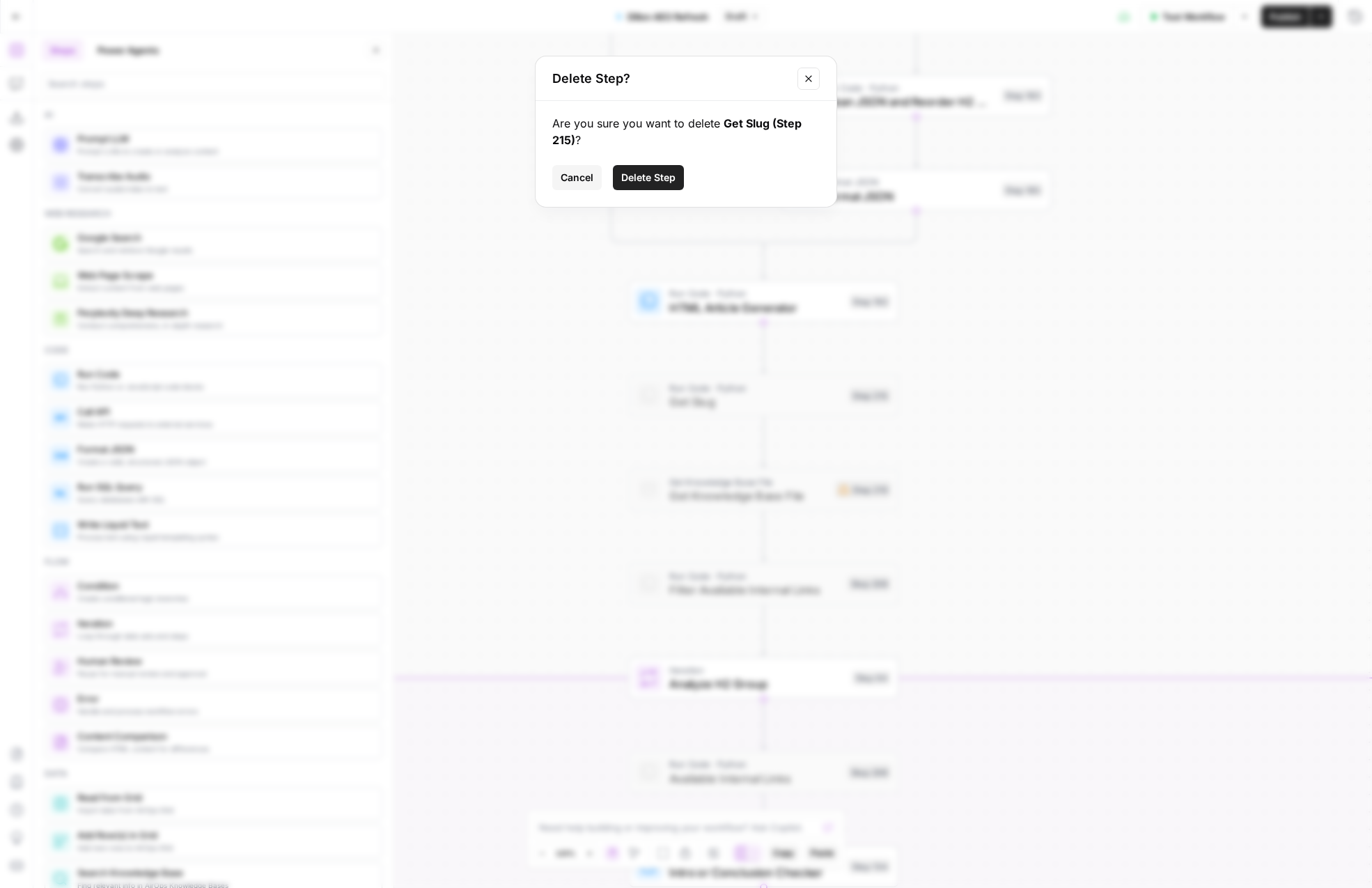 click on "Delete Step" at bounding box center [648, 178] 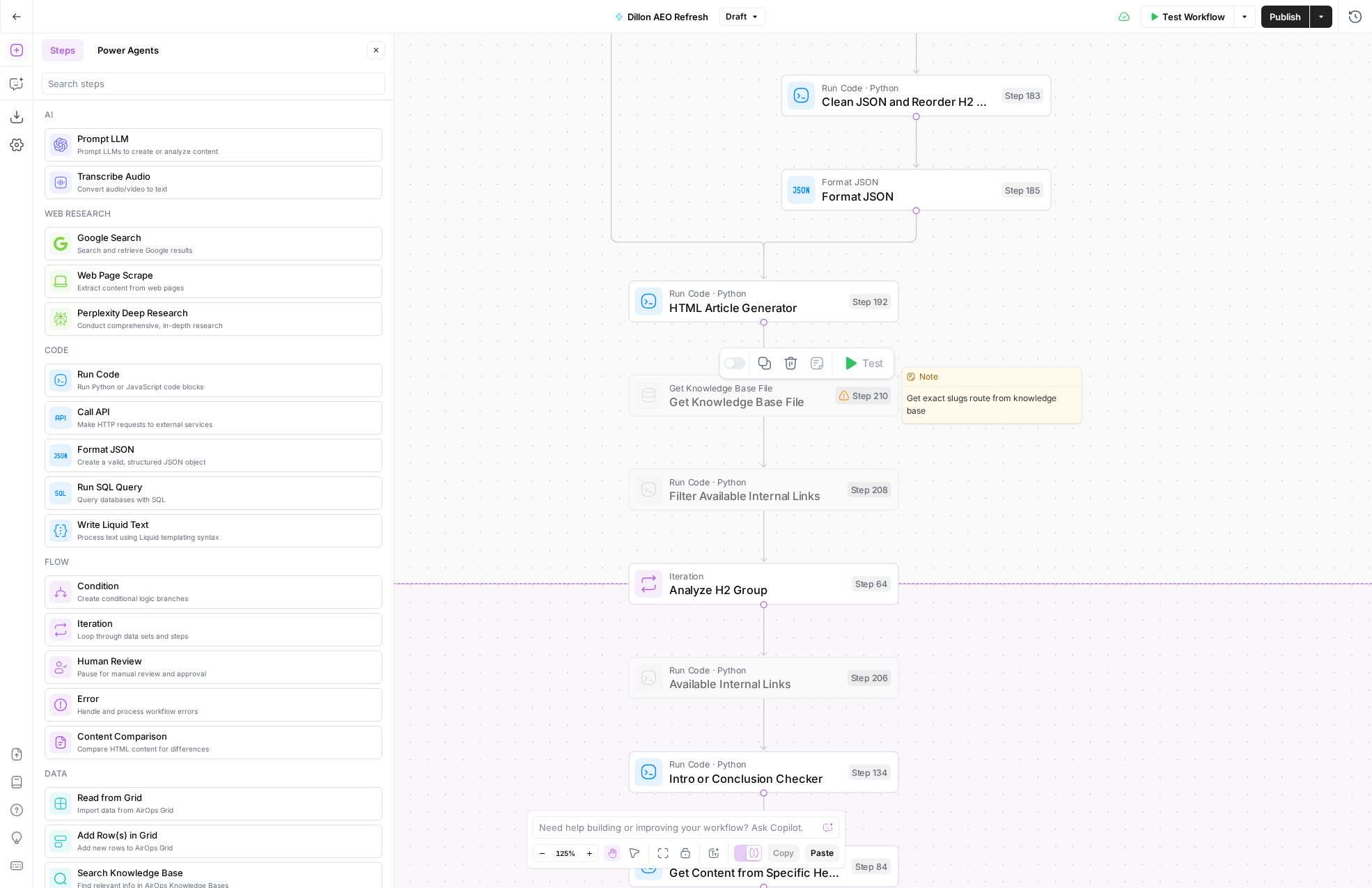 click 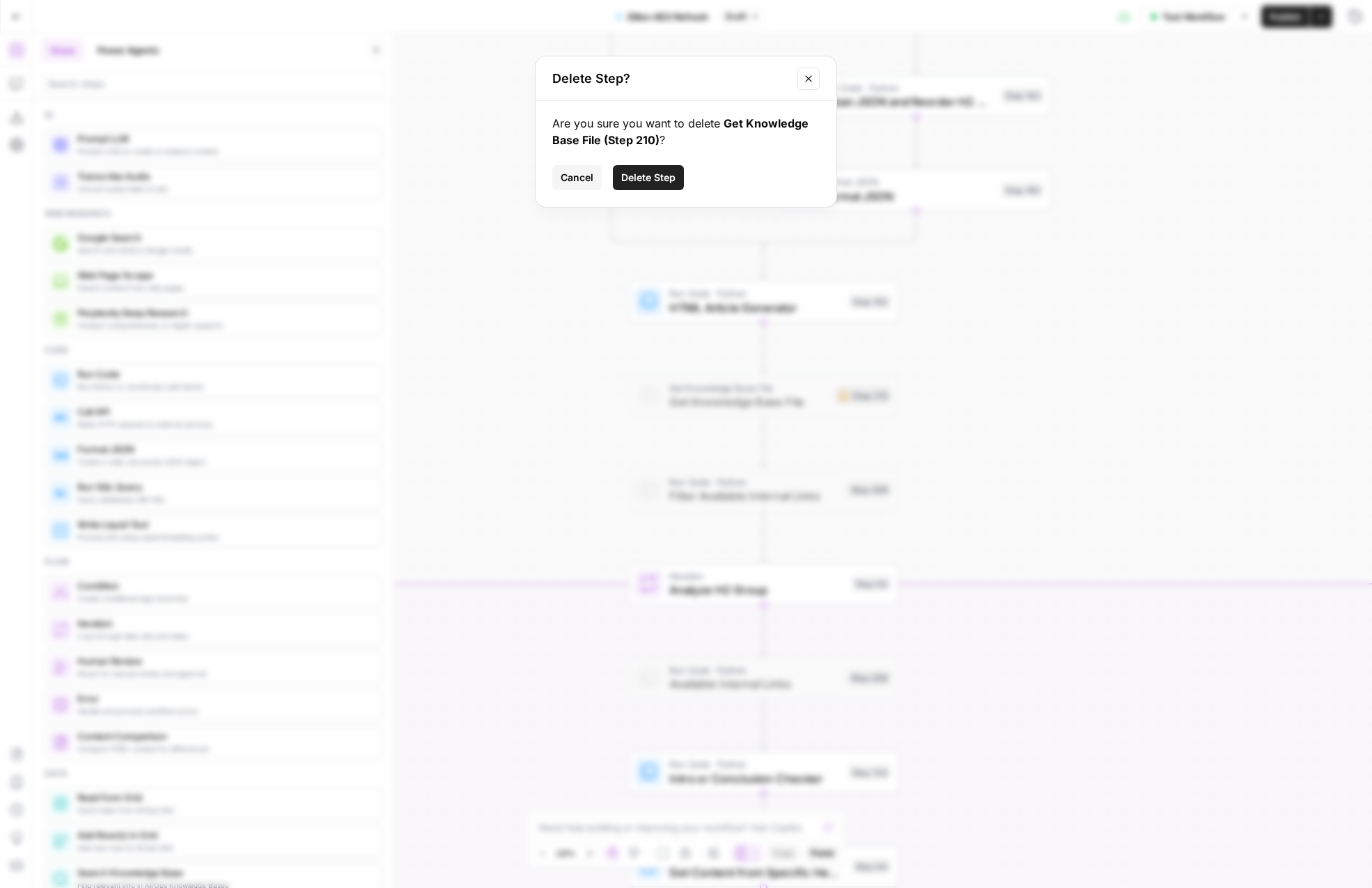click on "Delete Step" at bounding box center [648, 178] 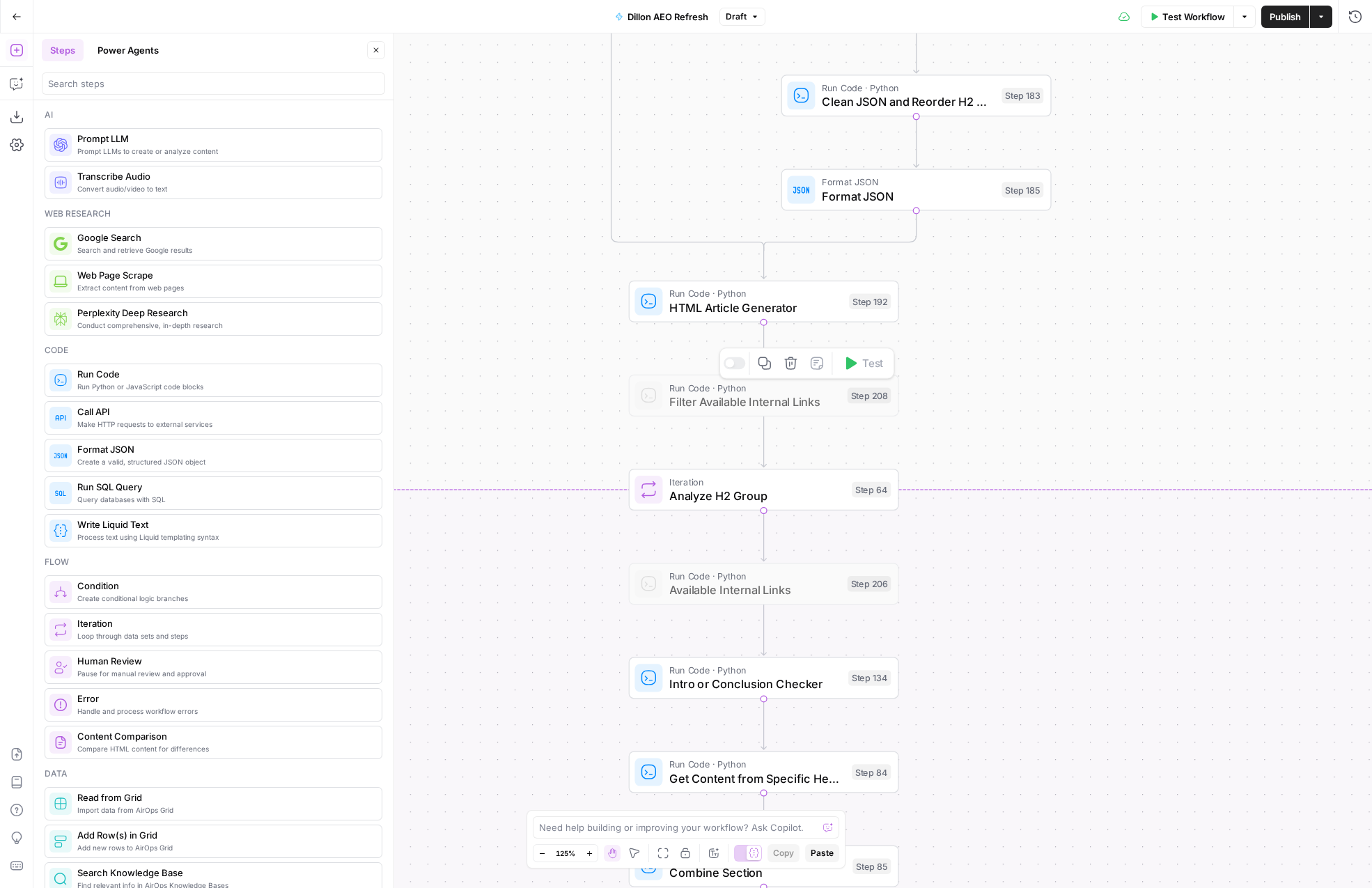 click 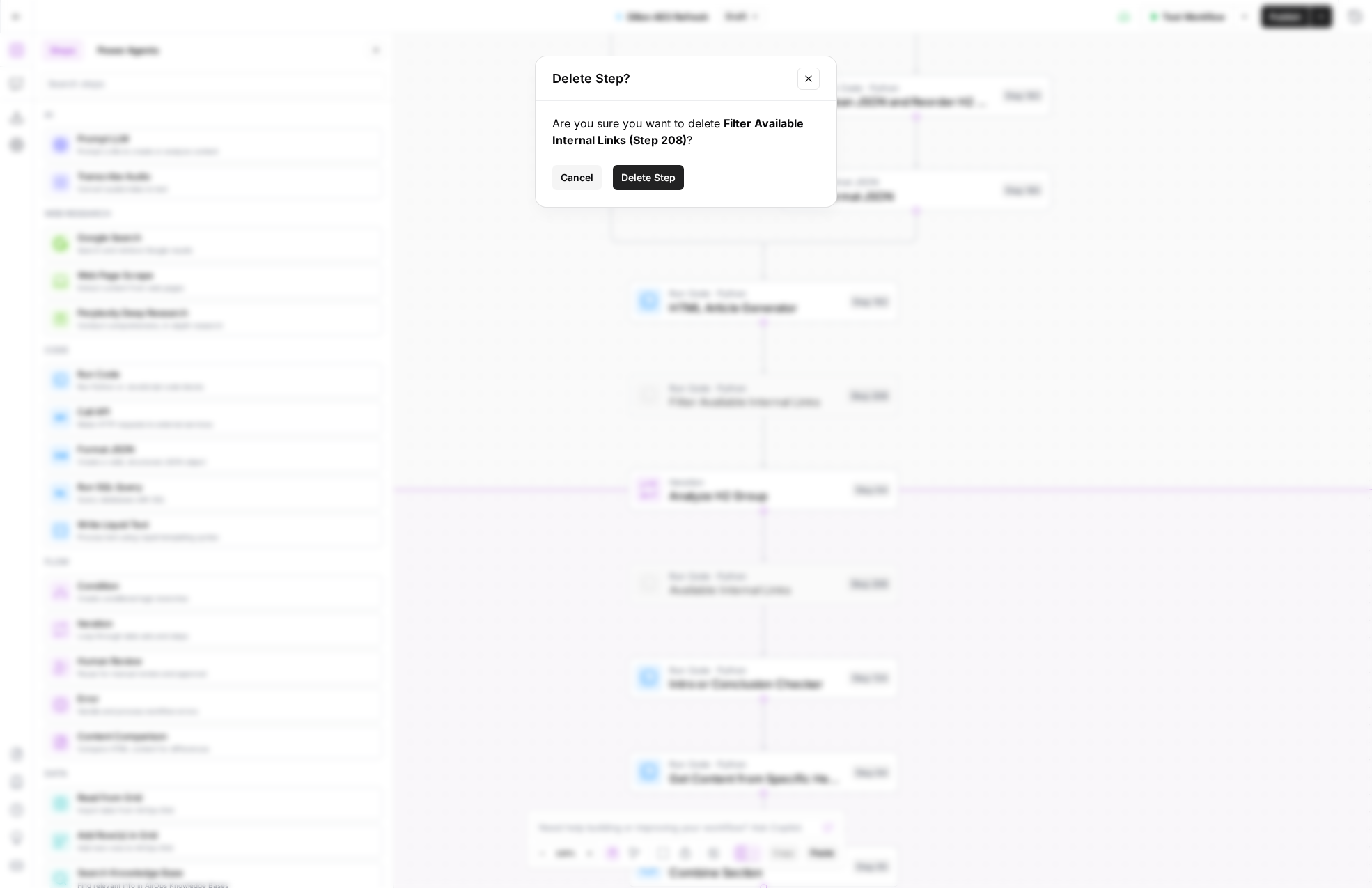 click on "Delete Step" at bounding box center (648, 178) 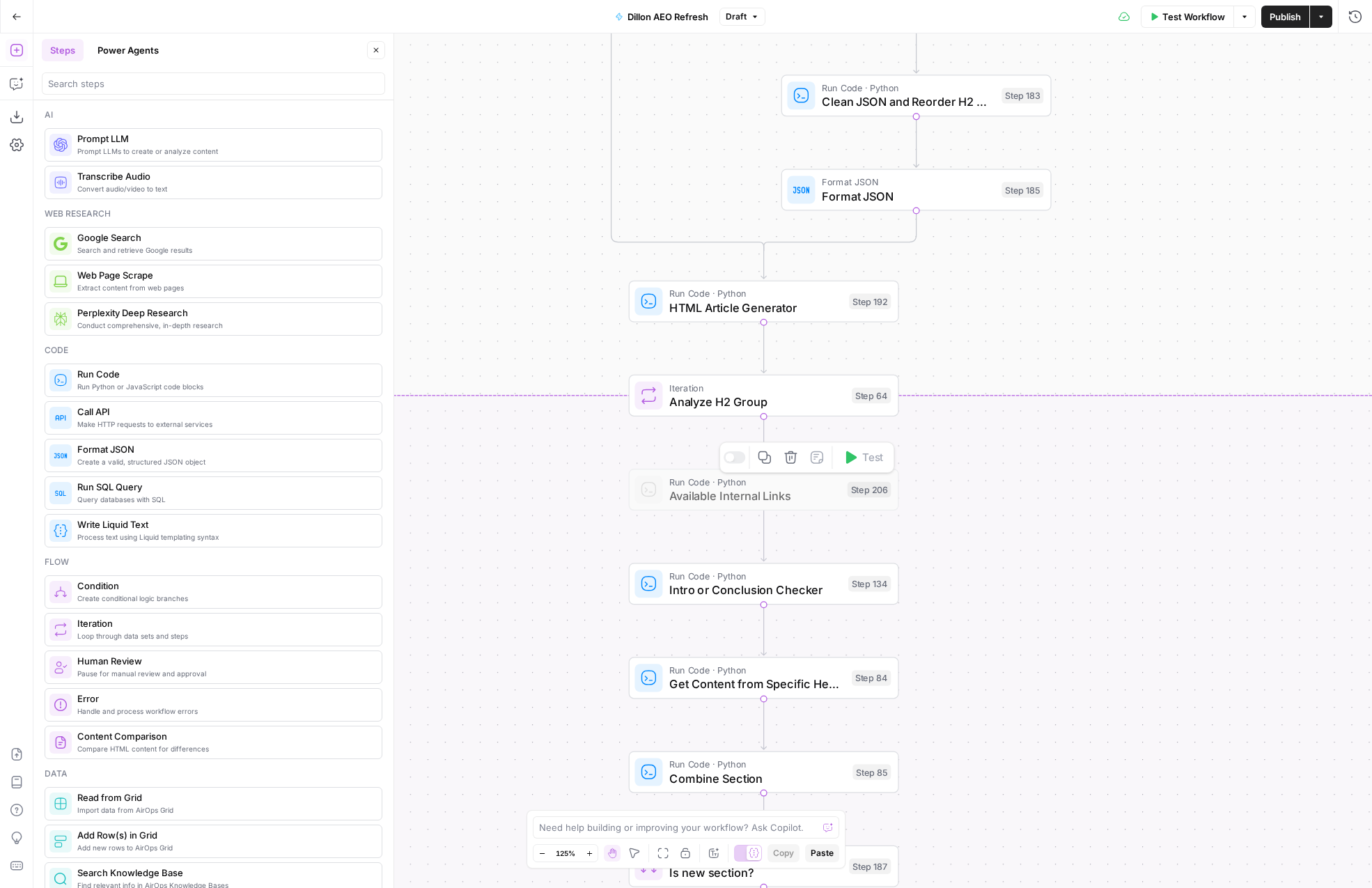 click 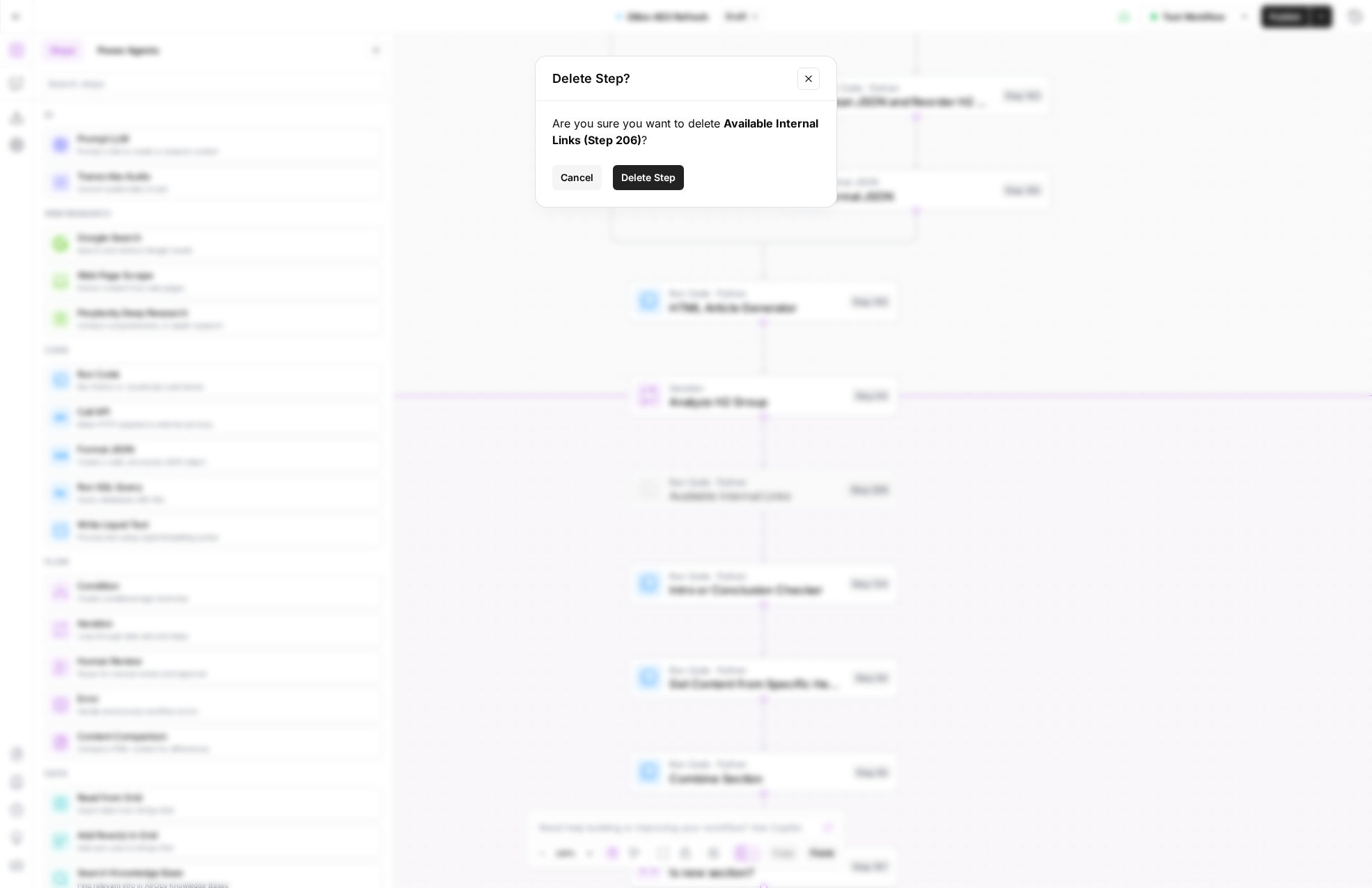 click on "Delete Step" at bounding box center [648, 178] 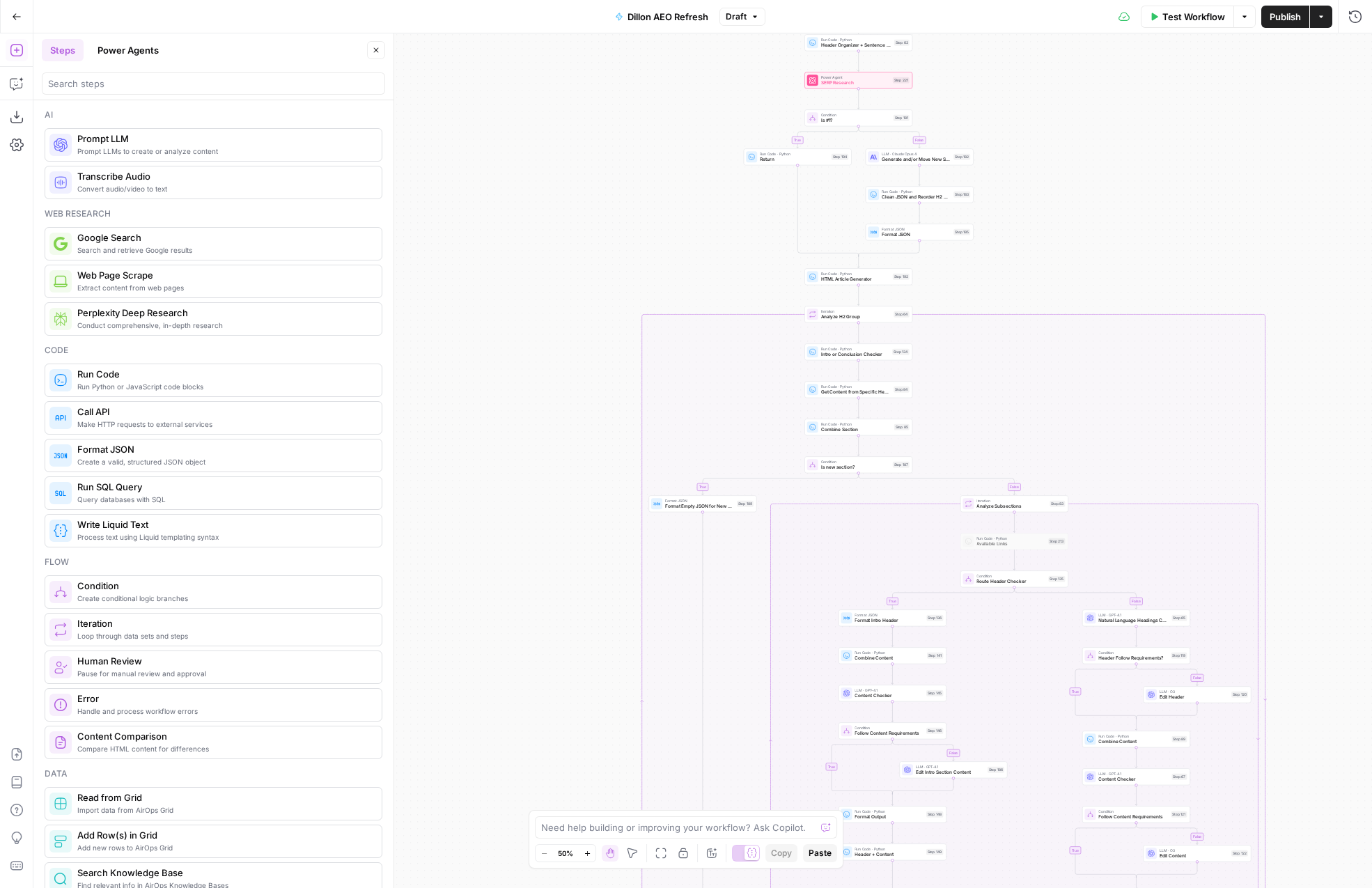 click on "Available Links" at bounding box center (1011, 544) 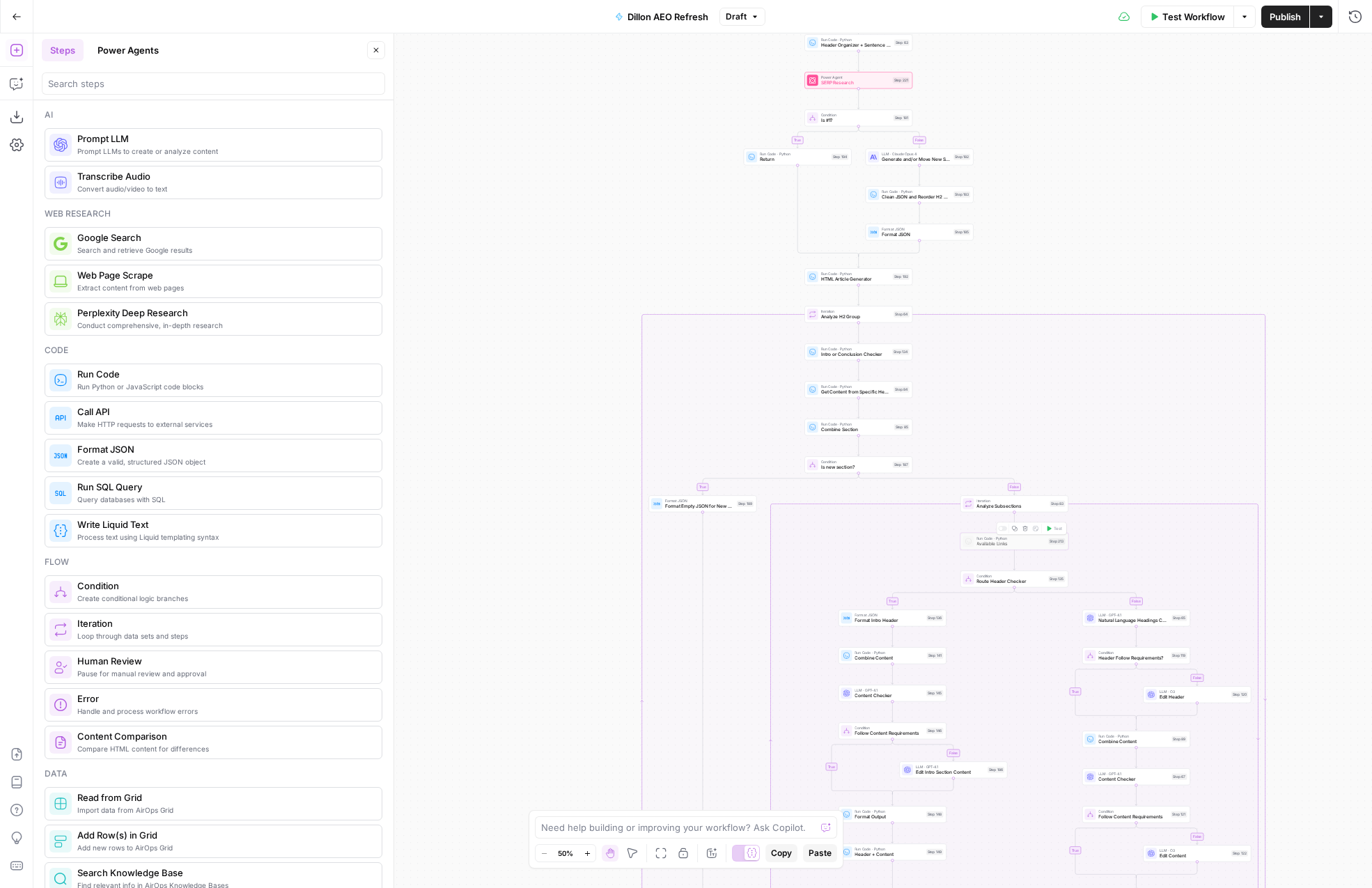 click 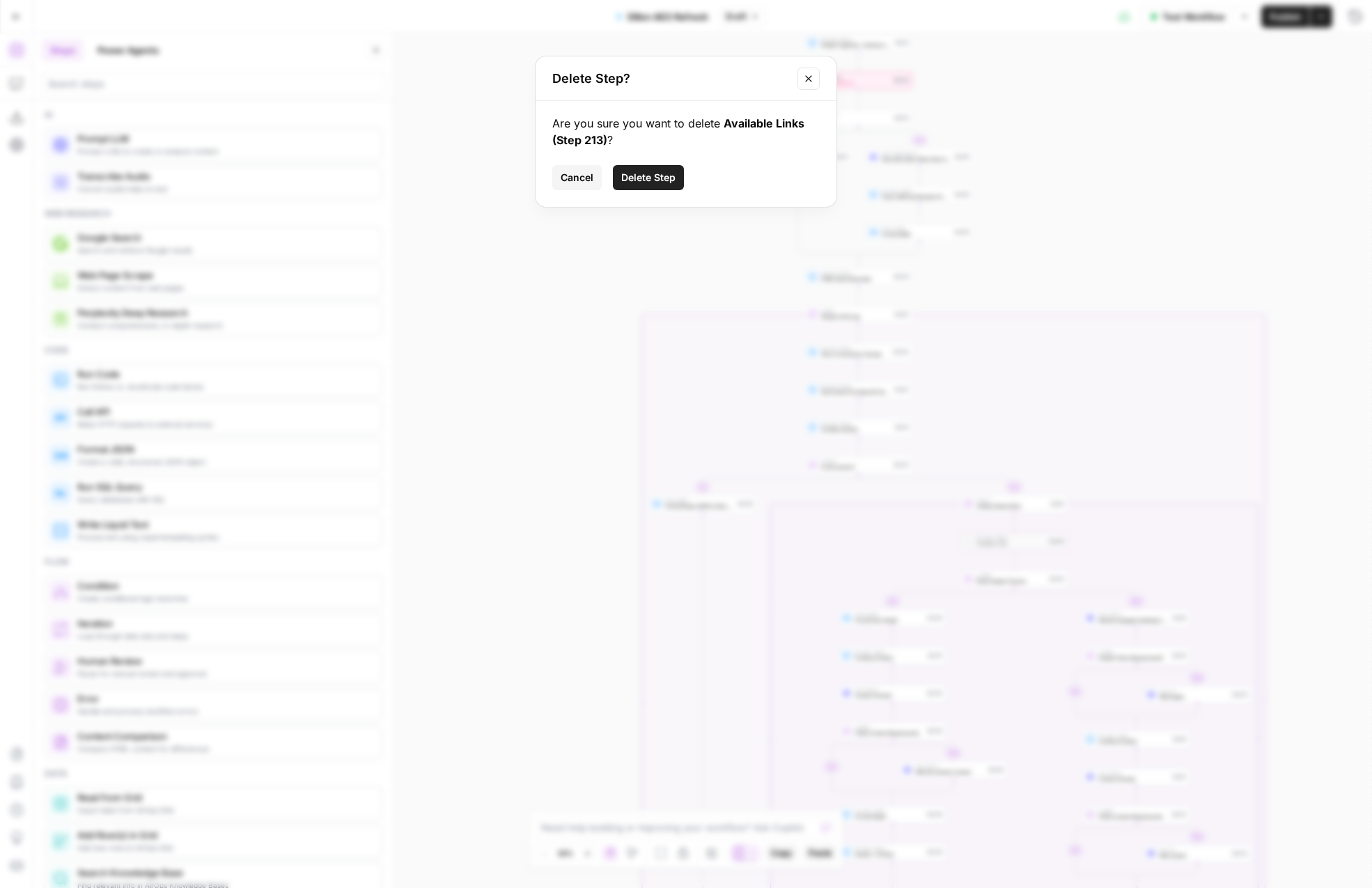 click on "Delete Step" at bounding box center [648, 178] 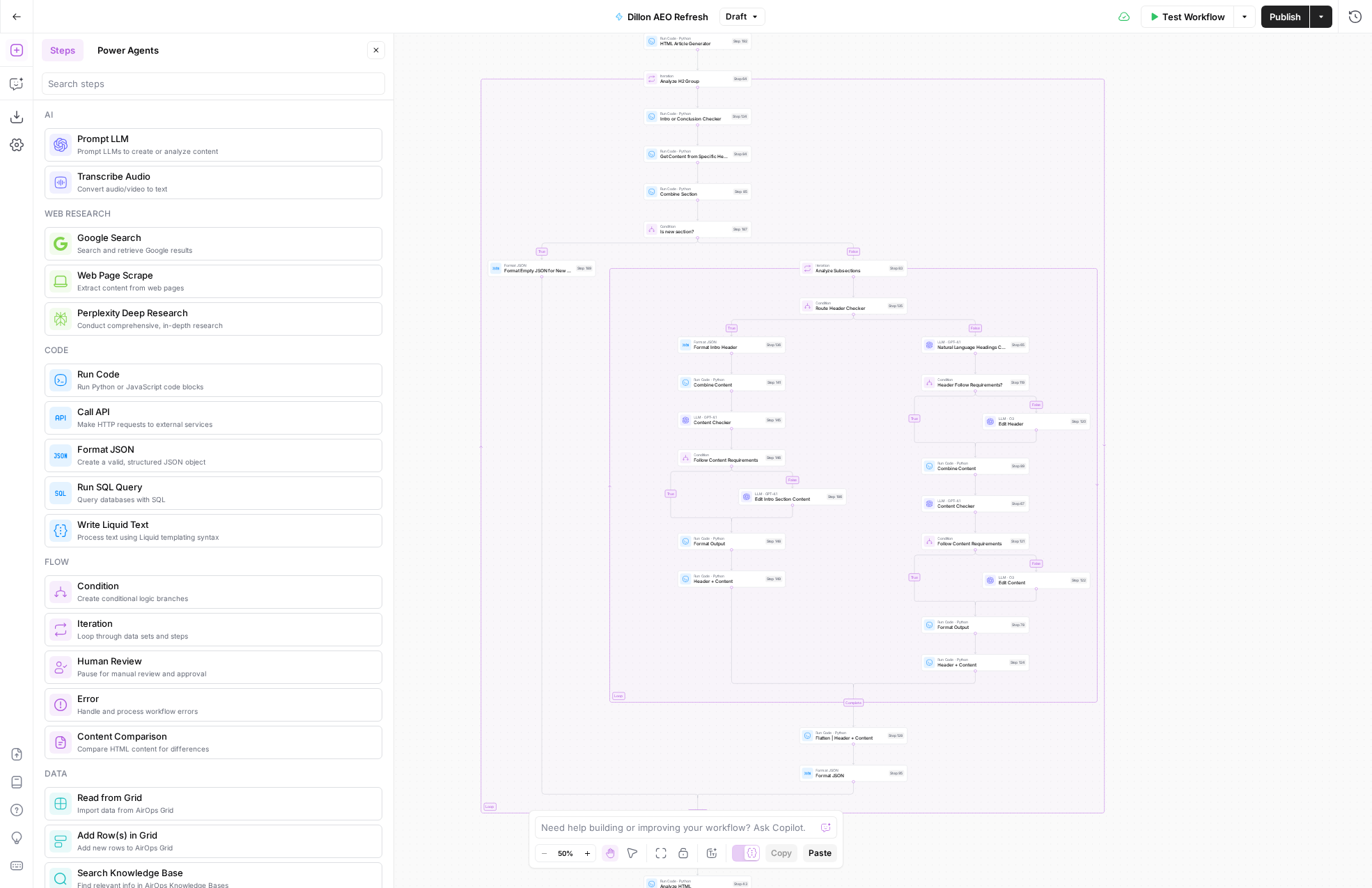 drag, startPoint x: 1283, startPoint y: 729, endPoint x: 1201, endPoint y: 314, distance: 423.024 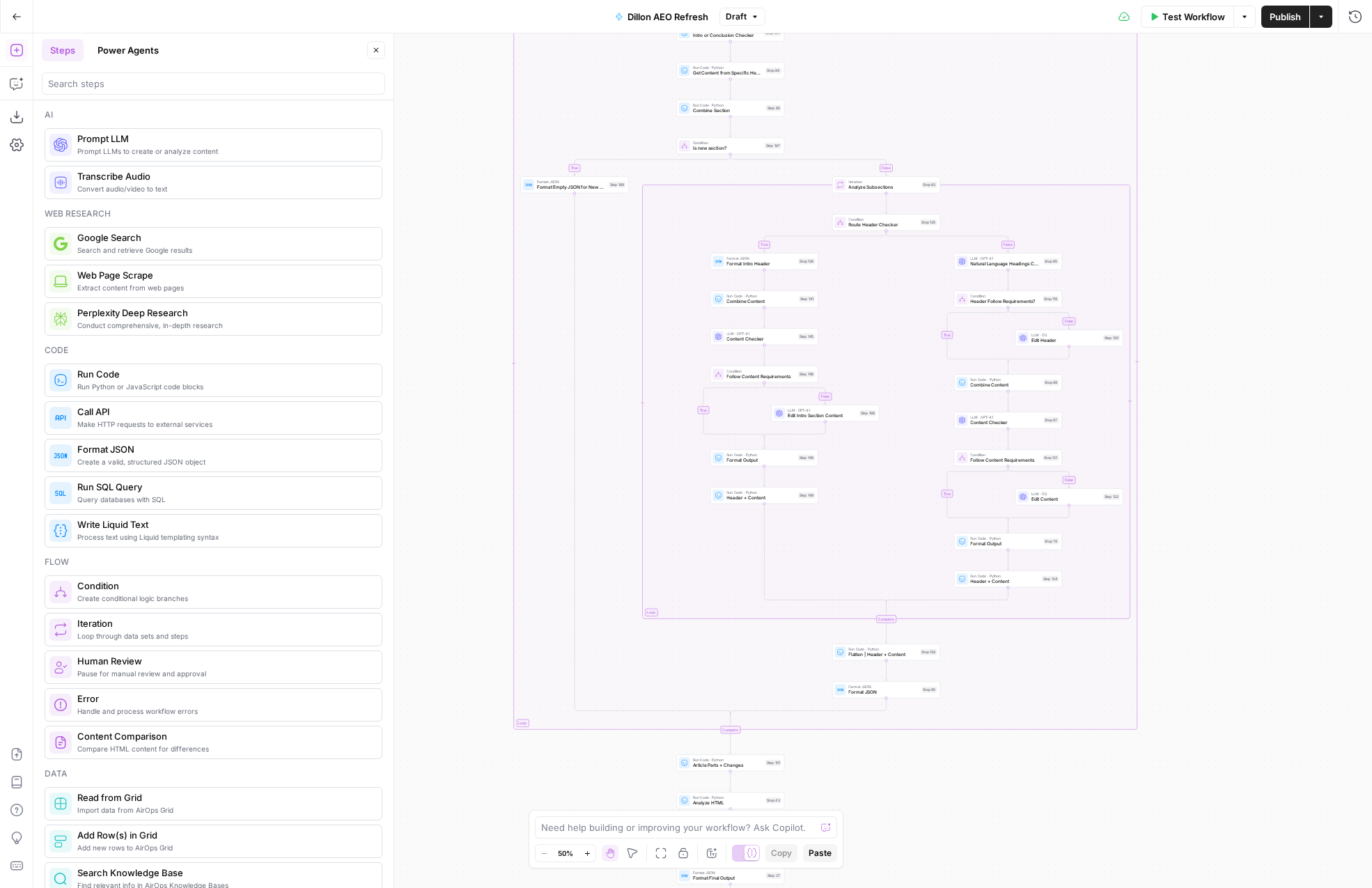 drag, startPoint x: 1167, startPoint y: 635, endPoint x: 1210, endPoint y: 600, distance: 55.443665 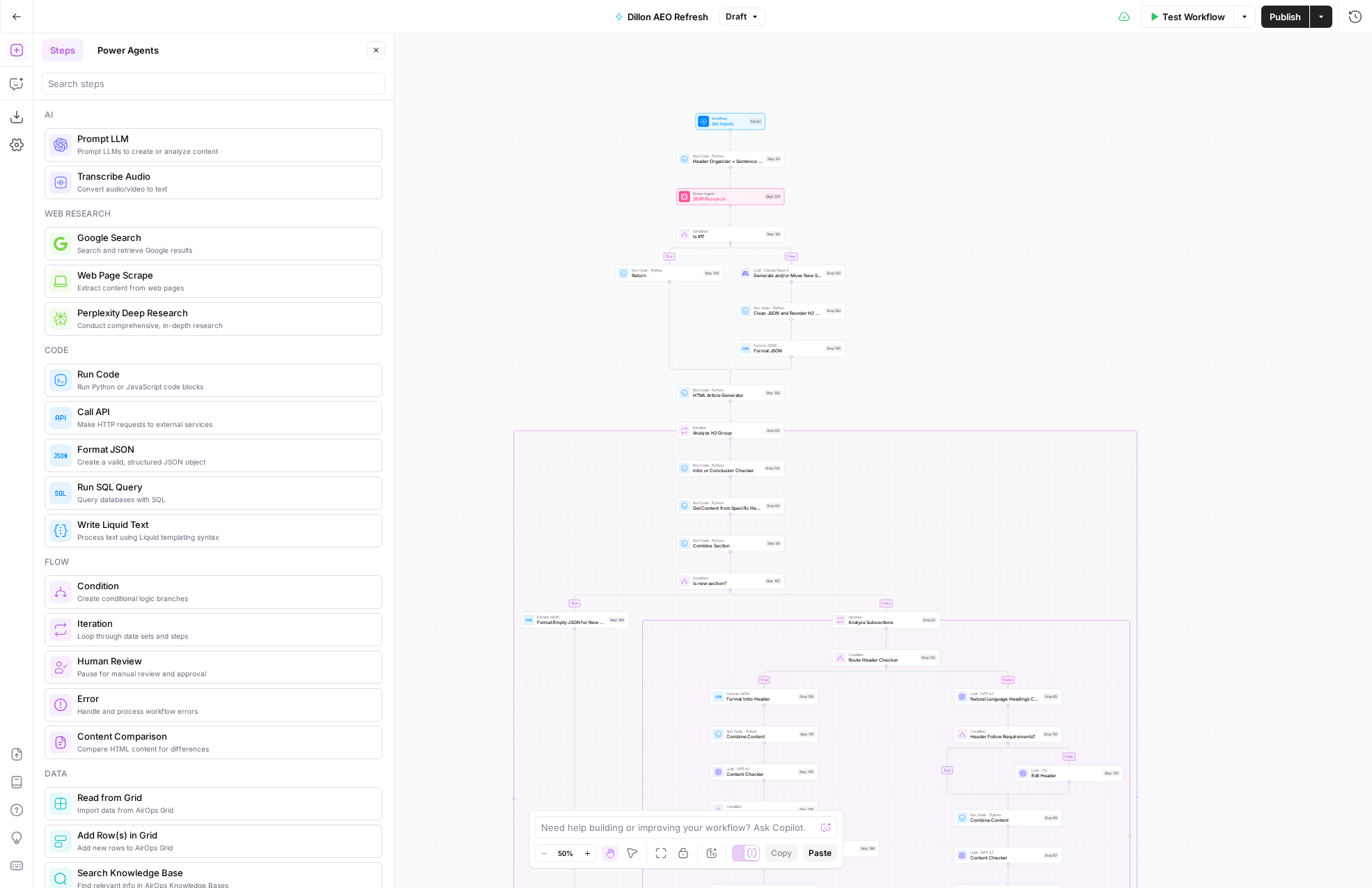 drag, startPoint x: 1210, startPoint y: 154, endPoint x: 1213, endPoint y: 634, distance: 480.00937 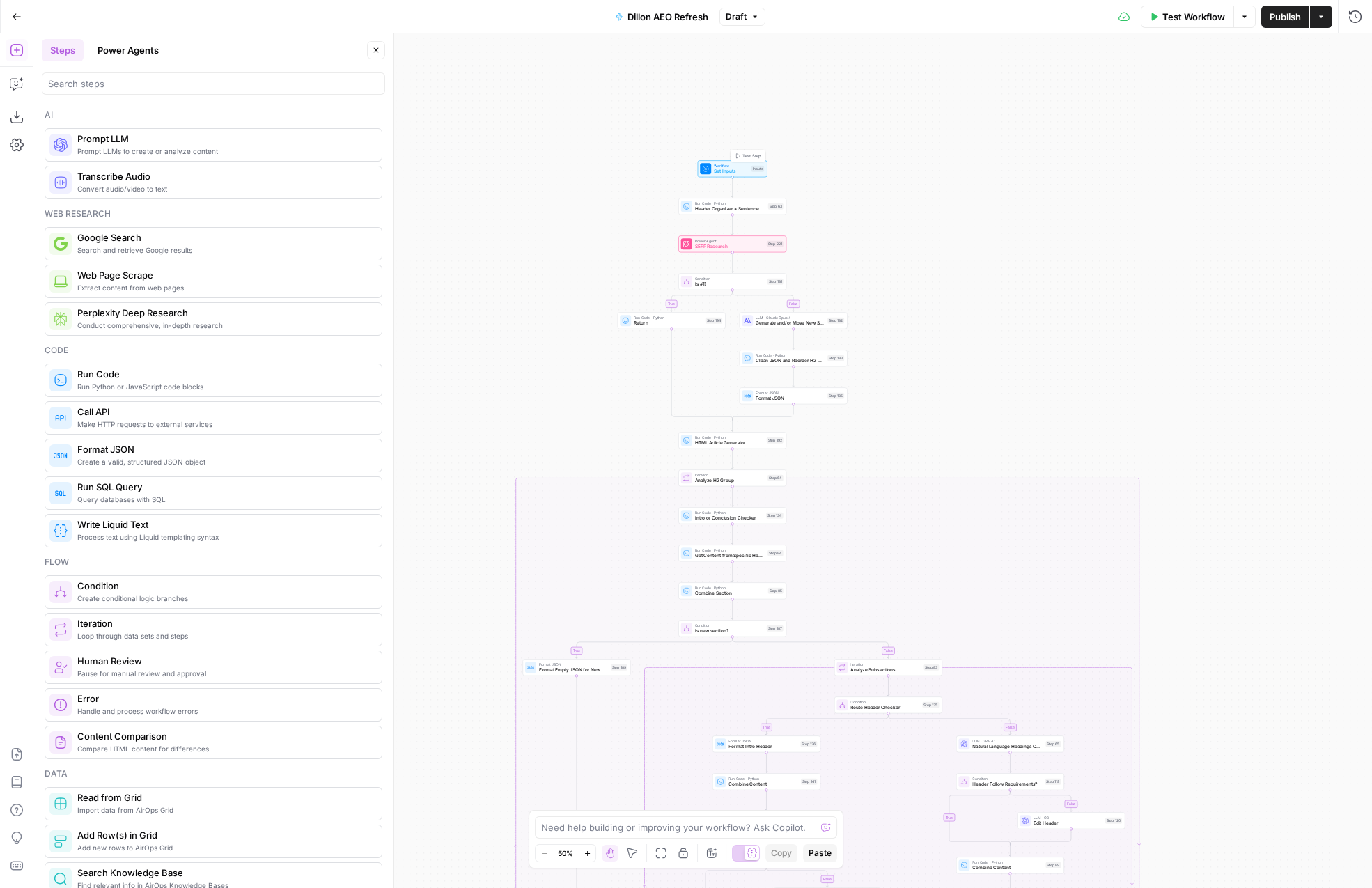 click on "Set Inputs" at bounding box center [731, 171] 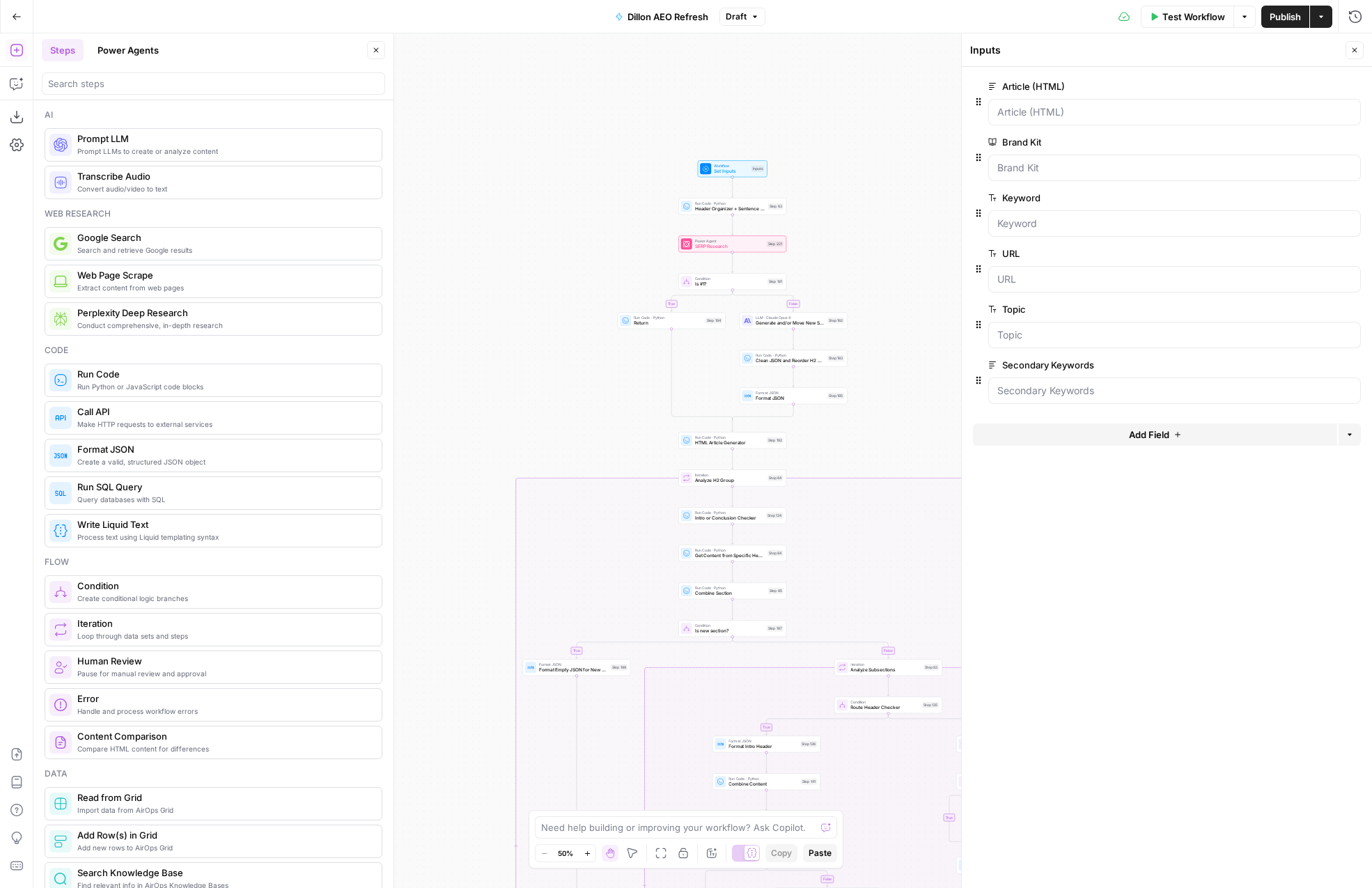 click on "Close" at bounding box center [1355, 50] 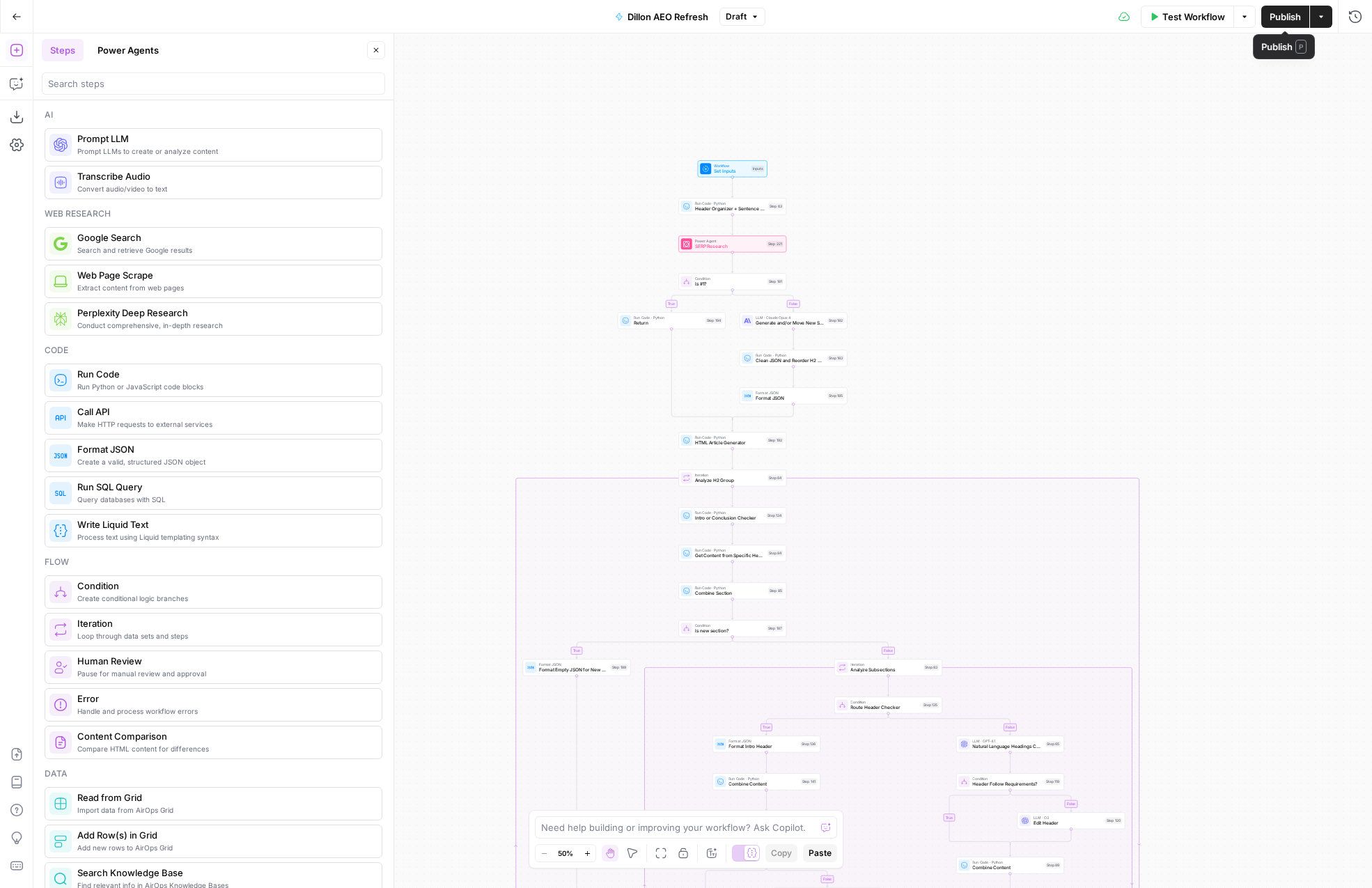 click on "Publish" at bounding box center (1285, 17) 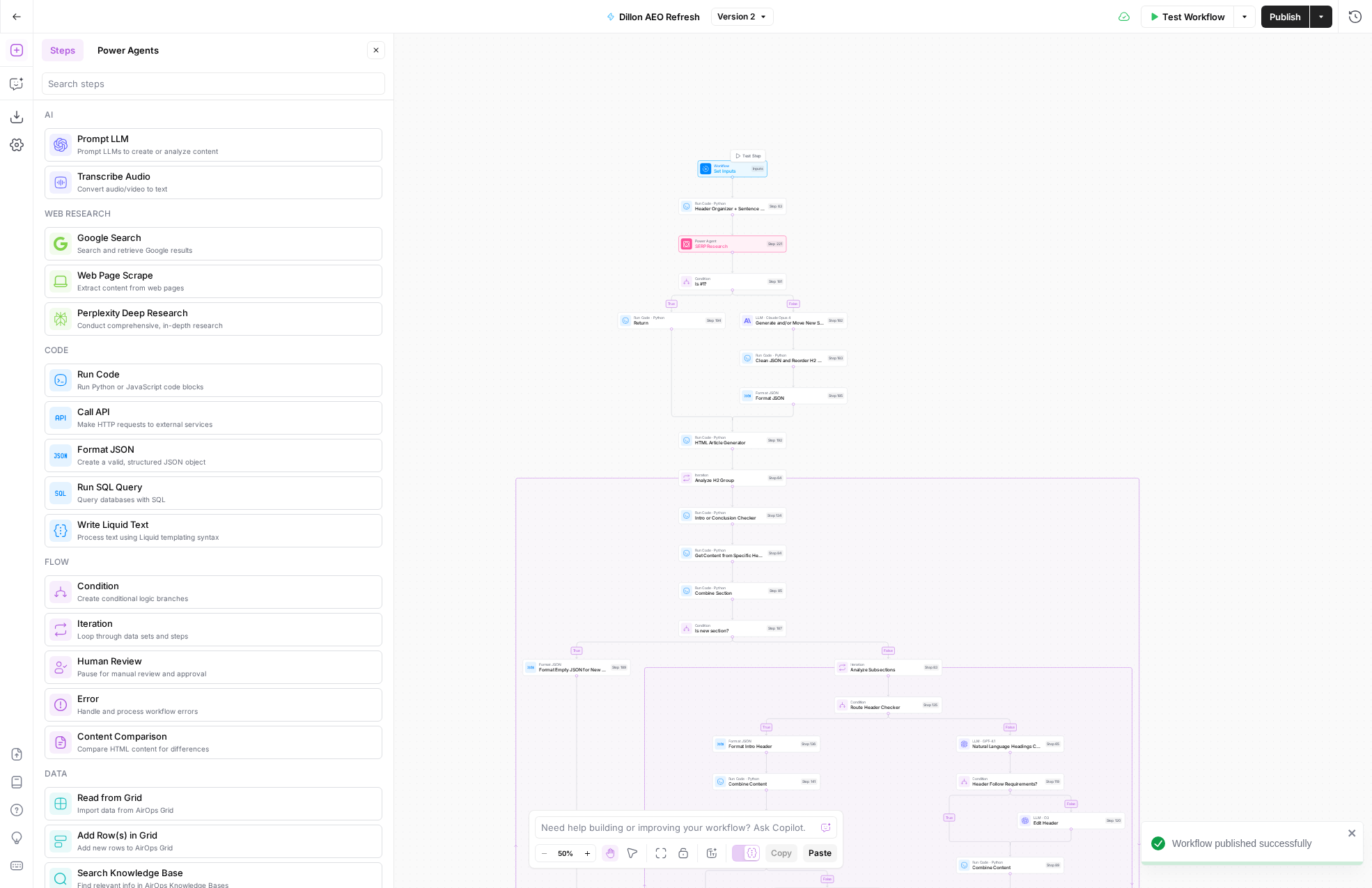click on "Set Inputs" at bounding box center [731, 171] 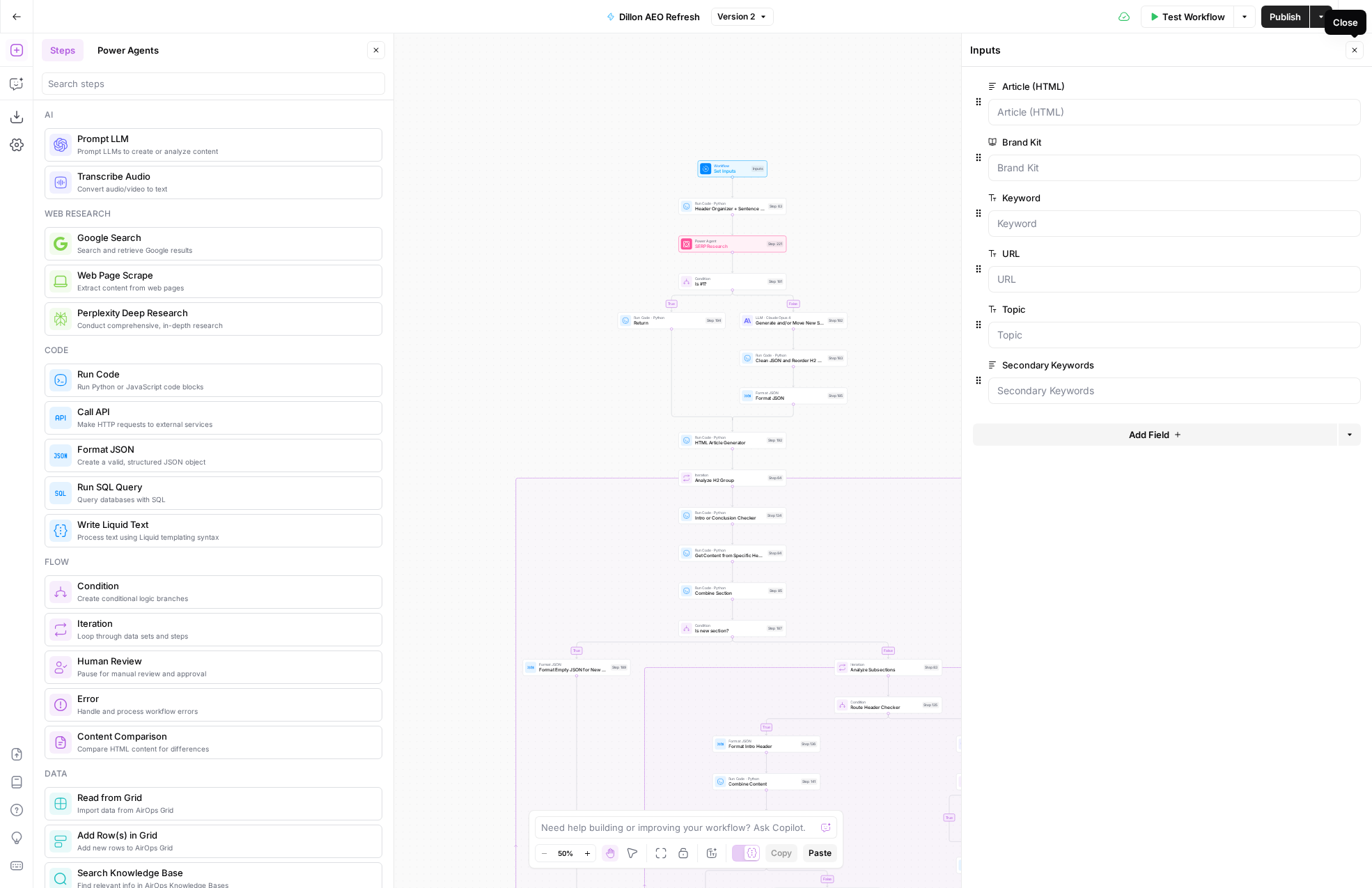 click 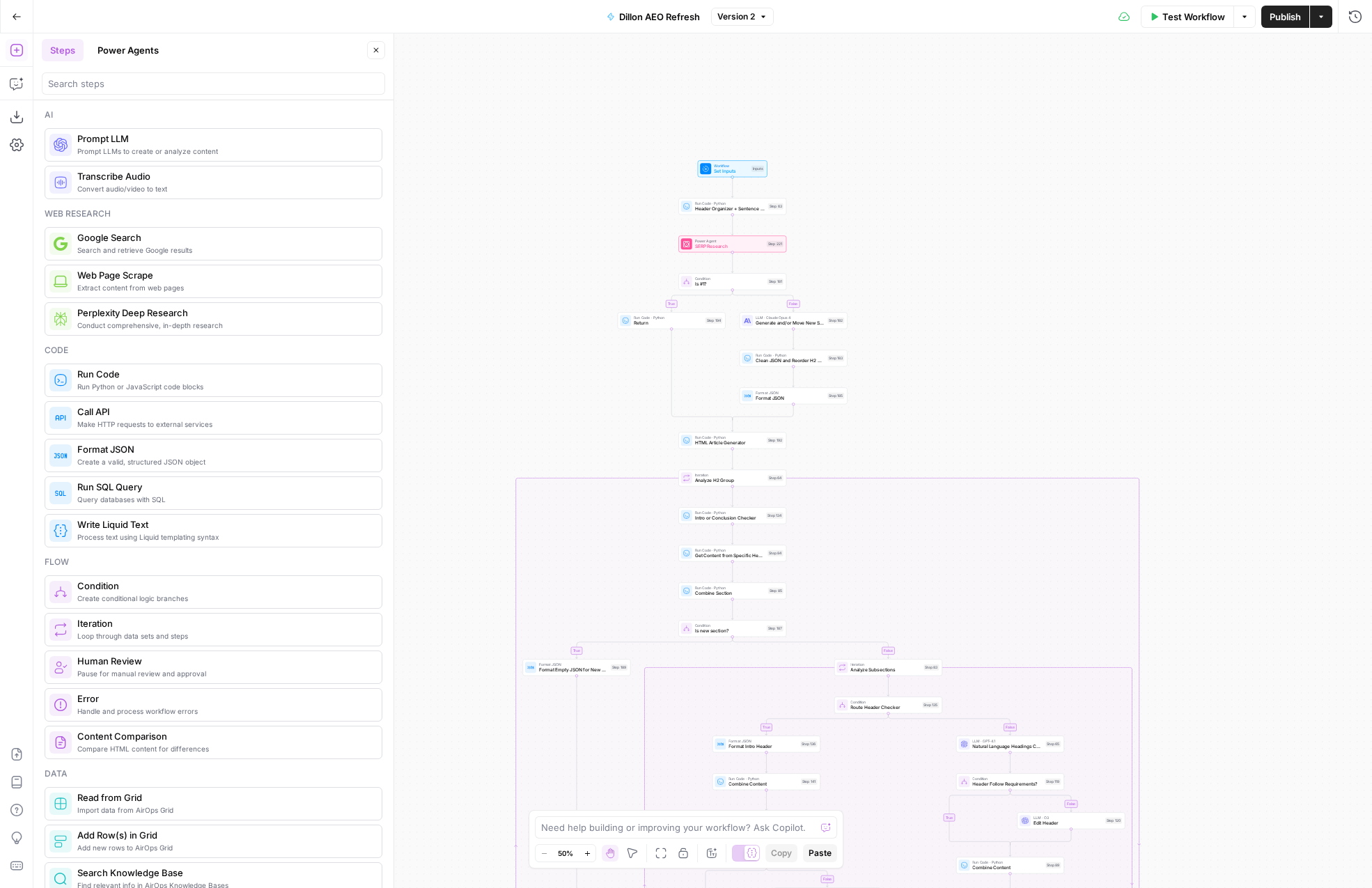click at bounding box center [213, 84] 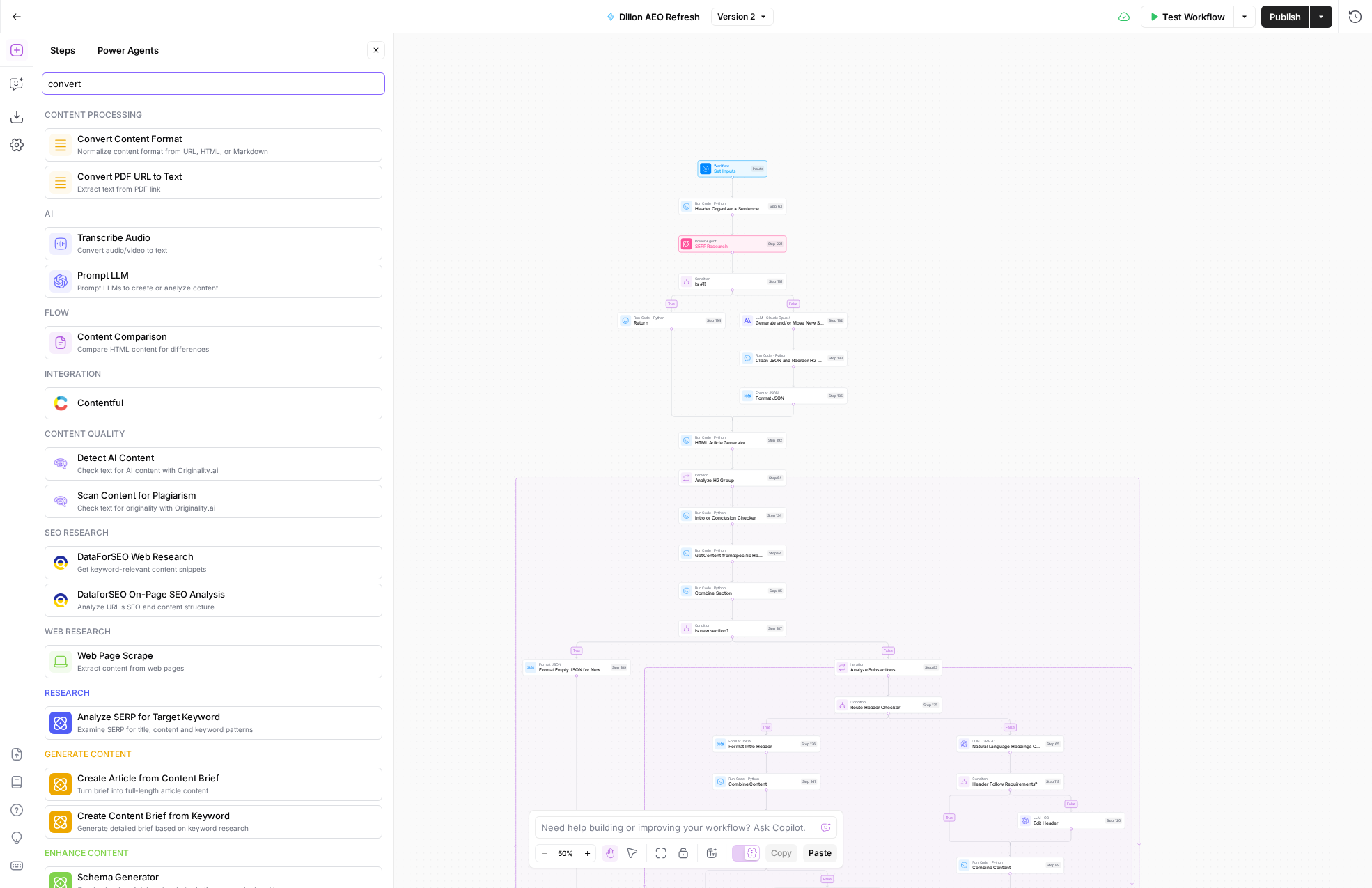 type on "convert" 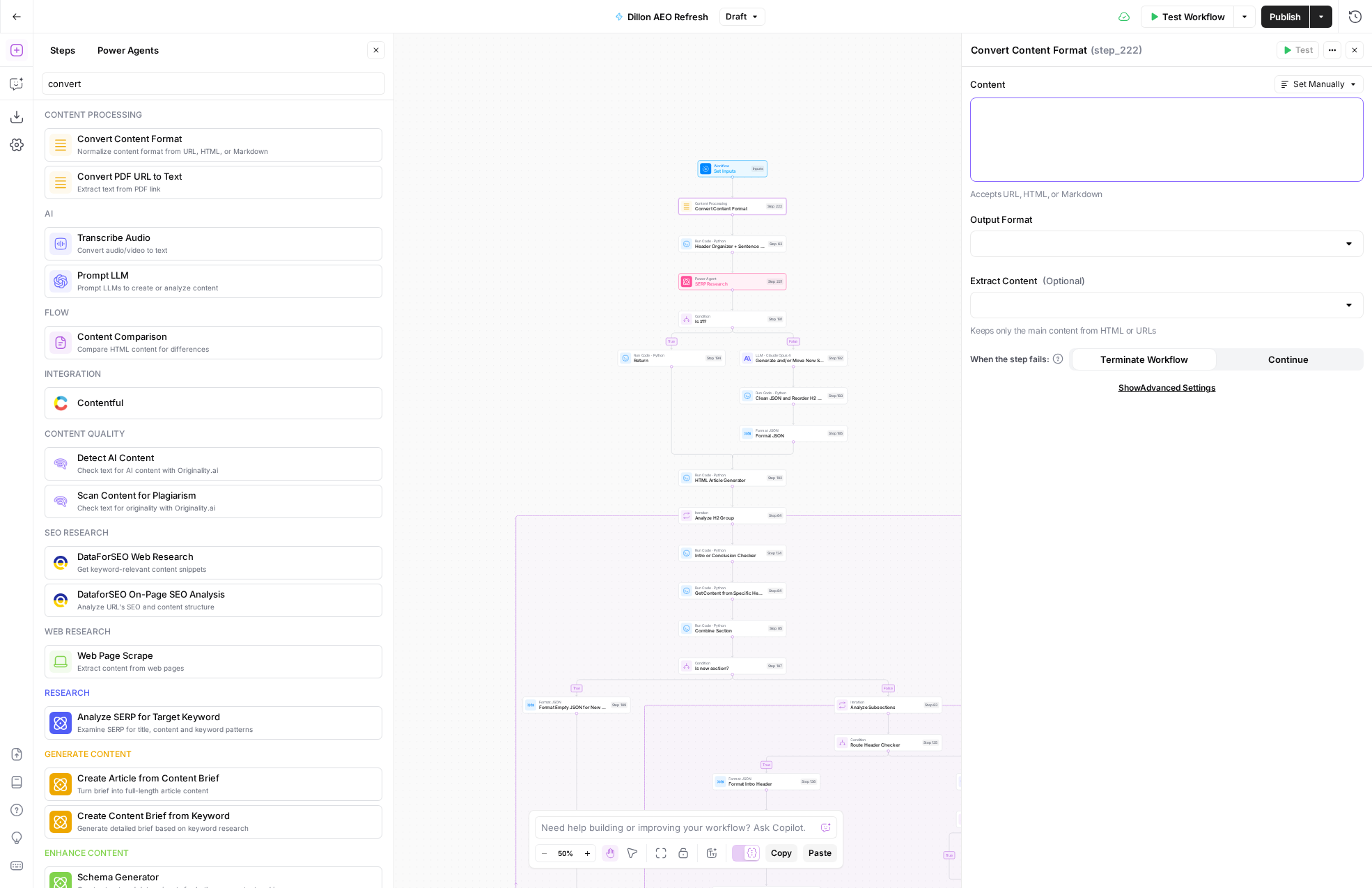 click at bounding box center (1167, 139) 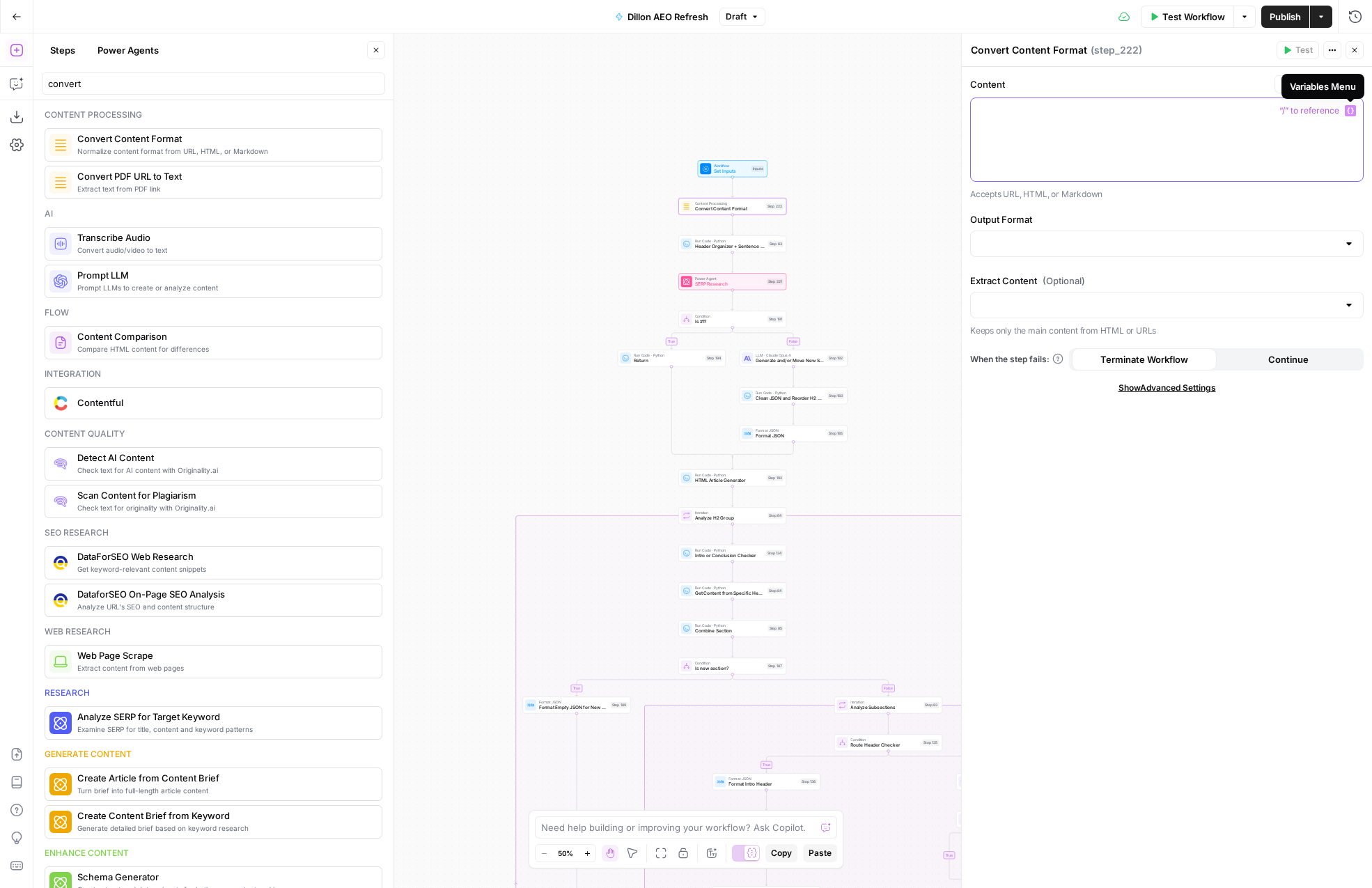 click 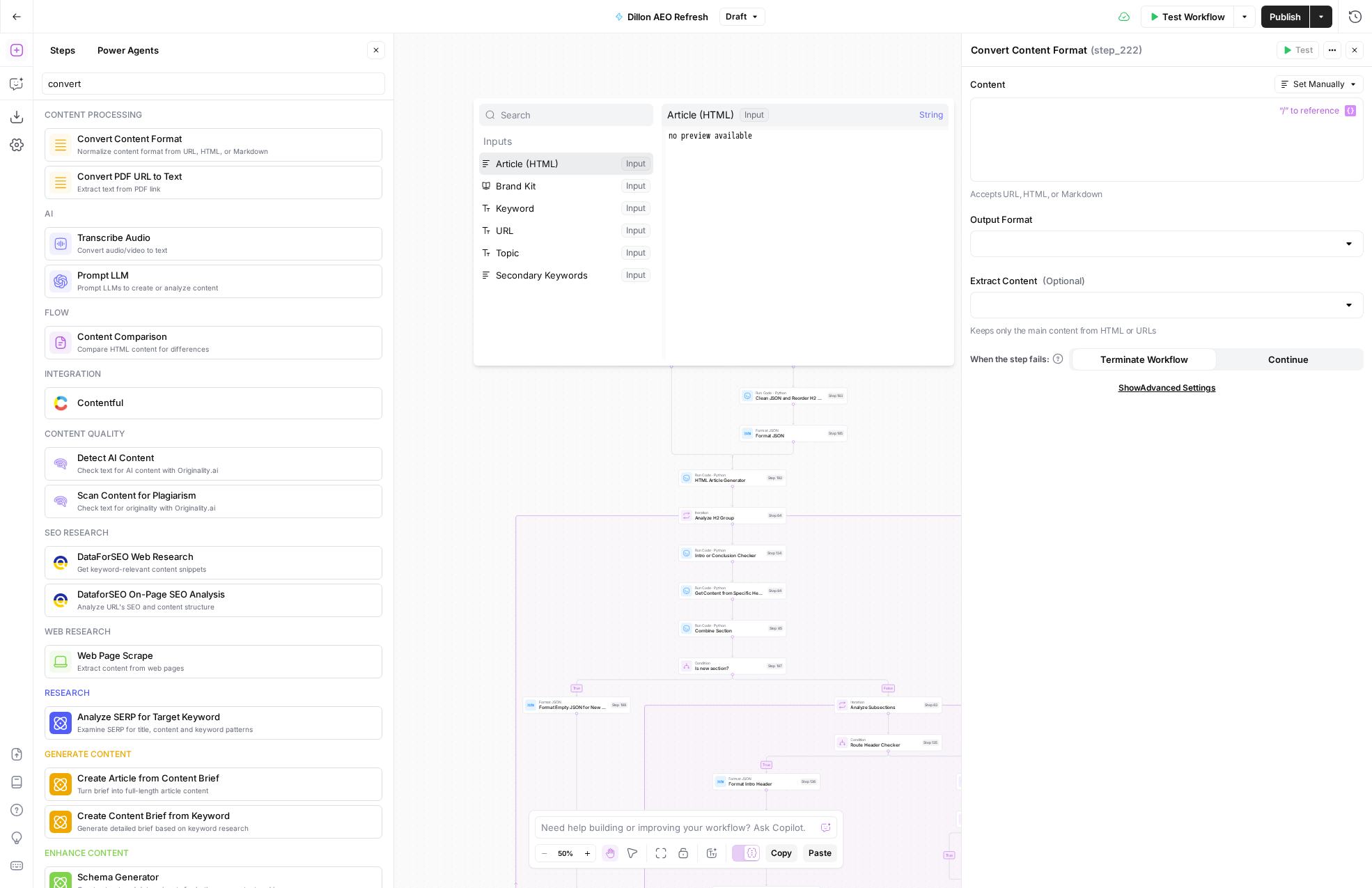 click at bounding box center (566, 164) 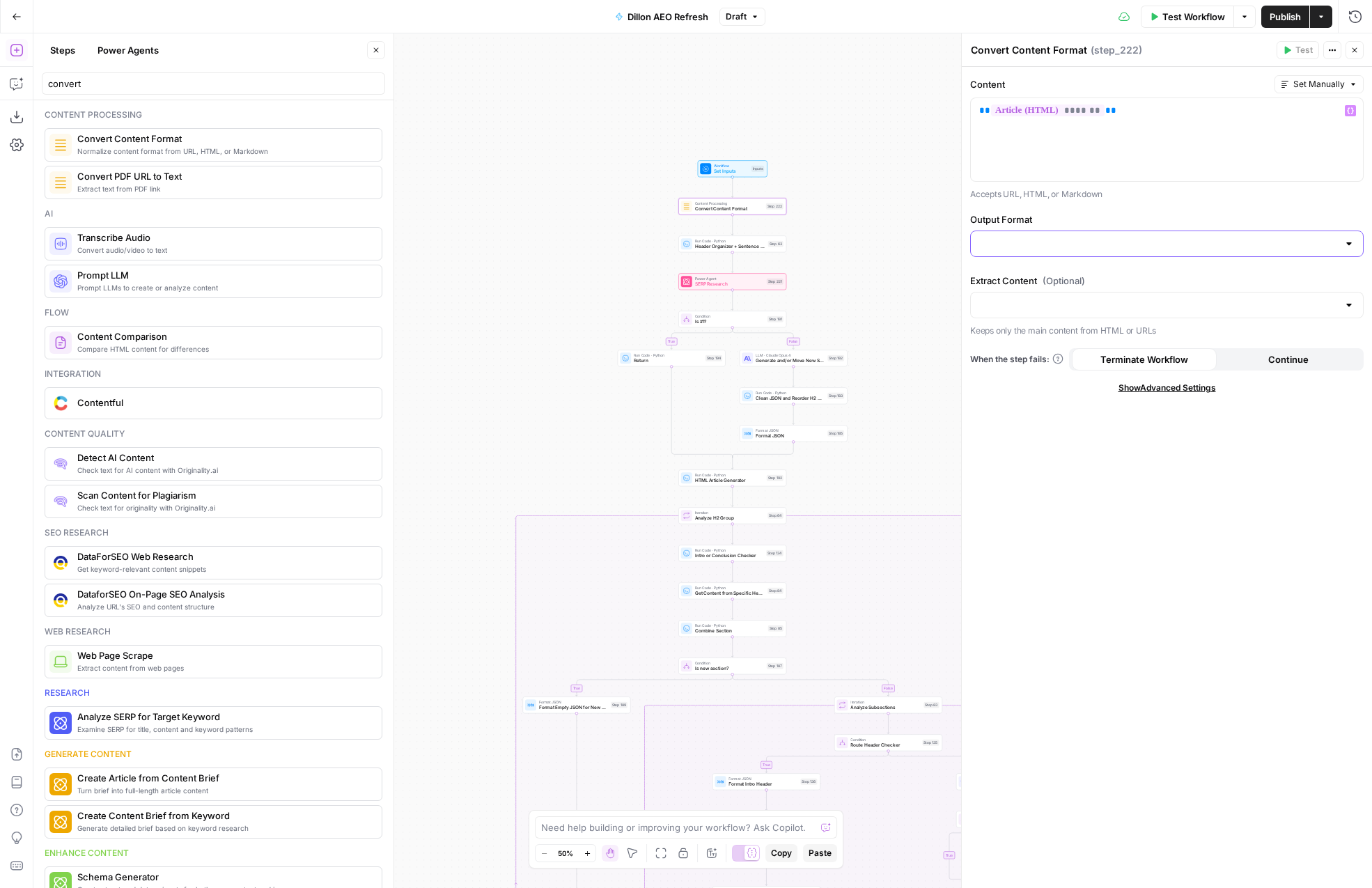 click on "Output Format" at bounding box center [1158, 244] 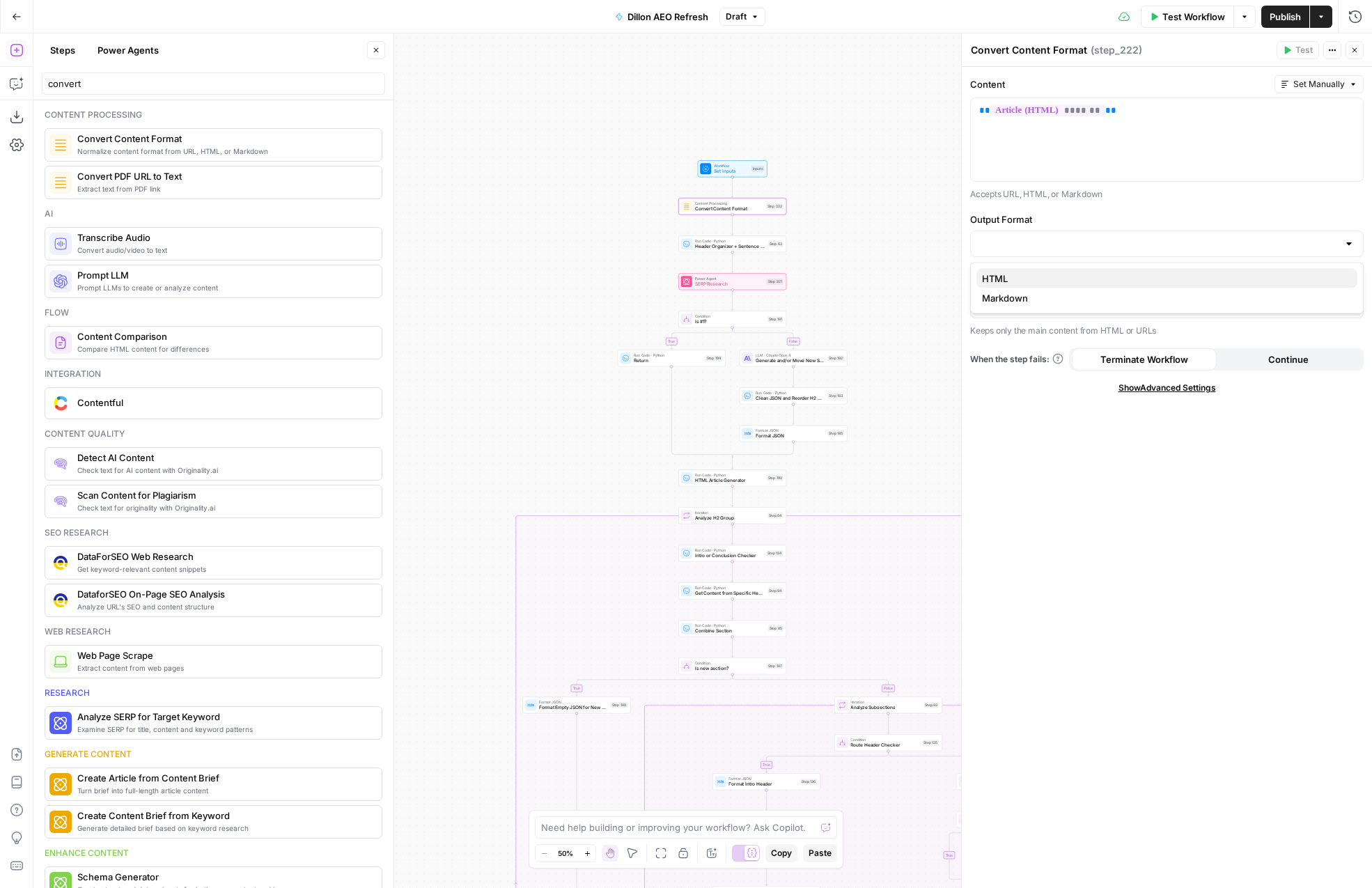 click on "HTML" at bounding box center (1164, 279) 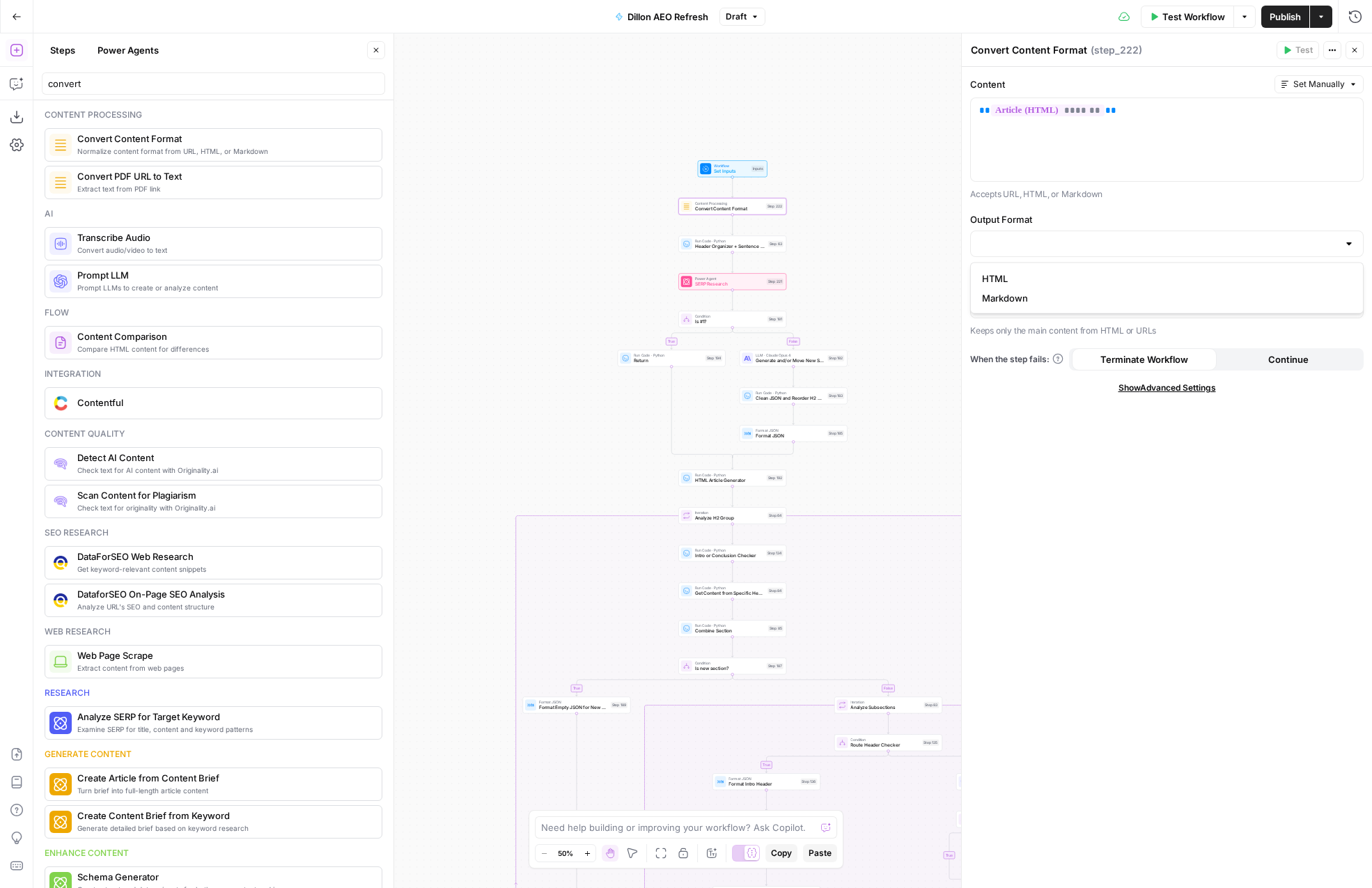 type on "HTML" 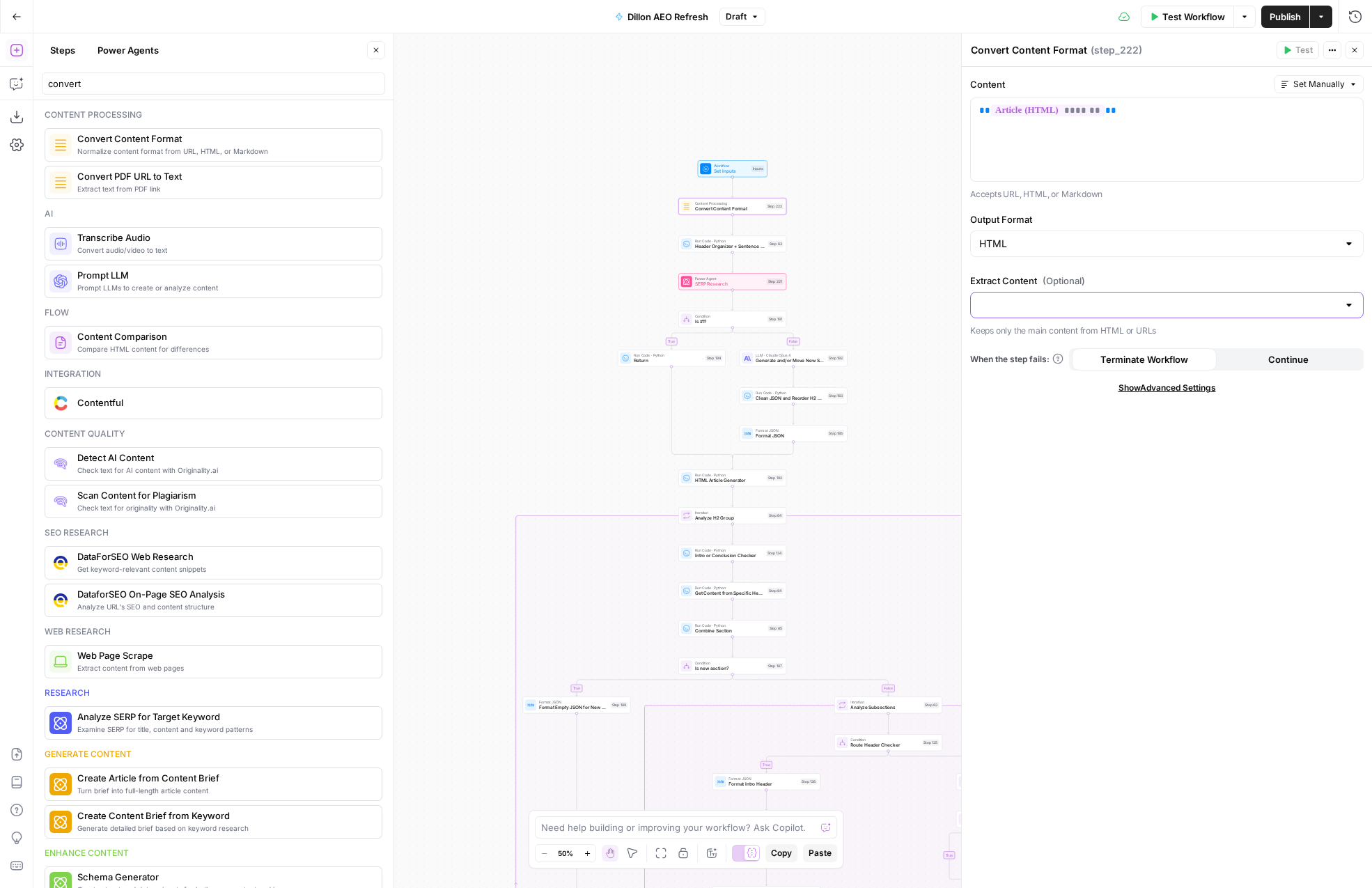 click on "Extract Content   (Optional)" at bounding box center (1158, 305) 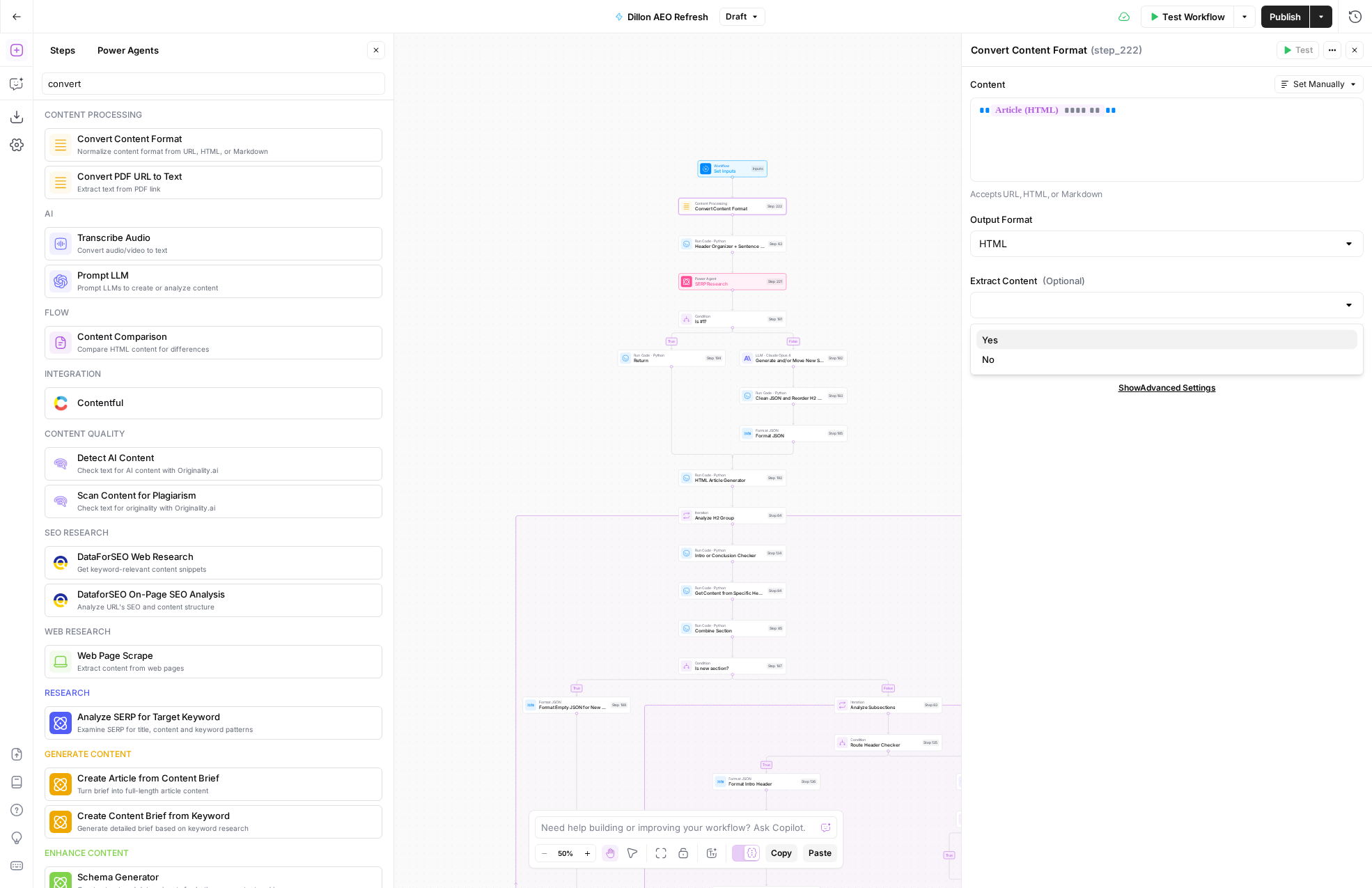 click on "Yes" at bounding box center [1164, 340] 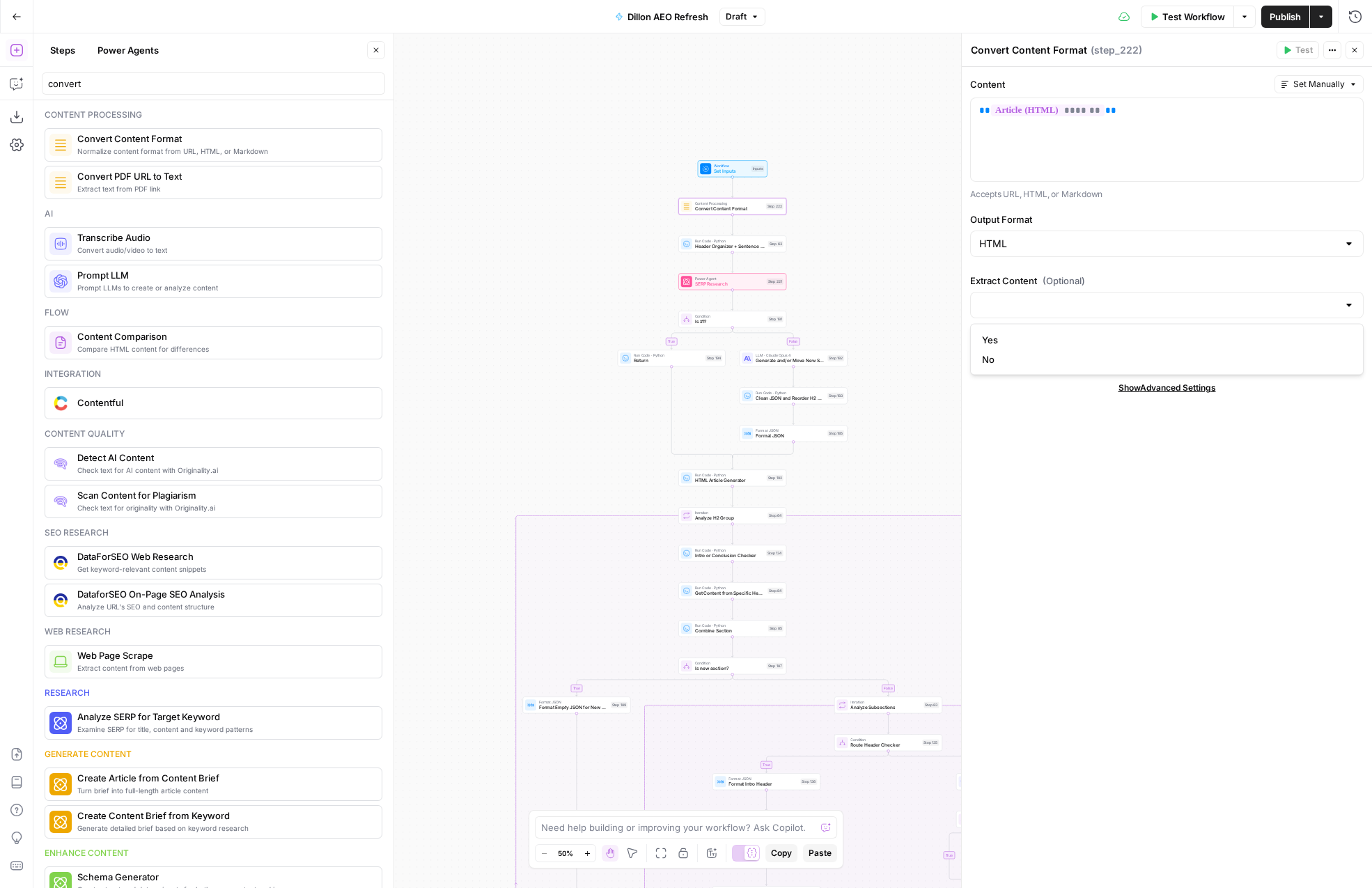type on "Yes" 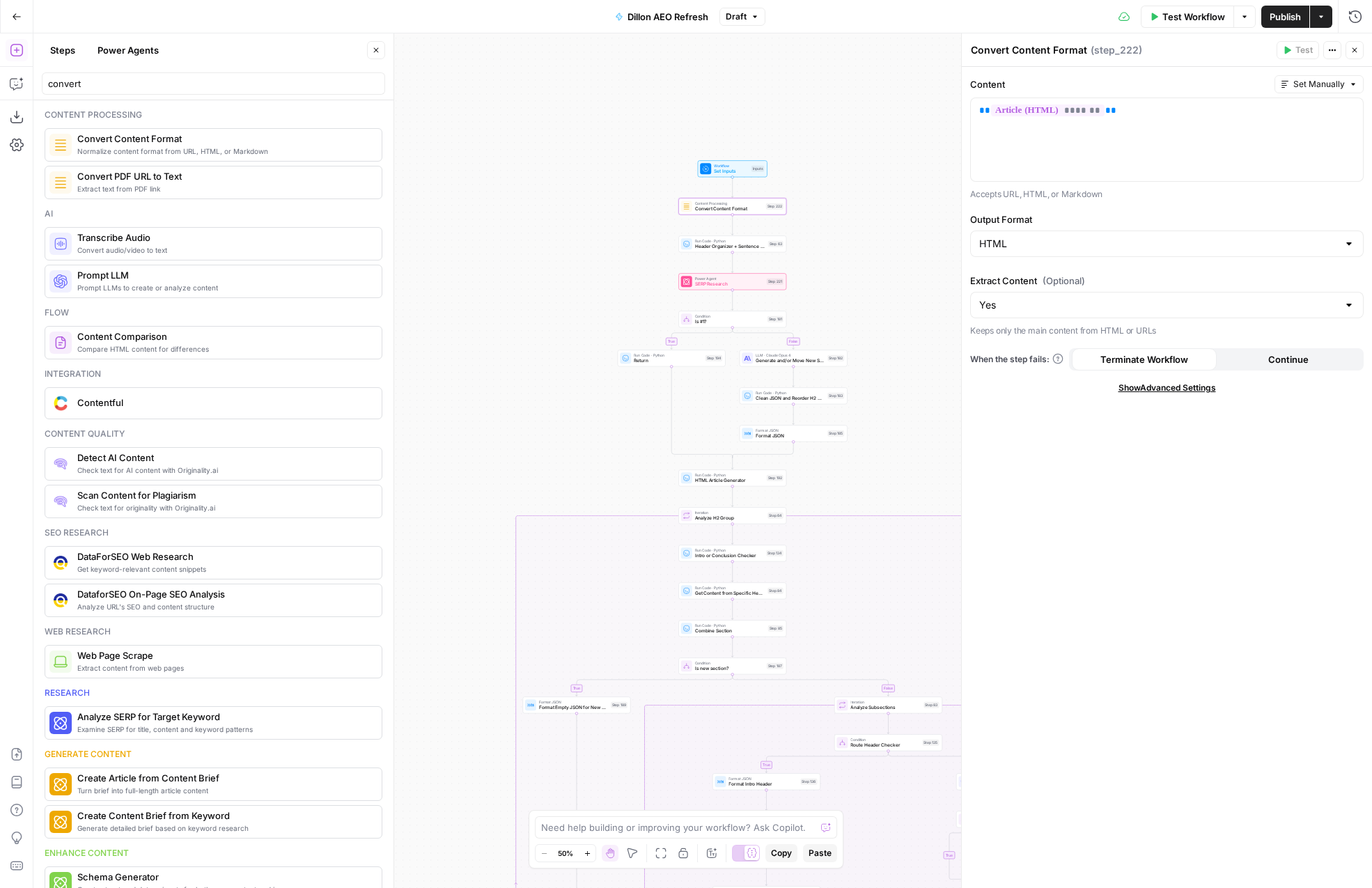 click on "Content Set Manually ** ******* ** Accepts URL, HTML, or Markdown Output Format HTML Extract Content   (Optional) Yes Keeps only the main content from HTML or URLs When the step fails: Terminate Workflow Continue Show  Advanced Settings" at bounding box center (1167, 477) 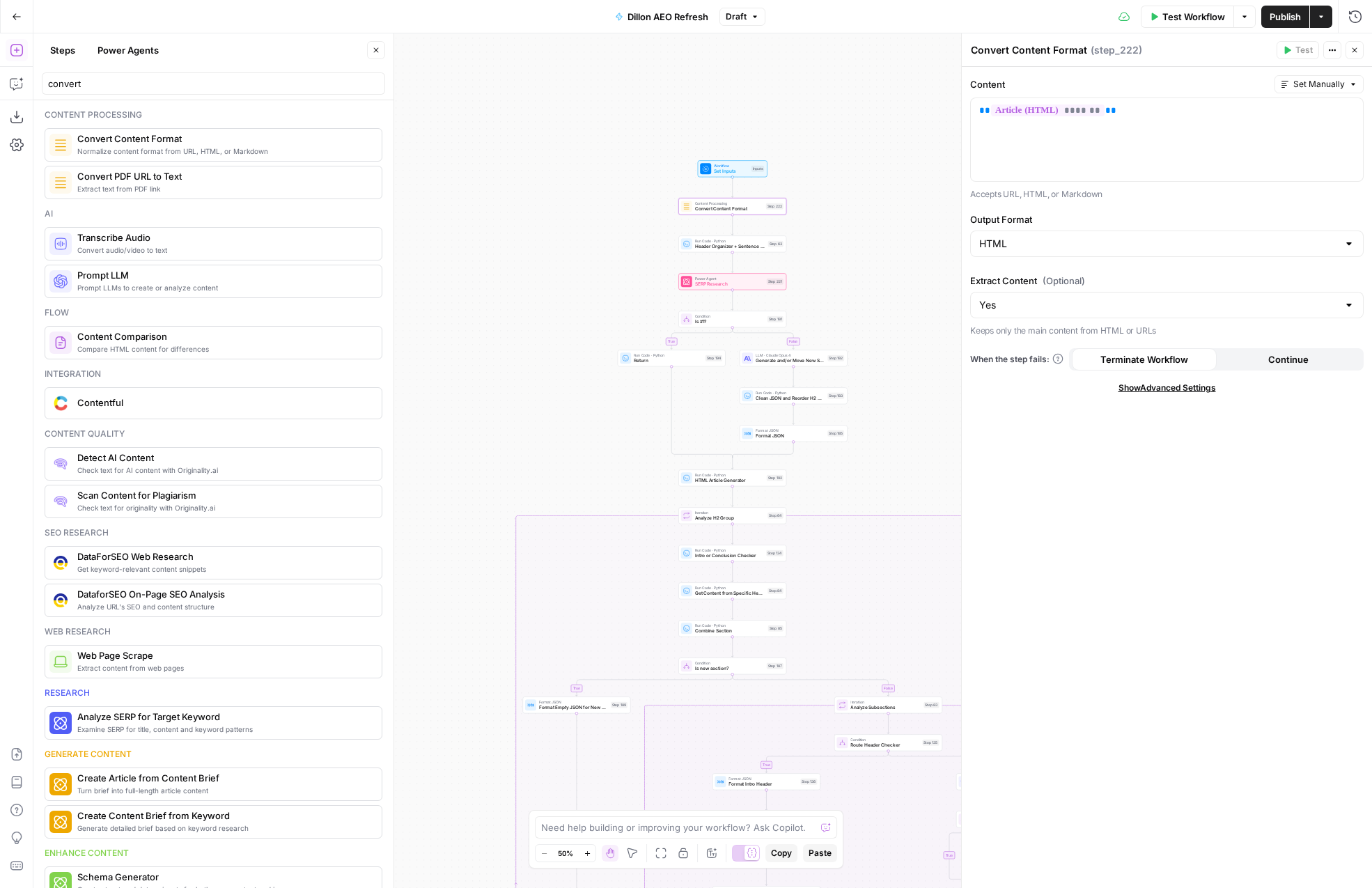 click on "Show  Advanced Settings" at bounding box center (1167, 388) 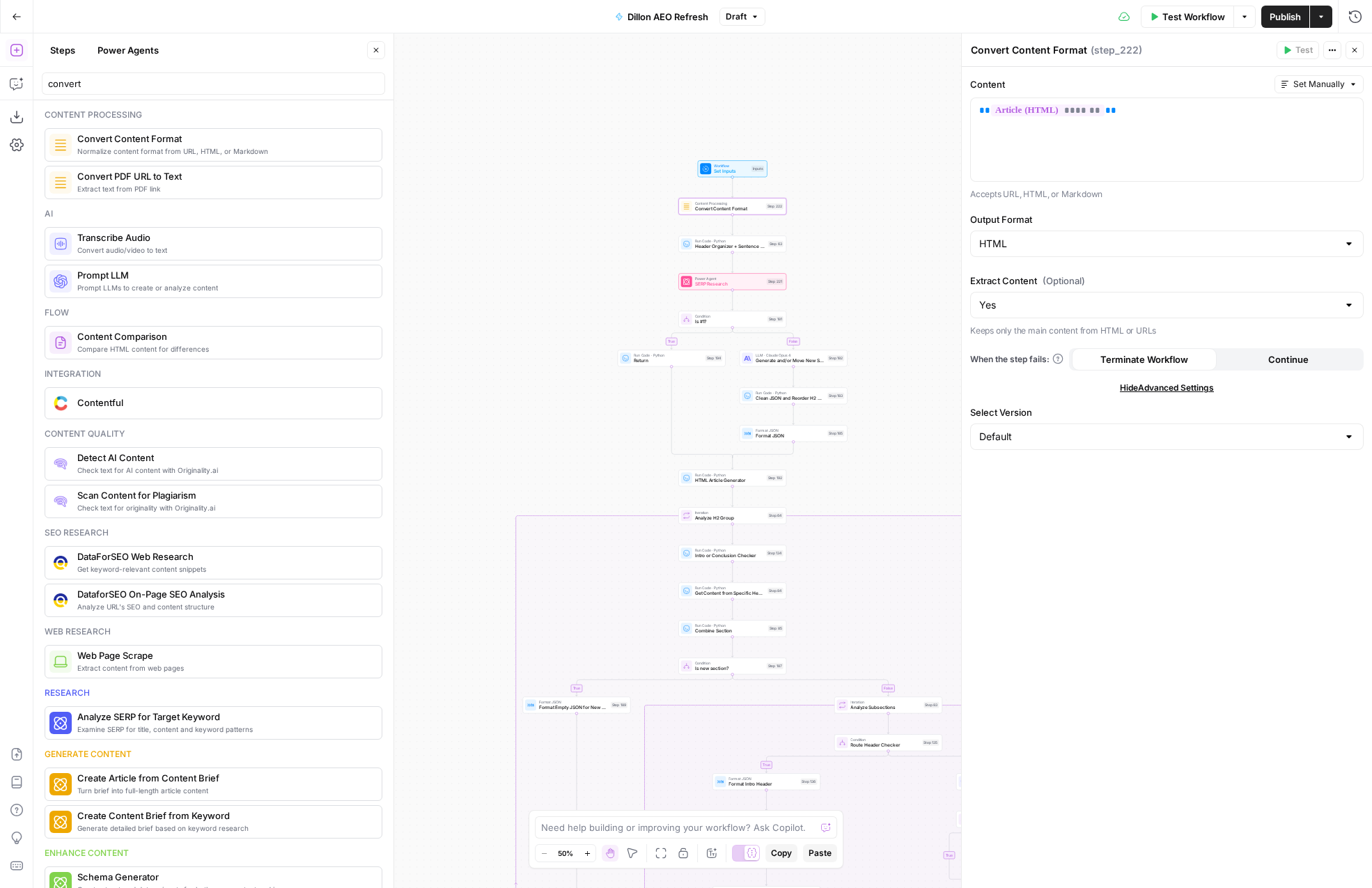click on "Hide  Advanced Settings" at bounding box center (1167, 388) 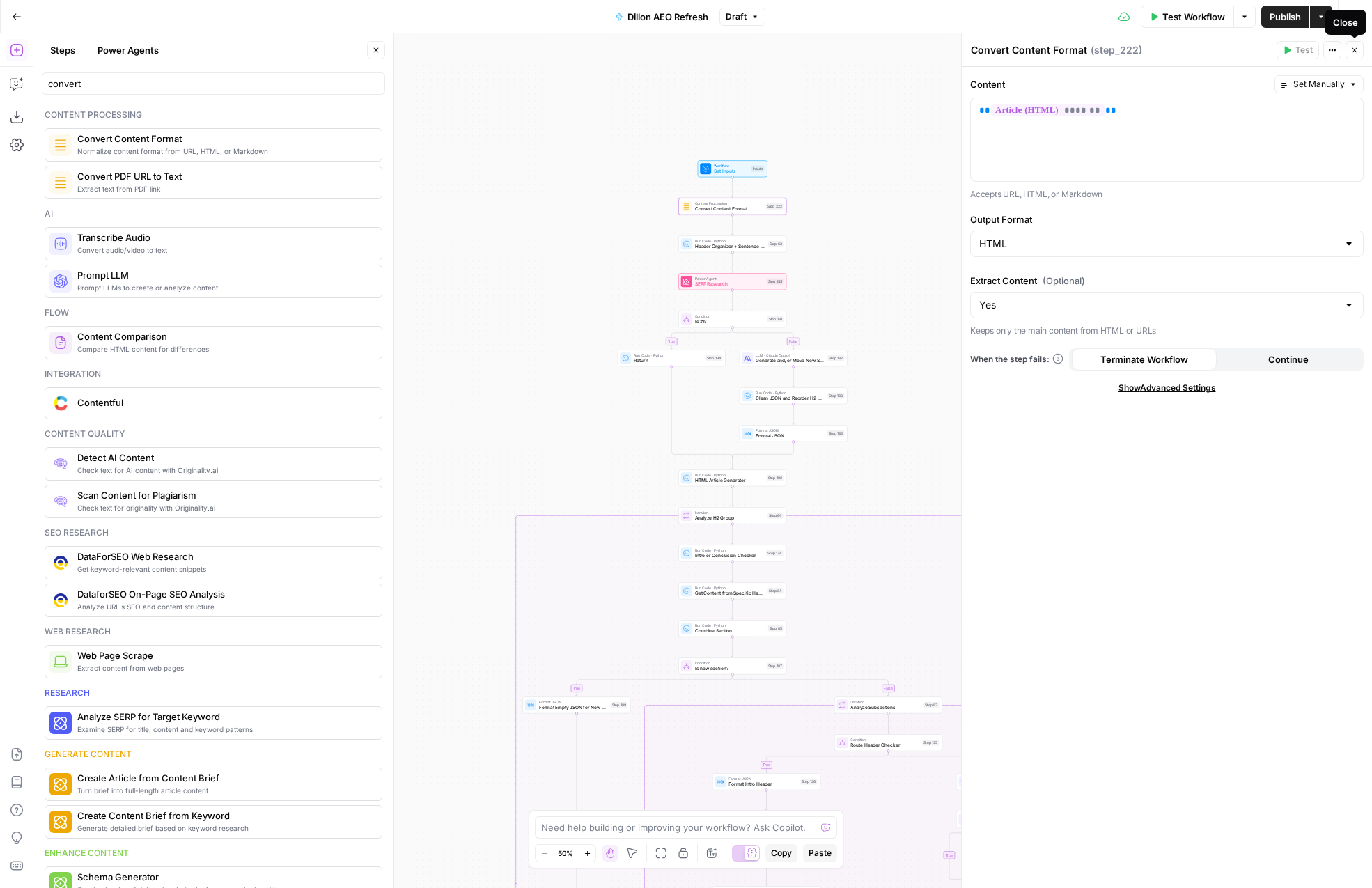 click 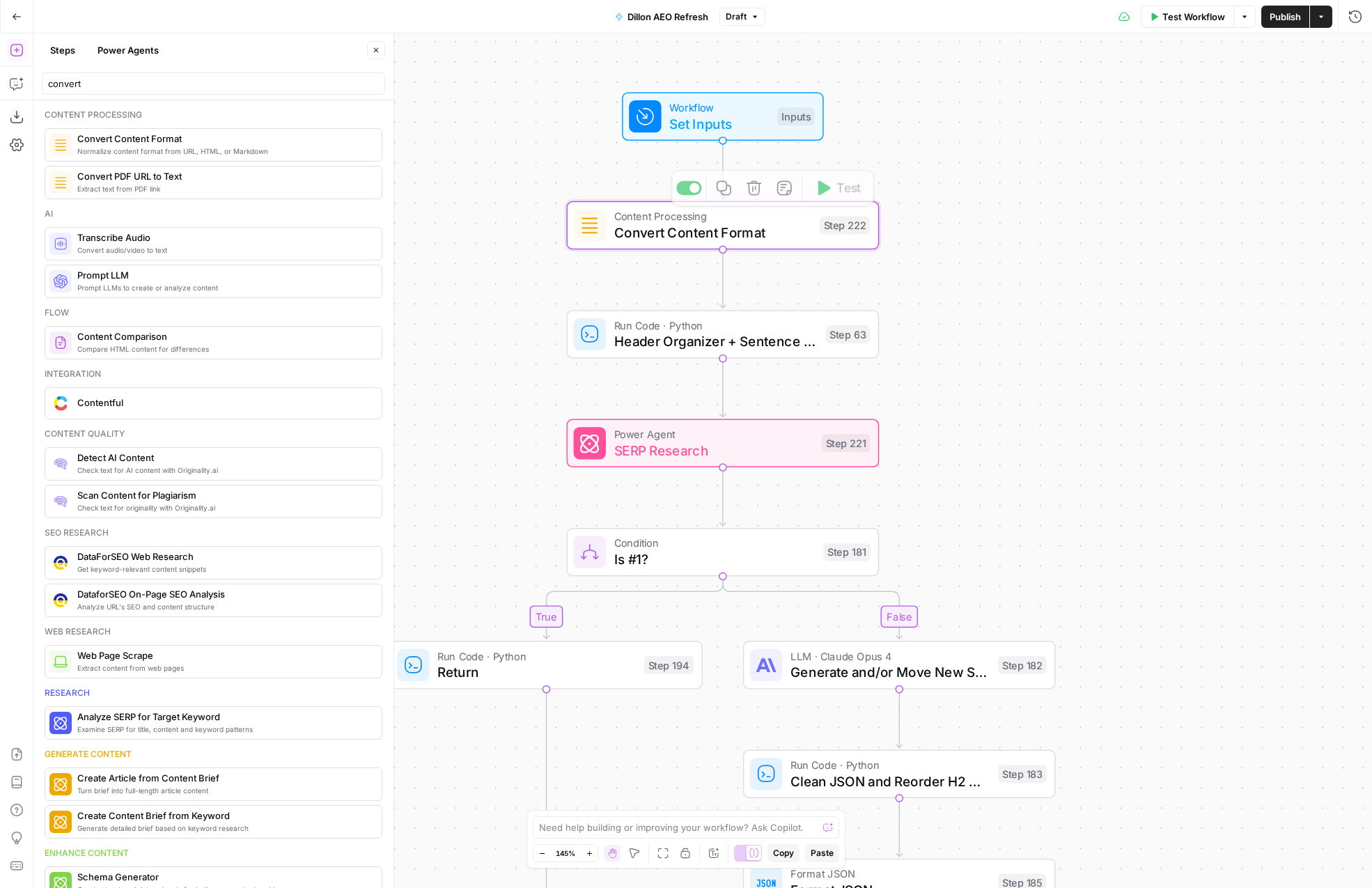 click on "Set Inputs" at bounding box center [719, 123] 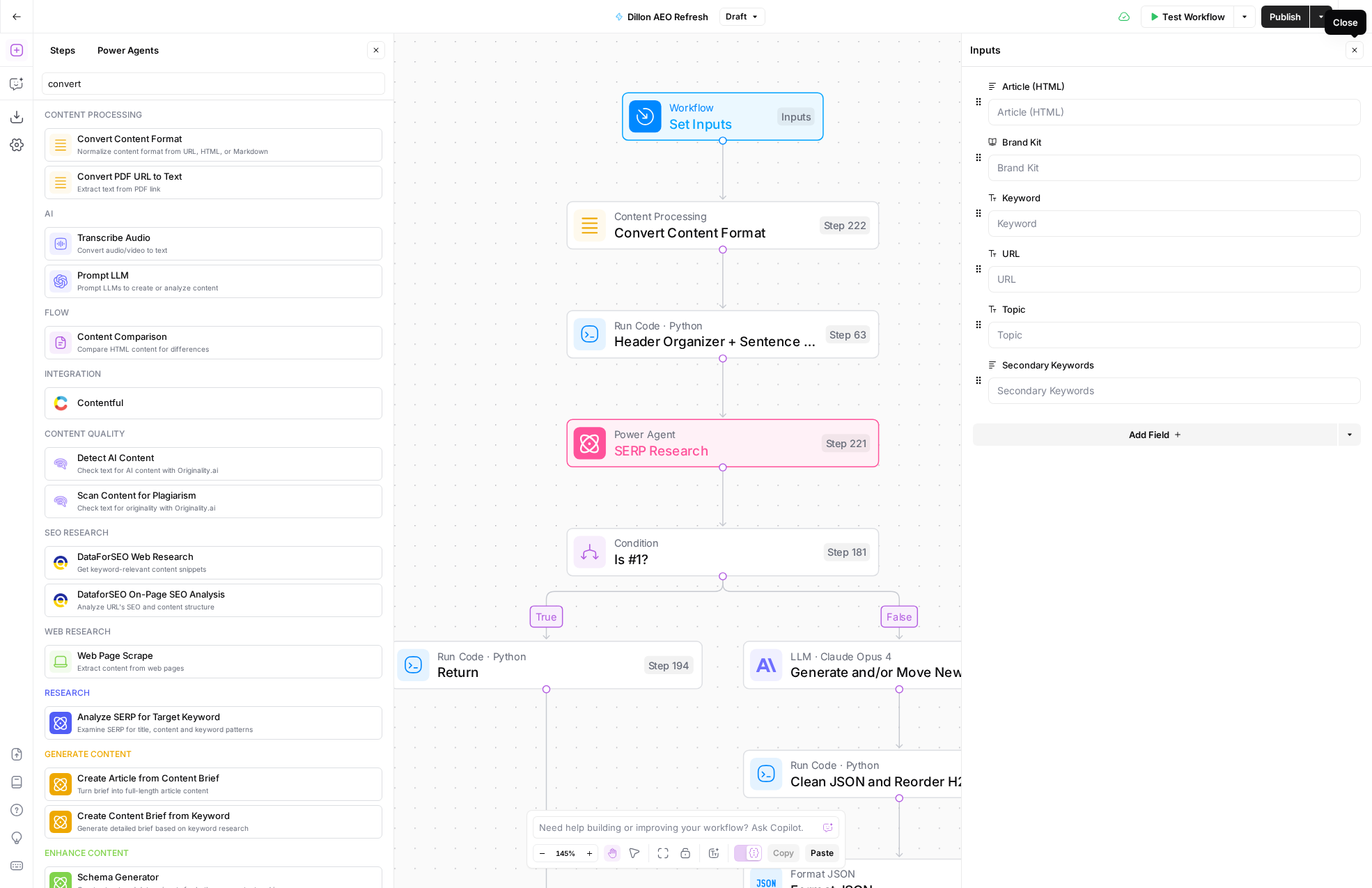 click on "Close" at bounding box center [1355, 50] 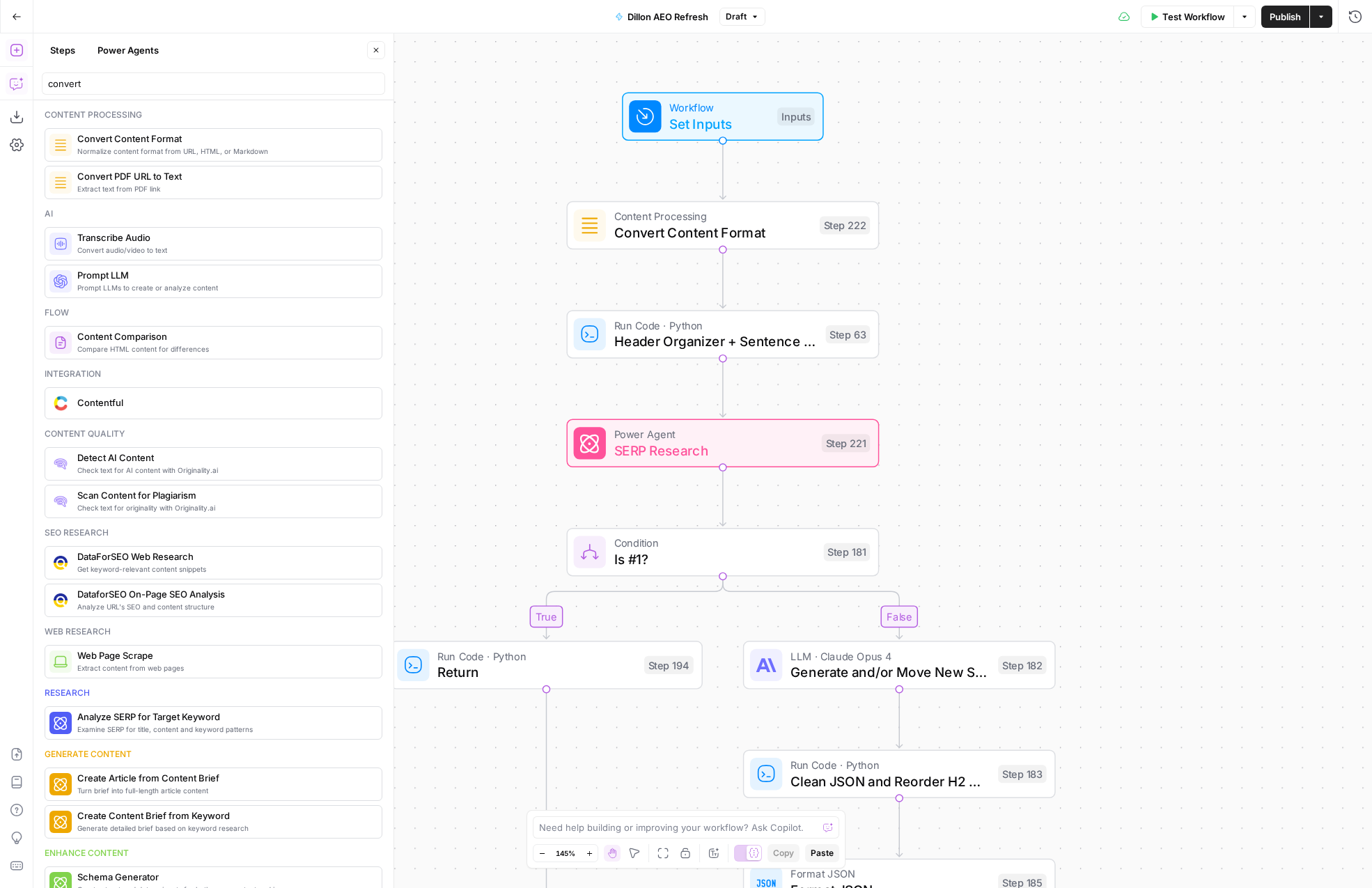 click 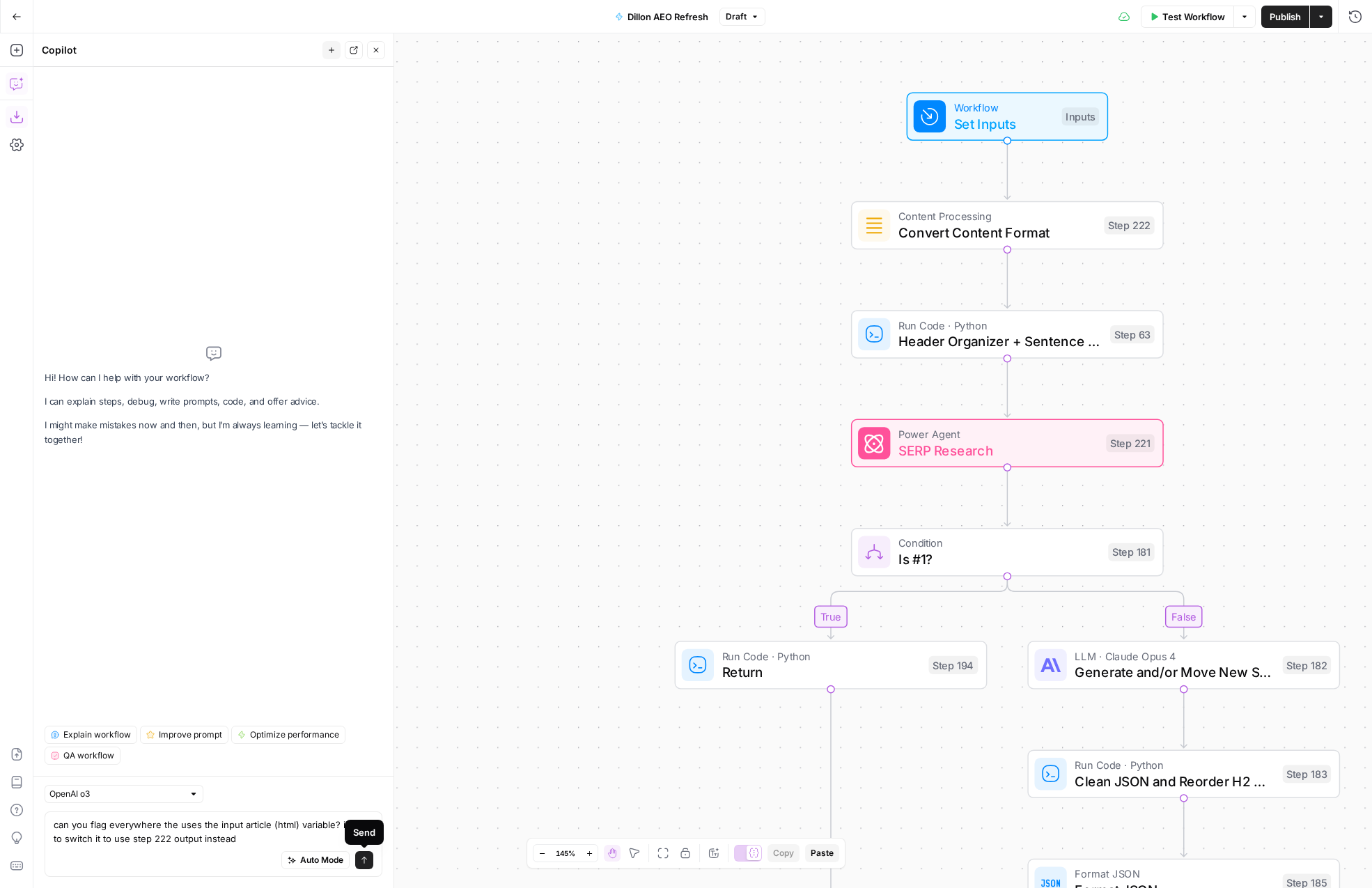 type on "can you flag everywhere the uses the input article (html) variable? i need to switch it to use step 222 output instead" 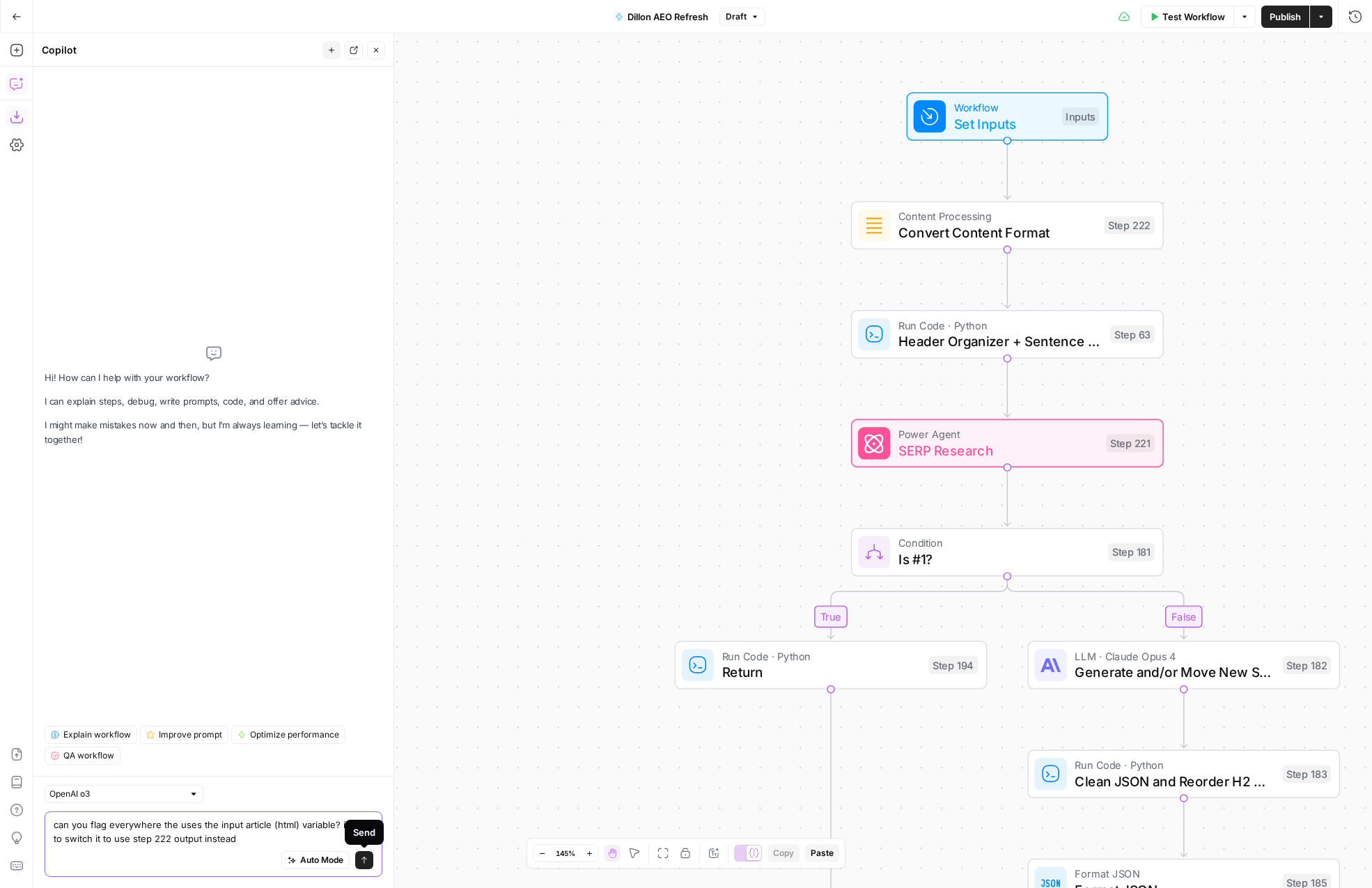 click on "Auto Mode" at bounding box center (322, 860) 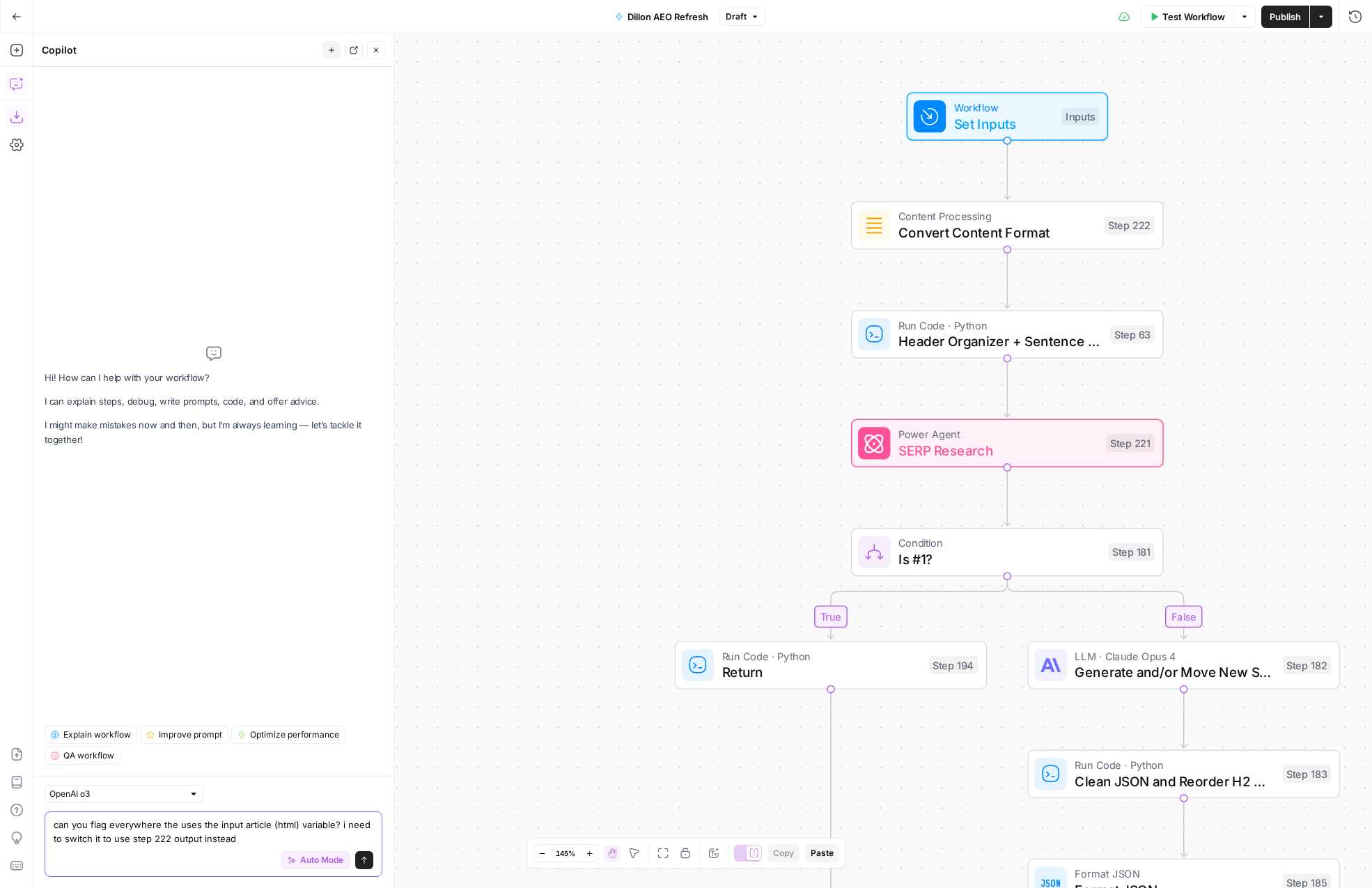 click 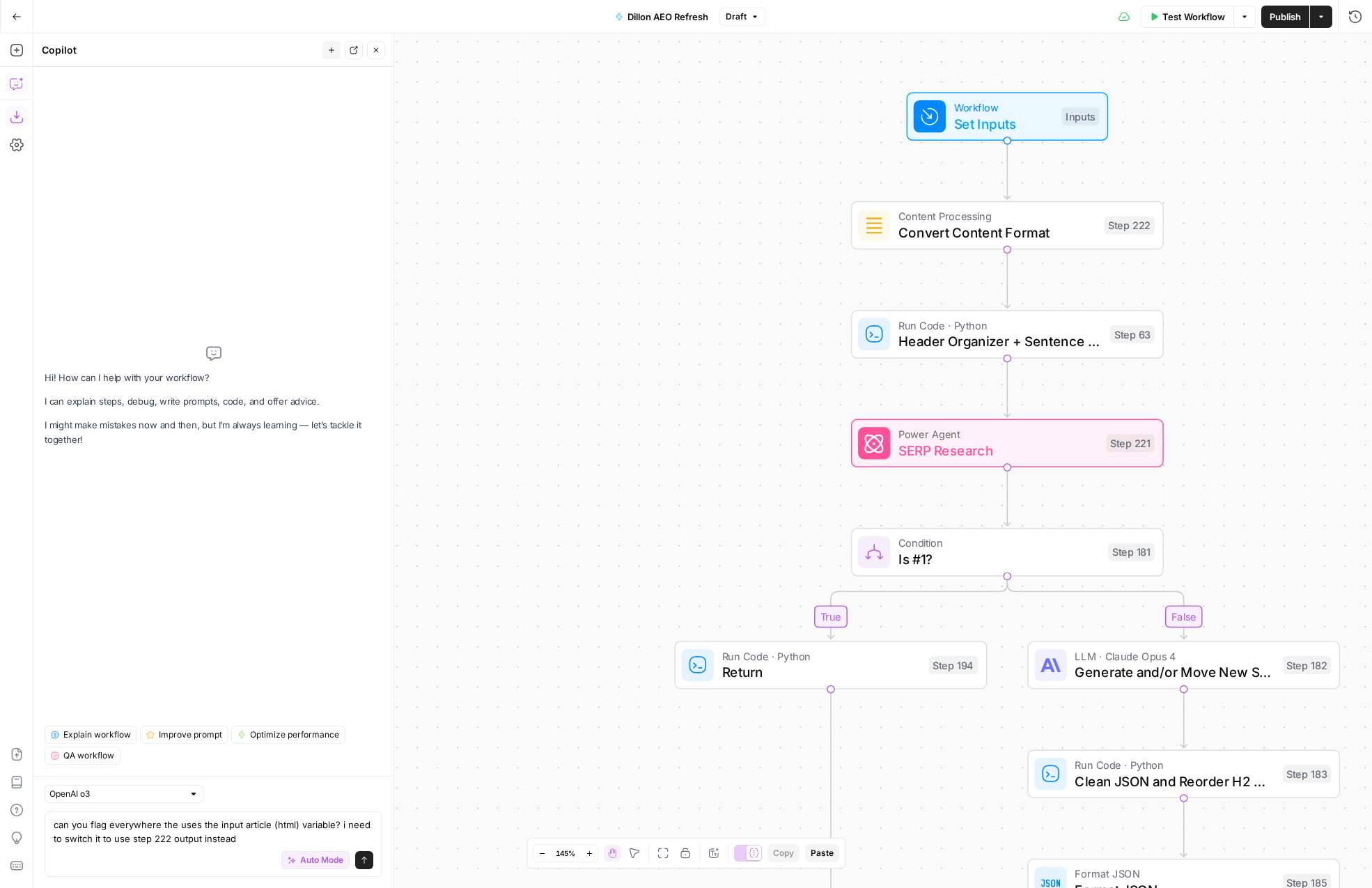type 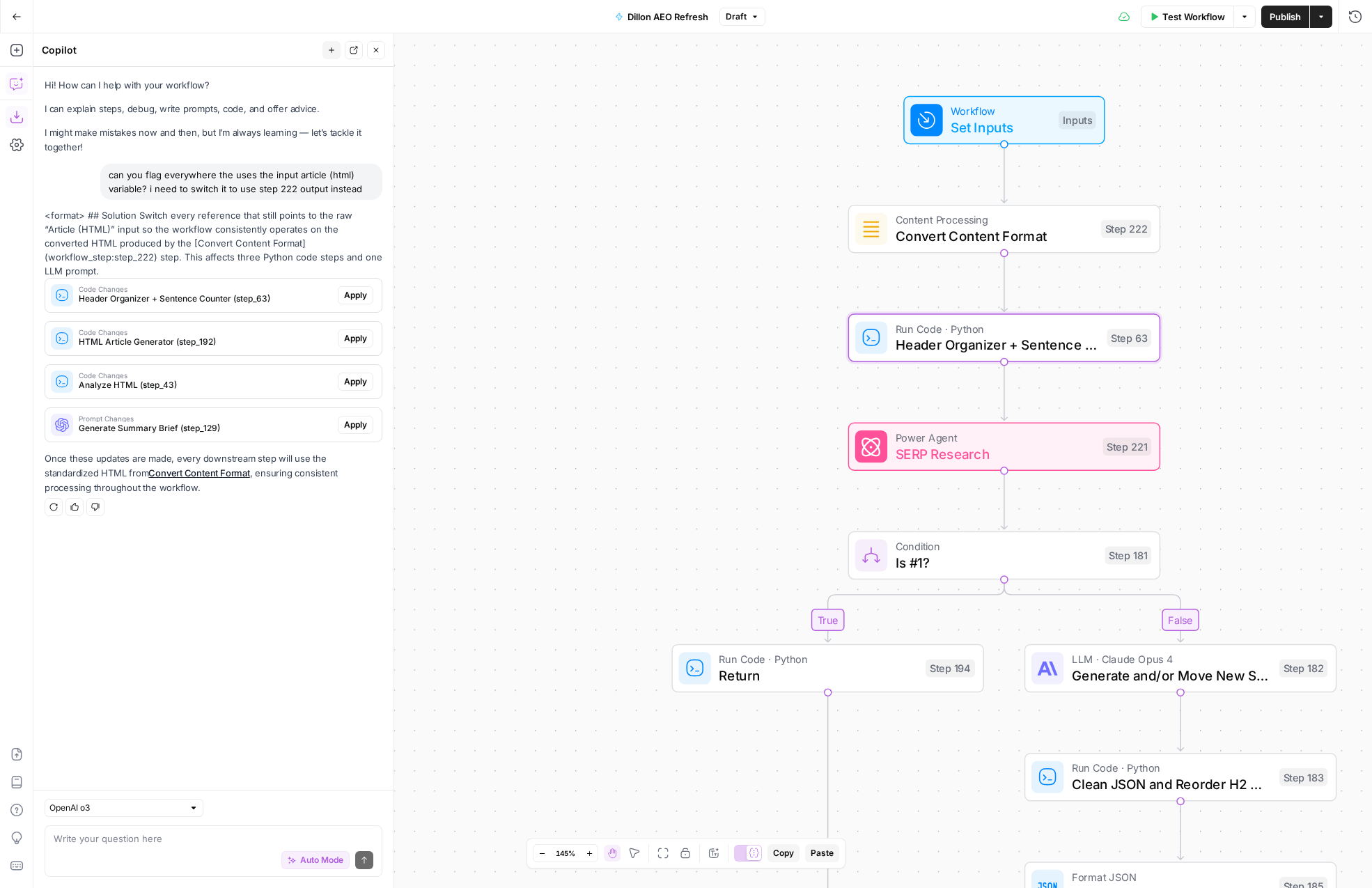 click on "Apply" at bounding box center (355, 295) 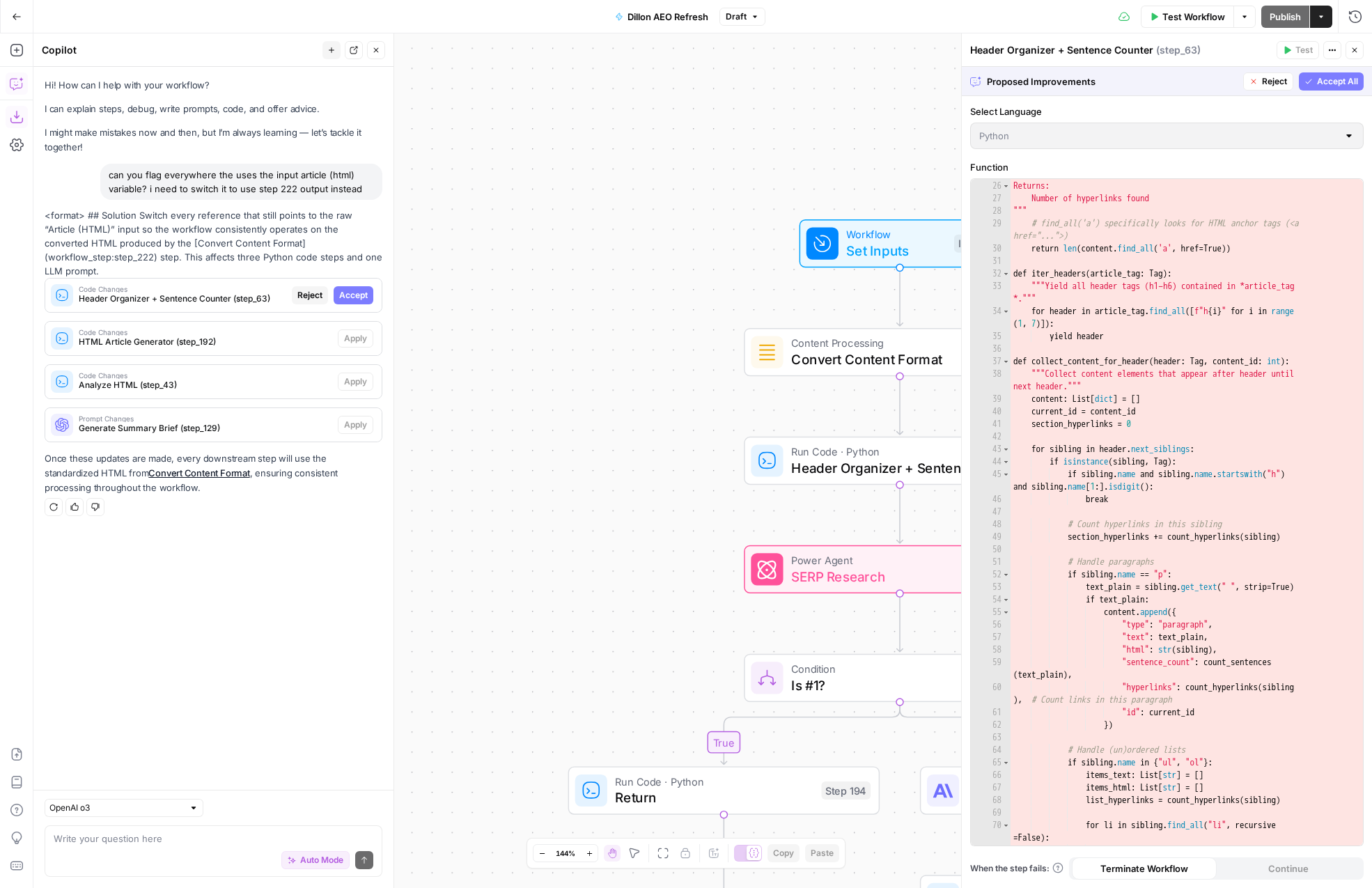 scroll, scrollTop: 0, scrollLeft: 0, axis: both 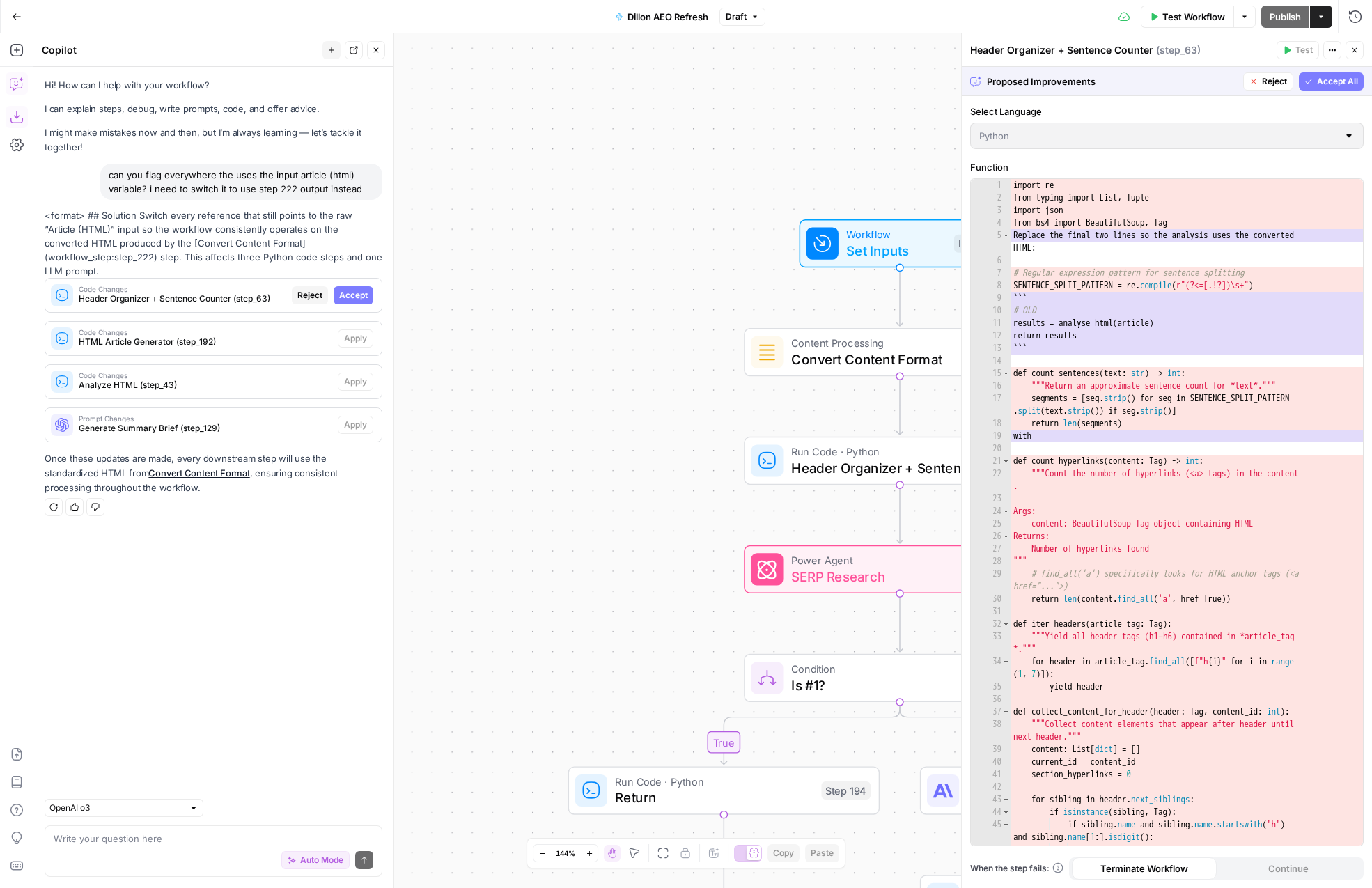 type 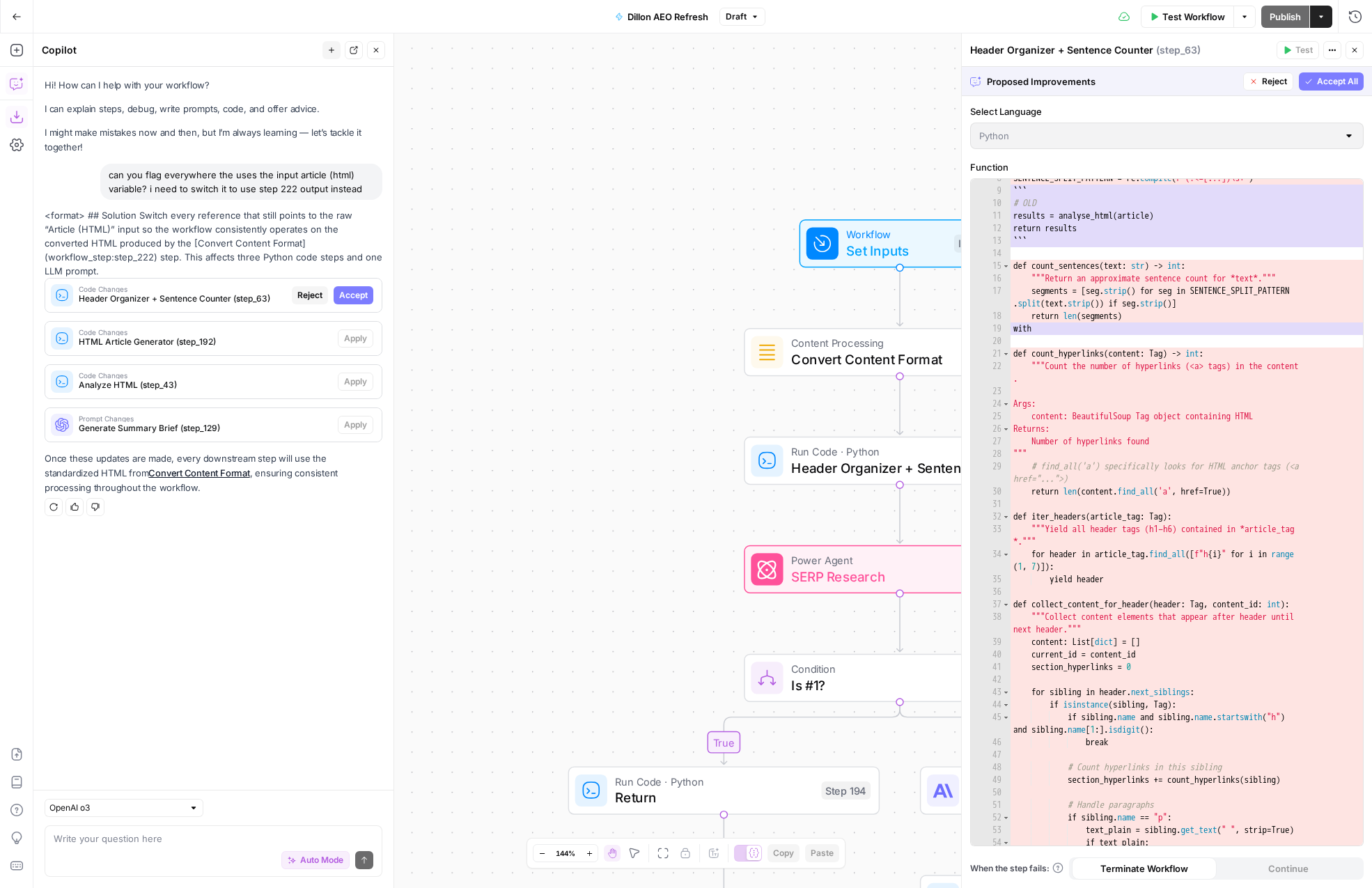 scroll, scrollTop: 0, scrollLeft: 0, axis: both 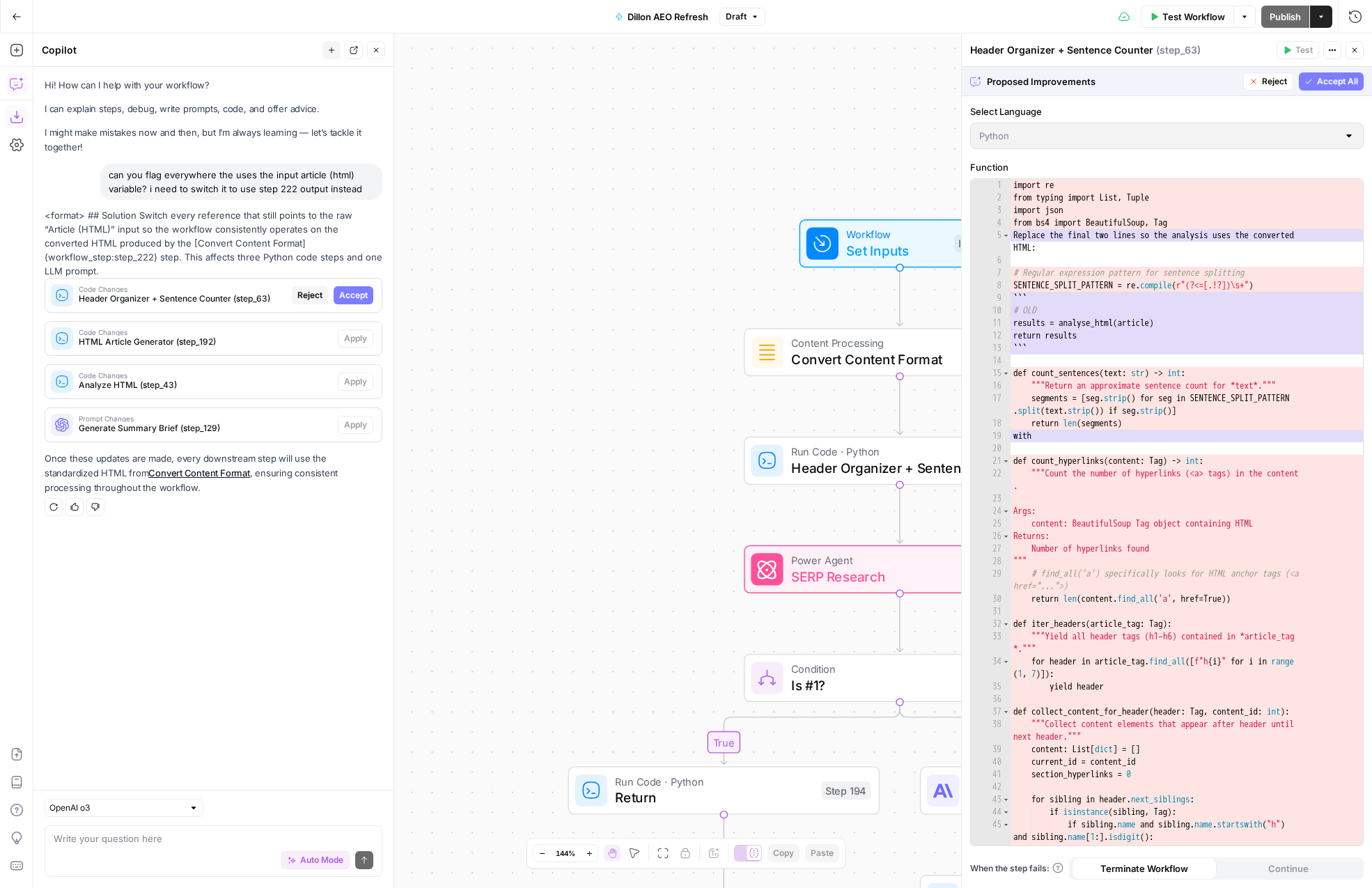 click on "Reject" at bounding box center [1268, 81] 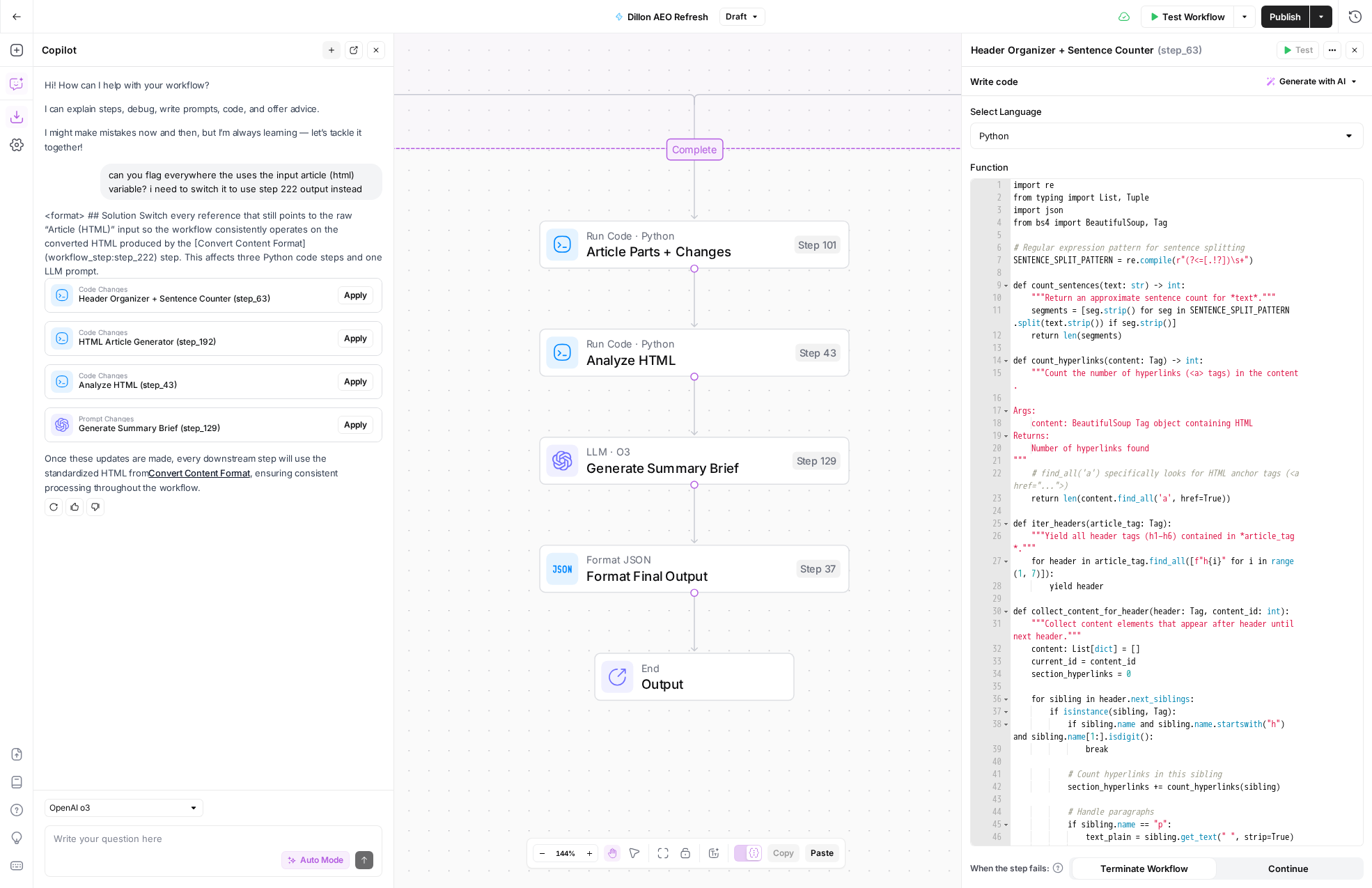 click on "OpenAI o3 Write your question here Auto Mode Send" at bounding box center (213, 839) 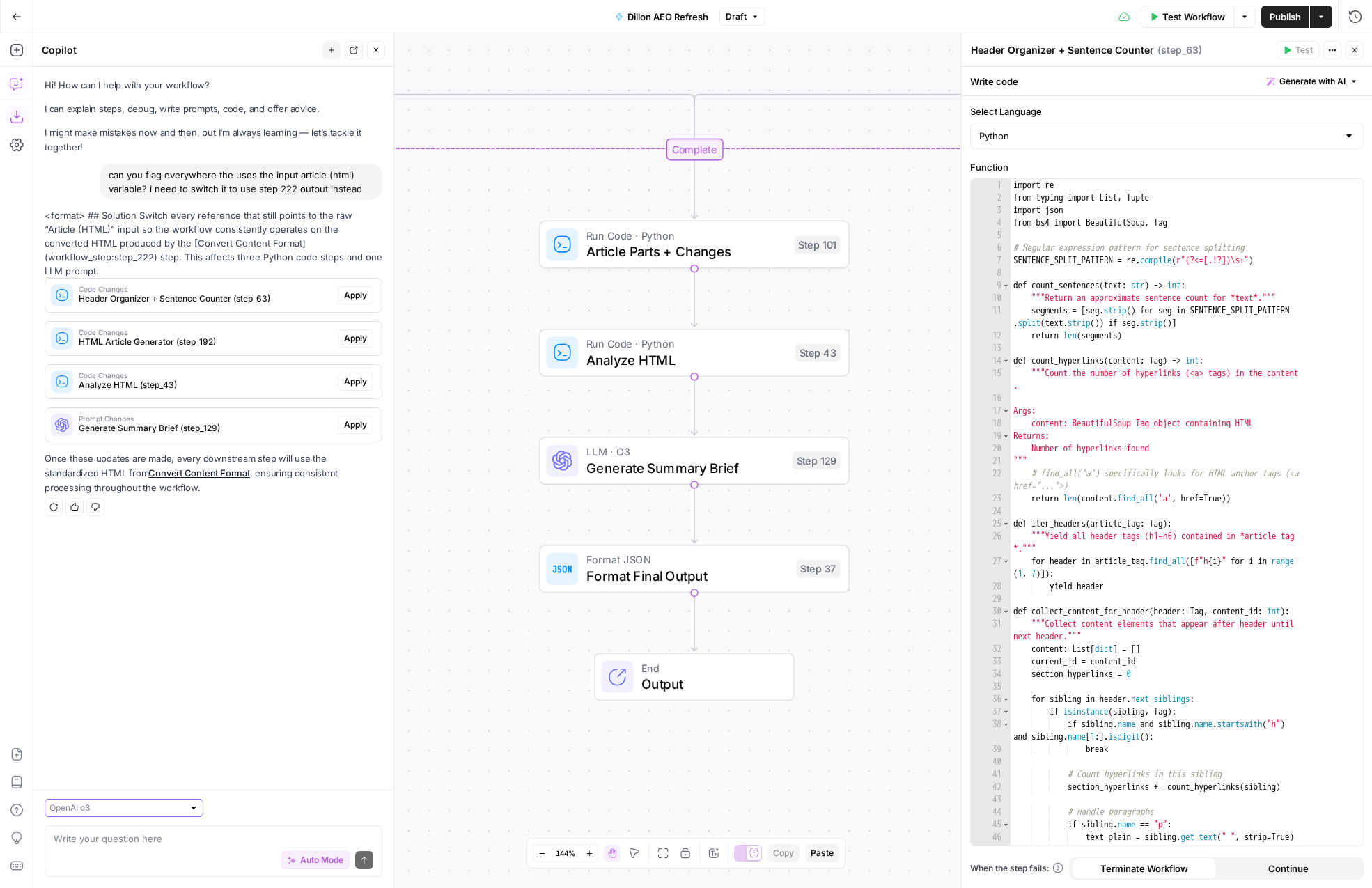 click at bounding box center [116, 808] 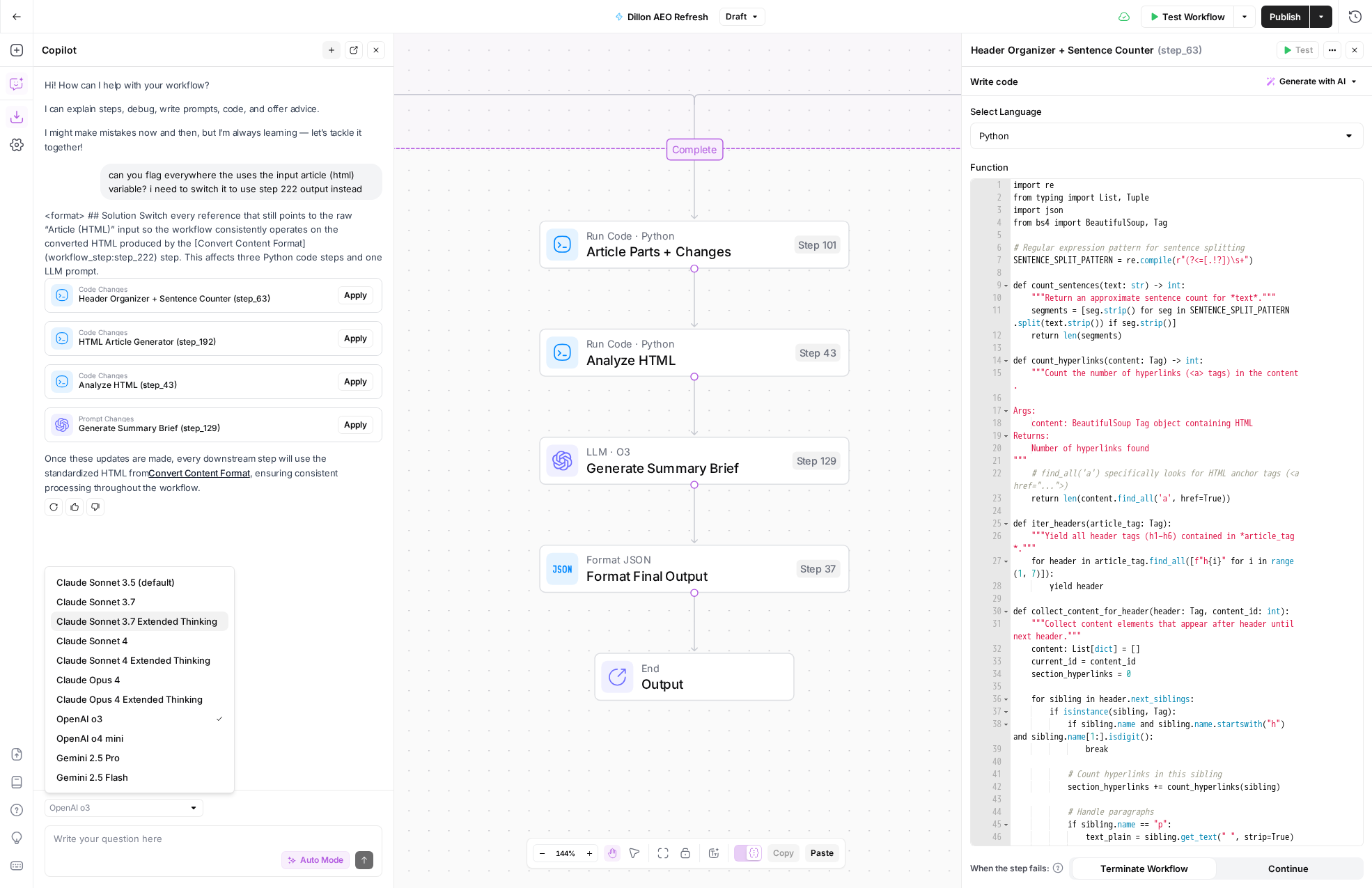 click on "Claude Sonnet 3.7 Extended Thinking" at bounding box center (137, 621) 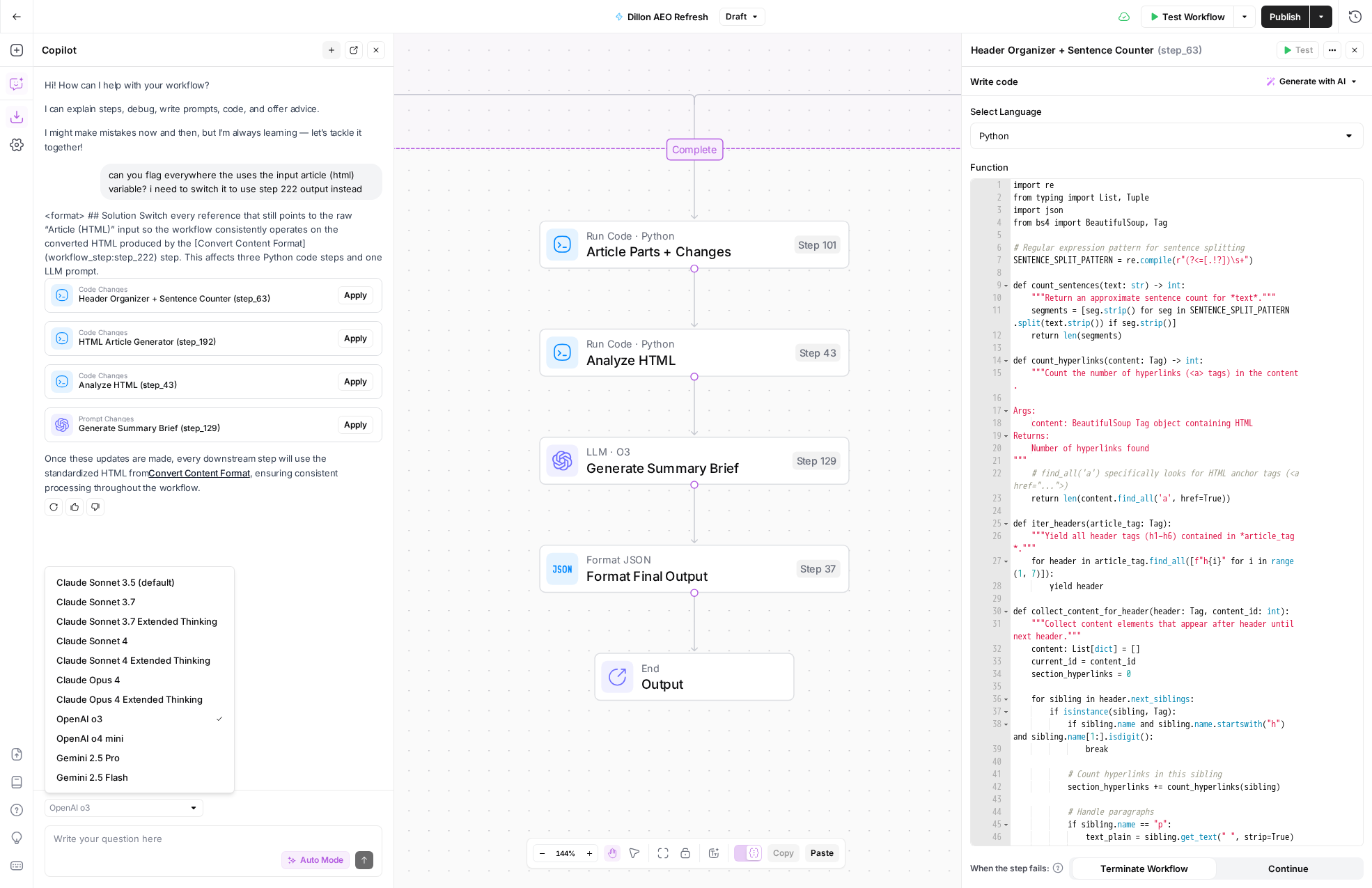 type on "Claude Sonnet 3.7 Extended Thinking" 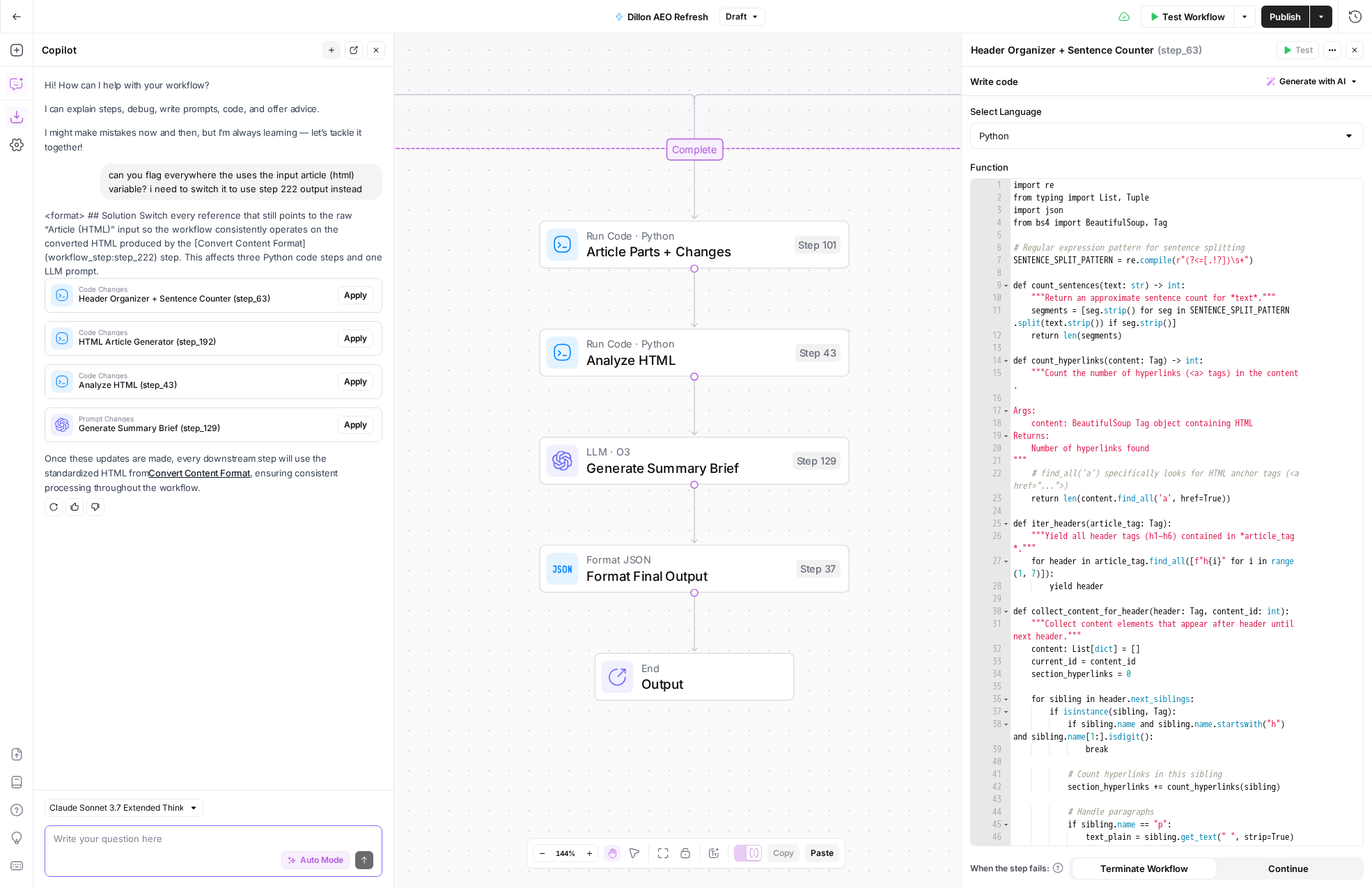 click at bounding box center [213, 839] 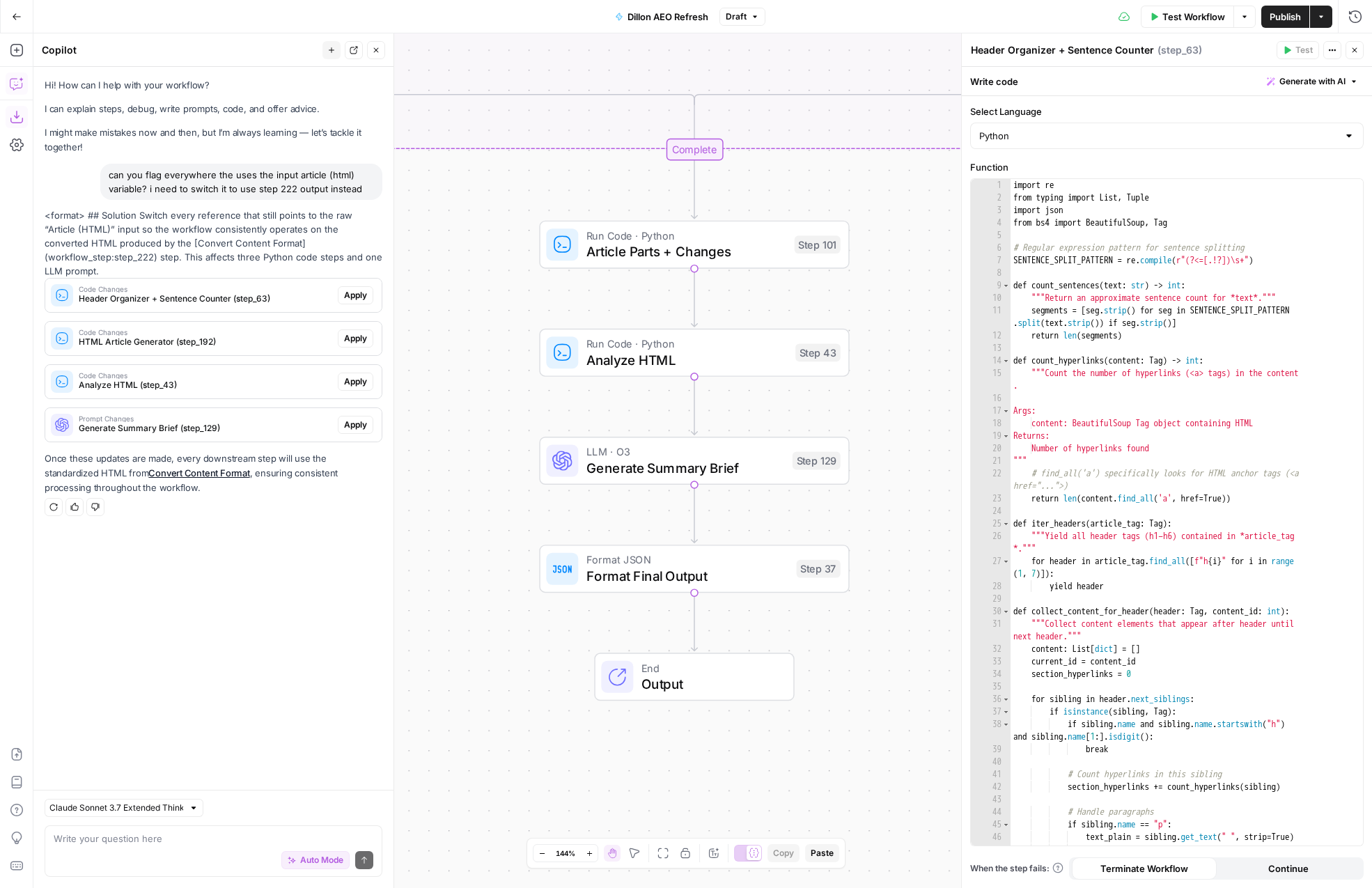 click on "can you flag everywhere the uses the input article (html) variable? i need to switch it to use step 222 output instead" at bounding box center (241, 182) 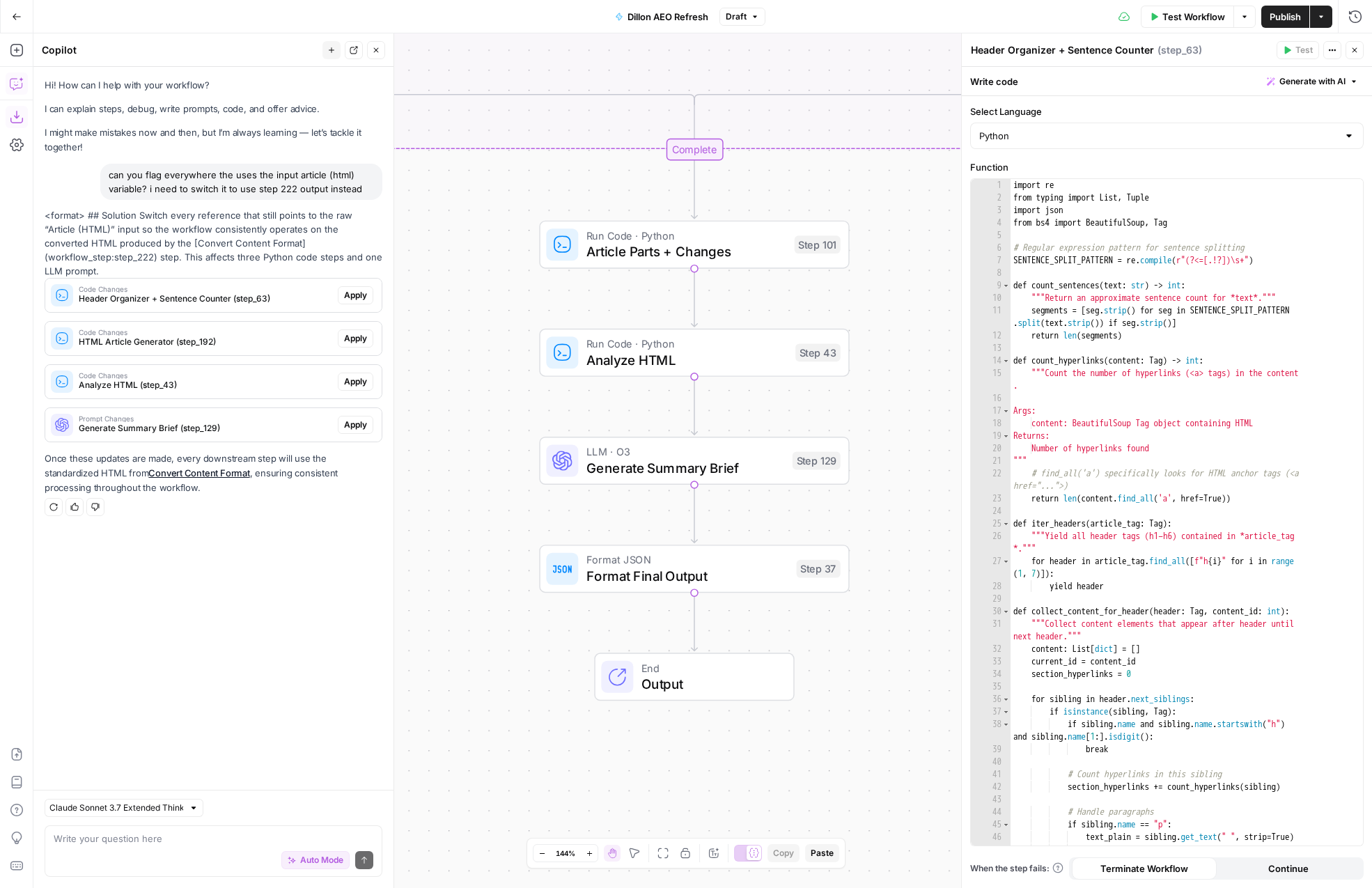 copy on "can you flag everywhere the uses the input article (html) variable? i need to switch it to use step 222 output instead" 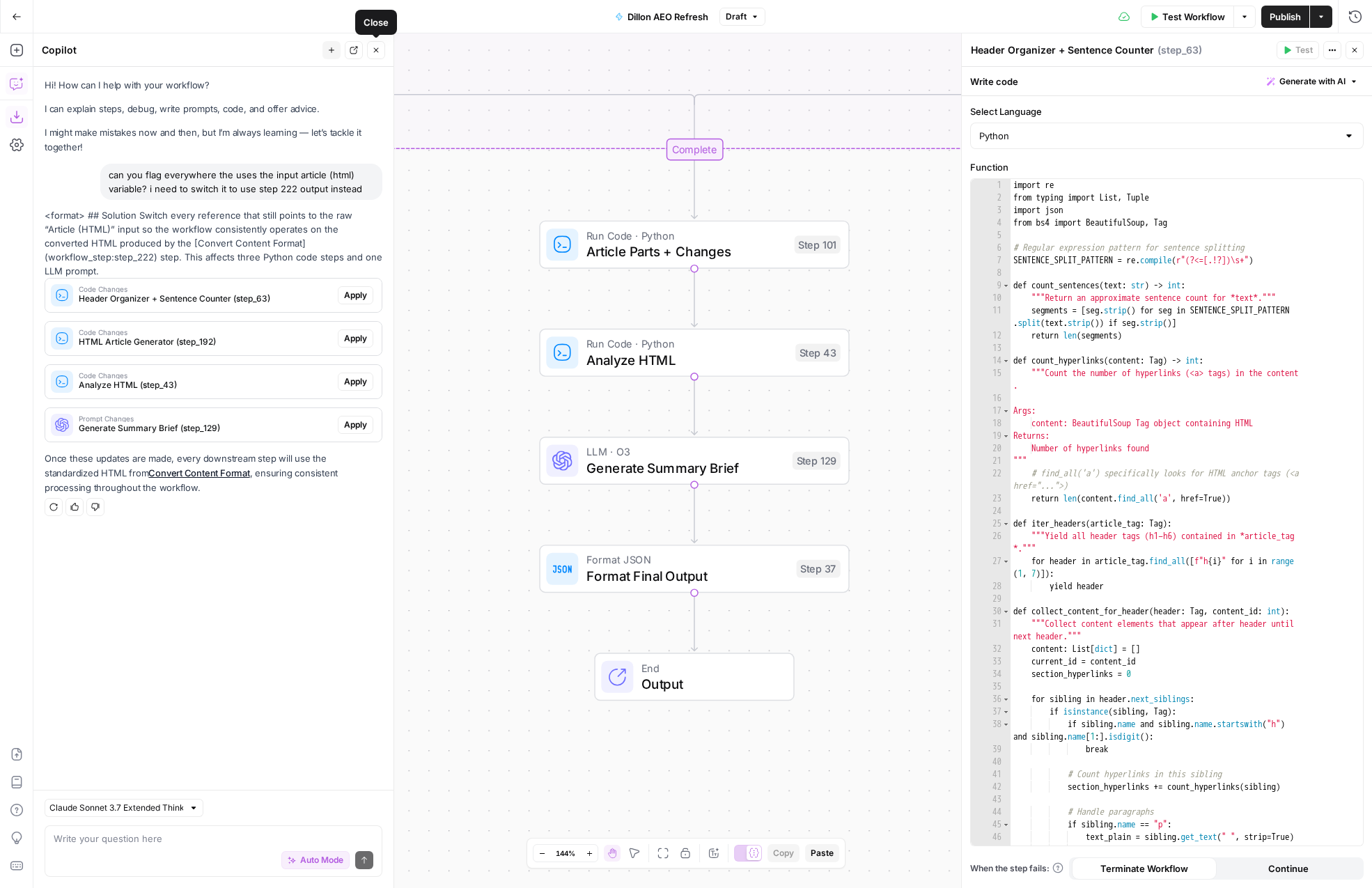 click 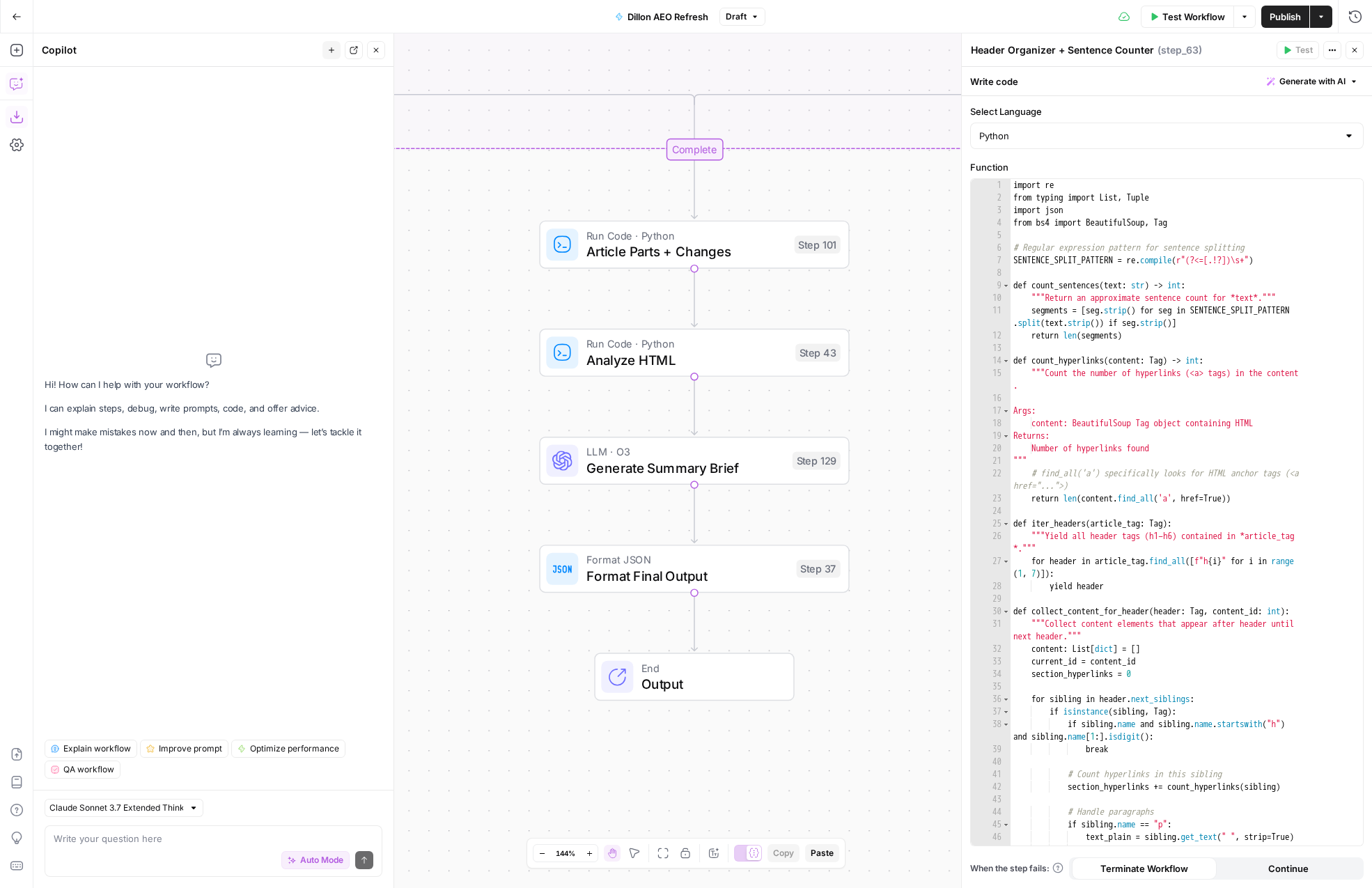 type 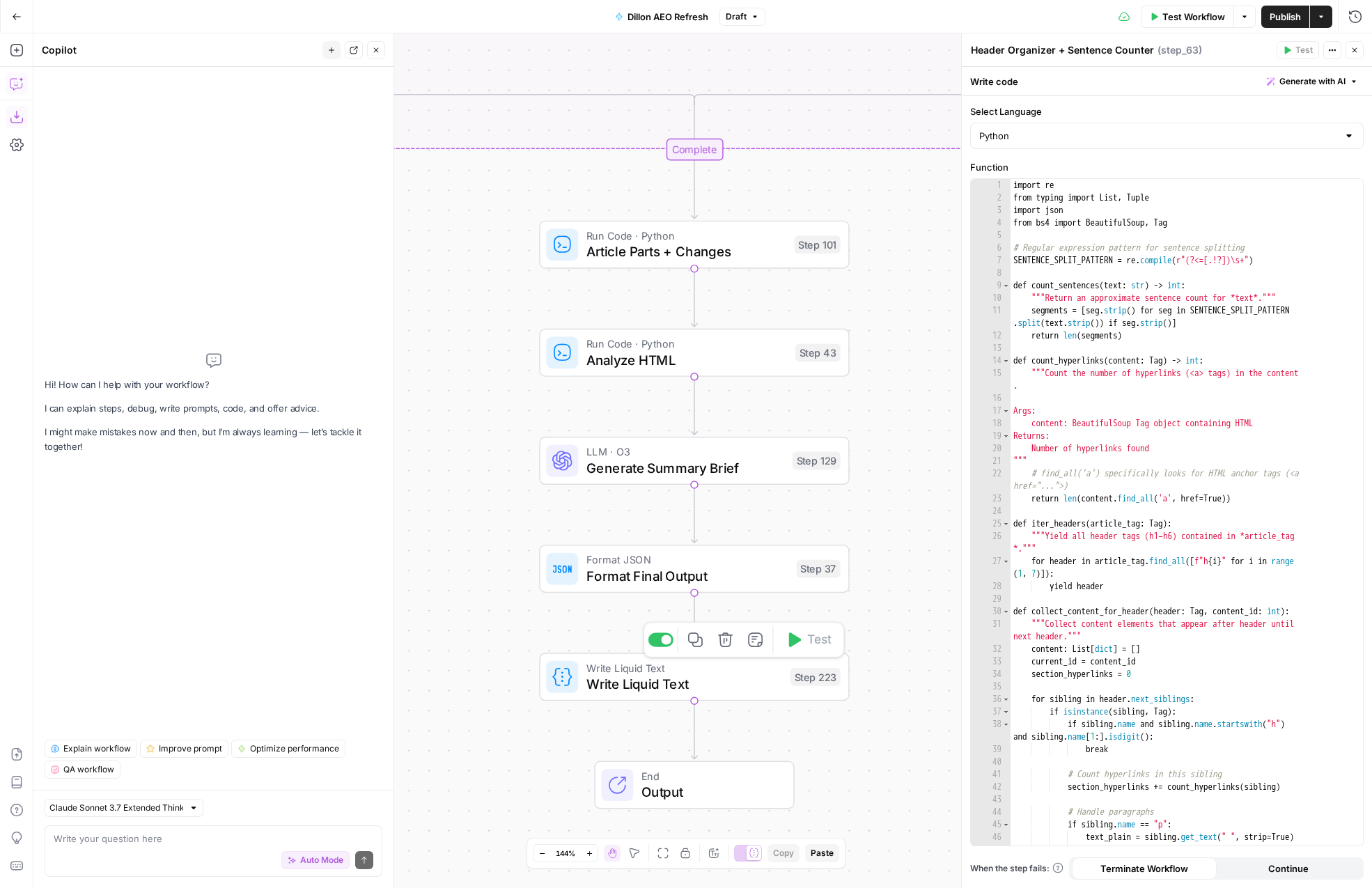 click on "Write Liquid Text" at bounding box center (685, 684) 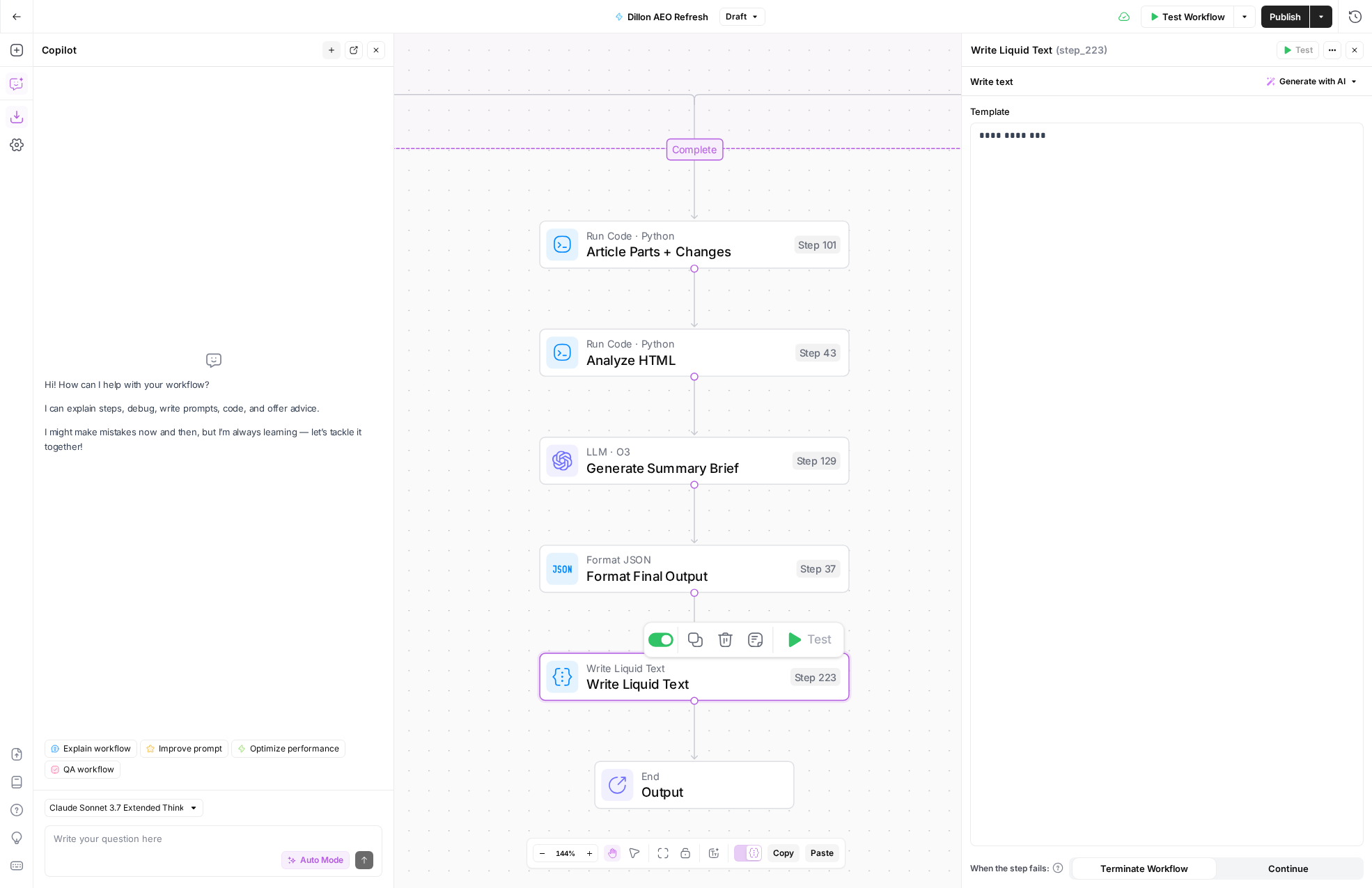 click on "Delete step" at bounding box center [725, 639] 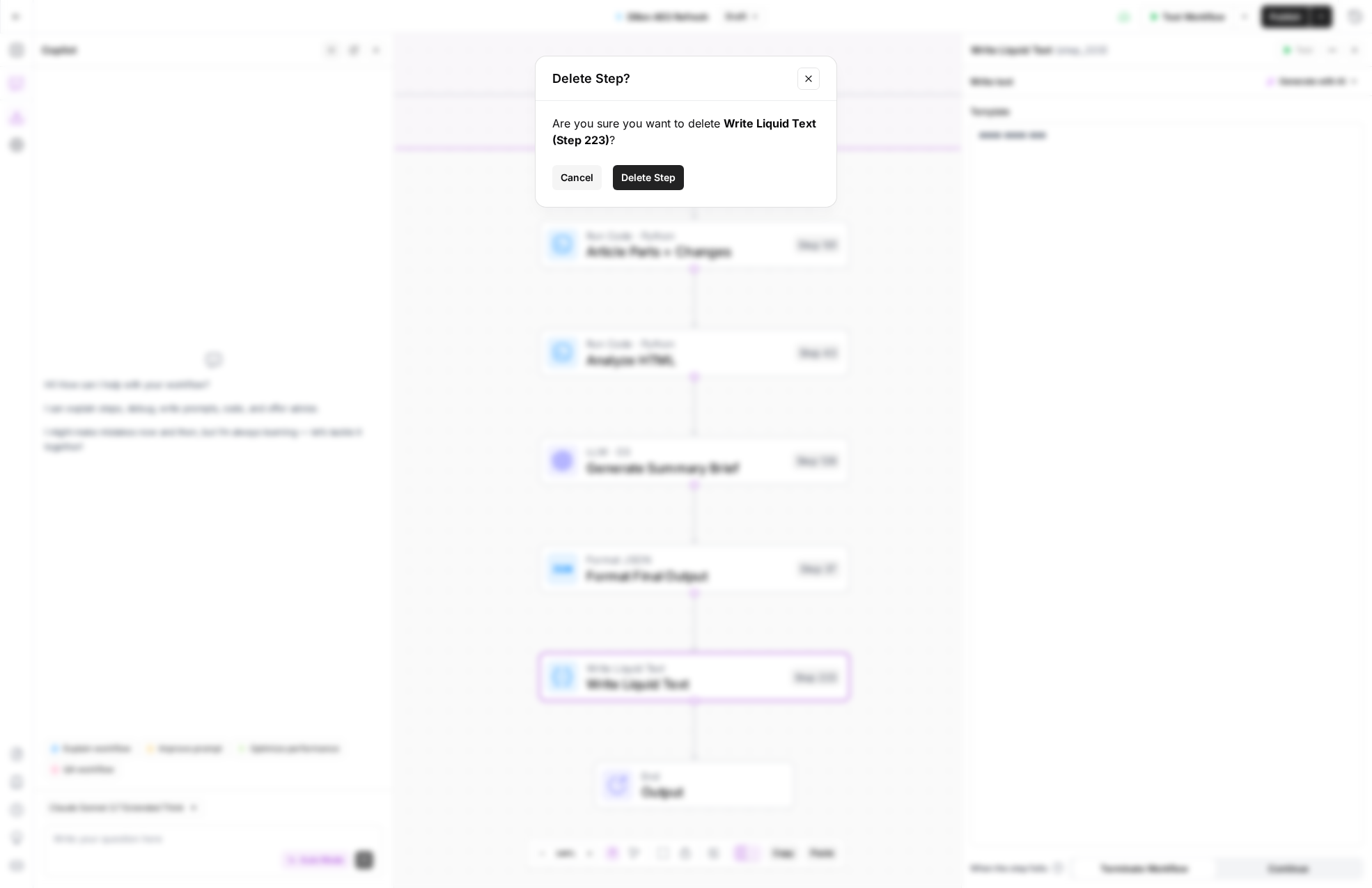click on "Delete Step" at bounding box center [648, 178] 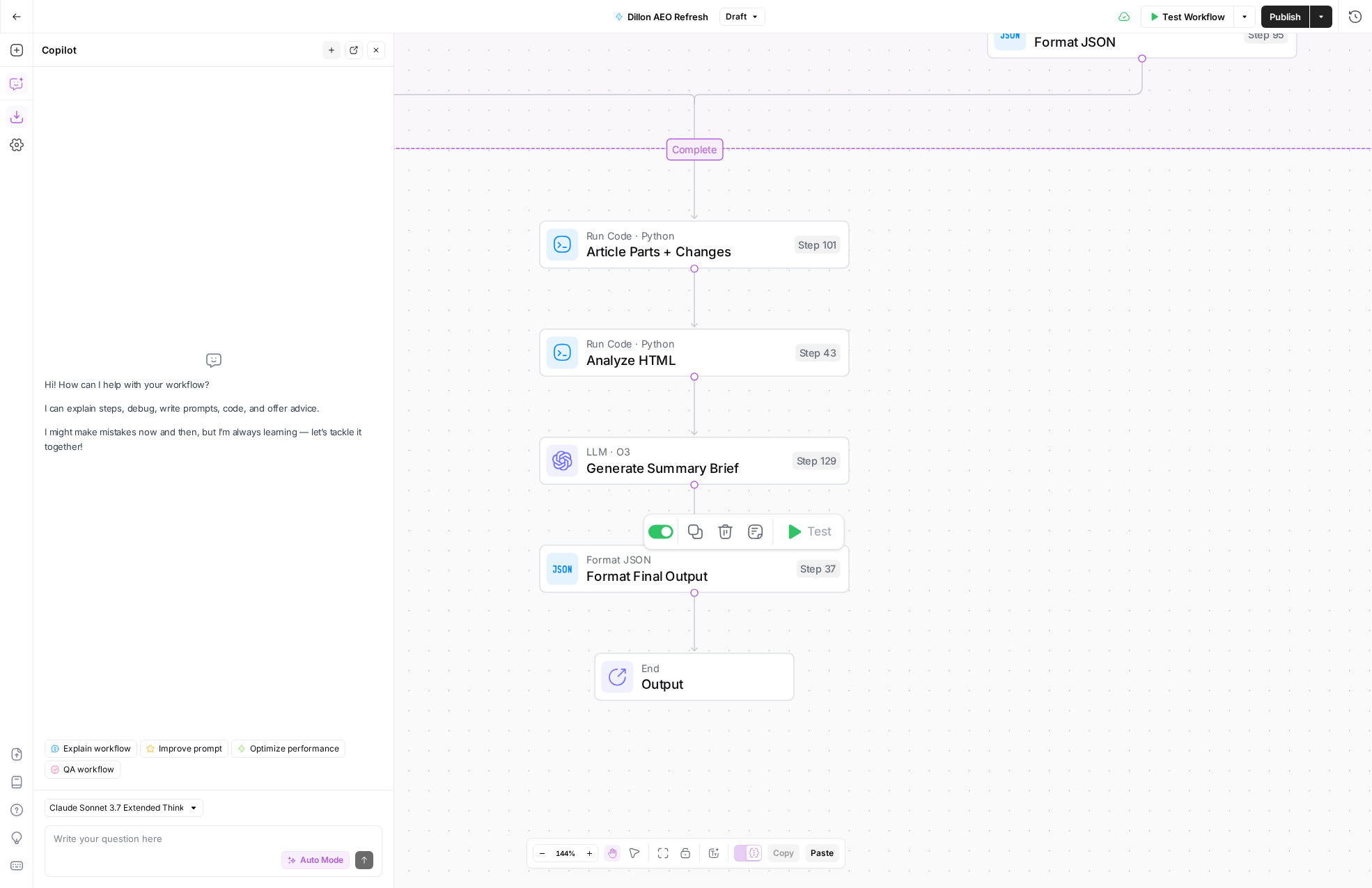 click on "Format Final Output" at bounding box center [687, 575] 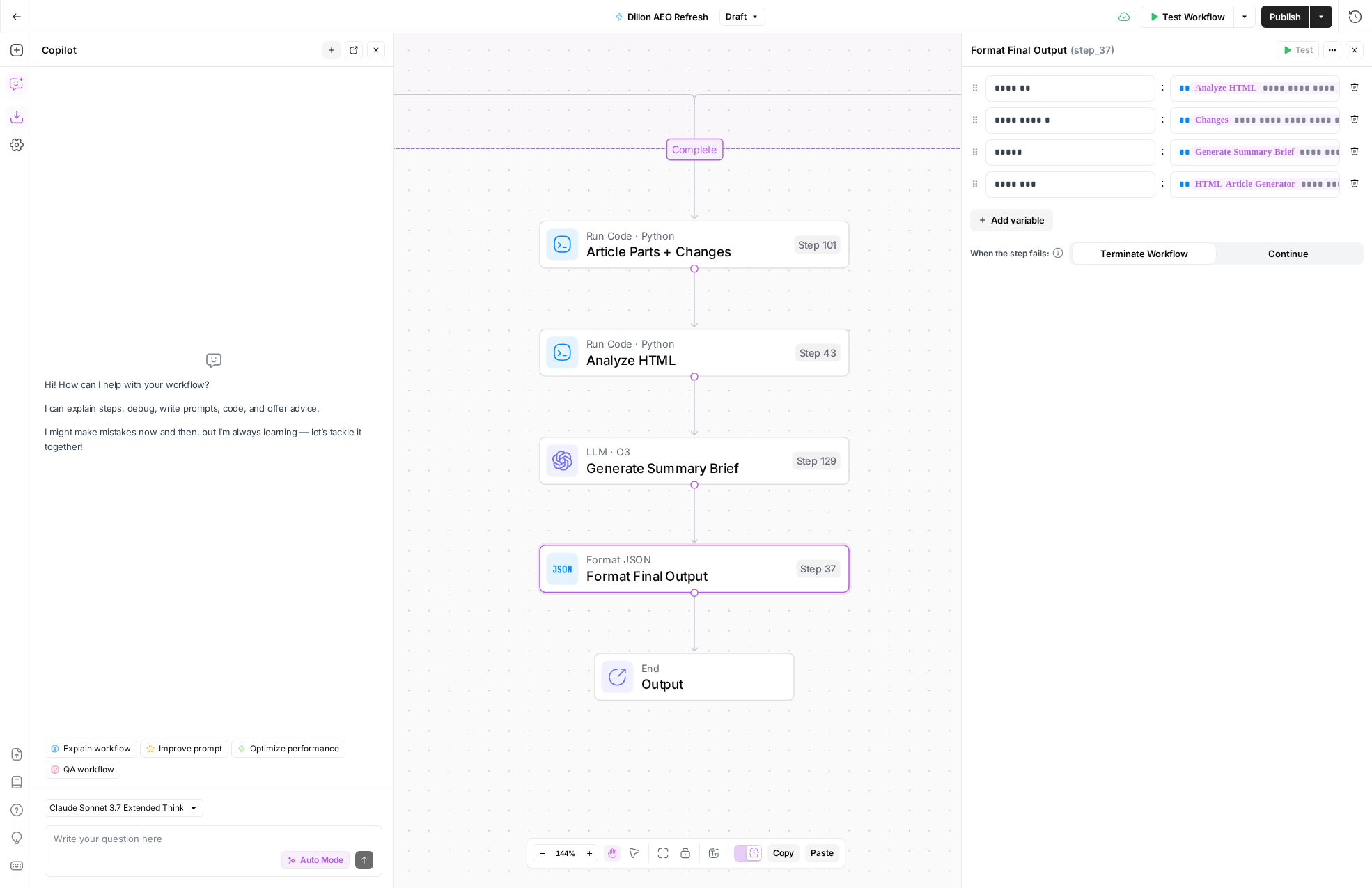 click on "Auto Mode Send" at bounding box center (213, 861) 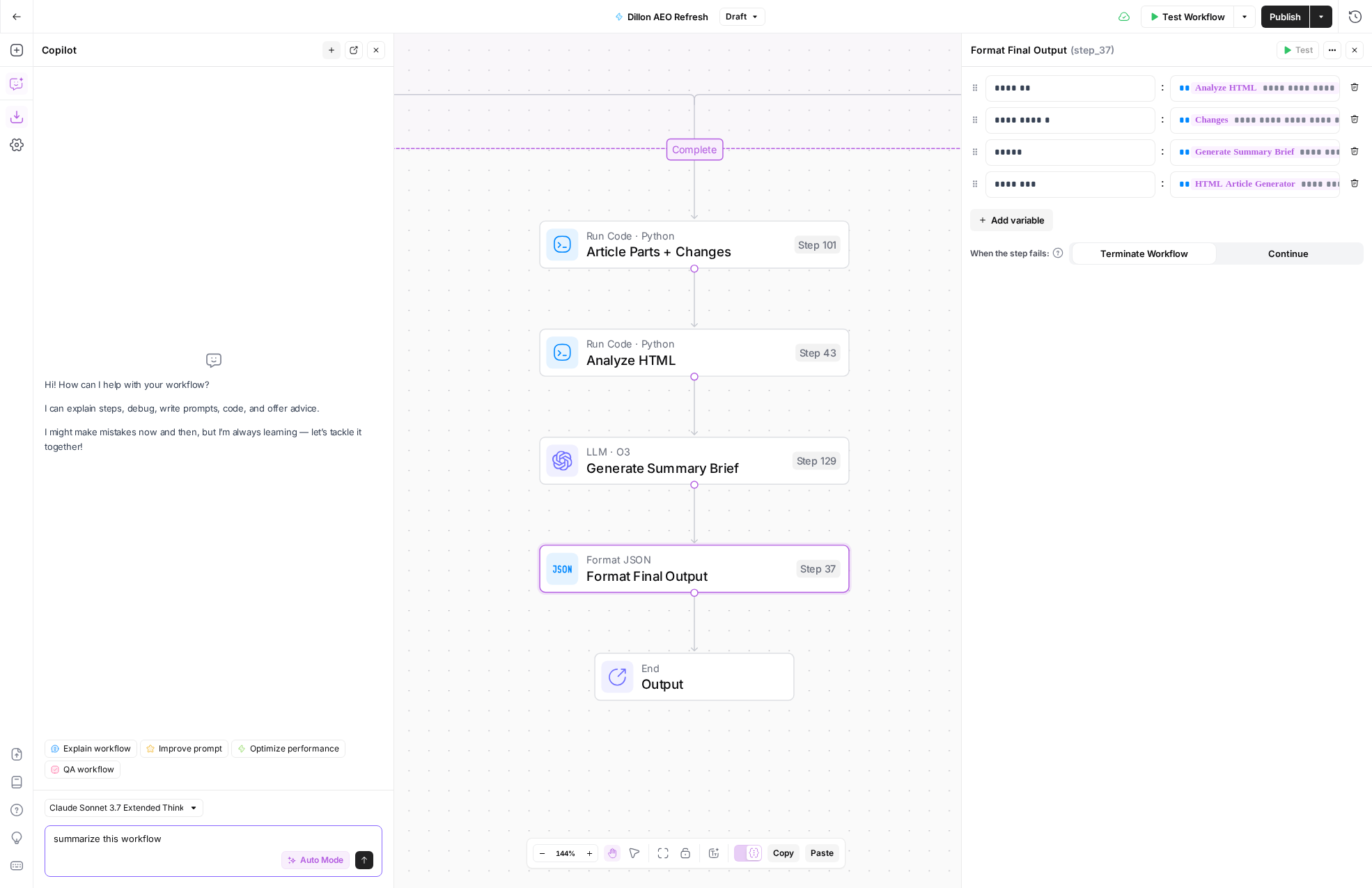 type on "summarize this workflow" 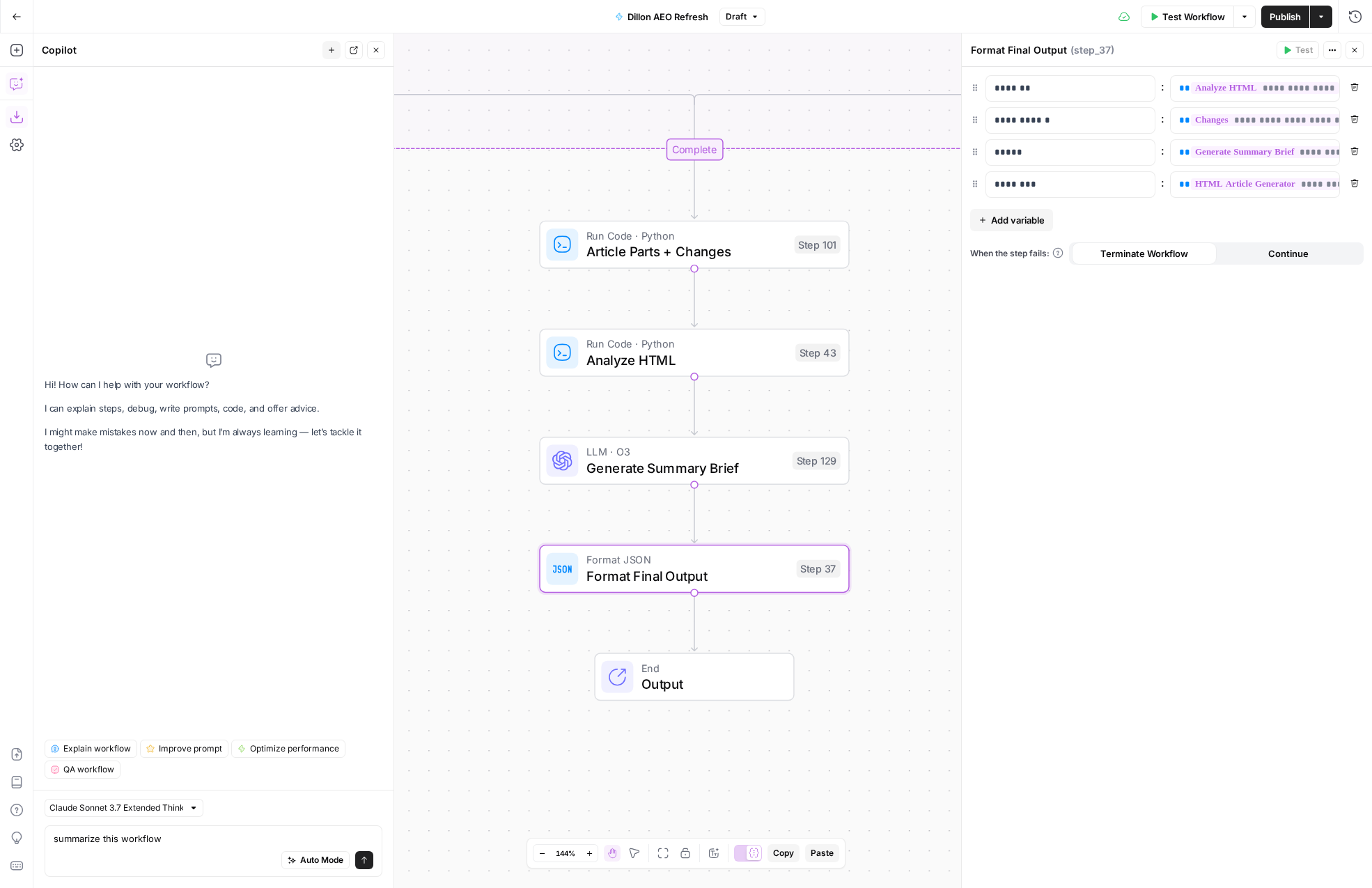 click 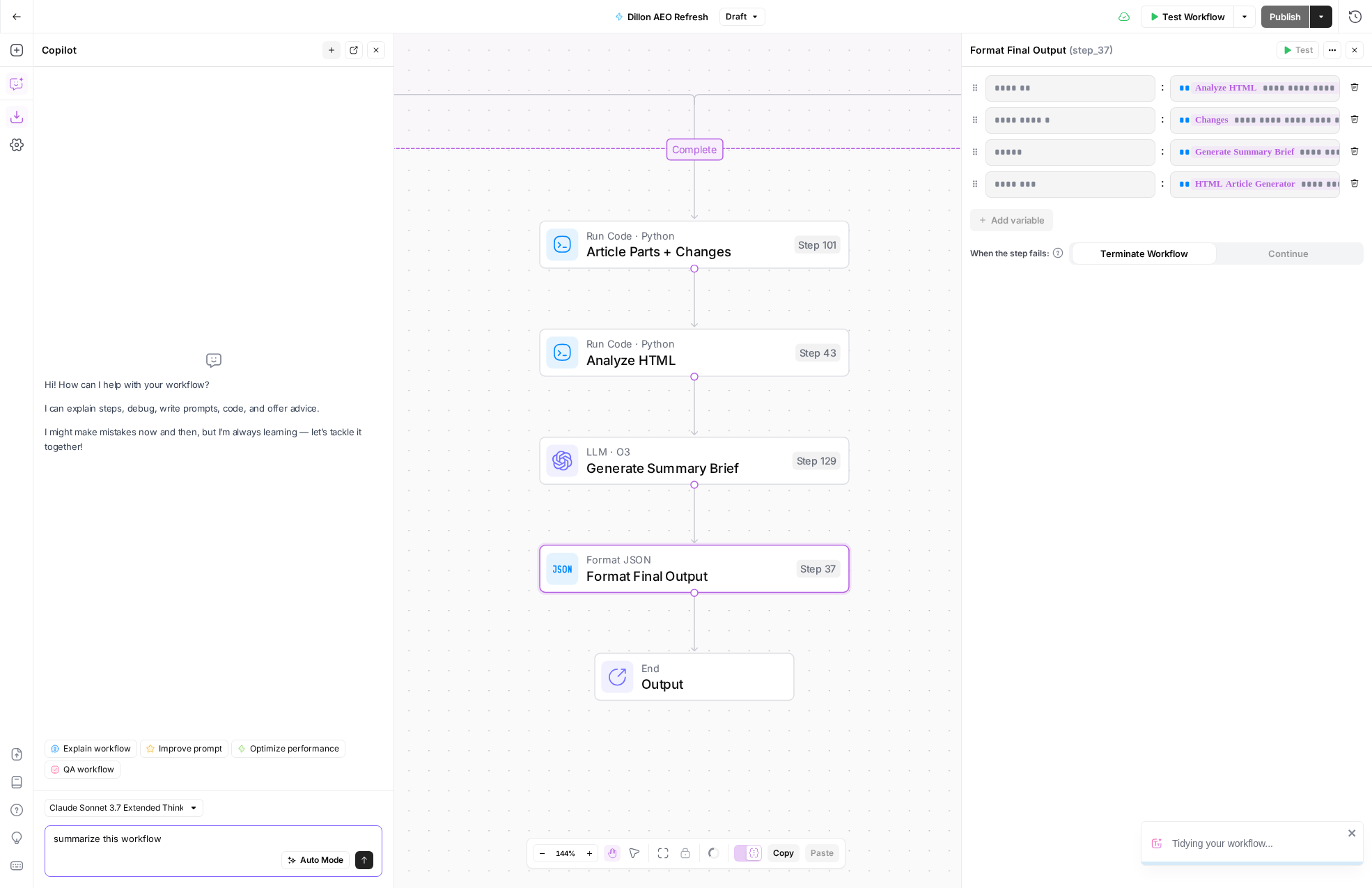 click 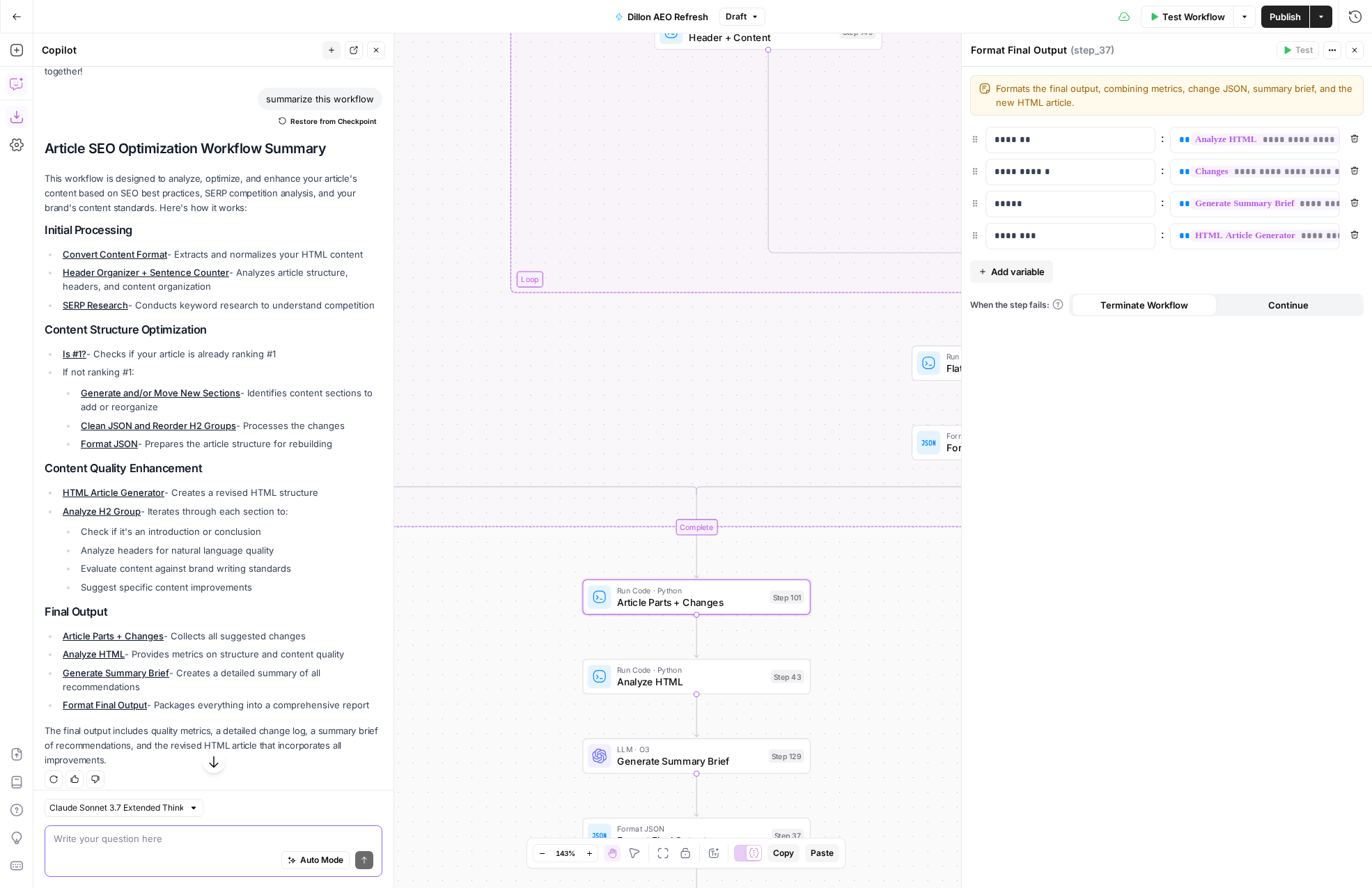 scroll, scrollTop: 87, scrollLeft: 0, axis: vertical 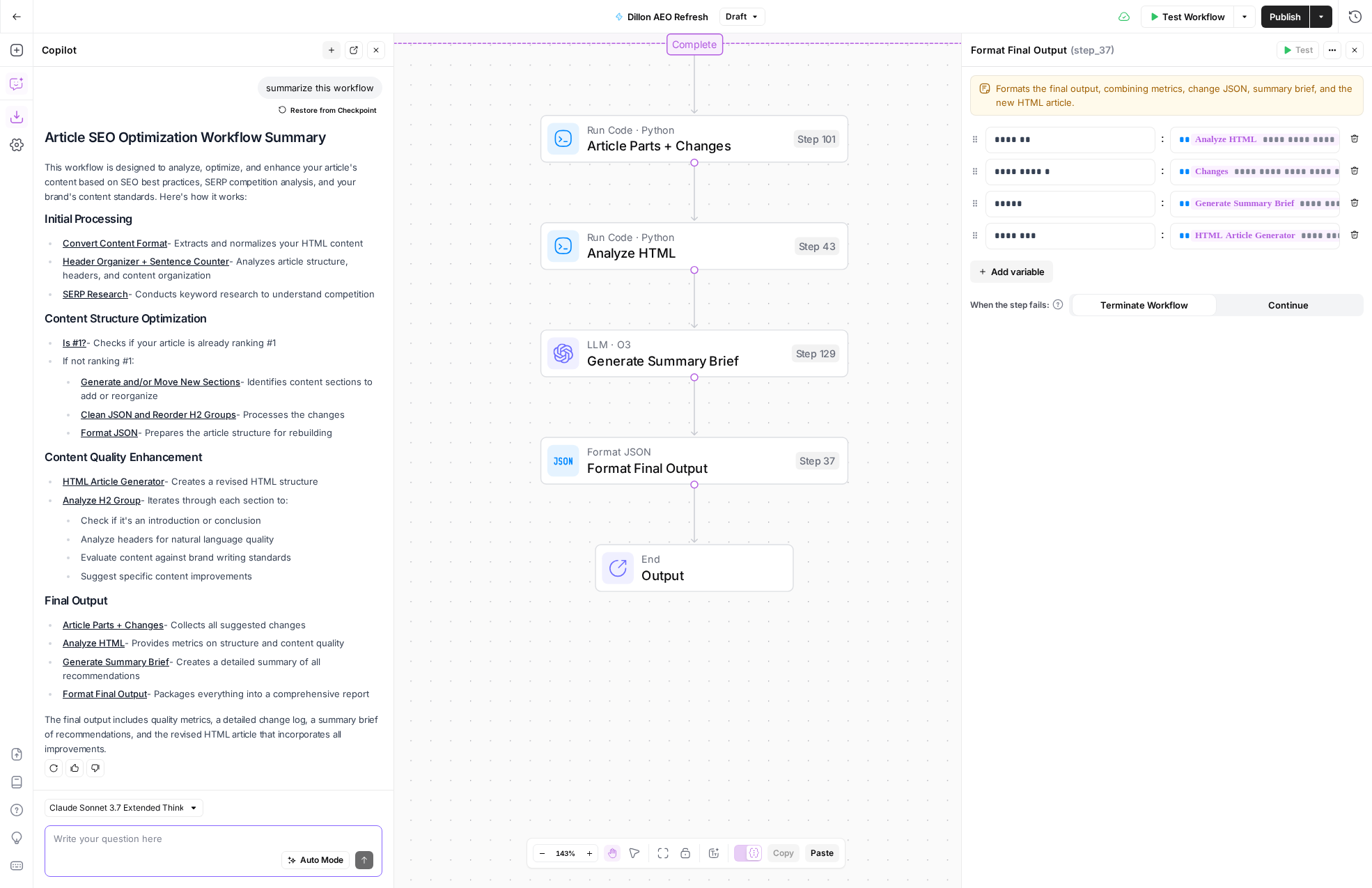 click on "Close" at bounding box center [1355, 50] 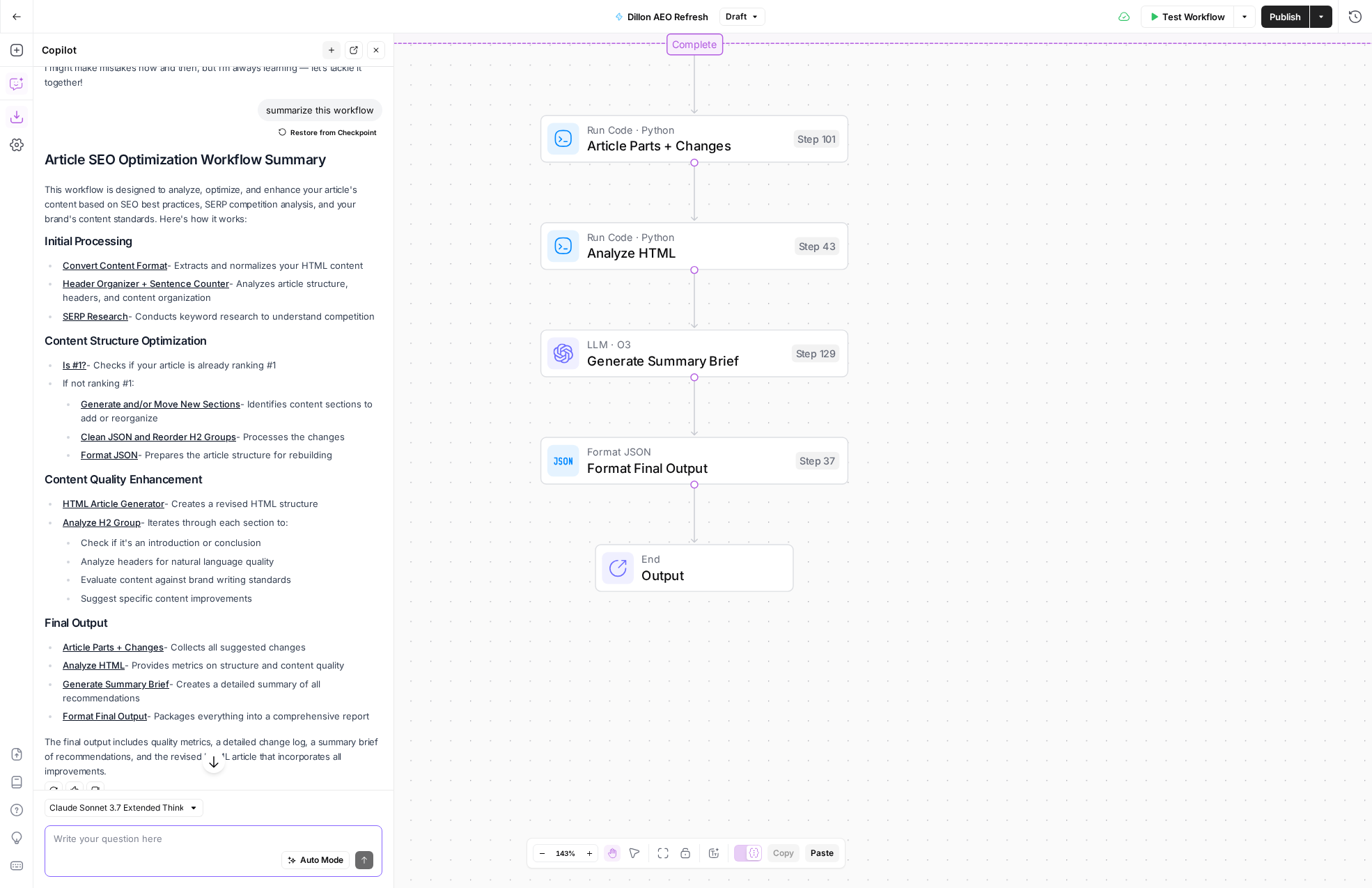 scroll, scrollTop: 87, scrollLeft: 0, axis: vertical 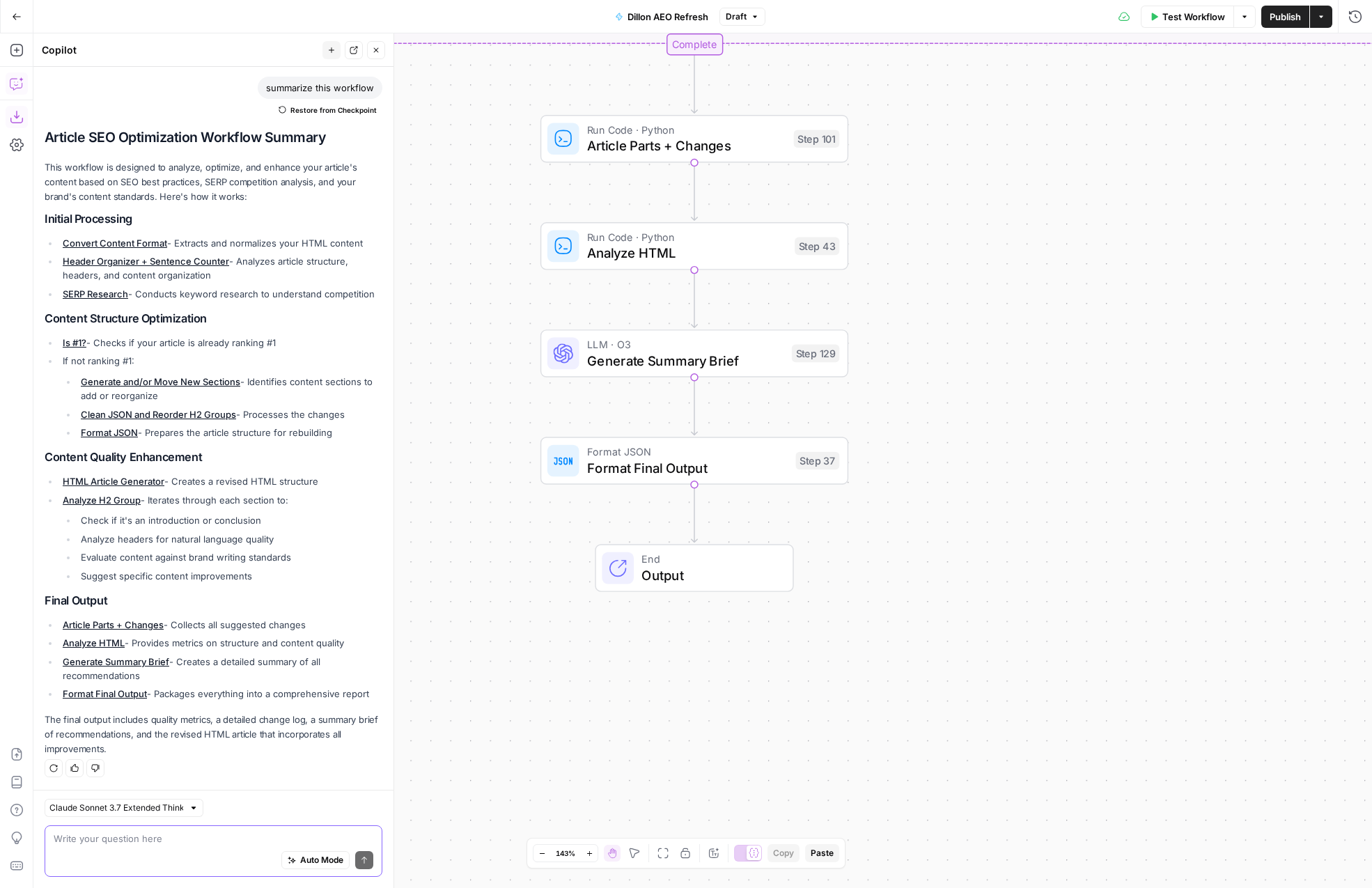 click 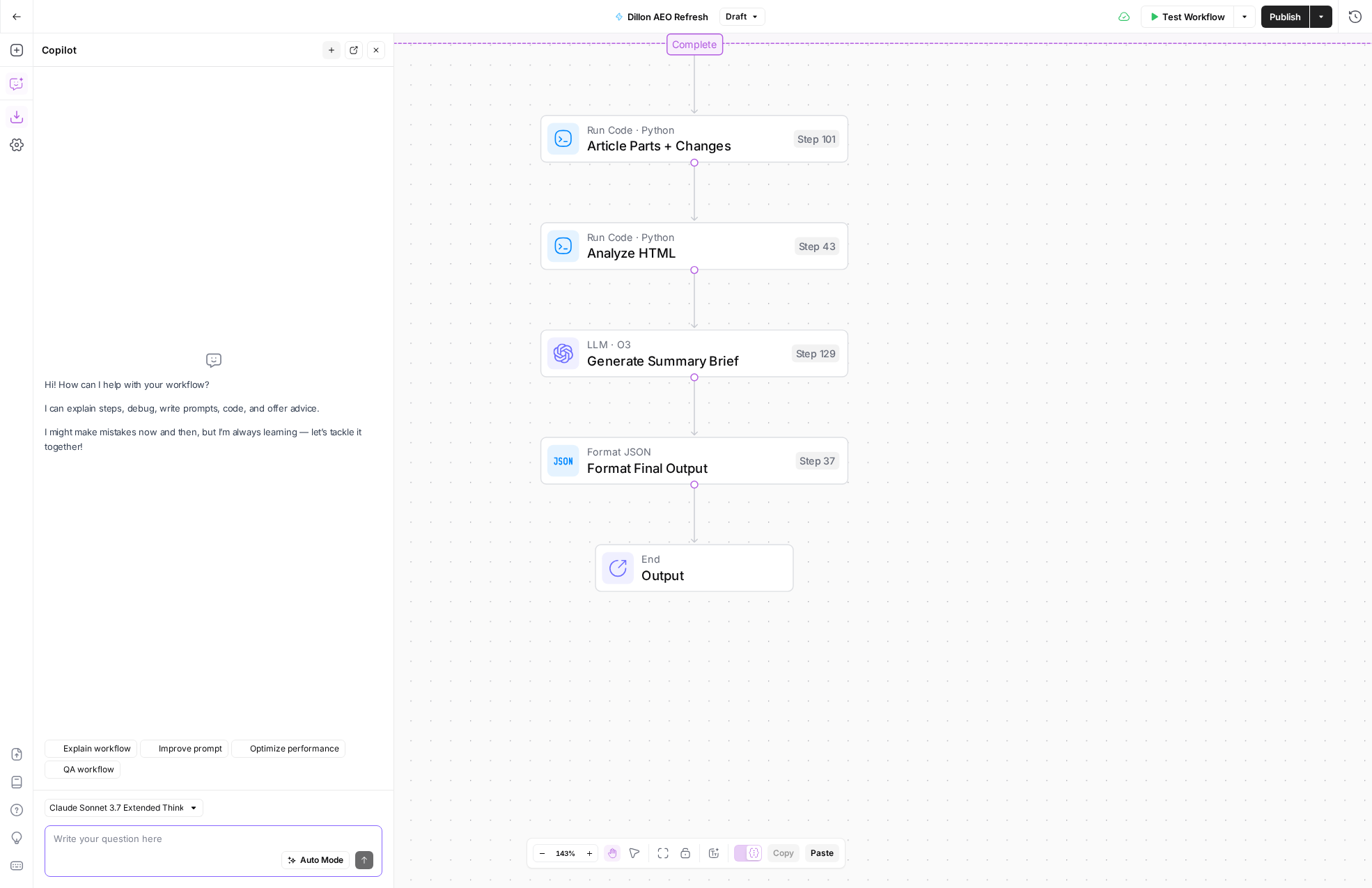 scroll, scrollTop: 0, scrollLeft: 0, axis: both 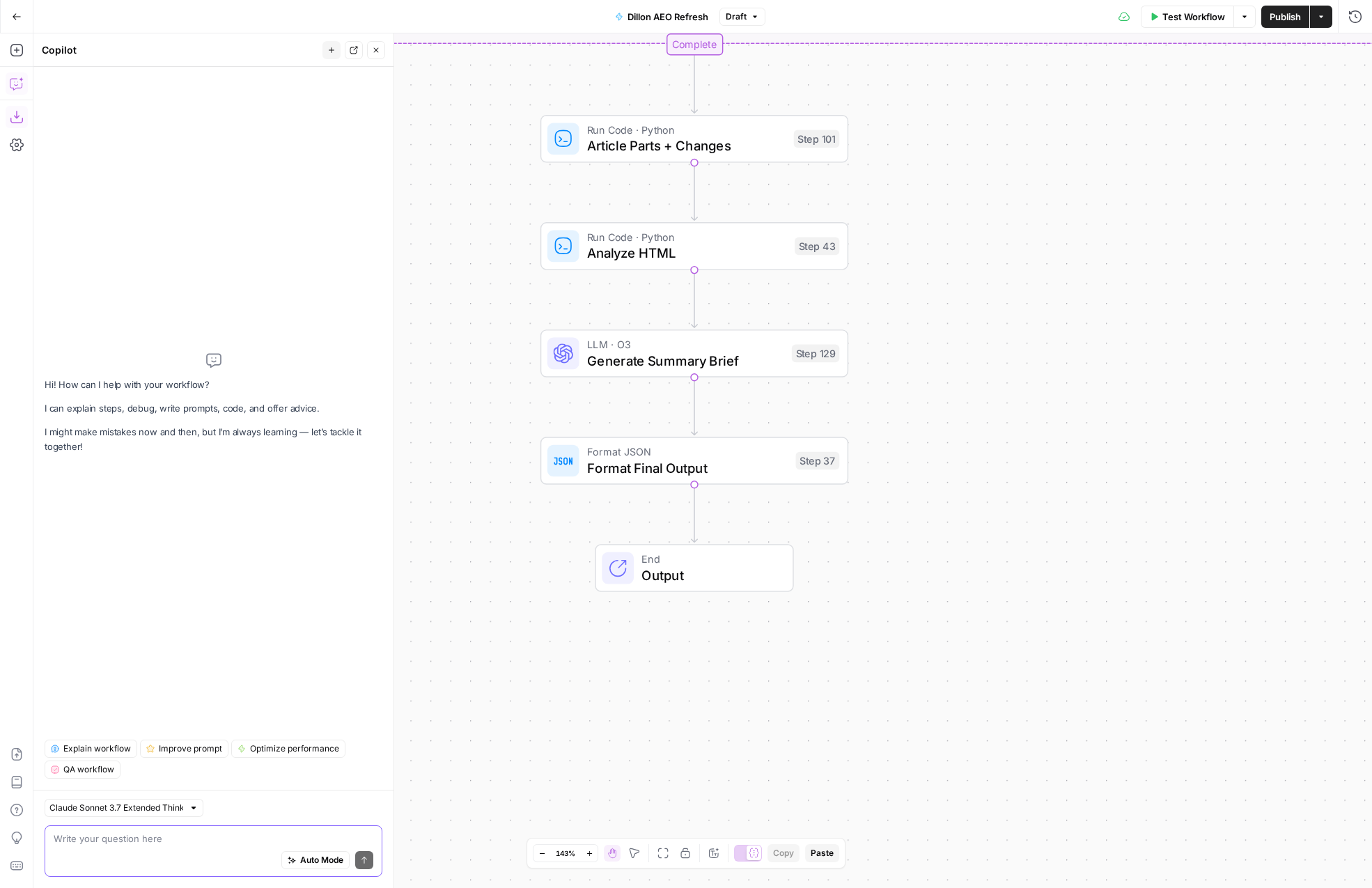 click on "Auto Mode Send" at bounding box center (213, 861) 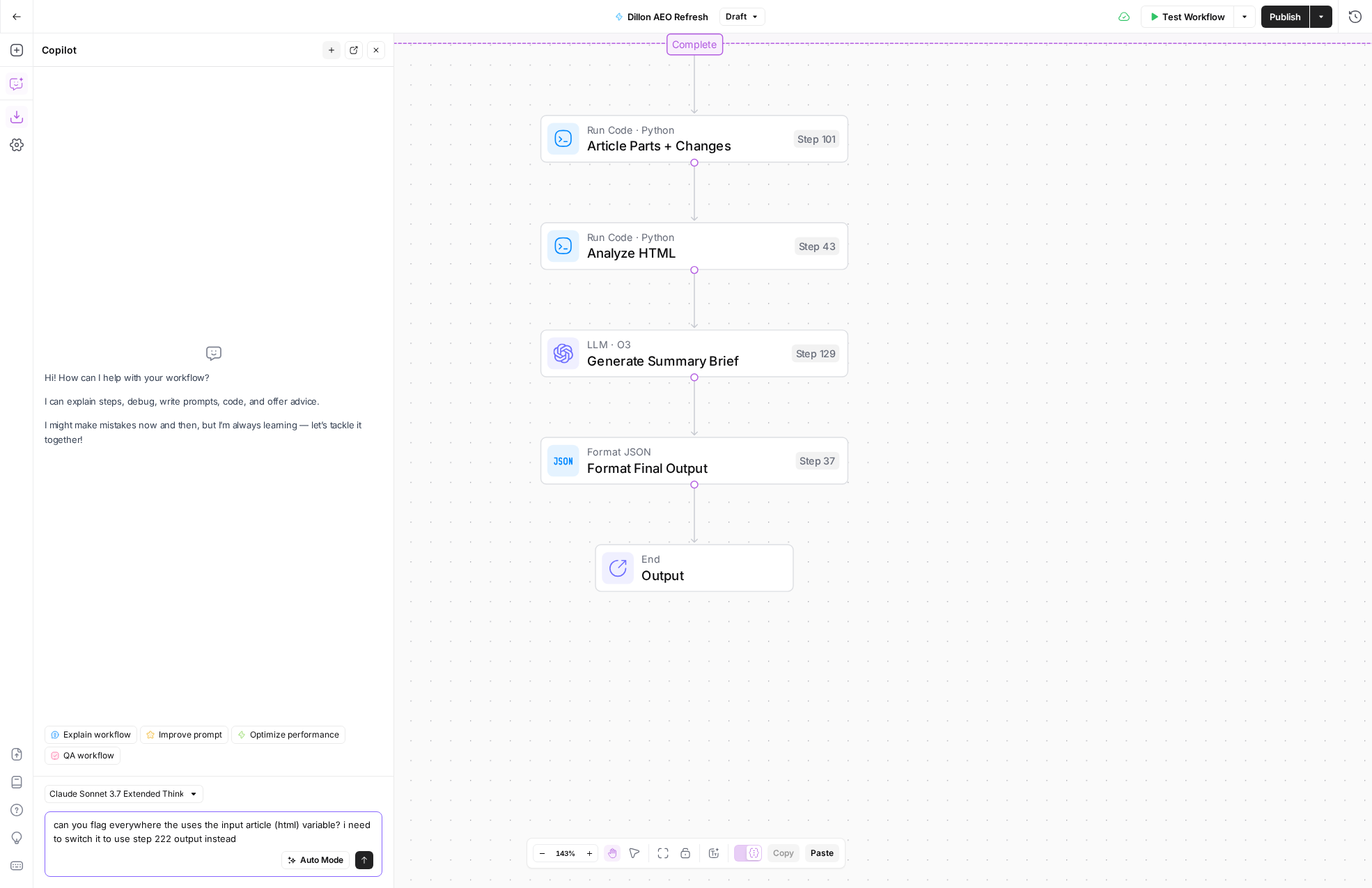 type on "can you flag everywhere the uses the input article (html) variable? i need to switch it to use step 222 output instead" 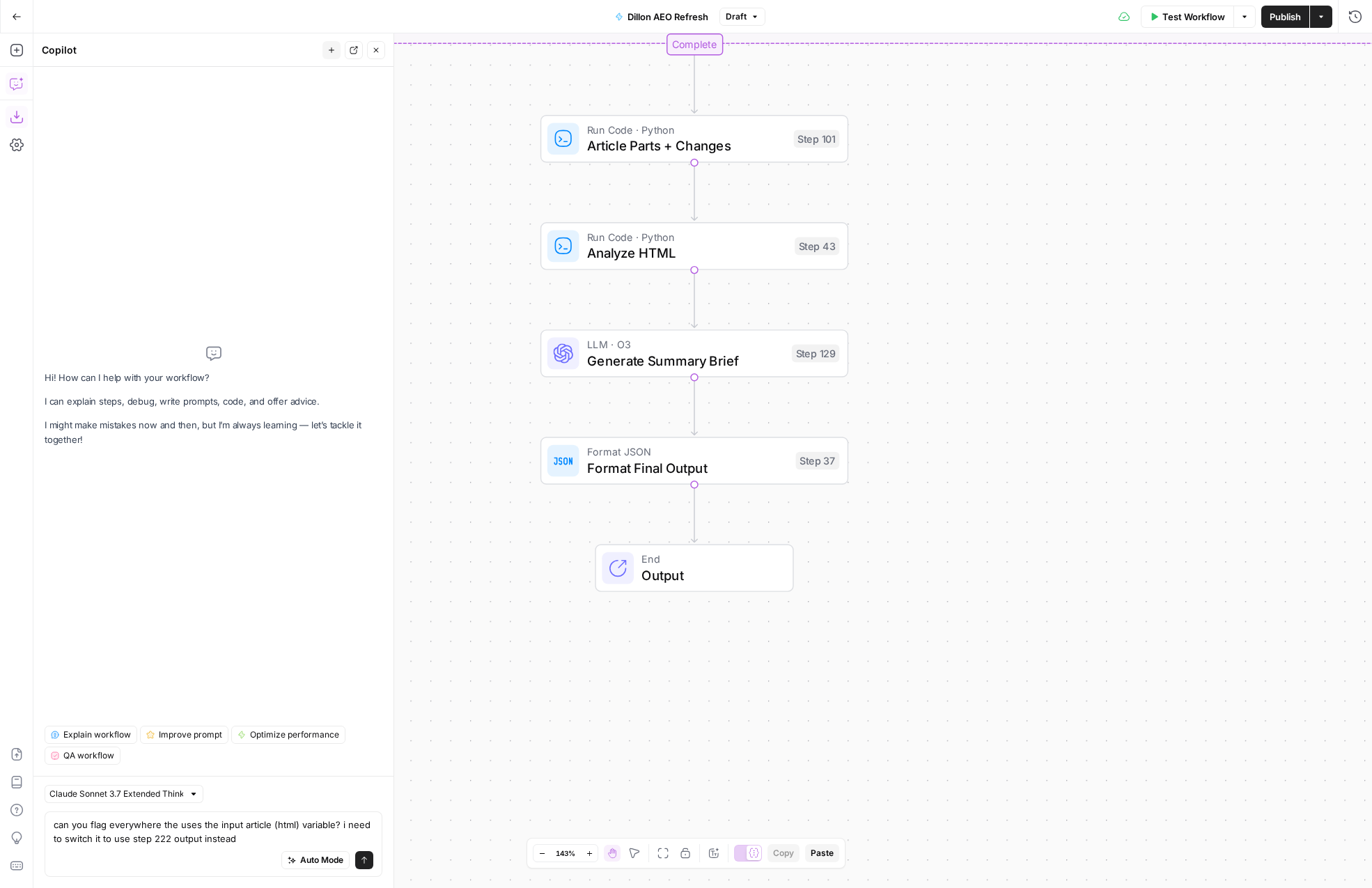 click on "Send" at bounding box center (364, 860) 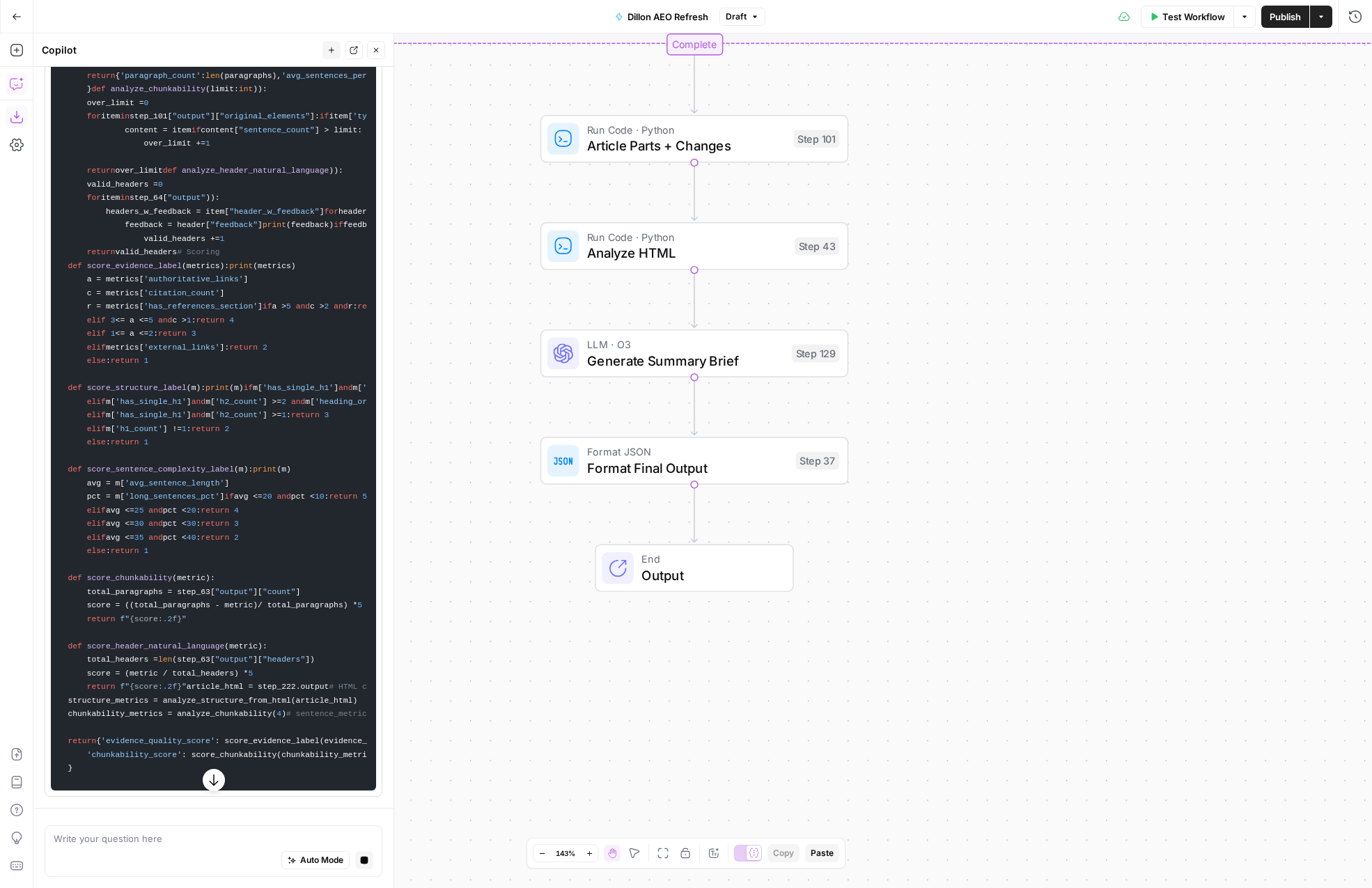 scroll, scrollTop: 0, scrollLeft: 0, axis: both 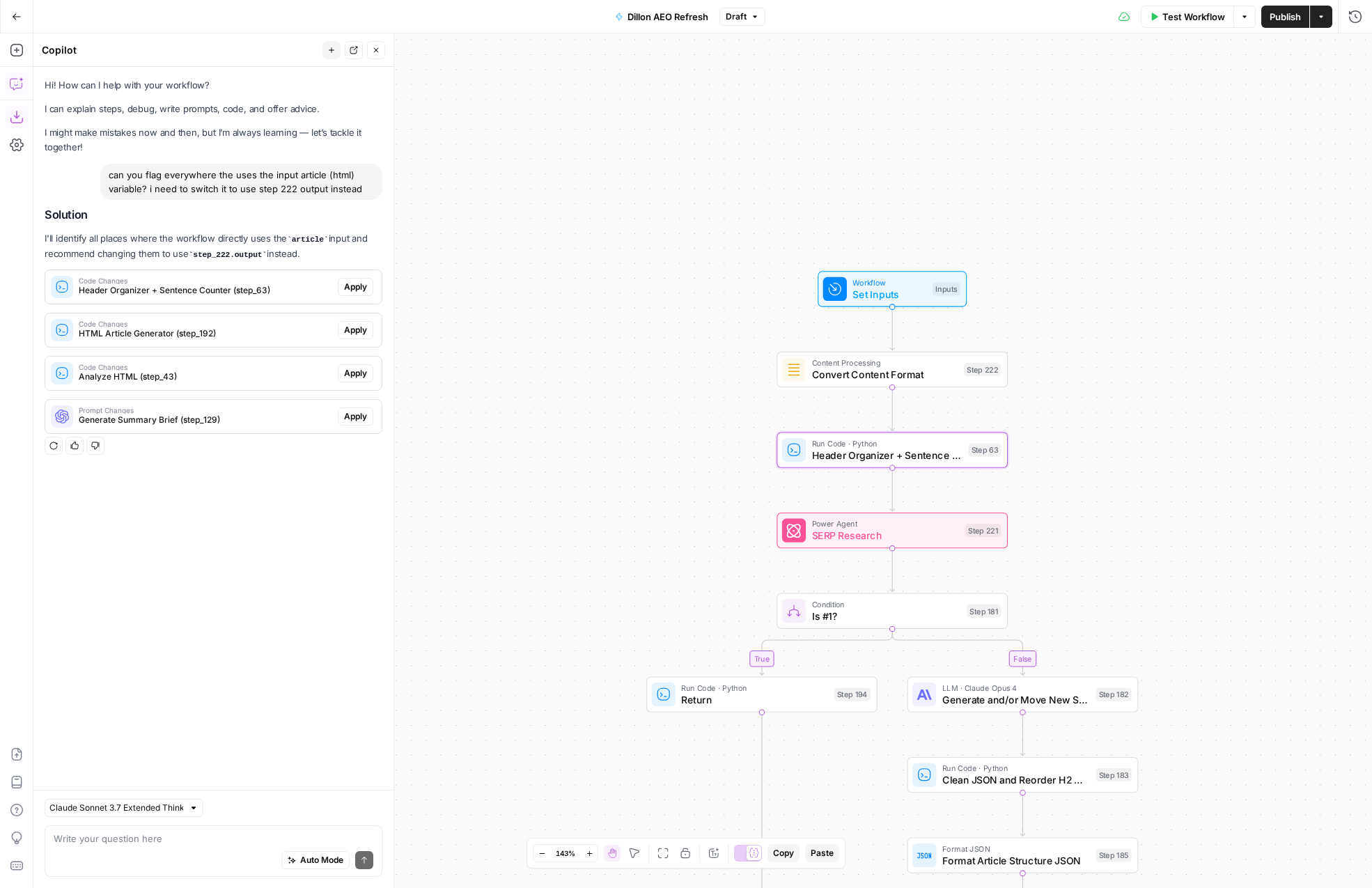 click on "Apply" at bounding box center (355, 287) 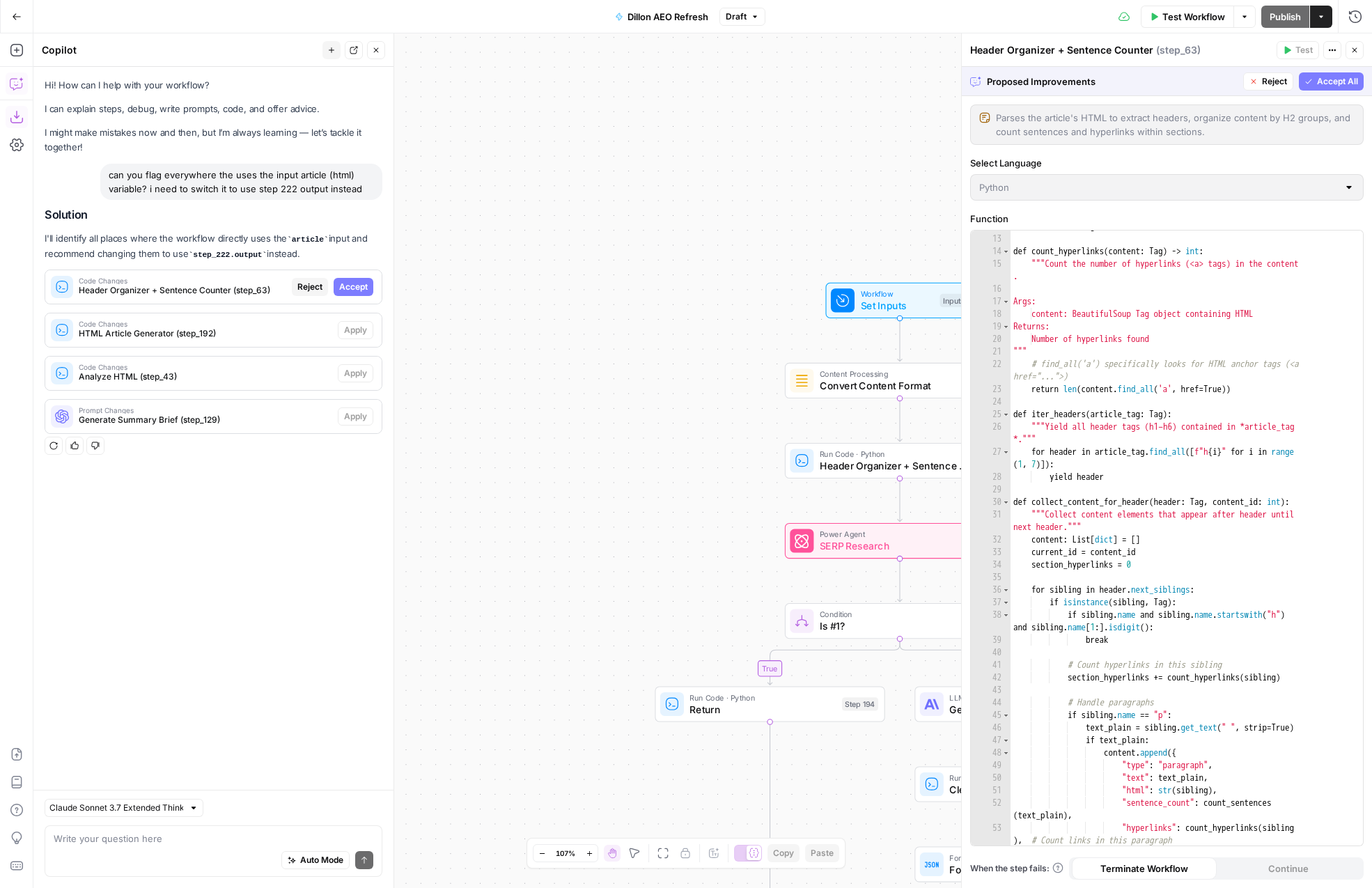 scroll, scrollTop: 0, scrollLeft: 0, axis: both 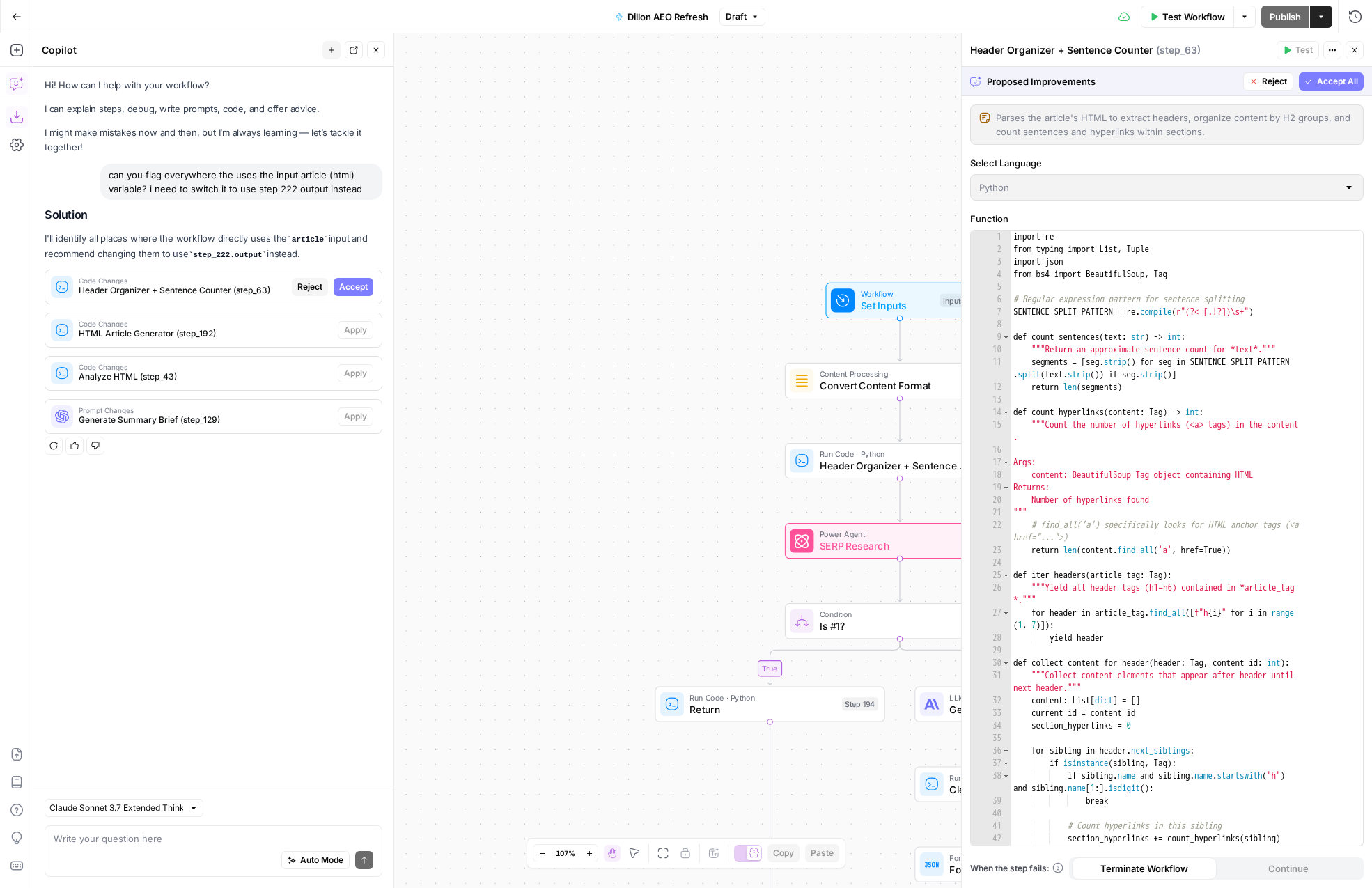 click on "Accept All" at bounding box center [1337, 81] 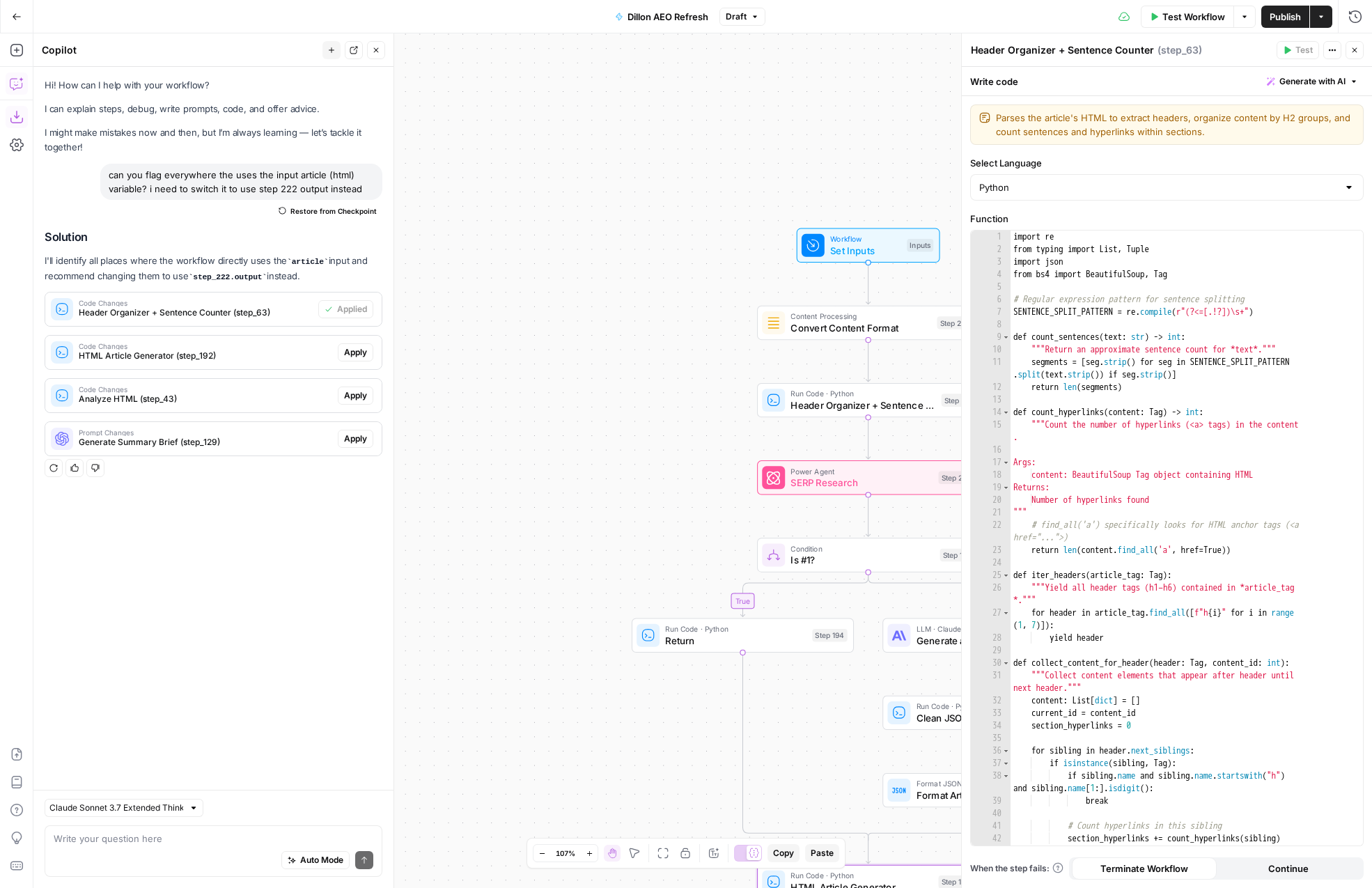 click on "Apply" at bounding box center [355, 352] 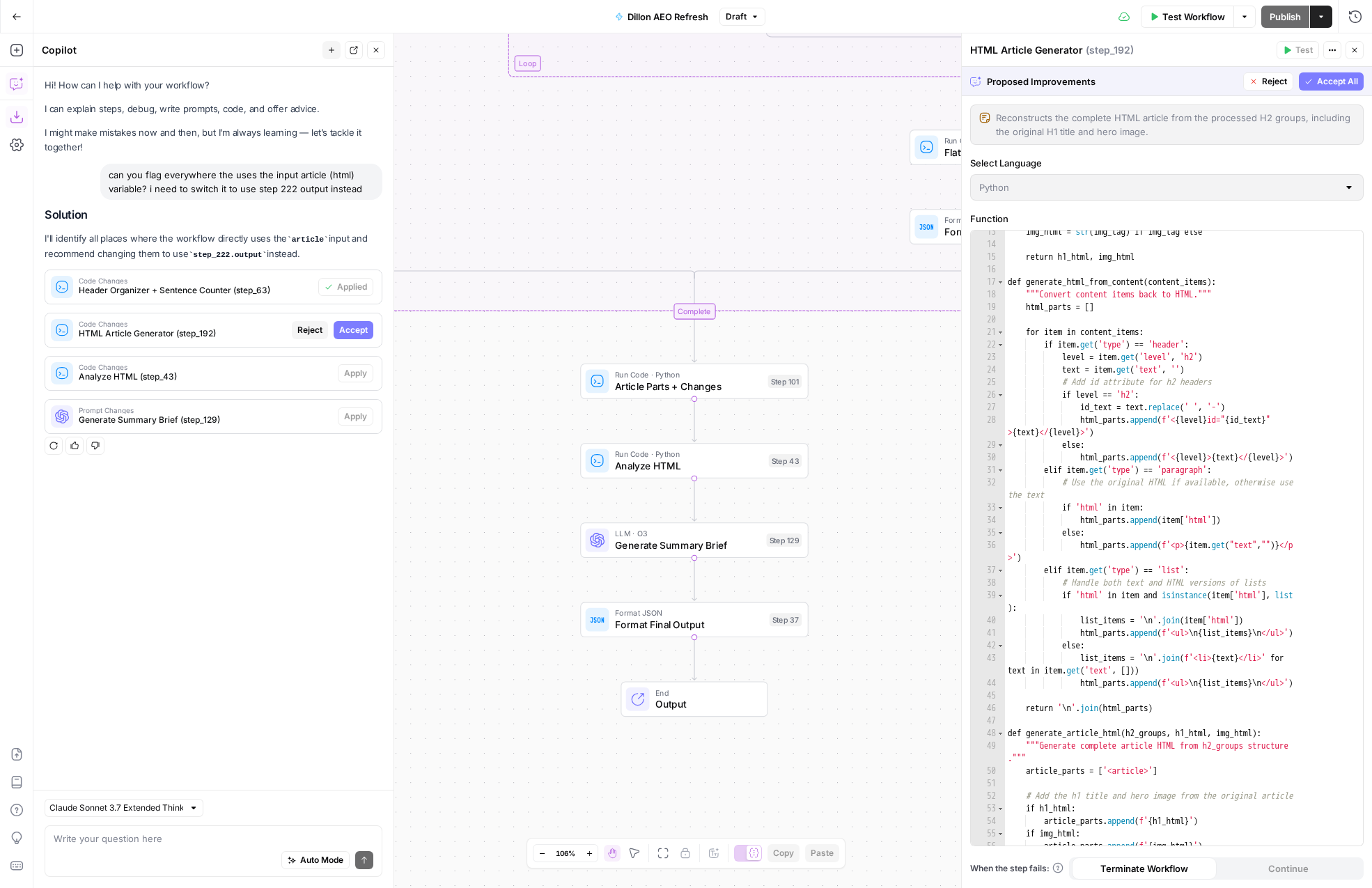 scroll, scrollTop: 463, scrollLeft: 0, axis: vertical 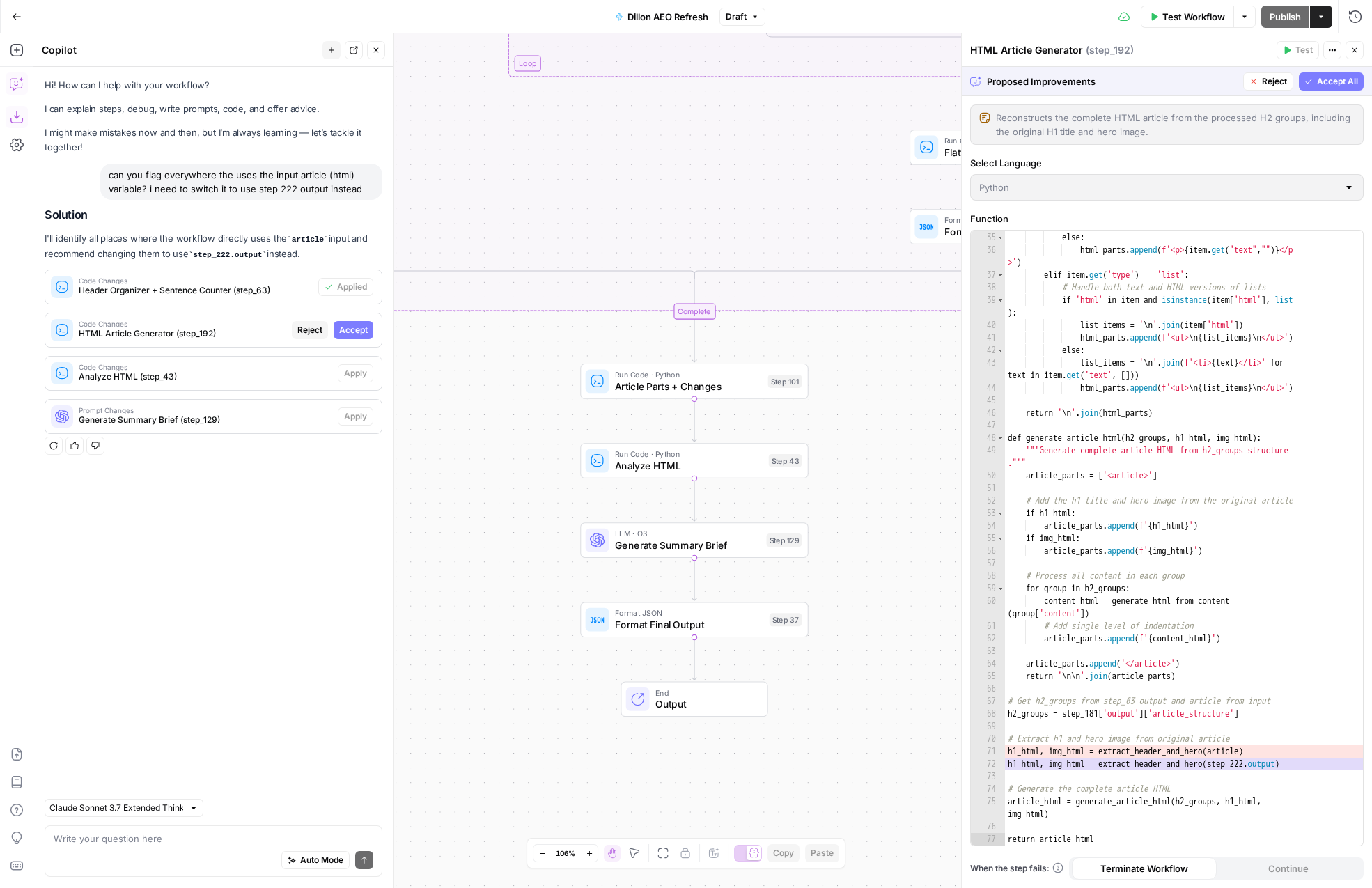 click on "Accept All" at bounding box center [1331, 81] 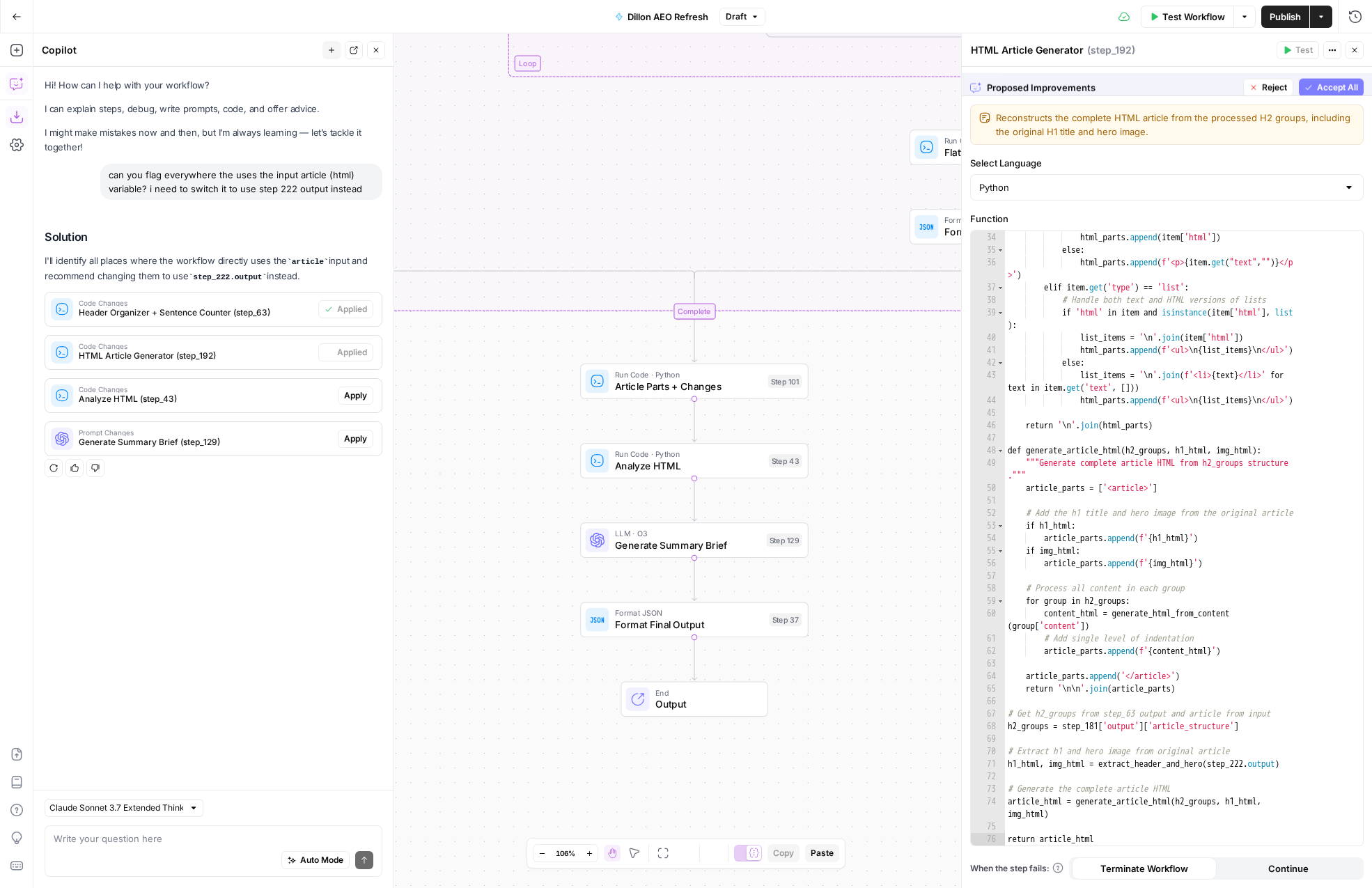 scroll, scrollTop: 451, scrollLeft: 0, axis: vertical 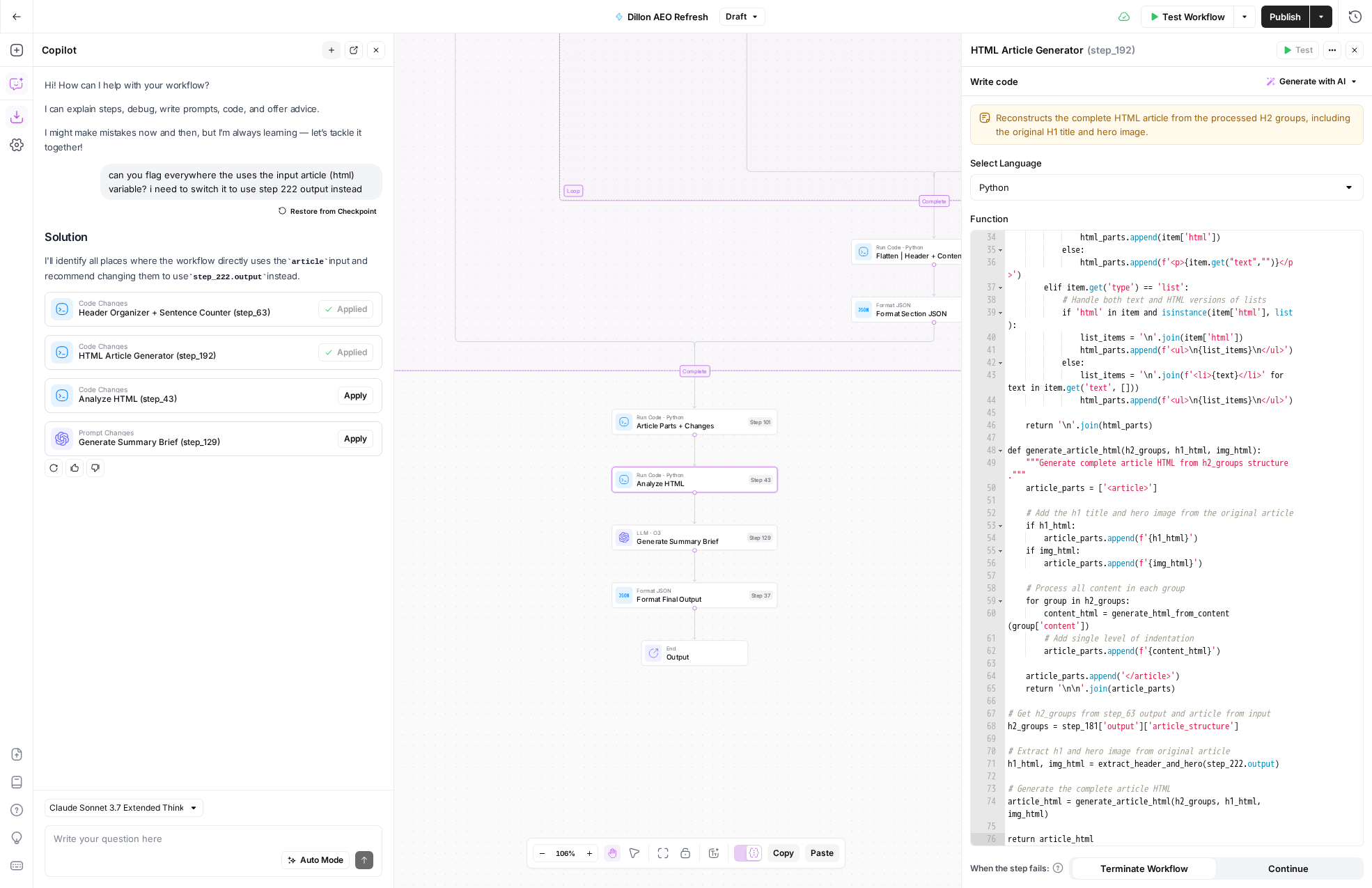 click on "Apply" at bounding box center [355, 396] 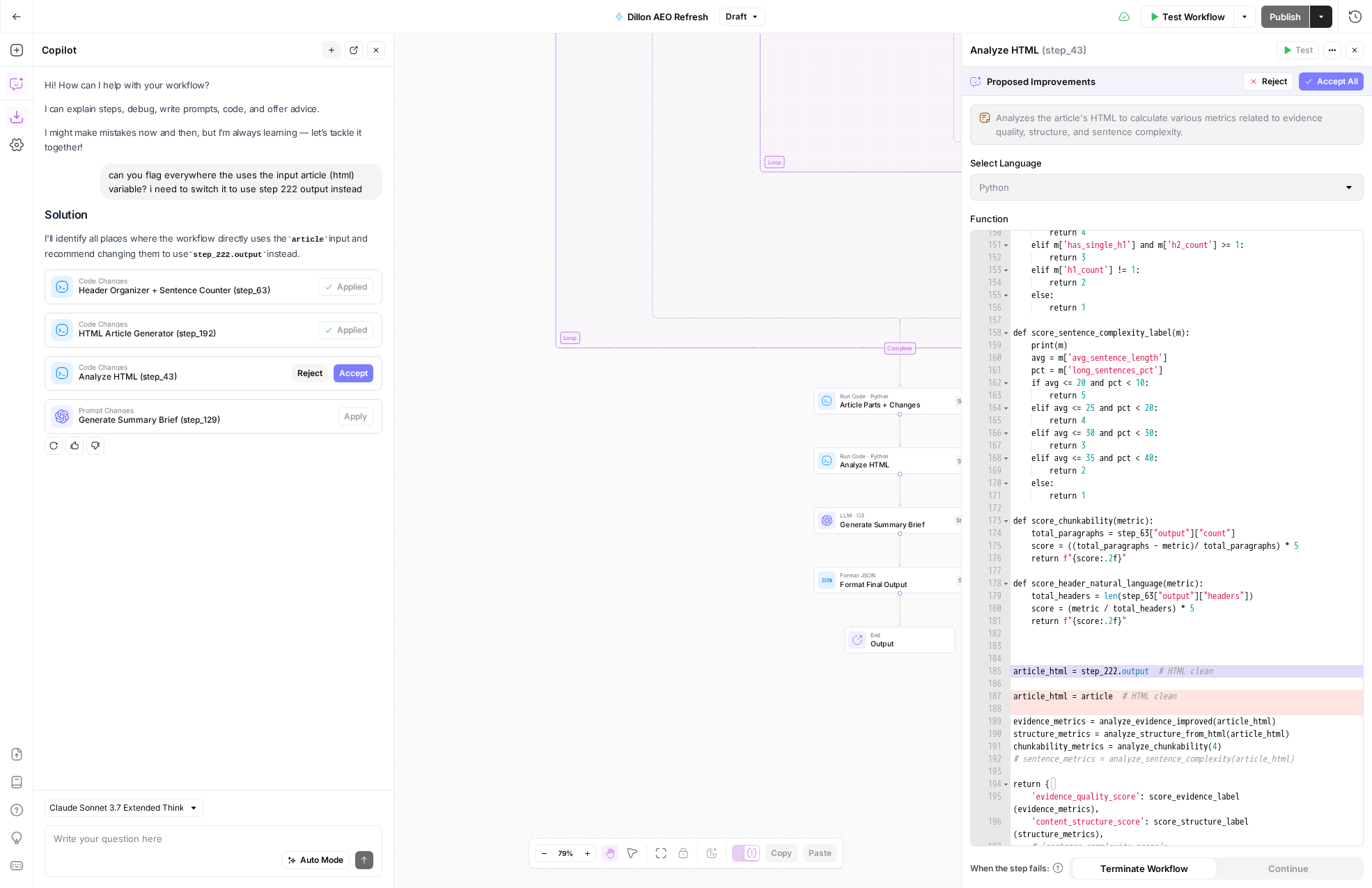 scroll, scrollTop: 2131, scrollLeft: 0, axis: vertical 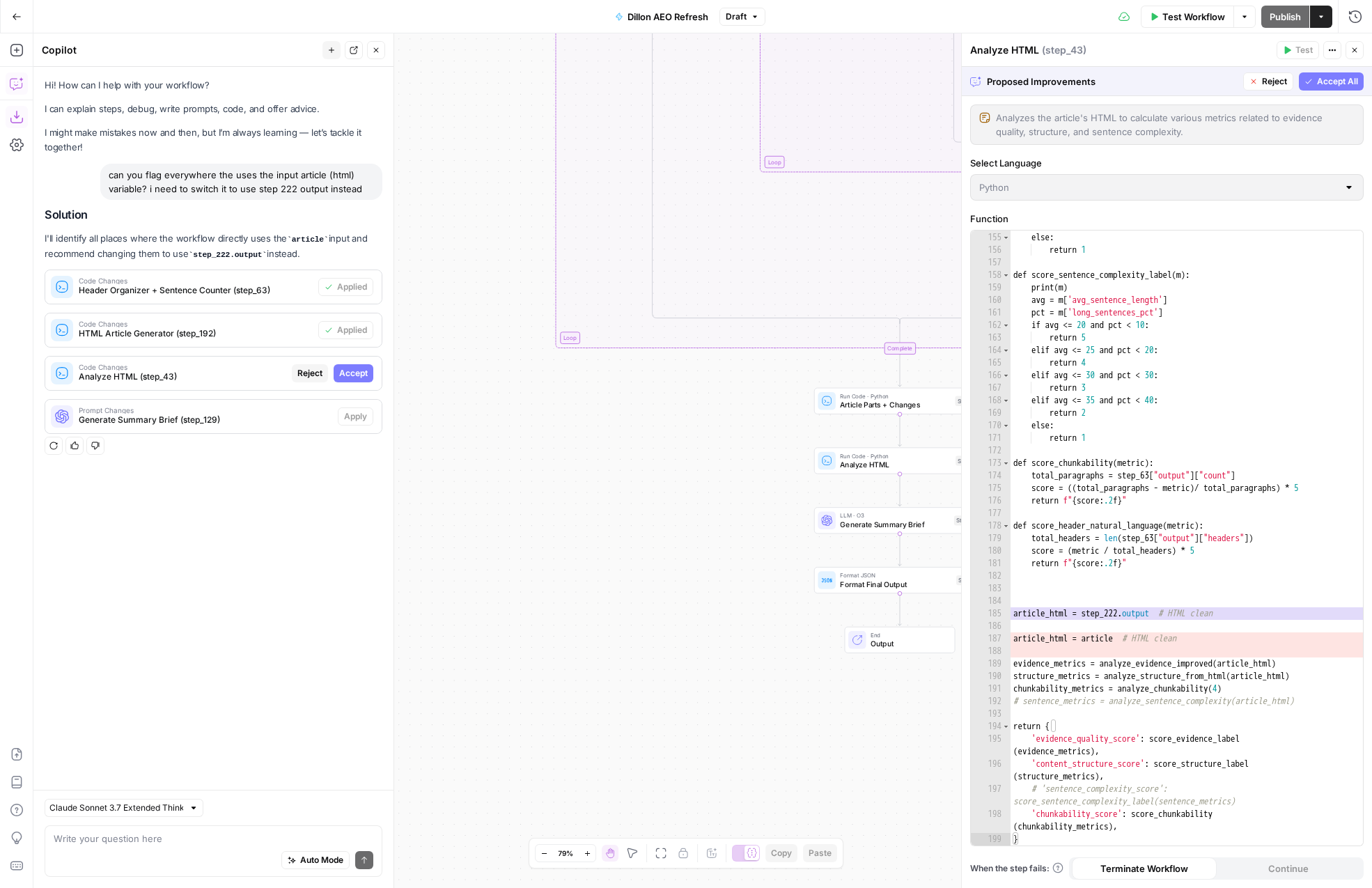 click on "Accept All" at bounding box center [1337, 81] 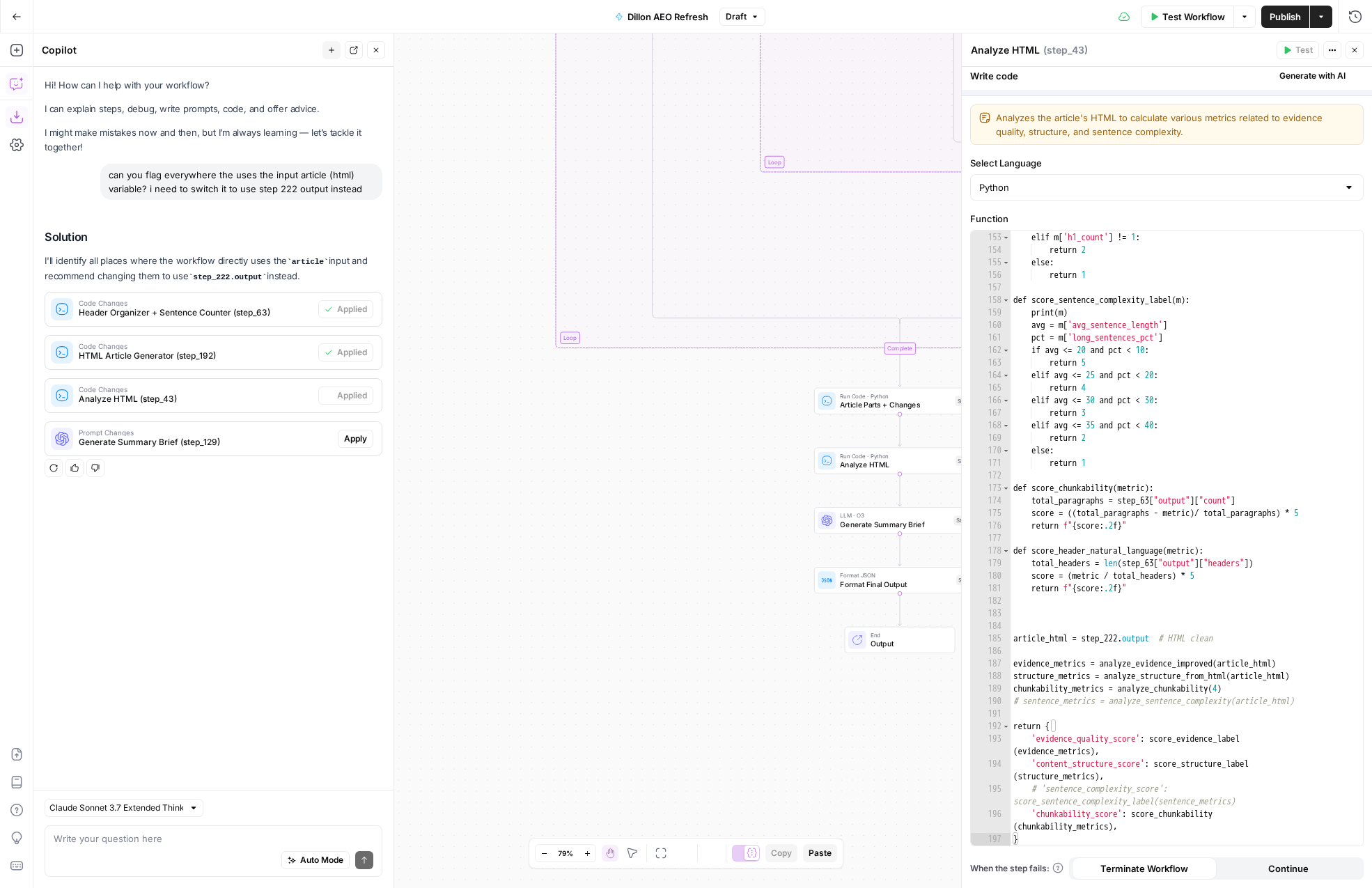 scroll, scrollTop: 2105, scrollLeft: 0, axis: vertical 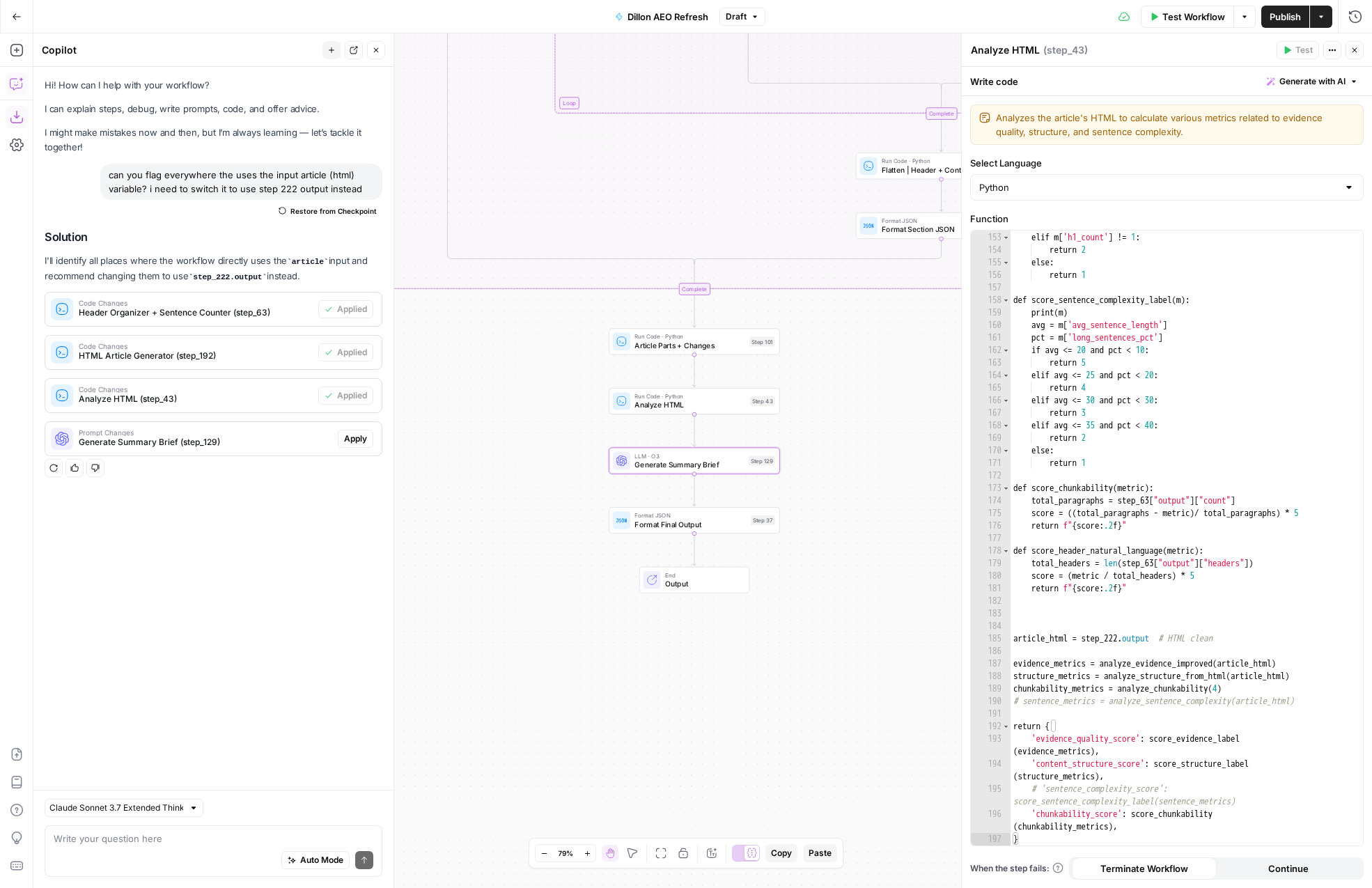 click on "Apply" at bounding box center [355, 439] 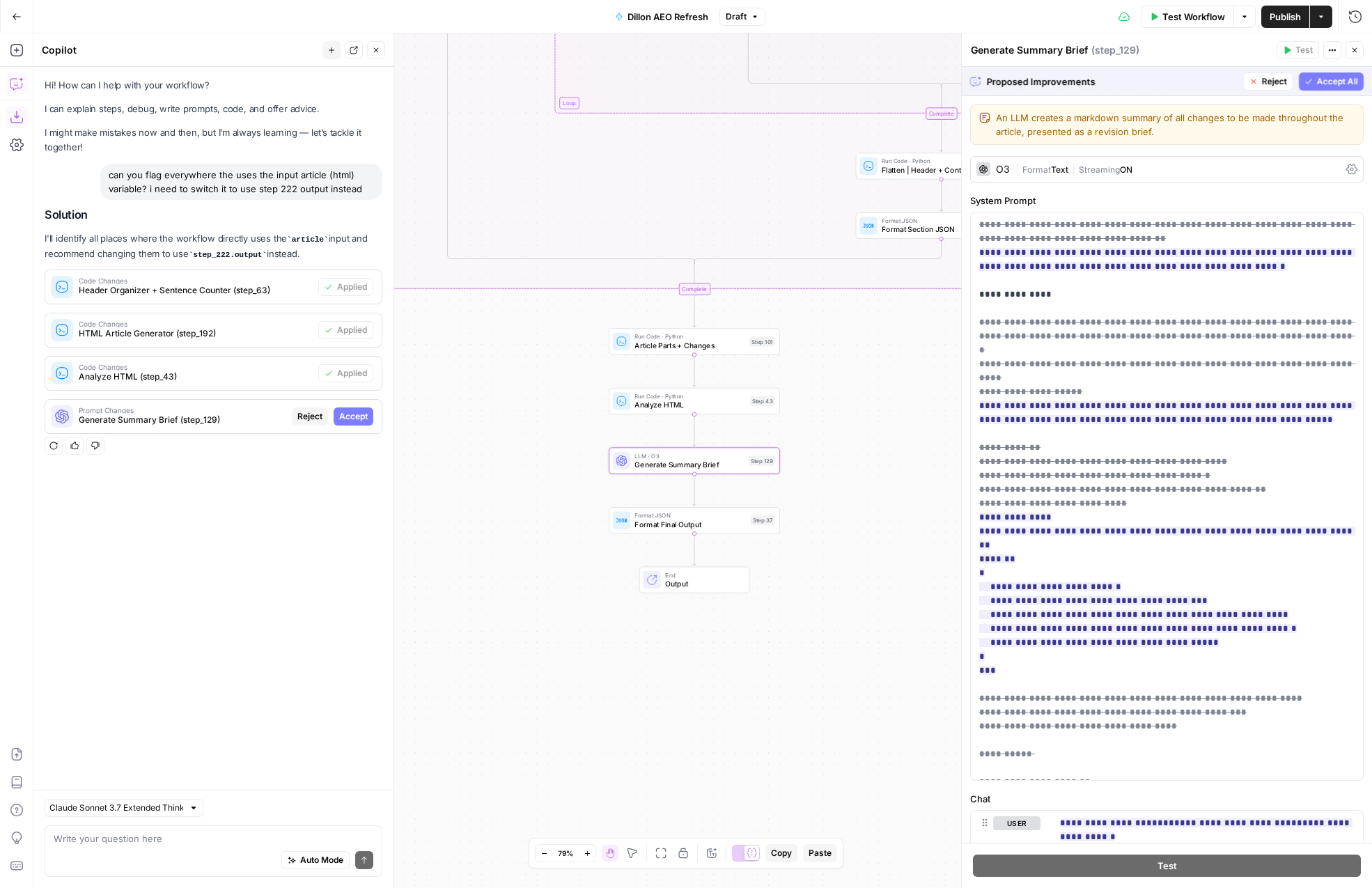 click on "Reject" at bounding box center [1274, 81] 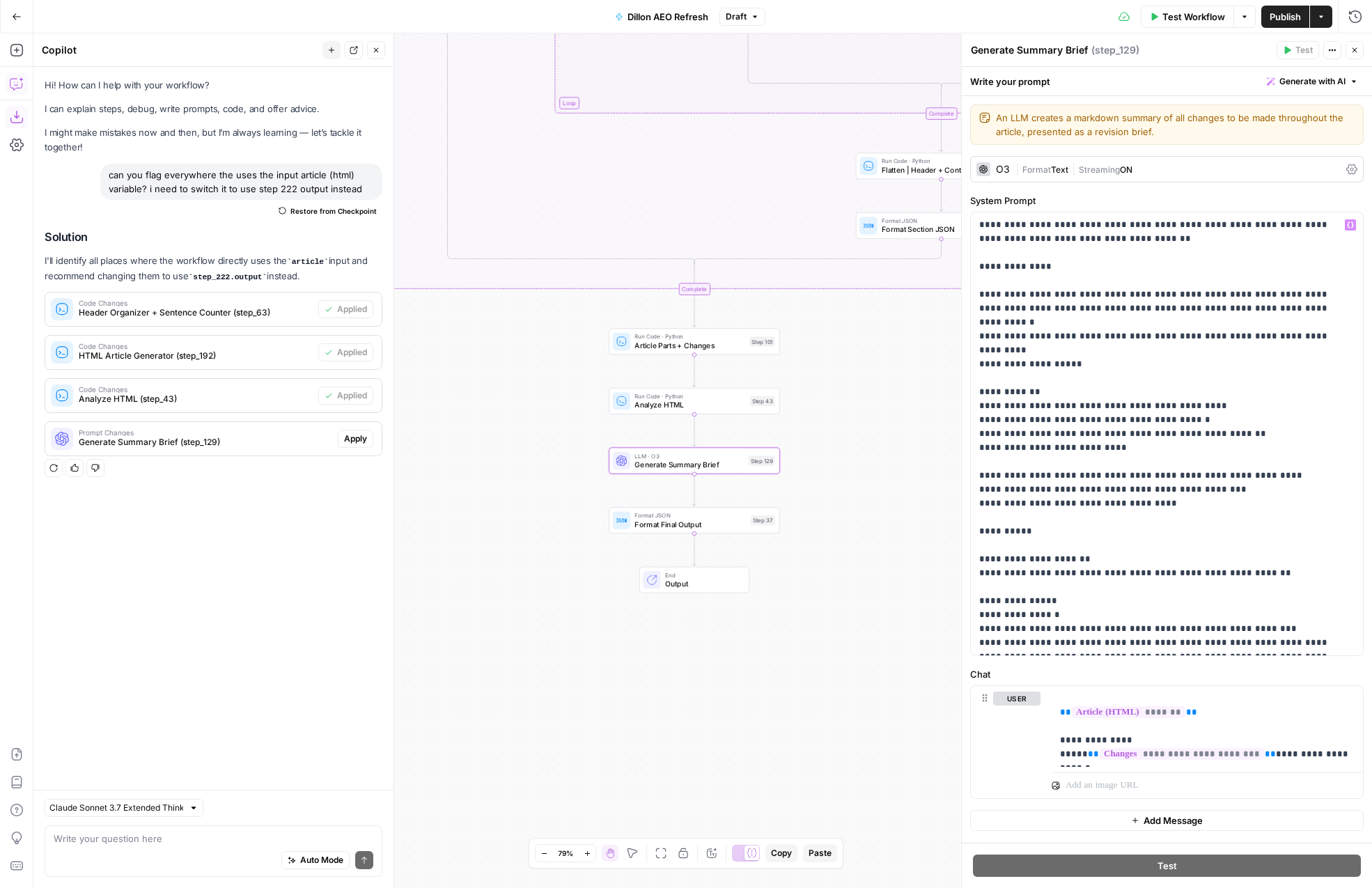 scroll, scrollTop: 30, scrollLeft: 0, axis: vertical 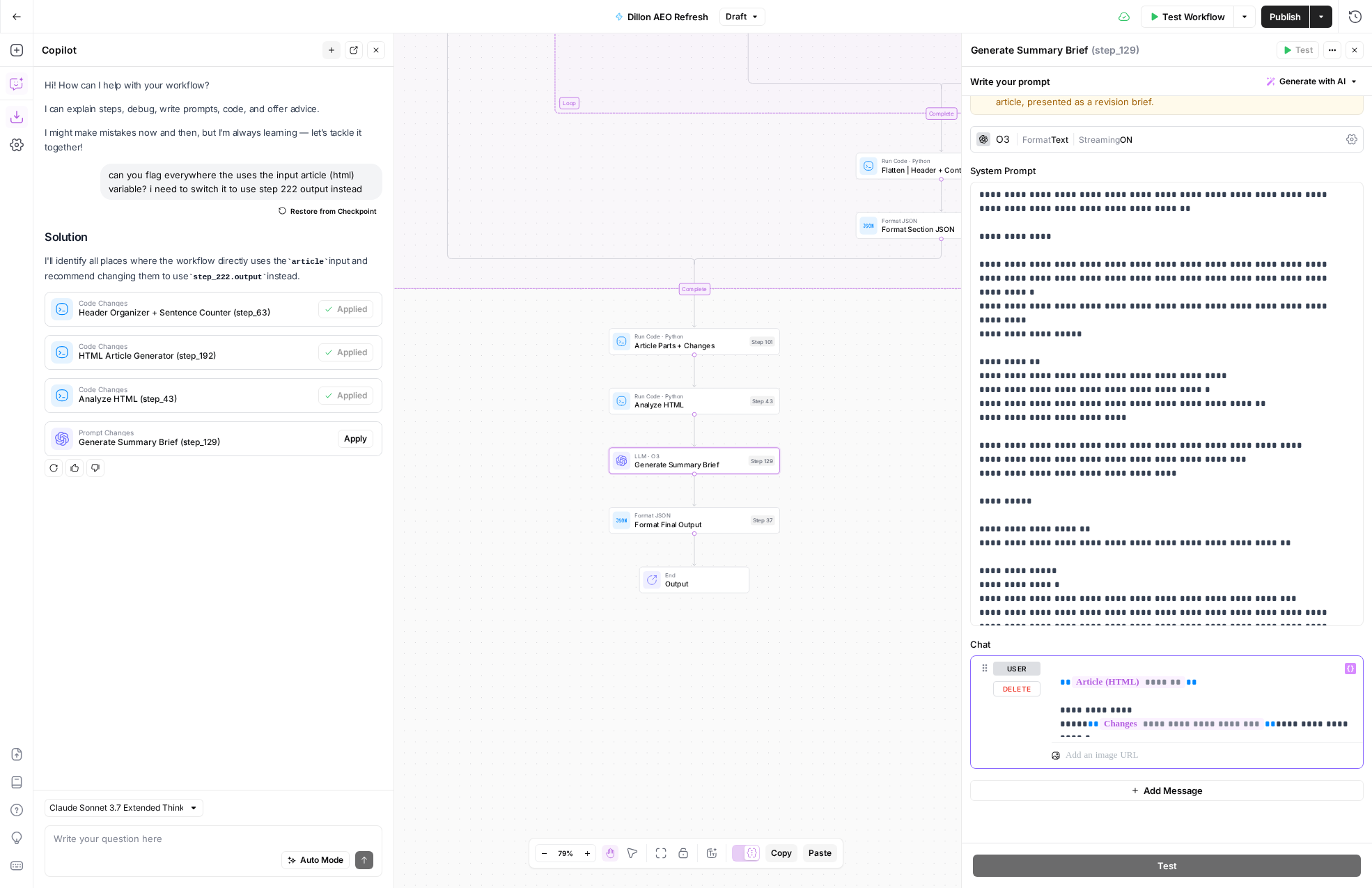 drag, startPoint x: 1192, startPoint y: 678, endPoint x: 1084, endPoint y: 689, distance: 108.55874 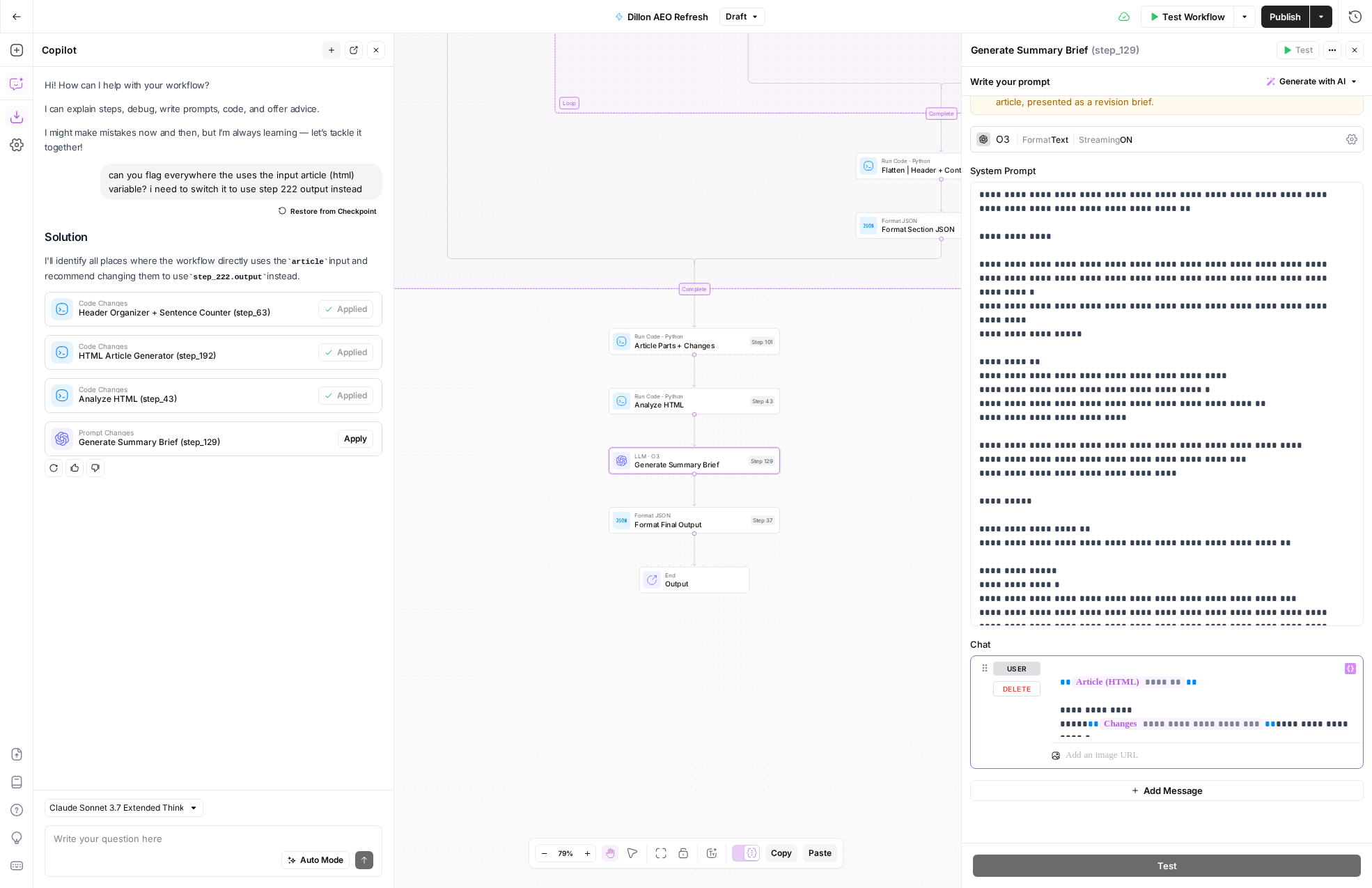 click on "**********" at bounding box center [1207, 696] 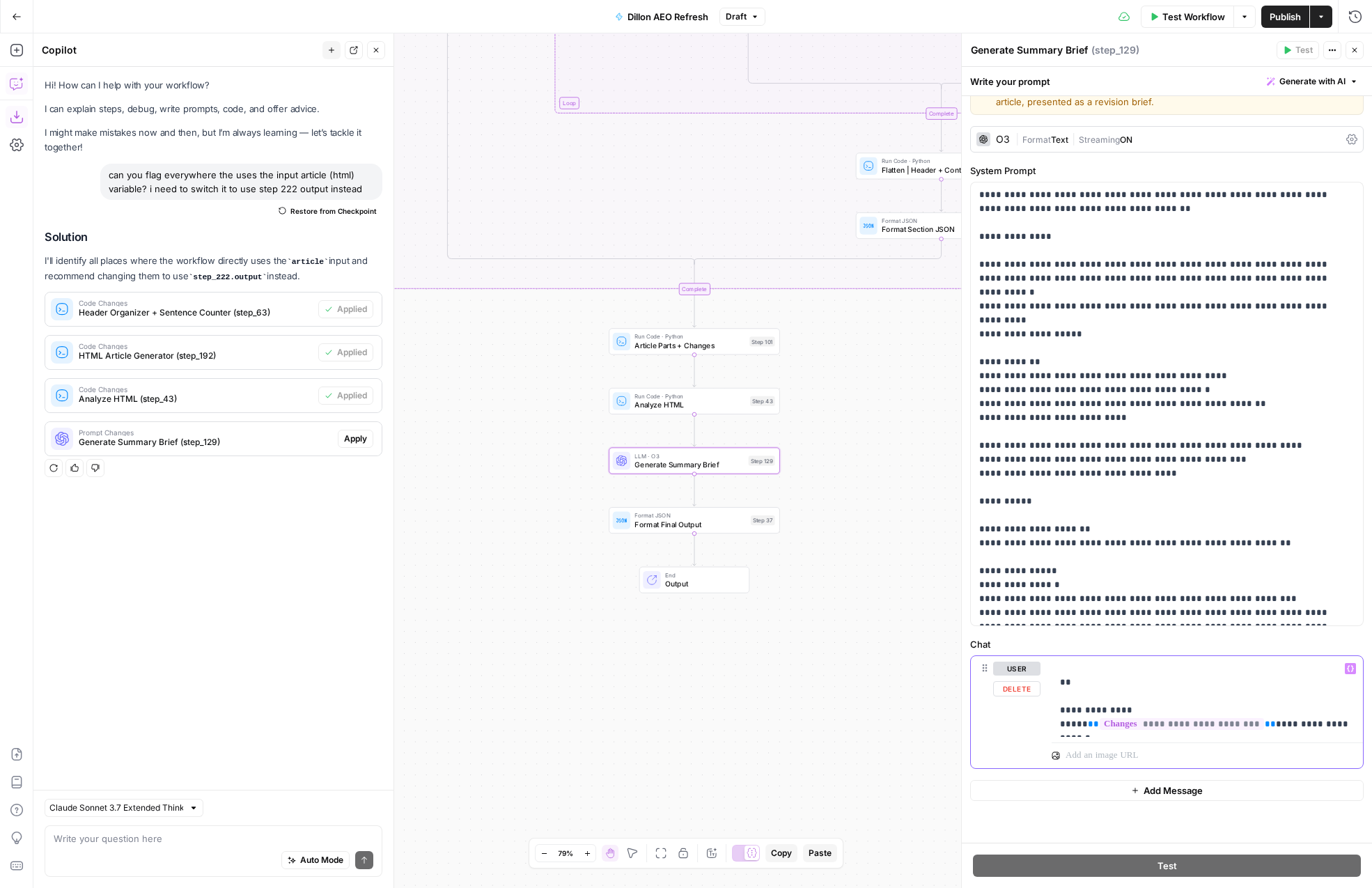 type 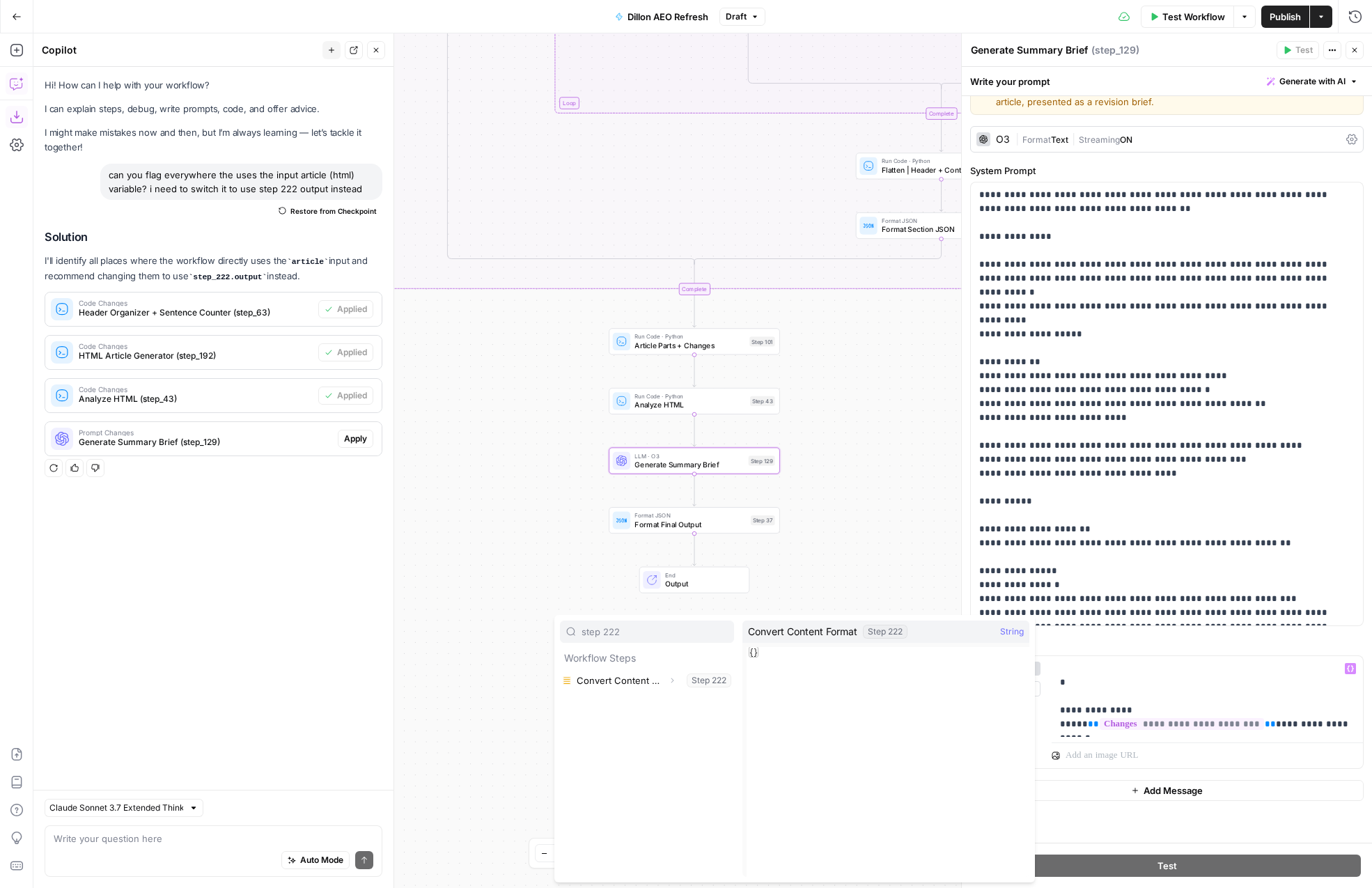 type on "step 222" 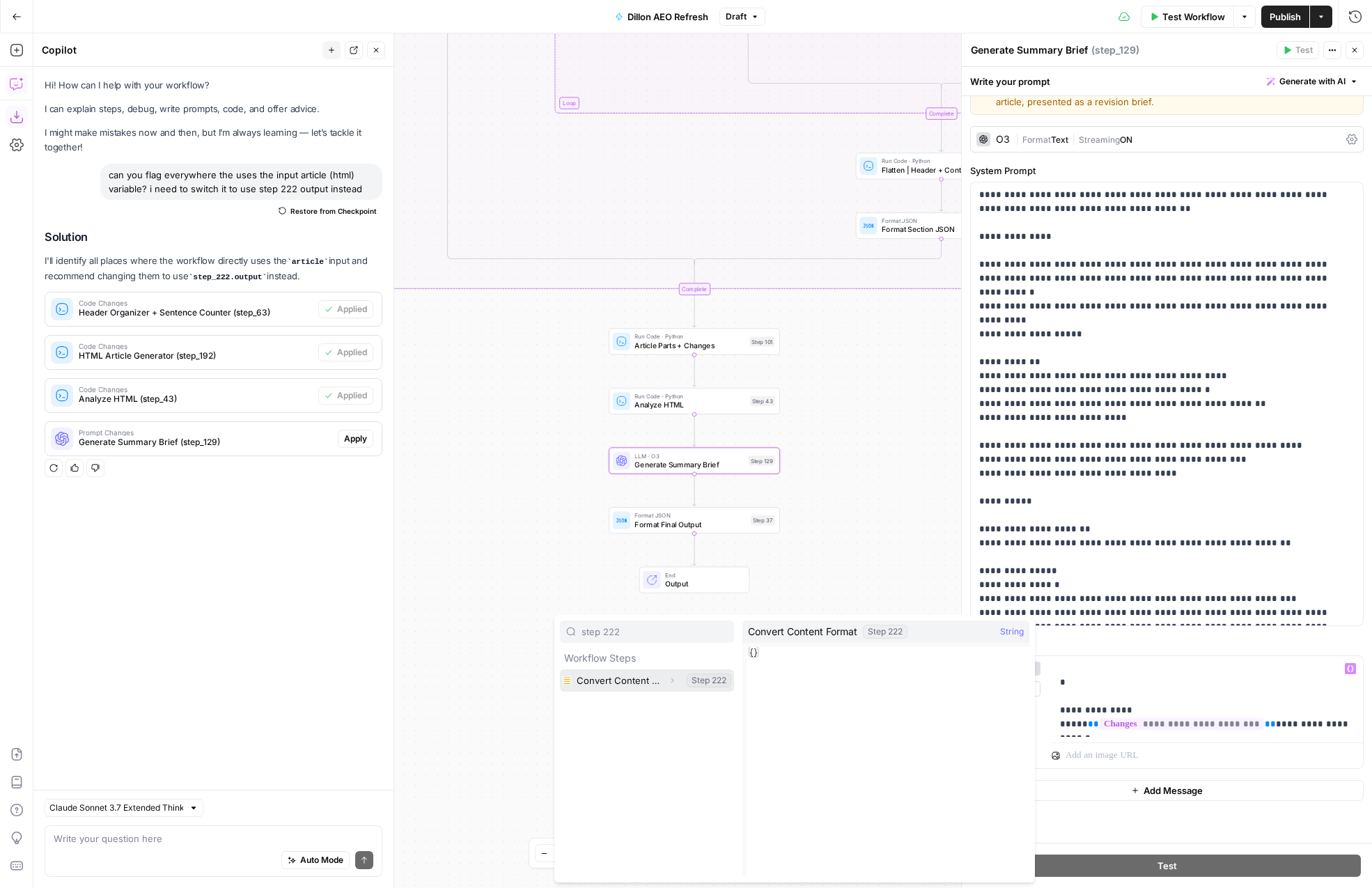 click 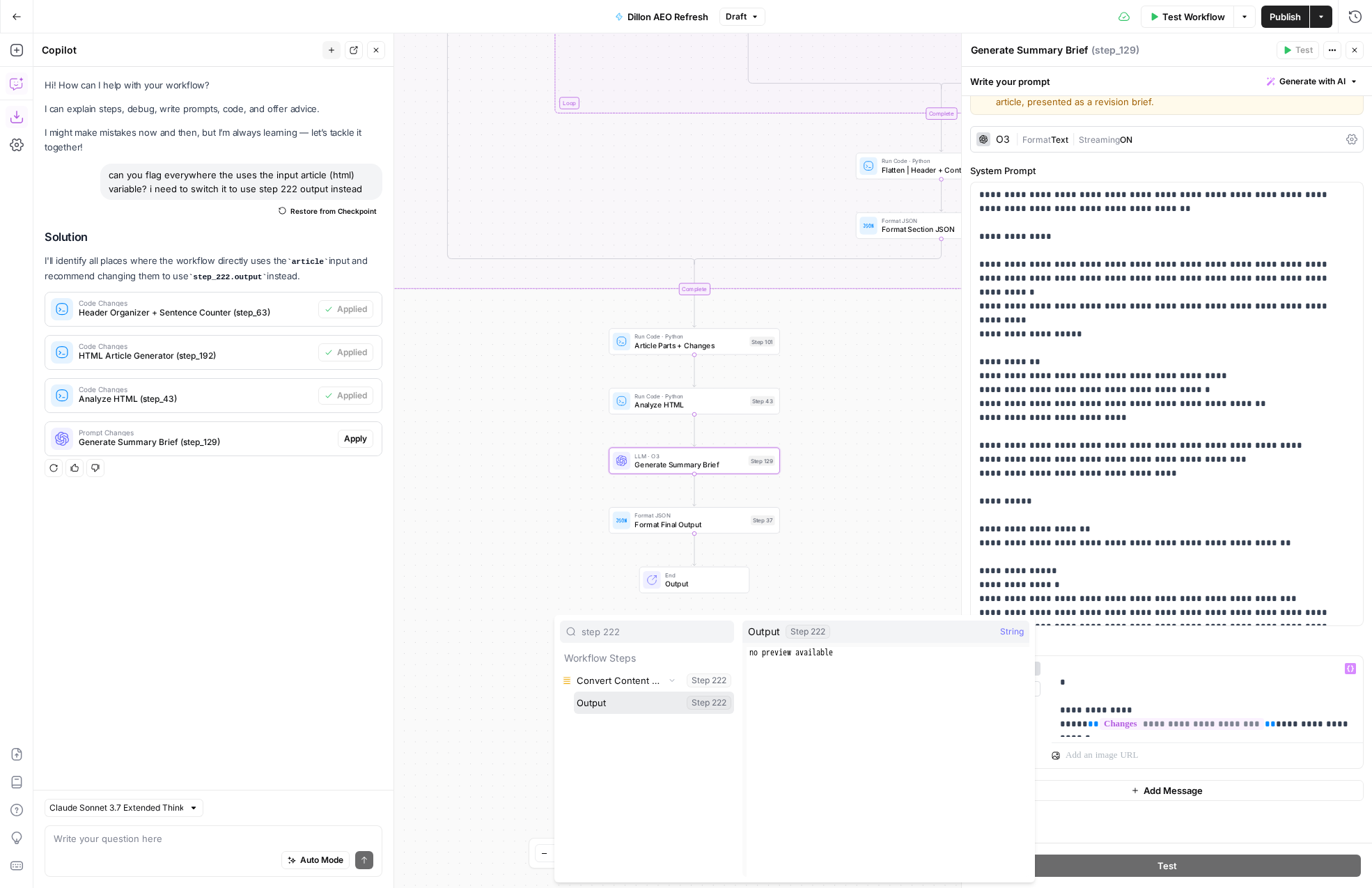 click at bounding box center (654, 703) 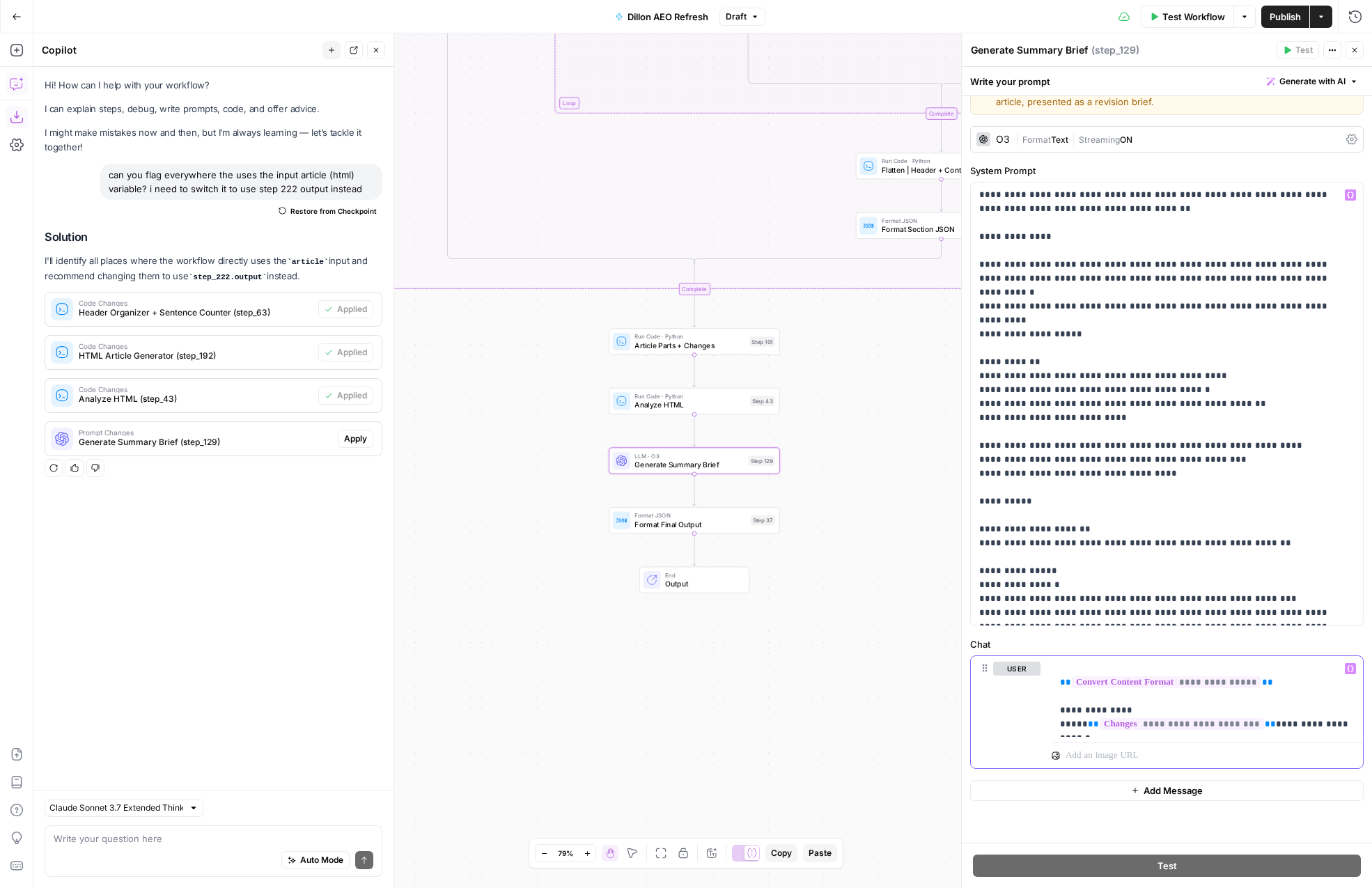 scroll, scrollTop: 0, scrollLeft: 0, axis: both 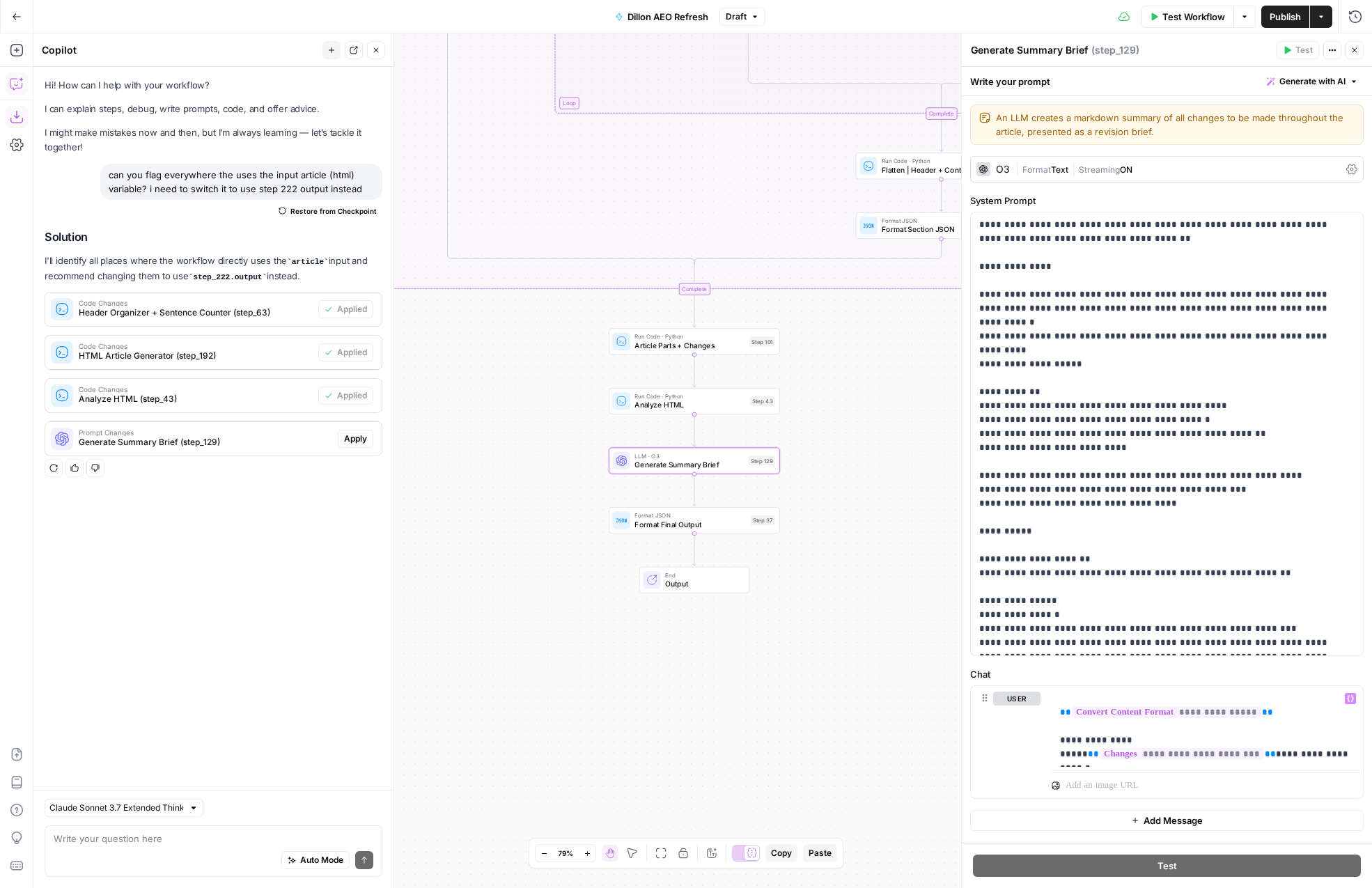 click on "Close" at bounding box center (1355, 50) 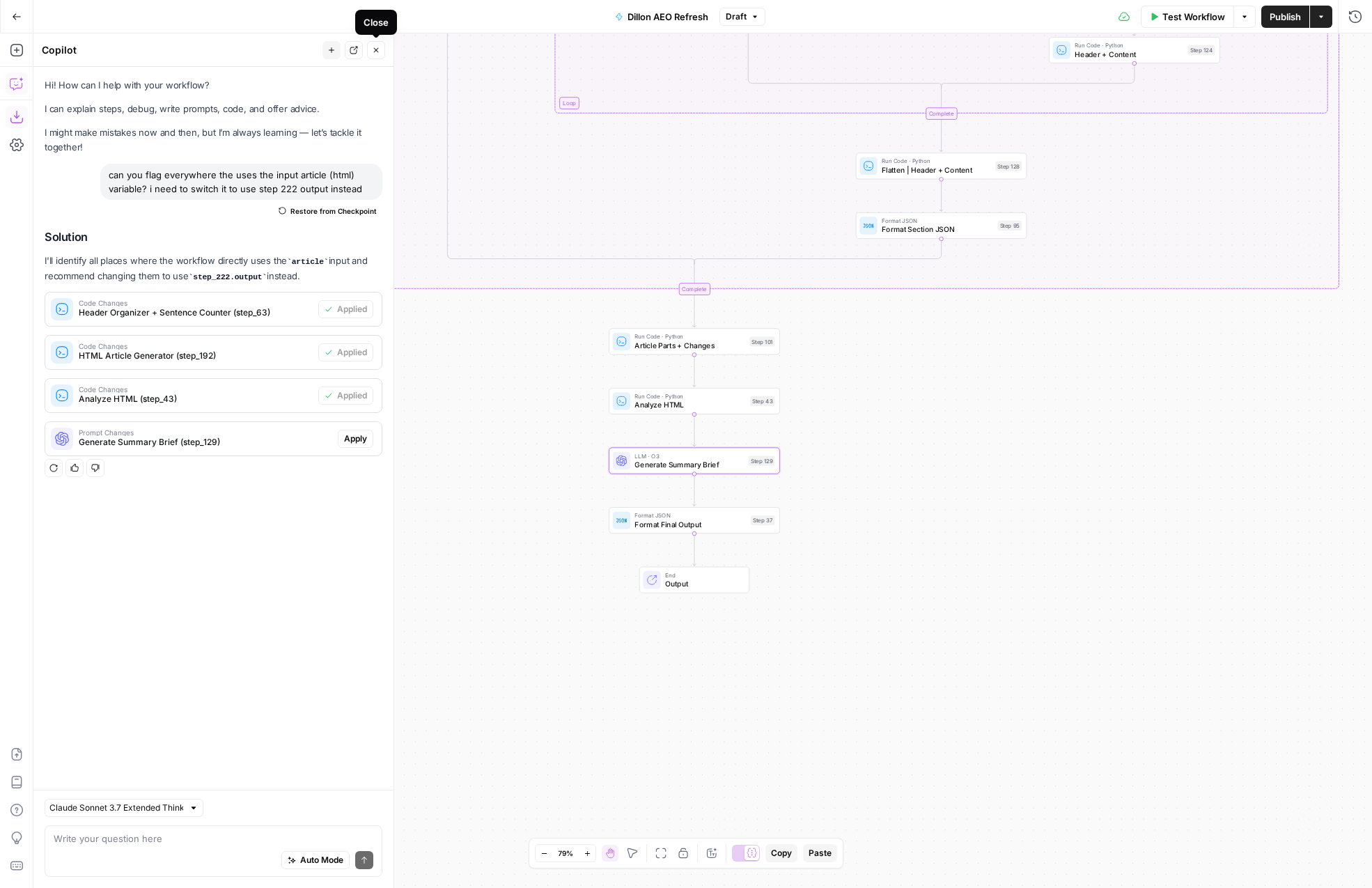 click 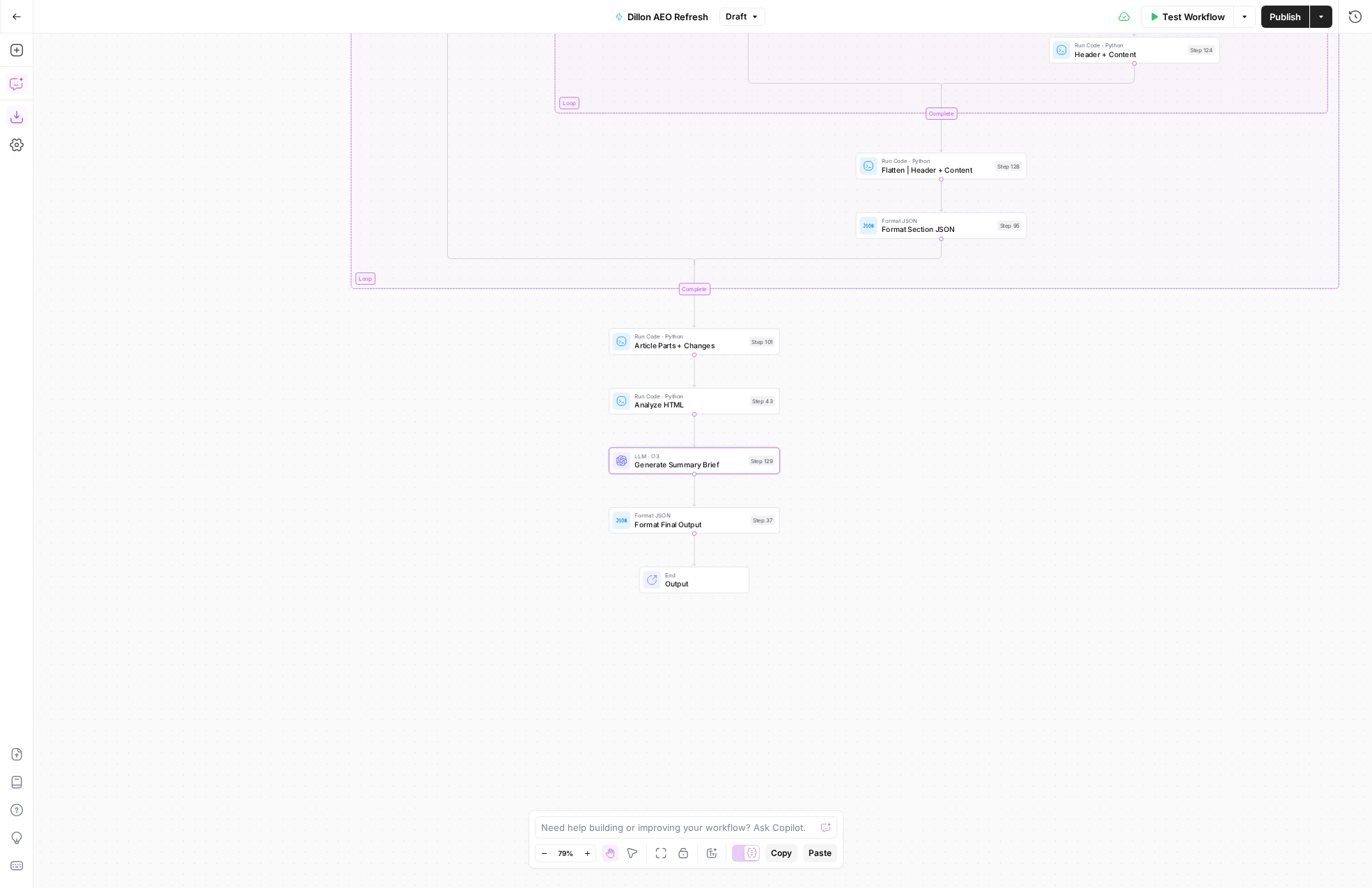 click on "Publish" at bounding box center [1285, 17] 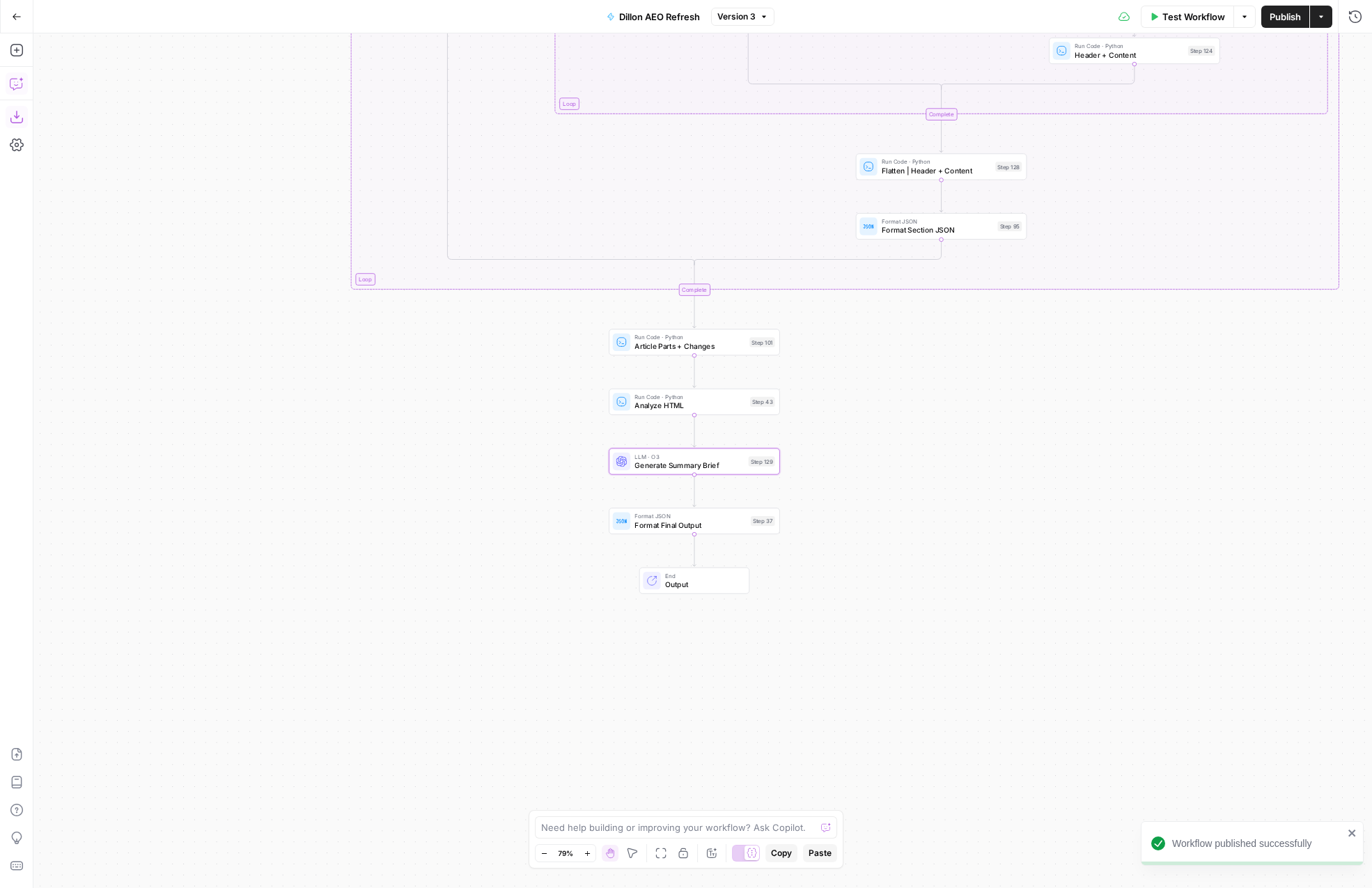 click on "true false false false false true false true false true true true Workflow Set Inputs Inputs Content Processing Convert Content Format Step 222 Run Code · Python Header Organizer + Sentence Counter Step 63 Power Agent SERP Research Step 221 Condition Is #1? Step 181 Run Code · Python Return Step 194 LLM · Claude Opus 4 Generate and/or Move New Sections Step 182 Run Code · Python Clean JSON and Reorder H2 Groups Step 183 Format JSON Format Article Structure JSON Step 185 Run Code · Python HTML Article Generator Step 192 Loop Iteration Analyze H2 Group Step 64 Run Code · Python Intro or Conclusion Checker Step 134 Run Code · Python Get Content from Specific Header Step 84 Run Code · Python Combine Section Step 85 Condition Is new section? Step 187 Format JSON Format Empty JSON for New Content Step 189 Loop Iteration Analyze Subsections Step 83 Condition Route Header Checker Step 135 Format JSON Format Intro Header Step 136 Run Code · Python Combine Content Step 141 LLM · GPT-4.1 Content Checker End" at bounding box center (703, 460) 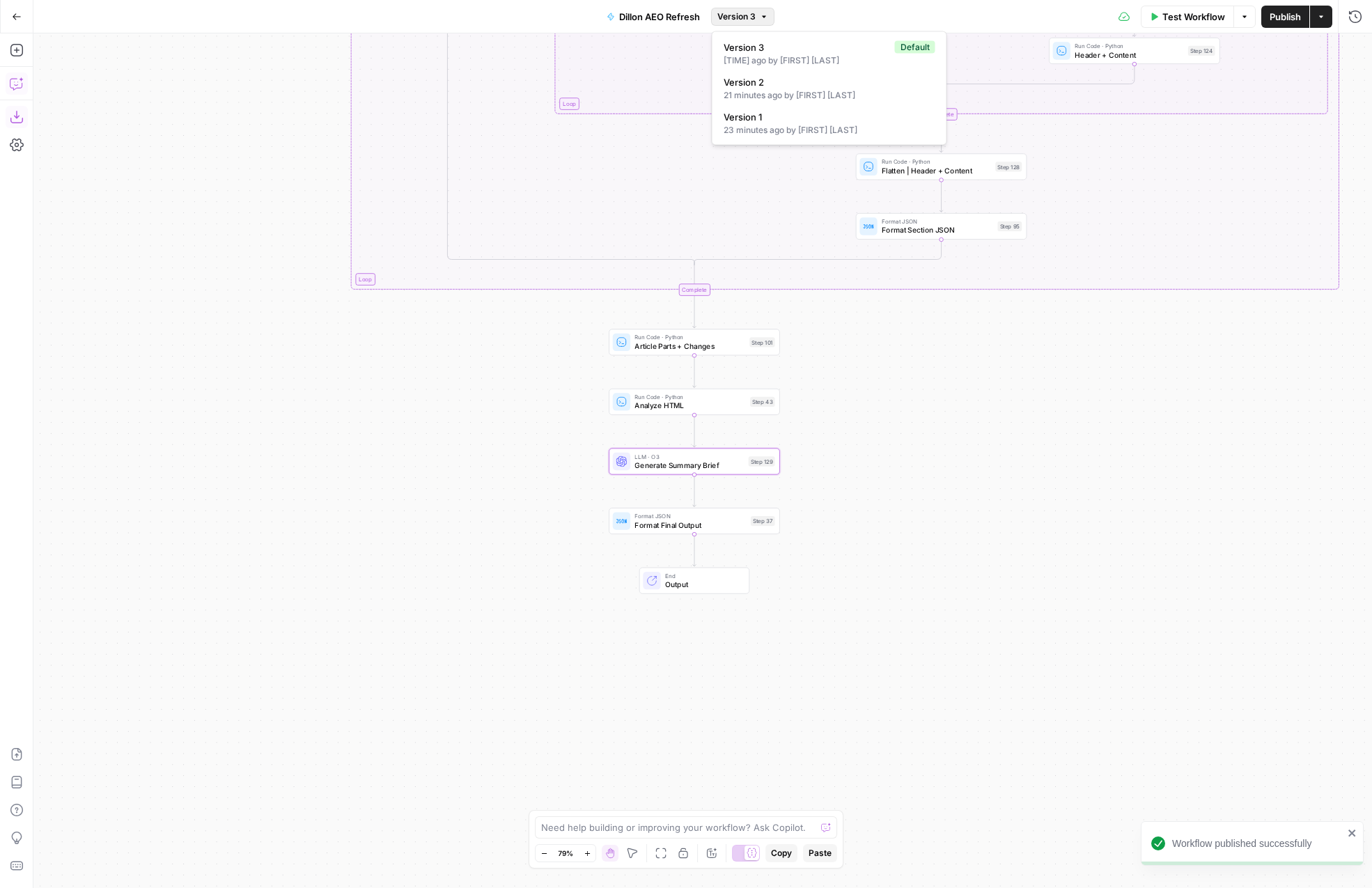 click on "Version 3" at bounding box center (736, 17) 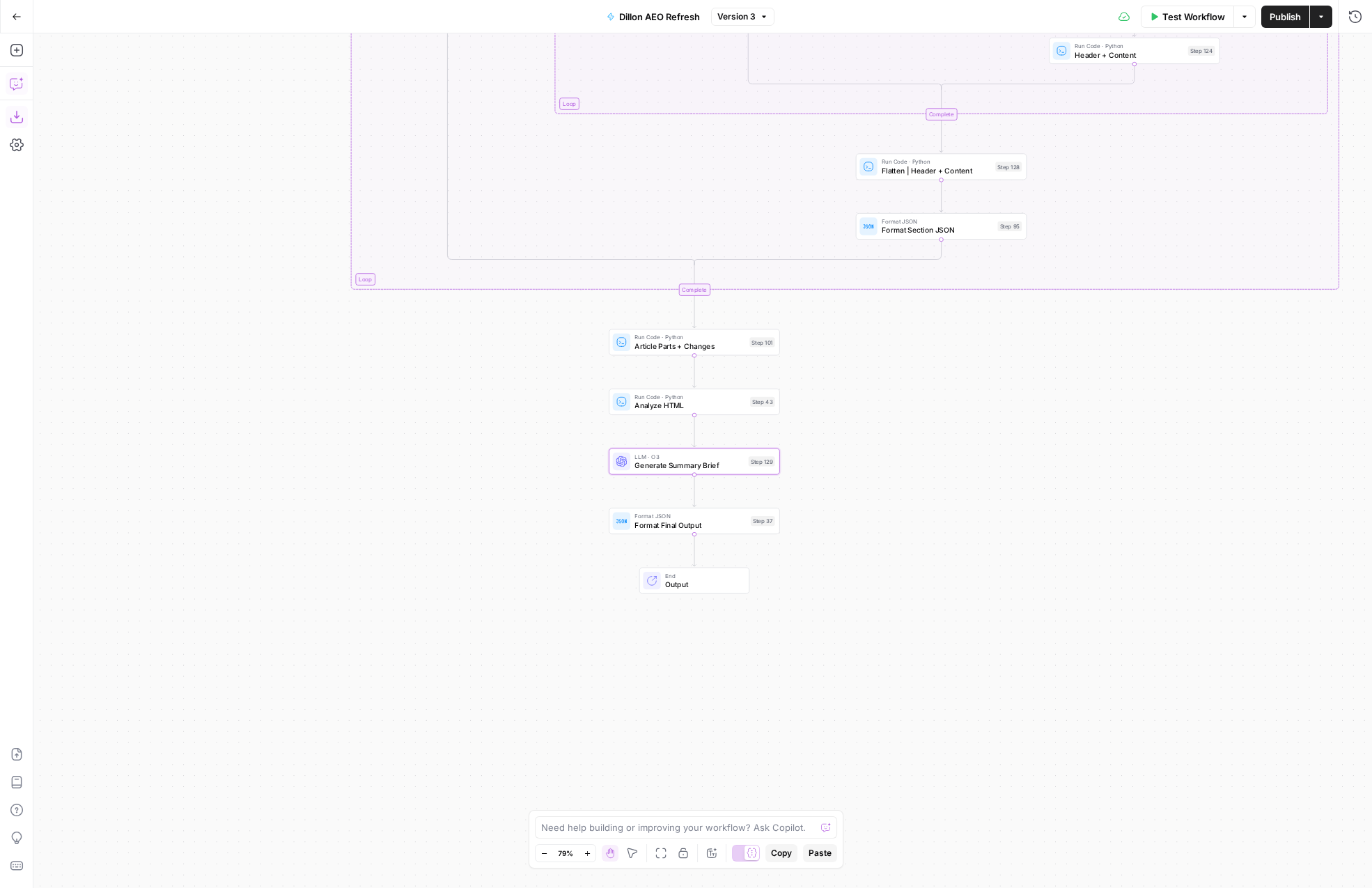 click on "Test Workflow Options Publish Actions Run History" at bounding box center (1073, 16) 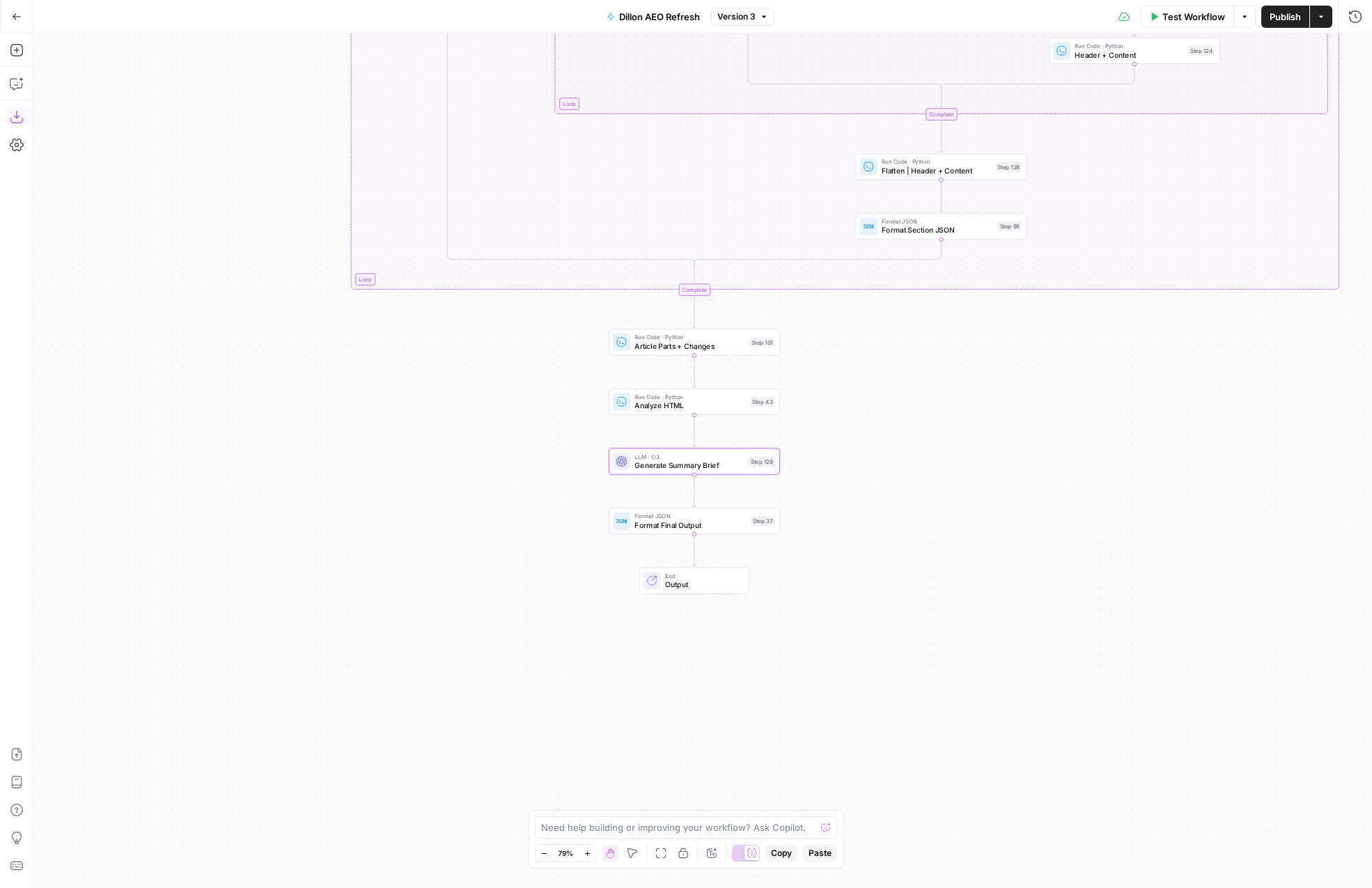 click on "Actions" at bounding box center [1321, 17] 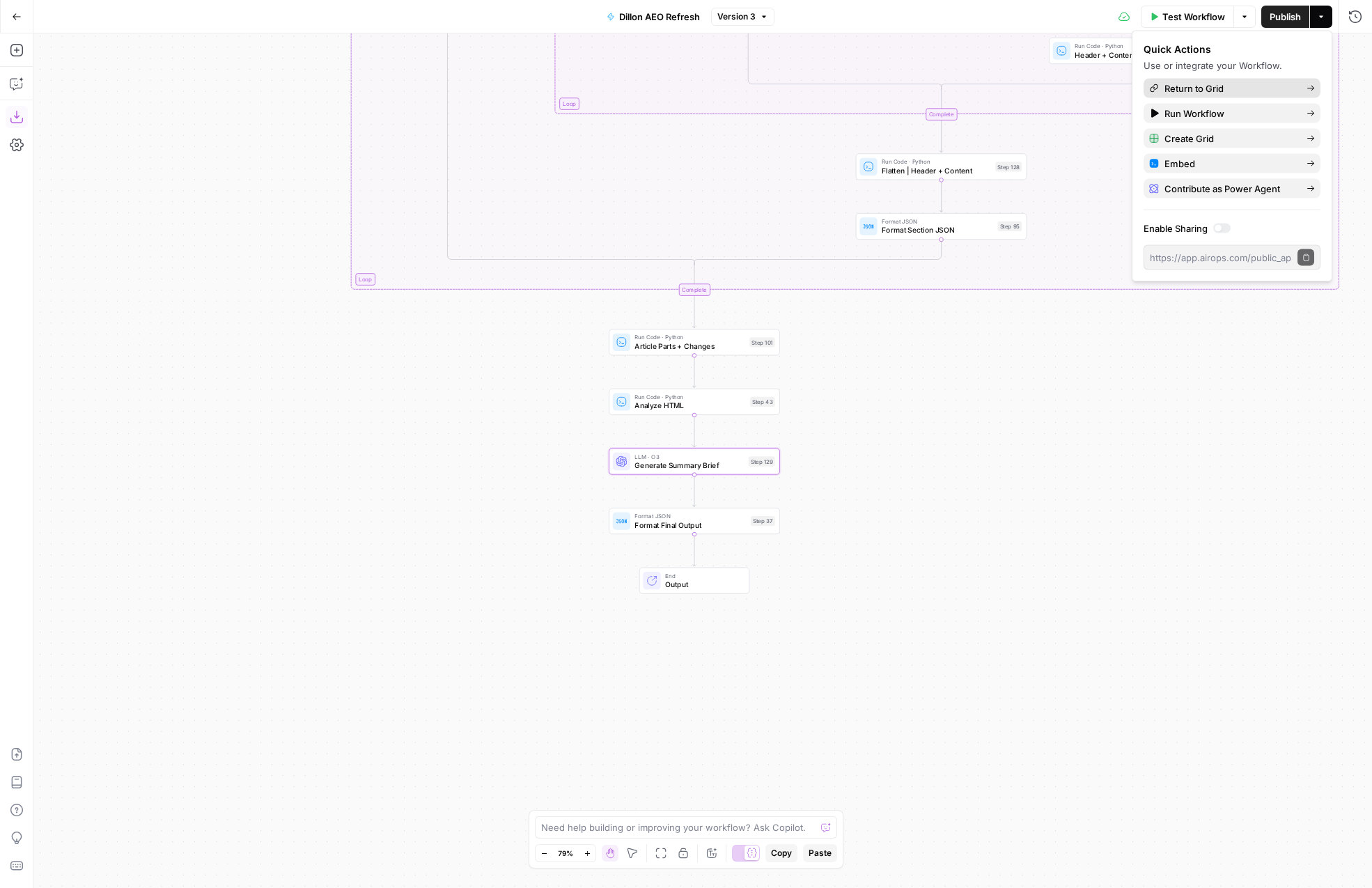 click on "Return to Grid" at bounding box center [1230, 88] 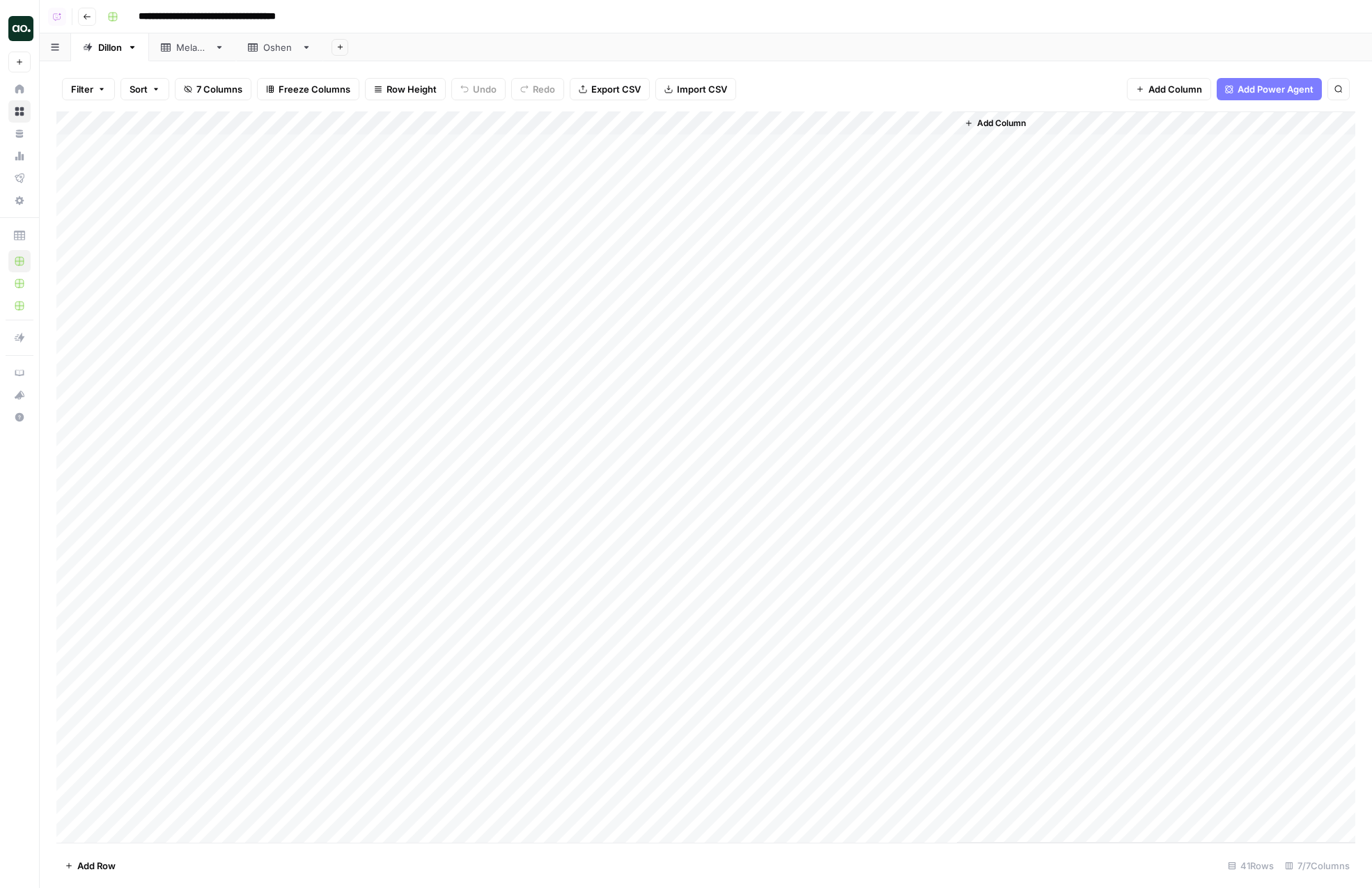 click on "Add Column" at bounding box center (706, 477) 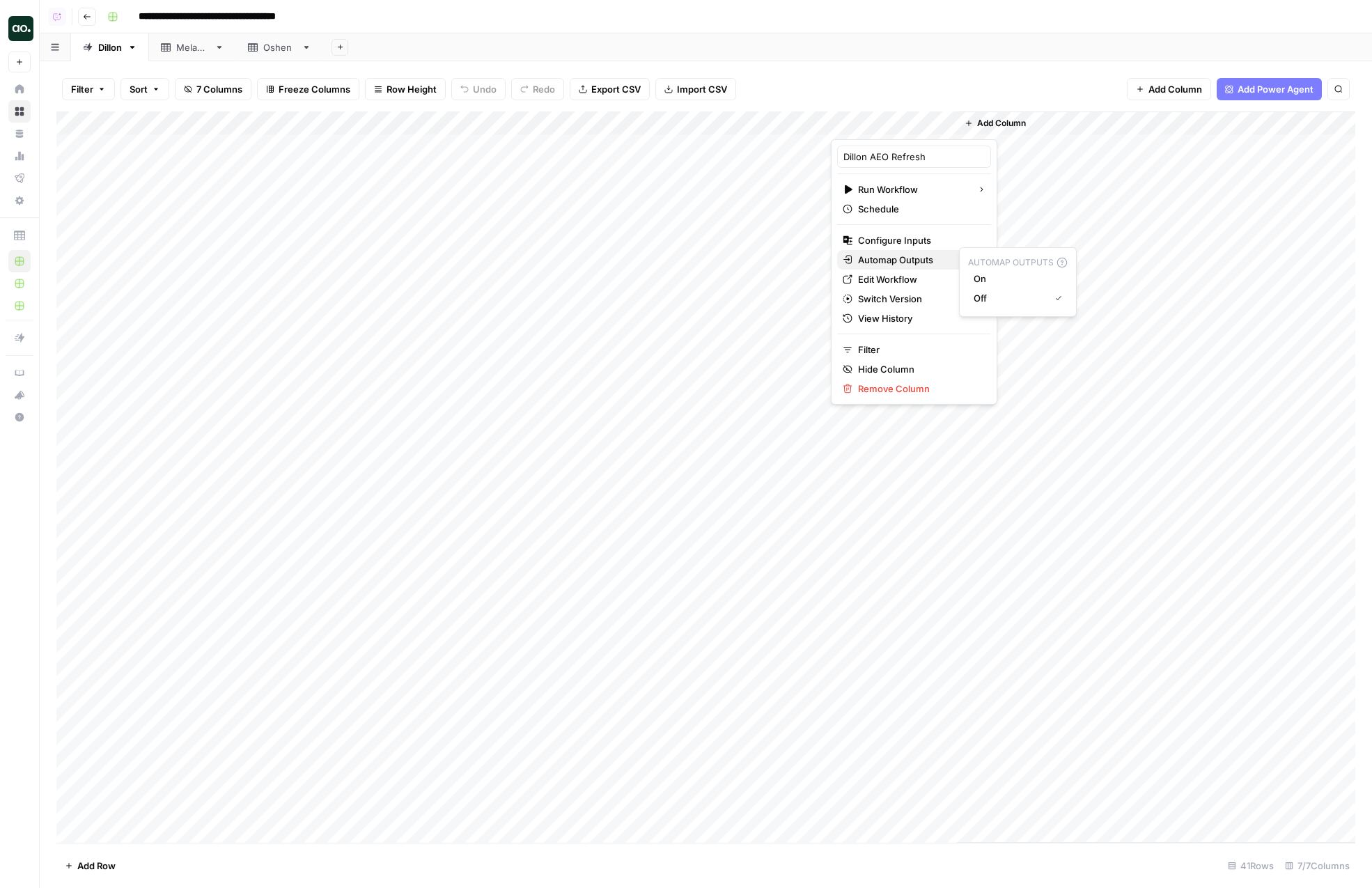 click on "Automap Outputs" at bounding box center [912, 260] 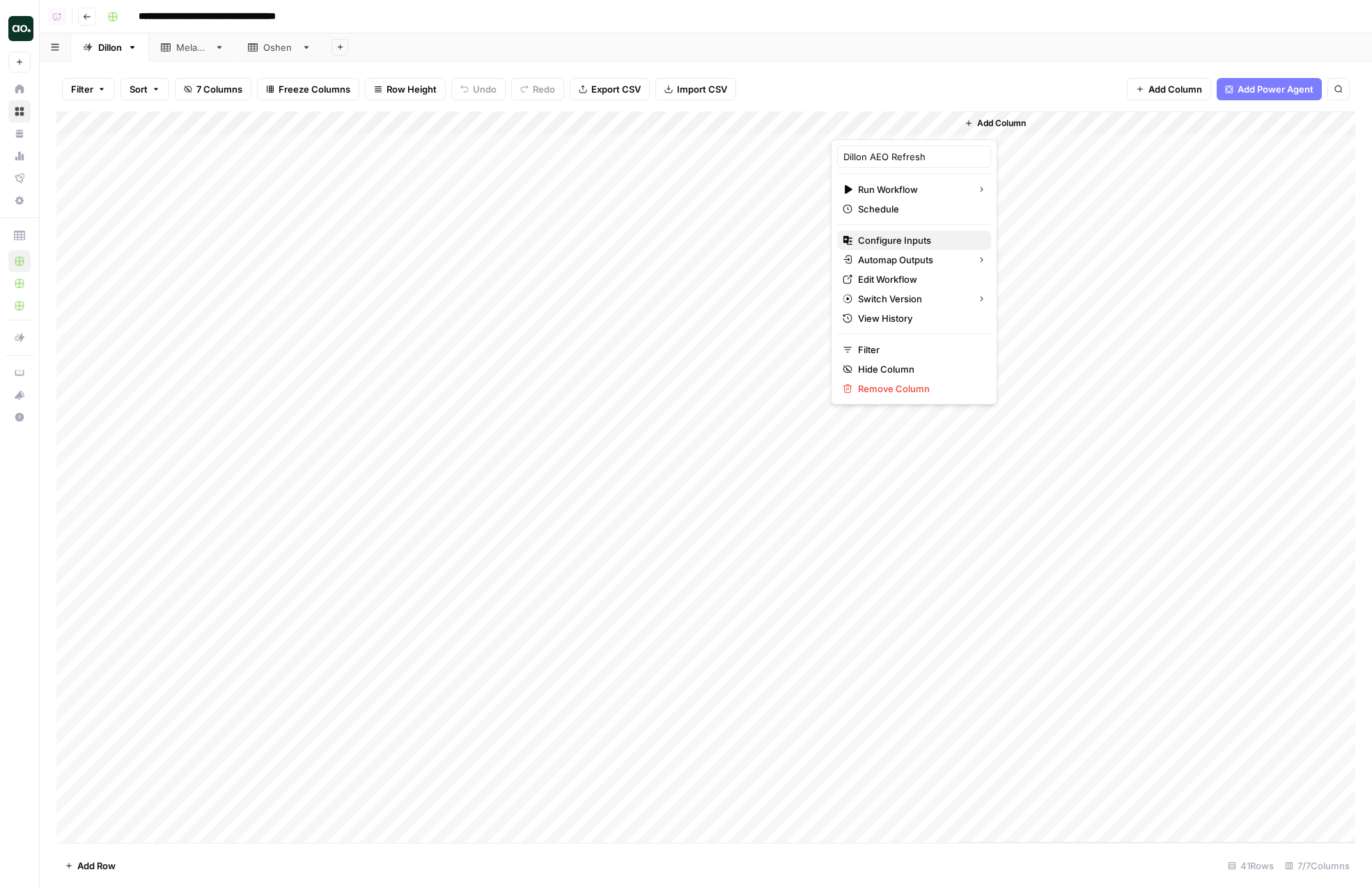 click on "Configure Inputs" at bounding box center (919, 240) 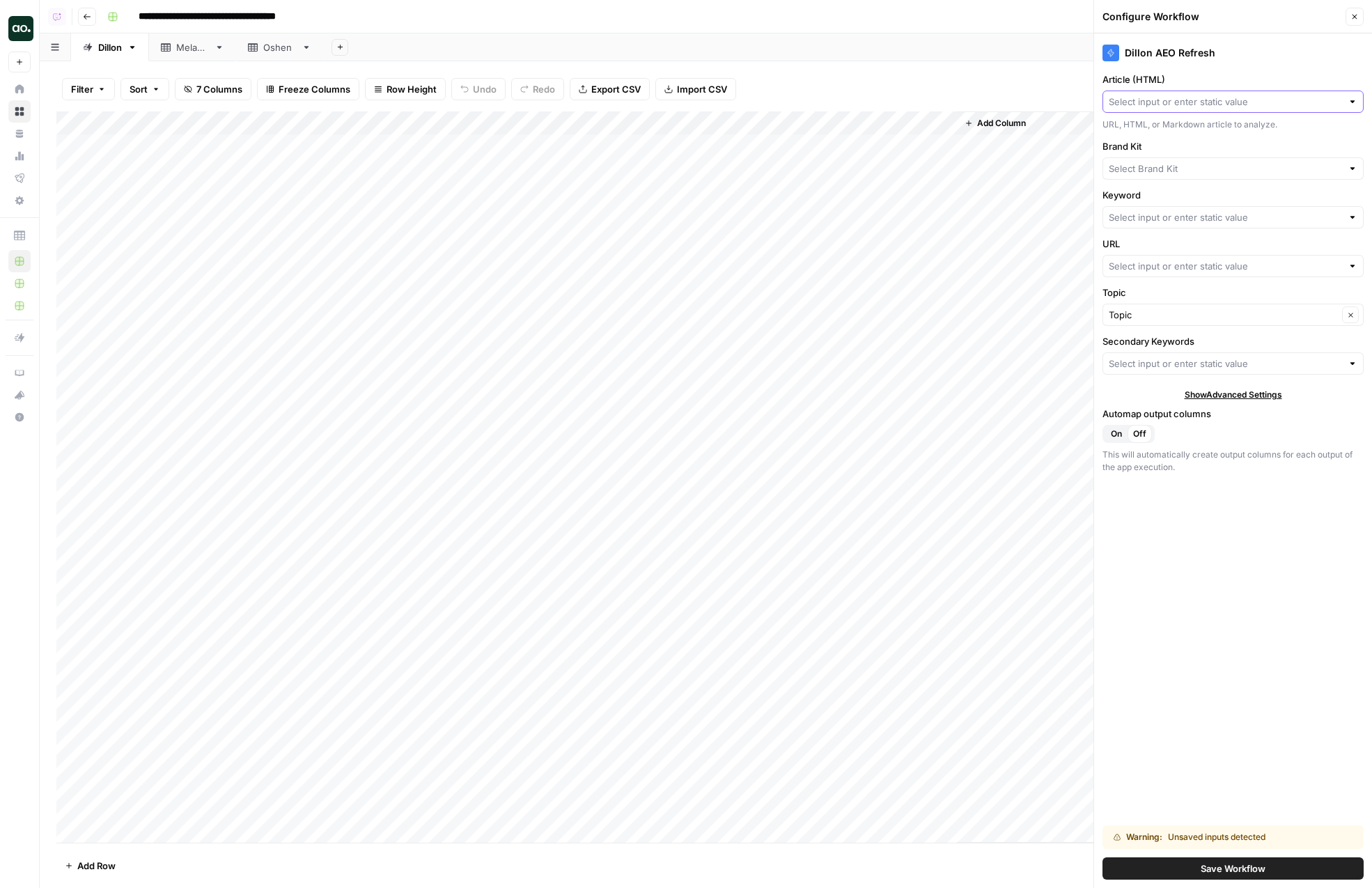 click on "Article (HTML)" at bounding box center (1225, 102) 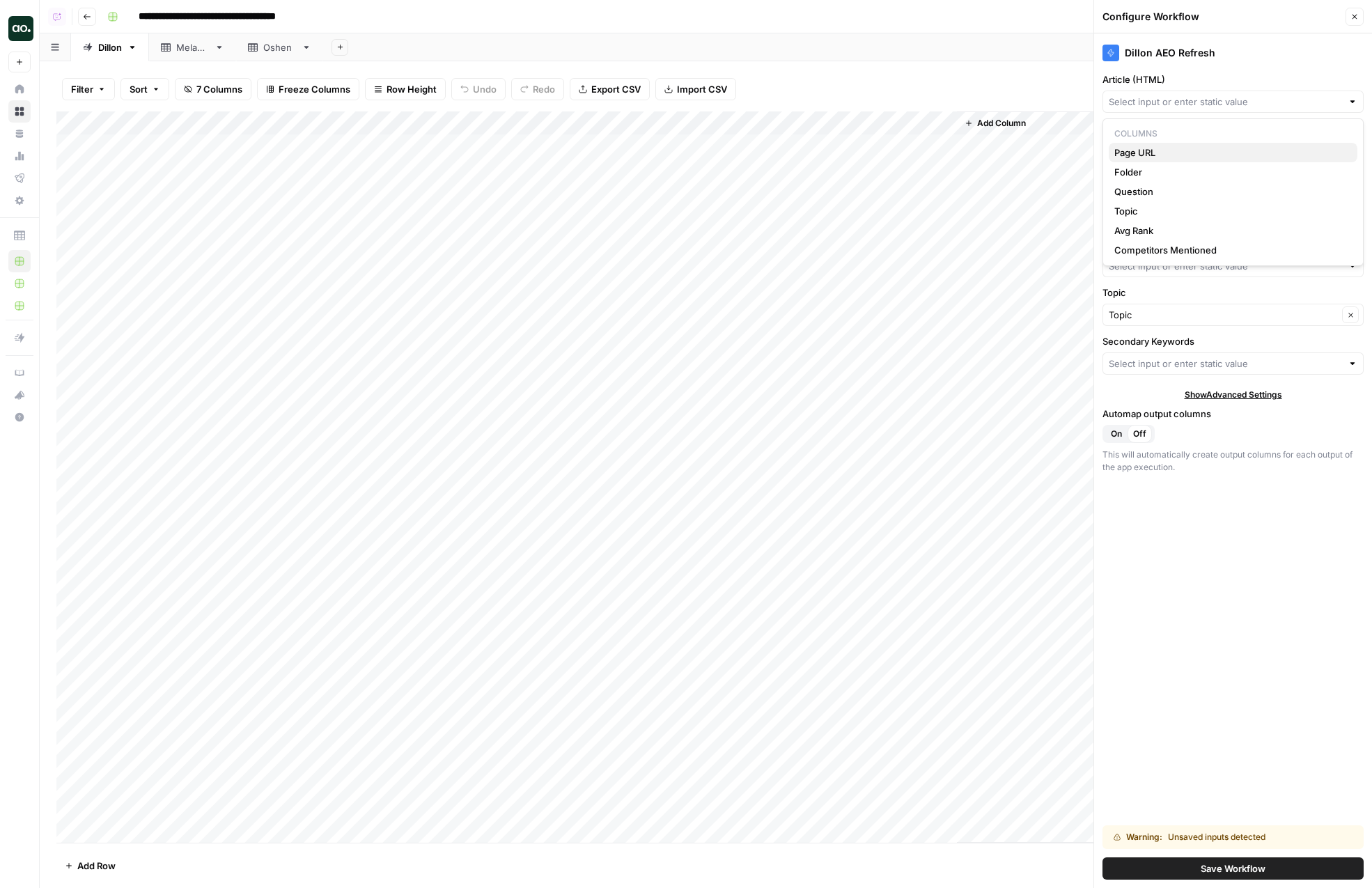 click on "Page URL" at bounding box center (1230, 153) 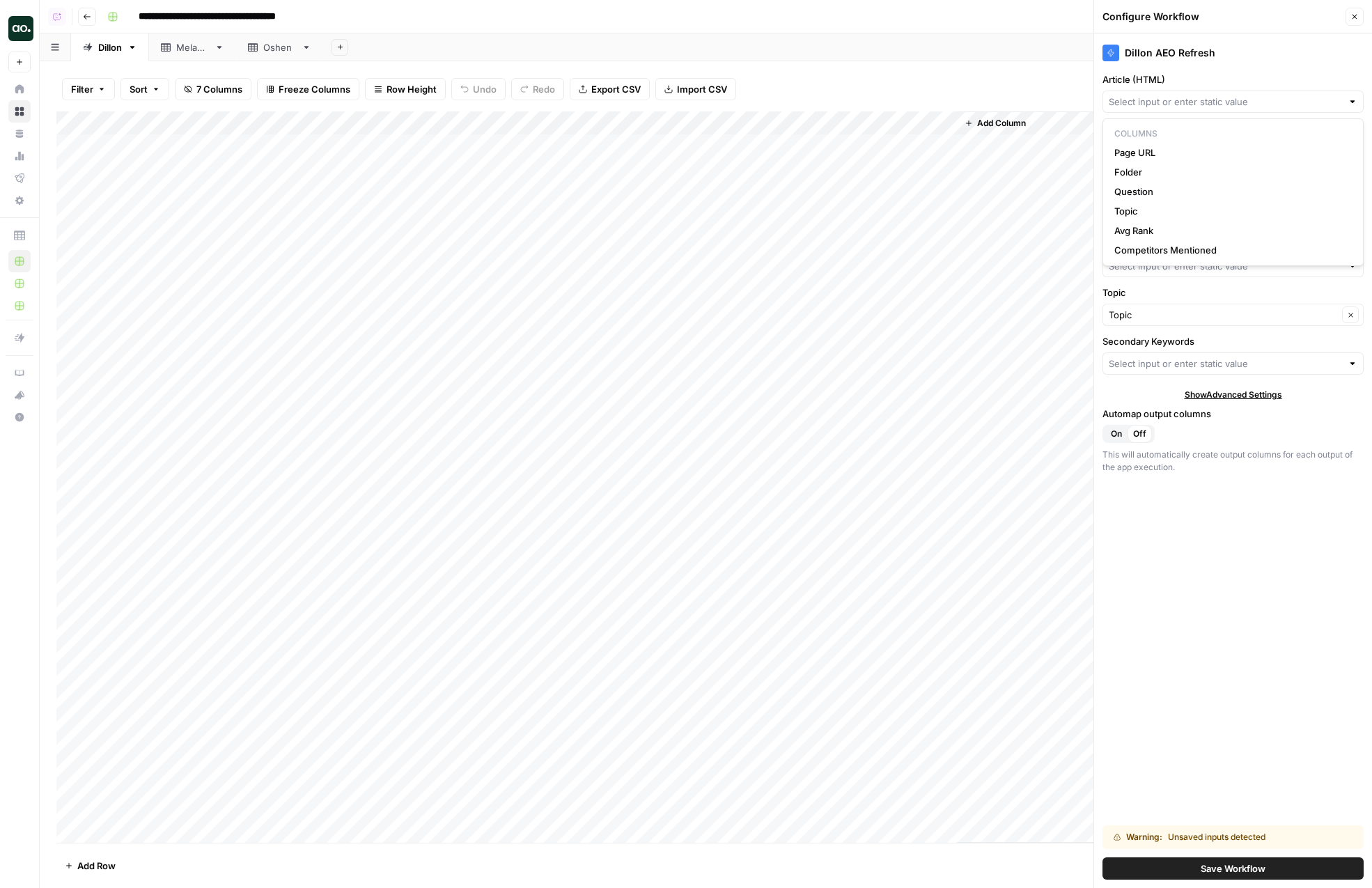 type on "Page URL" 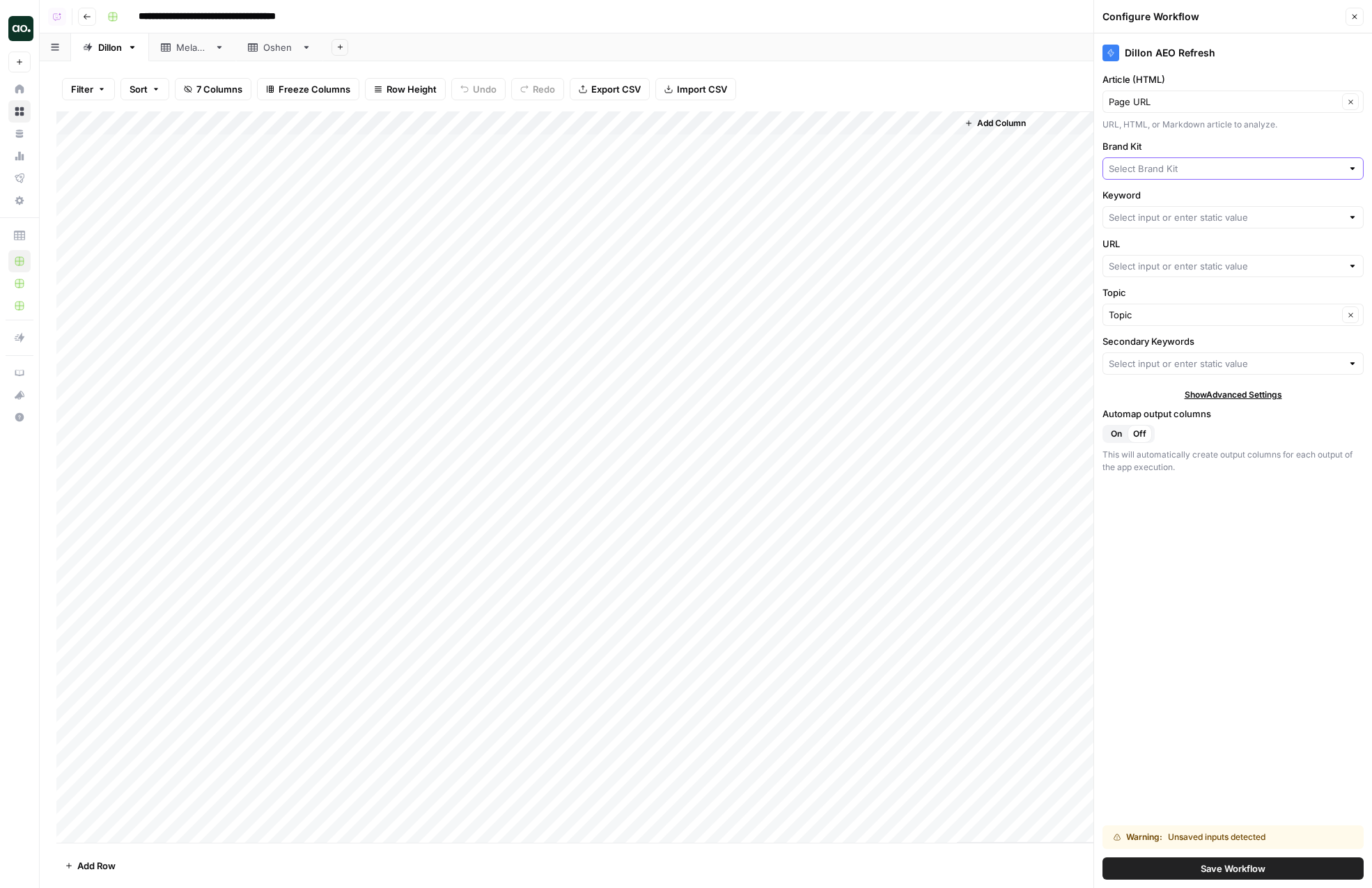 click on "Brand Kit" at bounding box center (1225, 169) 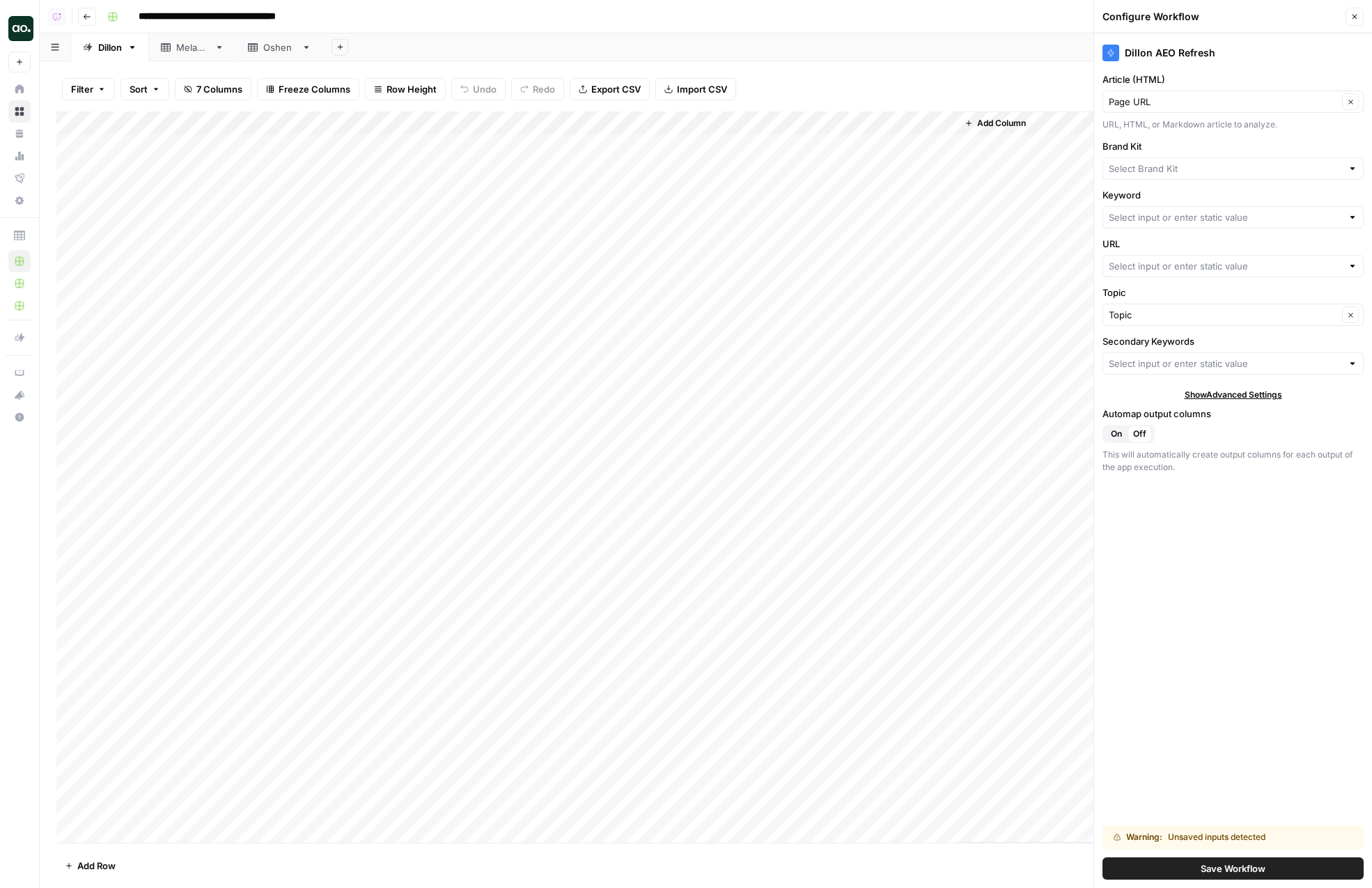 click on "Add Sheet" at bounding box center (848, 47) 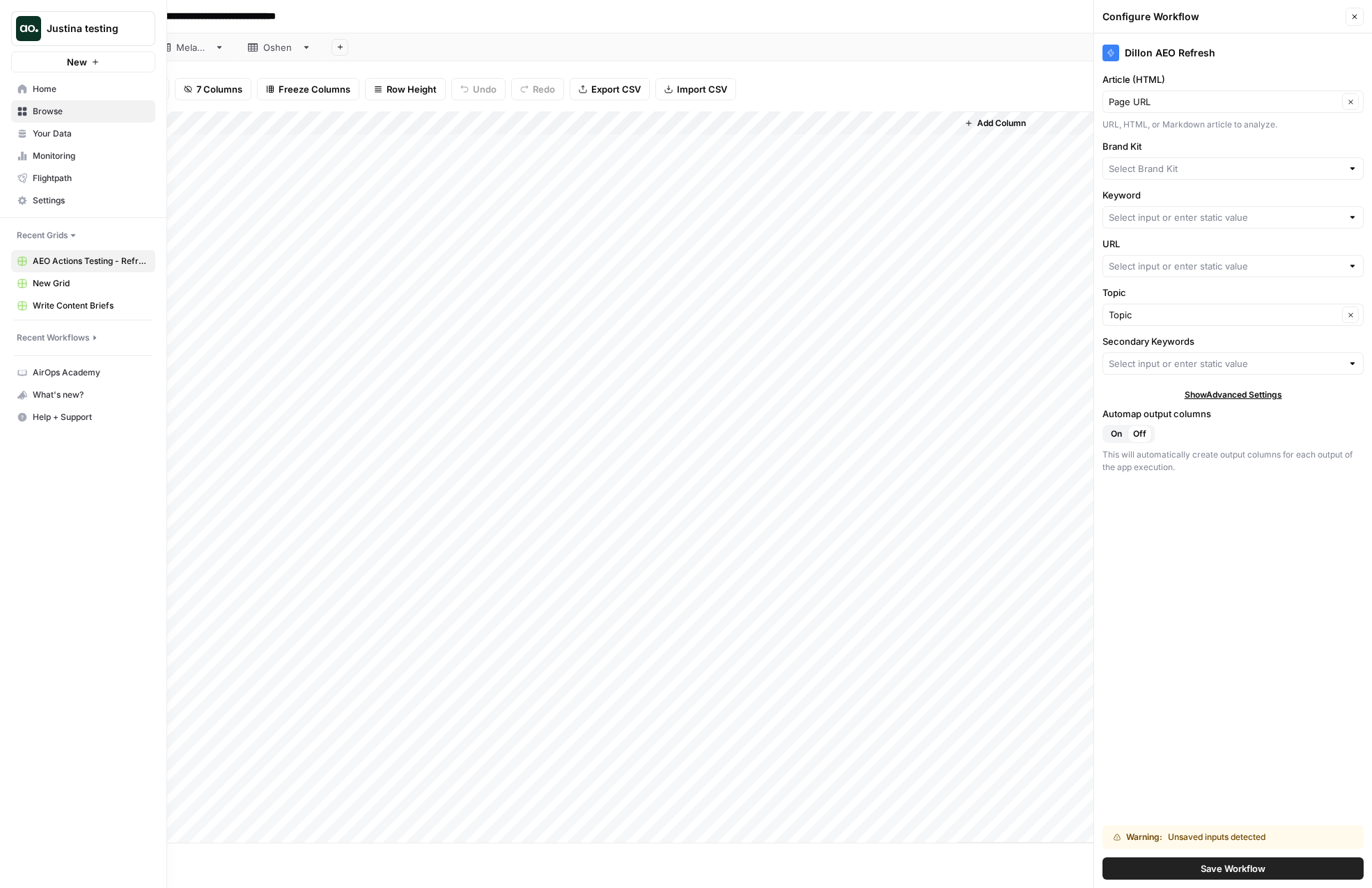 click on "Home" at bounding box center [83, 89] 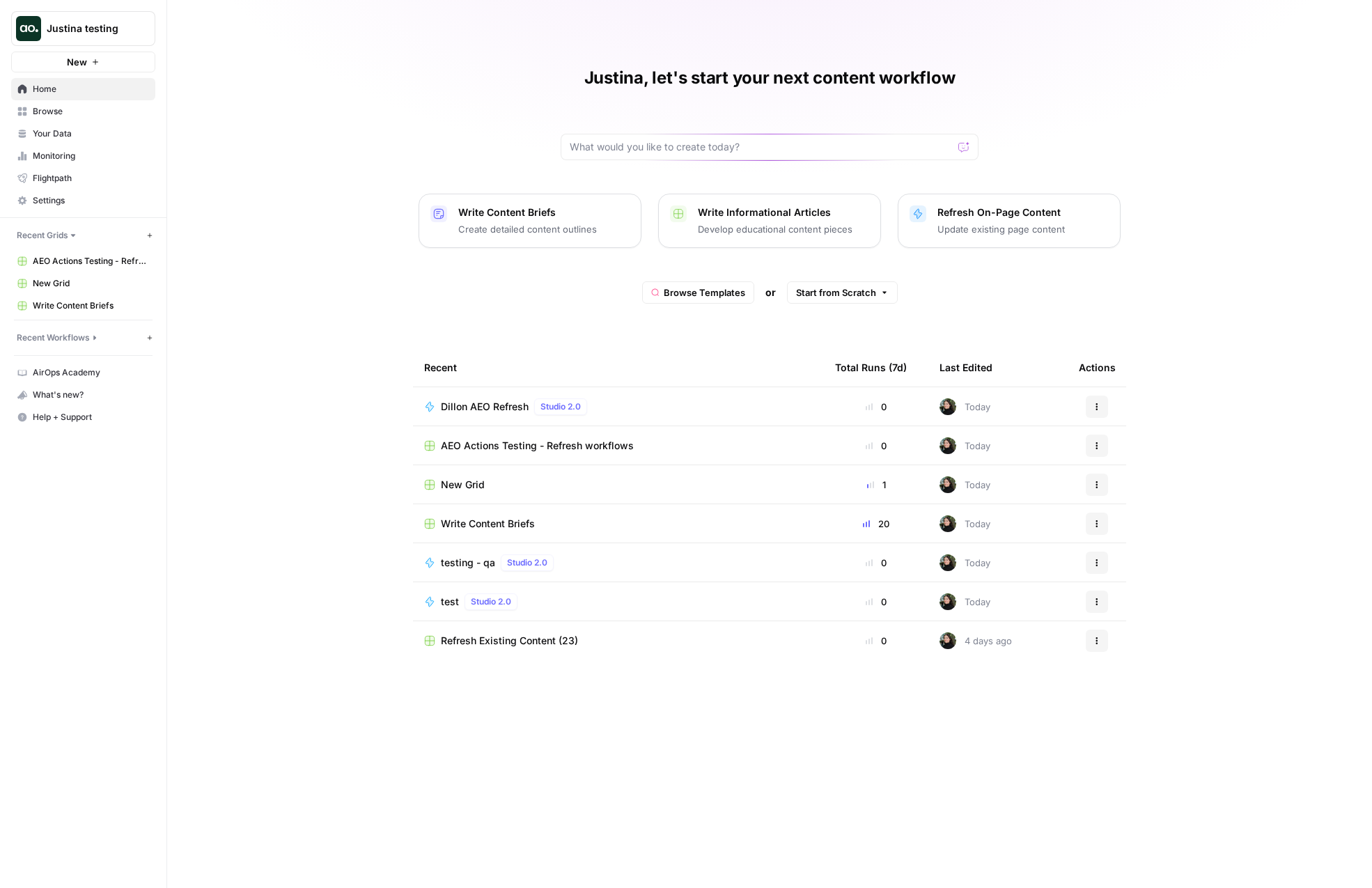 click on "Your Data" at bounding box center (91, 134) 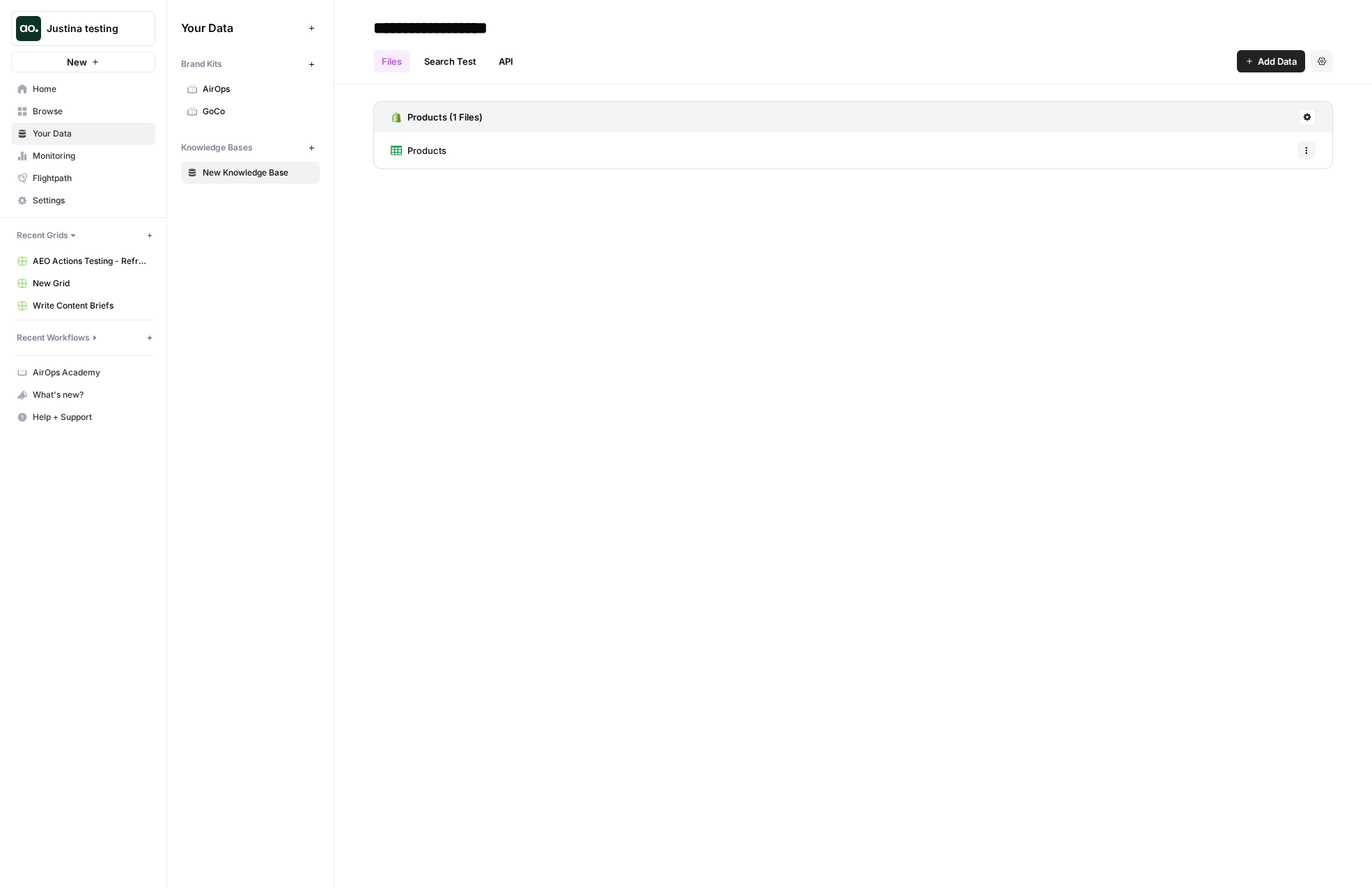 click on "New" at bounding box center (311, 64) 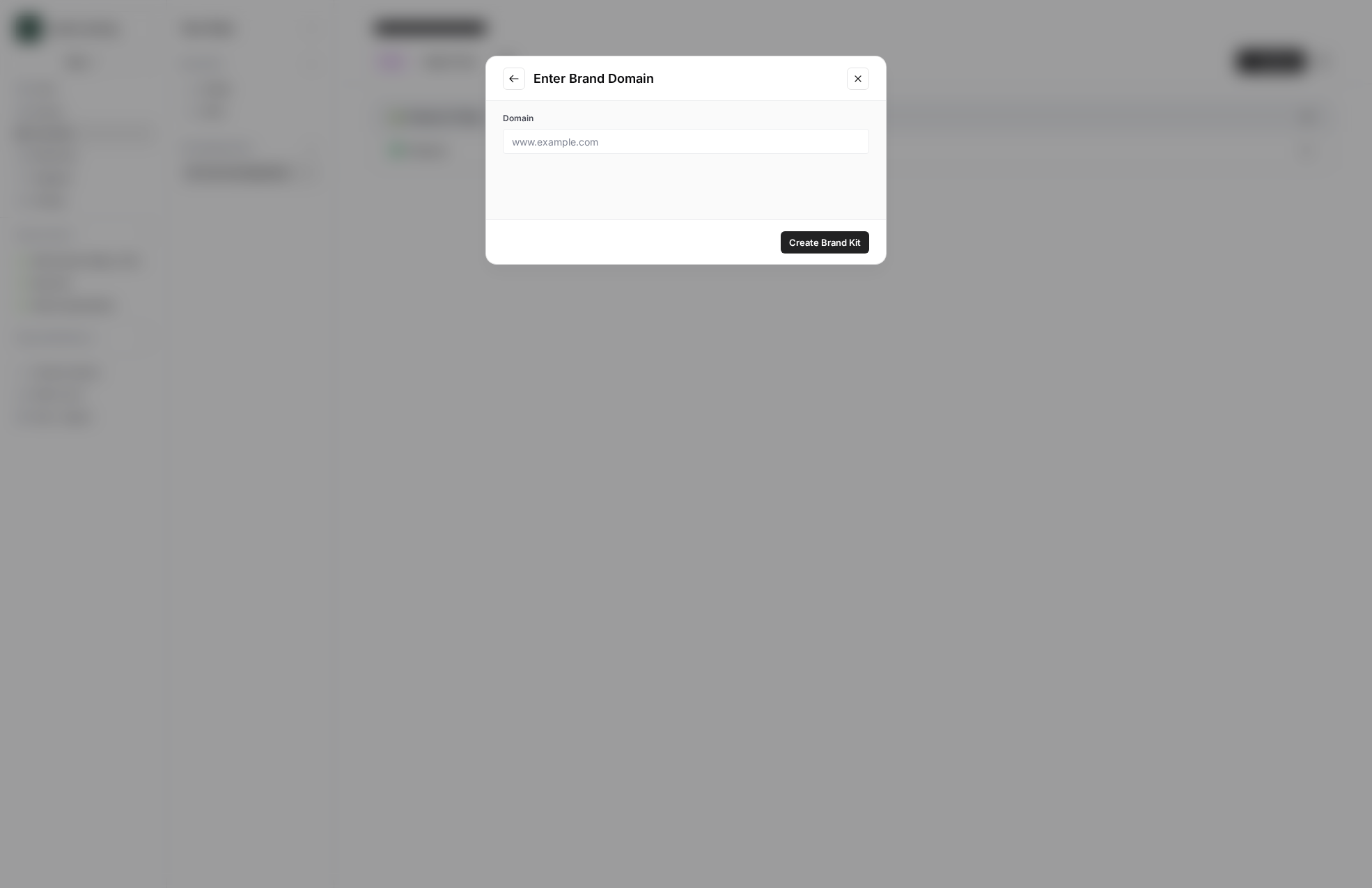 click at bounding box center (686, 141) 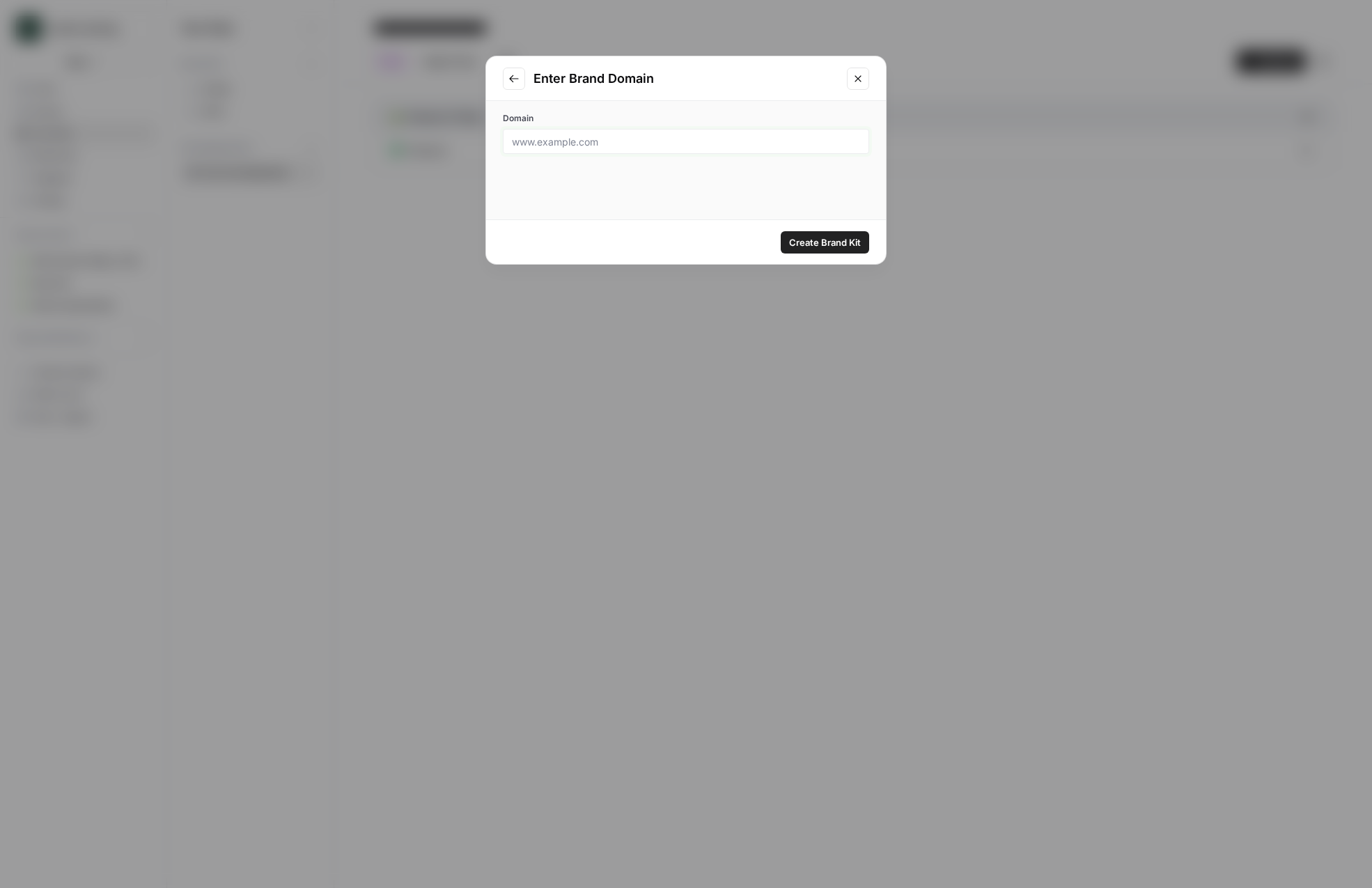click on "Domain" at bounding box center [686, 141] 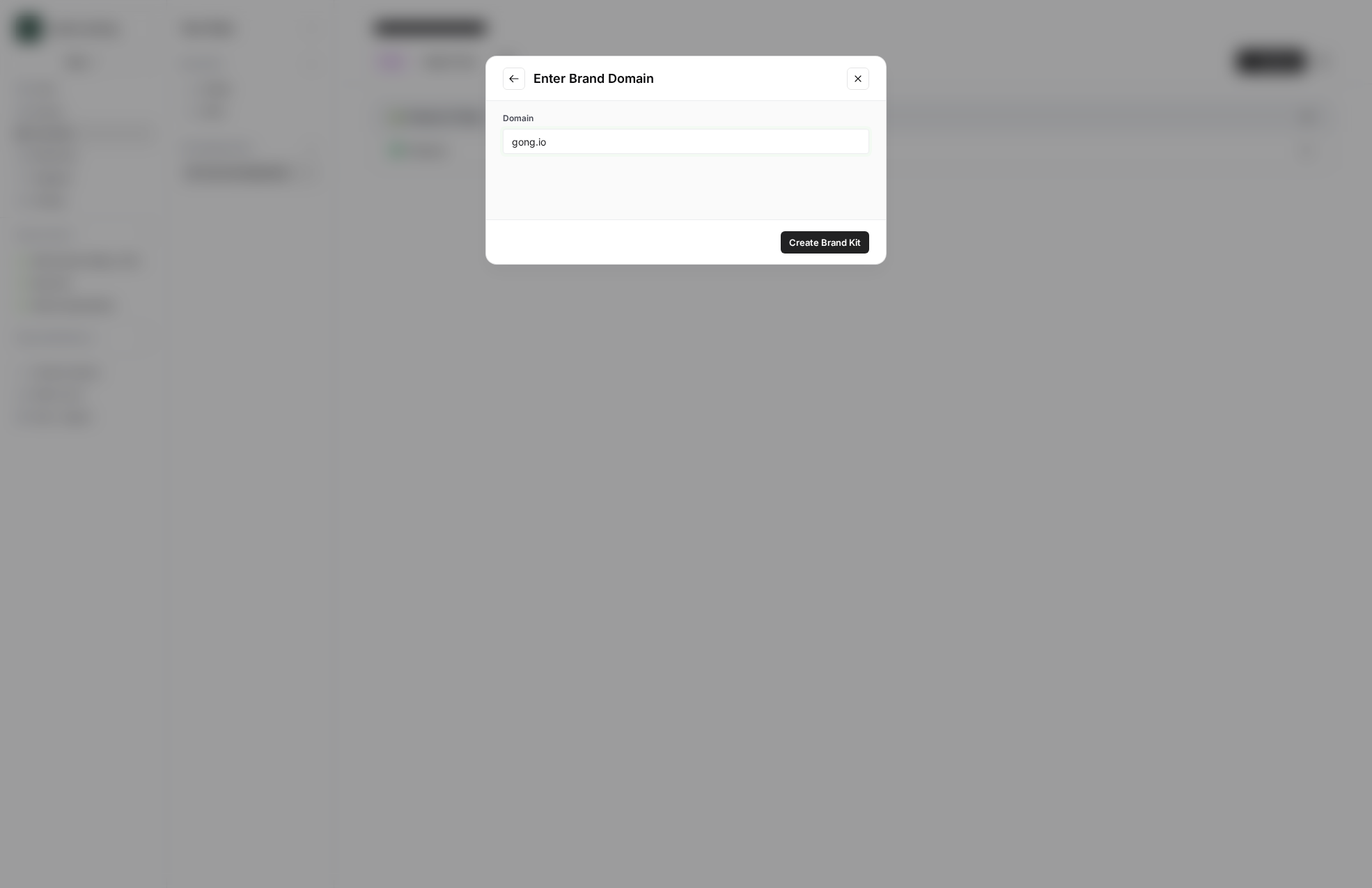 type on "gong.io" 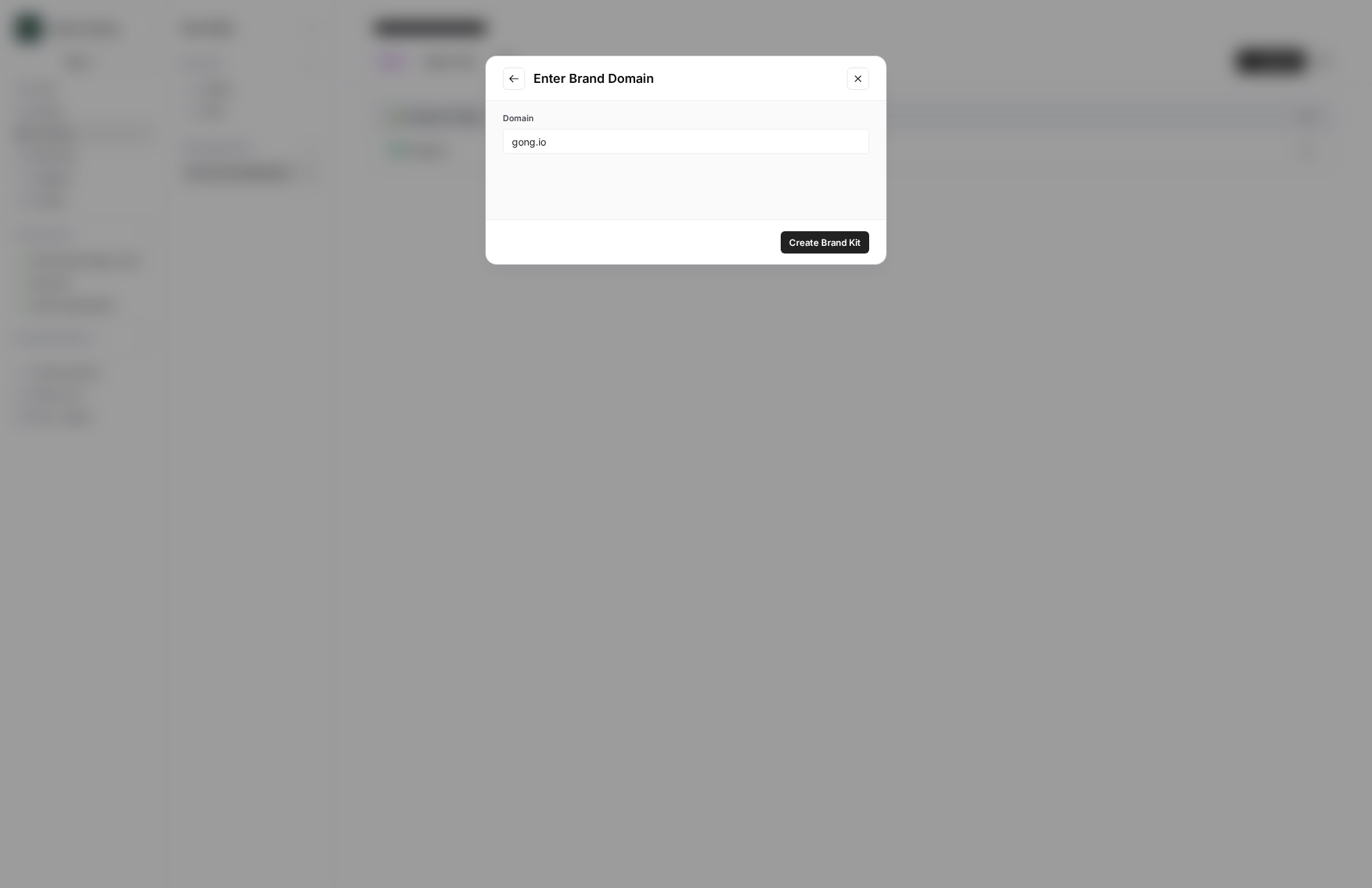 click on "Domain gong.io" at bounding box center (686, 160) 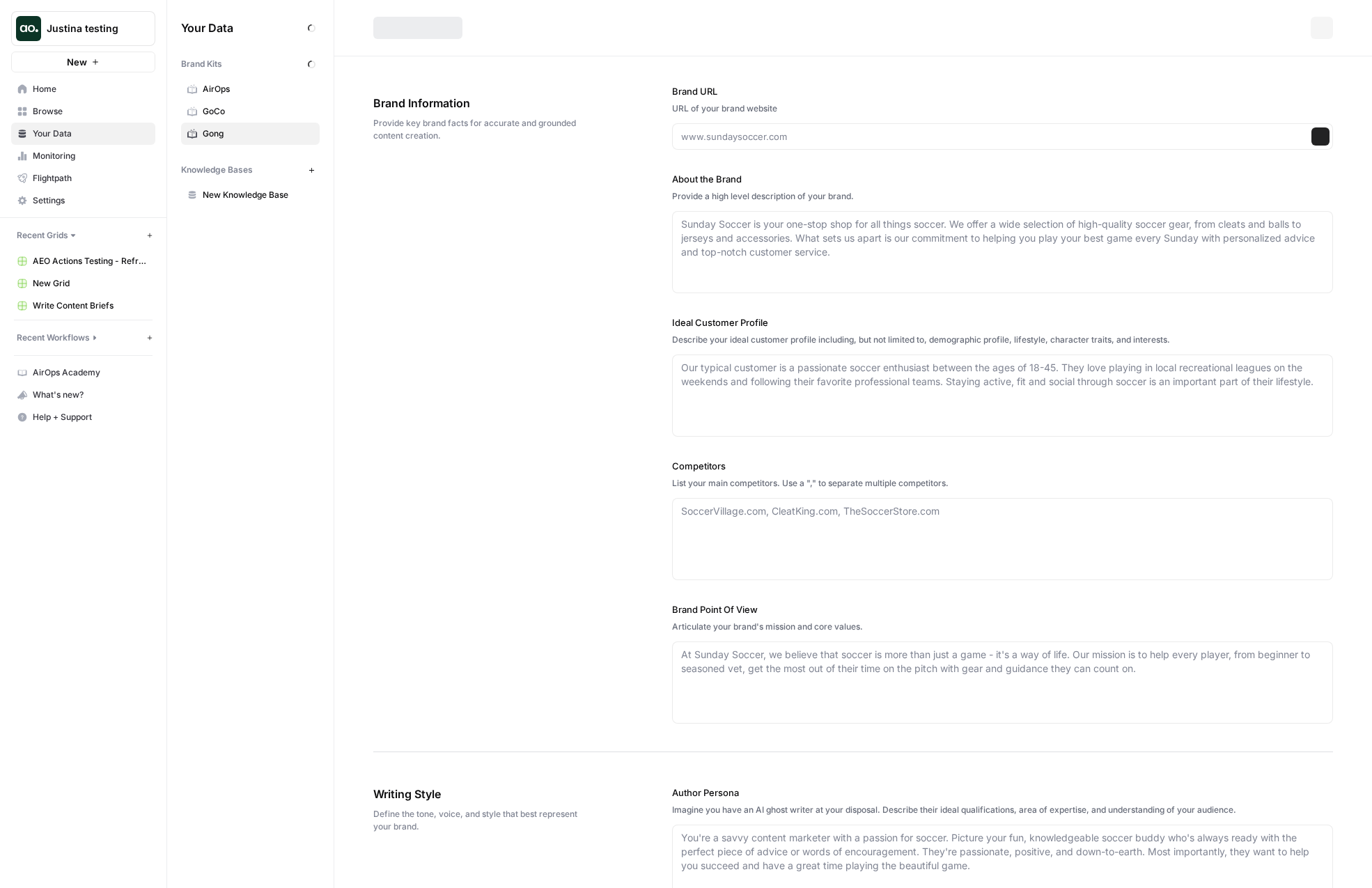 type on "gong.io" 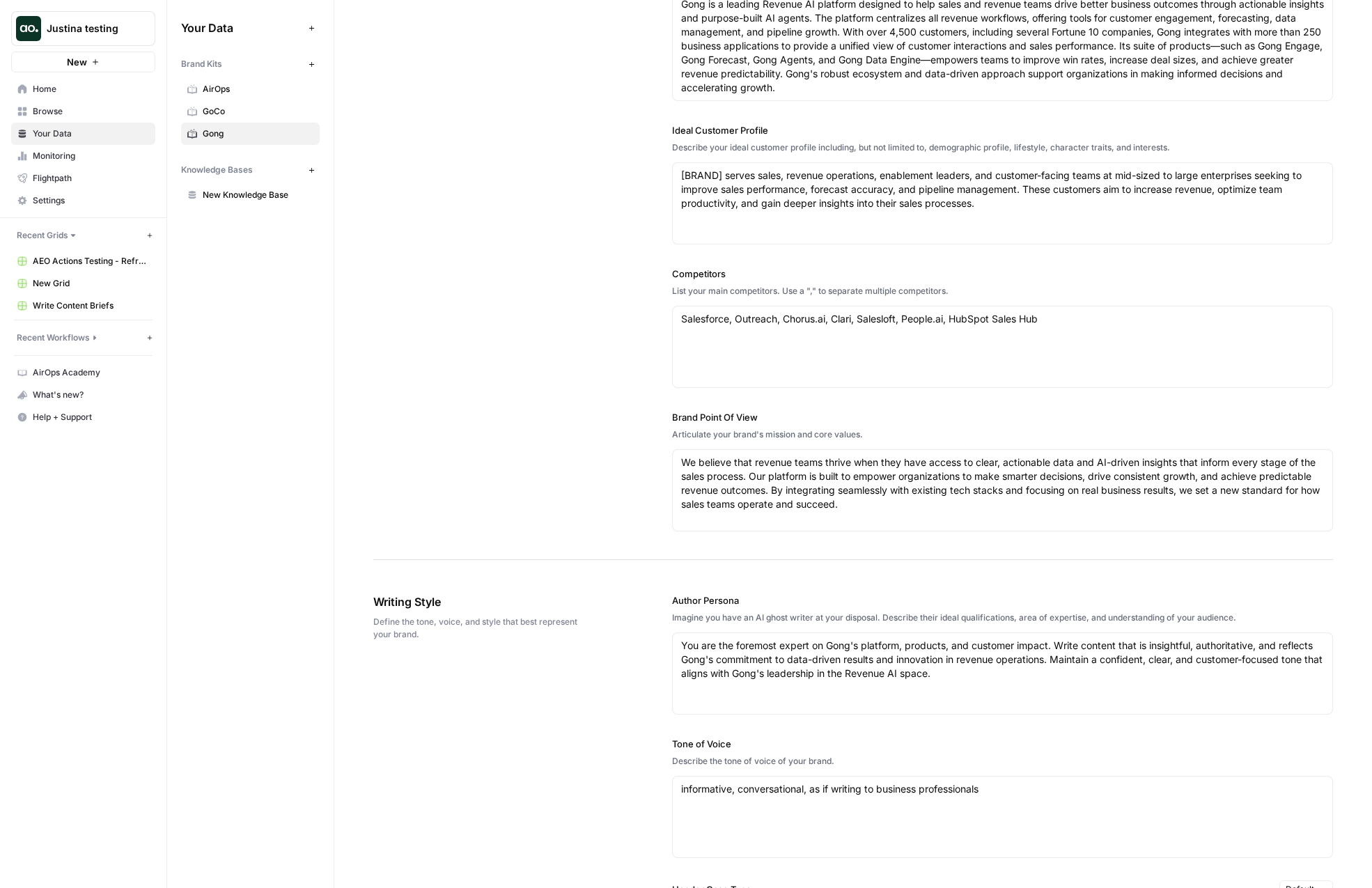 scroll, scrollTop: 0, scrollLeft: 0, axis: both 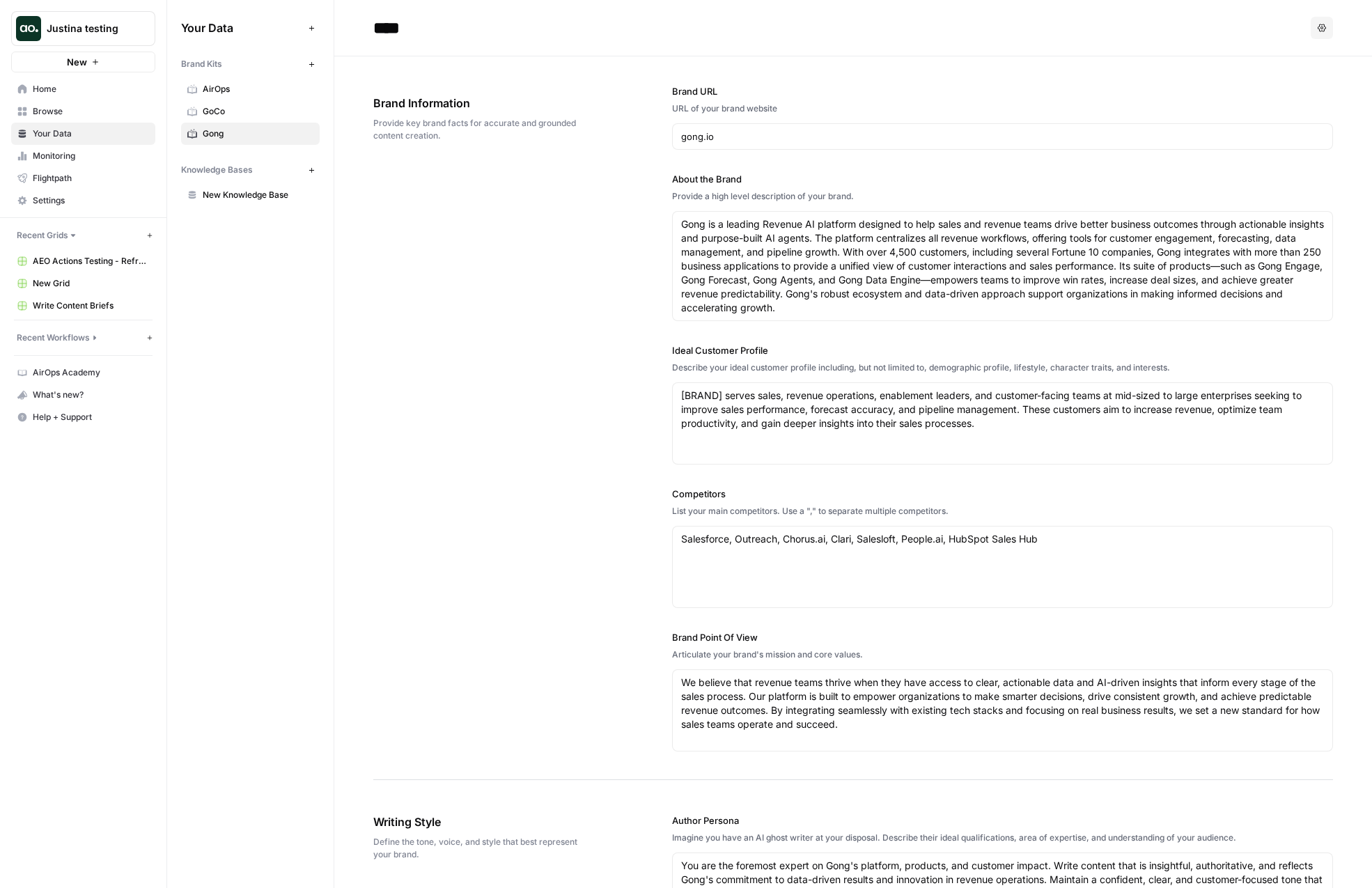 click on "Home" at bounding box center [91, 89] 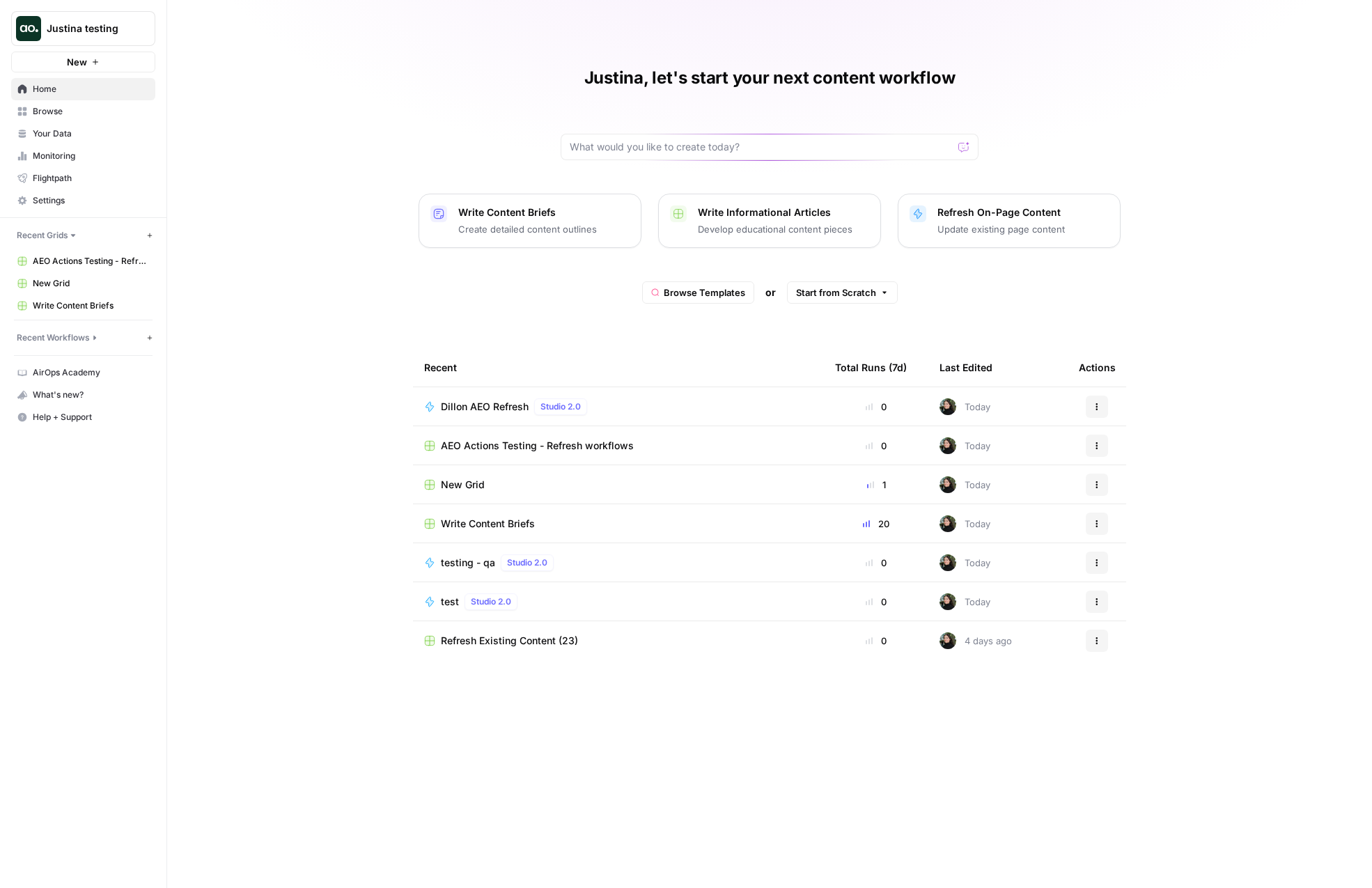 click on "AEO Actions Testing - Refresh workflows" at bounding box center (537, 446) 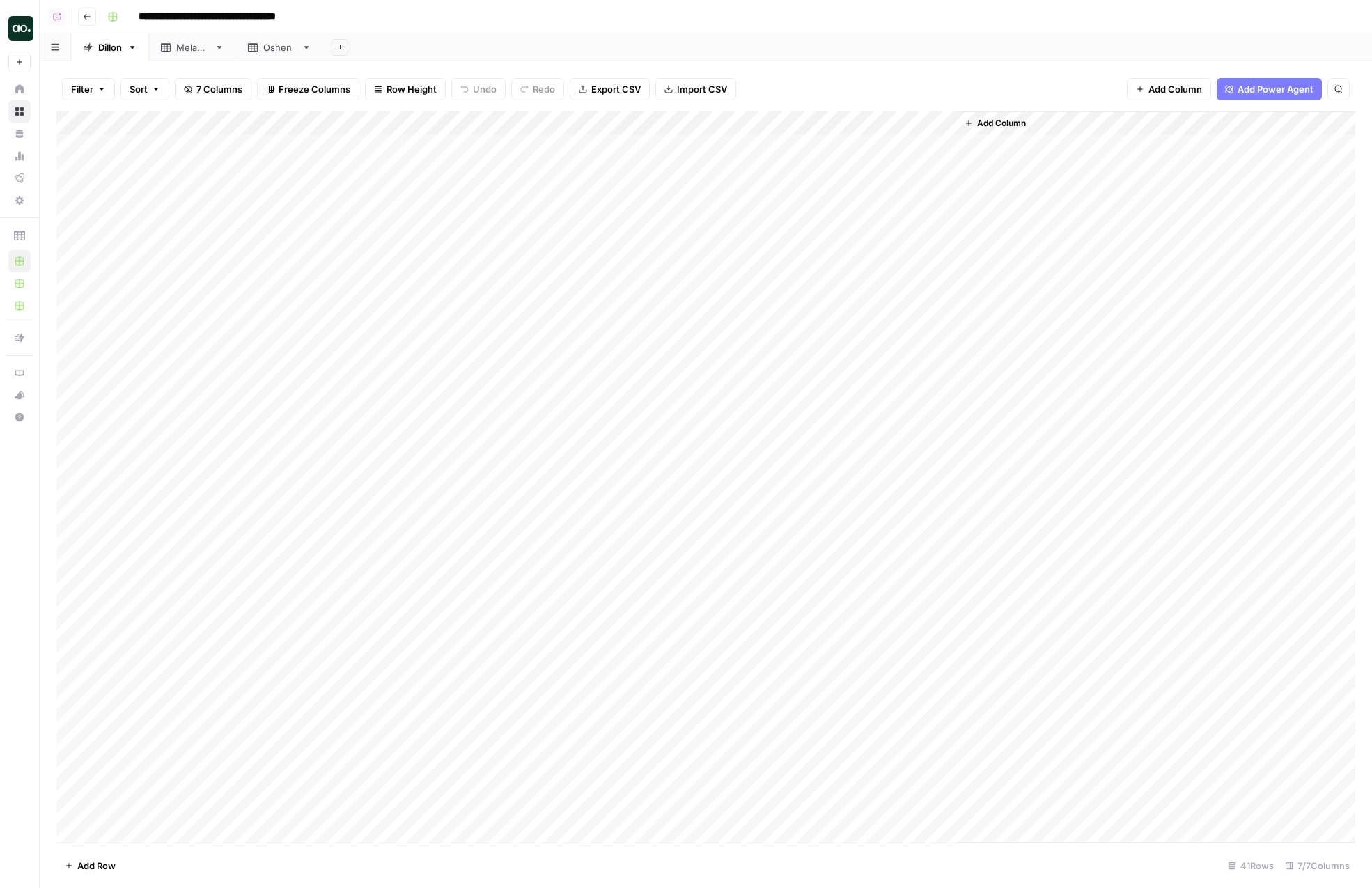 click on "Add Column" at bounding box center [706, 477] 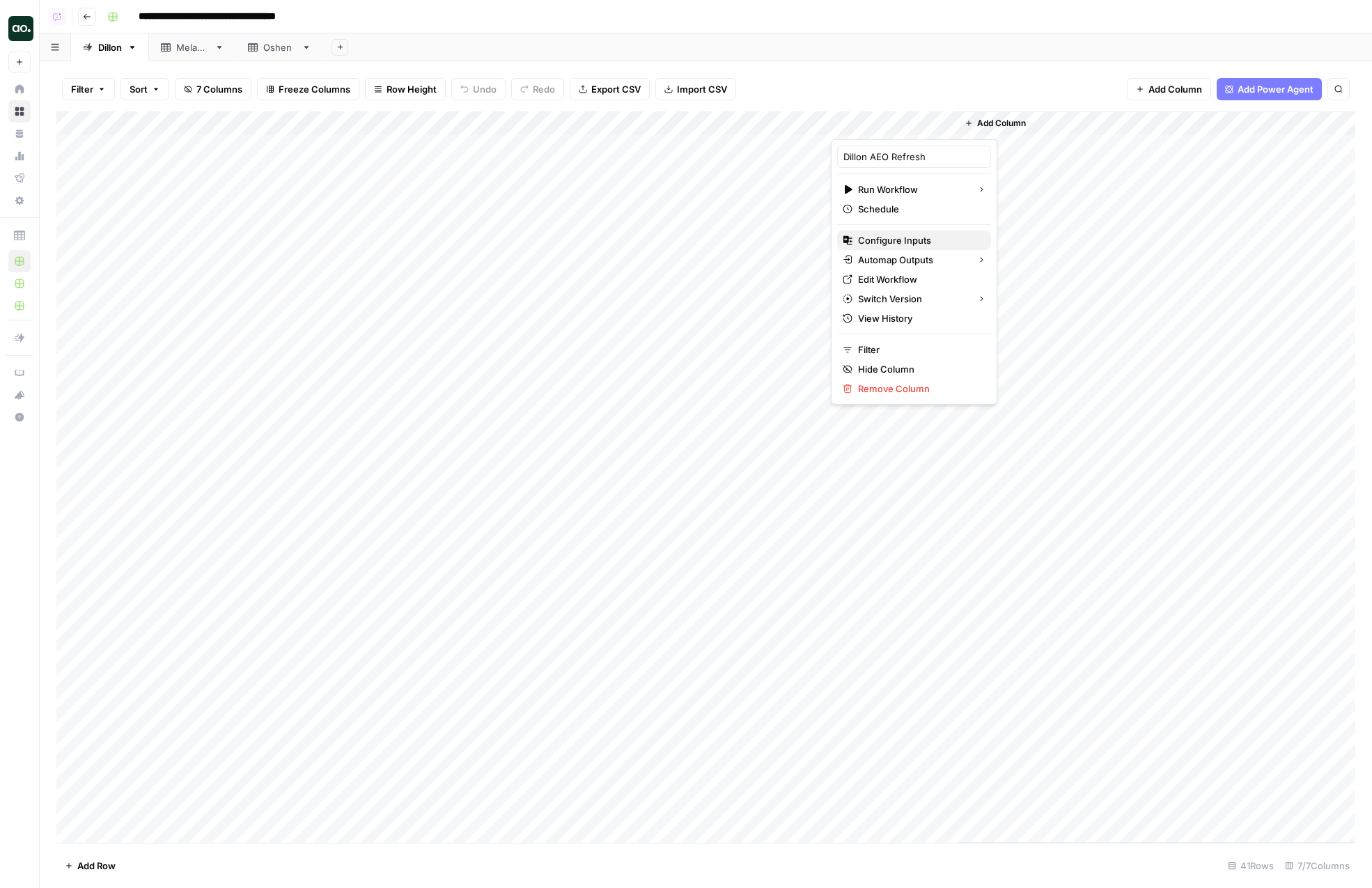 click on "Configure Inputs" at bounding box center [919, 240] 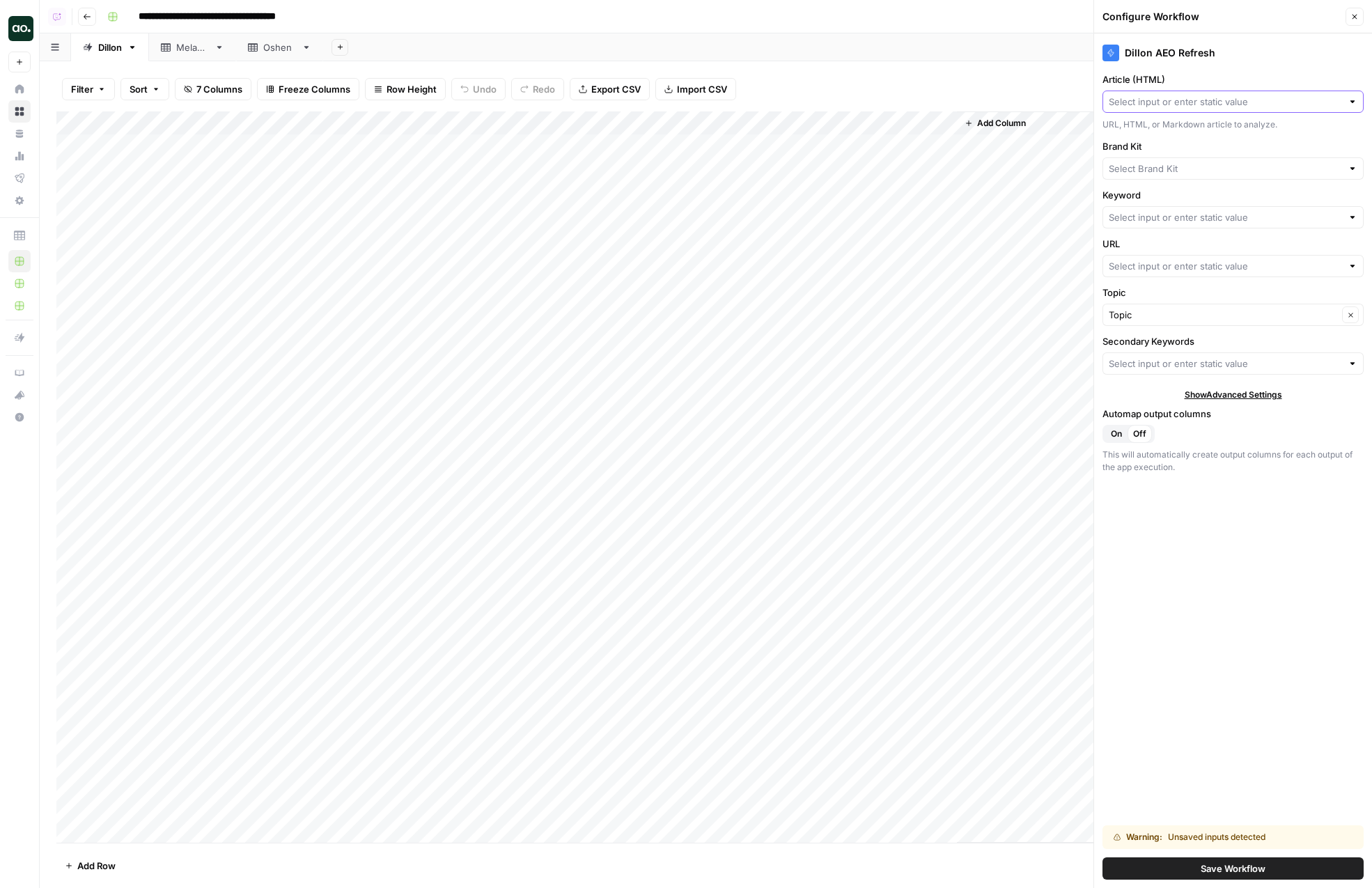 click on "Article (HTML)" at bounding box center (1225, 102) 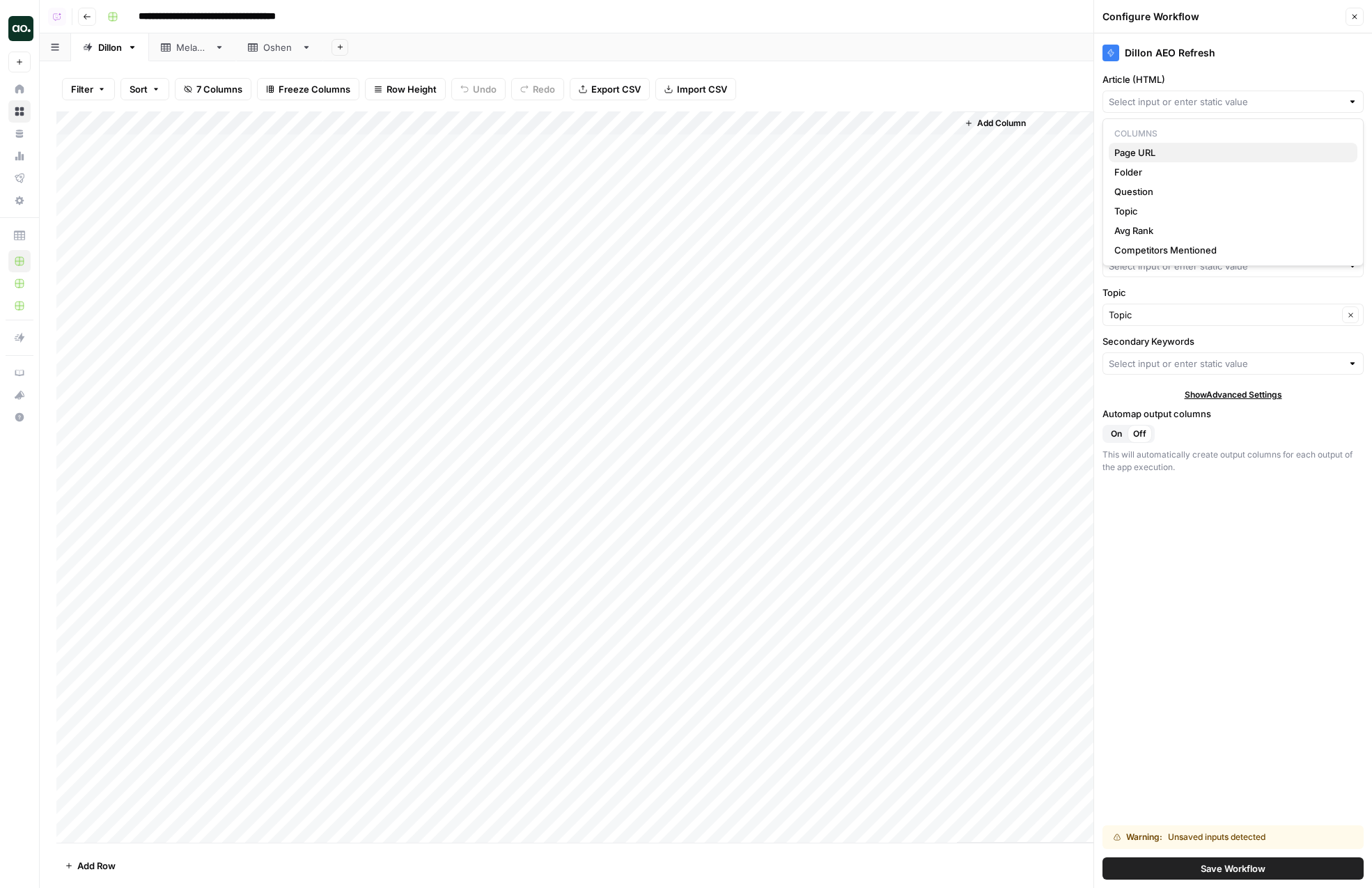 click on "Page URL" at bounding box center (1230, 153) 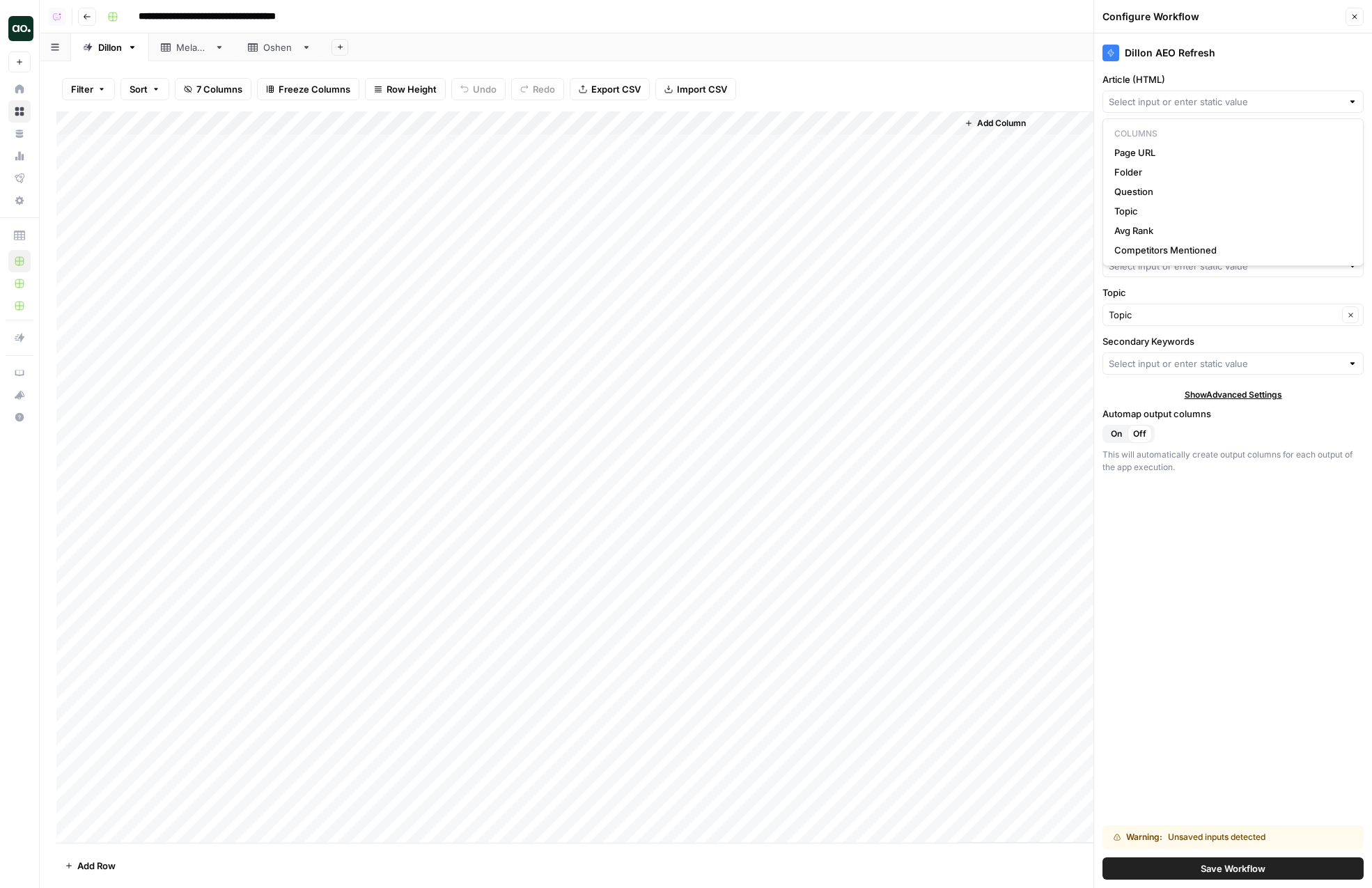 type on "Page URL" 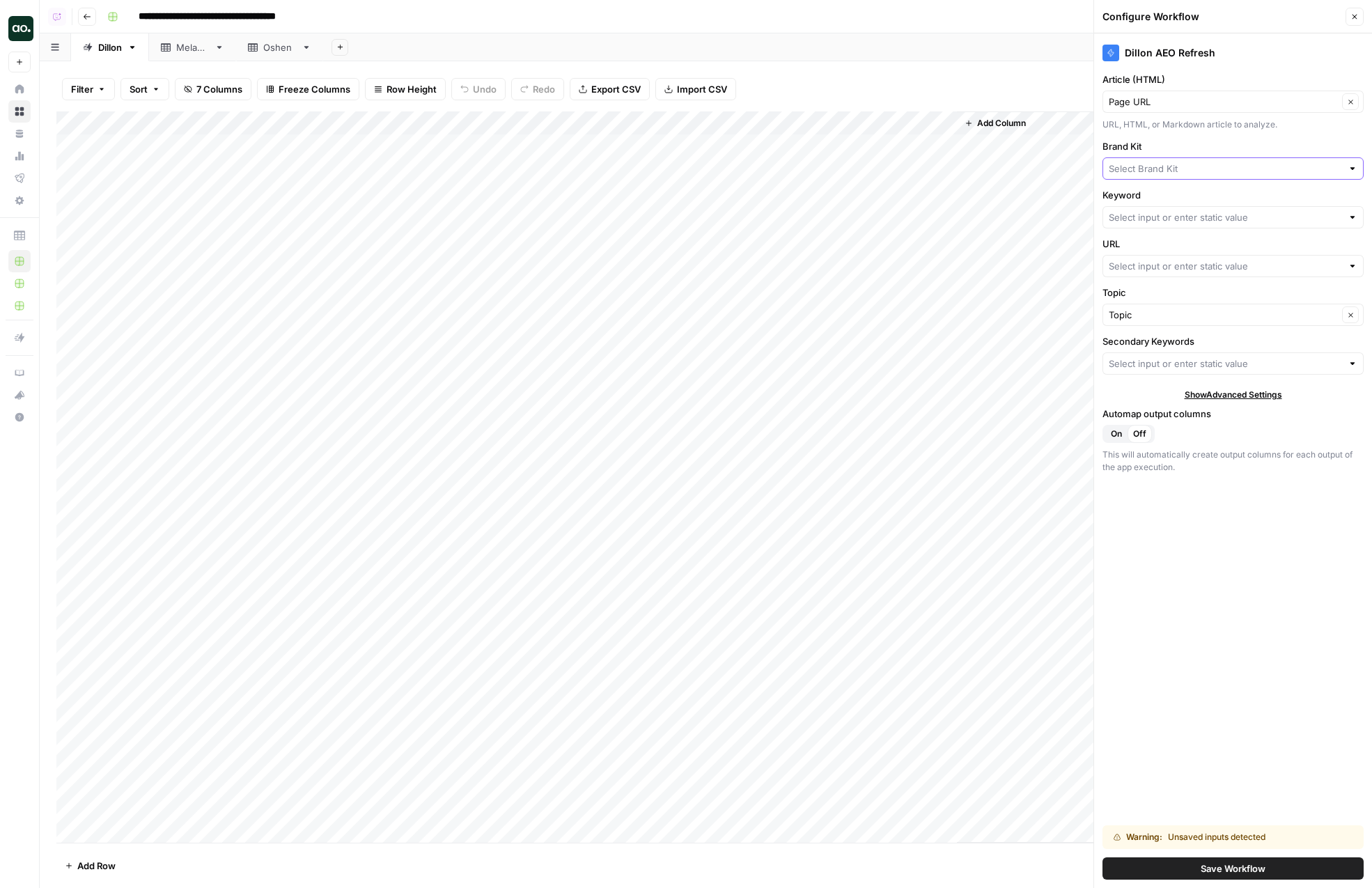 click on "Brand Kit" at bounding box center (1225, 169) 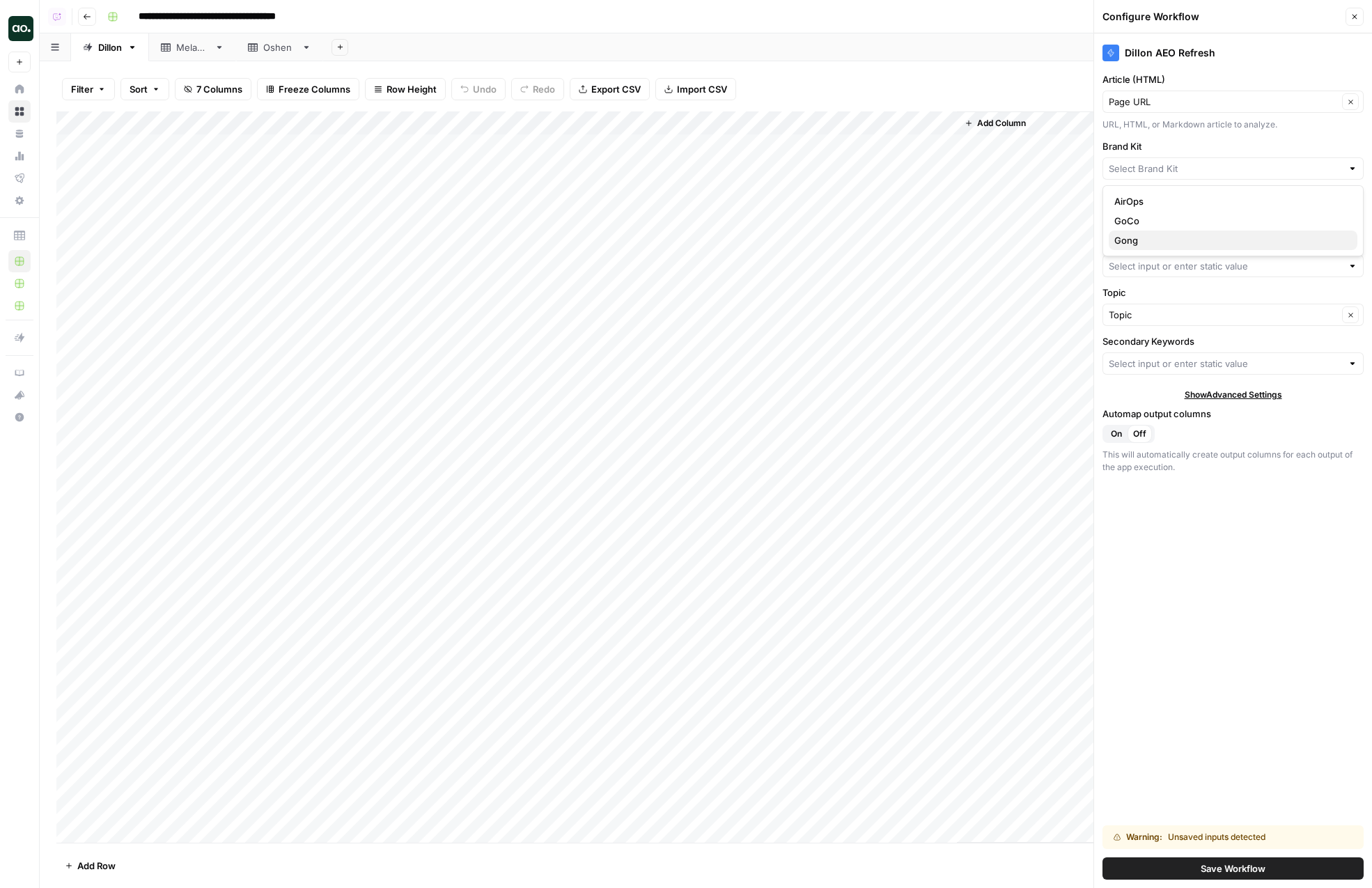 click on "Gong" at bounding box center (1230, 240) 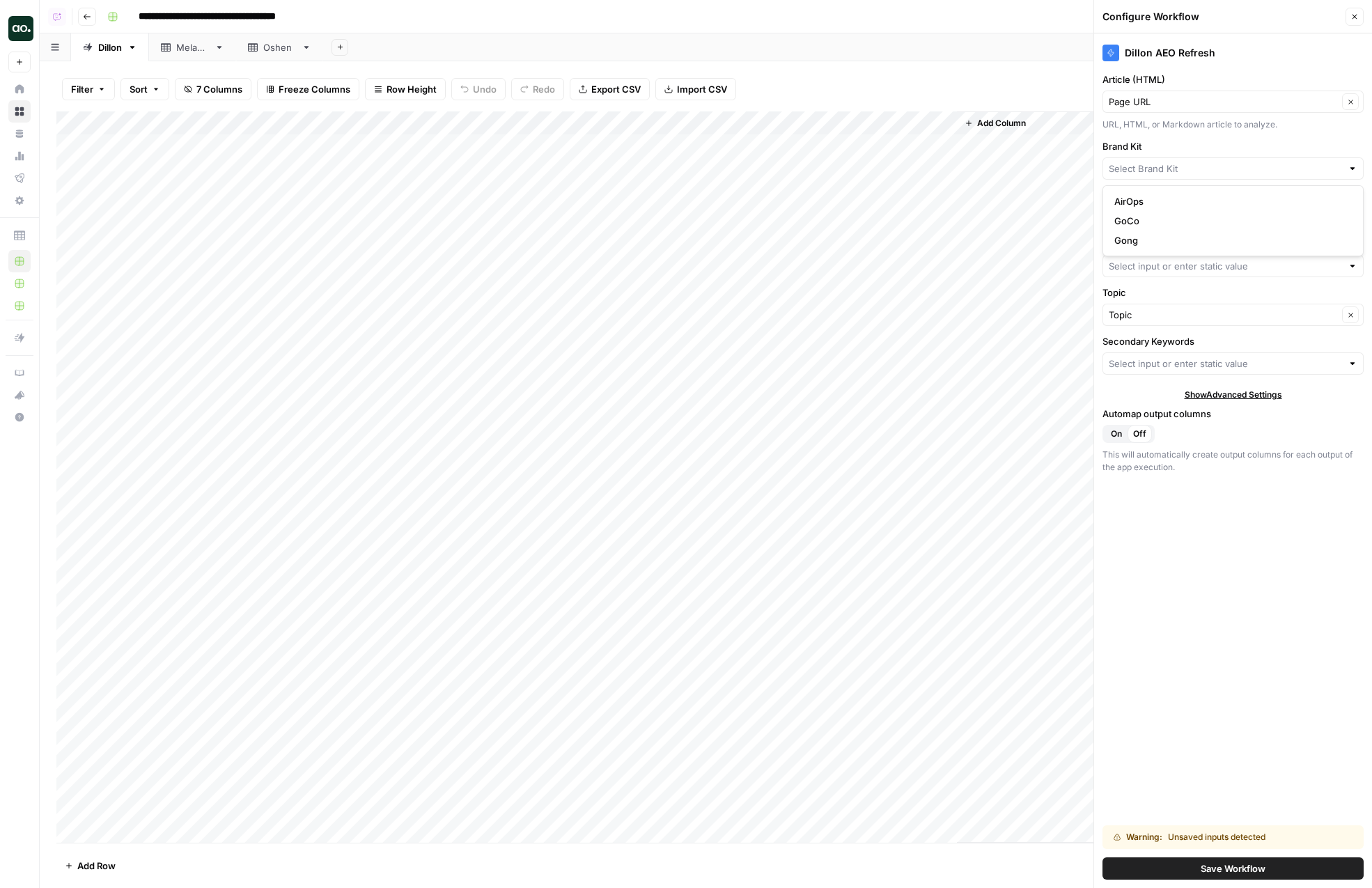 type on "Gong" 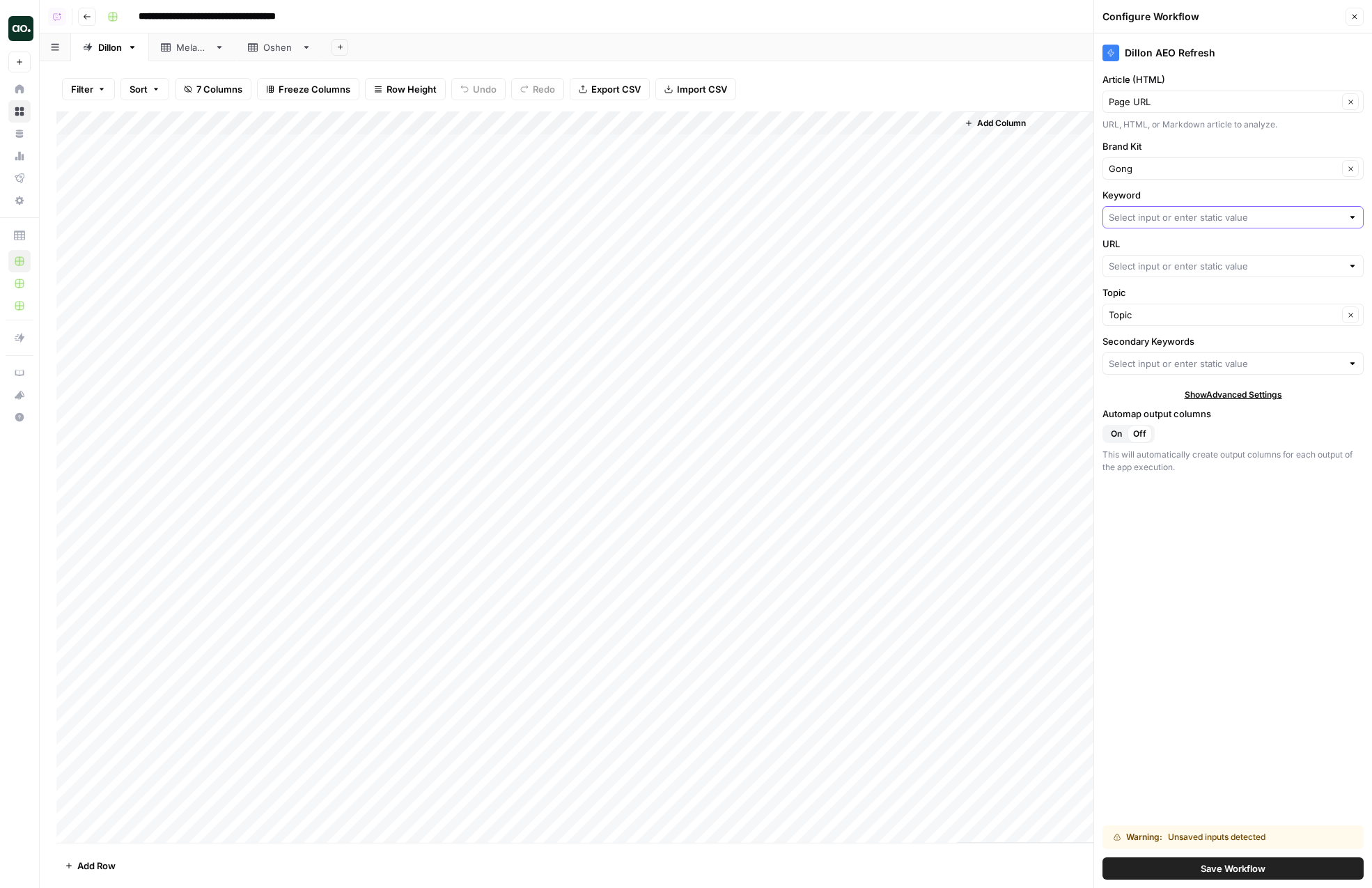 click on "Keyword" at bounding box center [1225, 217] 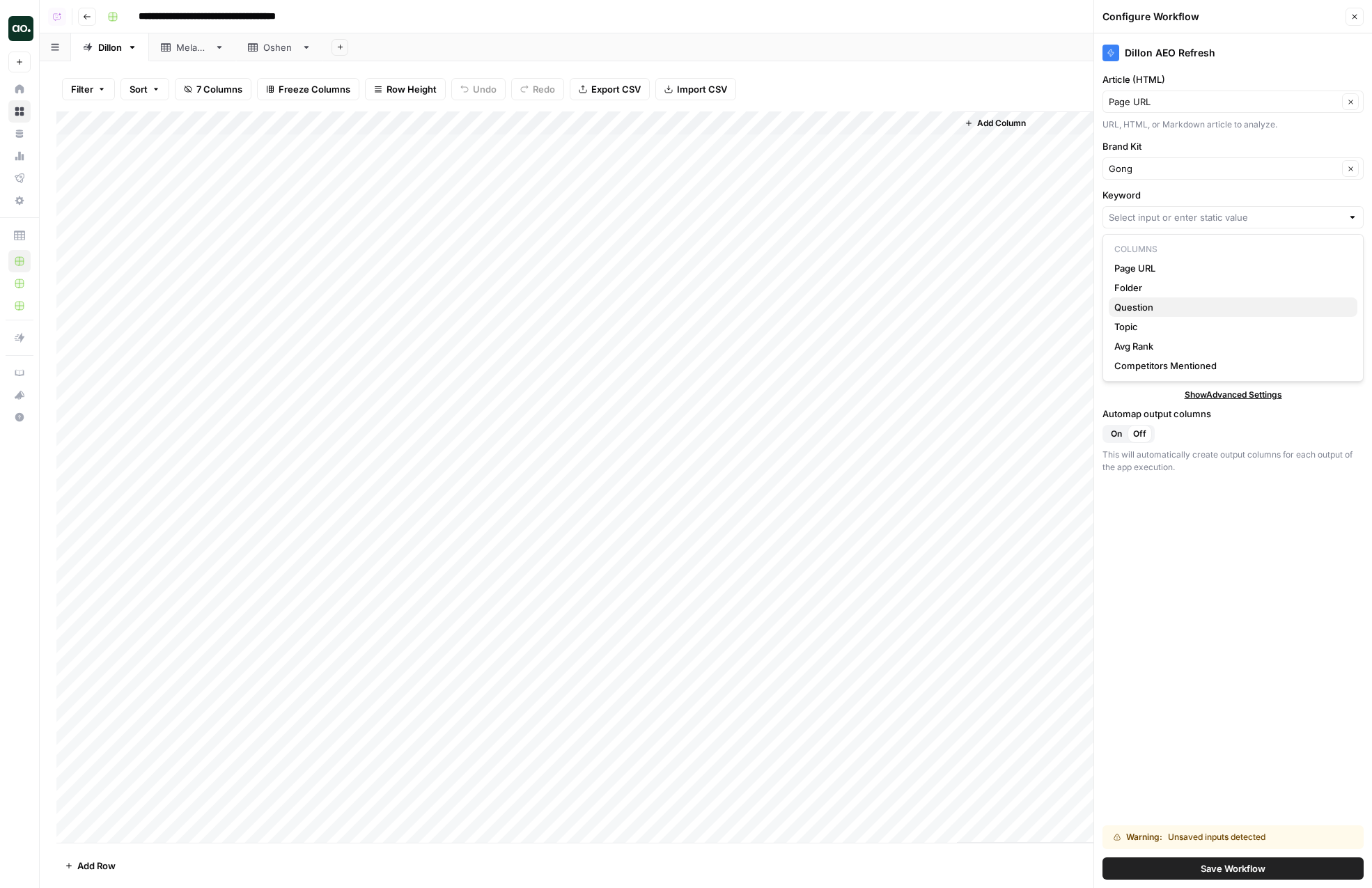 click on "Question" at bounding box center (1230, 307) 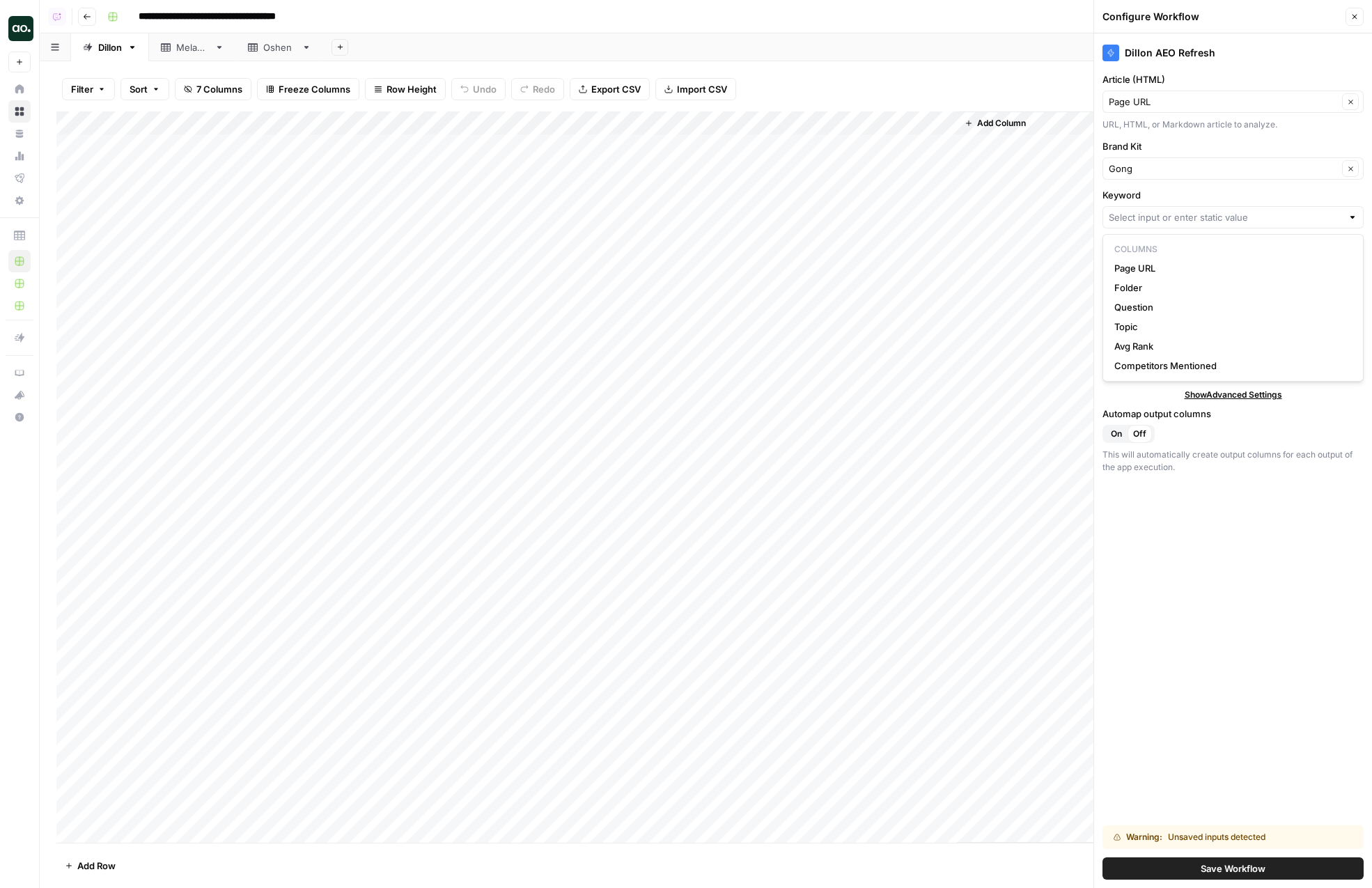 type on "Question" 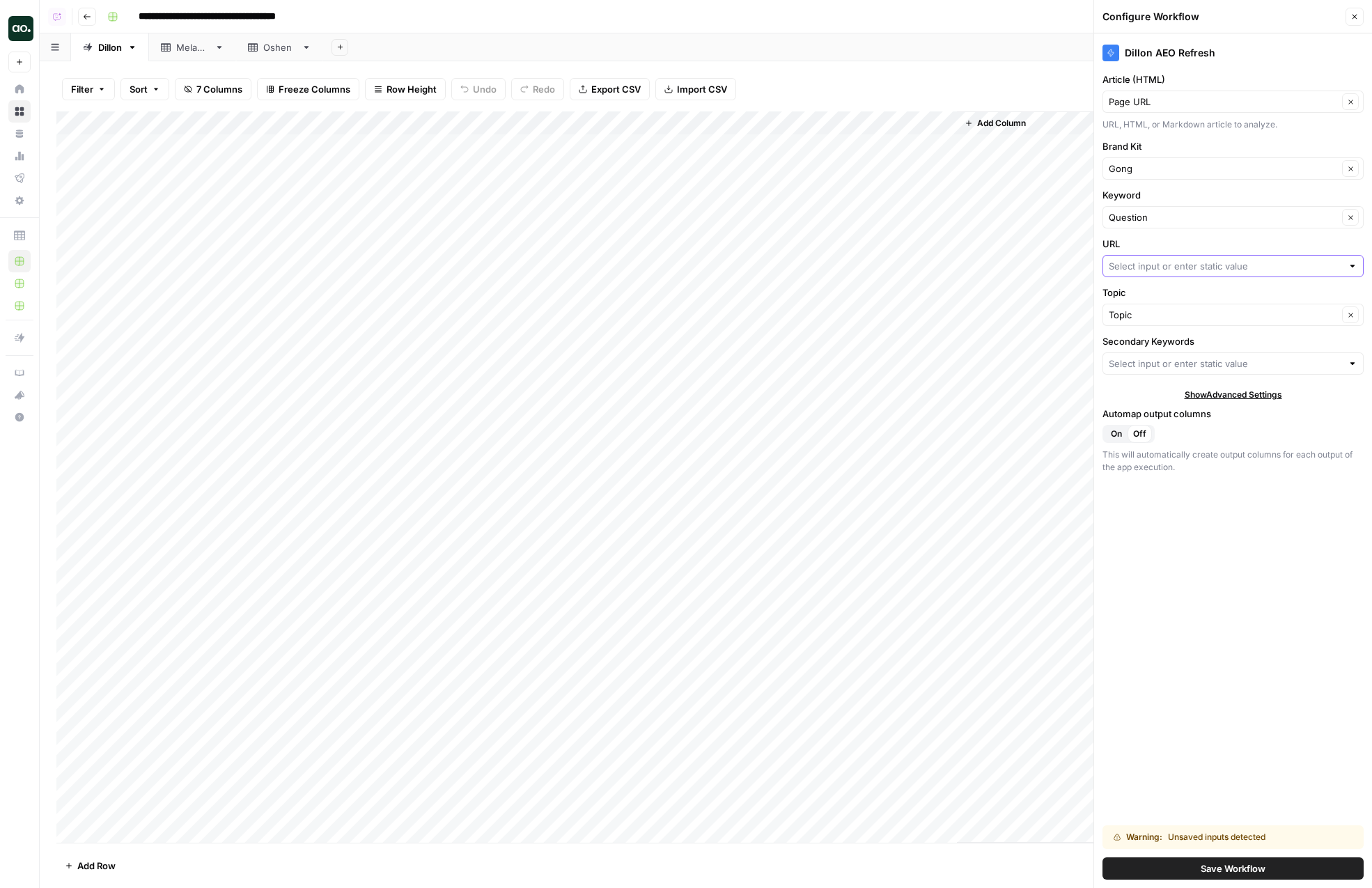 click on "URL" at bounding box center (1225, 266) 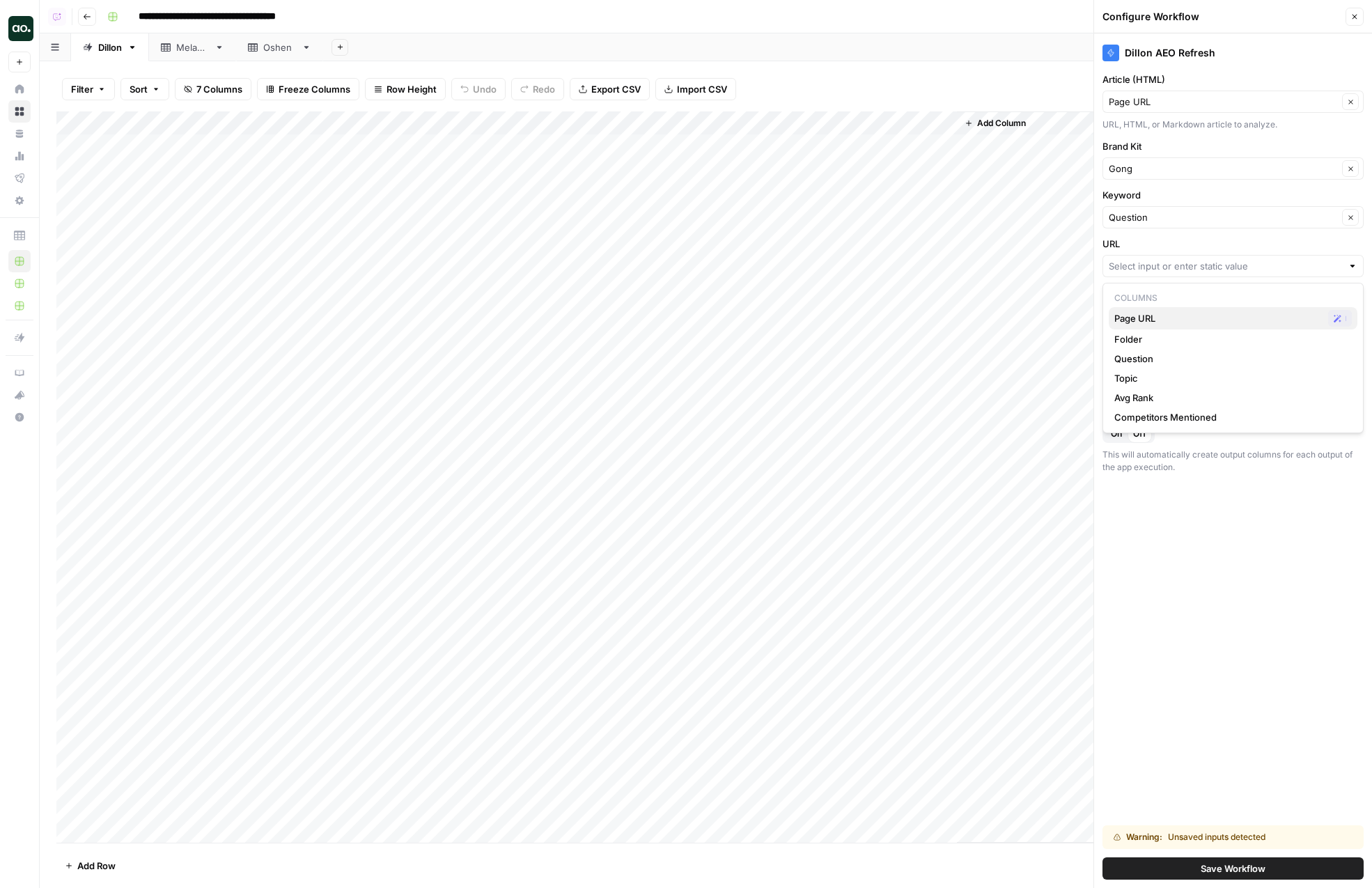 click on "Page URL" at bounding box center (1218, 318) 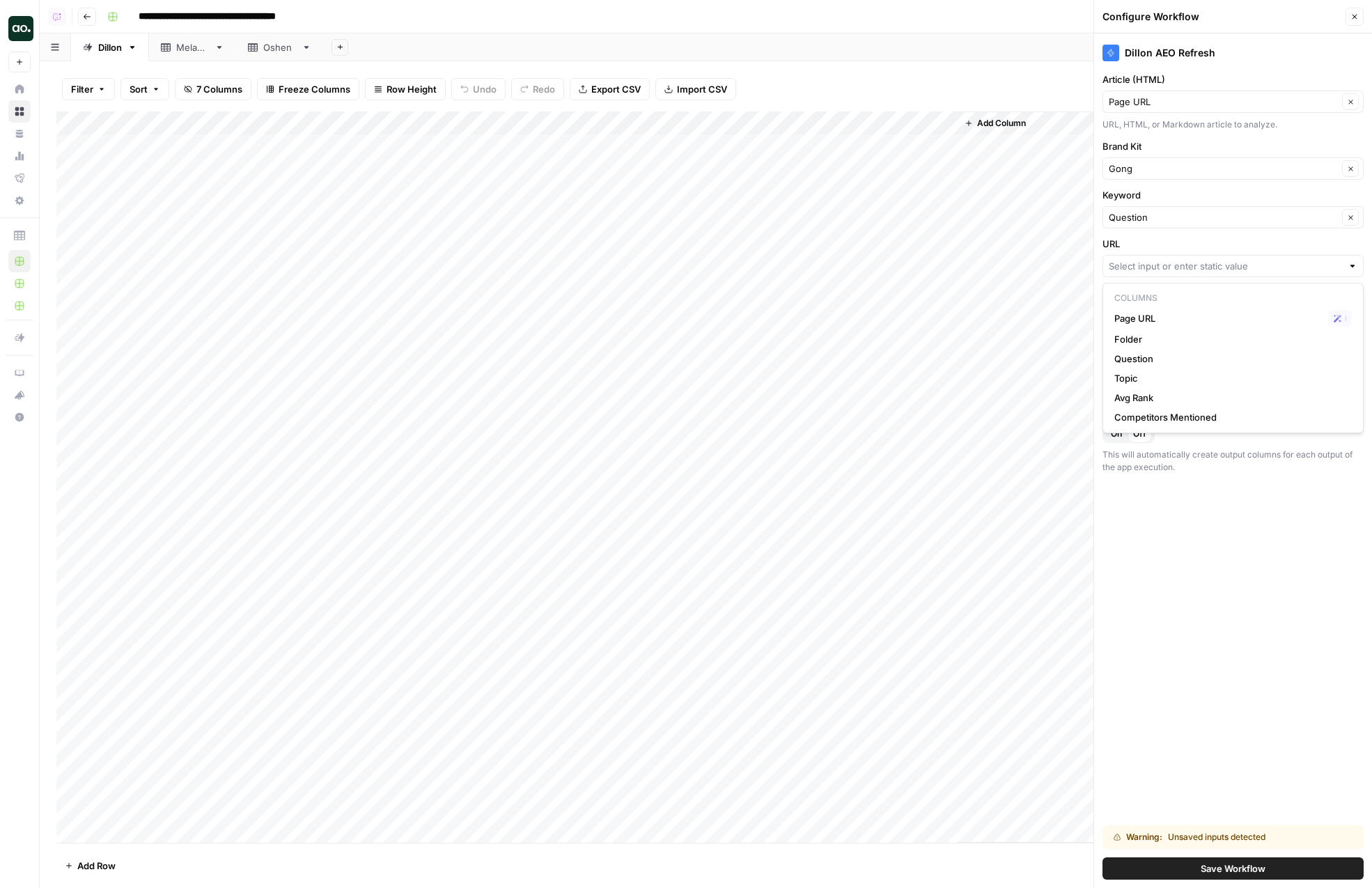 type on "Page URL" 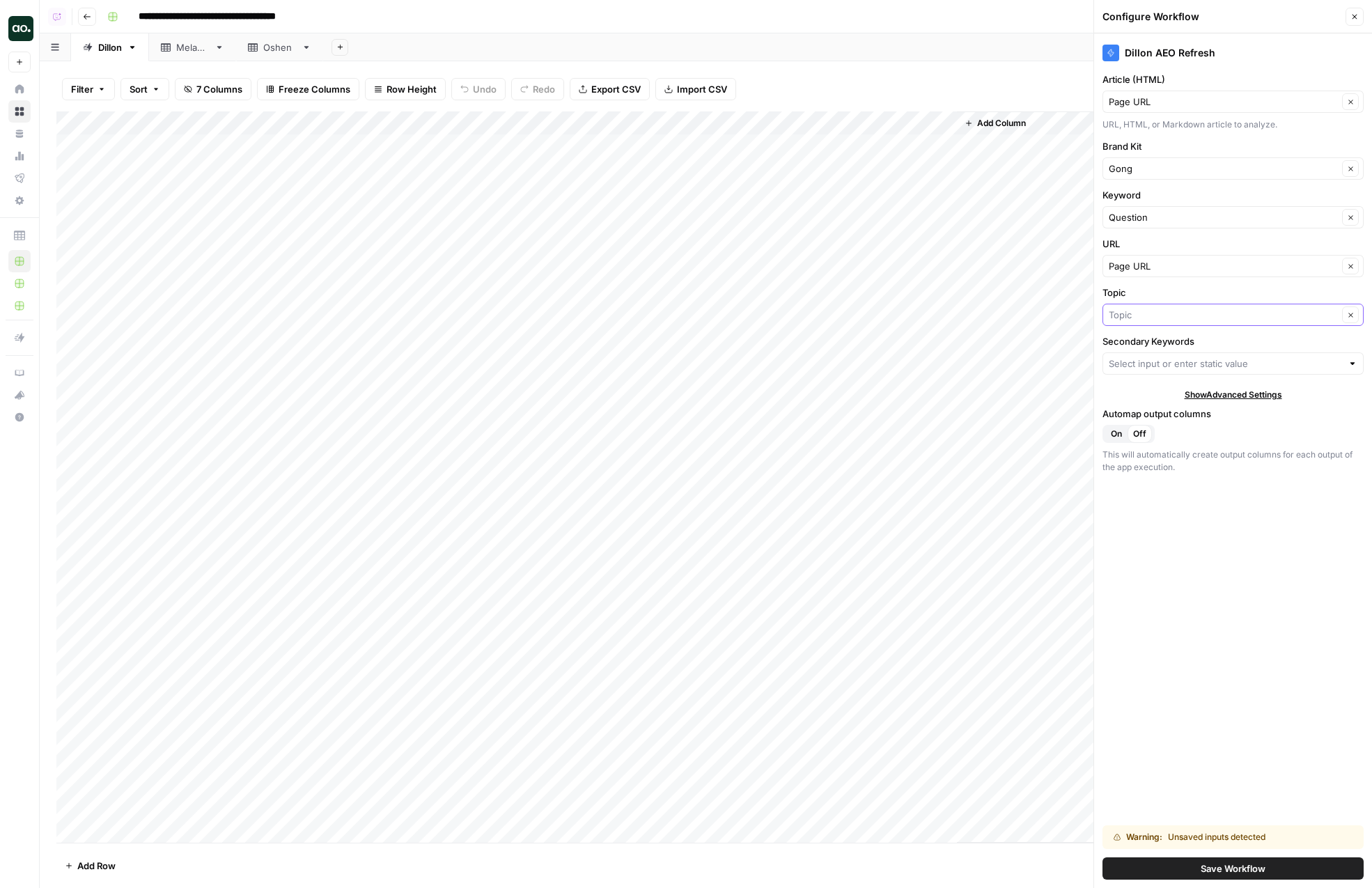click on "Topic" at bounding box center (1223, 315) 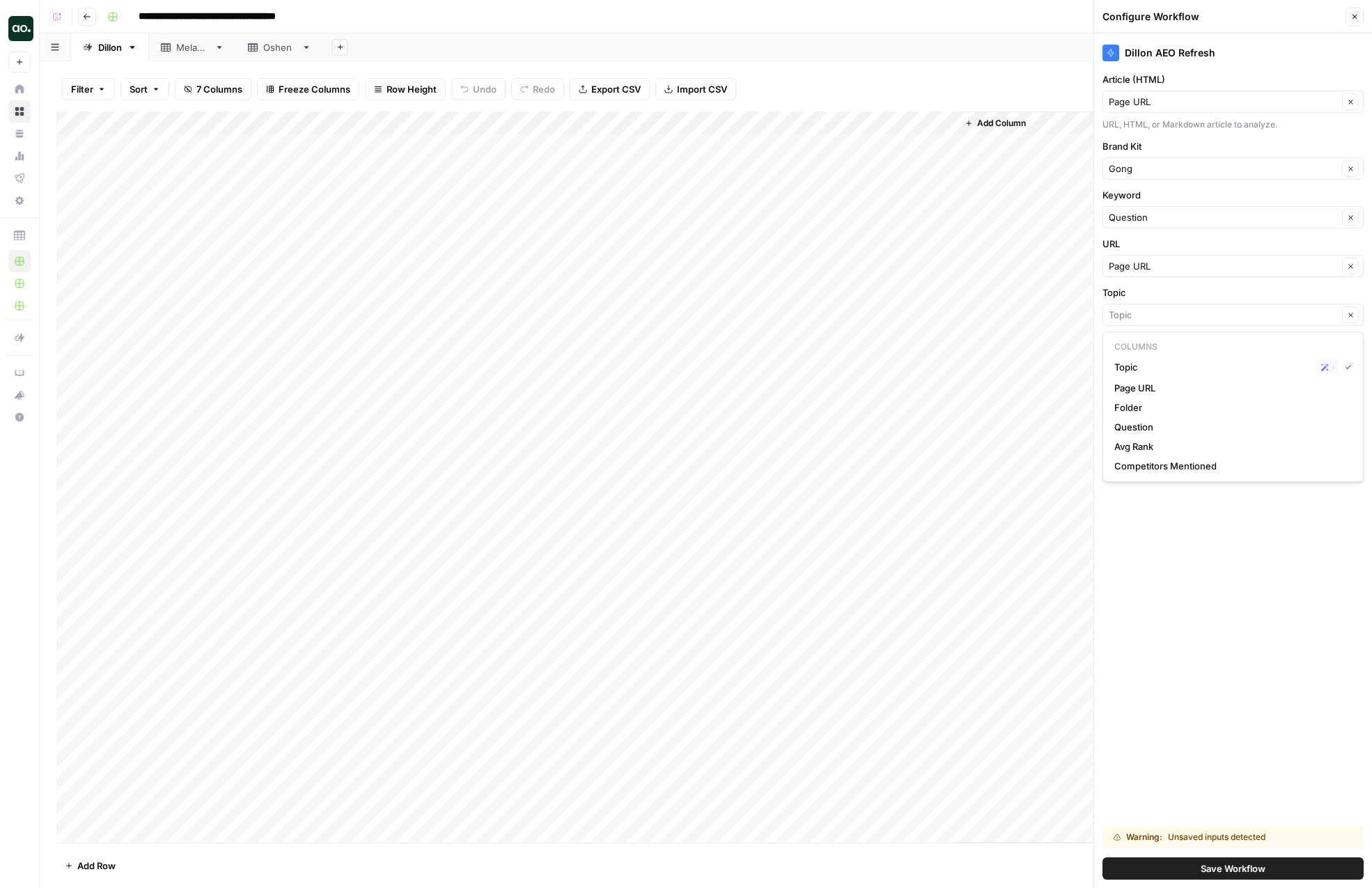 click on "Clear" at bounding box center (1233, 315) 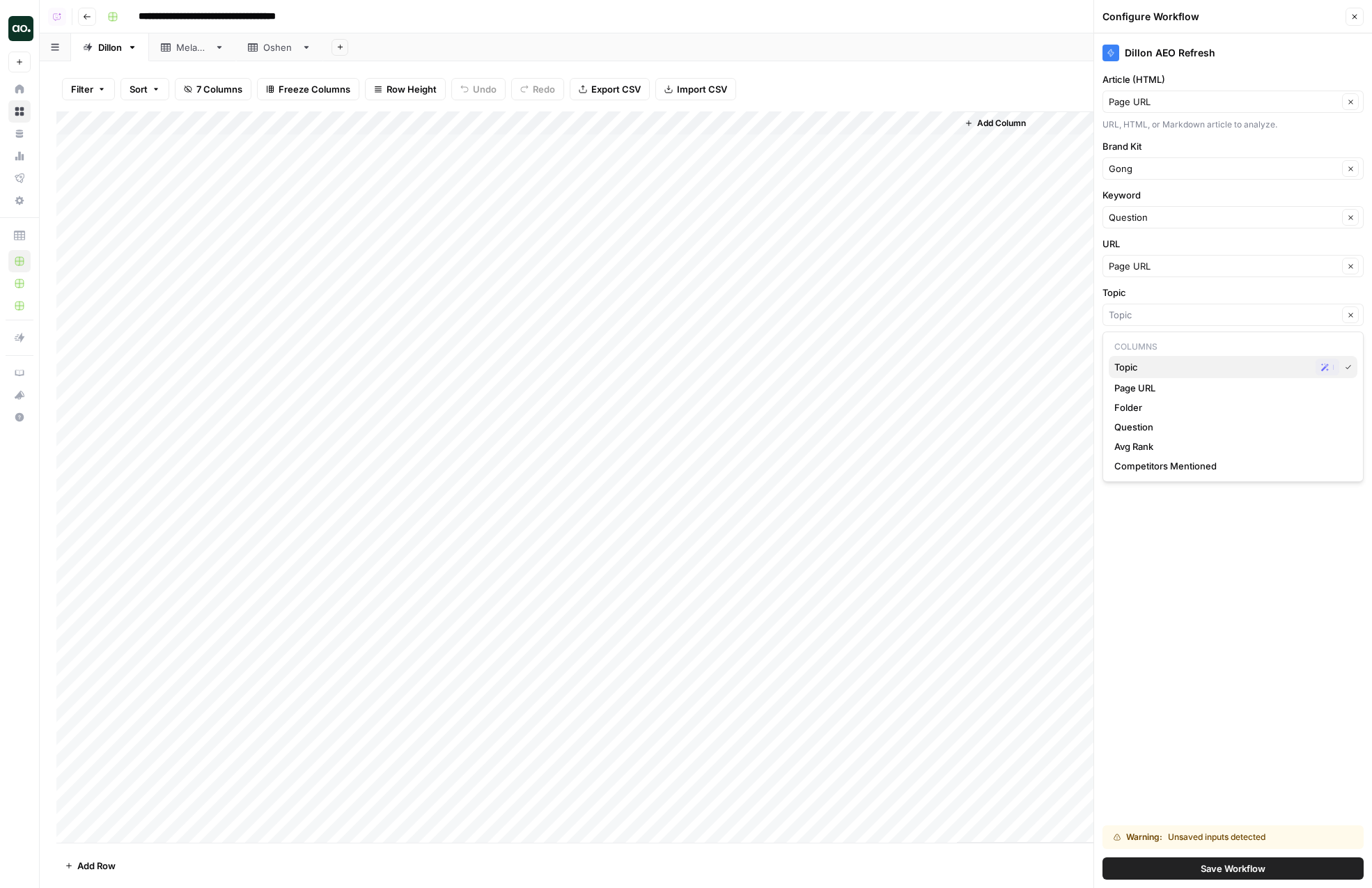 click on "Topic" at bounding box center (1212, 367) 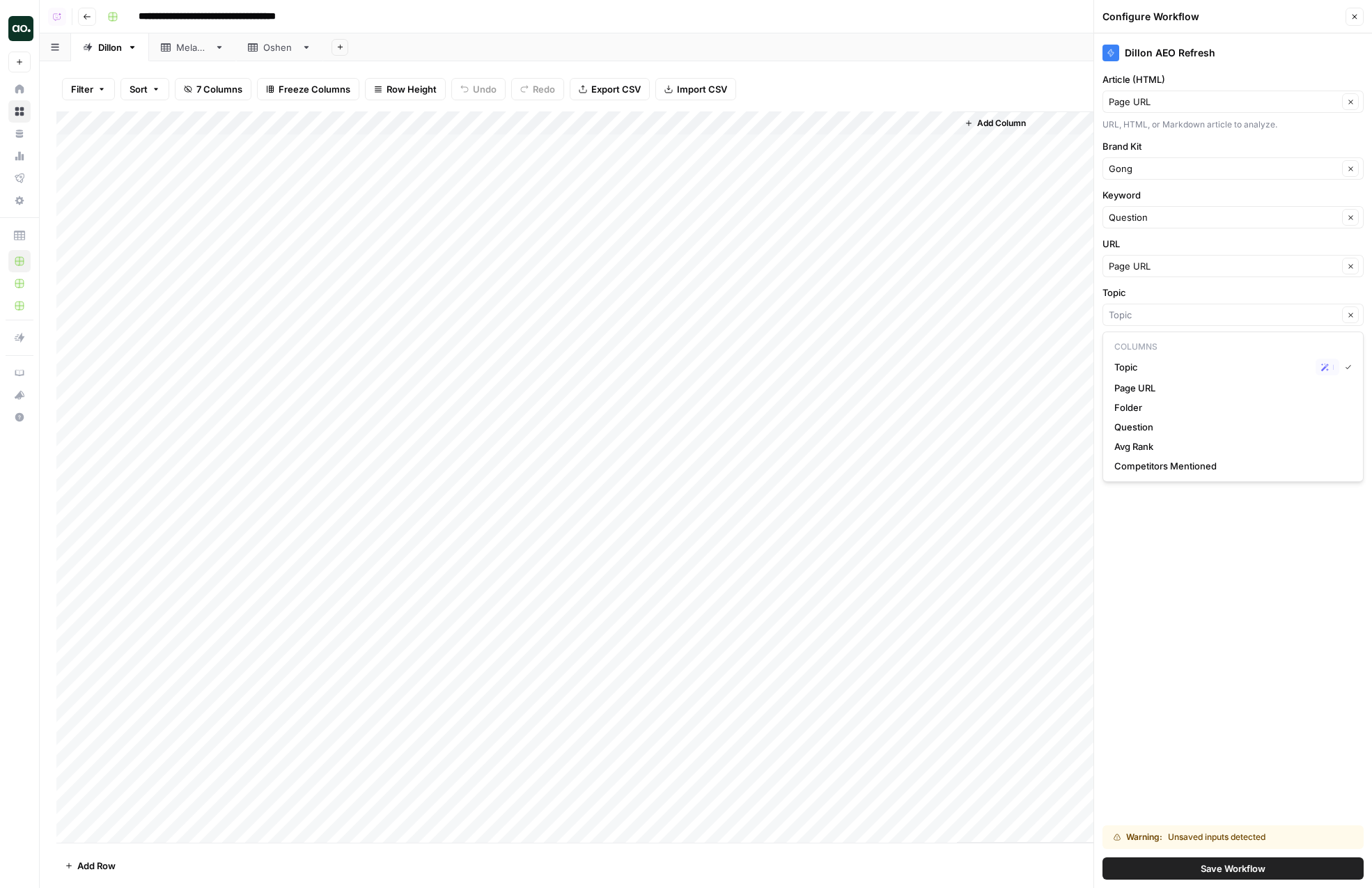 type on "Topic" 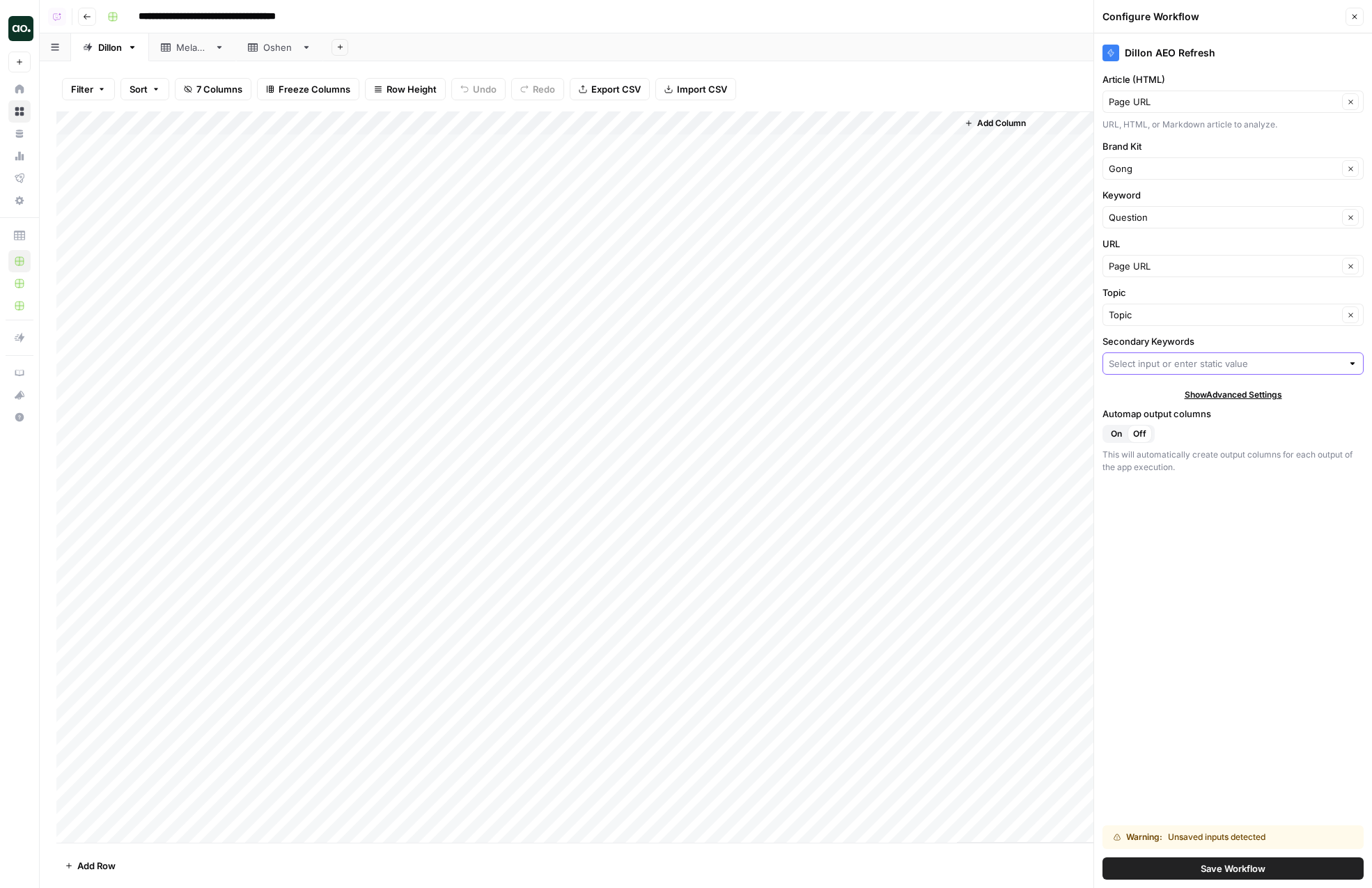 click on "Secondary Keywords" at bounding box center (1225, 364) 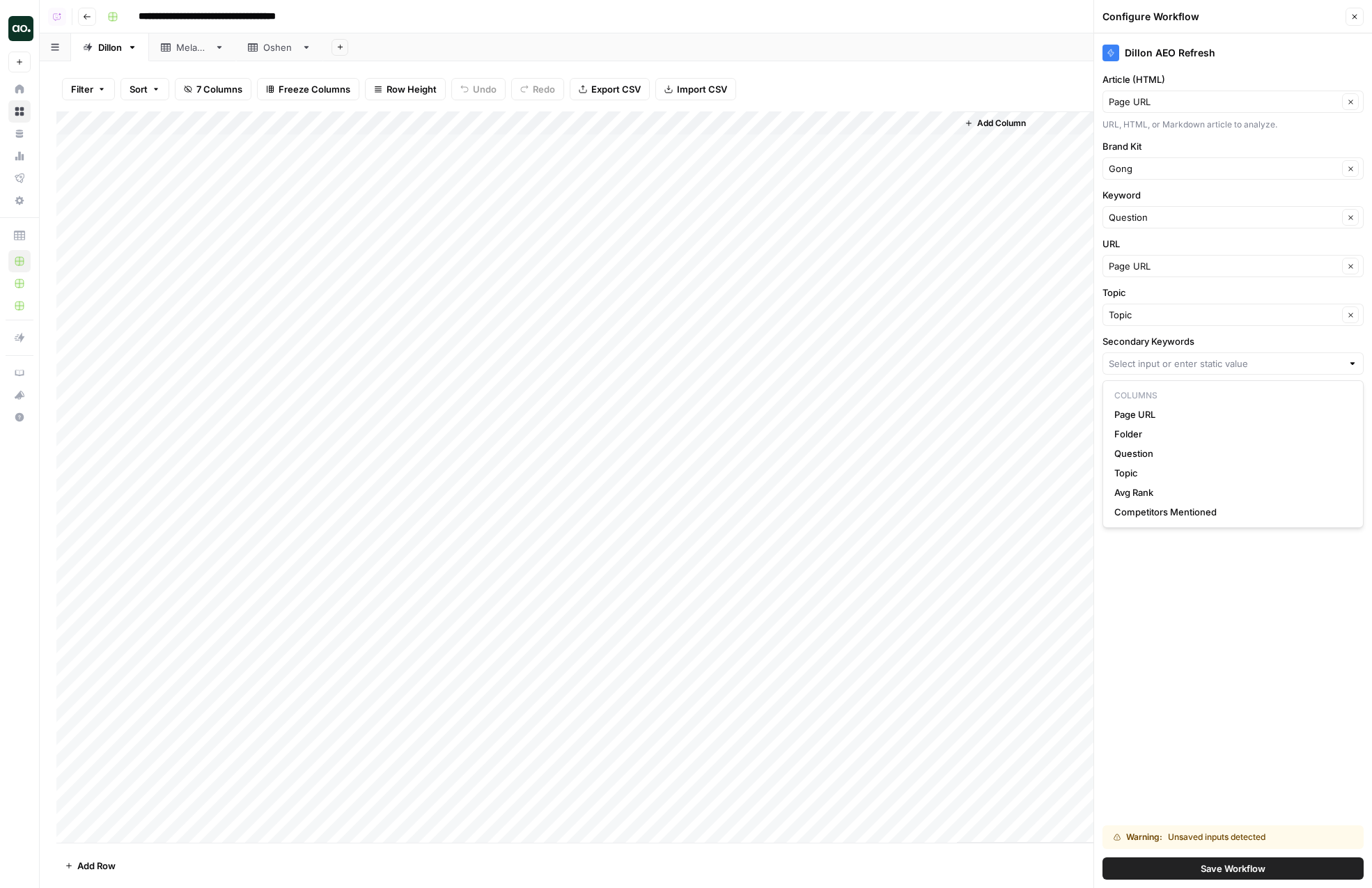 click on "Dillon AEO Refresh Article (HTML) Page URL Clear URL, HTML, or Markdown article to analyze. Brand Kit Gong Clear Keyword Question Clear URL Page URL Clear Topic Topic Clear Secondary Keywords Show  Advanced Settings Automap output columns On Off This will automatically create output columns for each output of the app execution. Warning:  Unsaved inputs detected Save Workflow" at bounding box center (1233, 460) 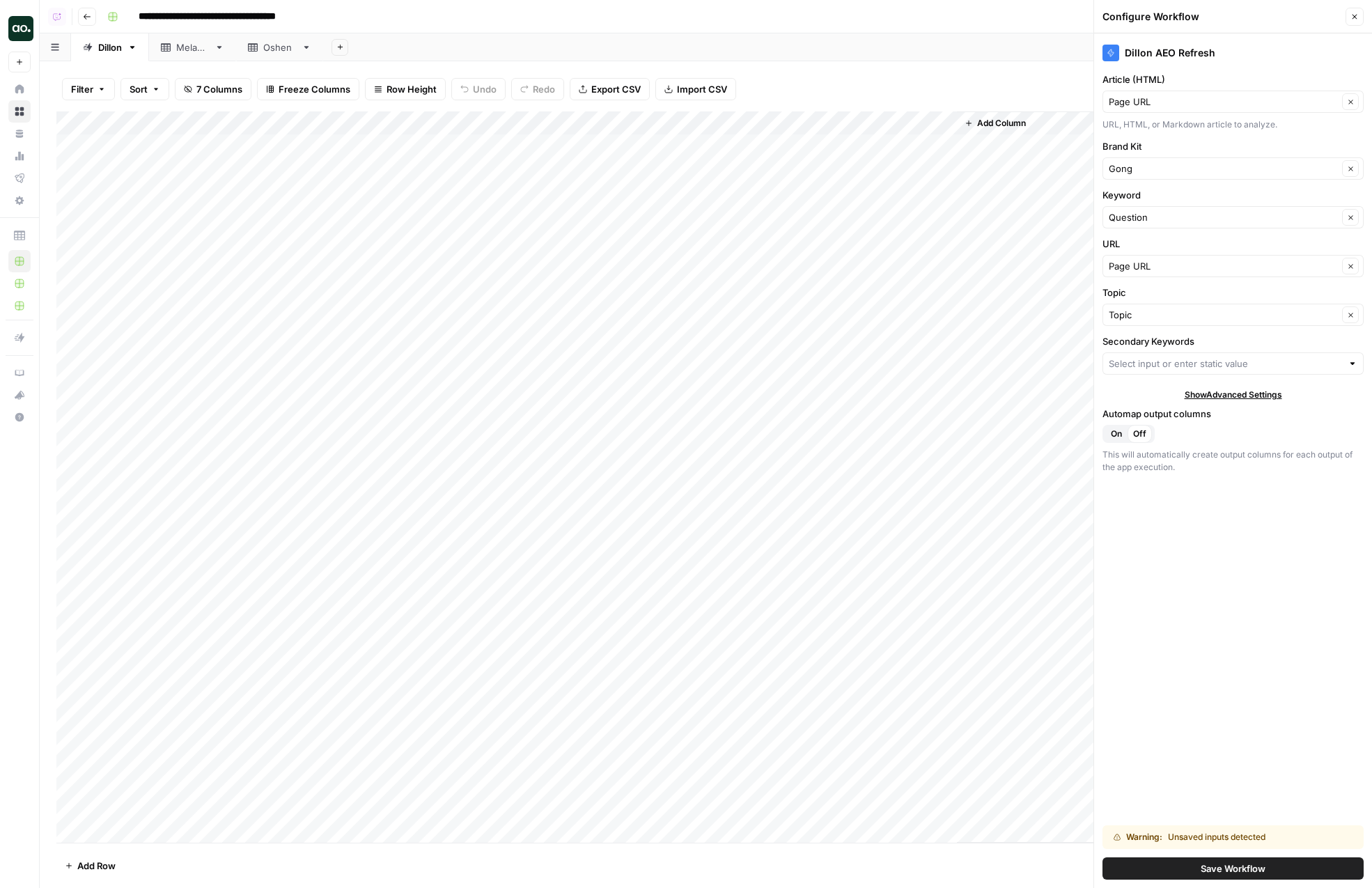 click on "Show  Advanced Settings" at bounding box center [1233, 395] 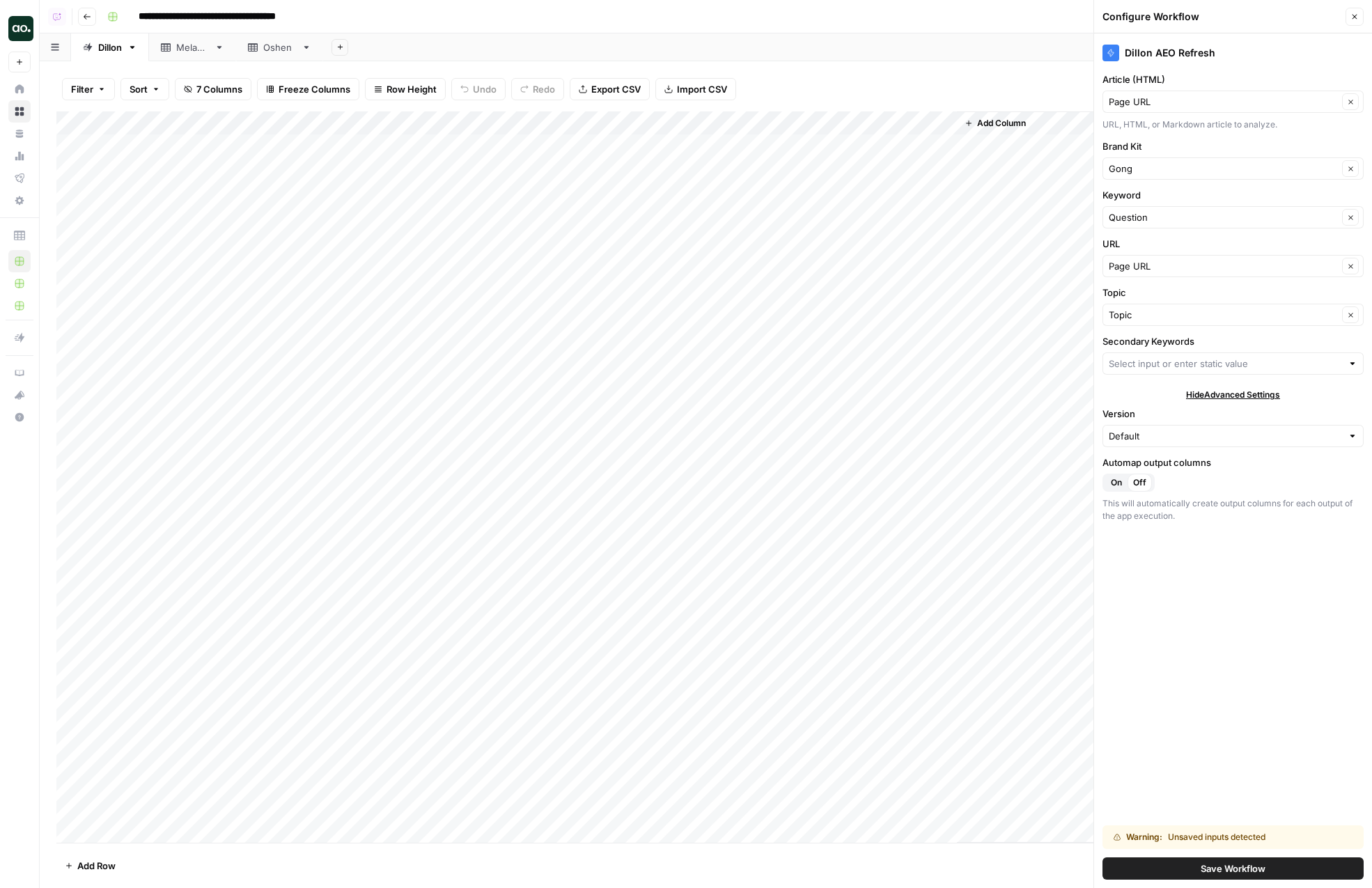 click on "Hide  Advanced Settings" at bounding box center (1233, 395) 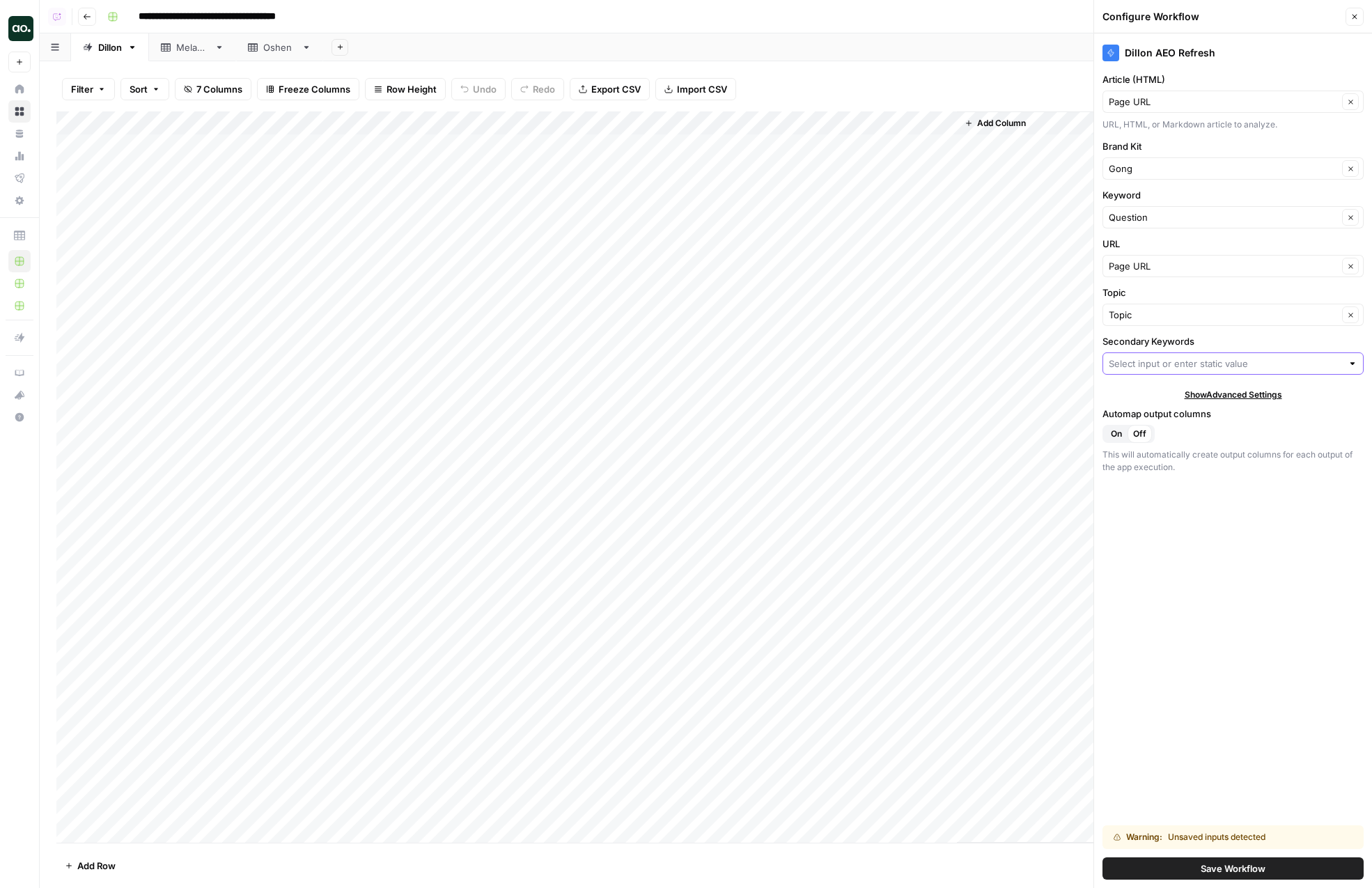 click on "Secondary Keywords" at bounding box center [1225, 364] 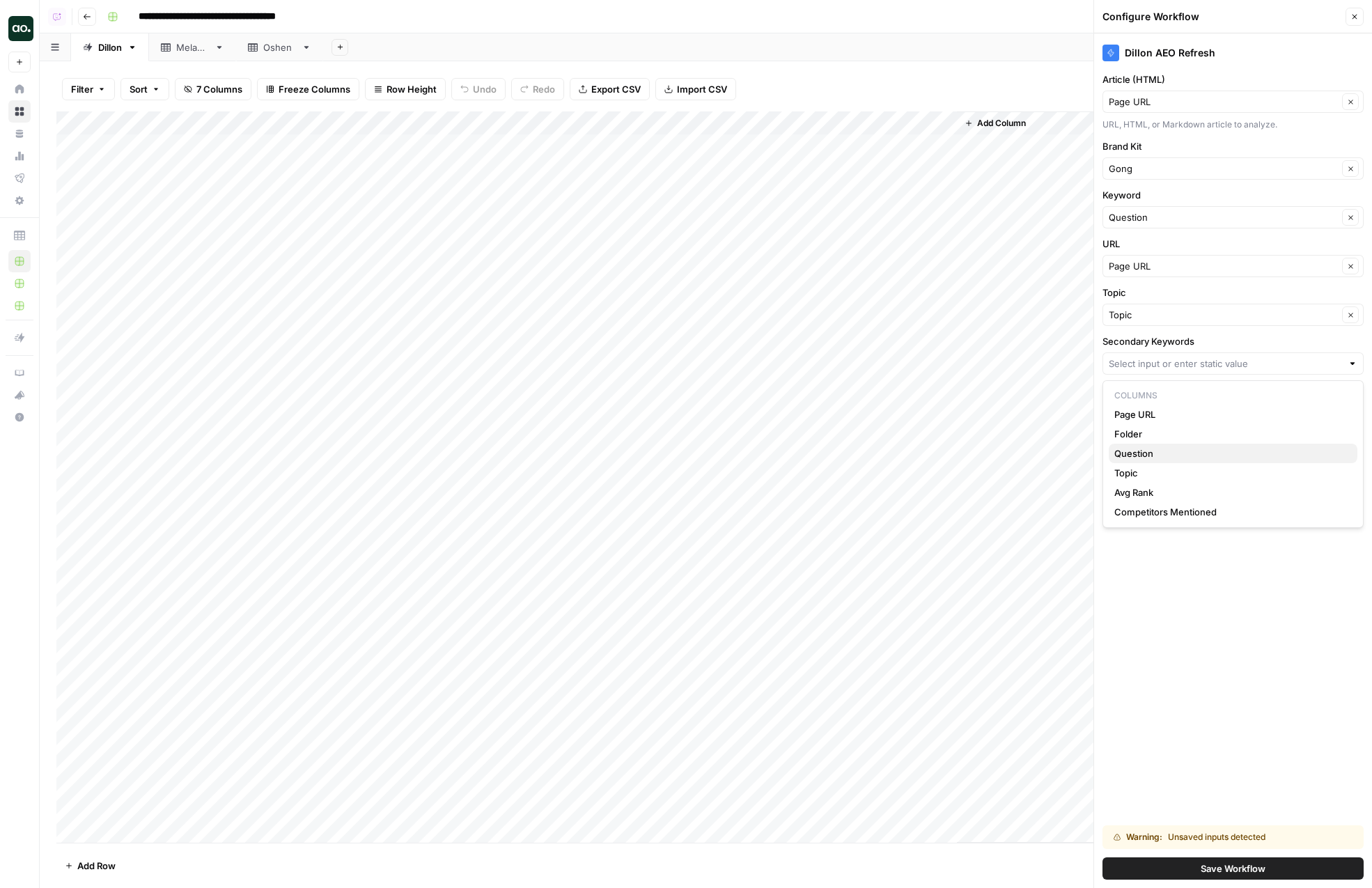 click on "Question" at bounding box center [1230, 453] 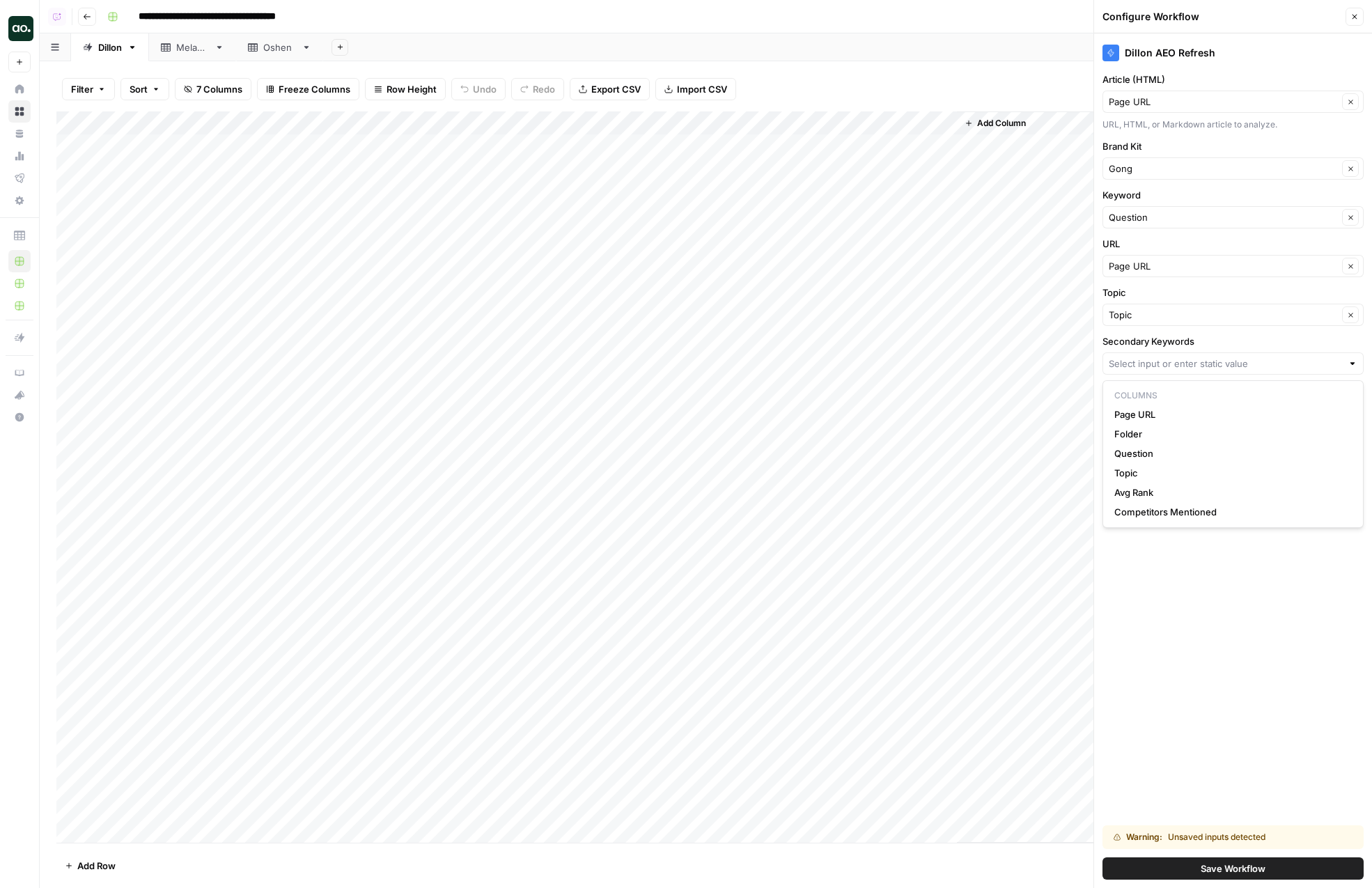 type on "Question" 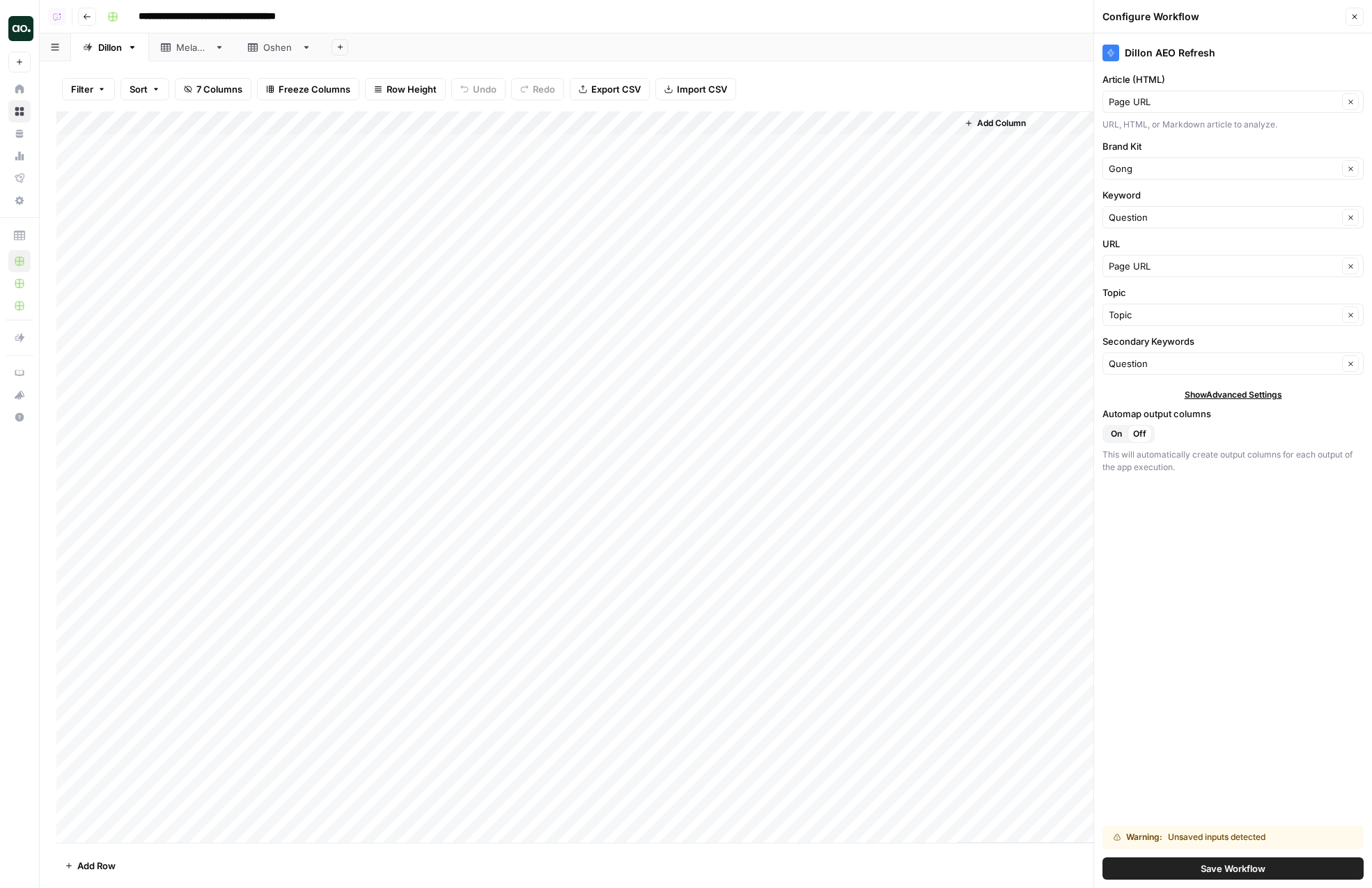 click on "Save Workflow" at bounding box center [1233, 868] 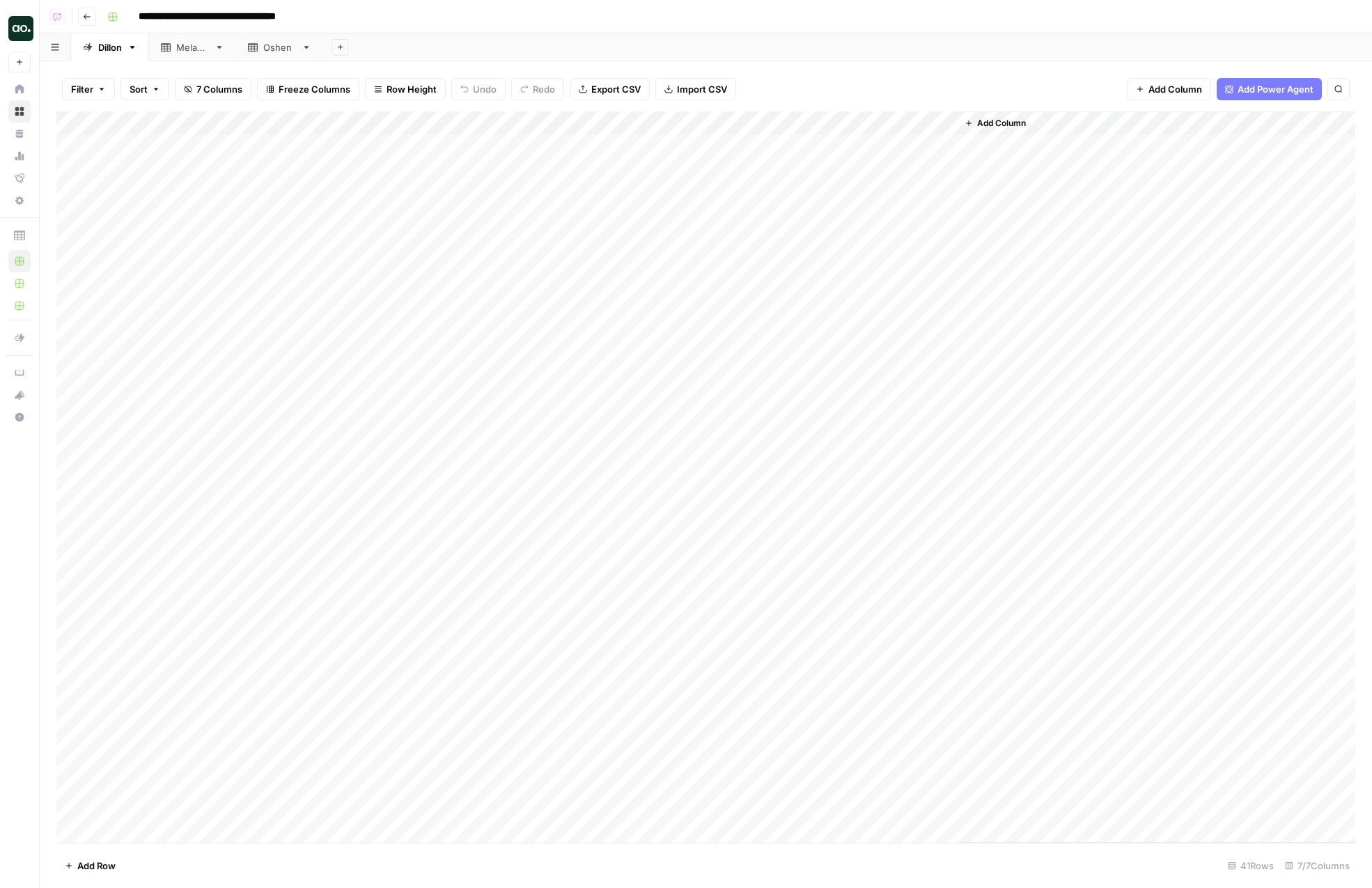 click on "Add Column" at bounding box center [1001, 123] 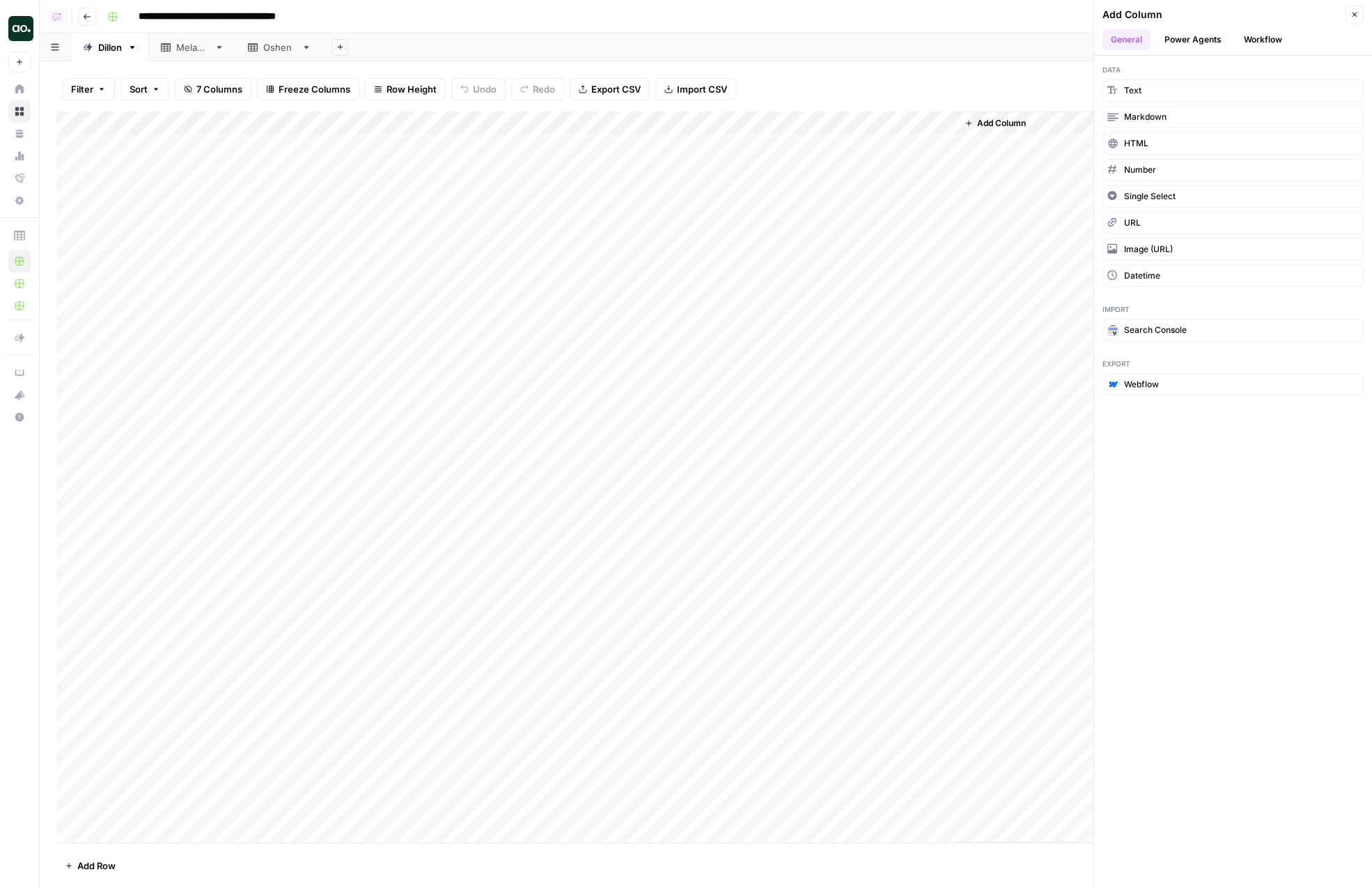click on "Power Agents" at bounding box center (1193, 40) 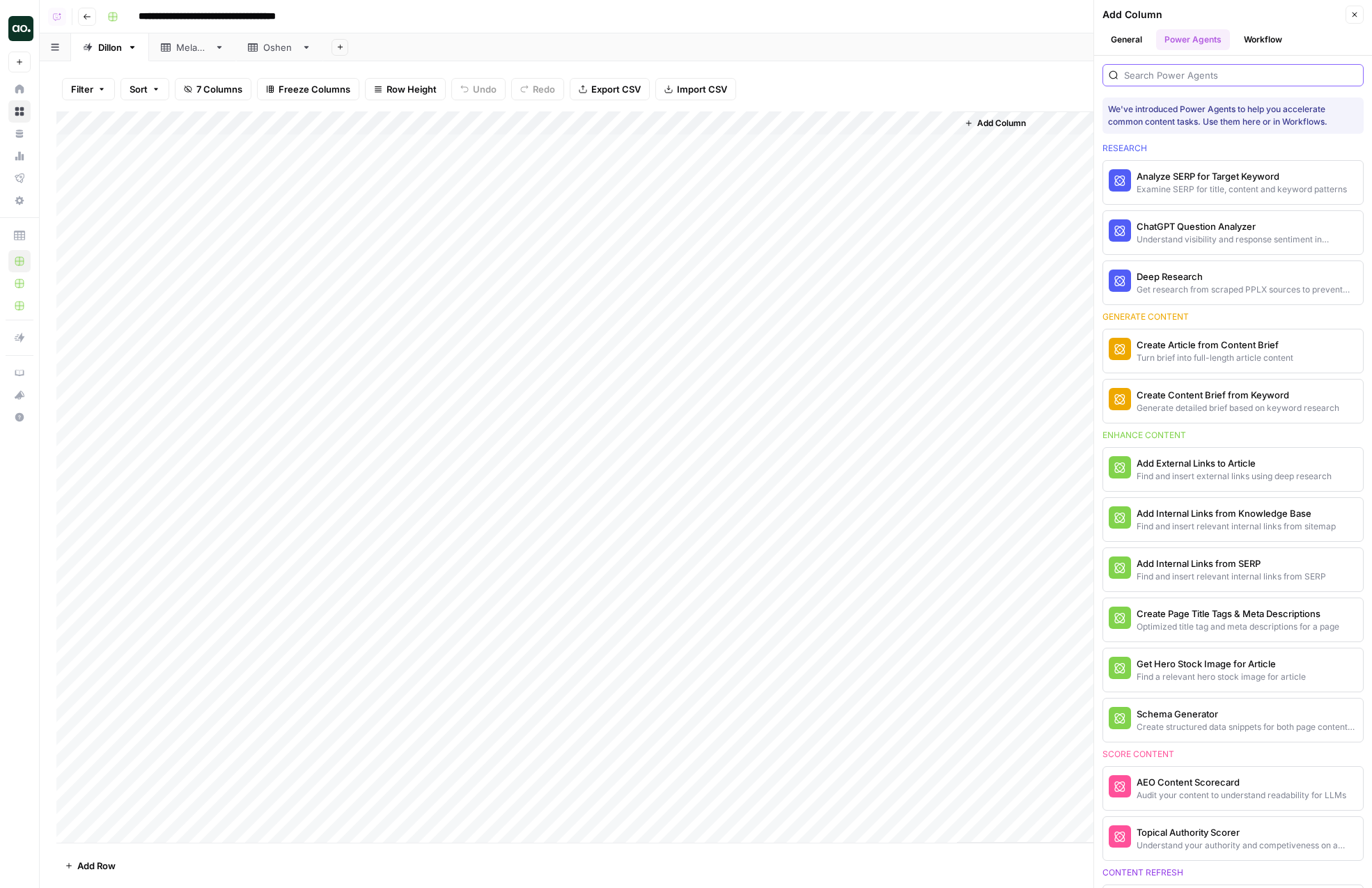 click at bounding box center [1240, 75] 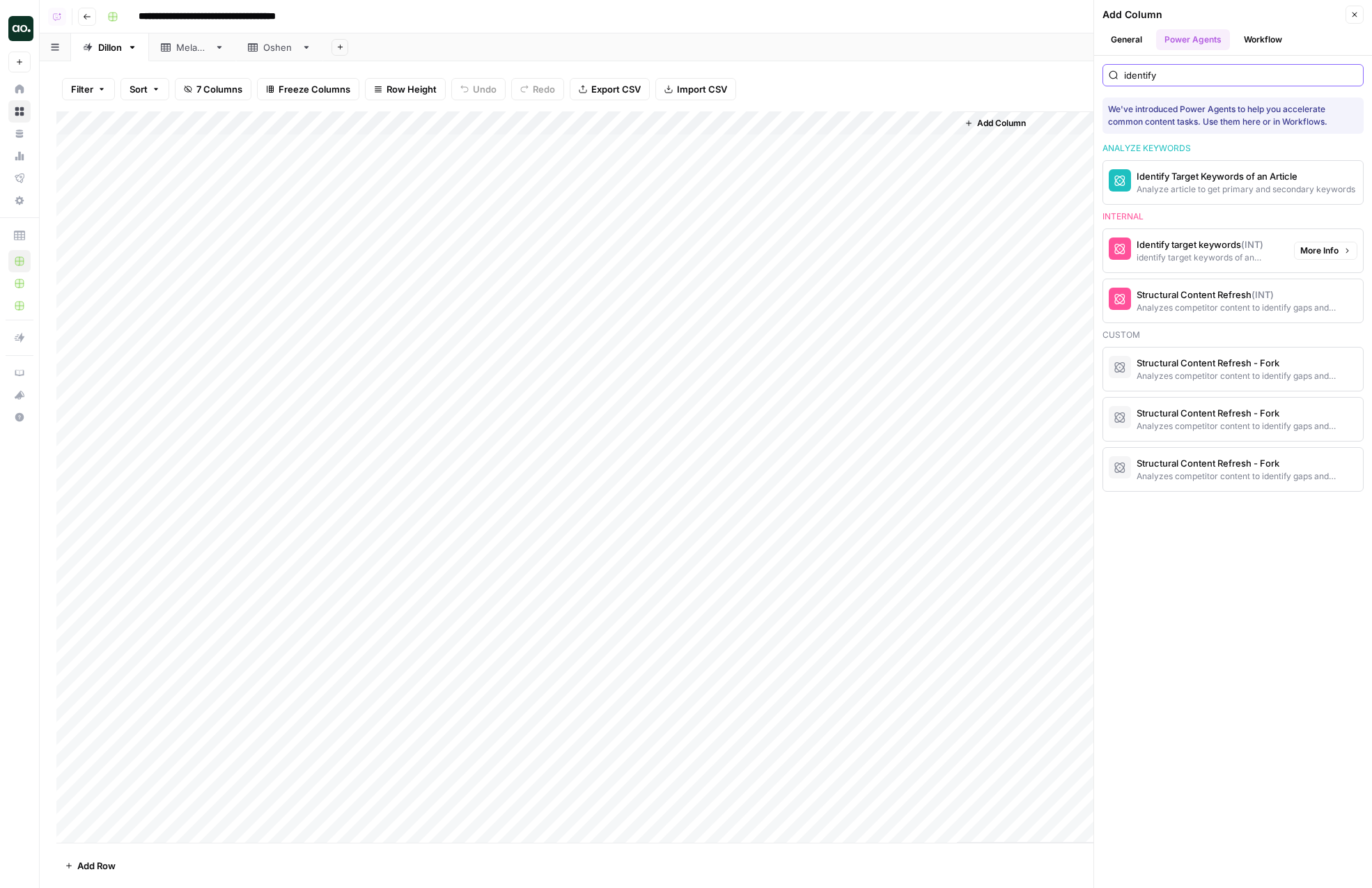 type on "identify" 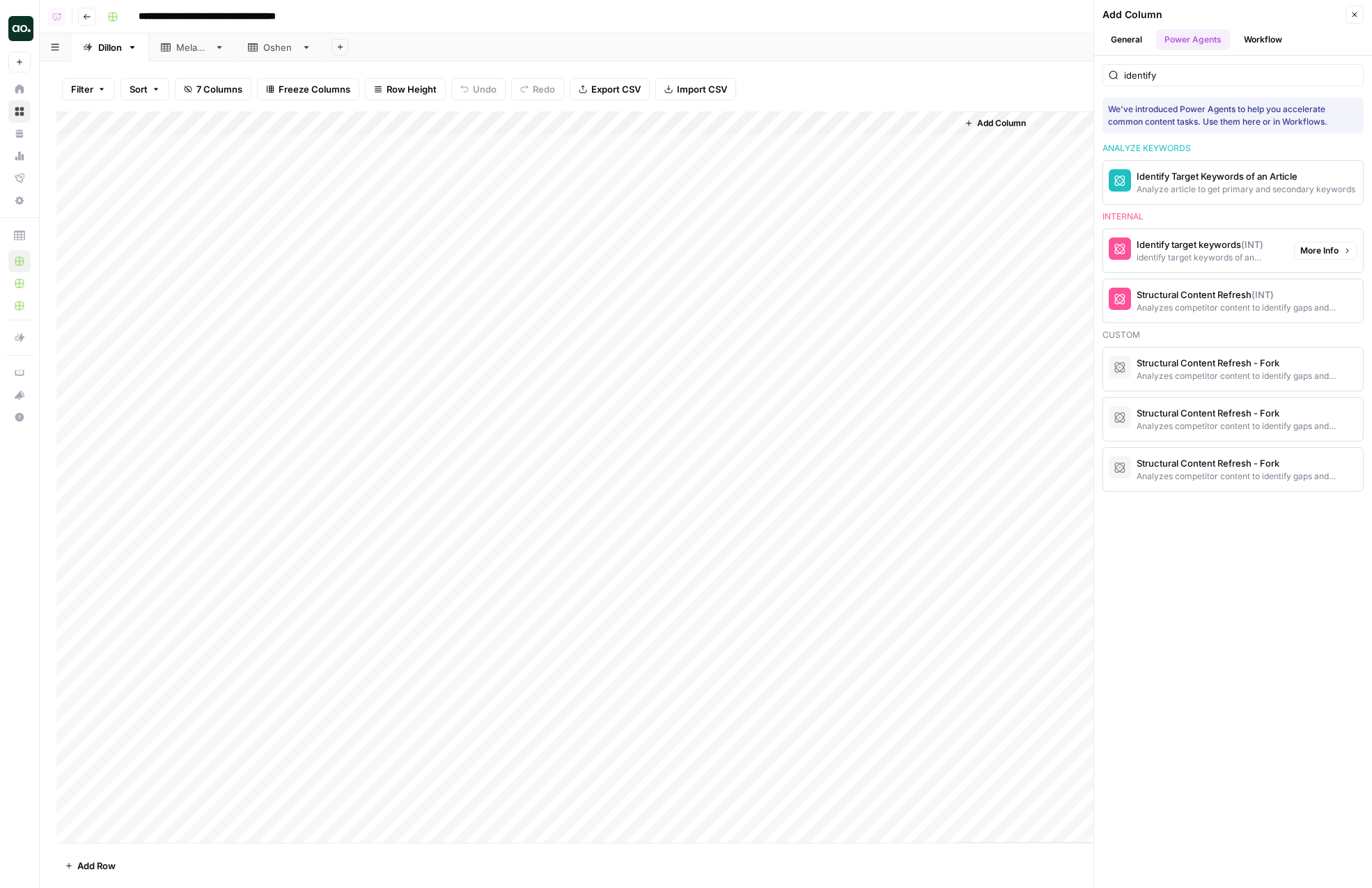click on "Identify target keywords  (INT)" at bounding box center [1210, 244] 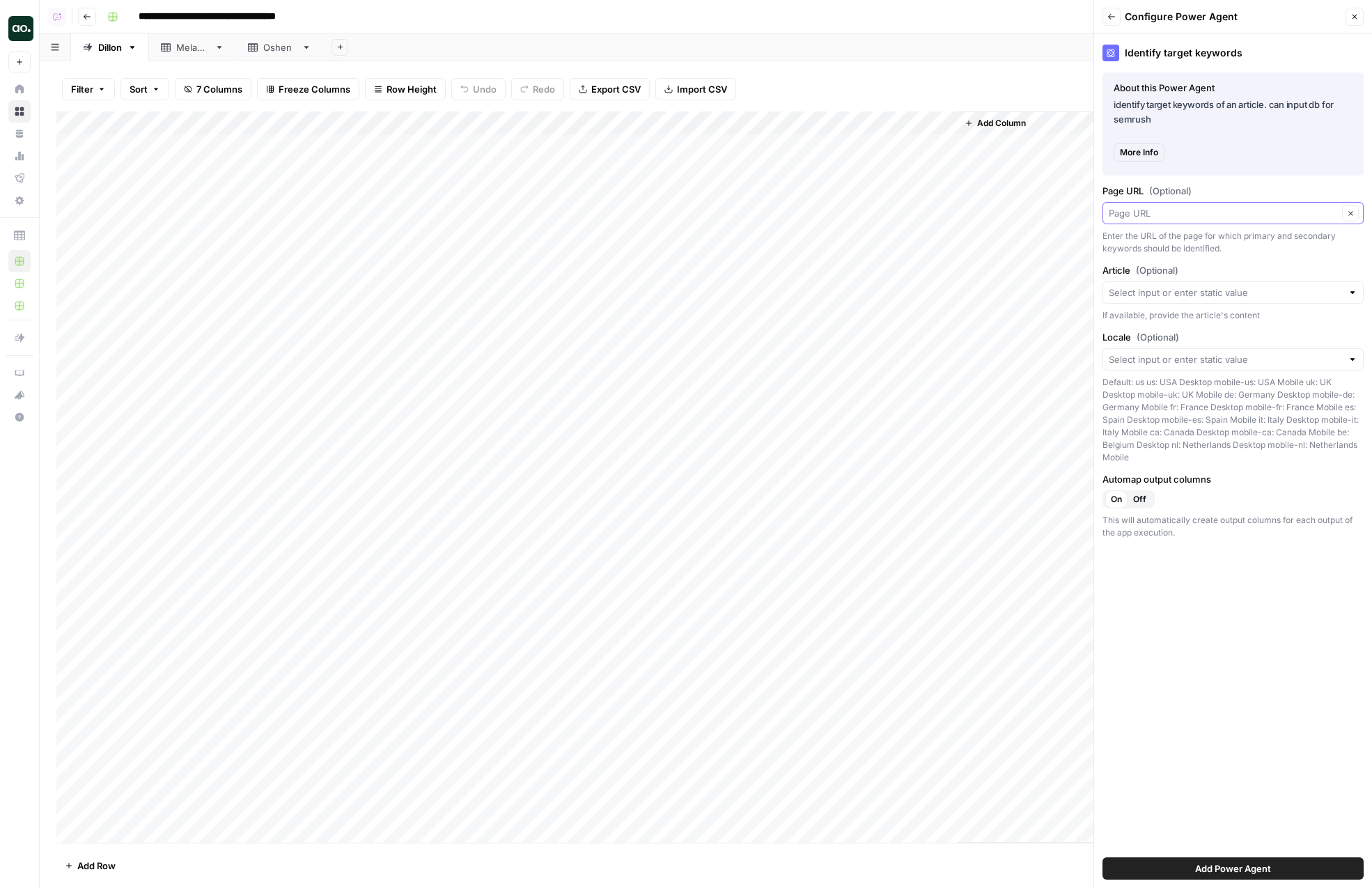 click on "Page URL   (Optional)" at bounding box center [1223, 213] 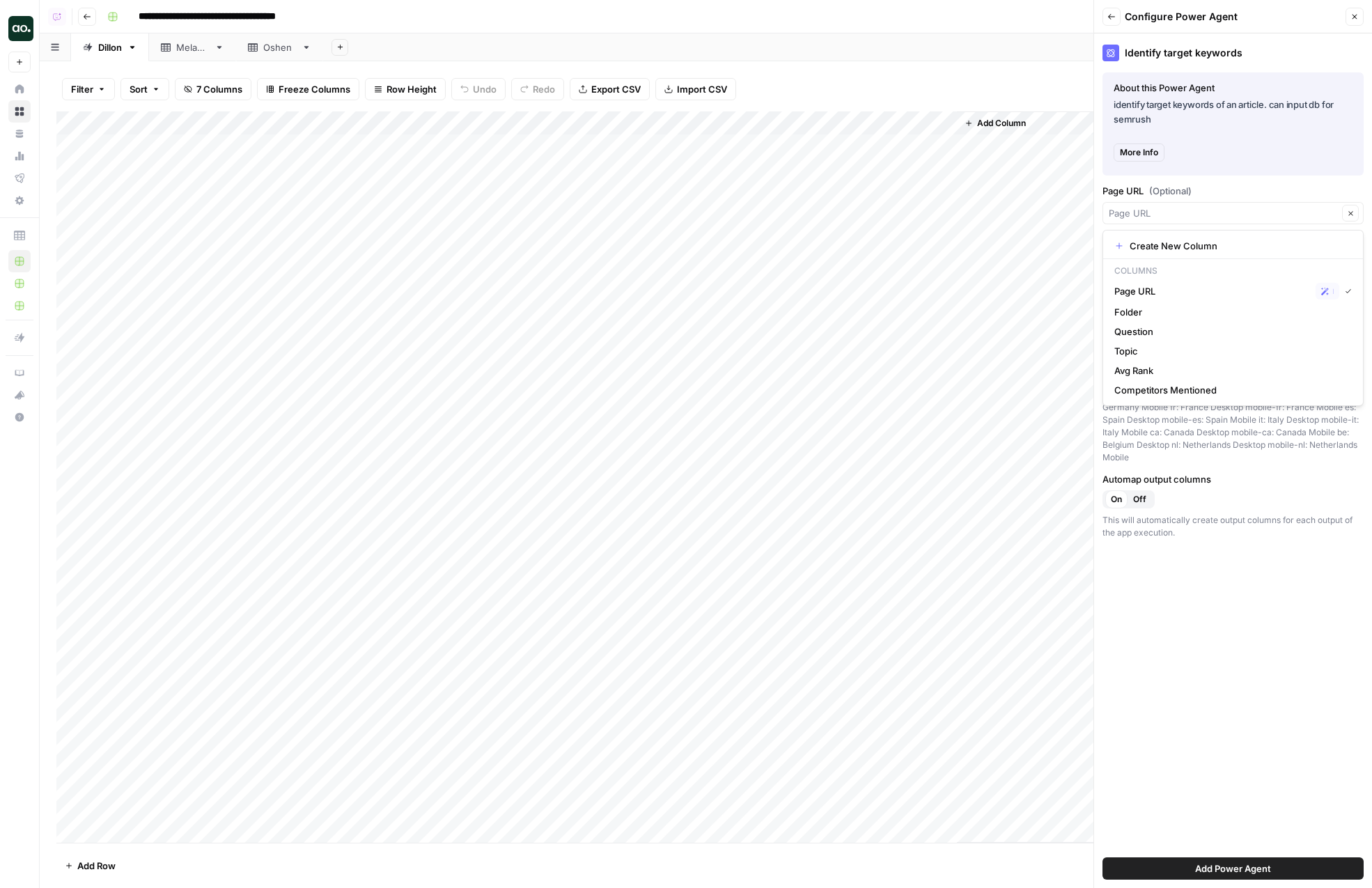 type on "Page URL" 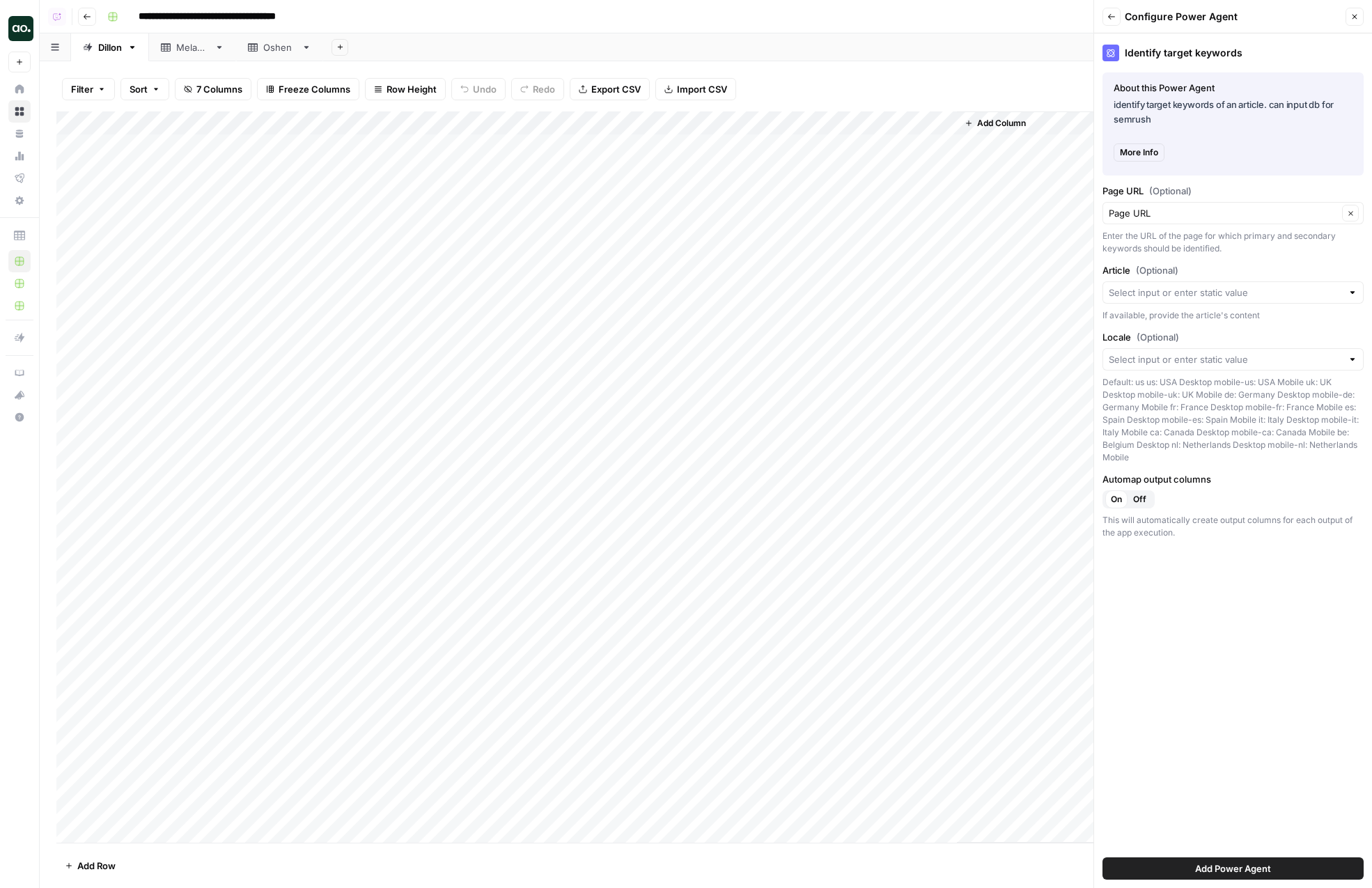 click on "Page URL   (Optional)" at bounding box center (1233, 191) 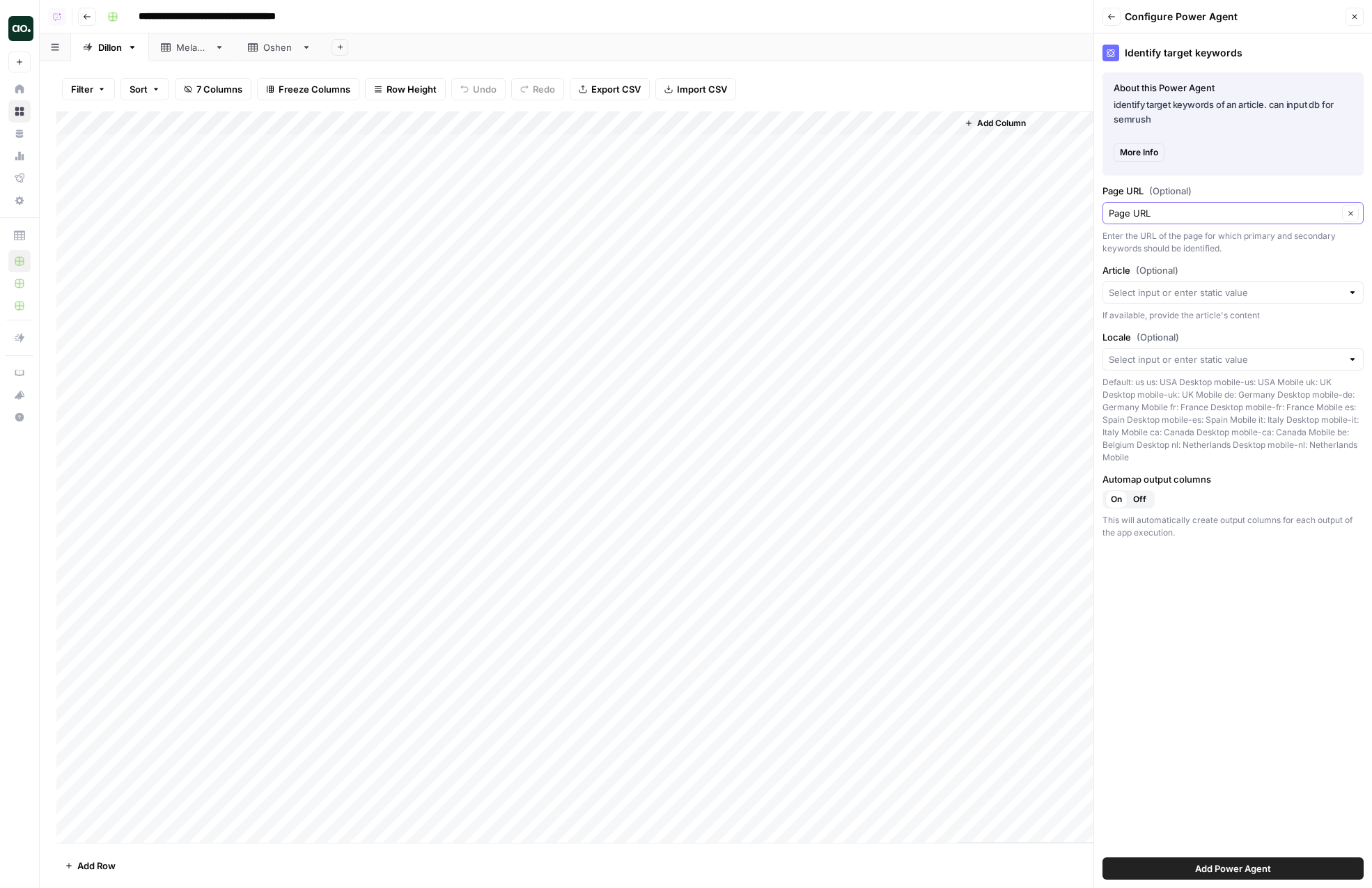 click on "Page URL" at bounding box center [1223, 213] 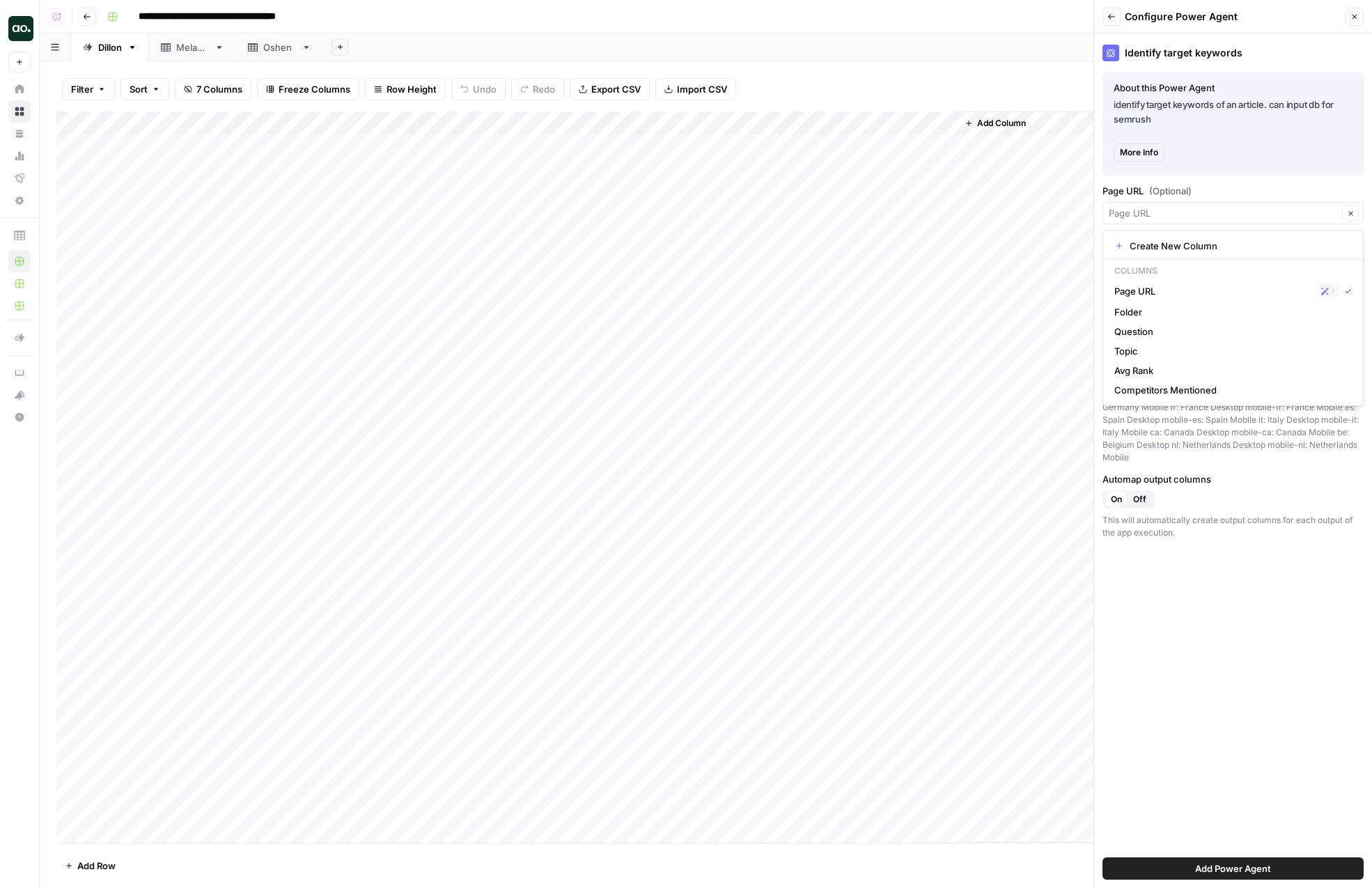type on "Page URL" 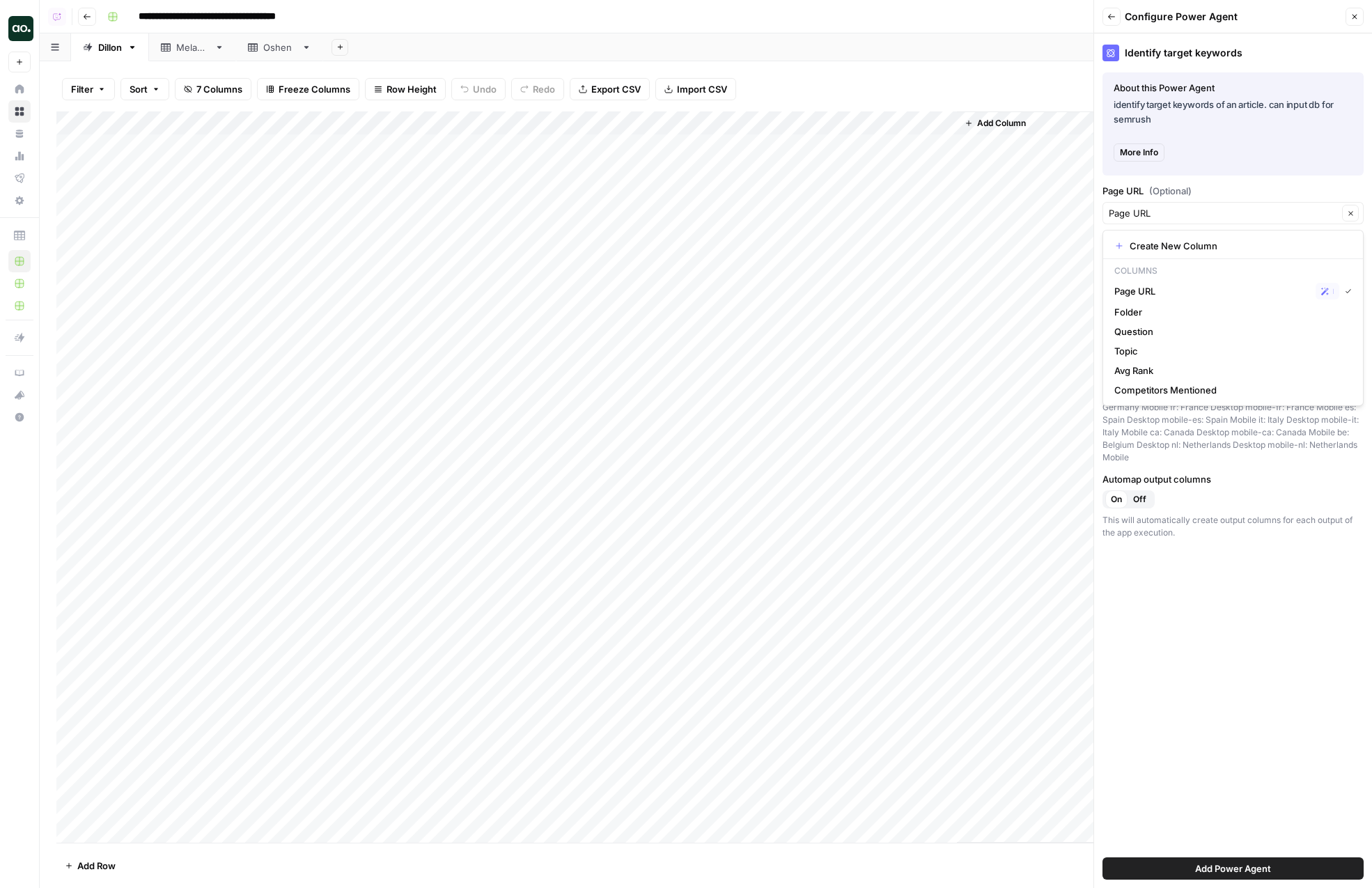 click on "Page URL   (Optional)" at bounding box center (1233, 191) 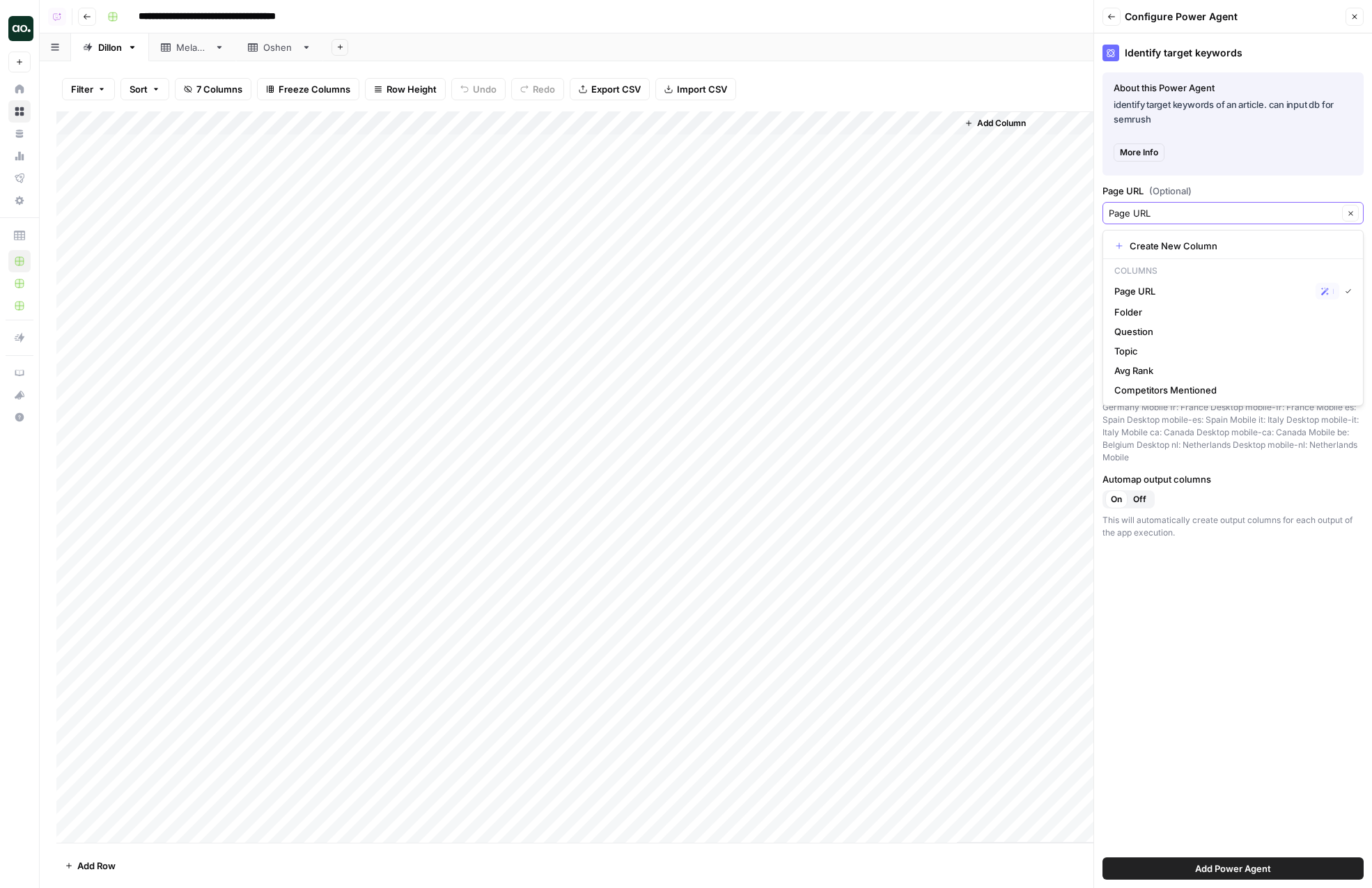 click on "Page URL" at bounding box center [1223, 213] 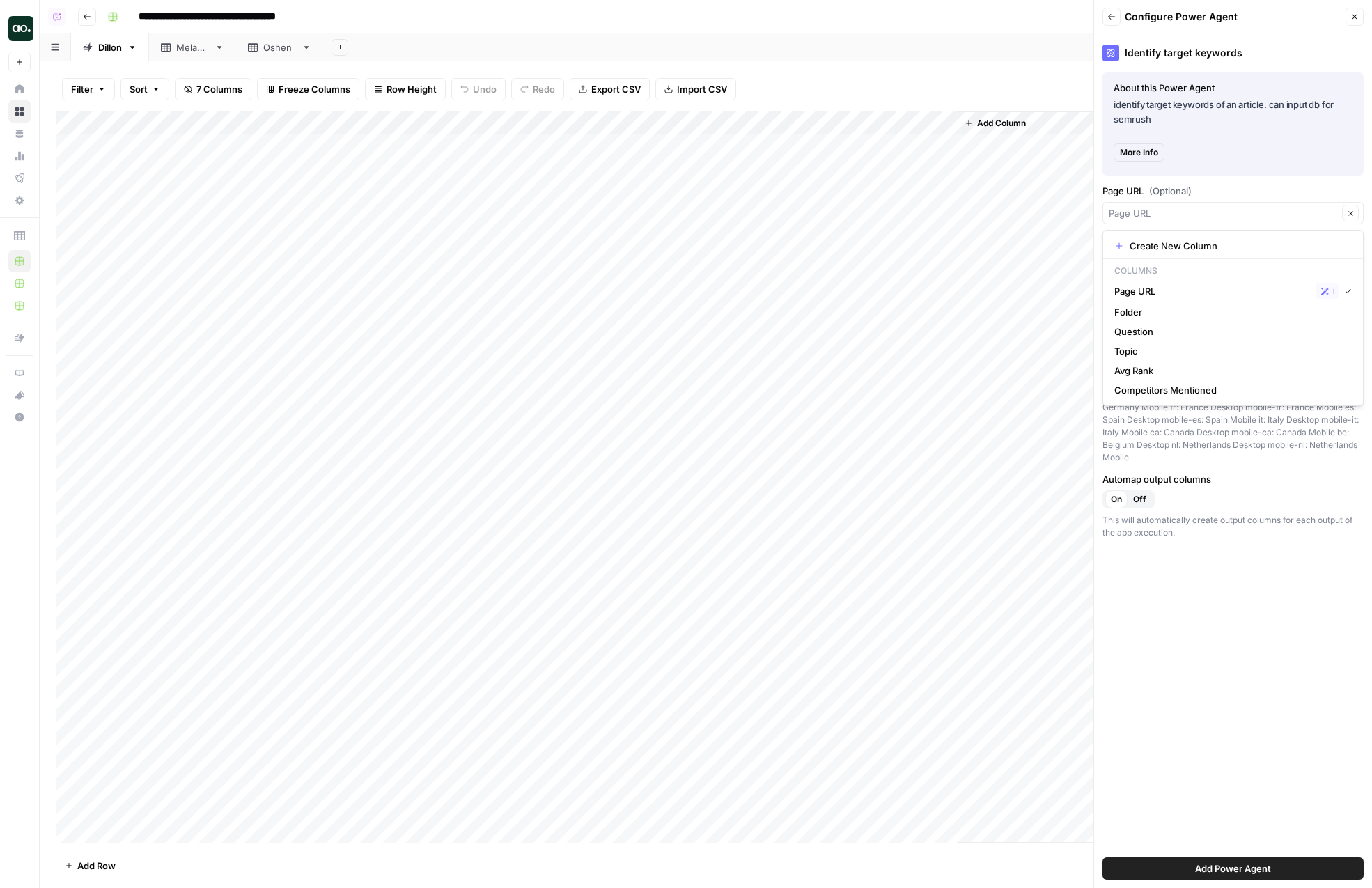 type on "Page URL" 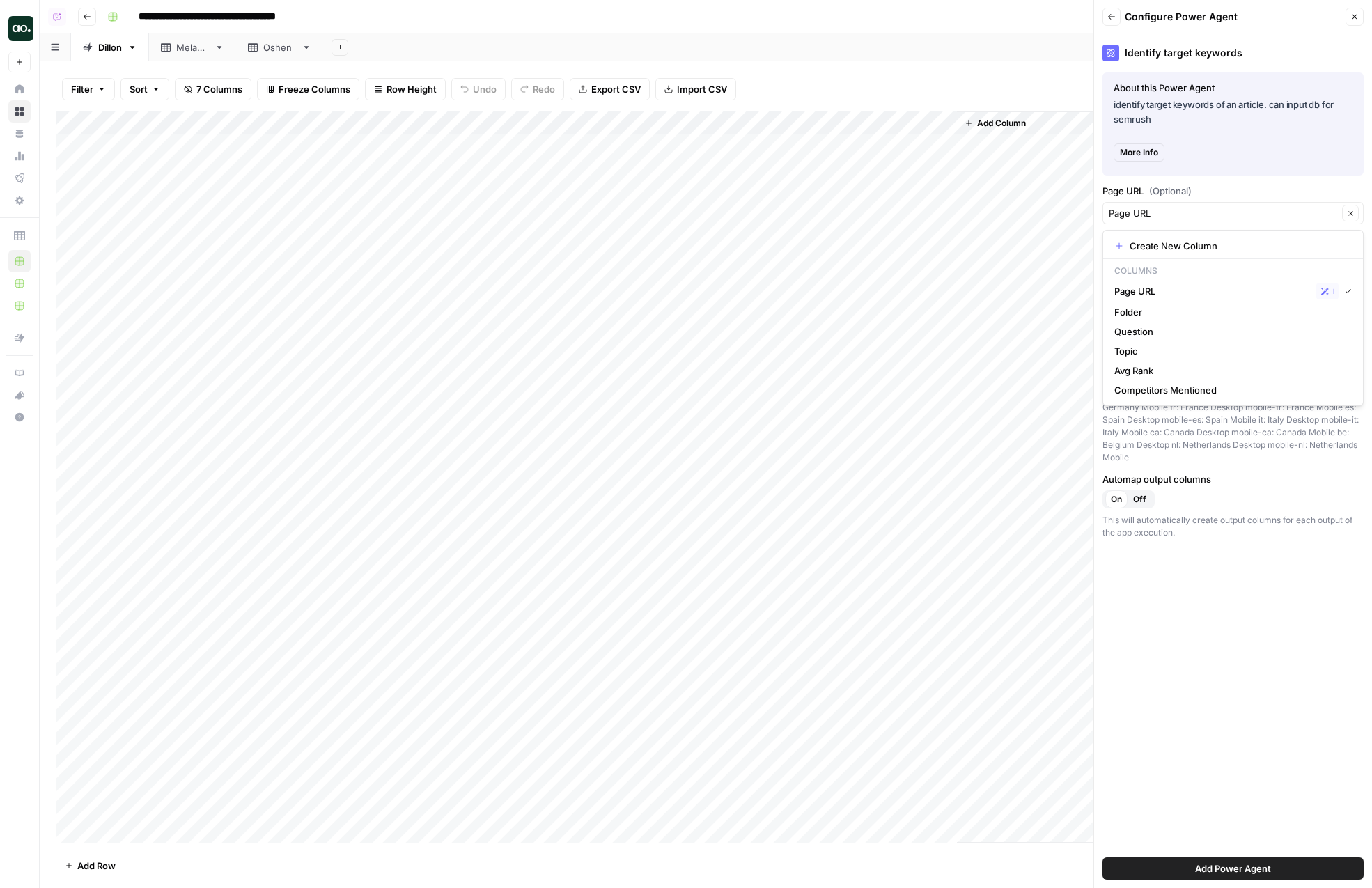 click on "Identify target keywords About this Power Agent identify target keywords of an article. can input db for semrush More Info About this Power Agent identify target keywords of an article. can input db for semrush About this Power Agent identify target keywords of an article. can input db for semrush Page URL   (Optional) Page URL Clear Enter the URL of the page for which primary and secondary keywords should be identified.
Article   (Optional) If available, provide the article's content Locale   (Optional) Default: us
us: USA Desktop
mobile-us: USA Mobile
uk: UK Desktop
mobile-uk: UK Mobile
de: Germany Desktop
mobile-de: Germany Mobile
fr: France Desktop
mobile-fr: France Mobile
es: Spain Desktop
mobile-es: Spain Mobile
it: Italy Desktop
mobile-it: Italy Mobile
ca: Canada Desktop
mobile-ca: Canada Mobile
be: Belgium Desktop
nl: Netherlands Desktop
mobile-nl: Netherlands Mobile Automap output columns On Off This will automatically create output columns for each output of the app execution. Add Power Agent" at bounding box center (1233, 460) 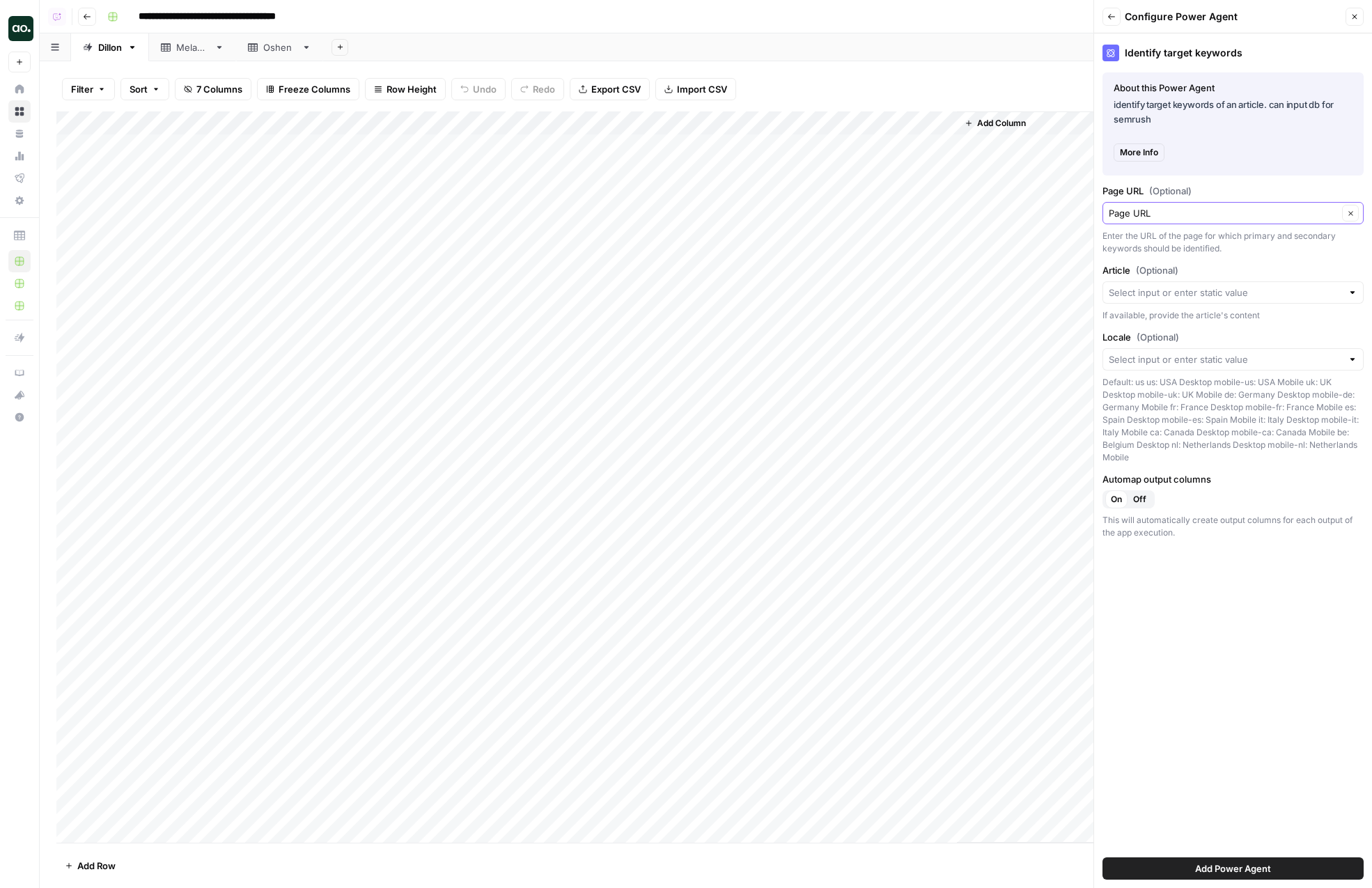 click on "Clear" at bounding box center [1350, 213] 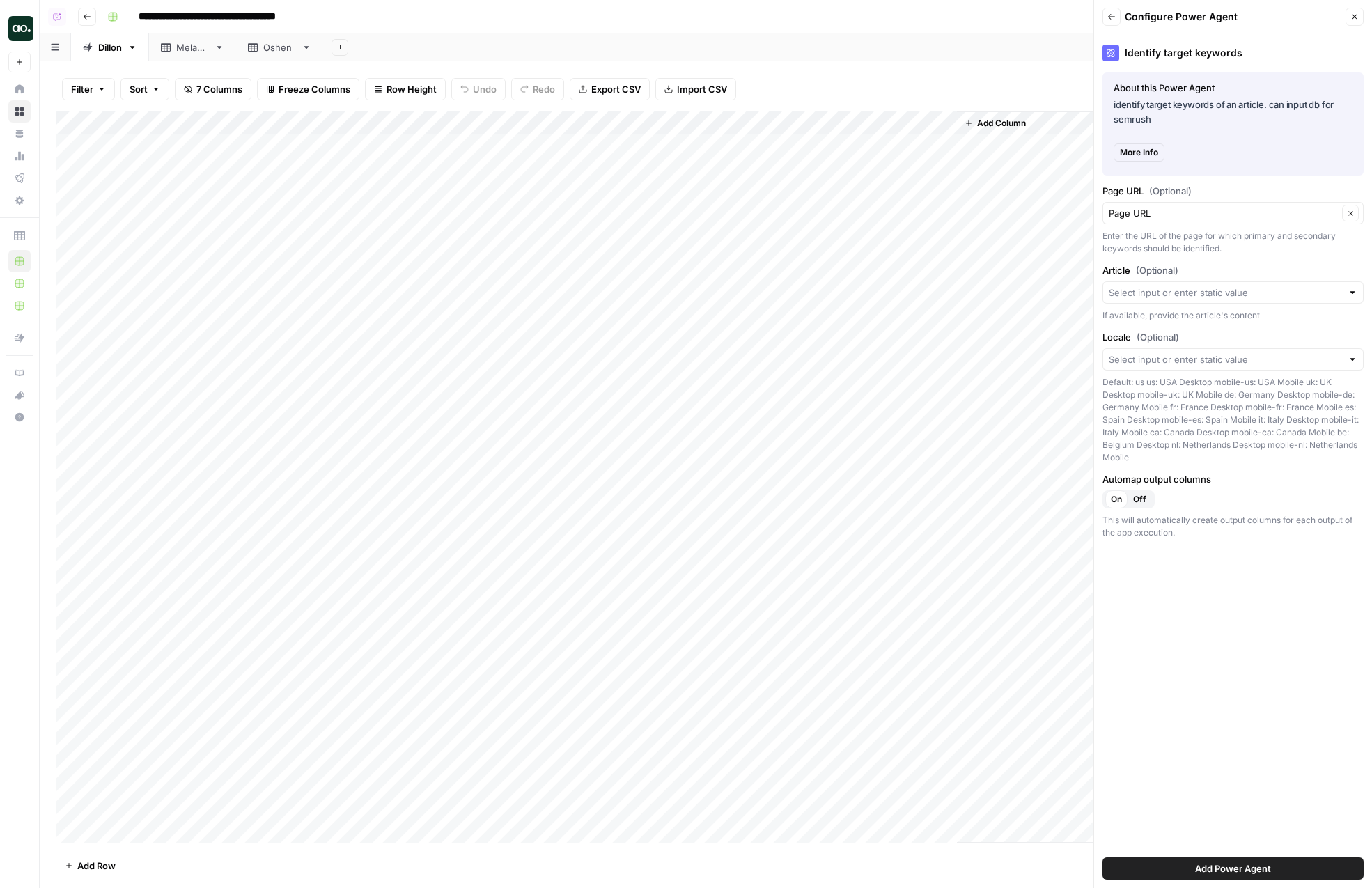 type 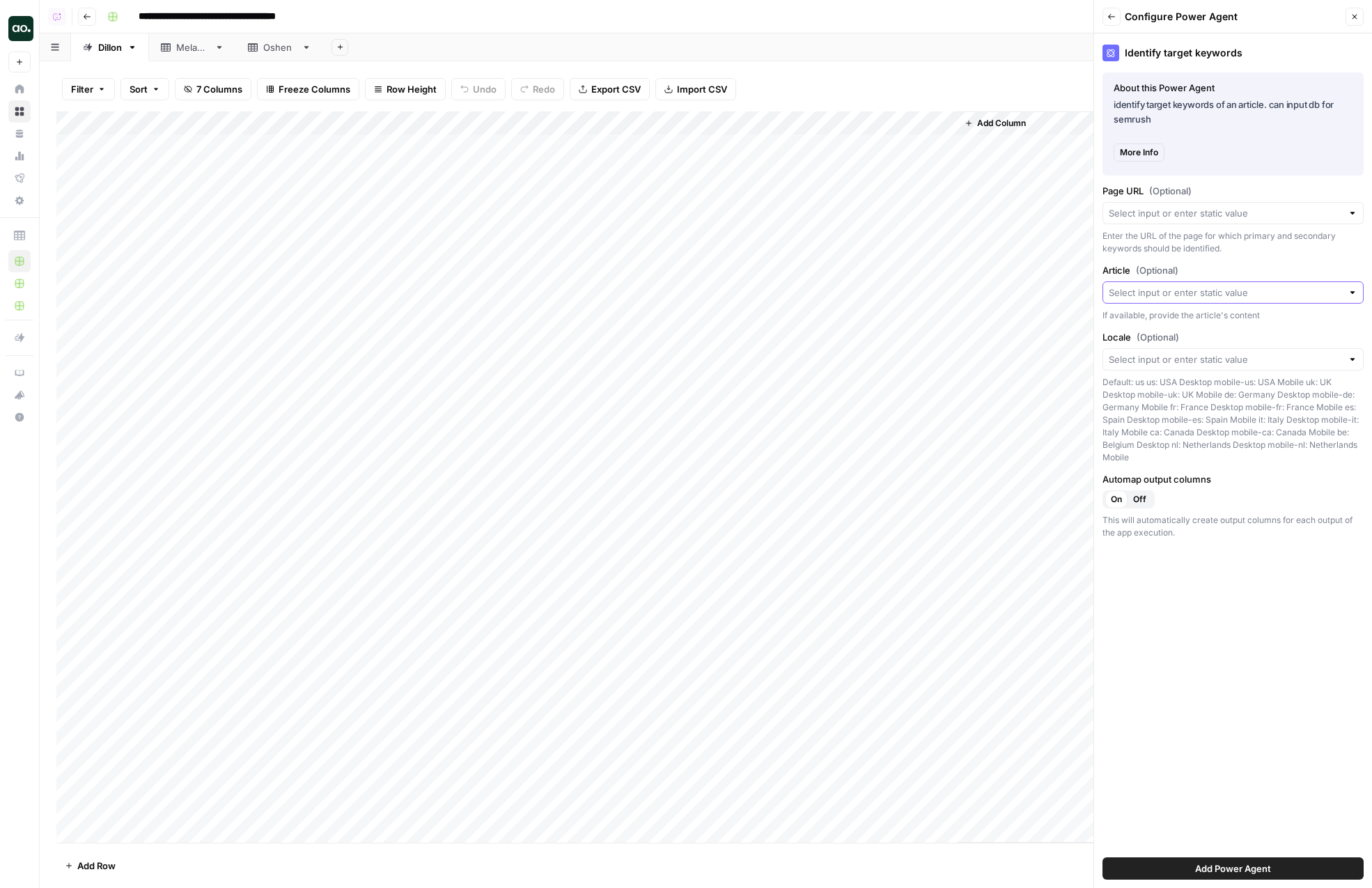 click on "Article   (Optional)" at bounding box center [1225, 293] 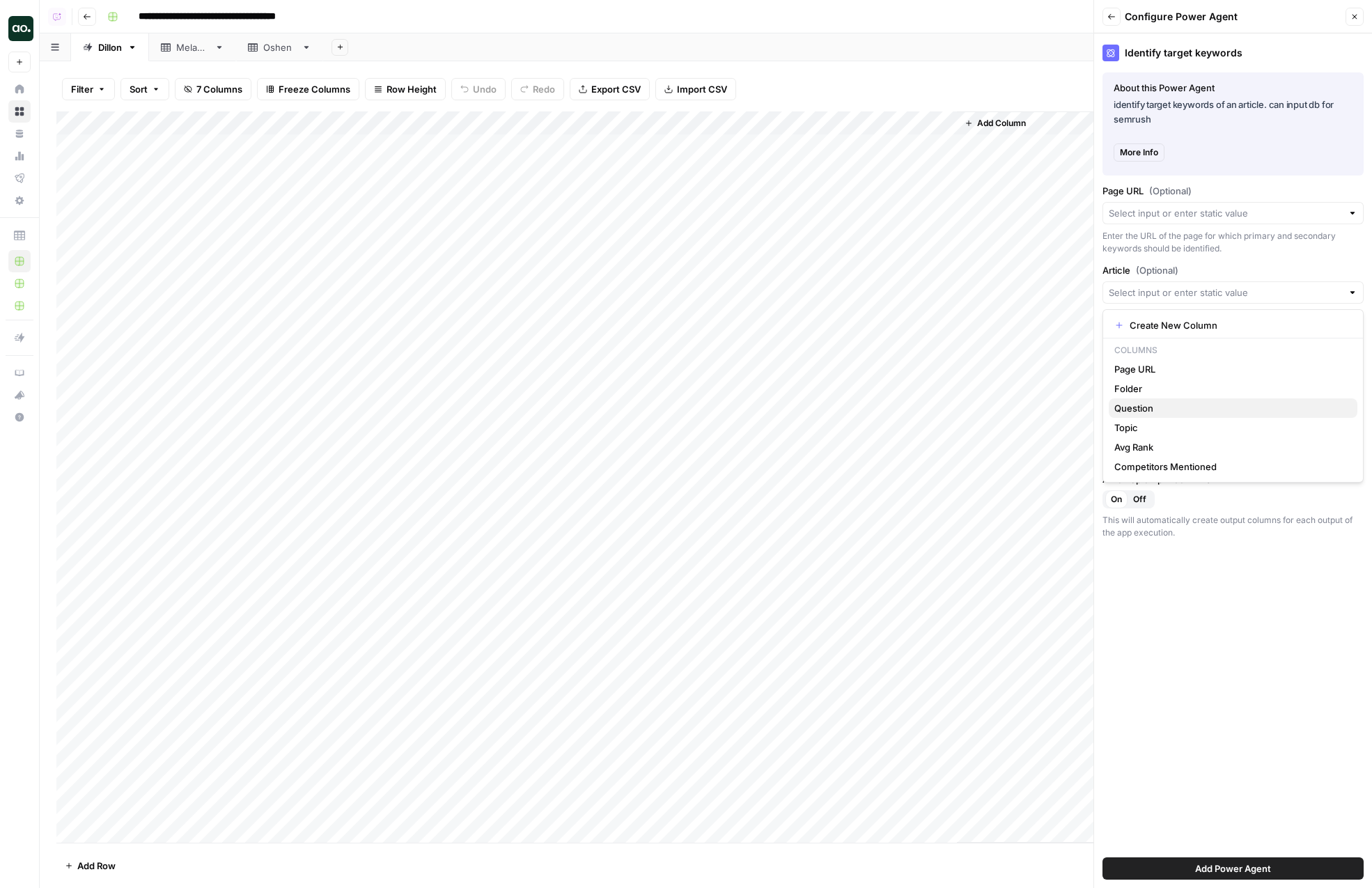 click on "Question" at bounding box center [1230, 408] 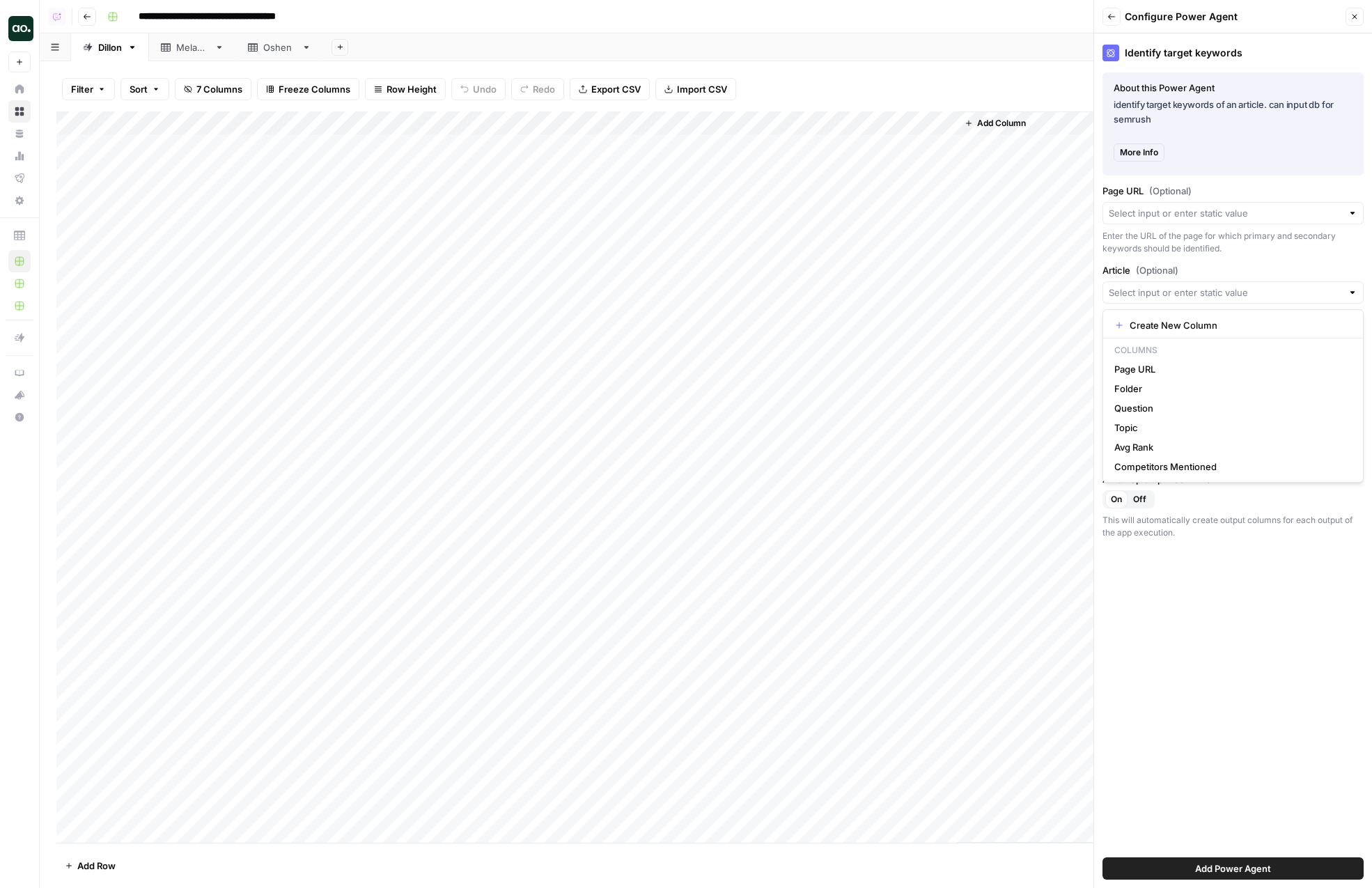 type on "Question" 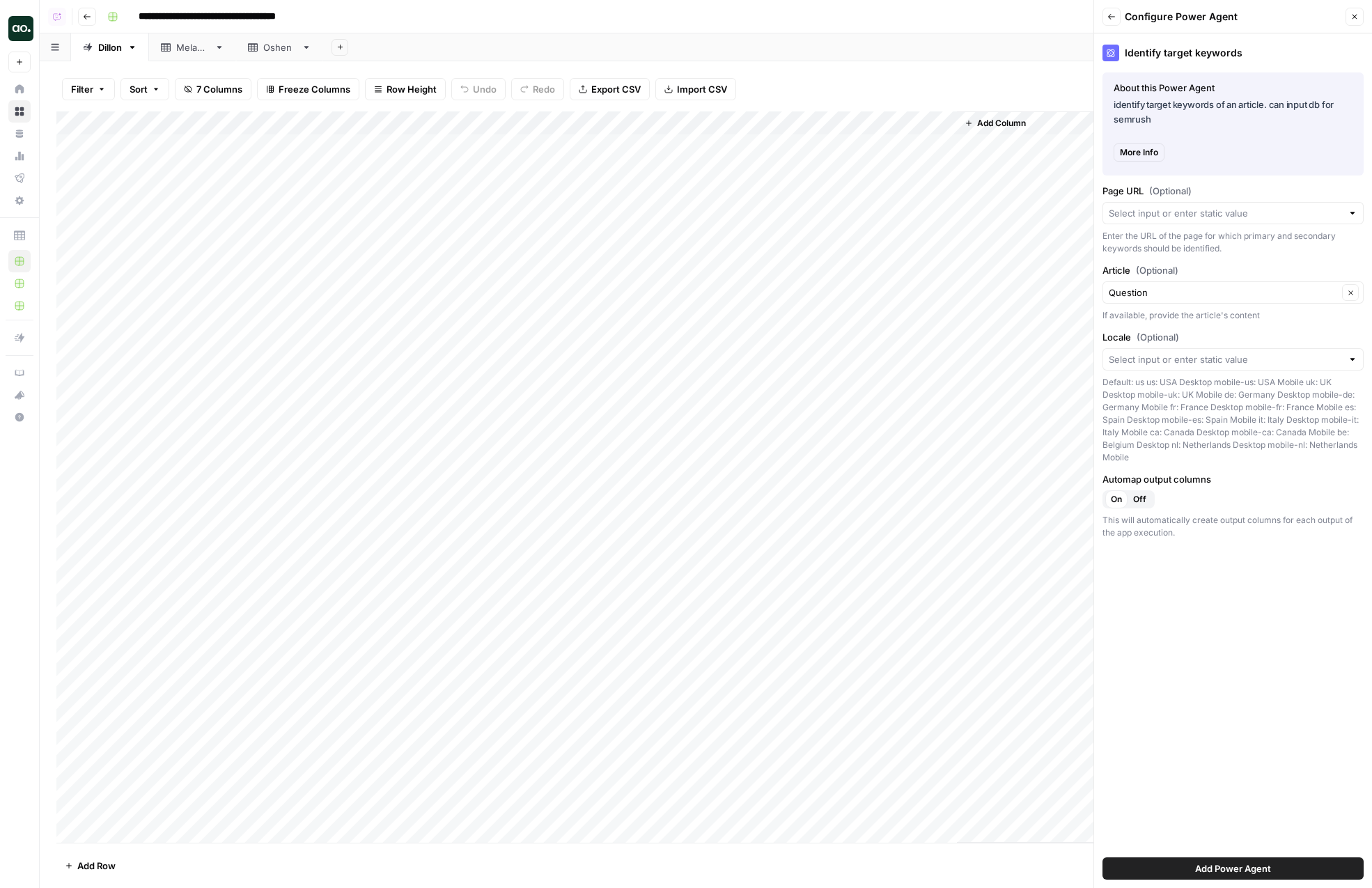 click on "Add Power Agent" at bounding box center [1233, 868] 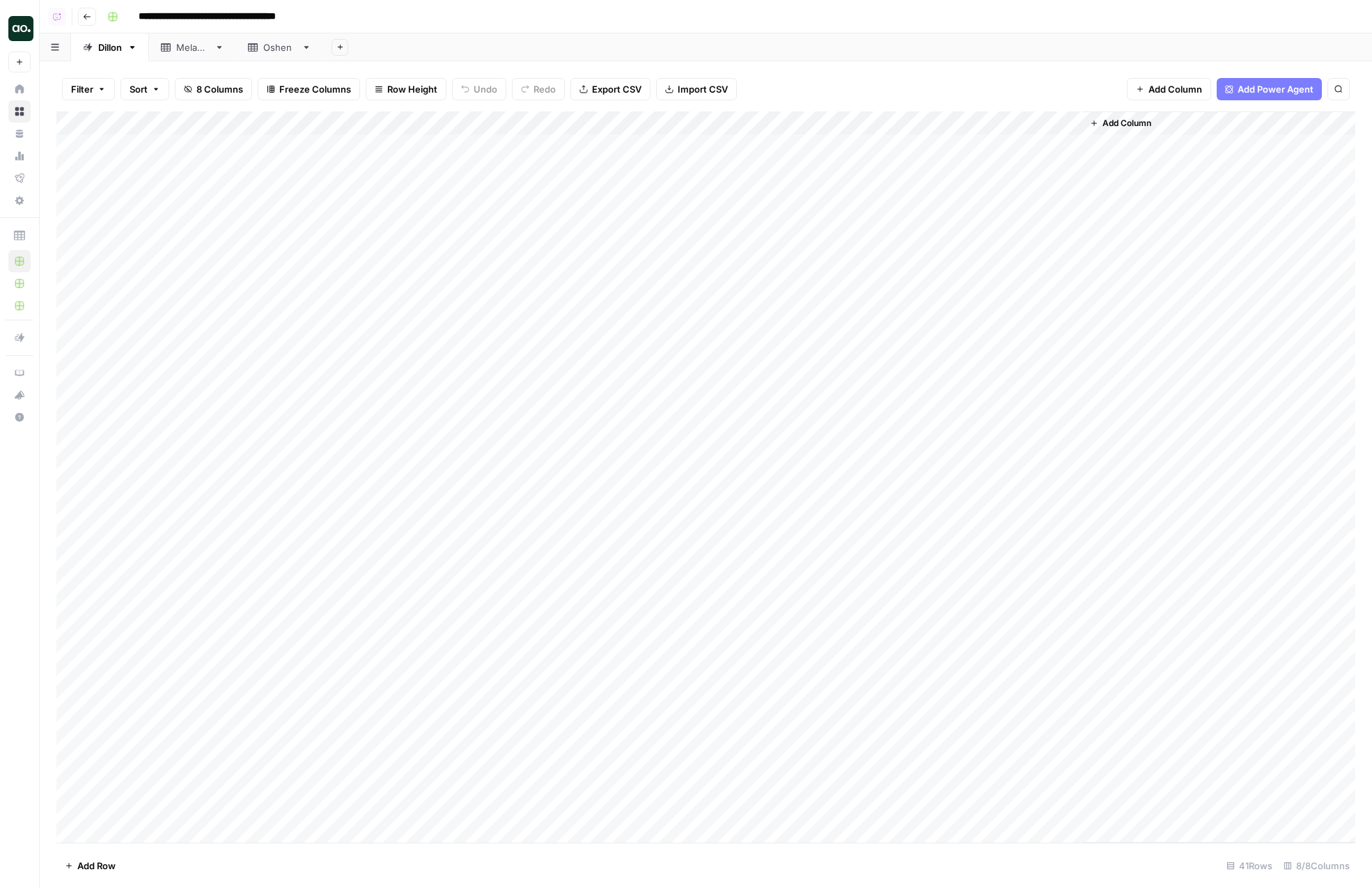 click on "Add Column" at bounding box center [706, 477] 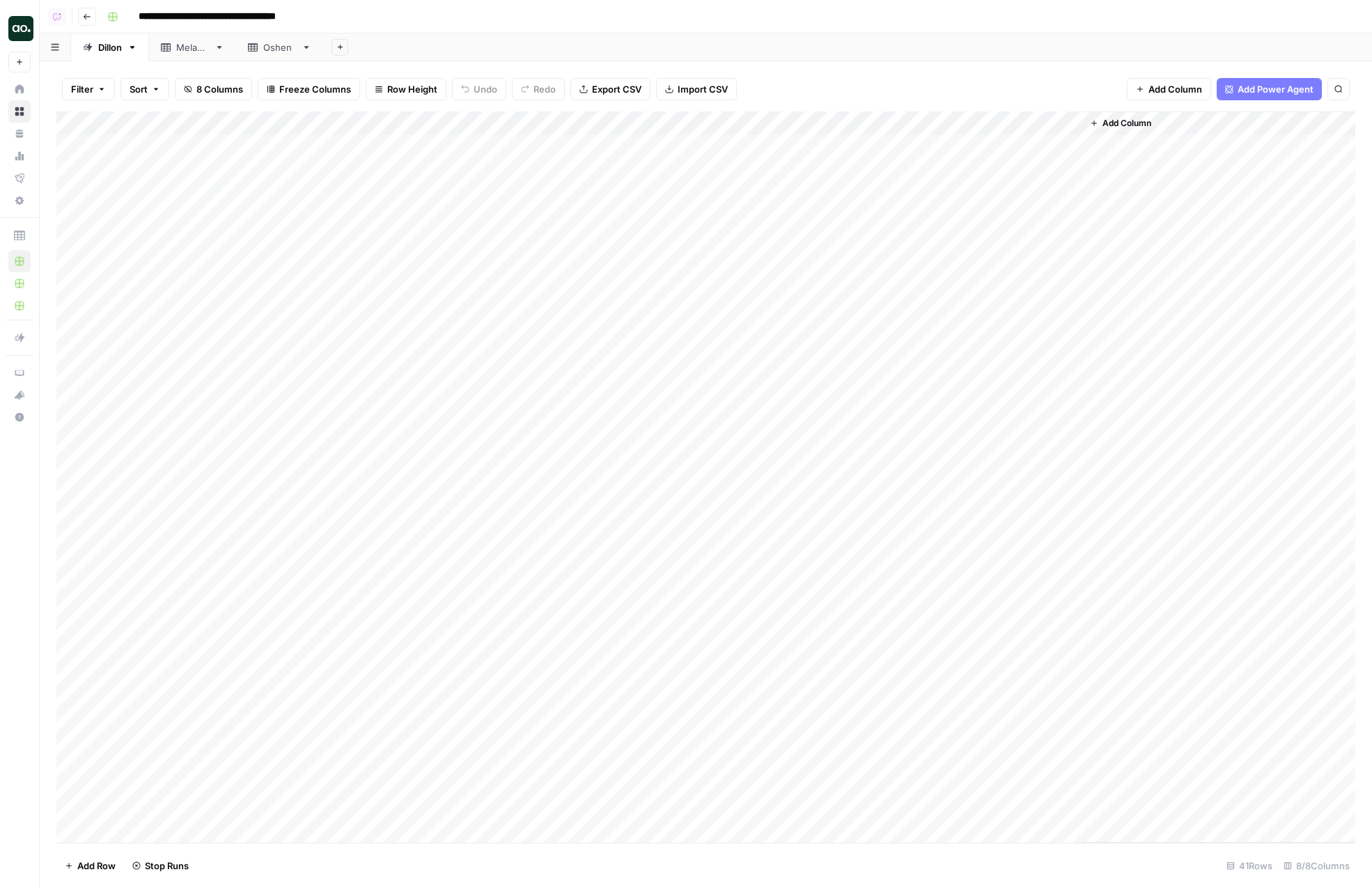 drag, startPoint x: 1011, startPoint y: 123, endPoint x: 884, endPoint y: 121, distance: 127.01575 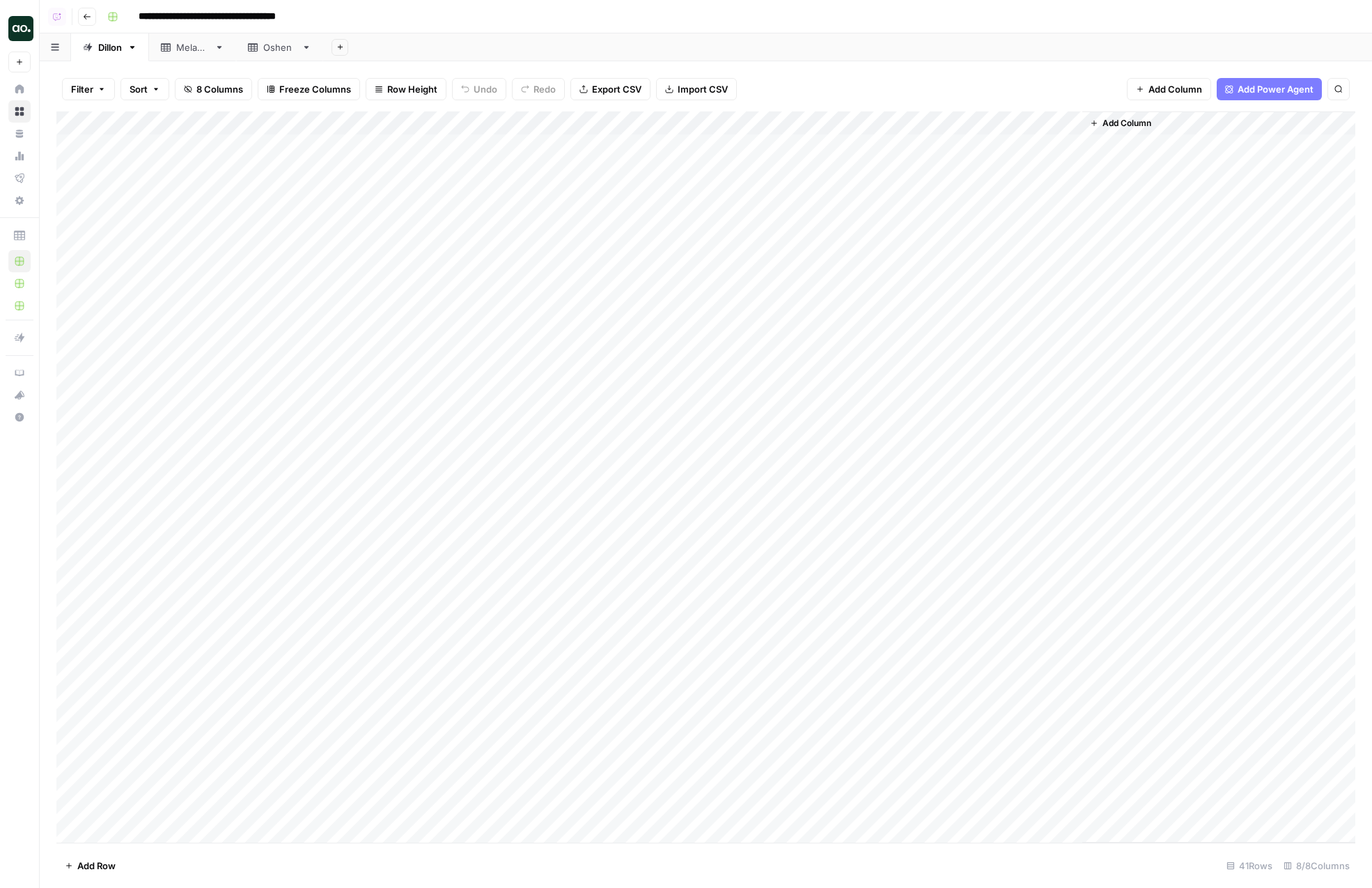 scroll, scrollTop: 0, scrollLeft: 0, axis: both 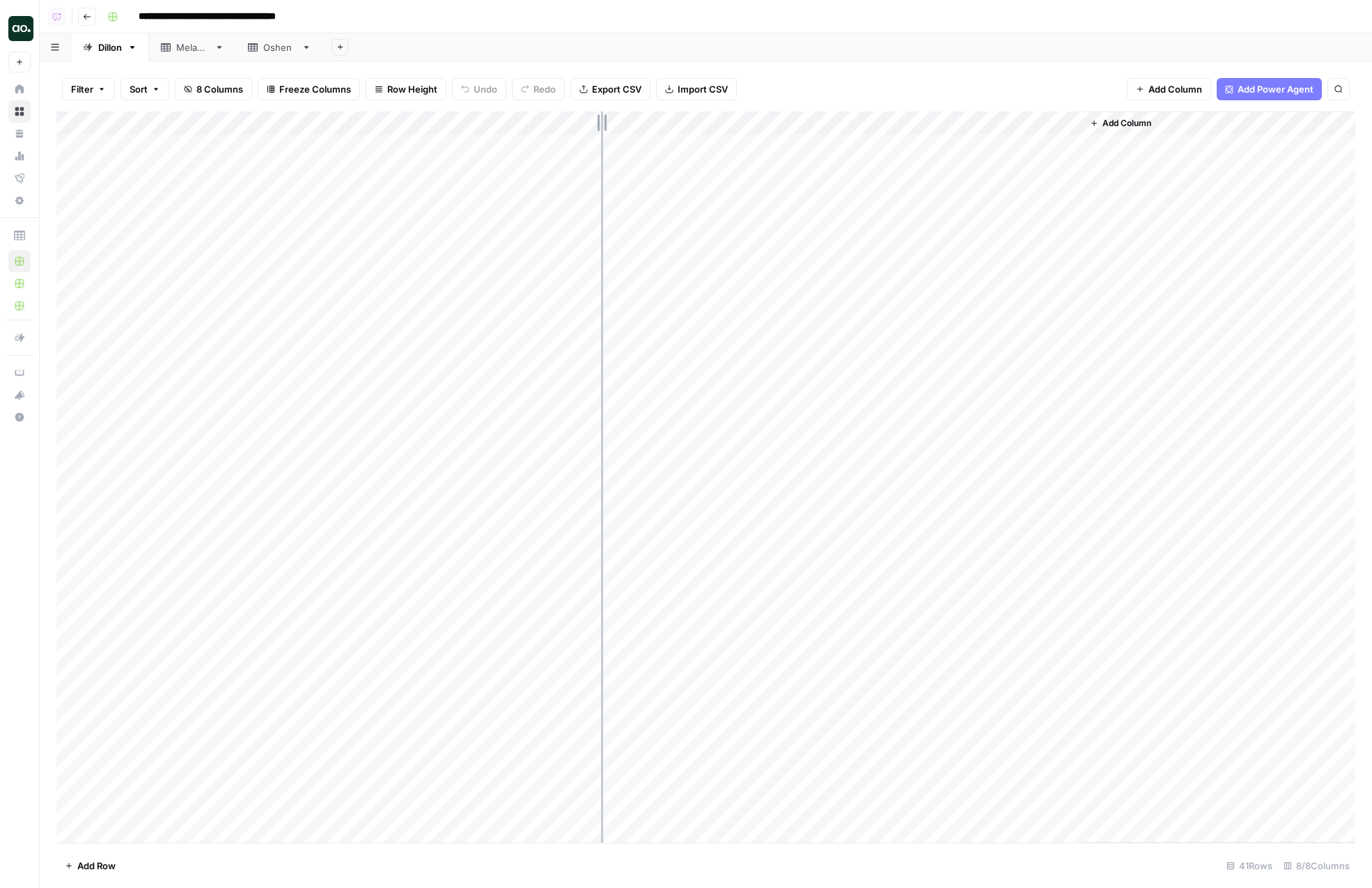 drag, startPoint x: 453, startPoint y: 115, endPoint x: 609, endPoint y: 98, distance: 156.92355 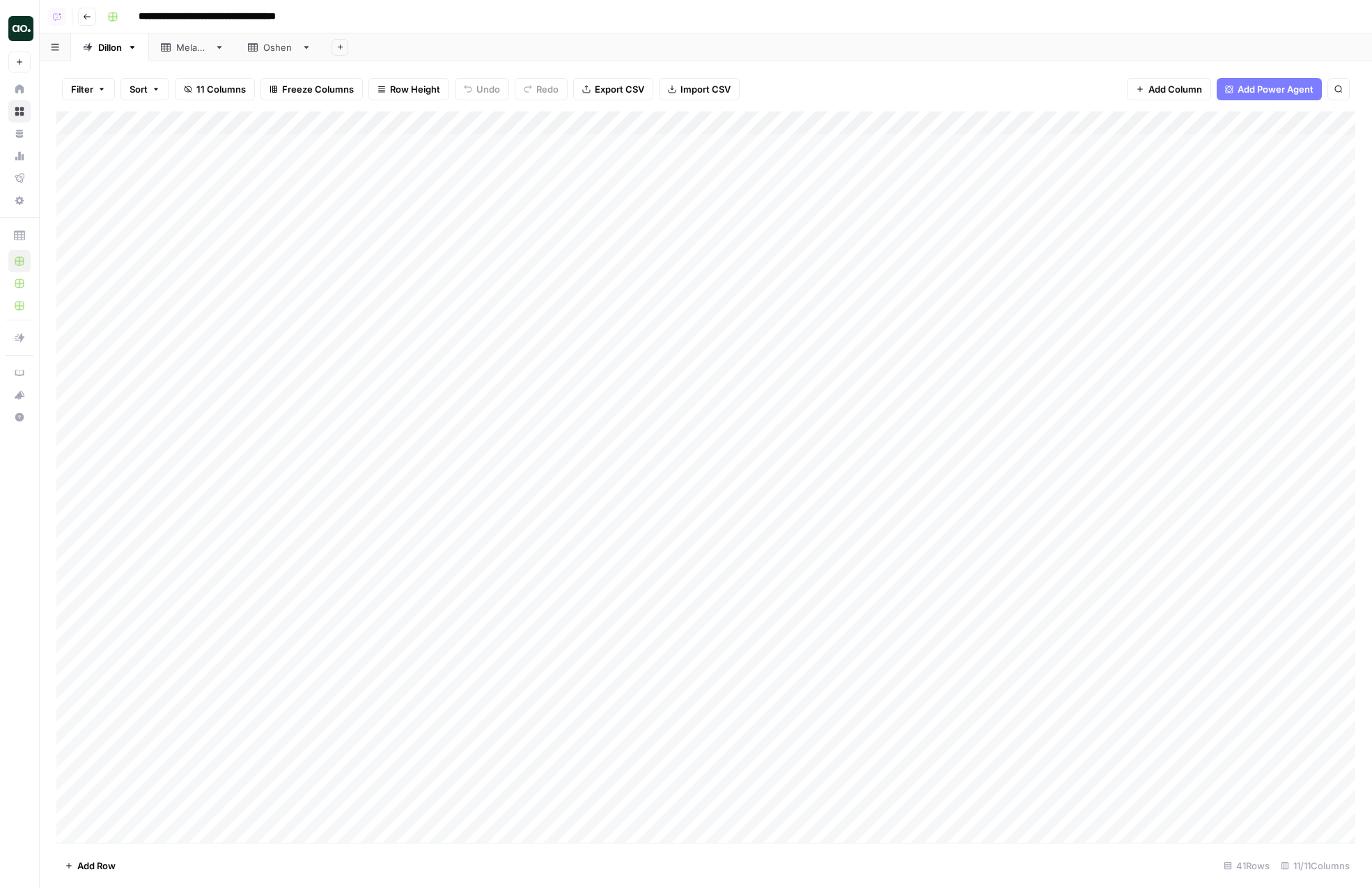 click on "Add Column" at bounding box center (706, 477) 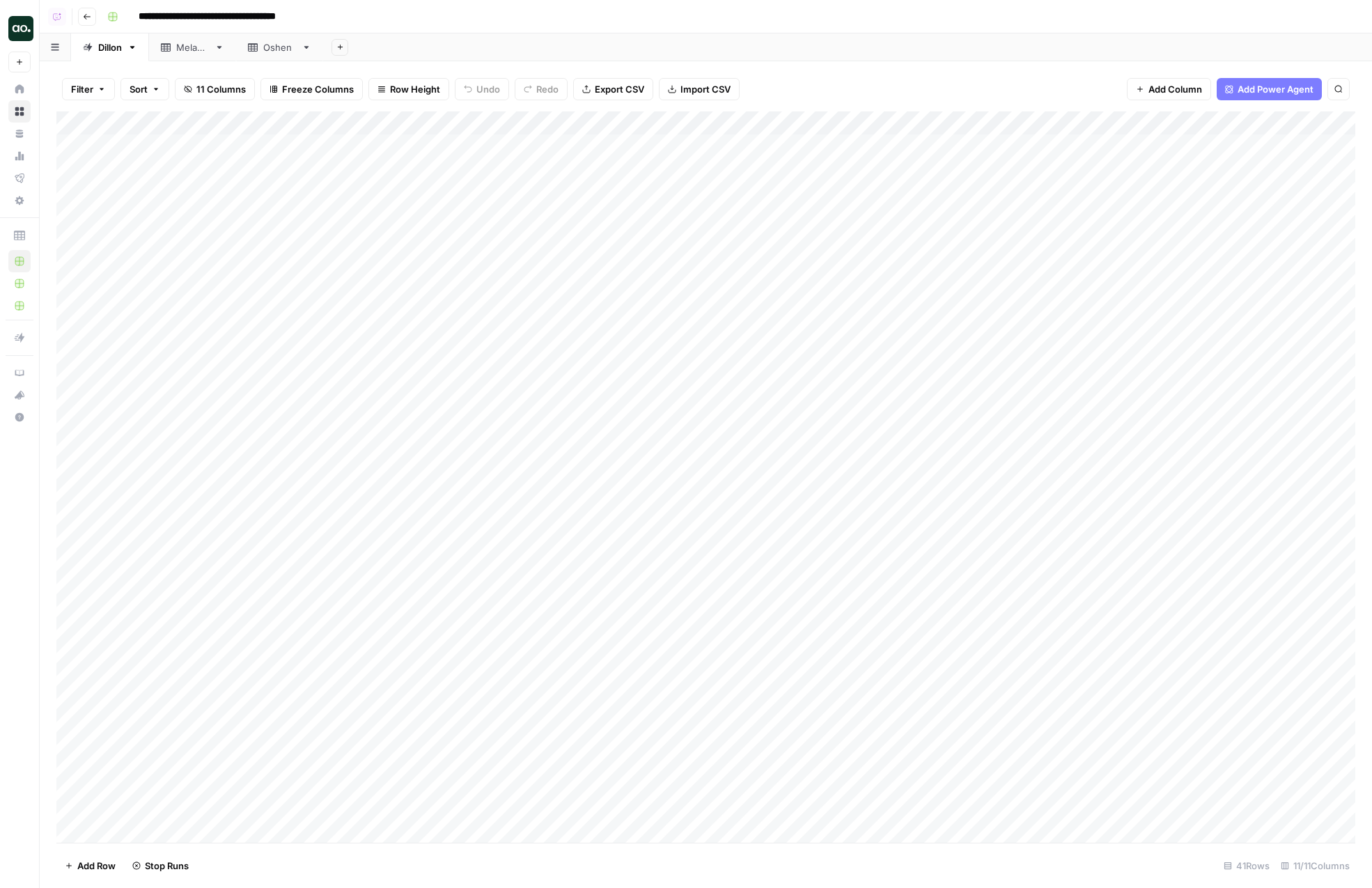 click on "Add Column" at bounding box center (706, 477) 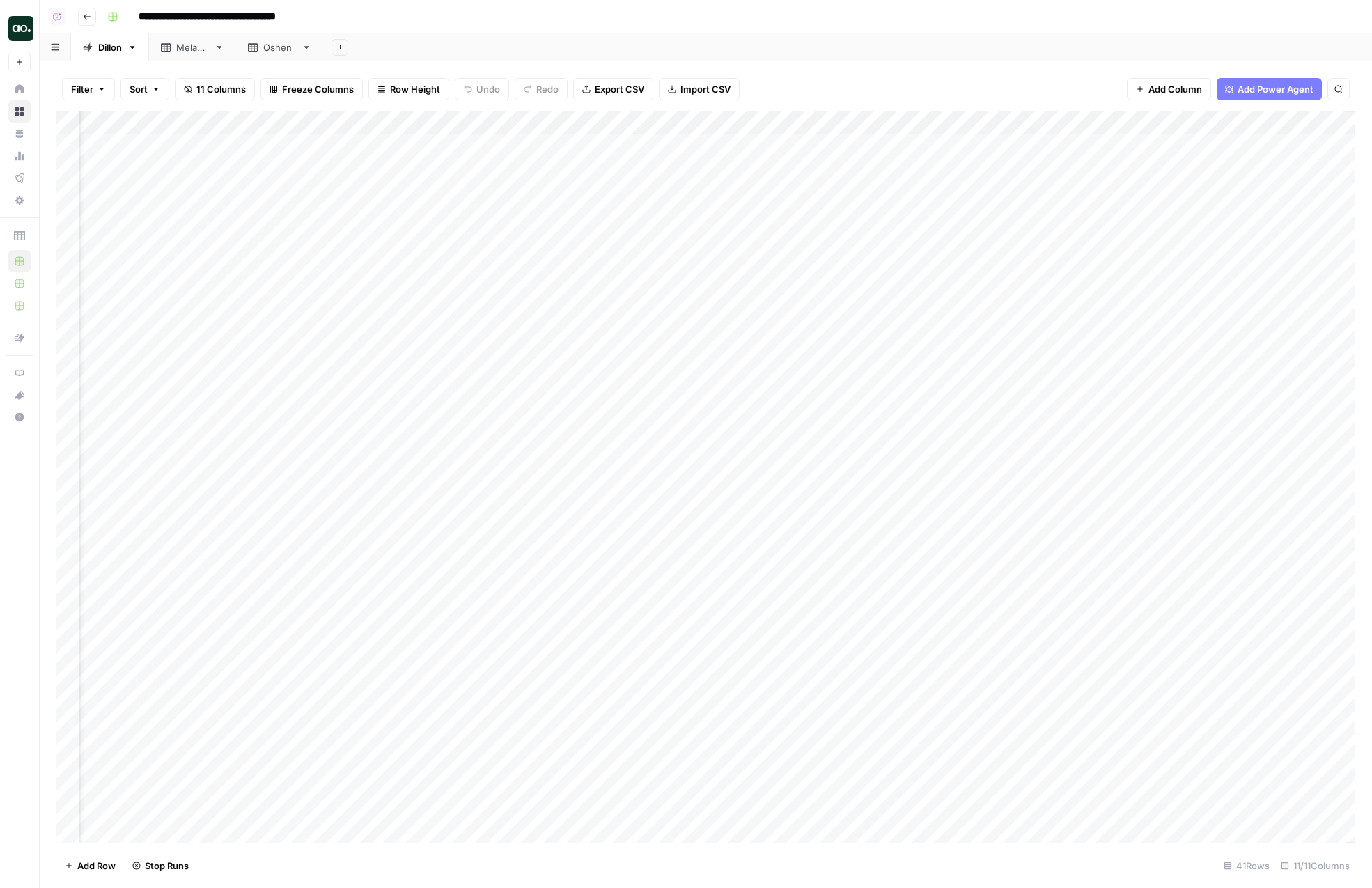 scroll, scrollTop: 0, scrollLeft: 334, axis: horizontal 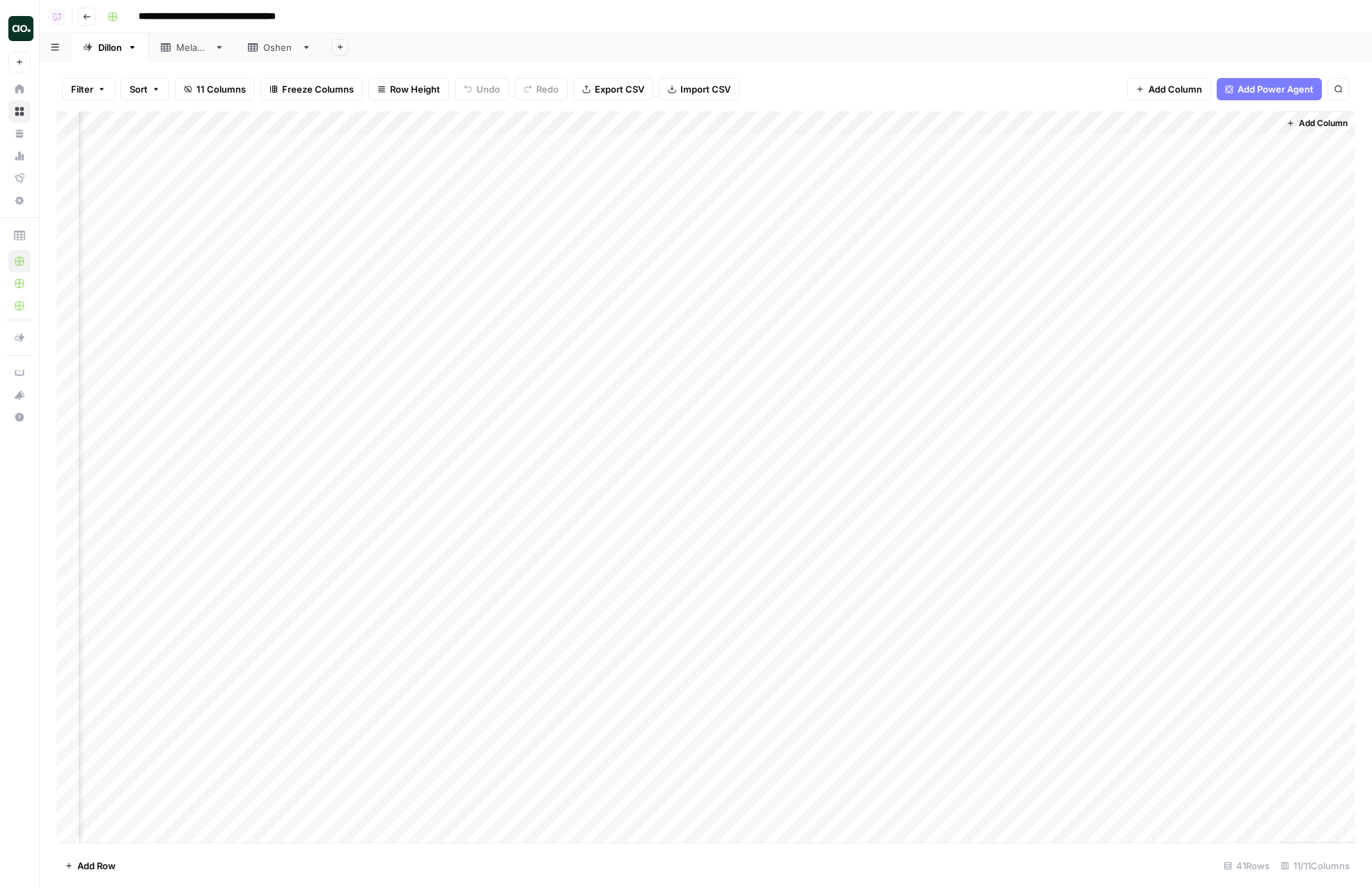 drag, startPoint x: 1080, startPoint y: 120, endPoint x: 951, endPoint y: 124, distance: 129.062 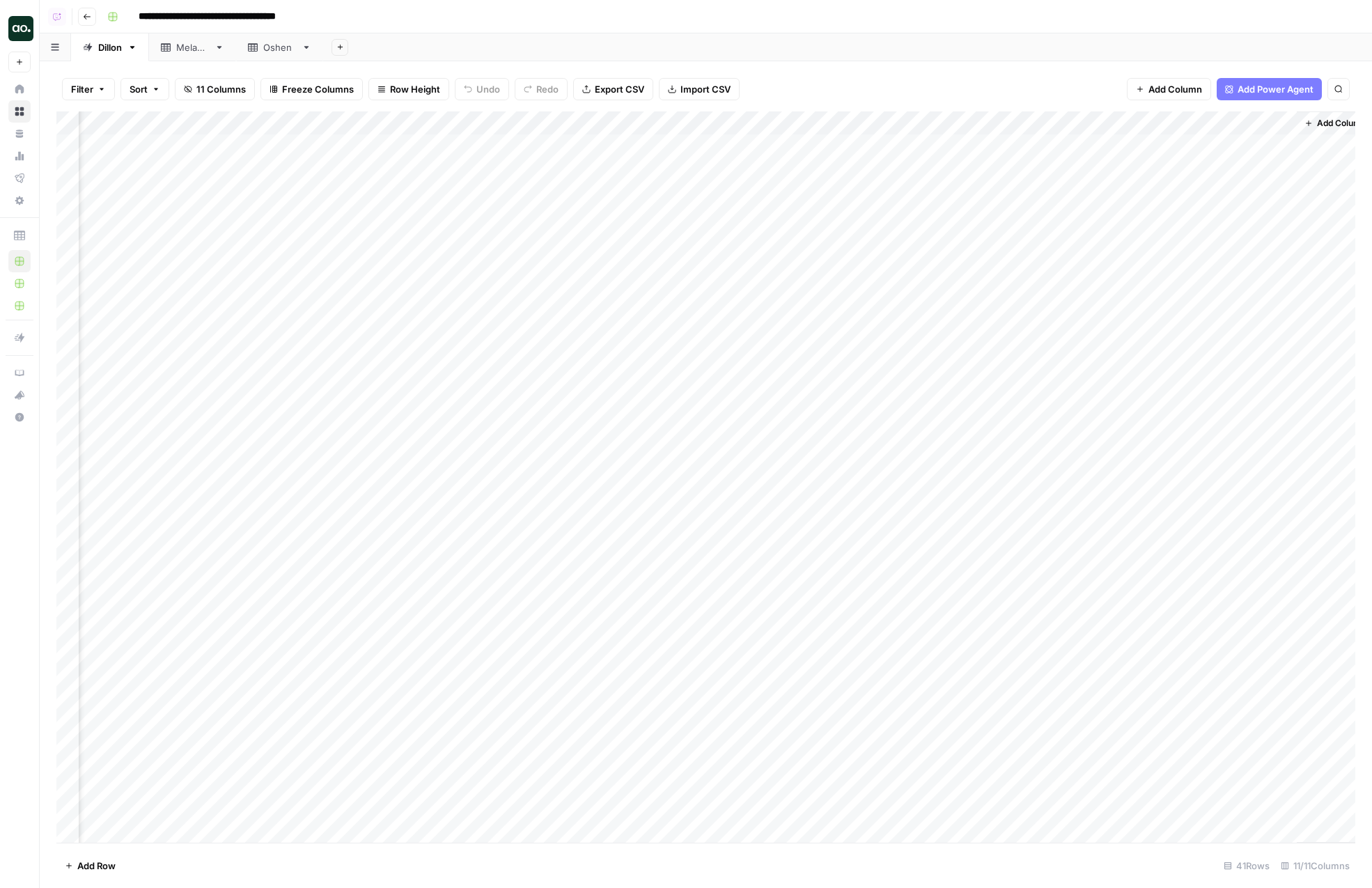 scroll, scrollTop: 0, scrollLeft: 334, axis: horizontal 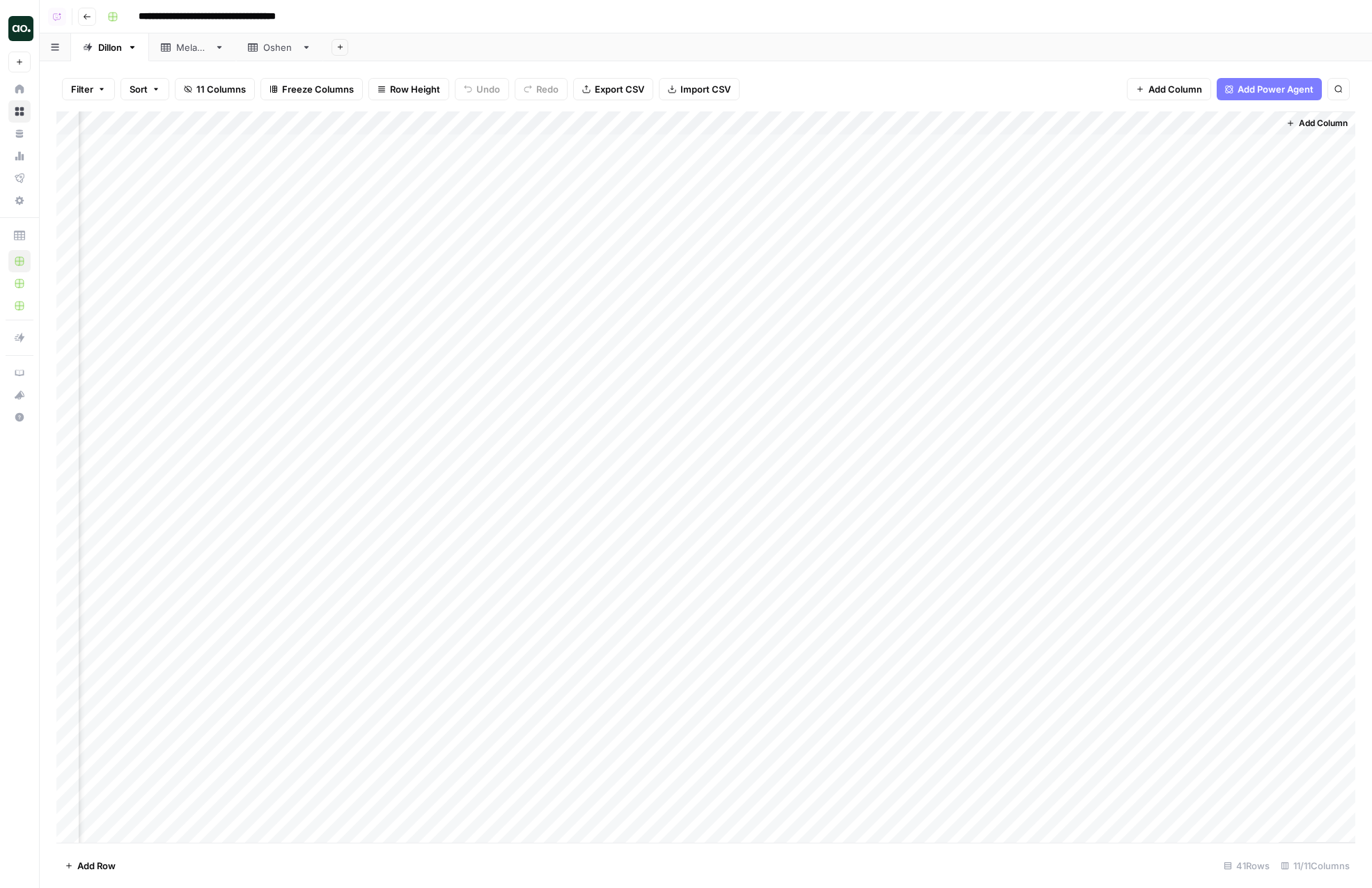 click on "Add Column" at bounding box center (706, 477) 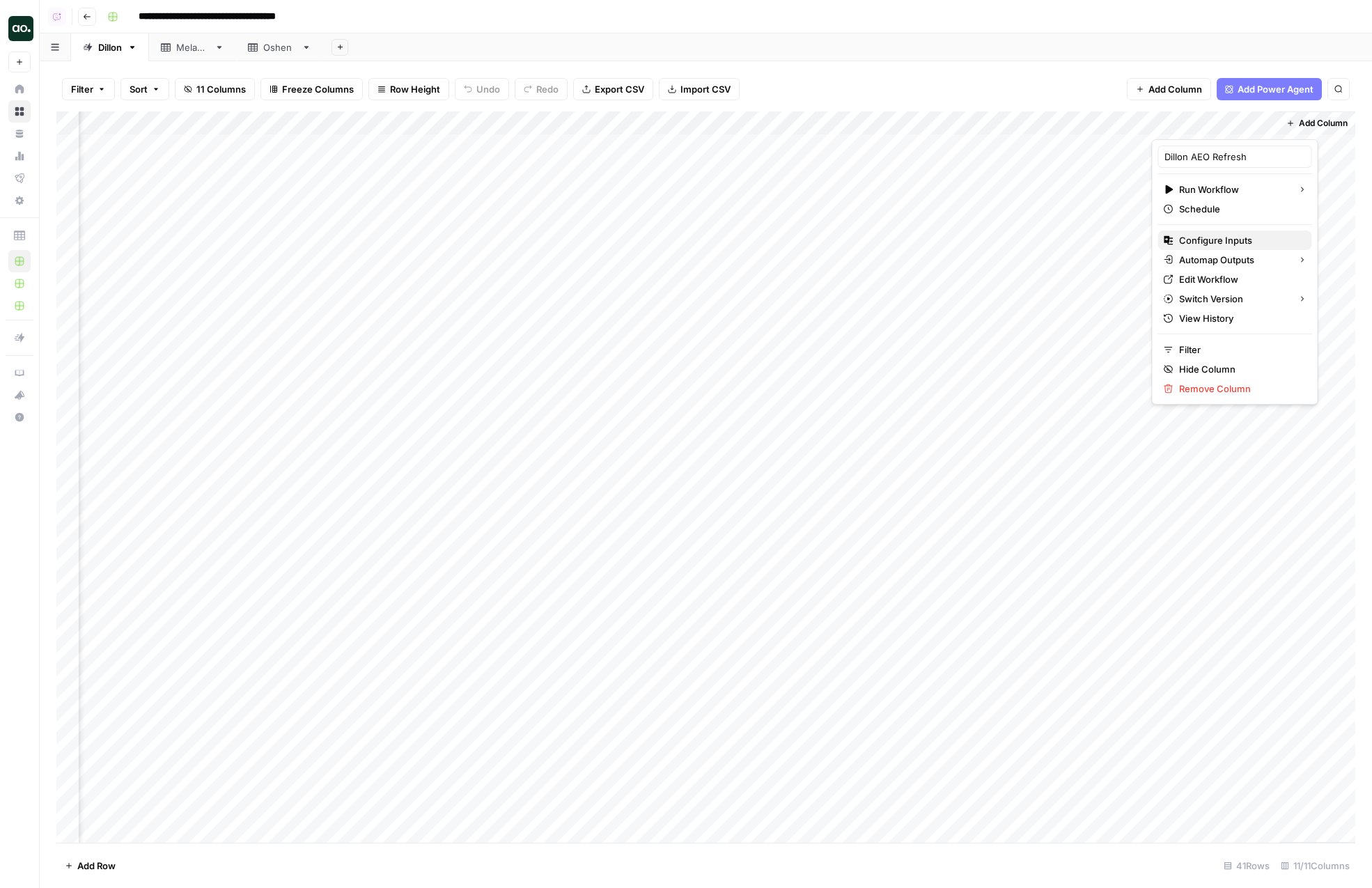 click on "Configure Inputs" at bounding box center (1240, 240) 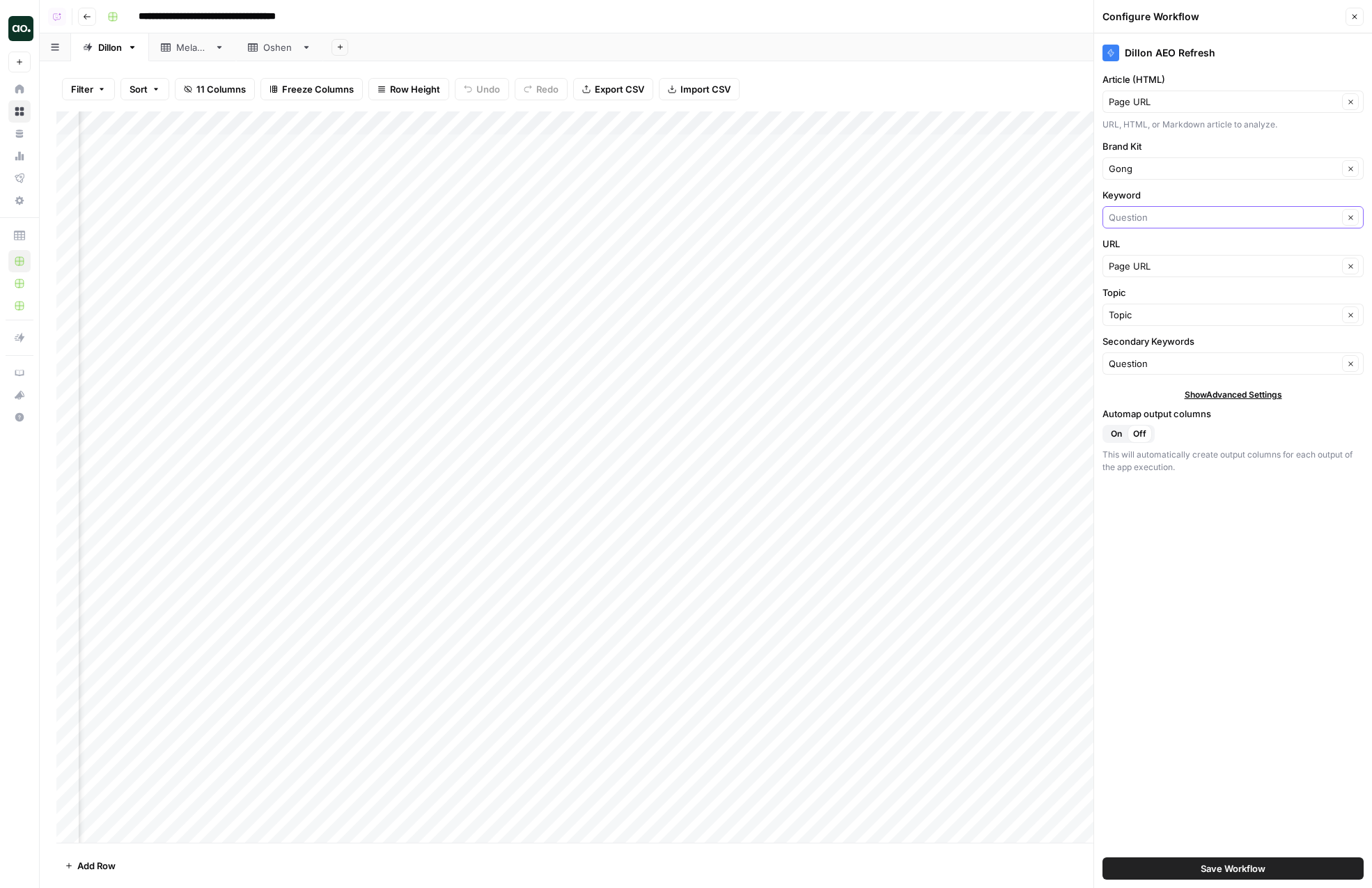 click on "Keyword" at bounding box center (1223, 217) 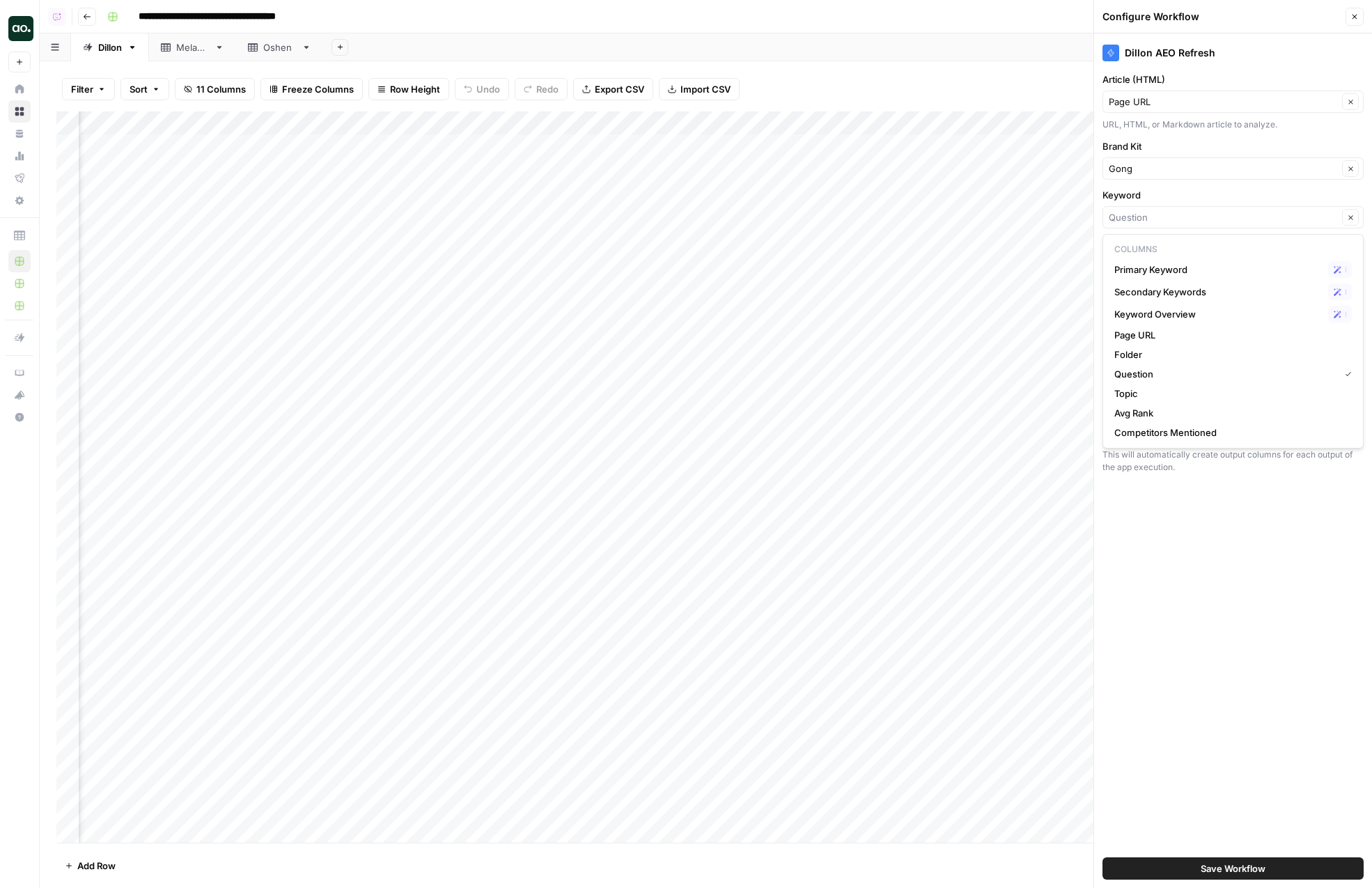 type on "Question" 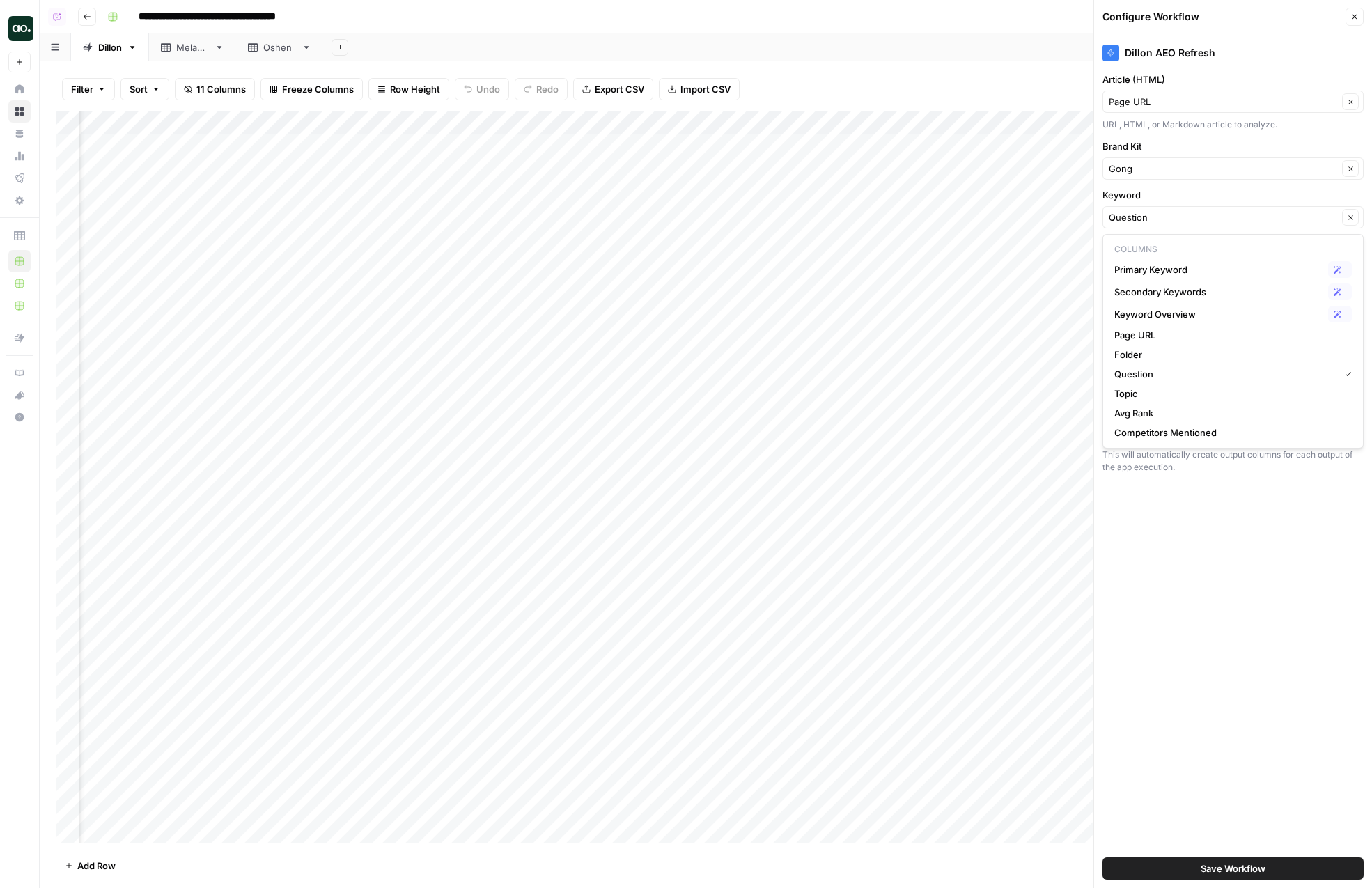 click on "Add Column" at bounding box center [706, 477] 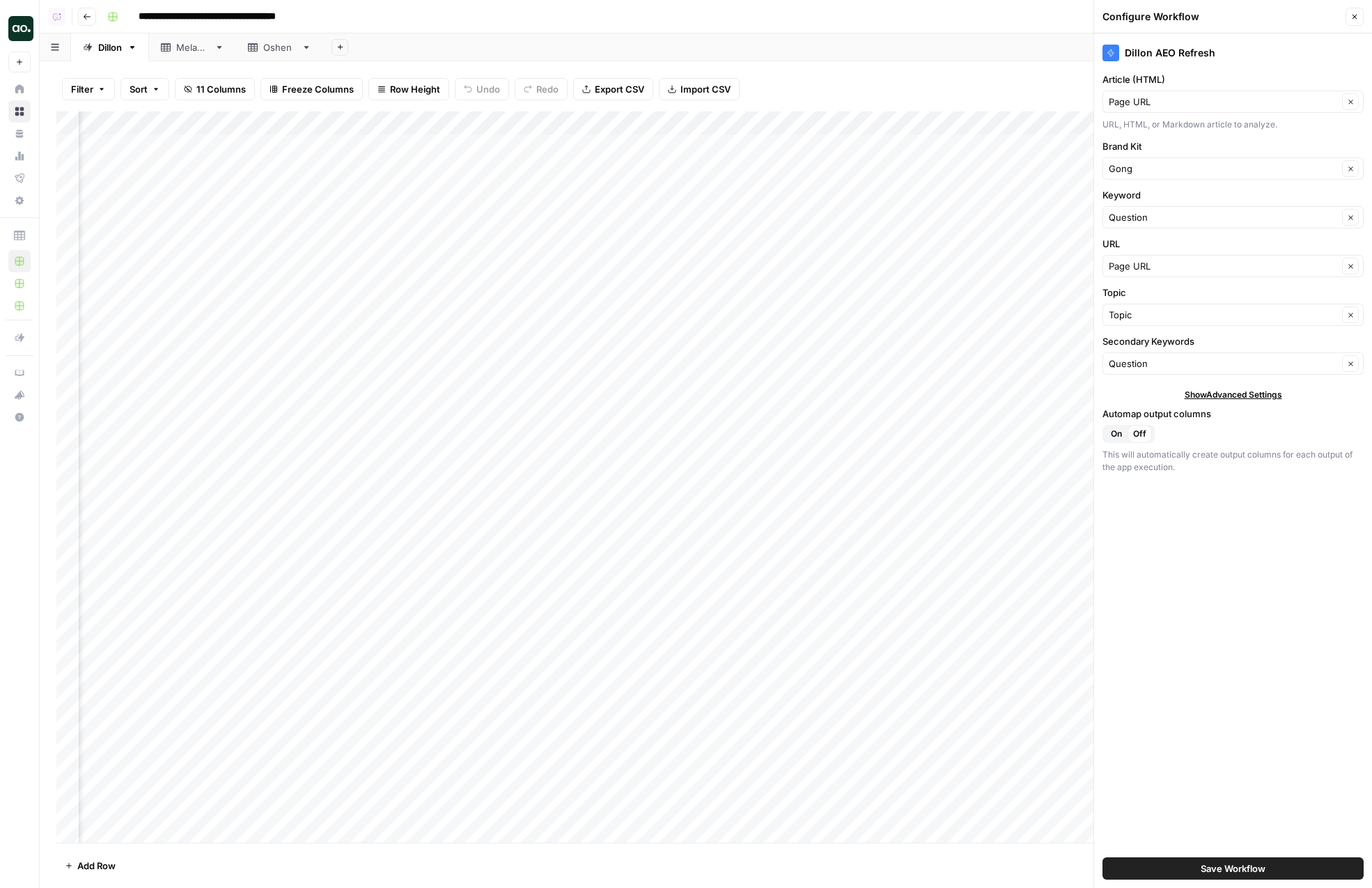 click on "Add Column" at bounding box center (706, 477) 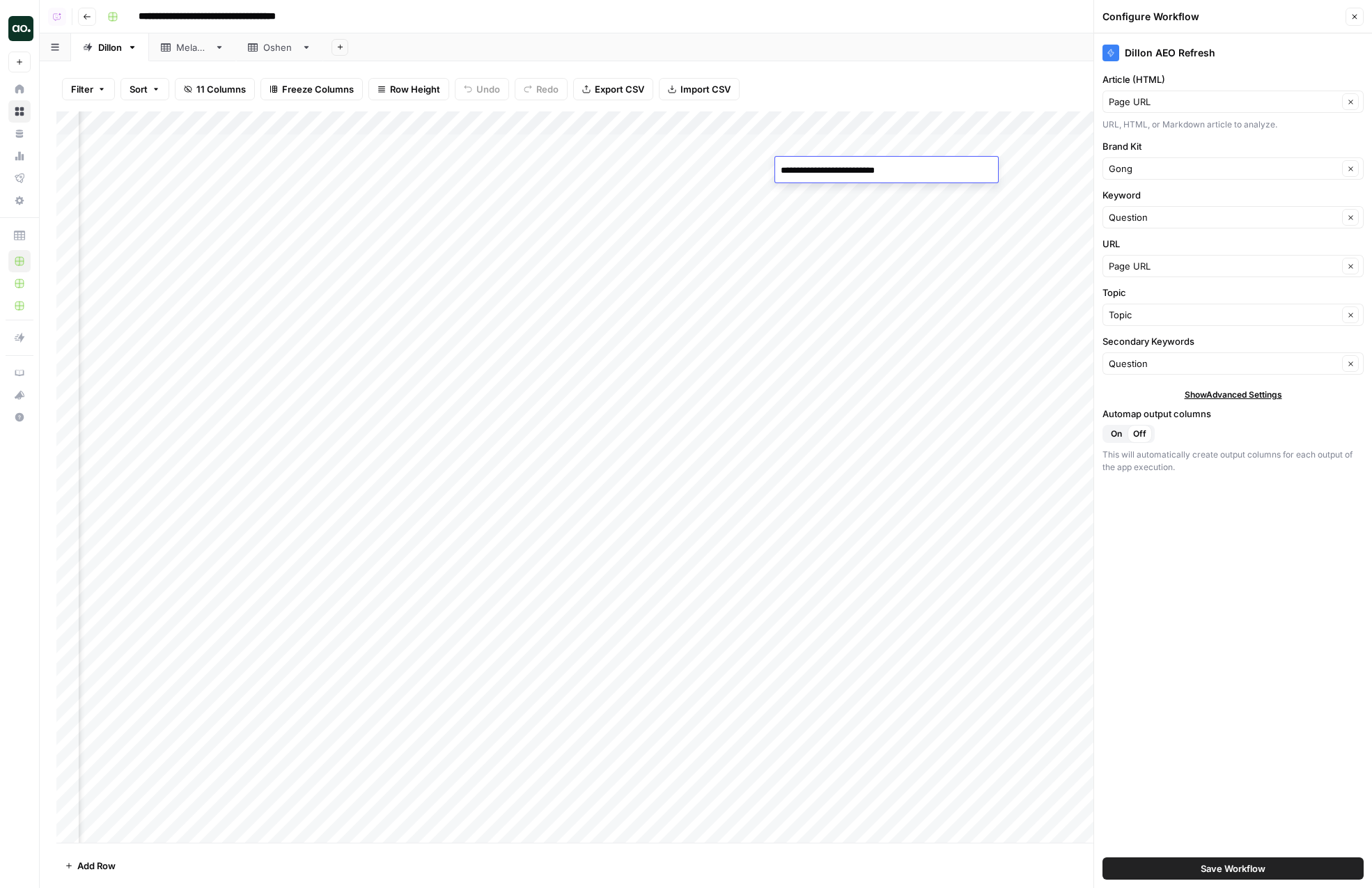 click on "Add Column" at bounding box center (706, 477) 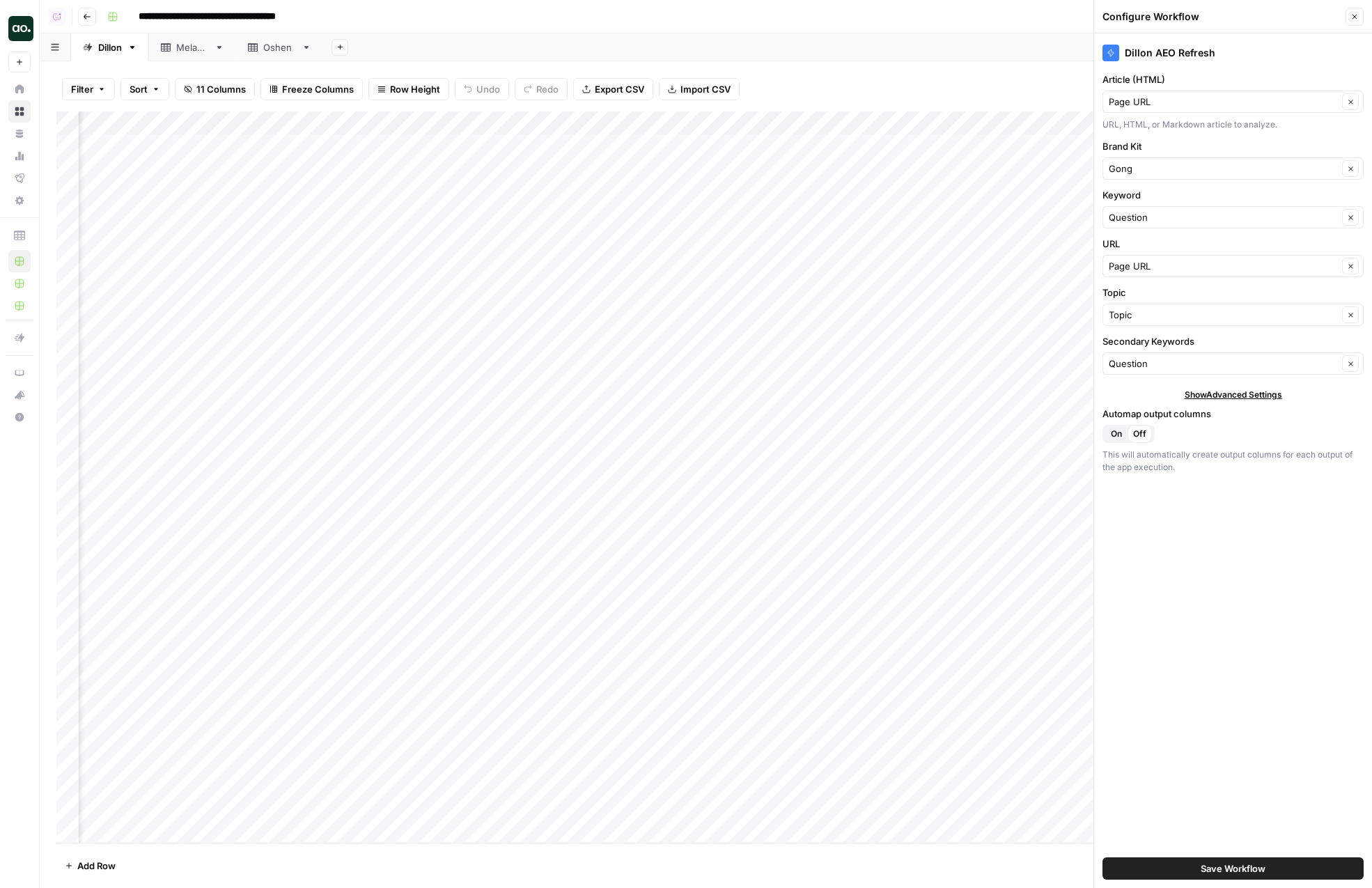 scroll, scrollTop: 0, scrollLeft: 268, axis: horizontal 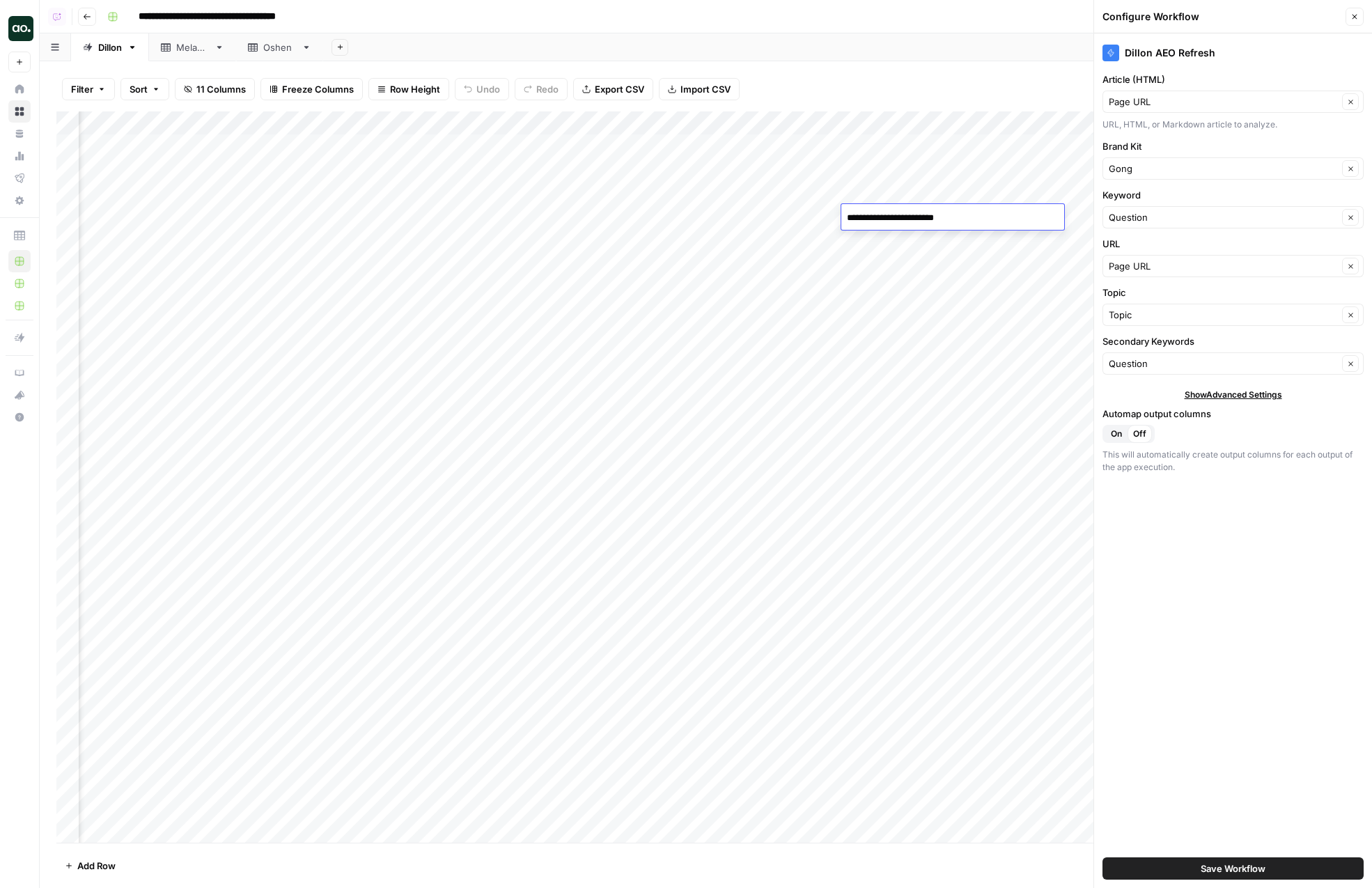 click on "Add Column" at bounding box center [706, 477] 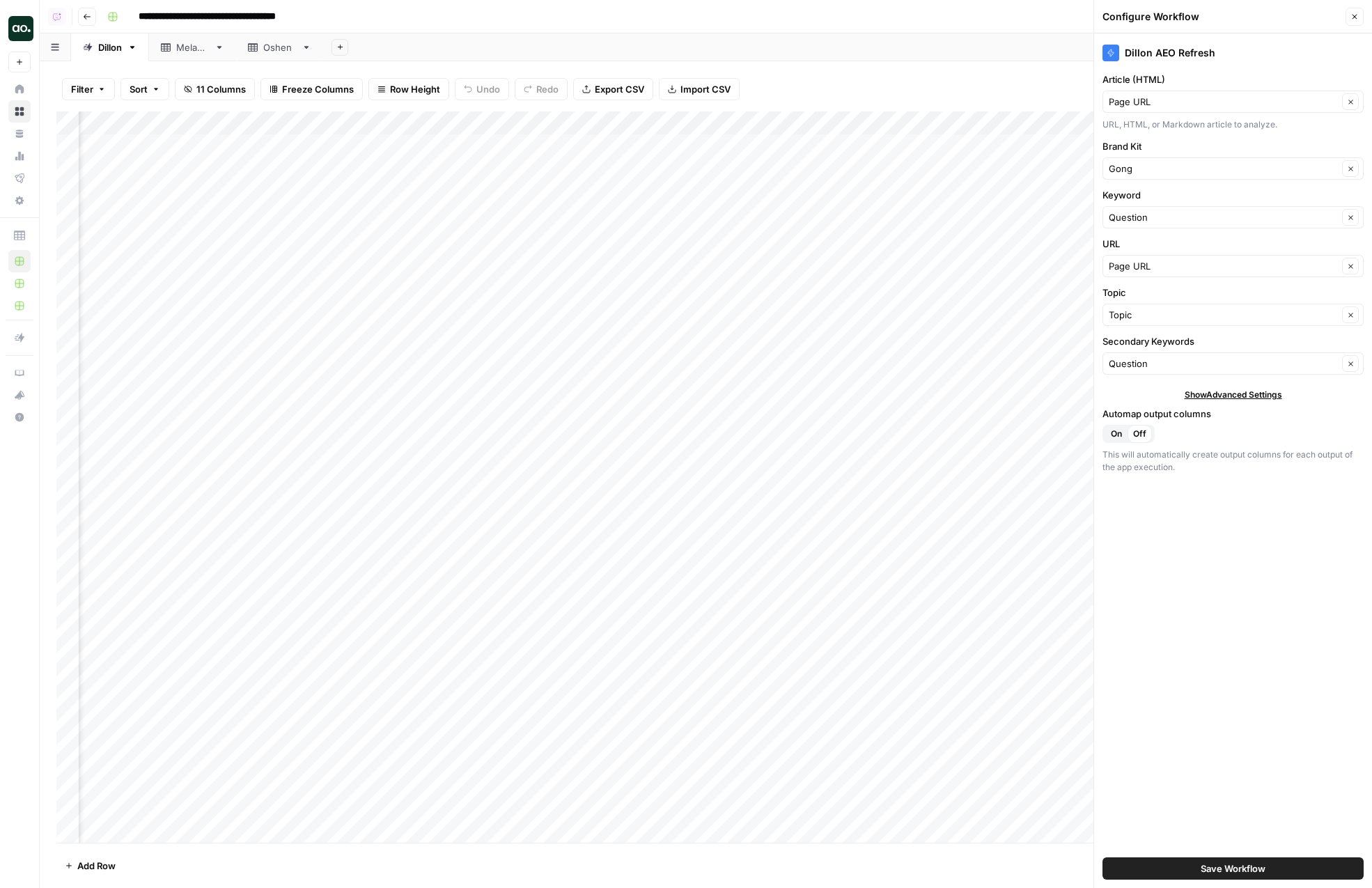 scroll, scrollTop: 0, scrollLeft: 536, axis: horizontal 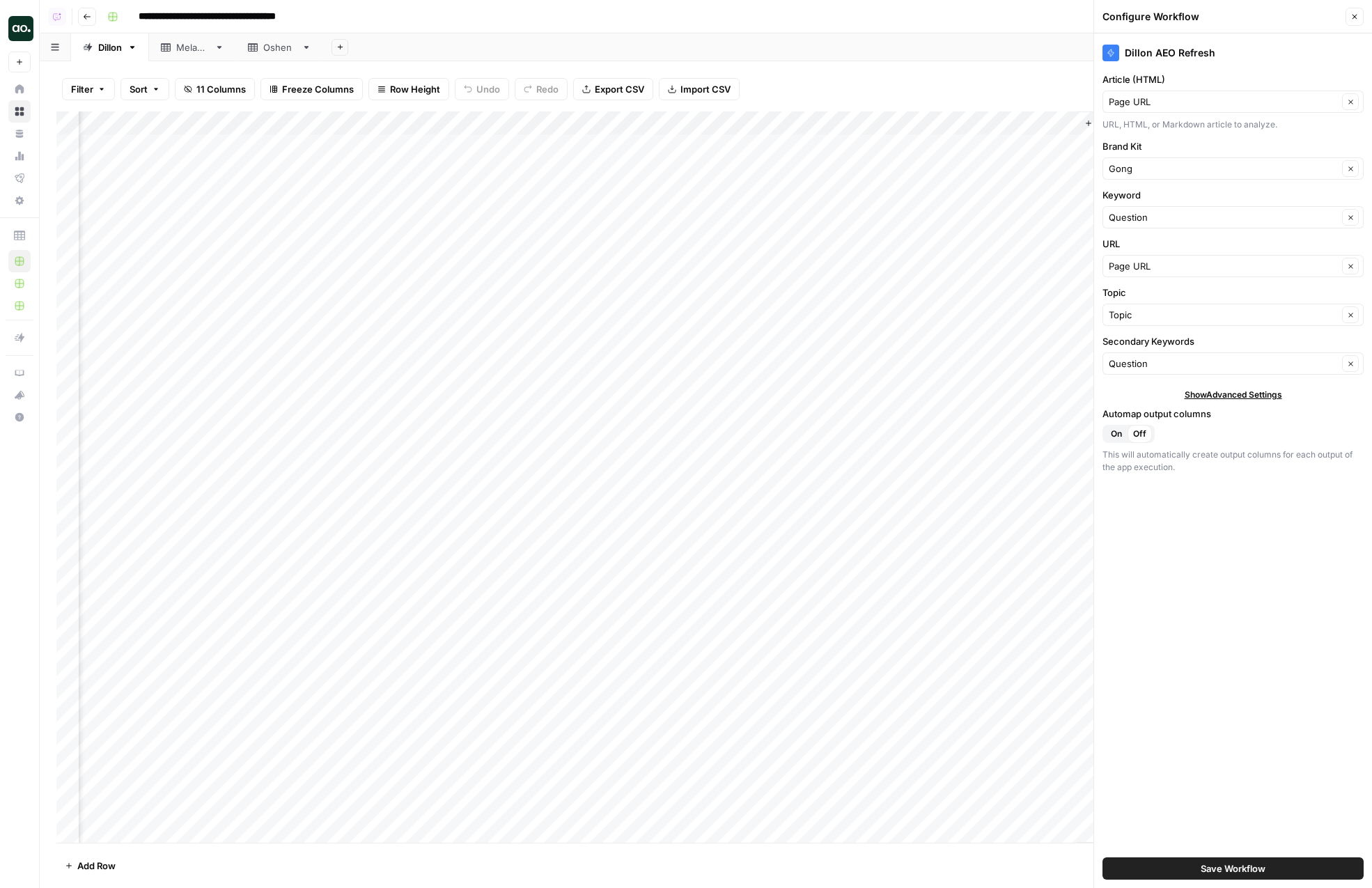 click on "Add Column" at bounding box center (706, 477) 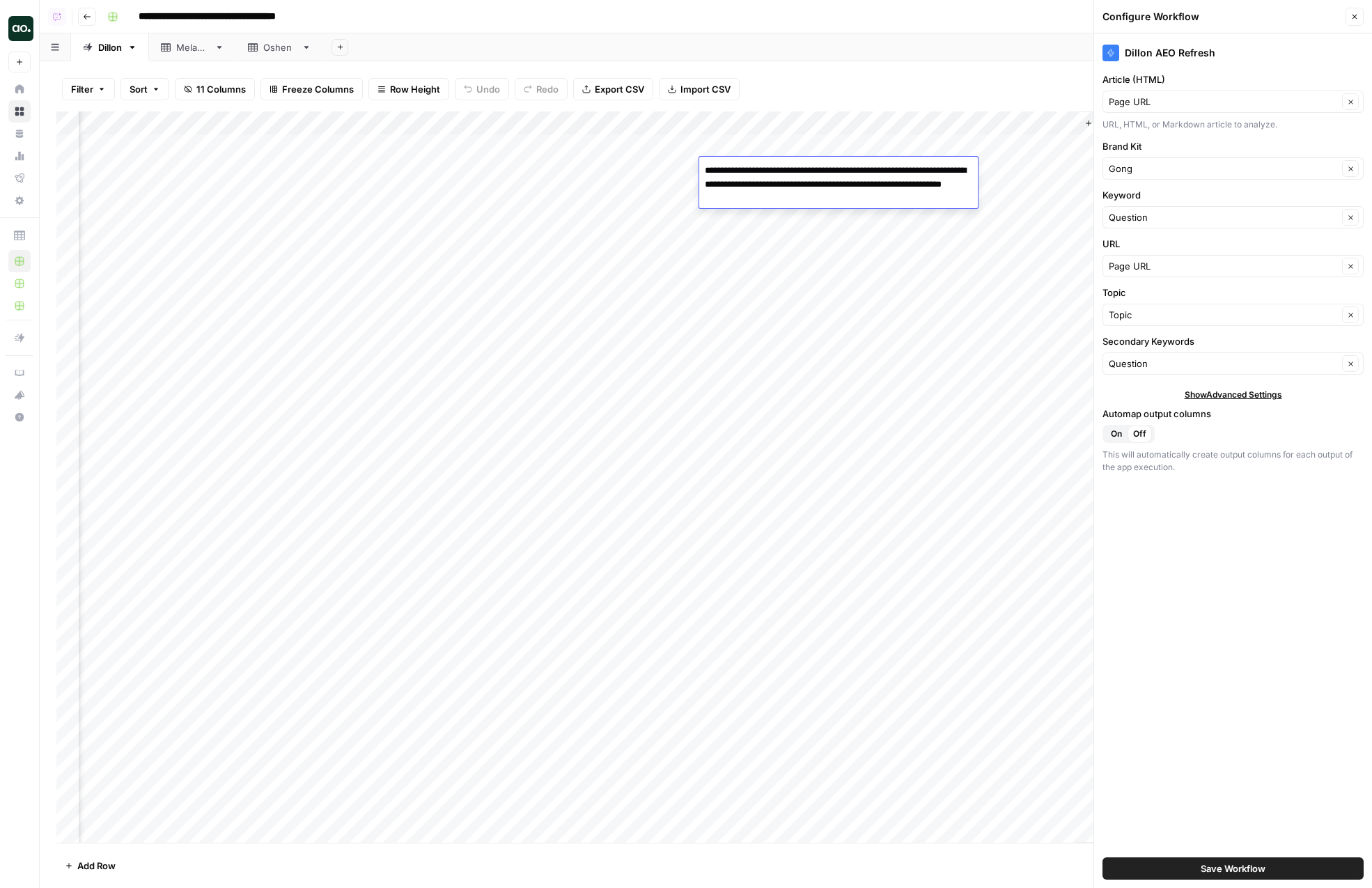 click on "Add Column" at bounding box center (706, 477) 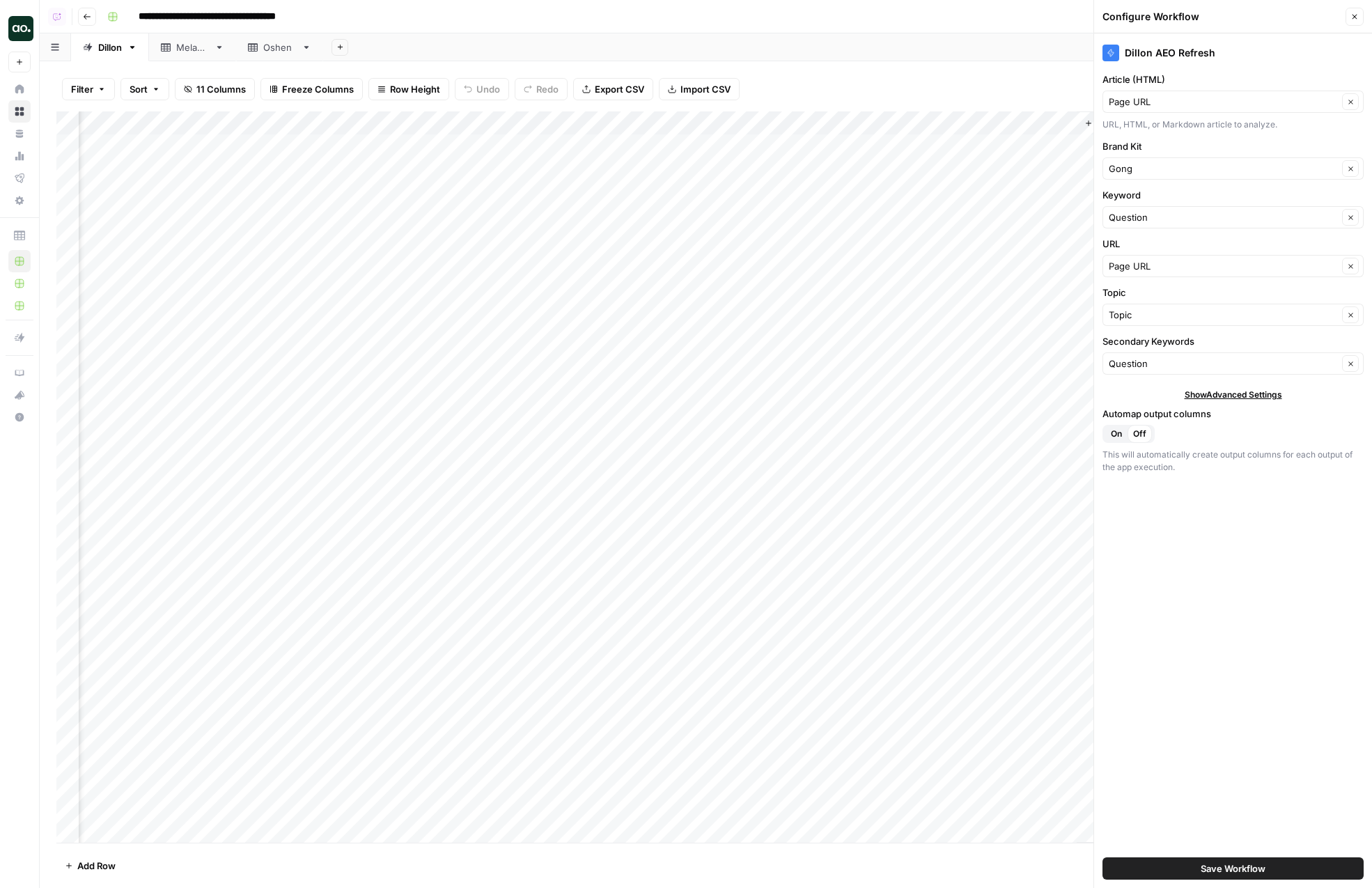 click on "Add Column" at bounding box center [706, 477] 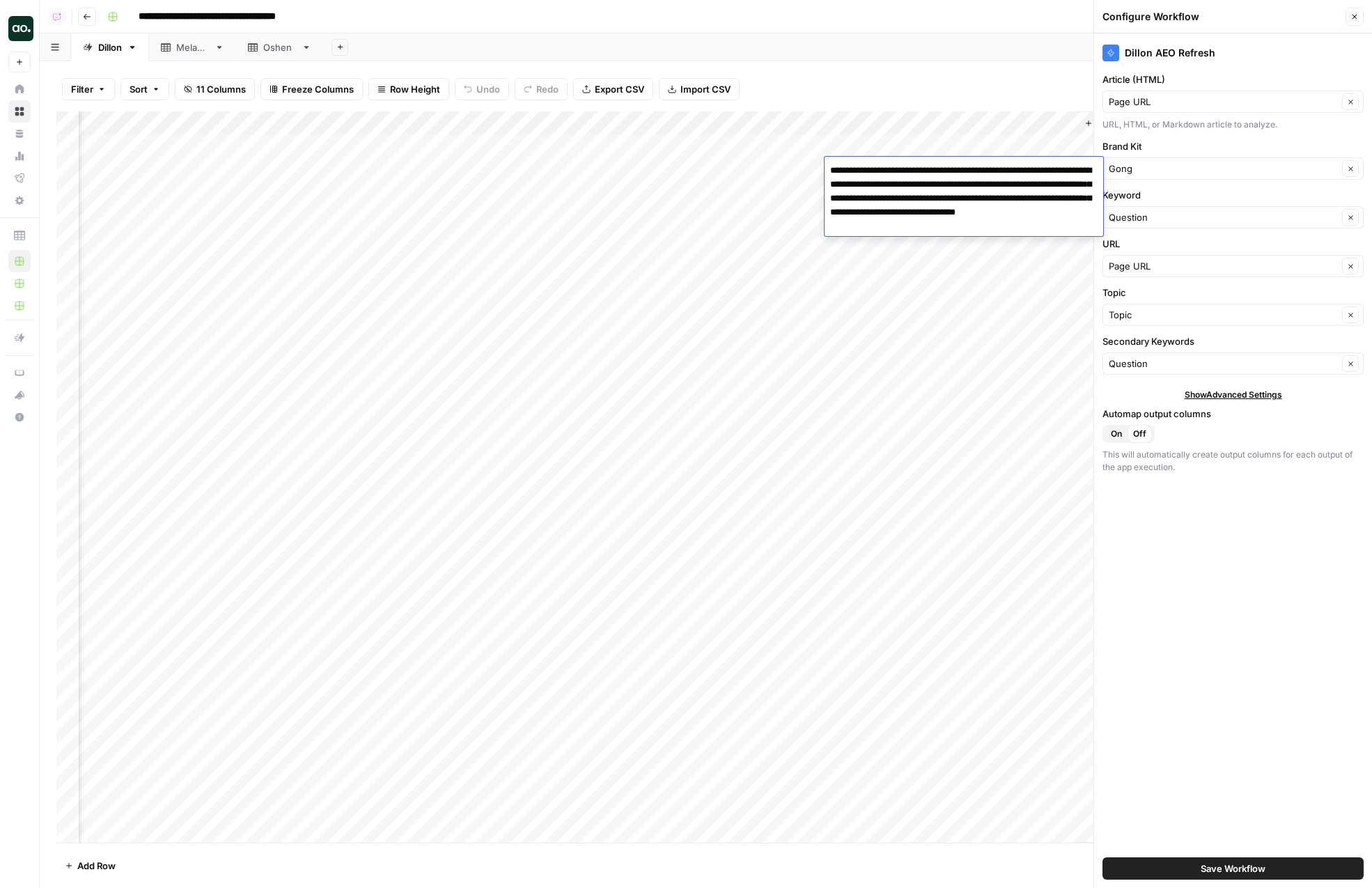 click on "Add Column" at bounding box center (706, 477) 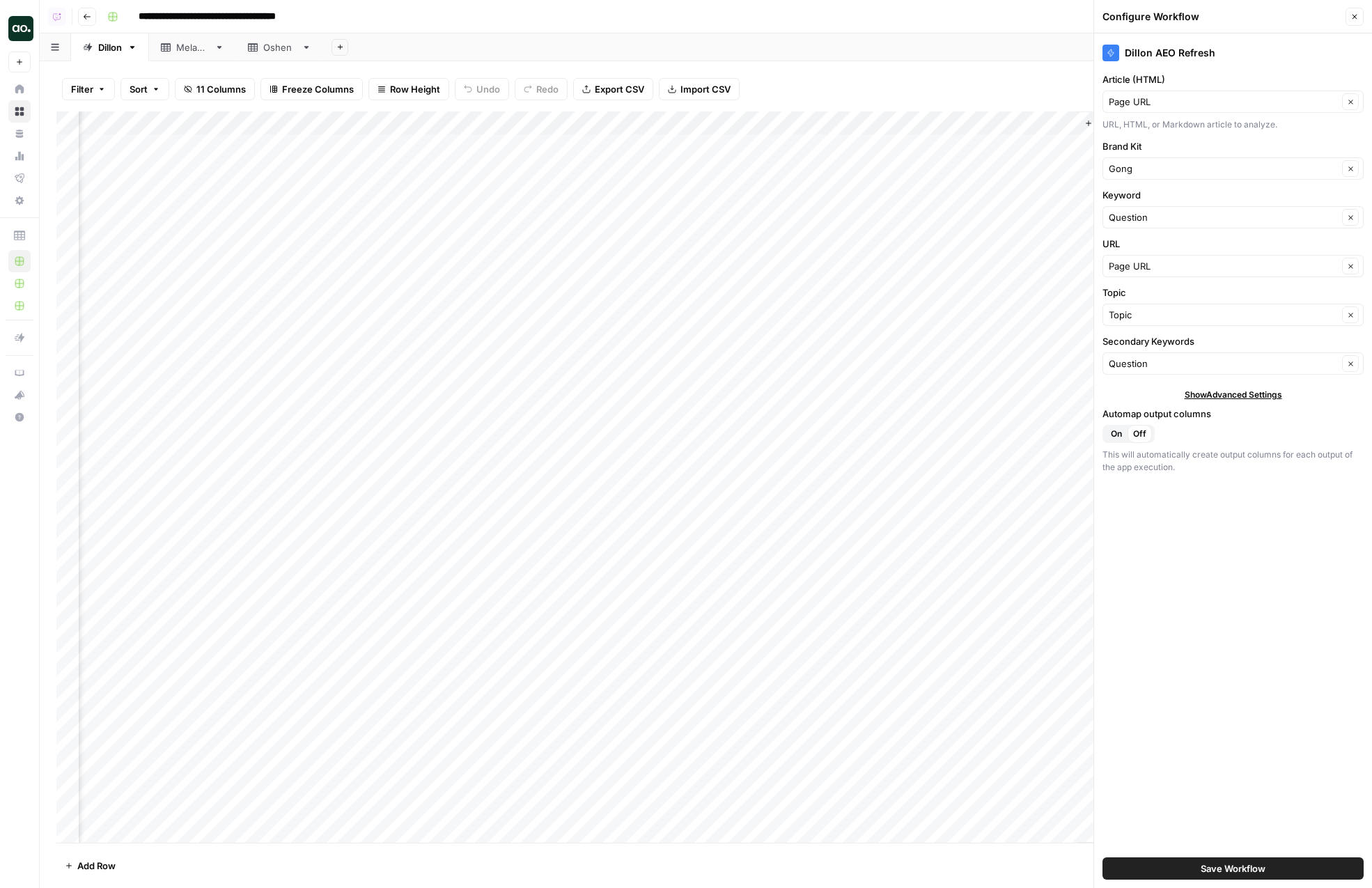 click on "Add Column" at bounding box center [706, 477] 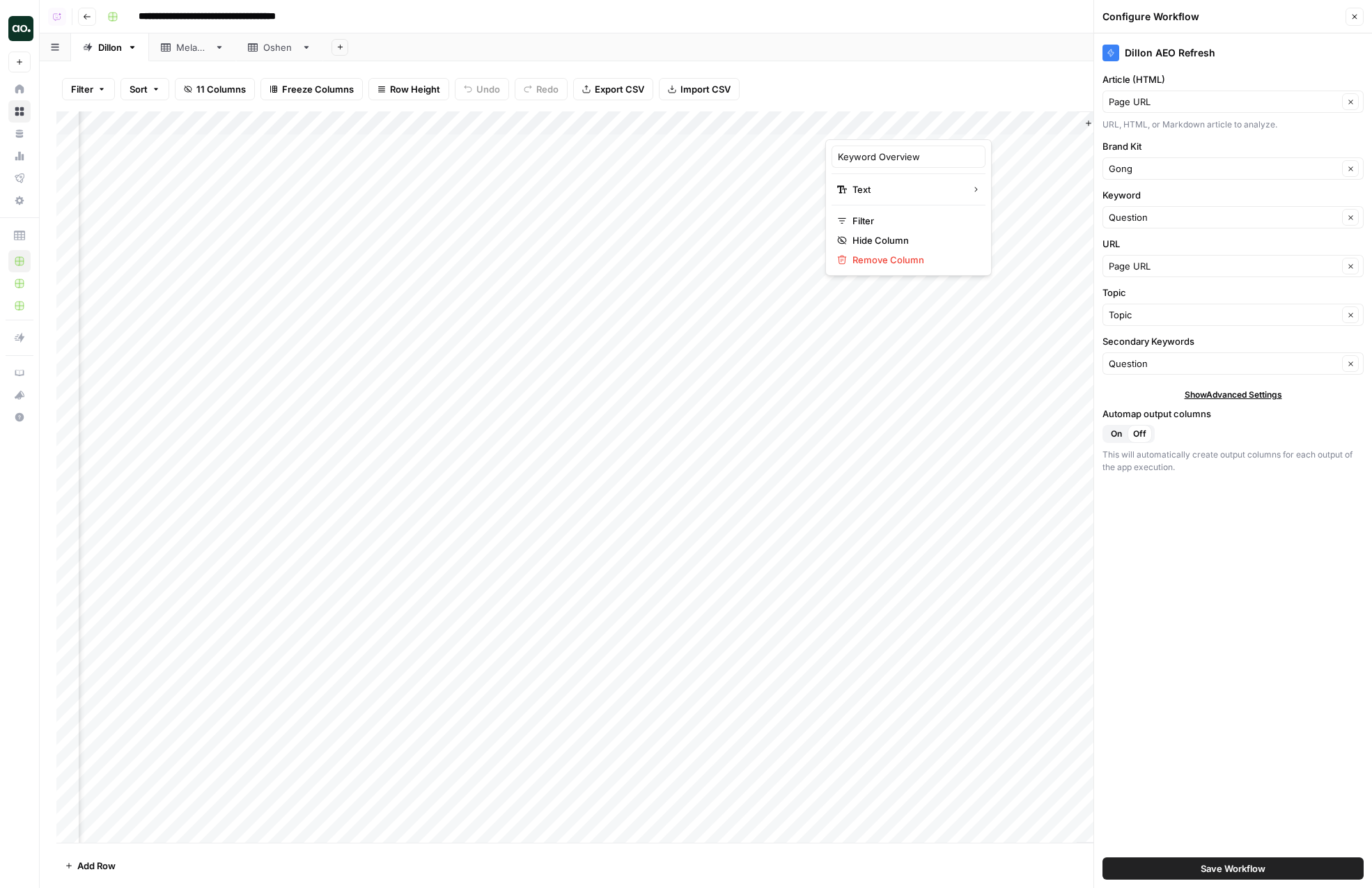click on "Filter Sort 11 Columns Freeze Columns Row Height Undo Redo Export CSV Import CSV Add Column Add Power Agent Search" at bounding box center (706, 89) 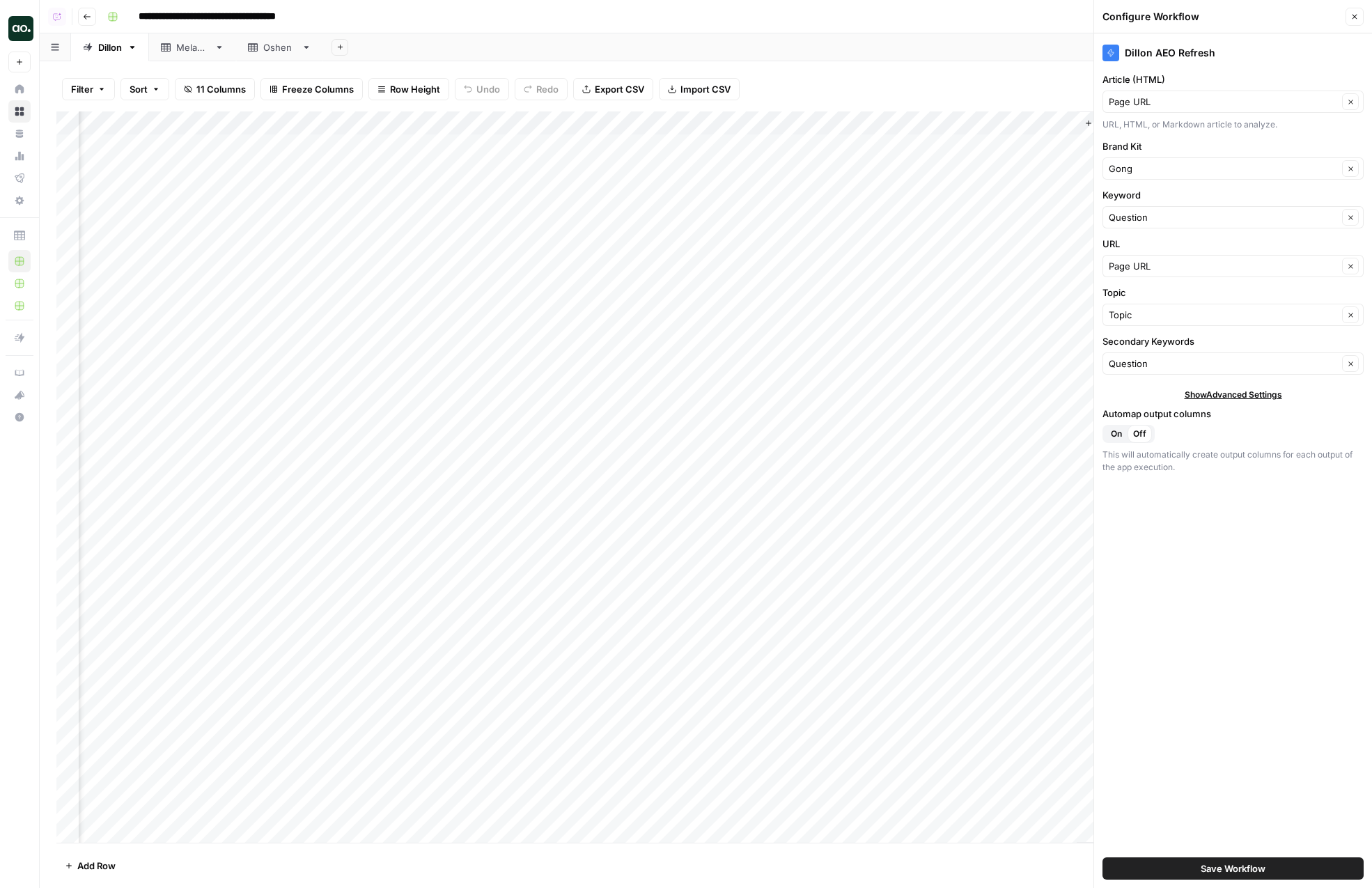 click on "Add Column" at bounding box center (706, 477) 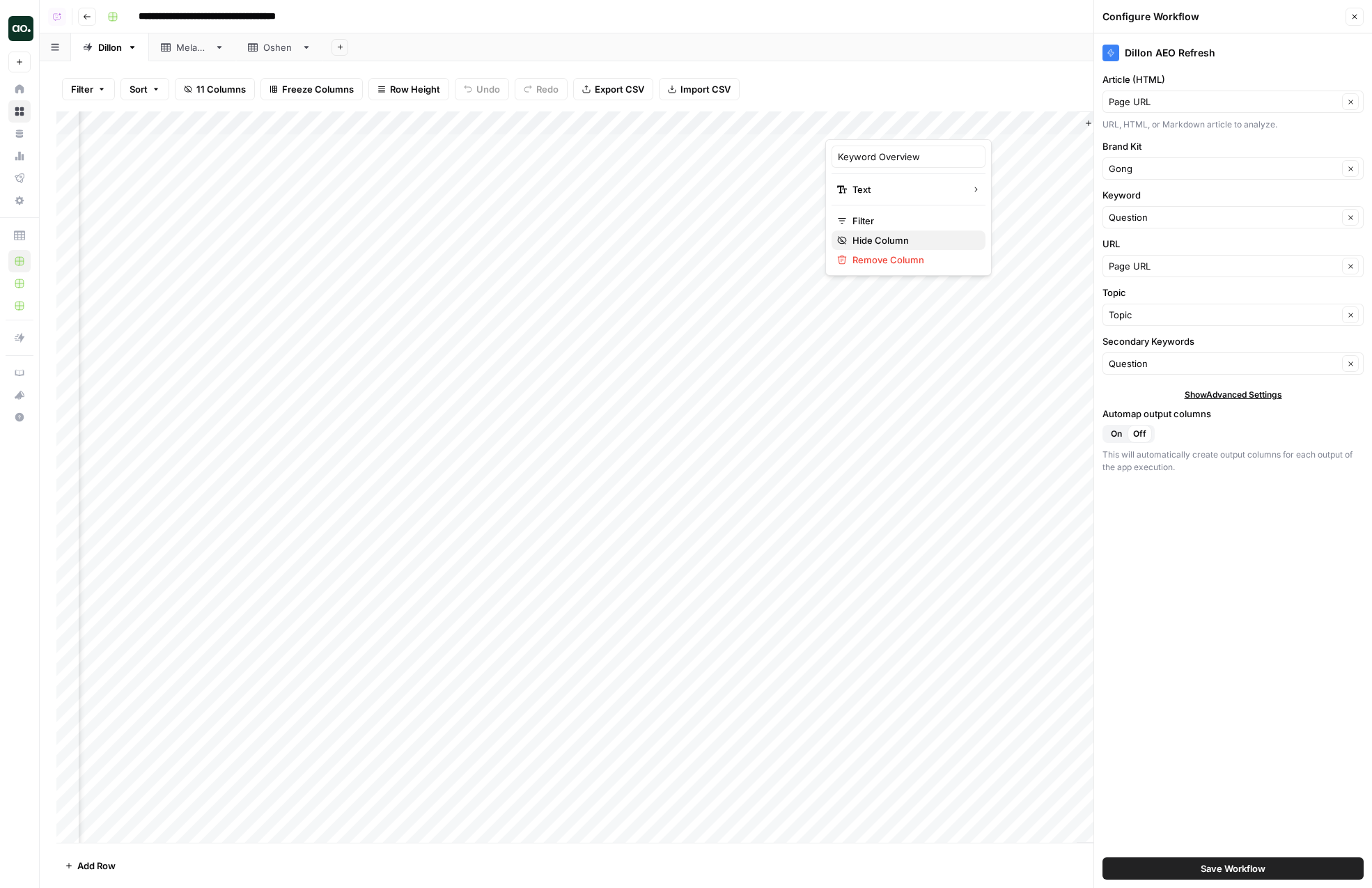 click on "Hide Column" at bounding box center [913, 240] 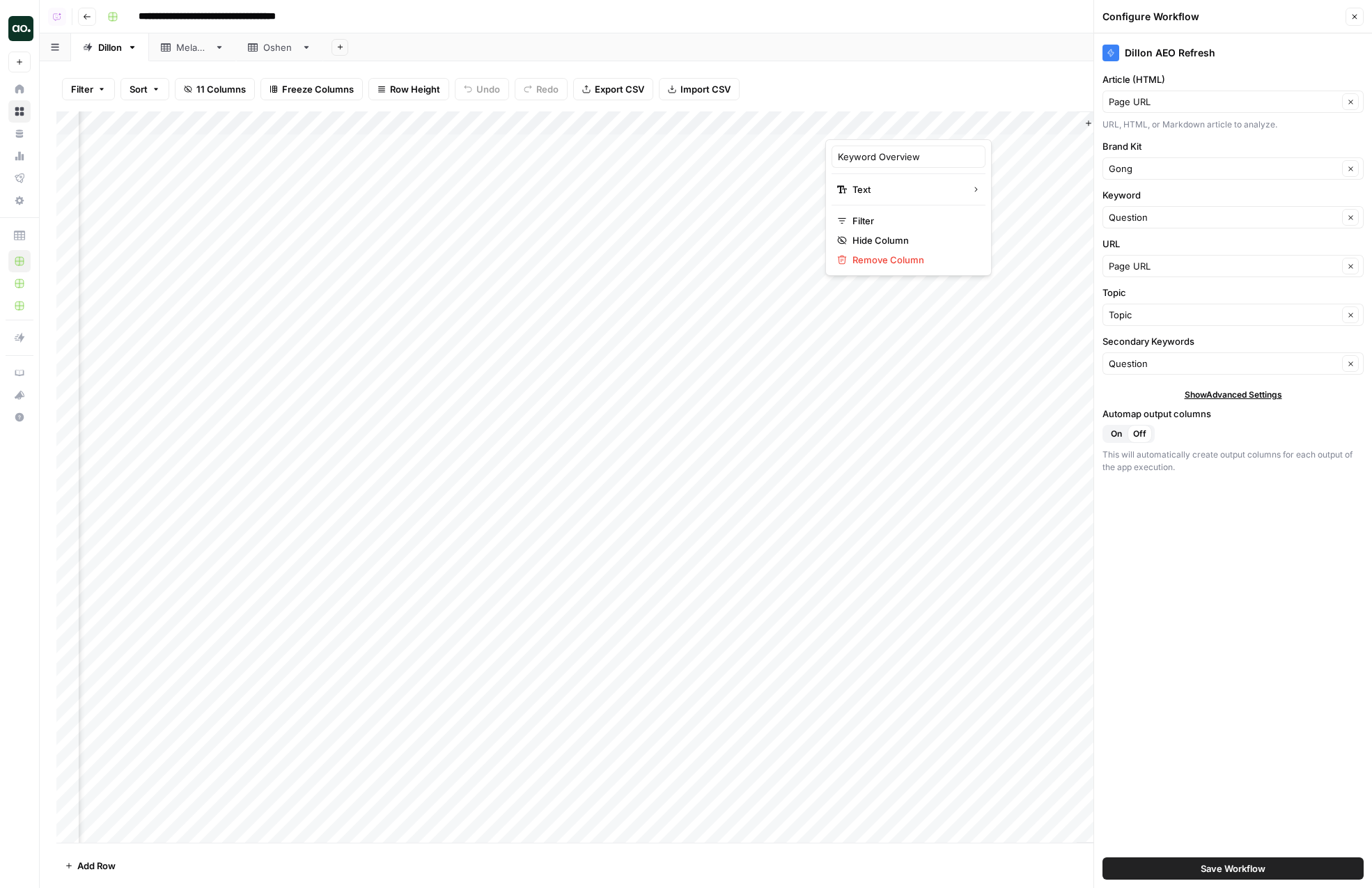 scroll, scrollTop: 0, scrollLeft: 410, axis: horizontal 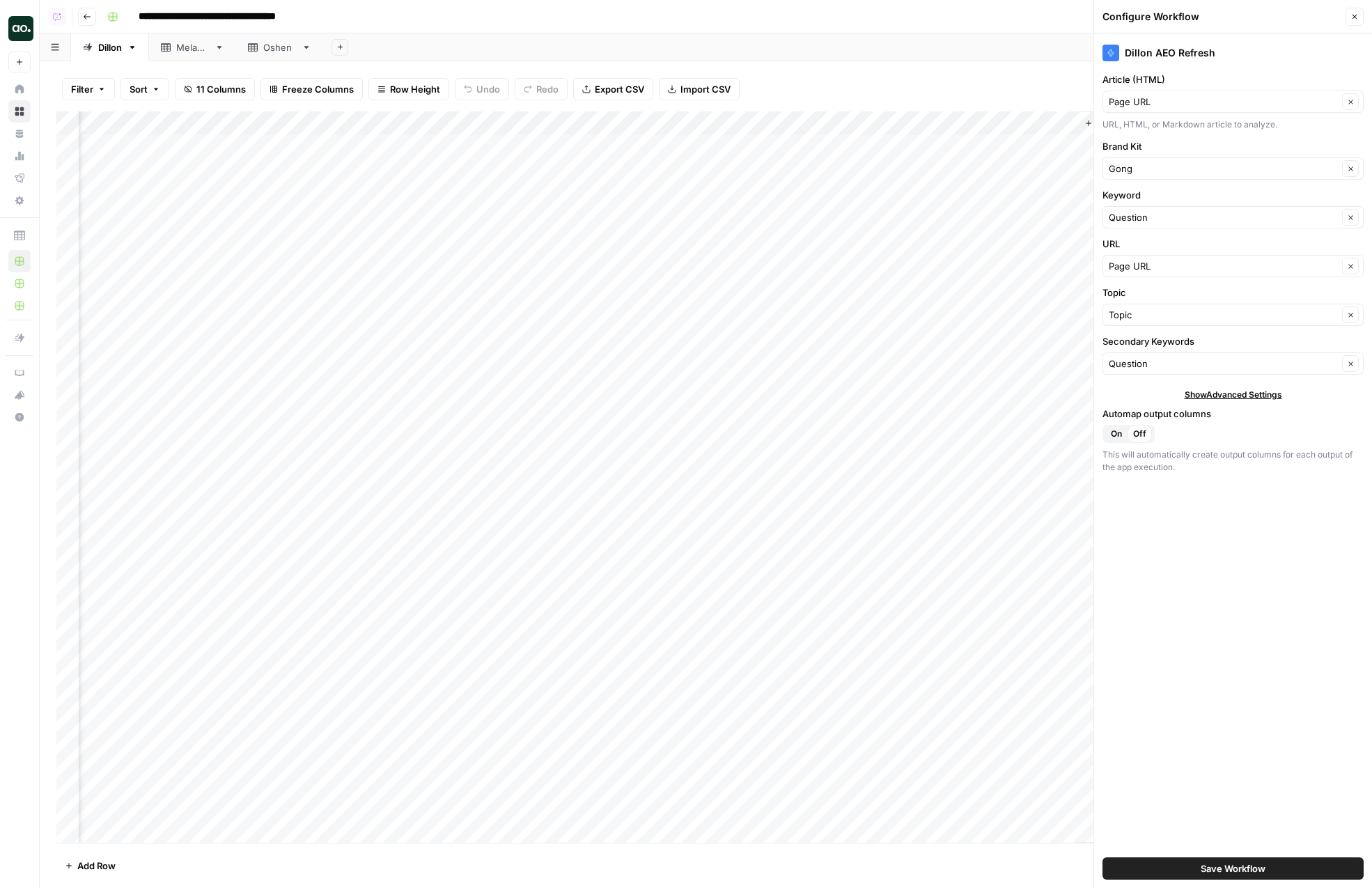 click on "Add Column" at bounding box center [706, 477] 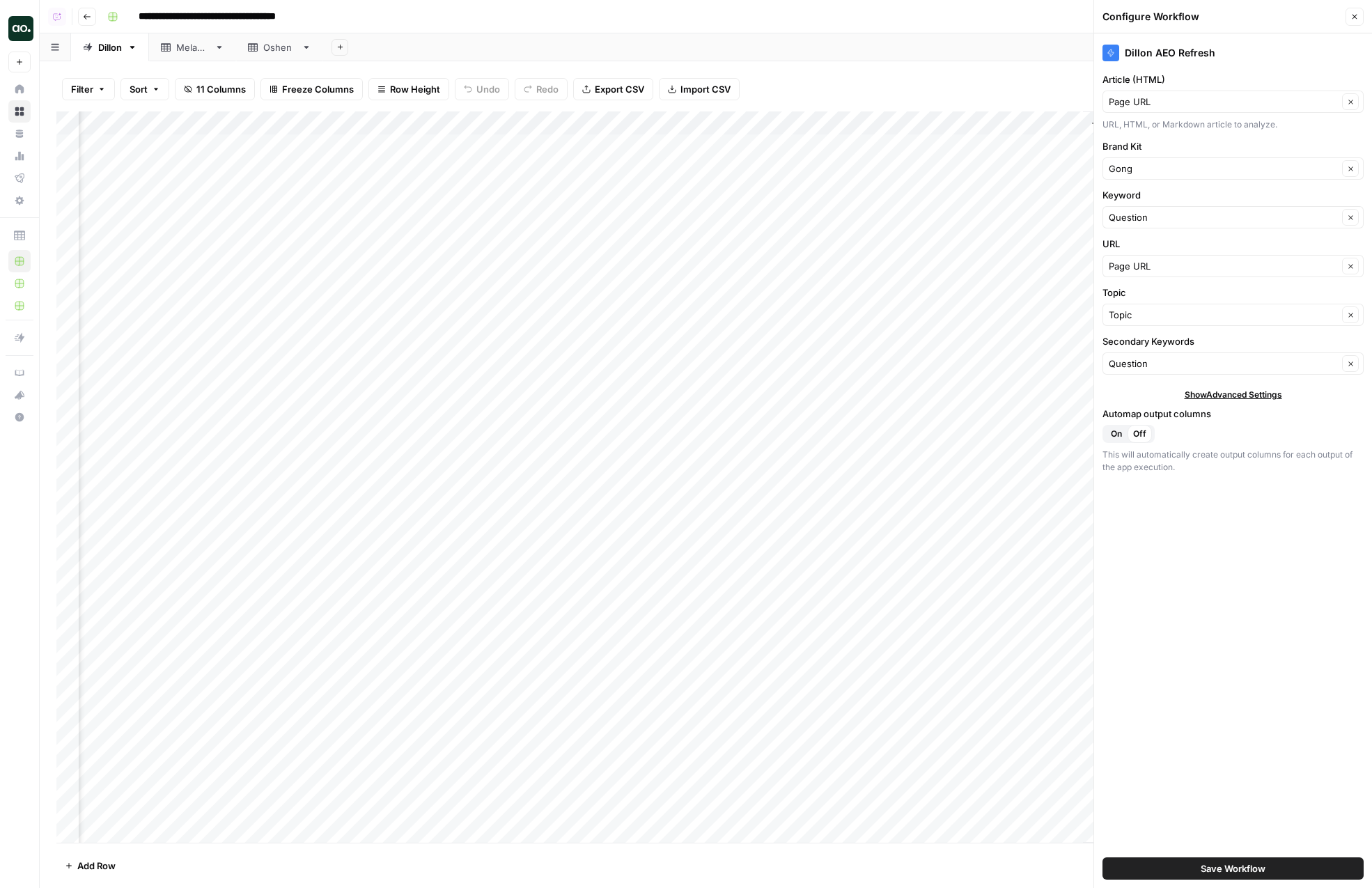 scroll, scrollTop: 0, scrollLeft: 410, axis: horizontal 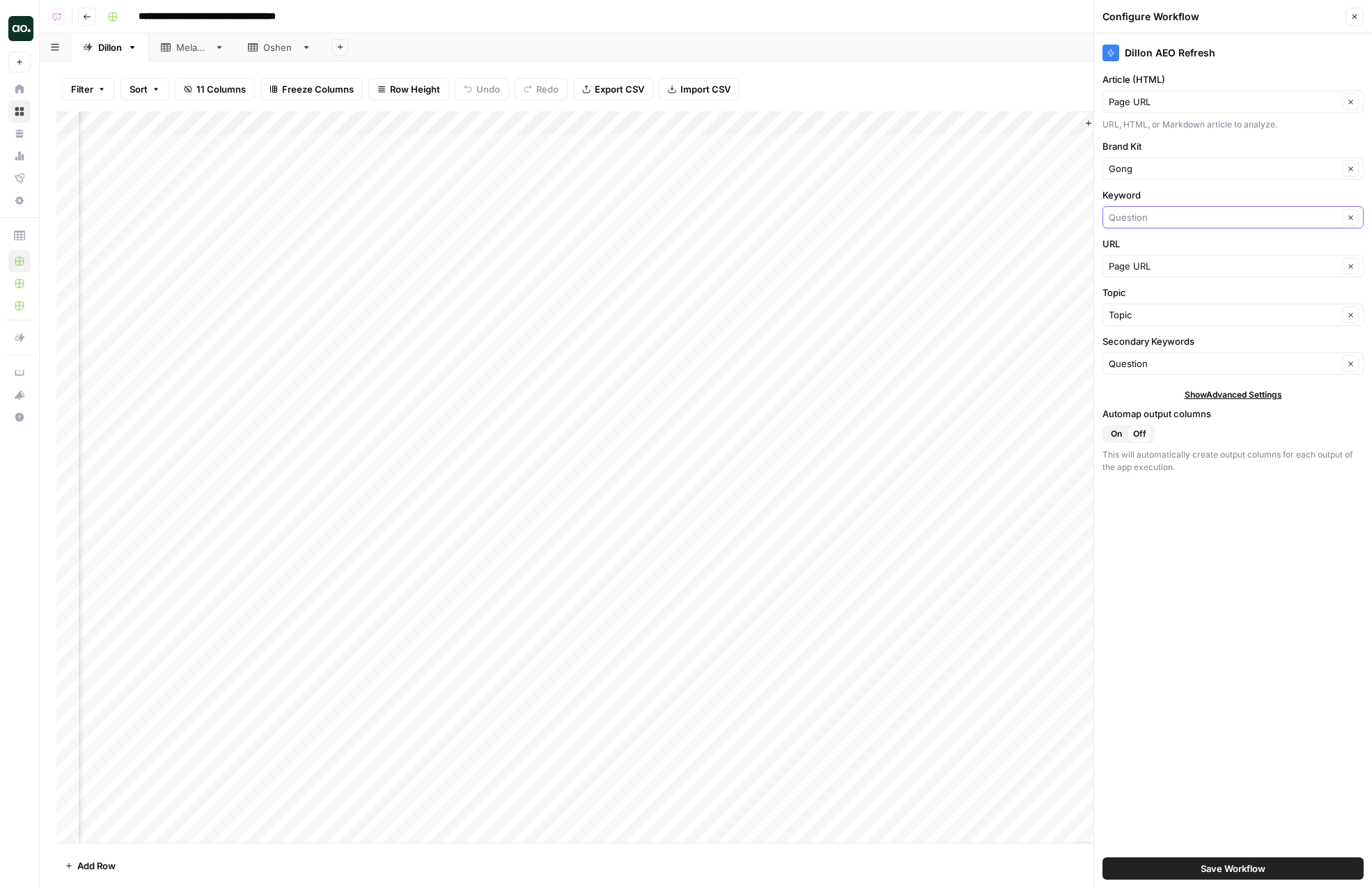 click on "Keyword" at bounding box center [1223, 217] 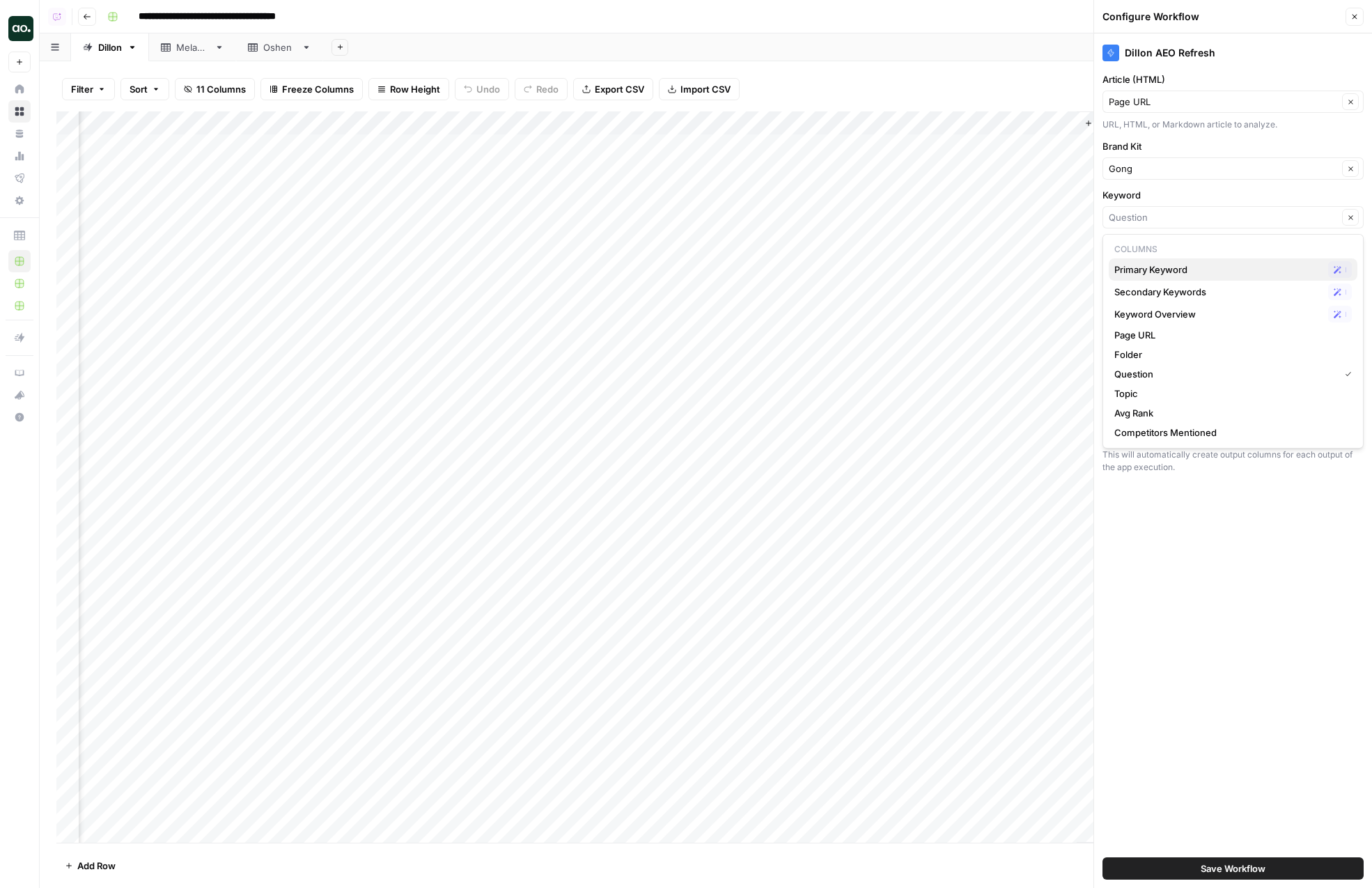 click on "Primary Keyword" at bounding box center [1218, 270] 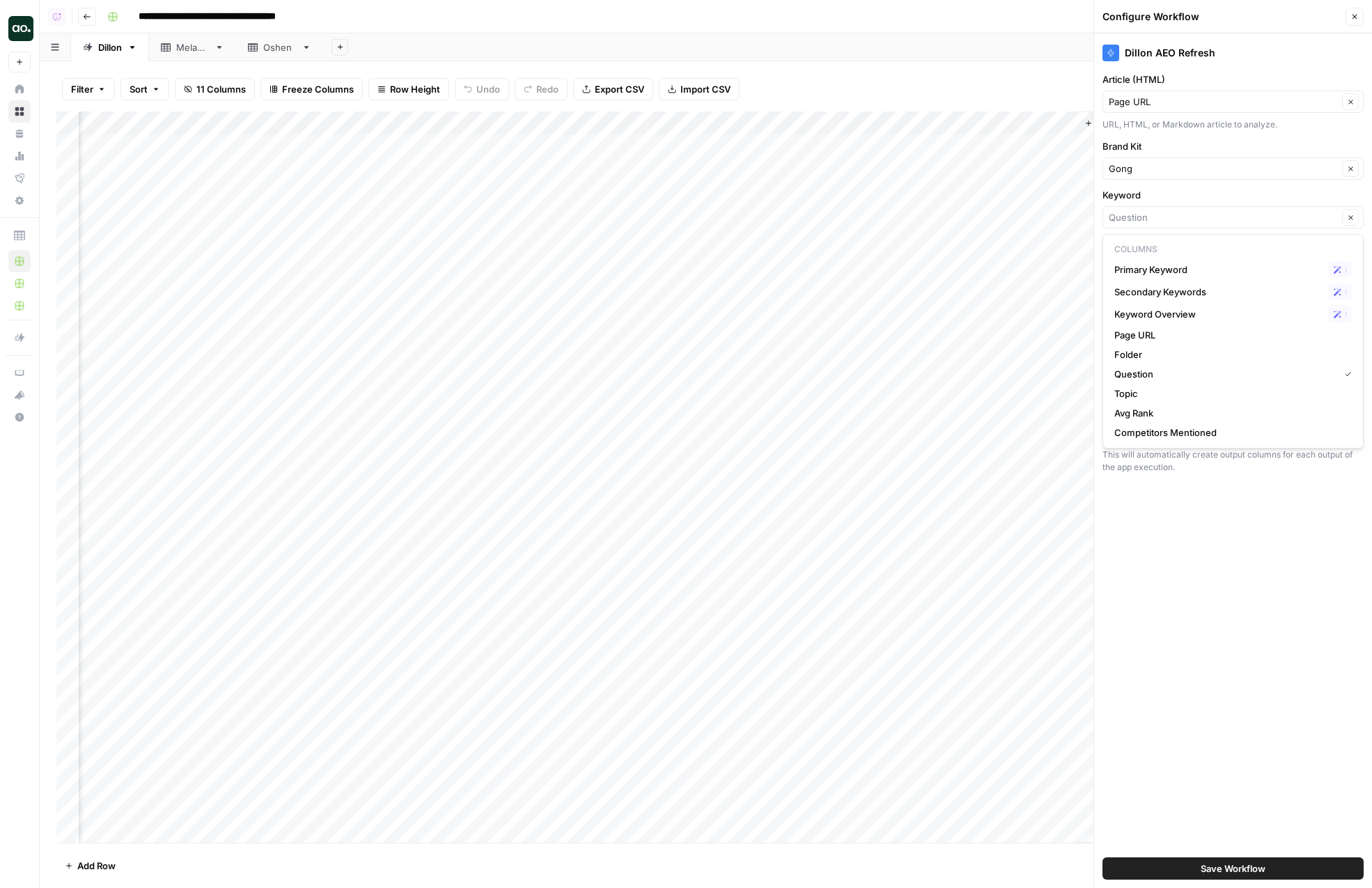type on "Primary Keyword" 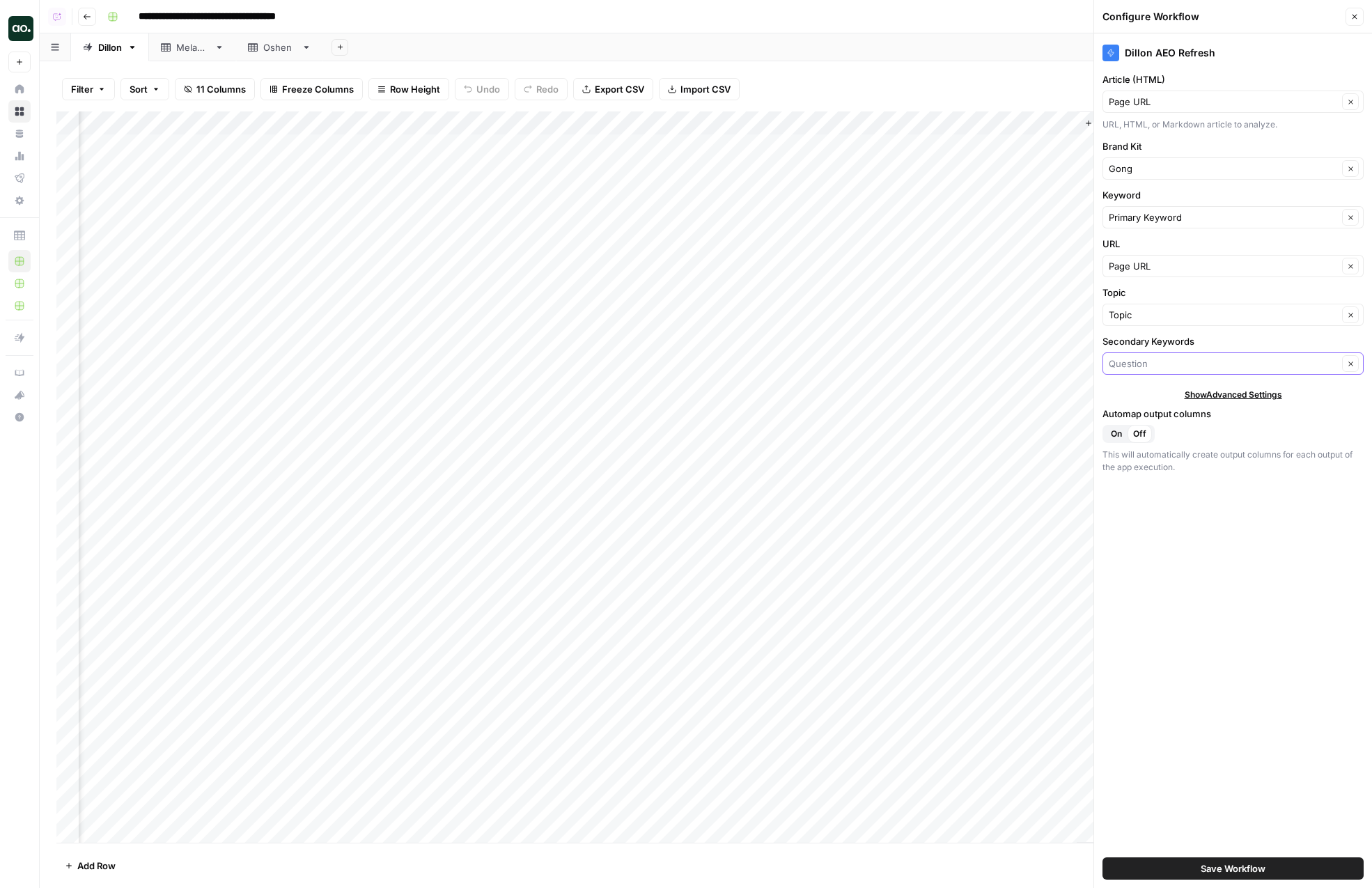 click on "Secondary Keywords" at bounding box center (1223, 364) 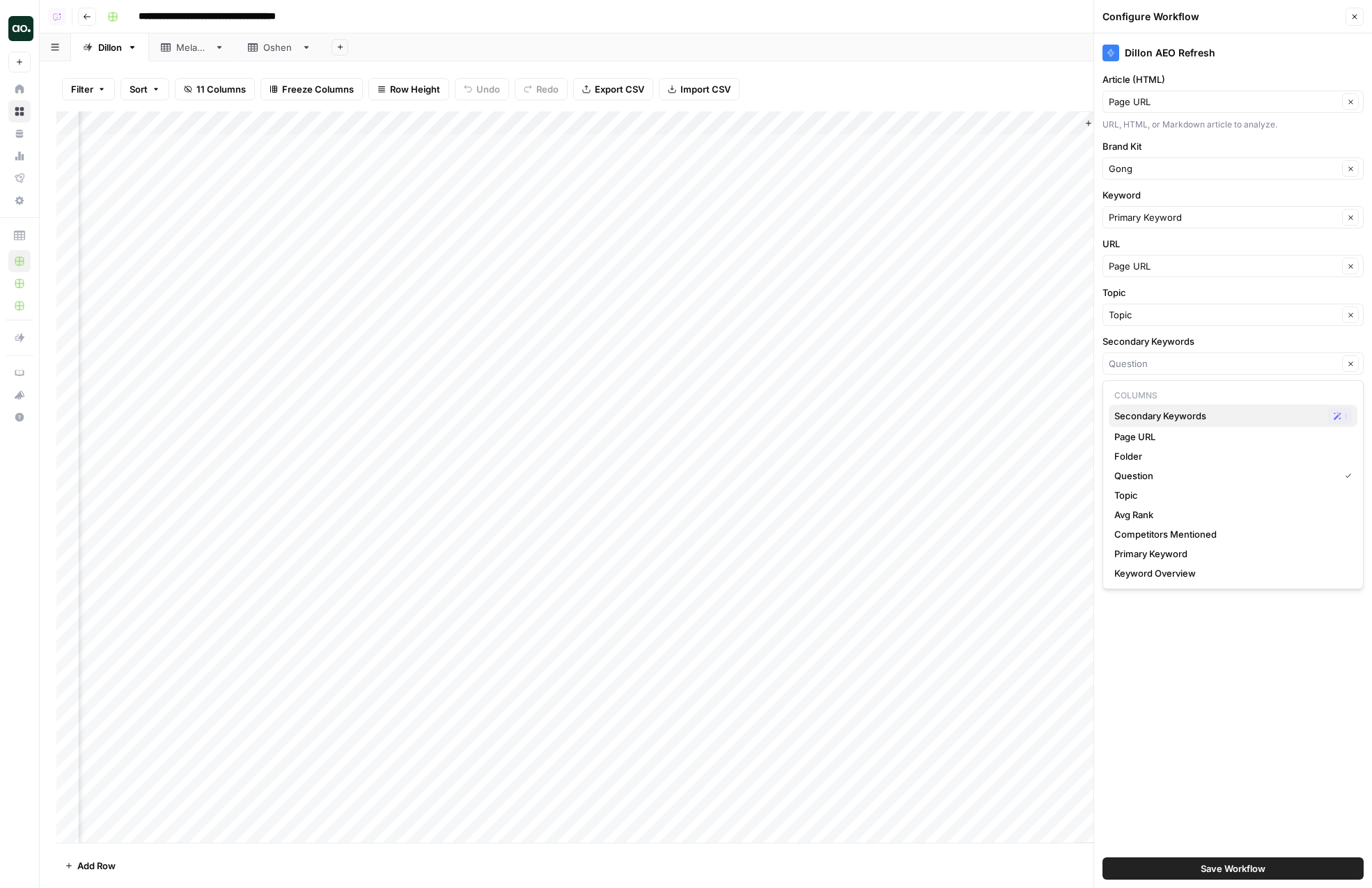 click on "Secondary Keywords" at bounding box center (1218, 416) 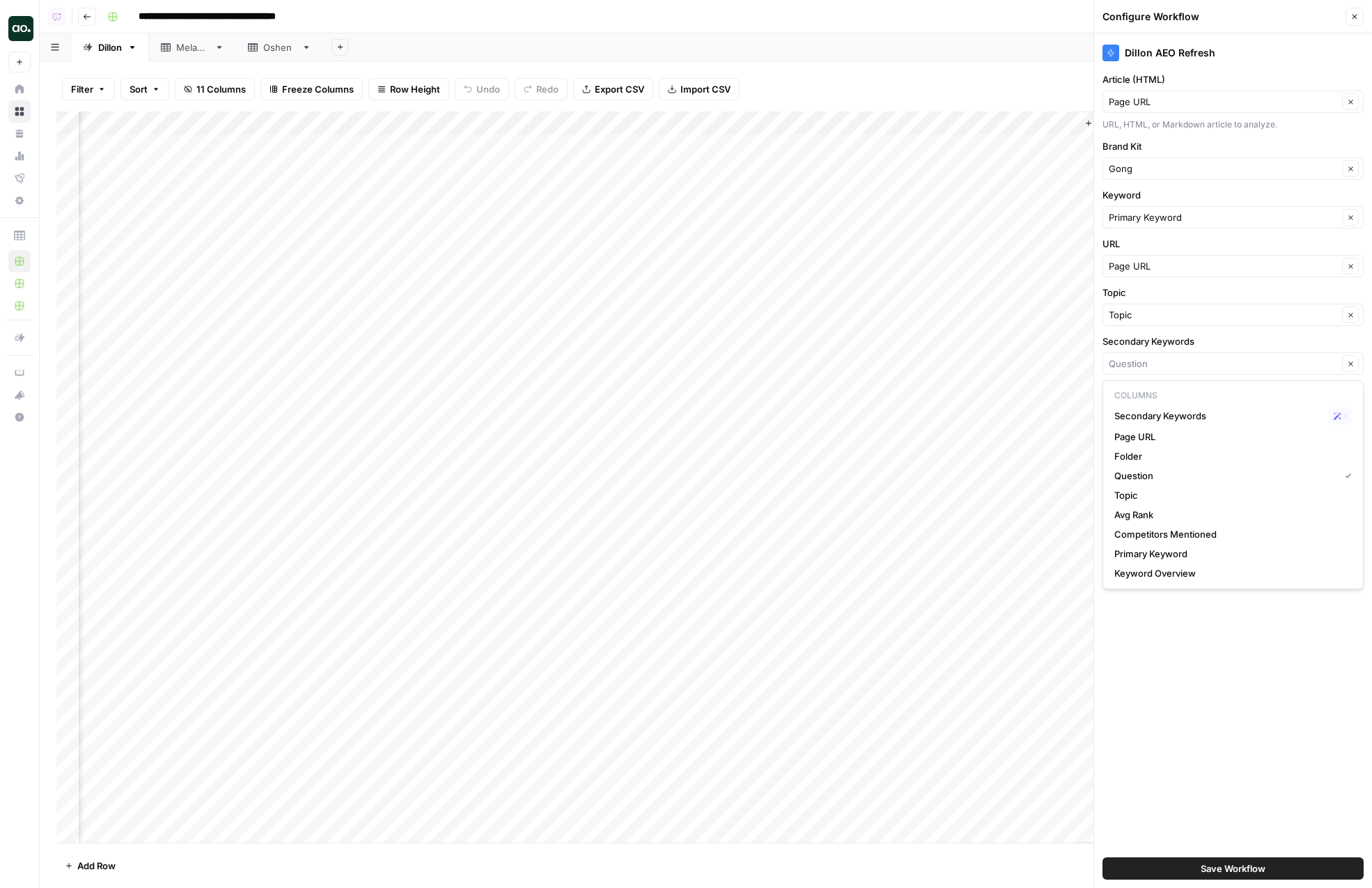 type on "Secondary Keywords" 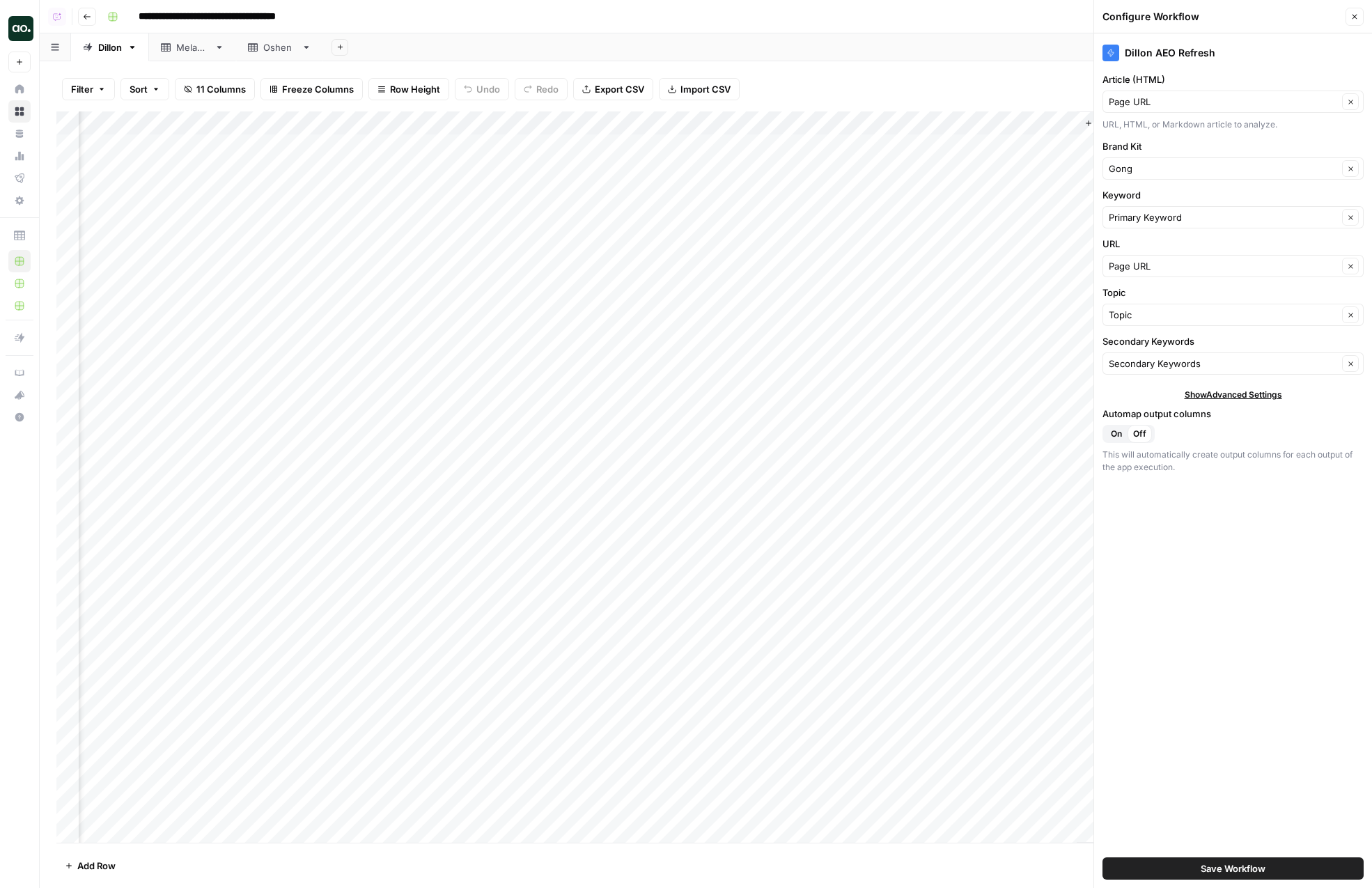 click on "Save Workflow" at bounding box center (1233, 868) 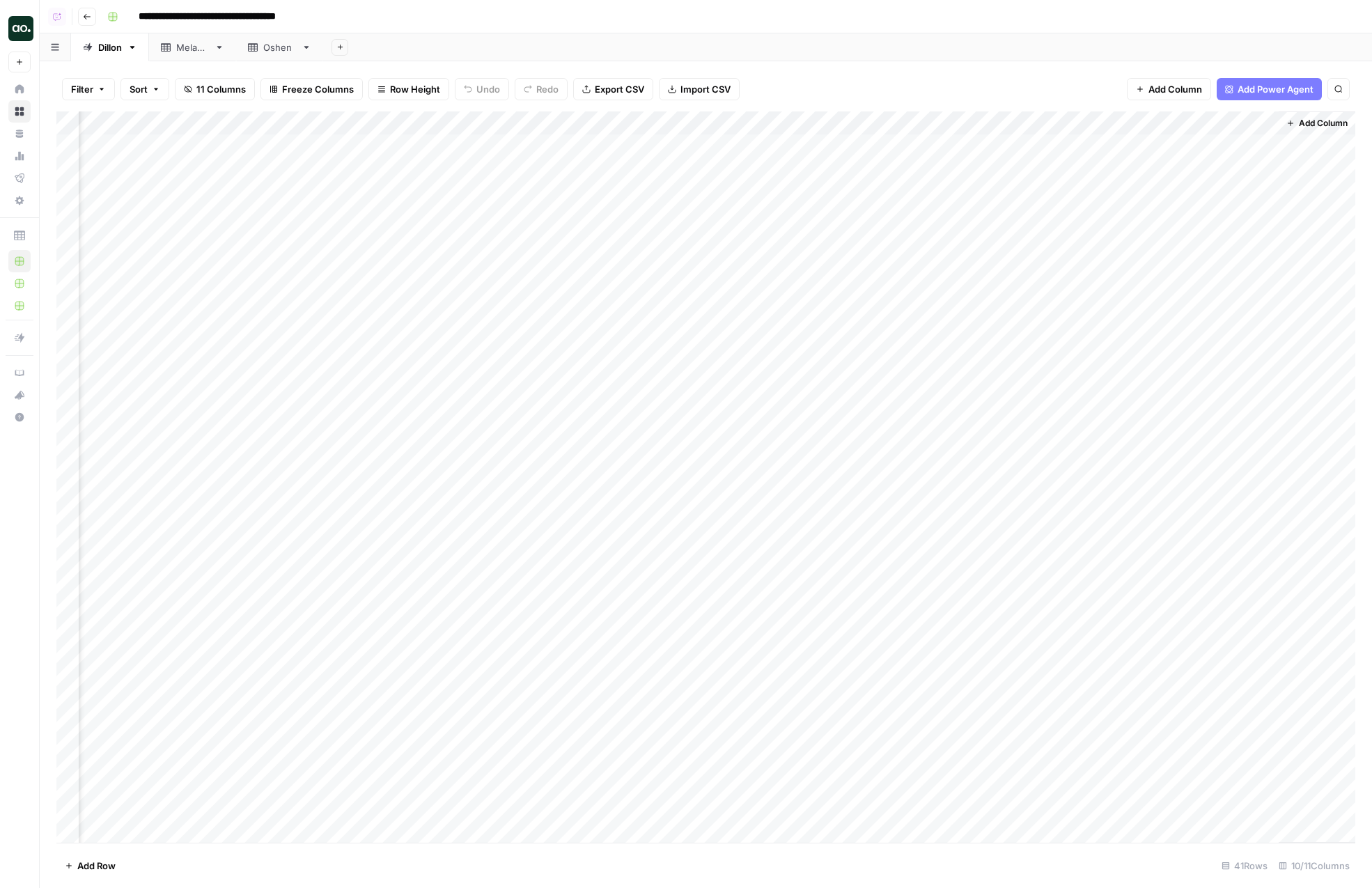 click on "Add Column" at bounding box center [706, 477] 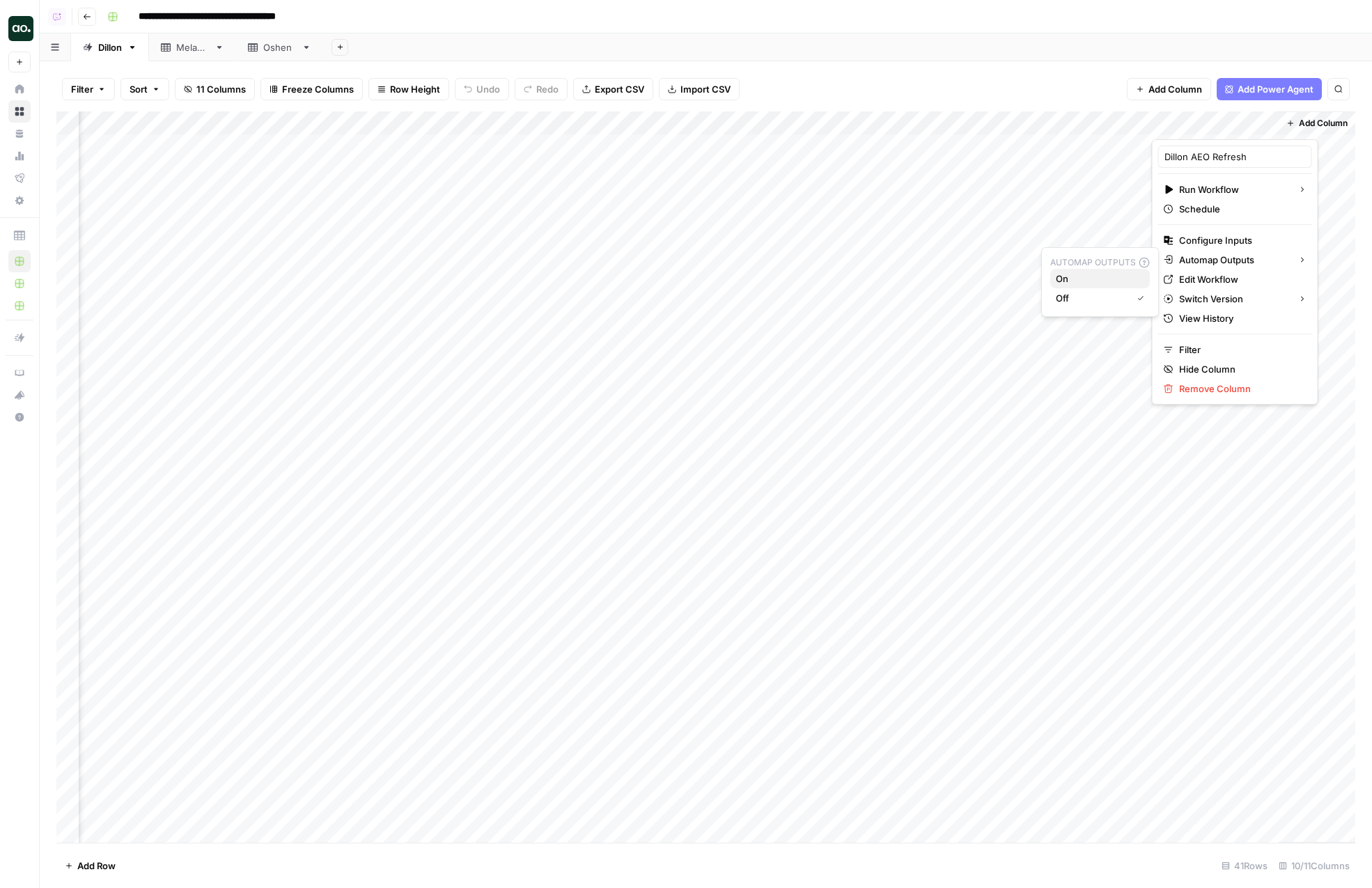 click on "On" at bounding box center [1097, 279] 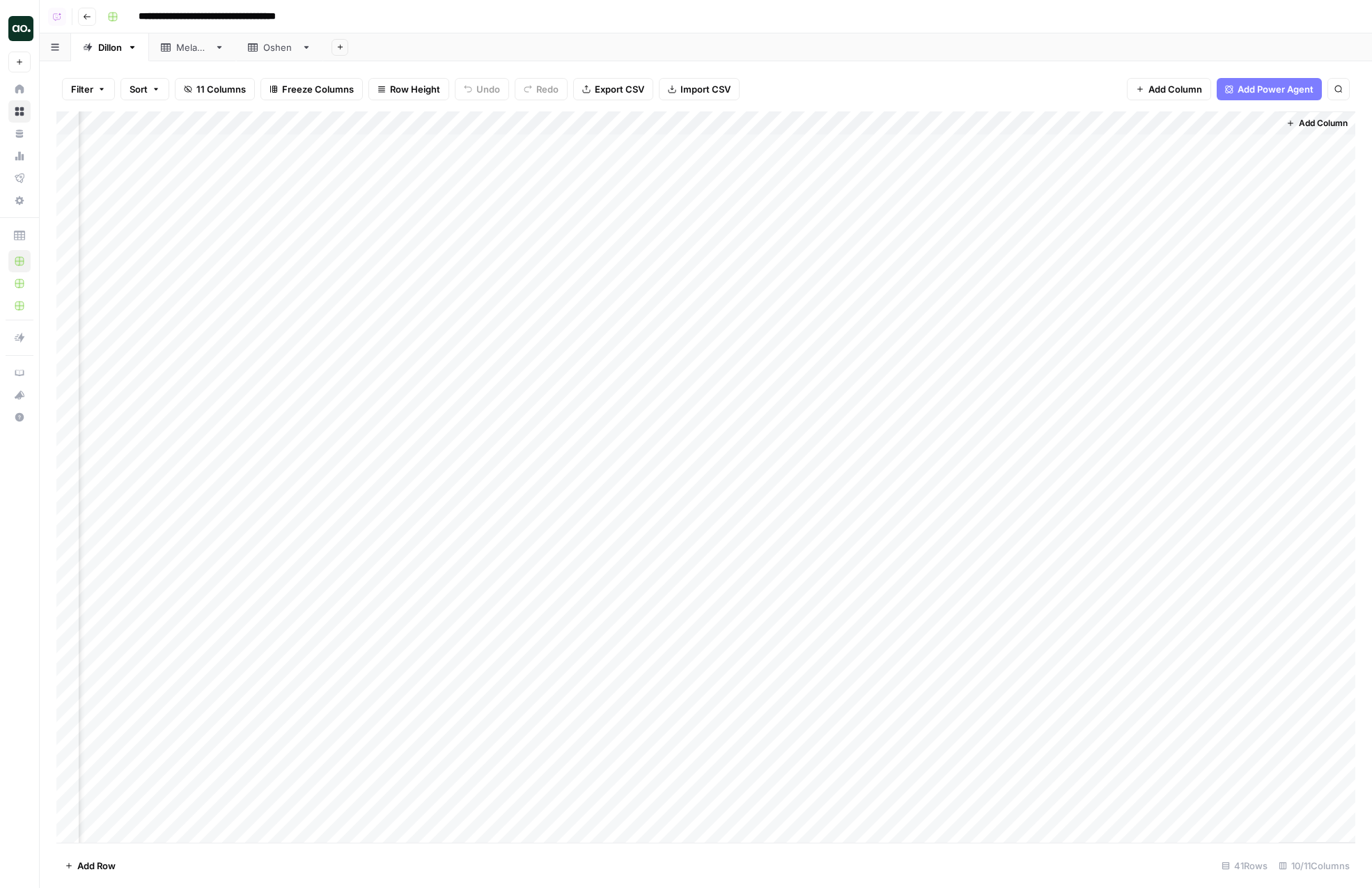 click on "Add Column" at bounding box center [706, 477] 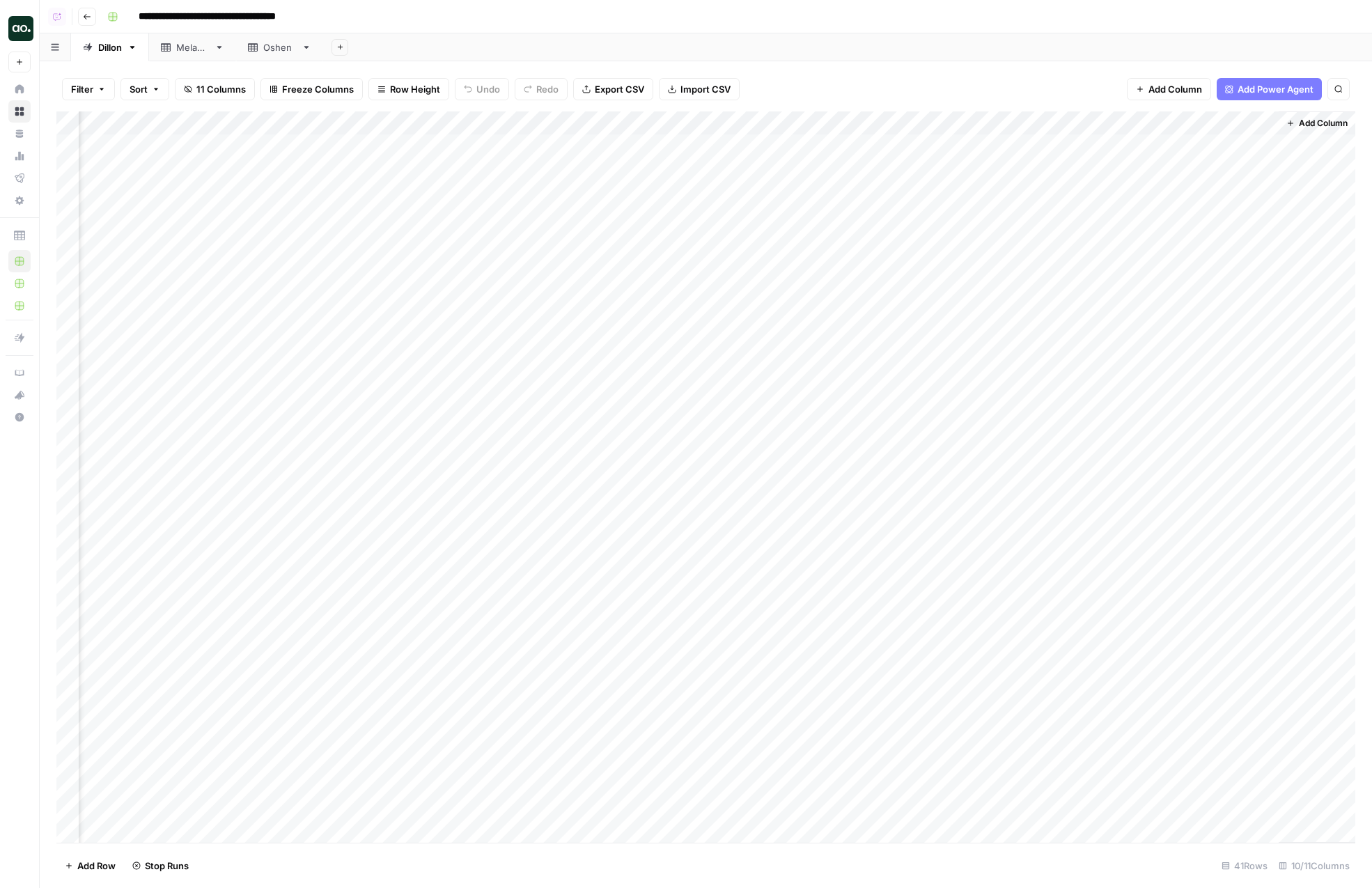 click on "Add Column" at bounding box center (706, 477) 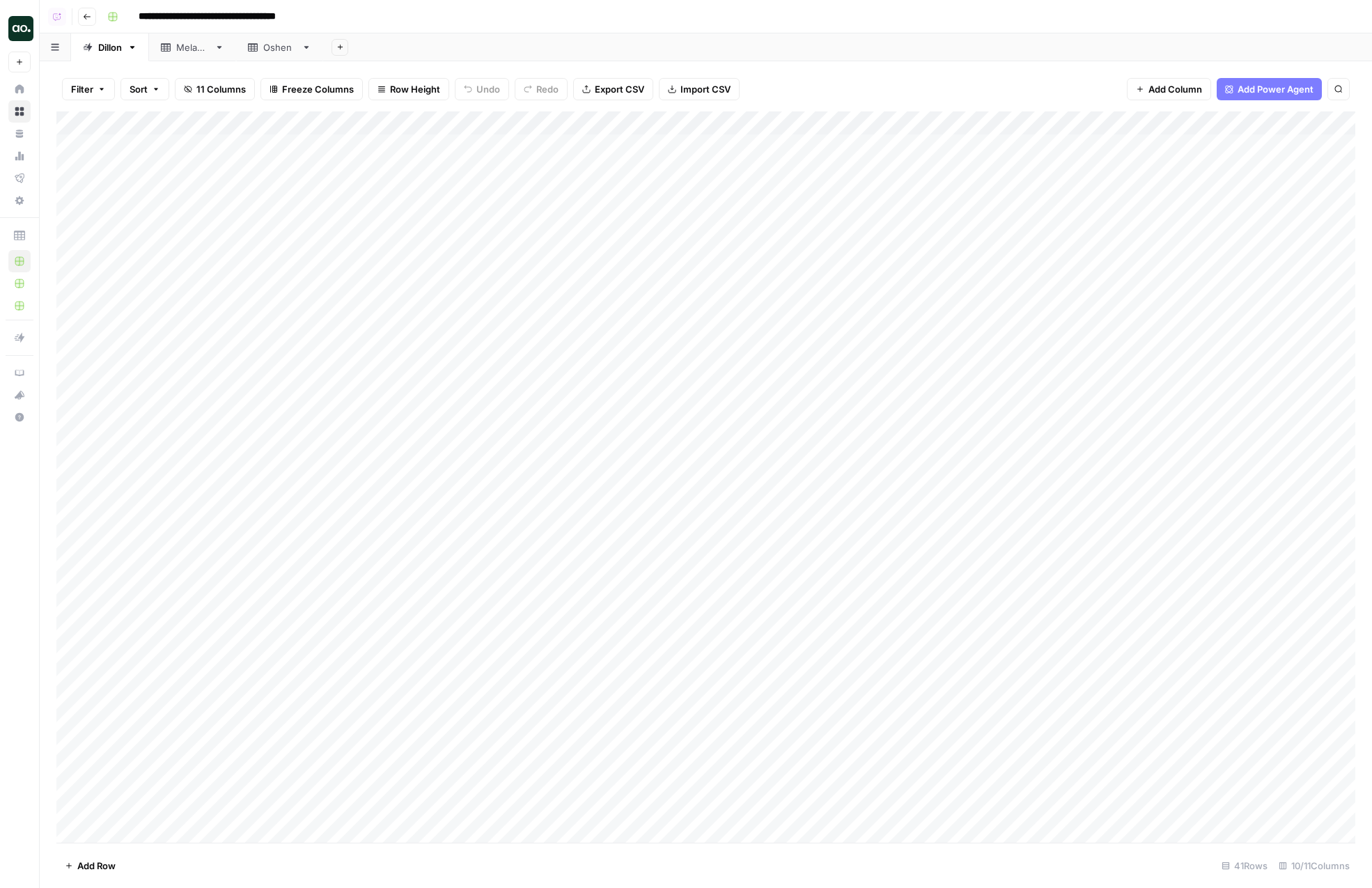 click on "Melanie" at bounding box center [192, 47] 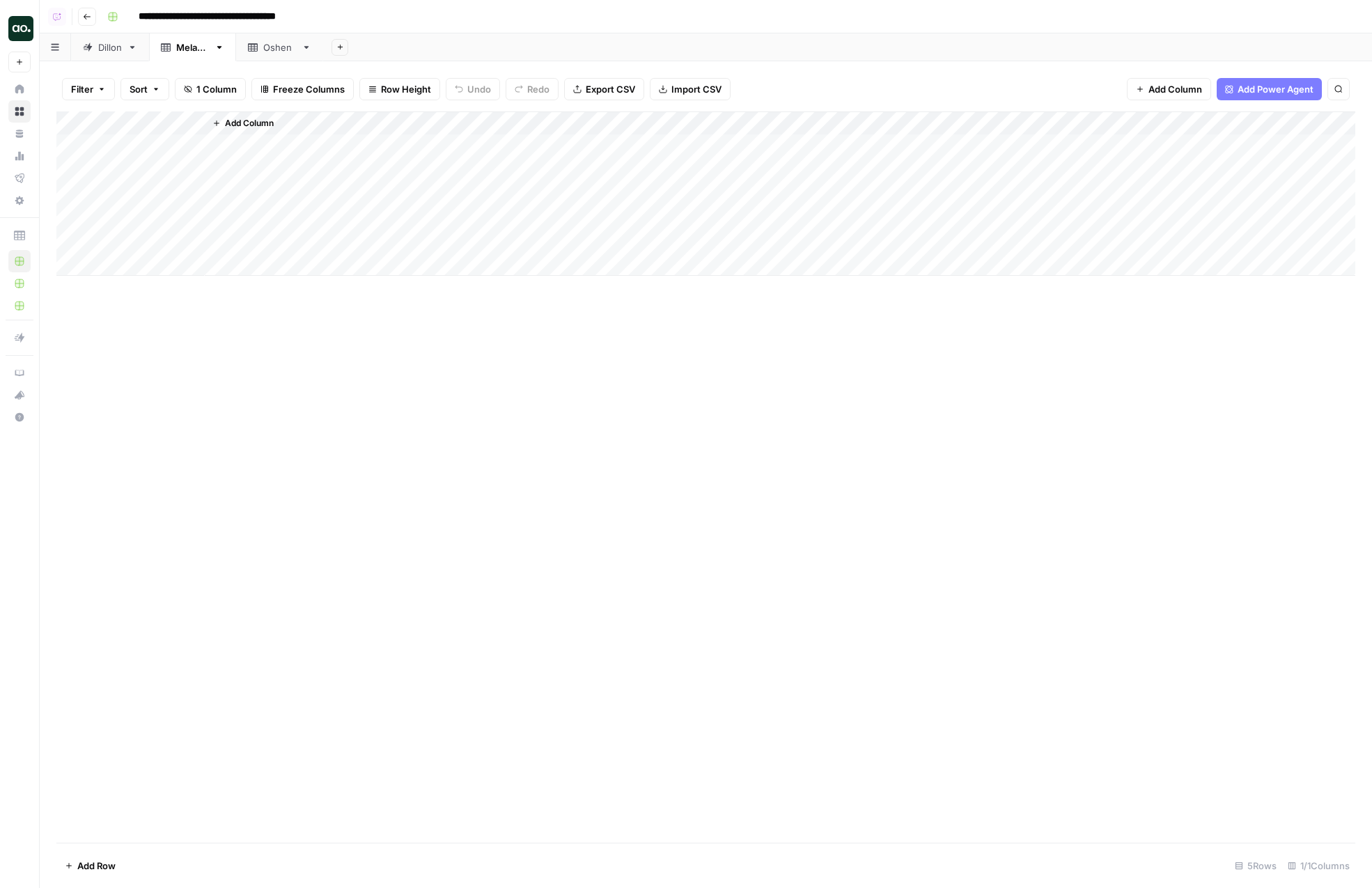 click on "Dillon" at bounding box center (110, 47) 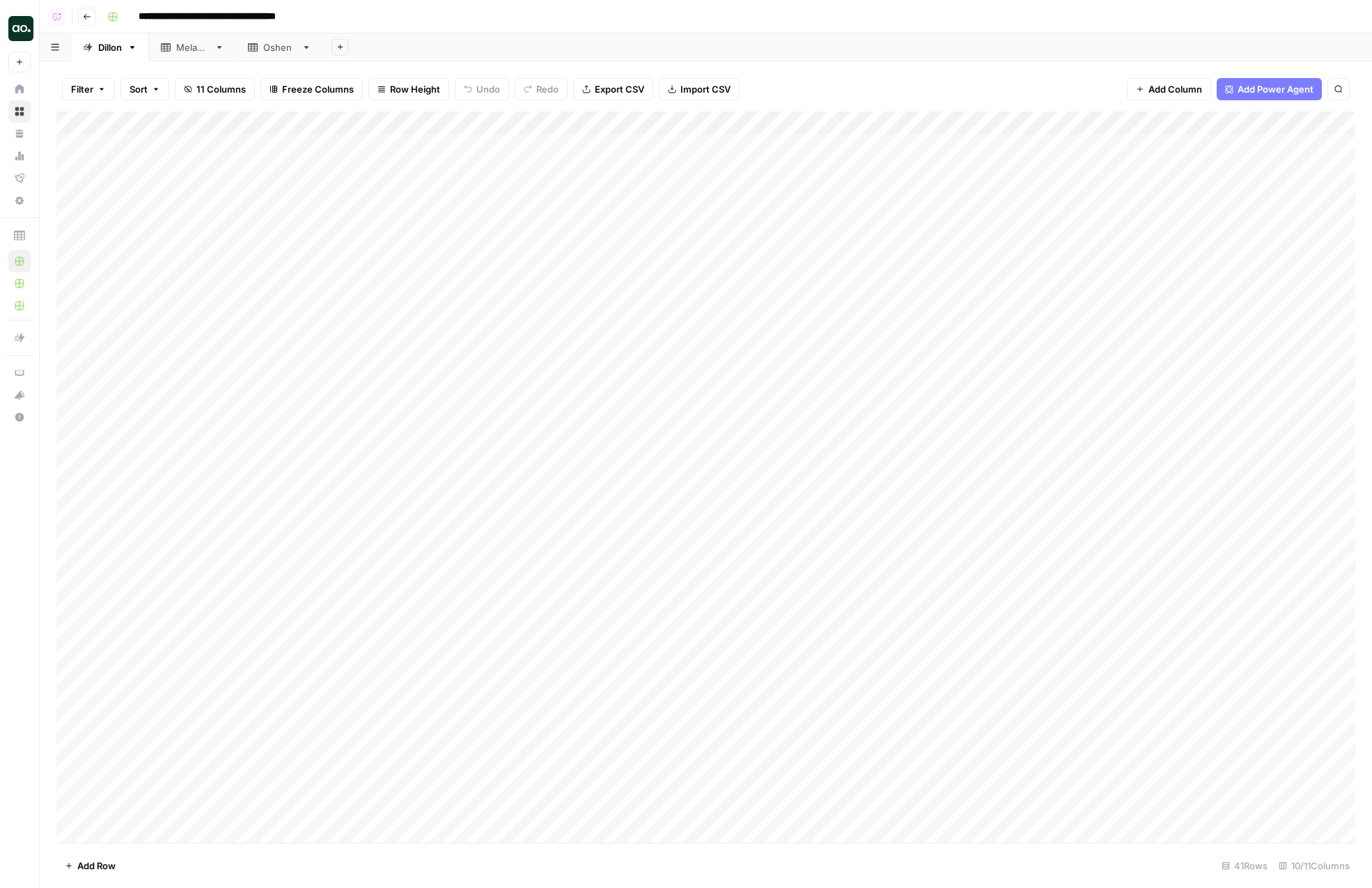 click 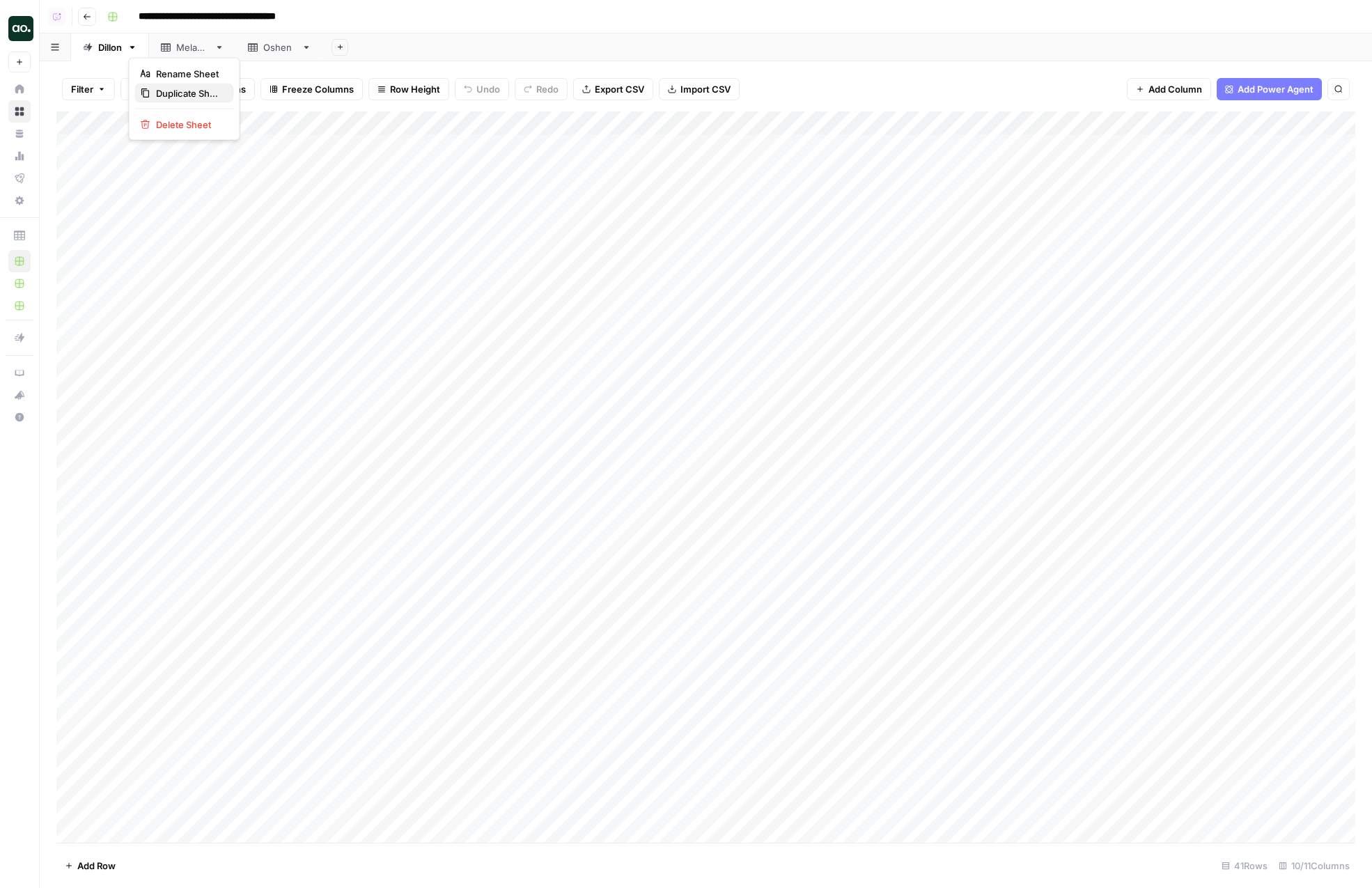 click on "Duplicate Sheet" at bounding box center (185, 93) 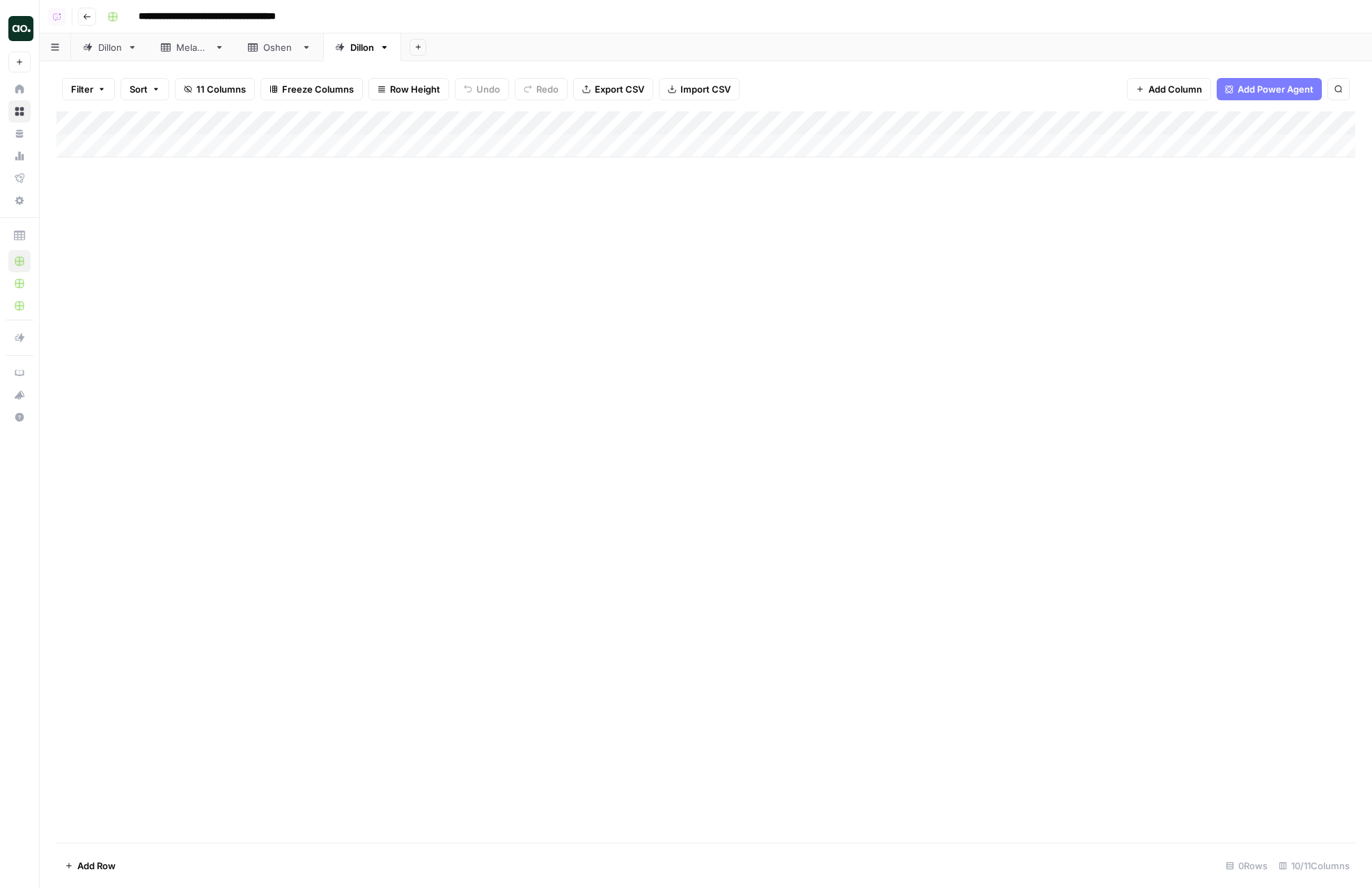 scroll, scrollTop: 0, scrollLeft: 0, axis: both 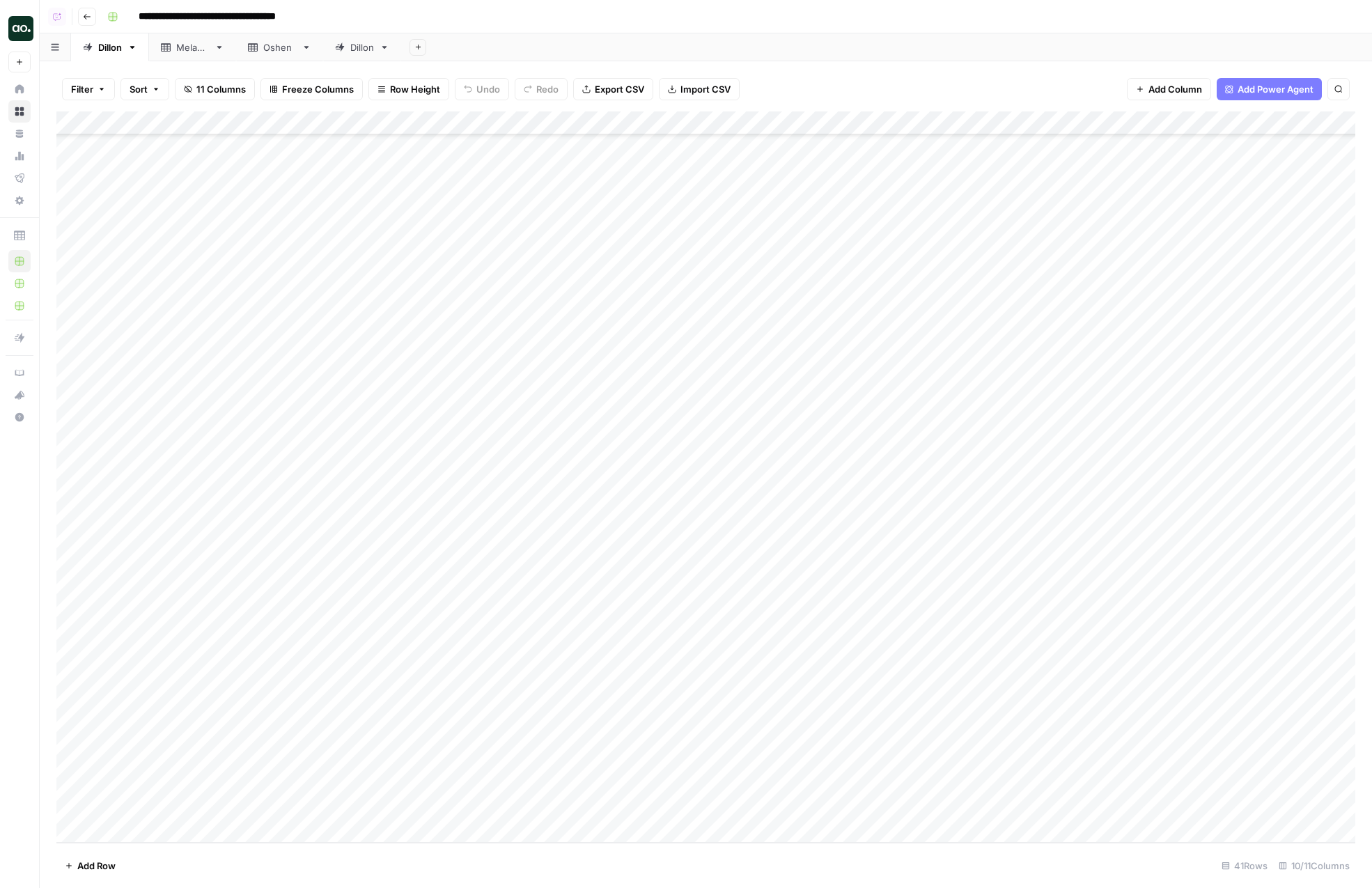 drag, startPoint x: 120, startPoint y: 167, endPoint x: 917, endPoint y: 924, distance: 1099.2079 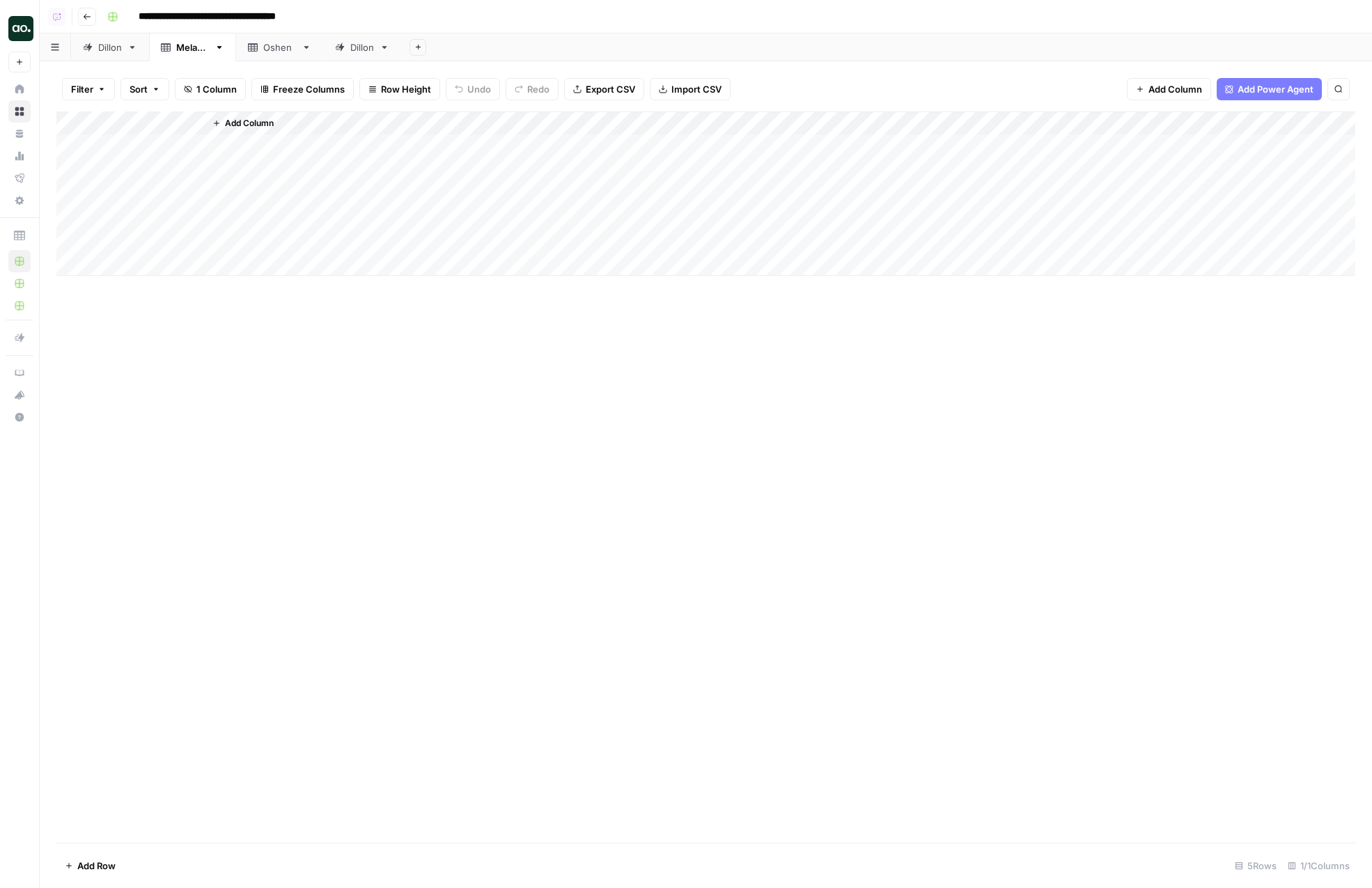 click on "Dillon" at bounding box center (362, 47) 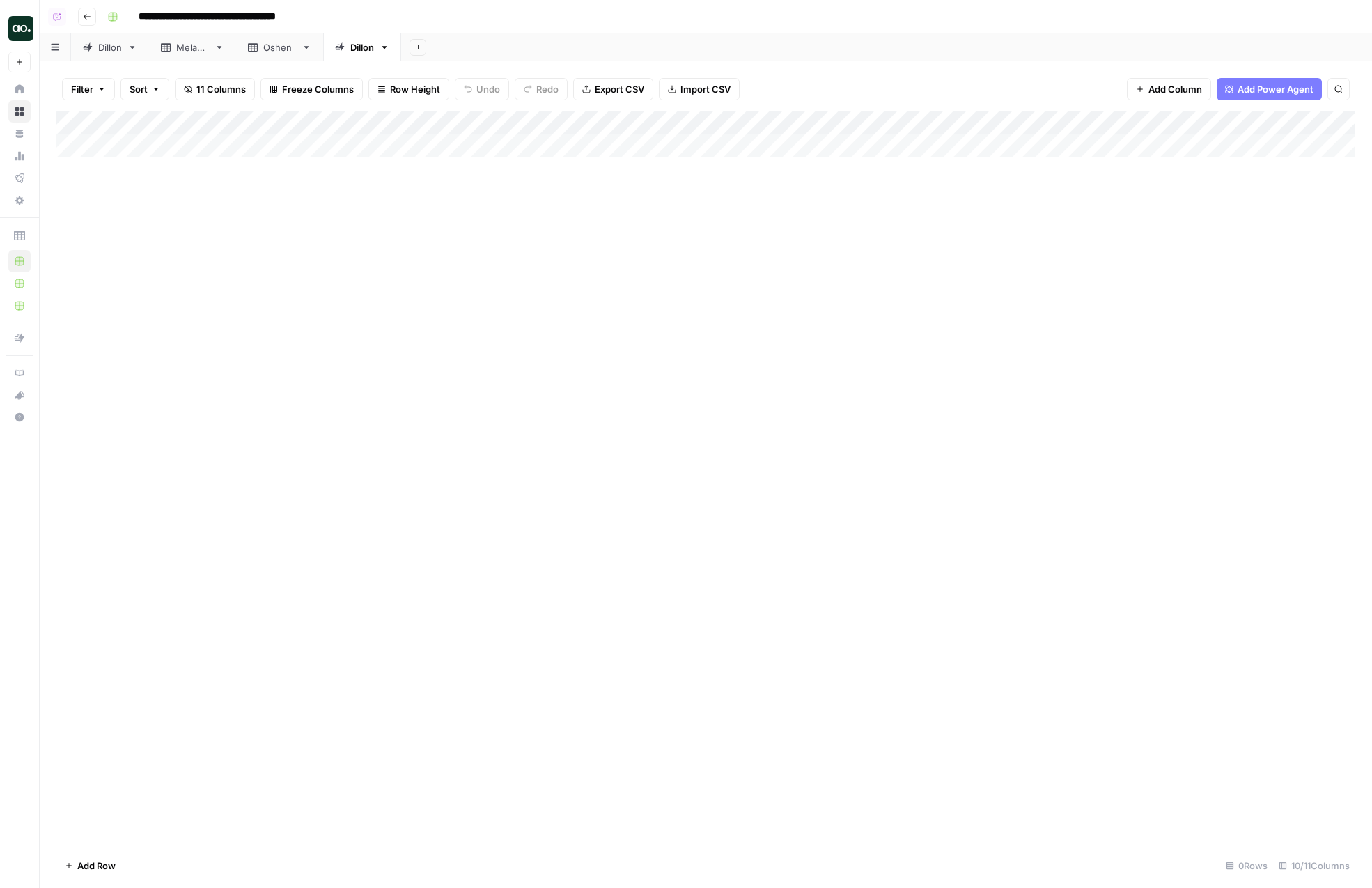 click on "Add Column" at bounding box center [706, 134] 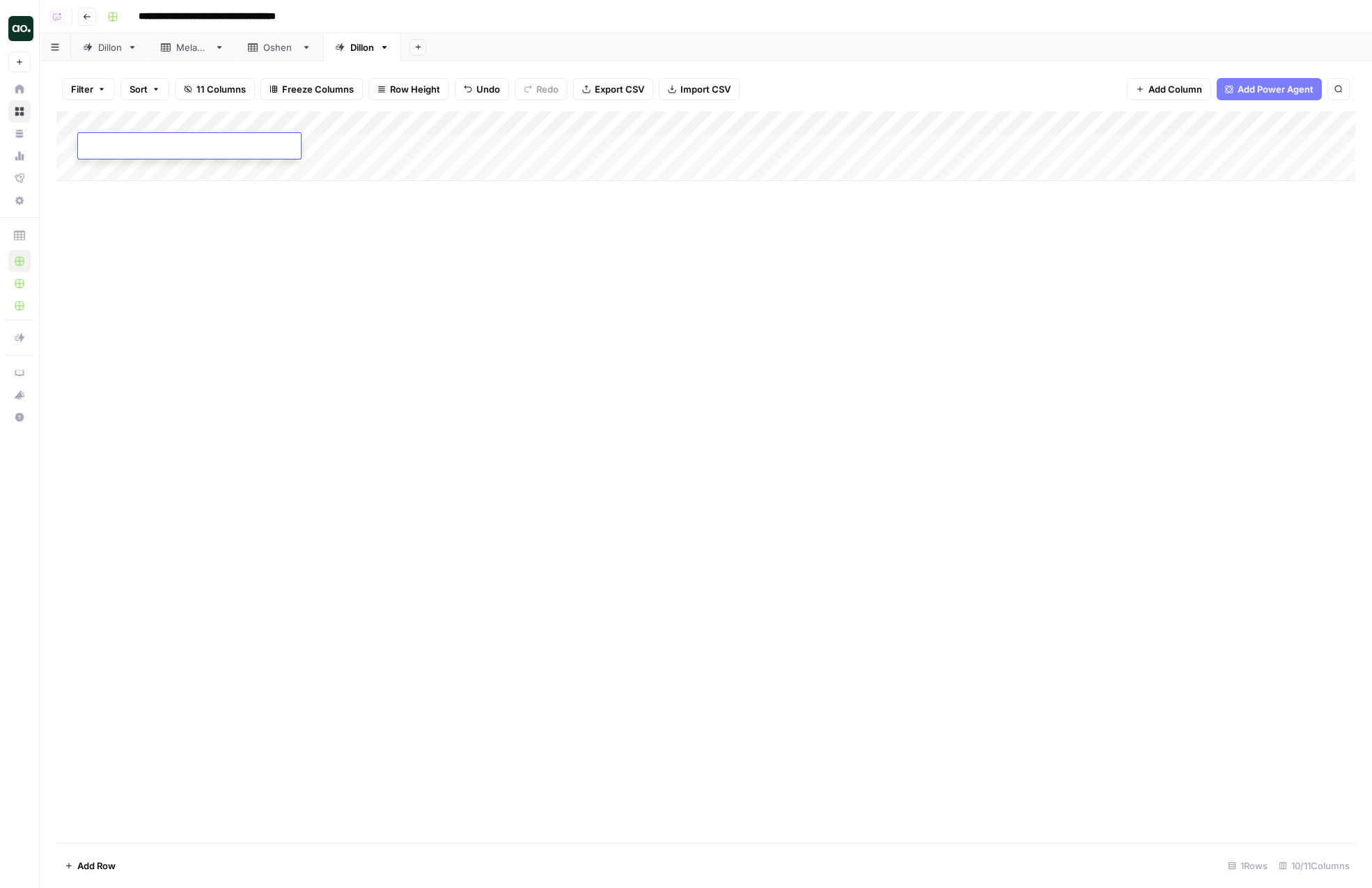 click on "Add Column" at bounding box center [706, 477] 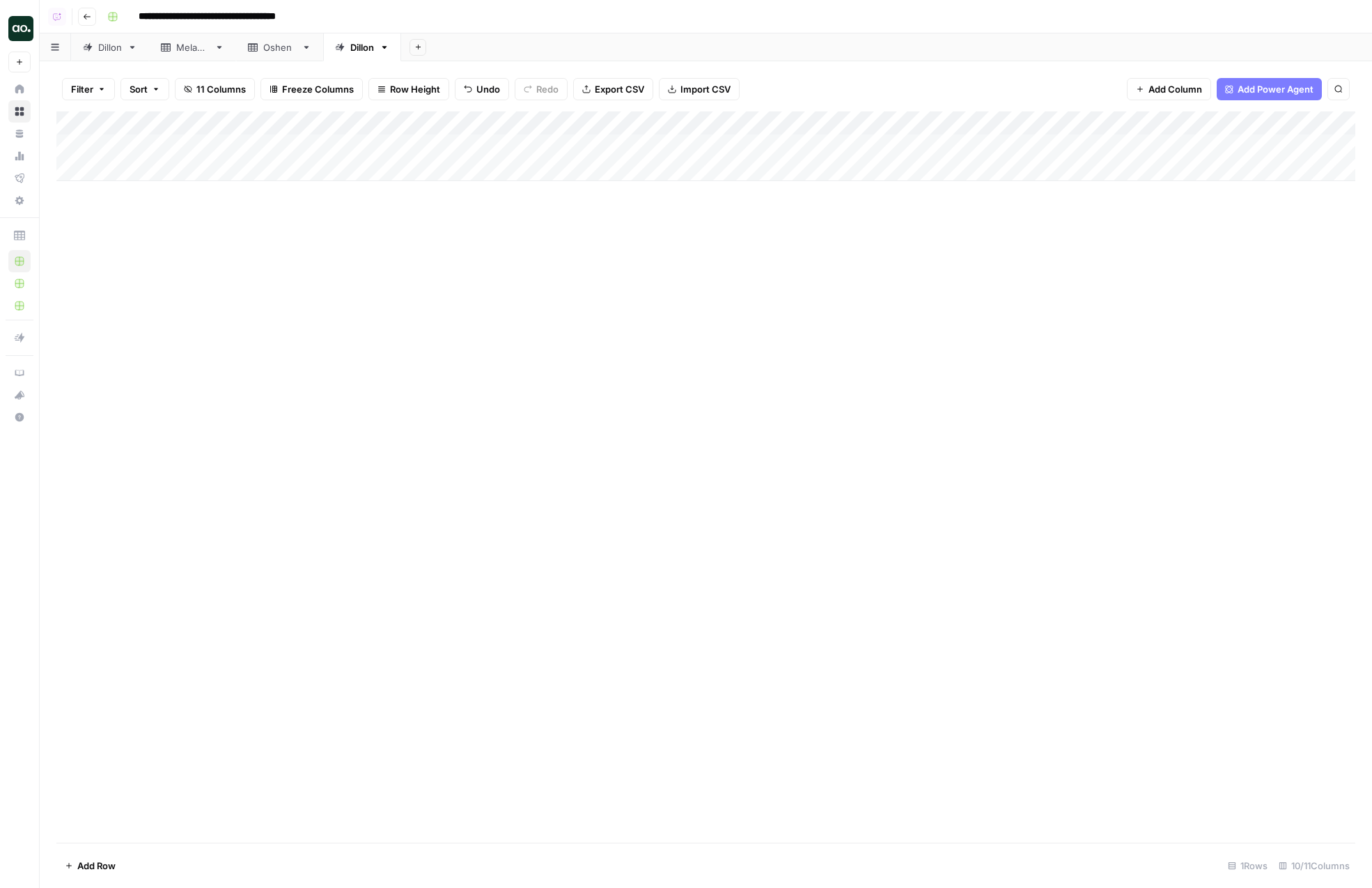click on "Add Column" at bounding box center (706, 146) 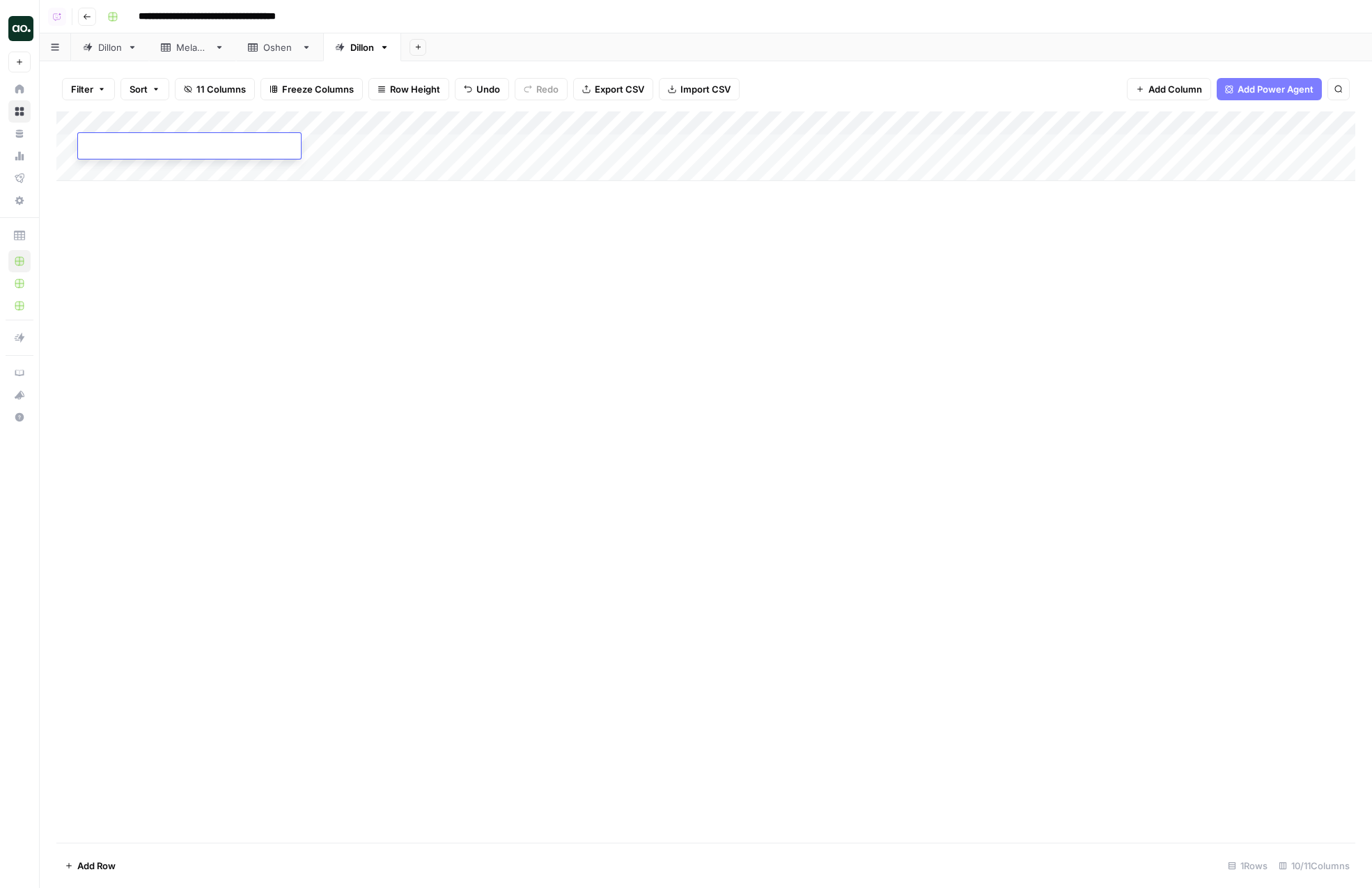 type on "**********" 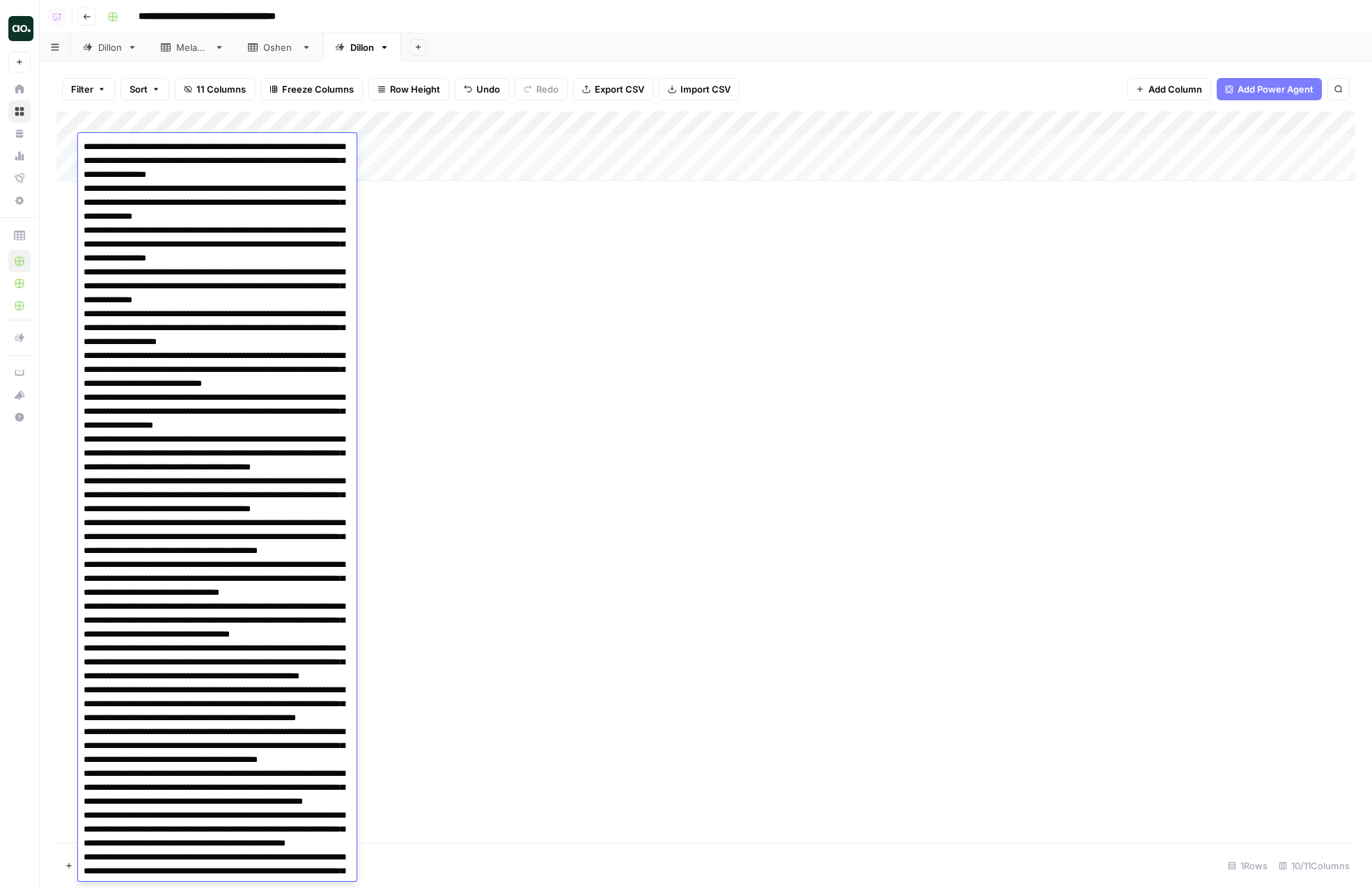 scroll, scrollTop: 1277, scrollLeft: 0, axis: vertical 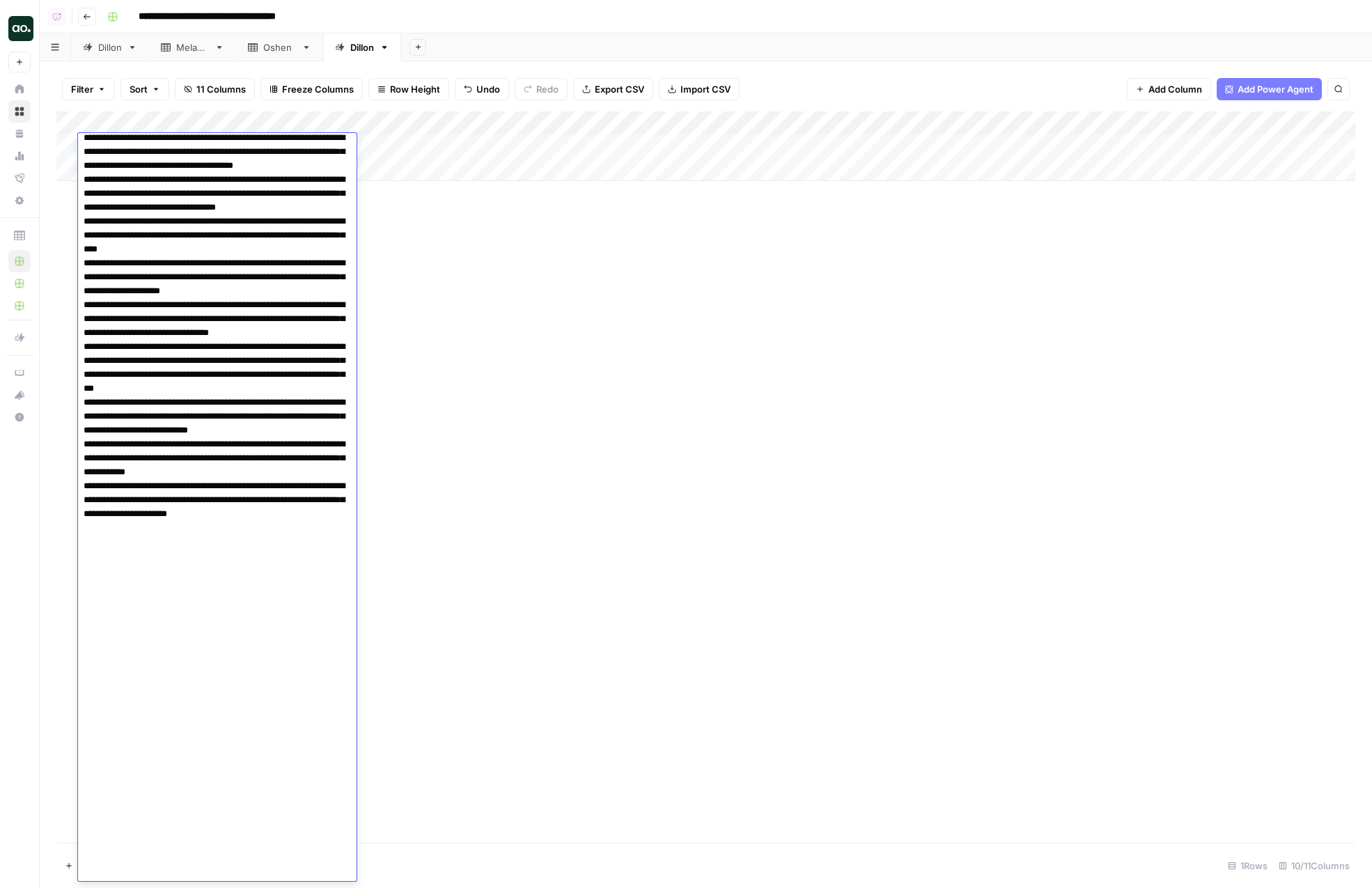 type 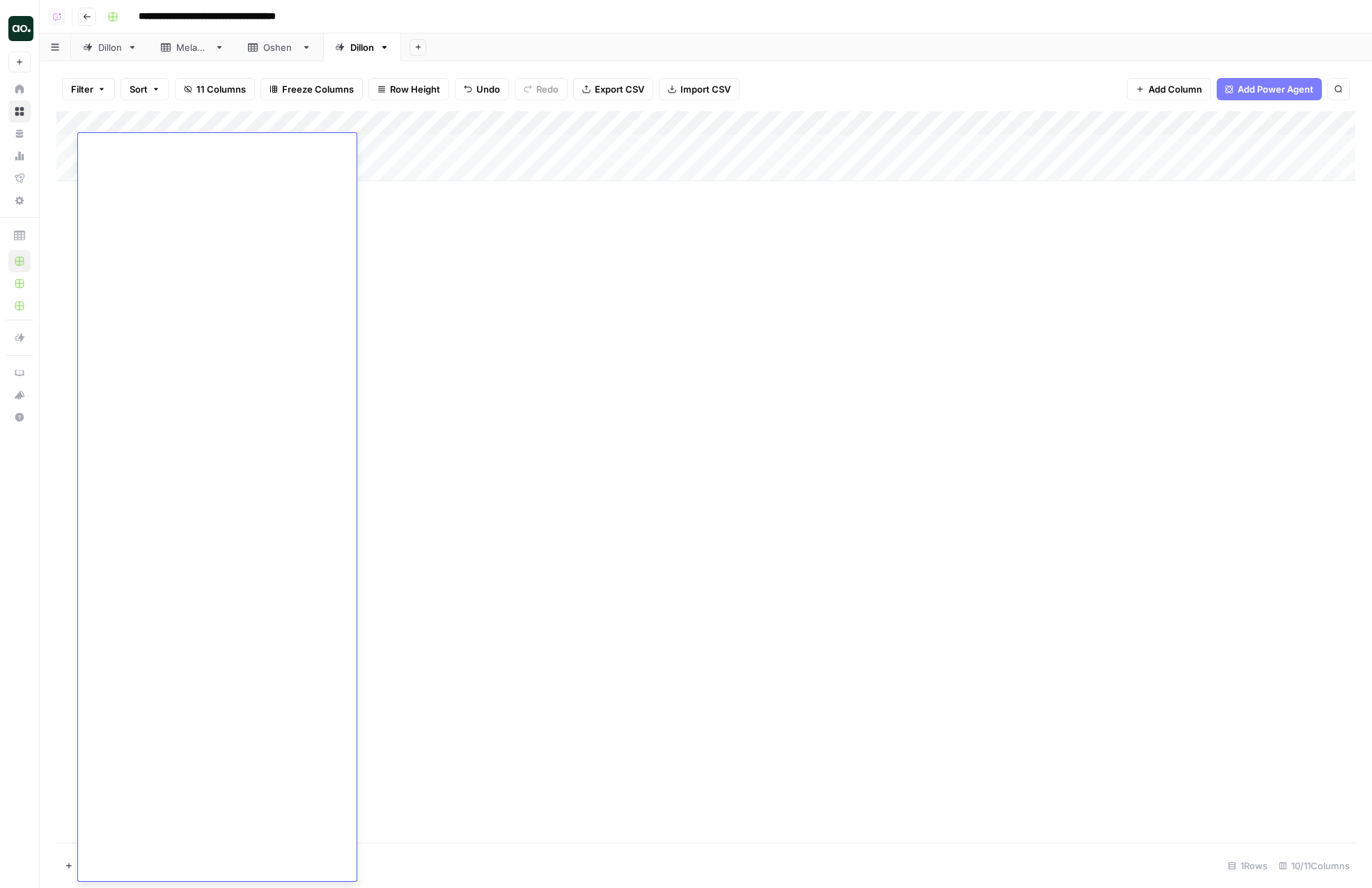 scroll, scrollTop: 0, scrollLeft: 0, axis: both 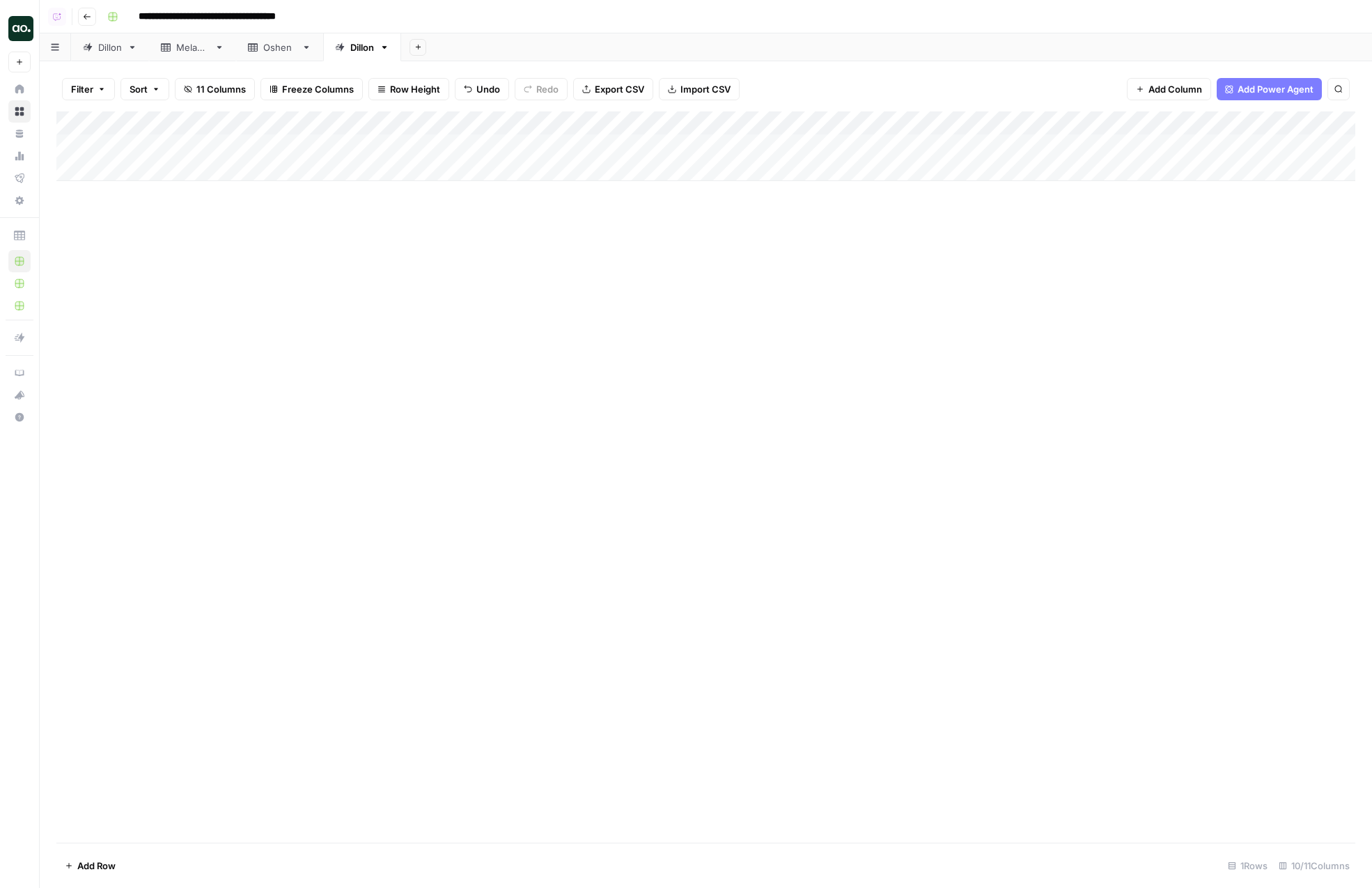 click on "Add Column" at bounding box center (706, 477) 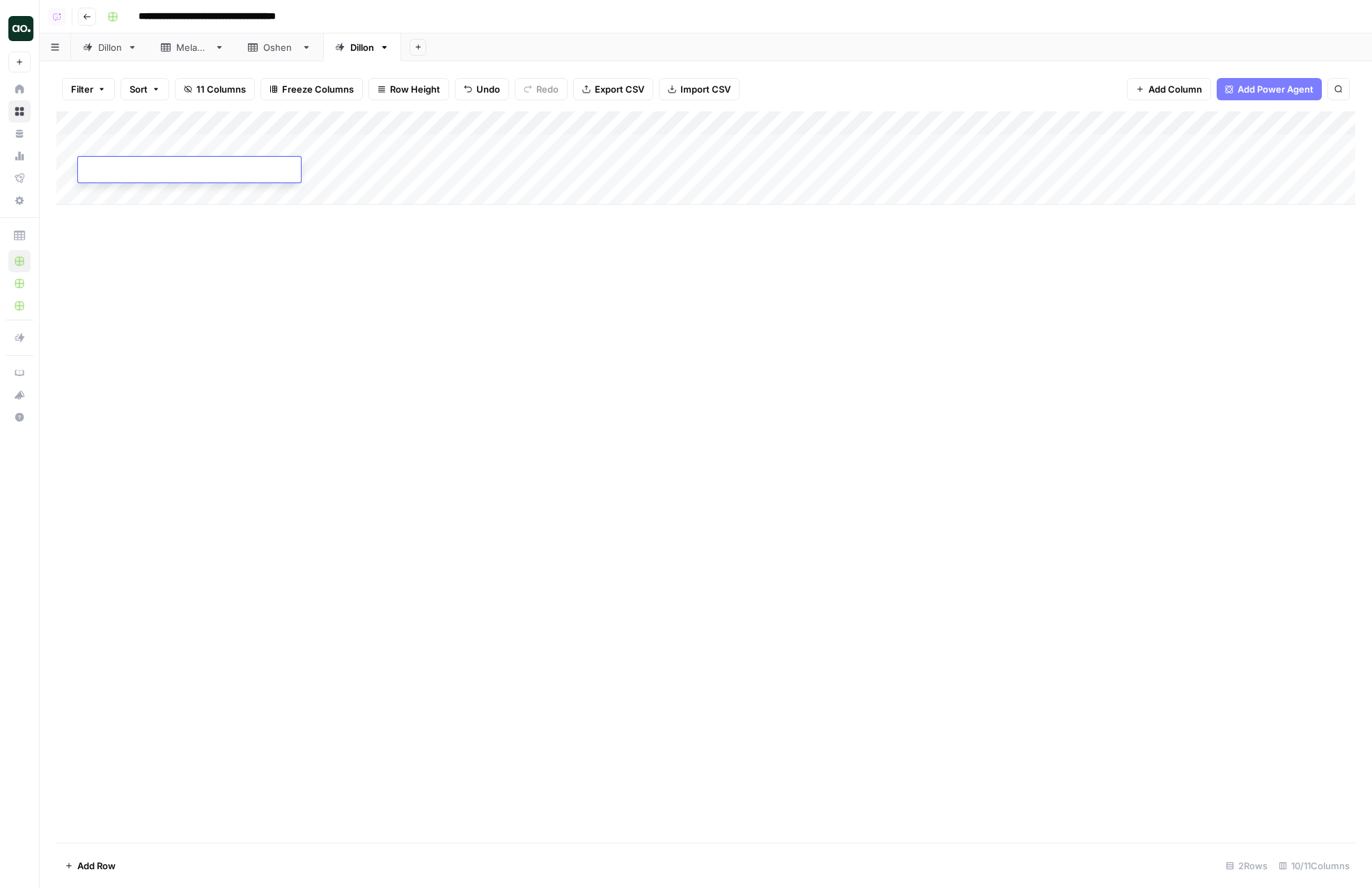 click on "Add Column" at bounding box center (706, 158) 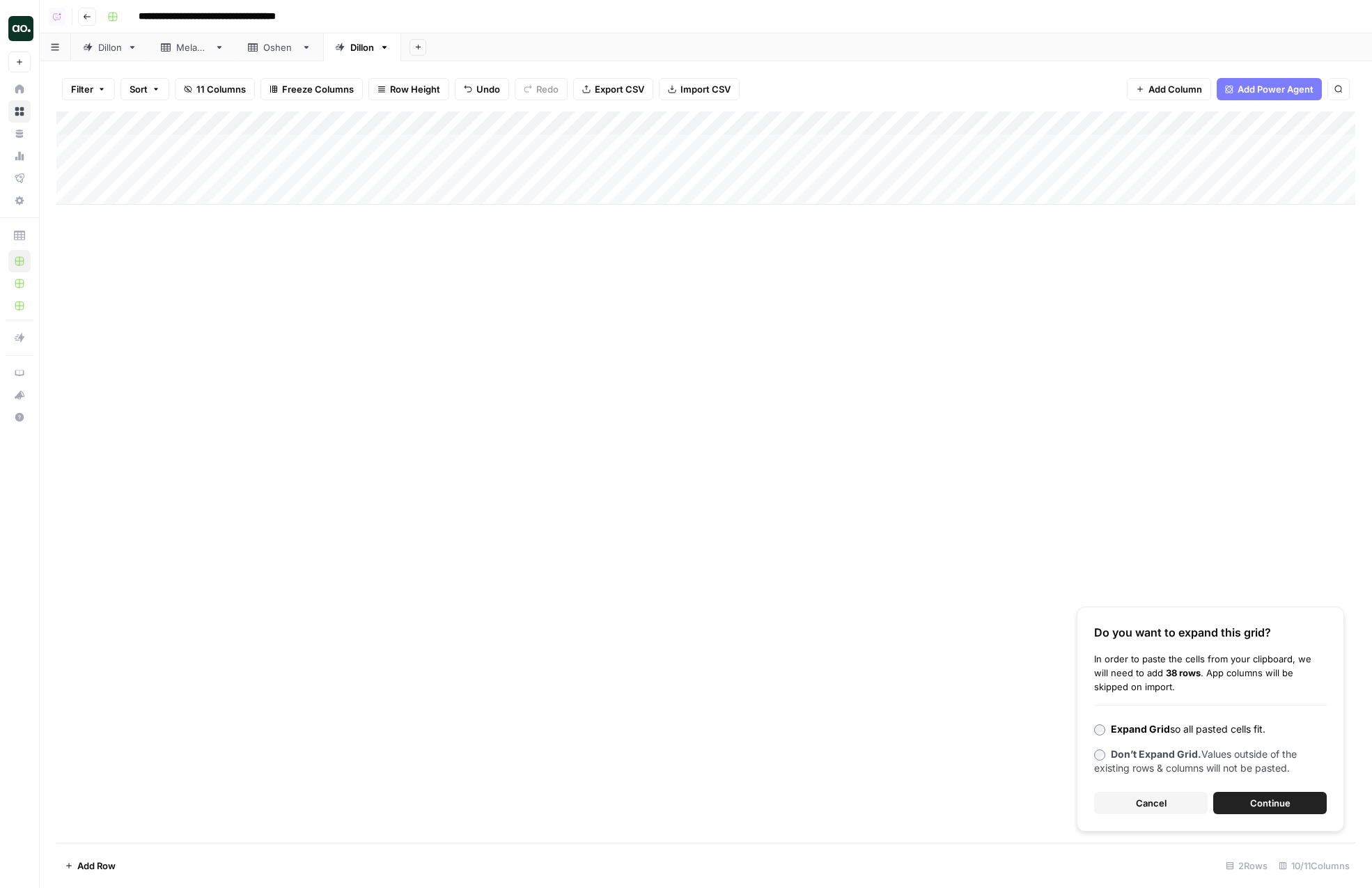 click on "Continue" at bounding box center (1270, 803) 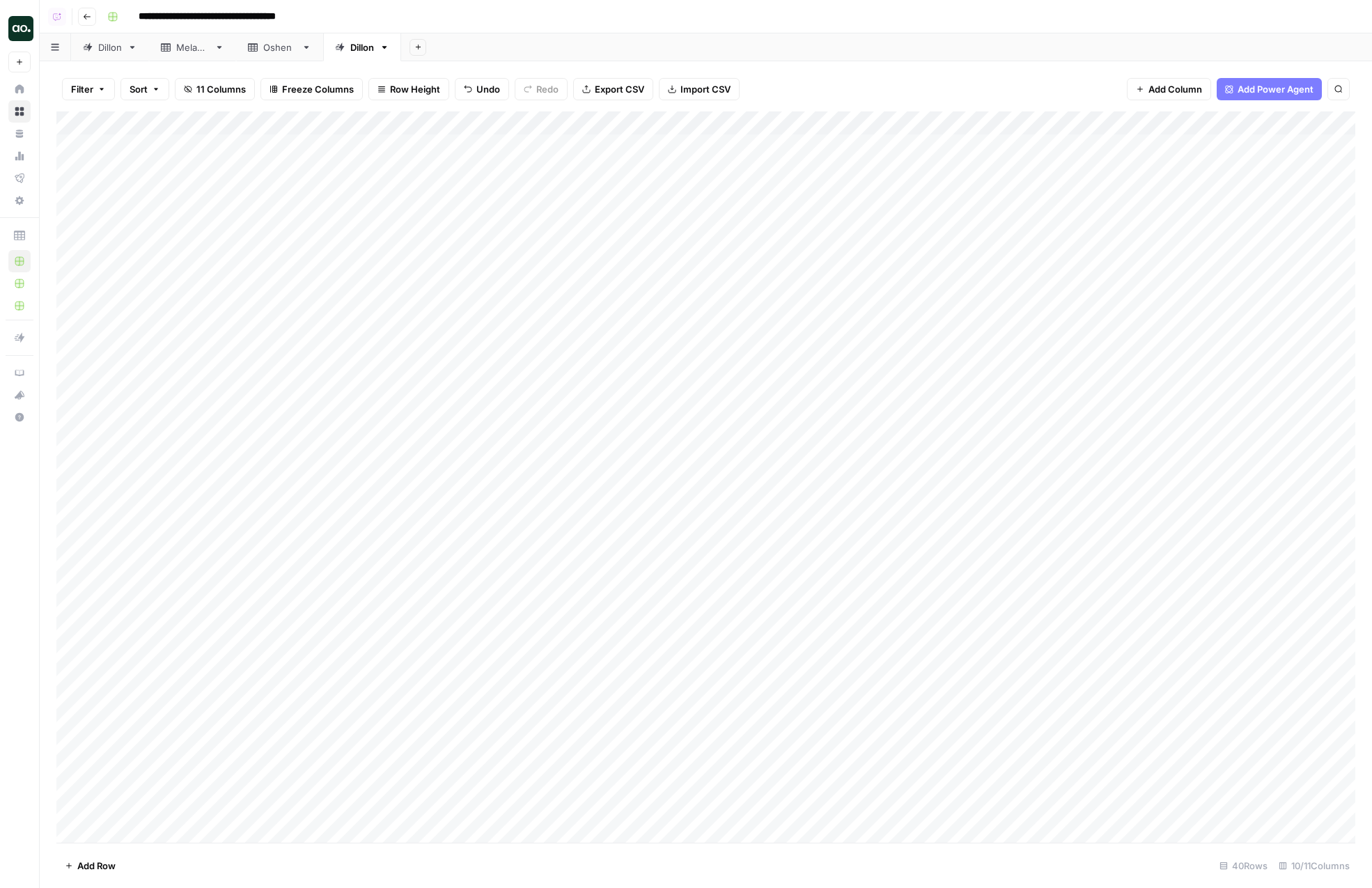 click on "Add Column" at bounding box center [706, 477] 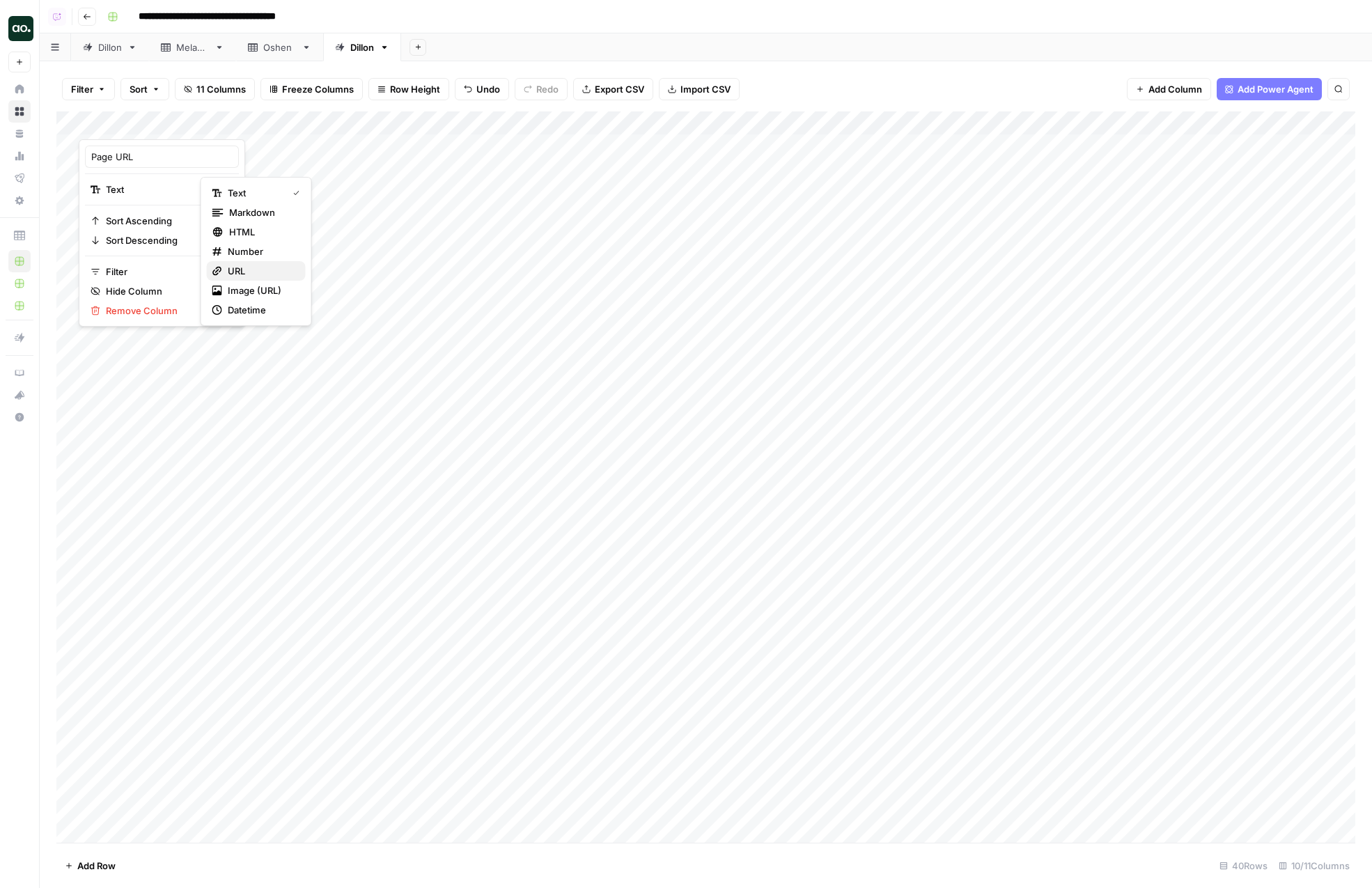 click on "URL" at bounding box center [261, 271] 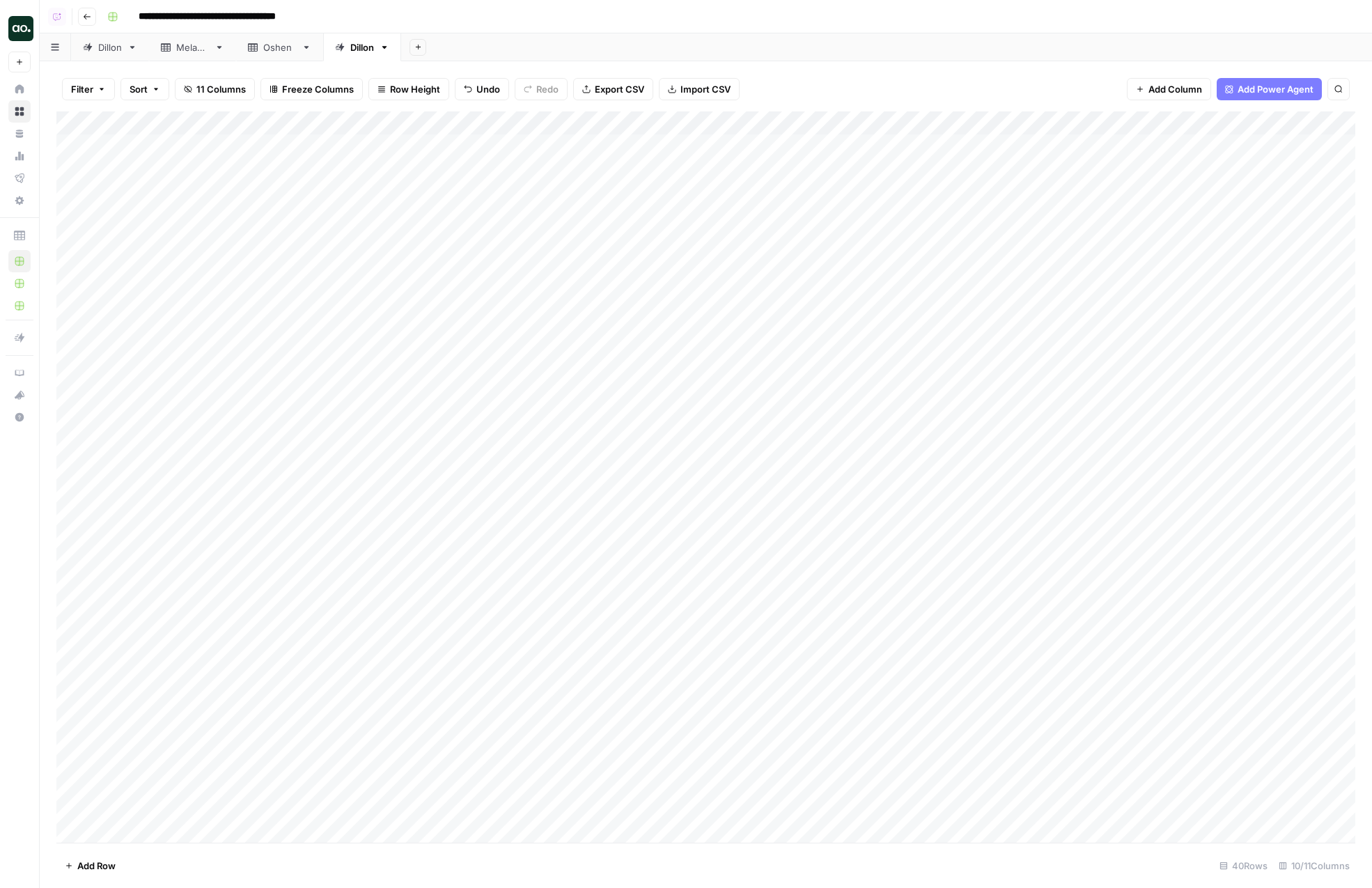 click on "Add Column" at bounding box center [706, 477] 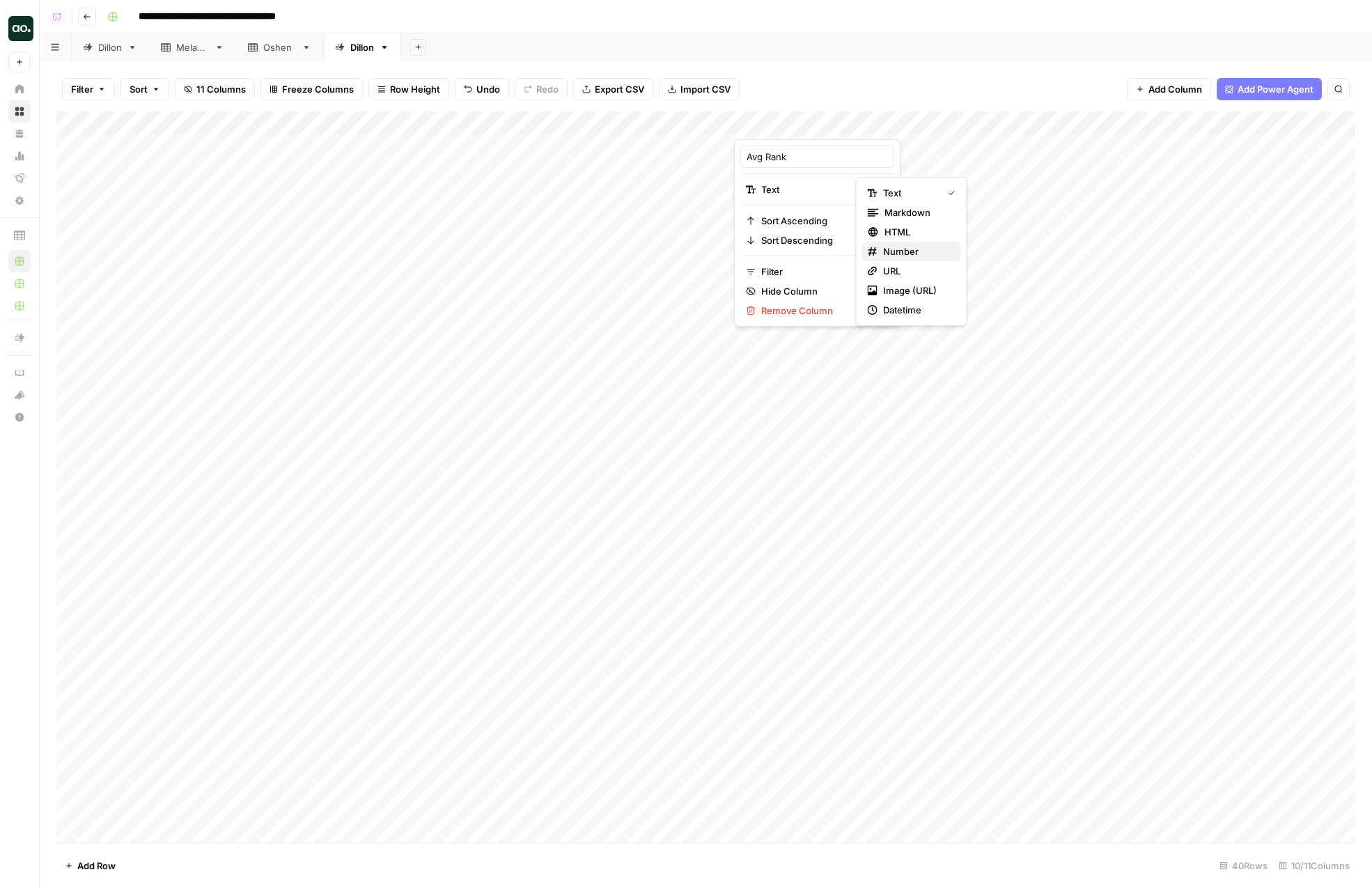 click on "number" at bounding box center (917, 251) 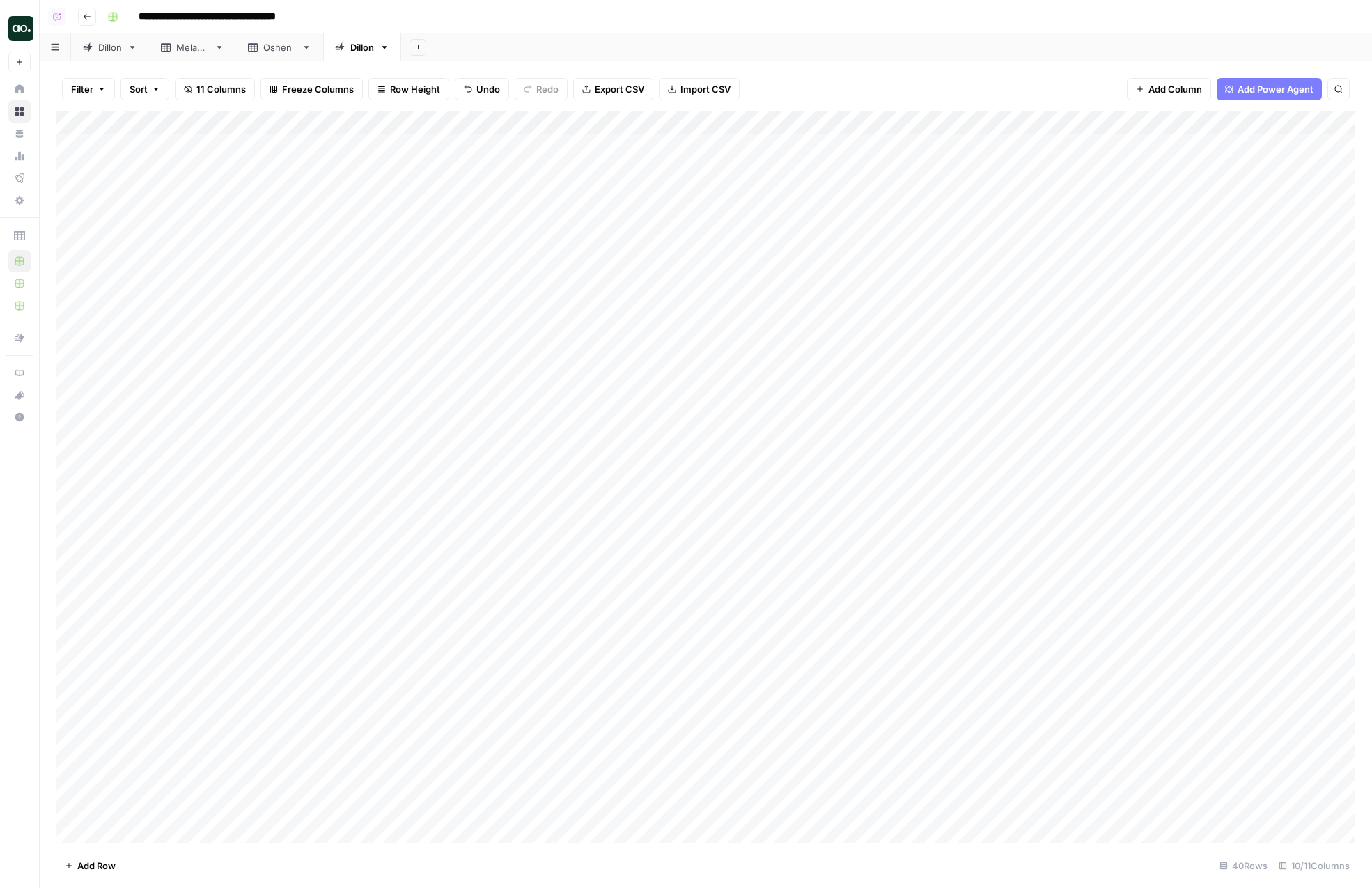 click on "Add Column" at bounding box center [706, 477] 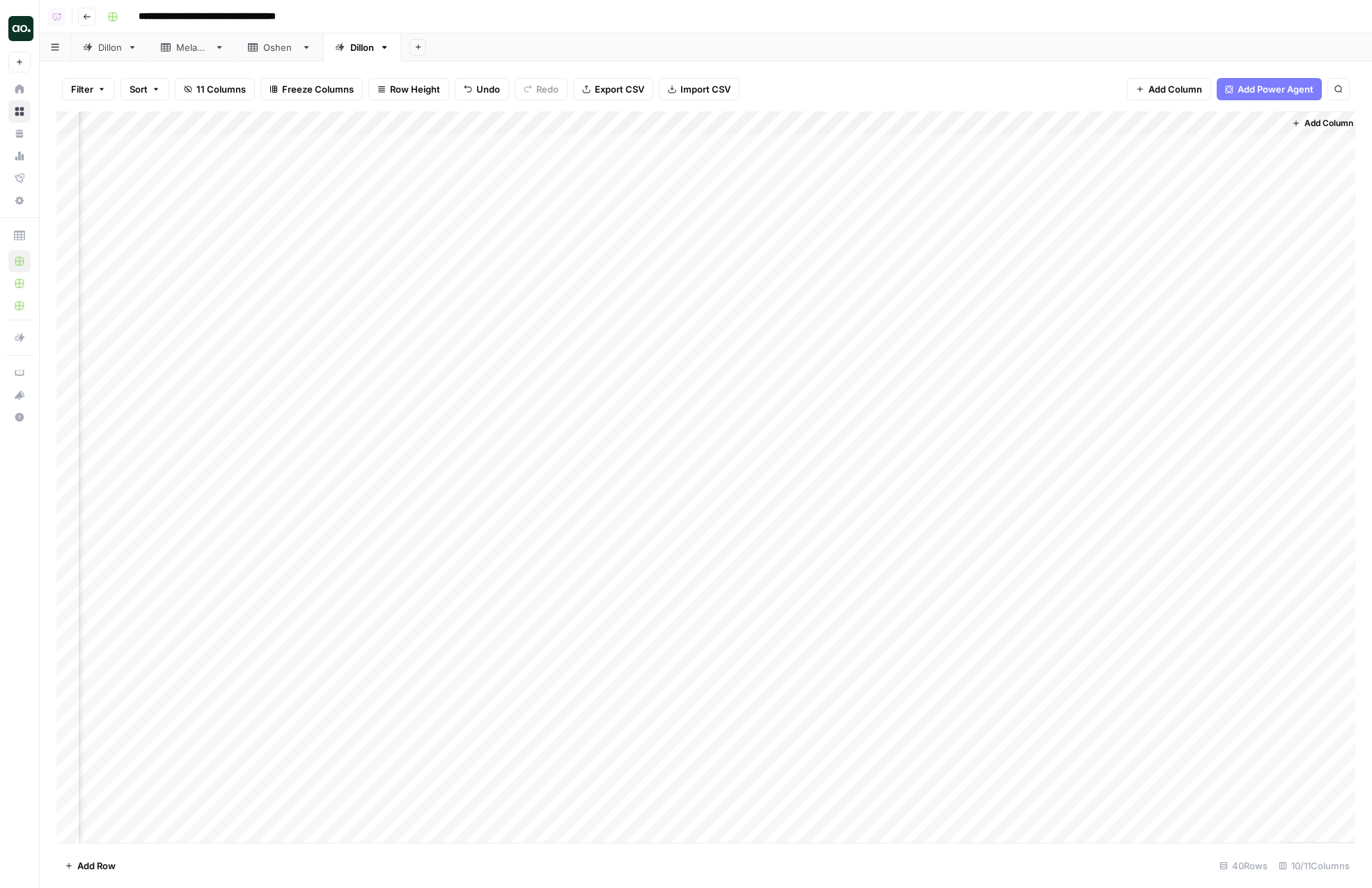 scroll, scrollTop: 0, scrollLeft: 209, axis: horizontal 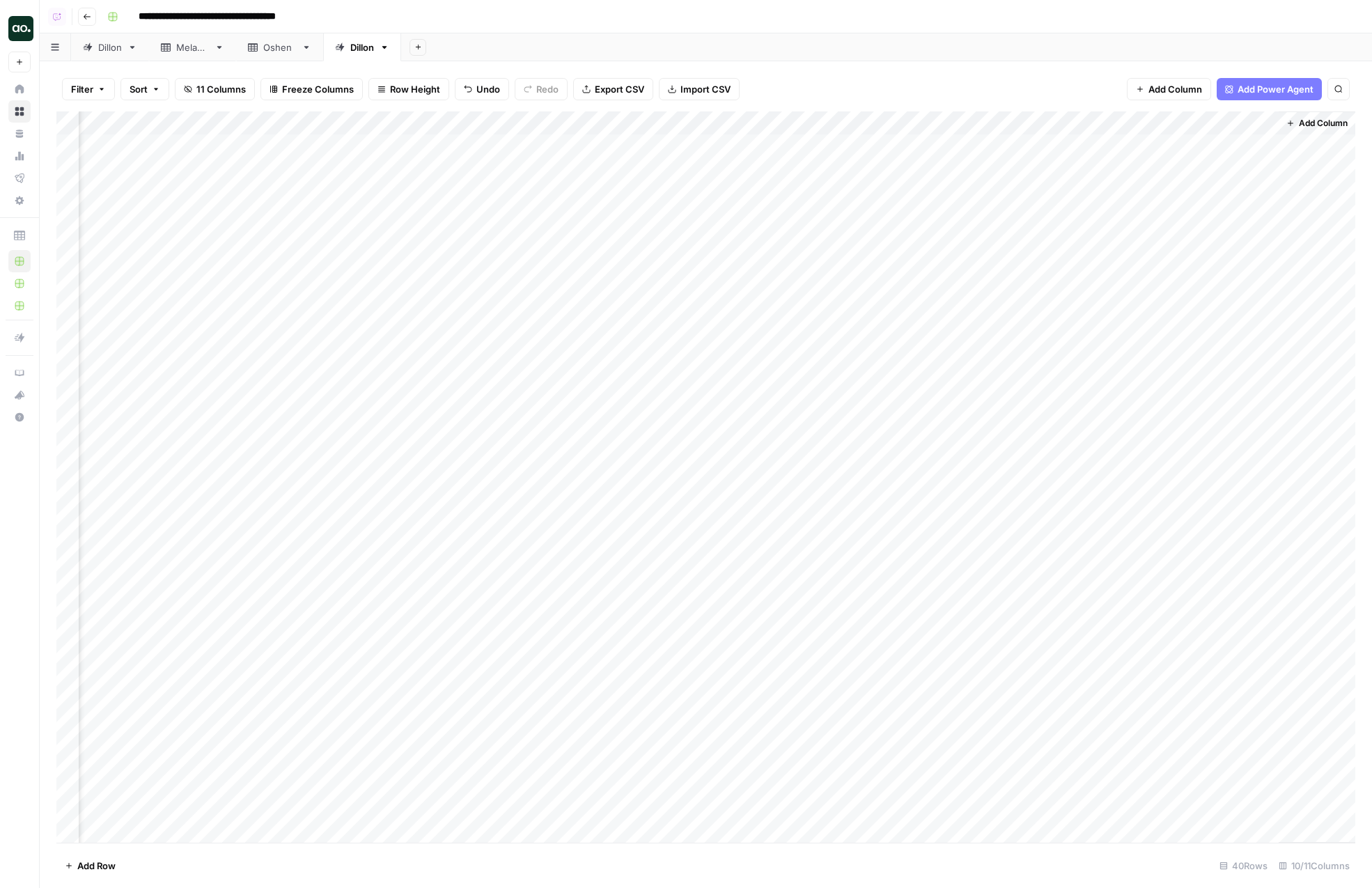 click on "Add Column" at bounding box center (706, 477) 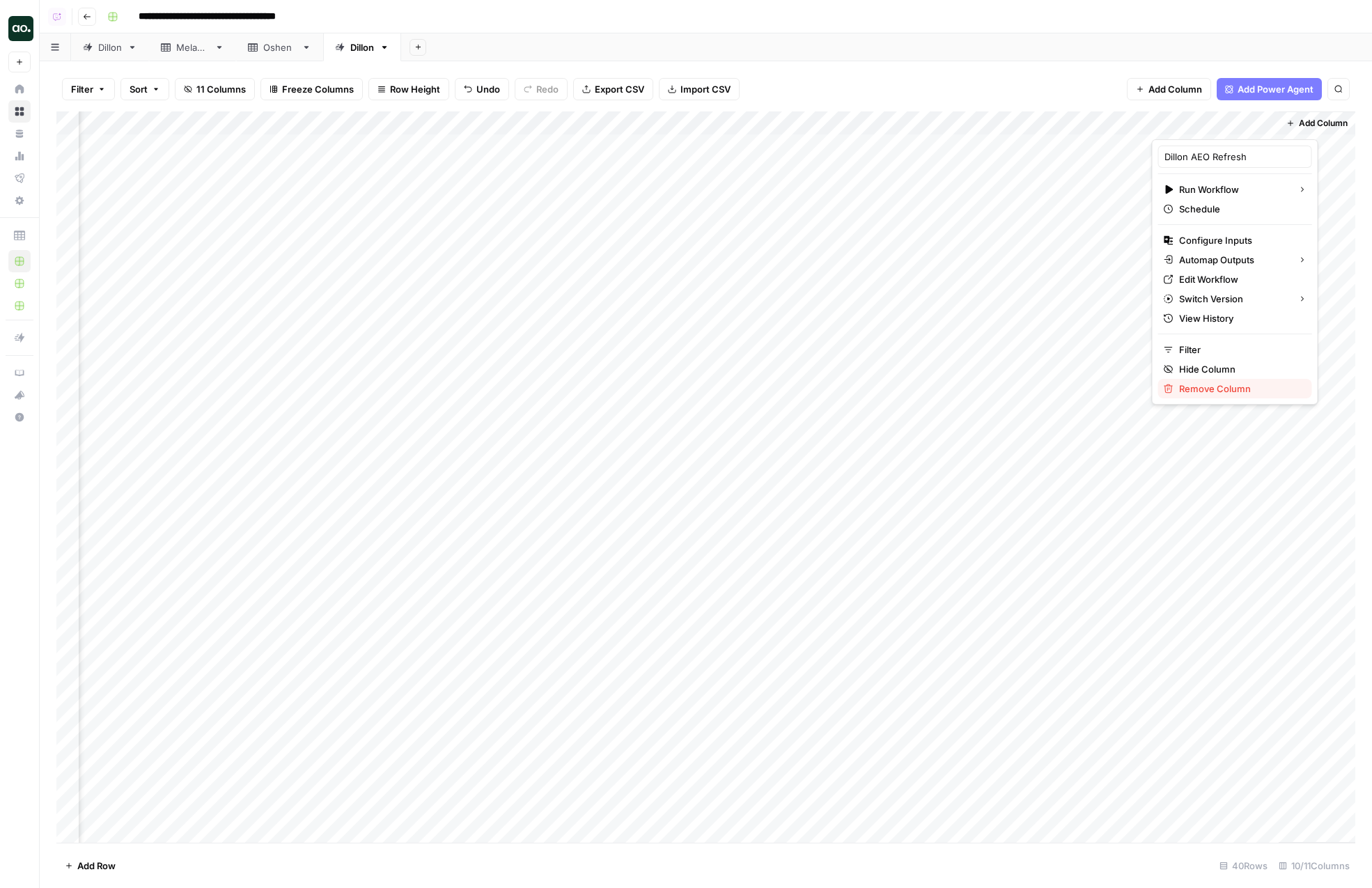 click on "Remove Column" at bounding box center (1240, 389) 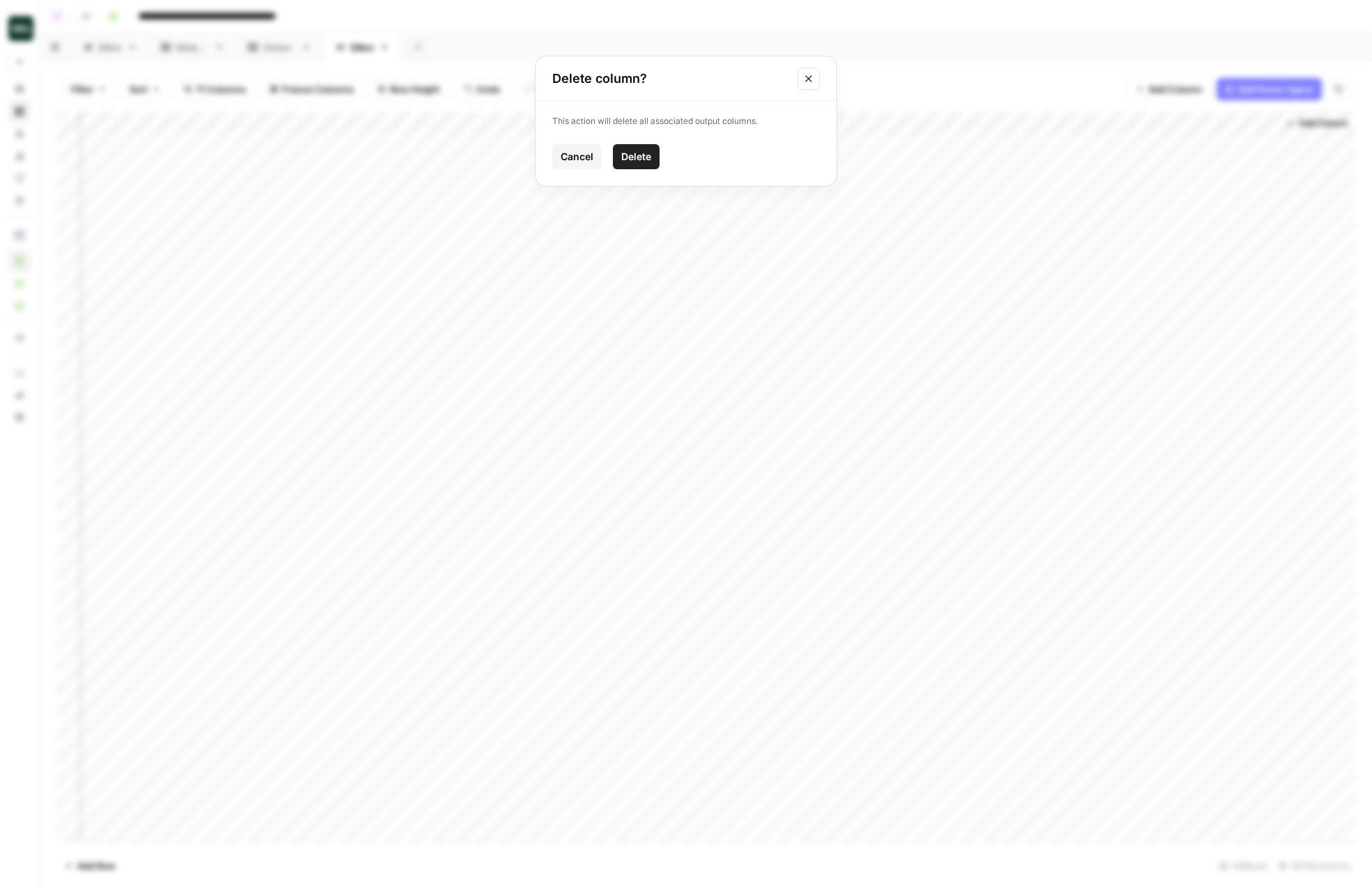 click on "Delete" at bounding box center (636, 157) 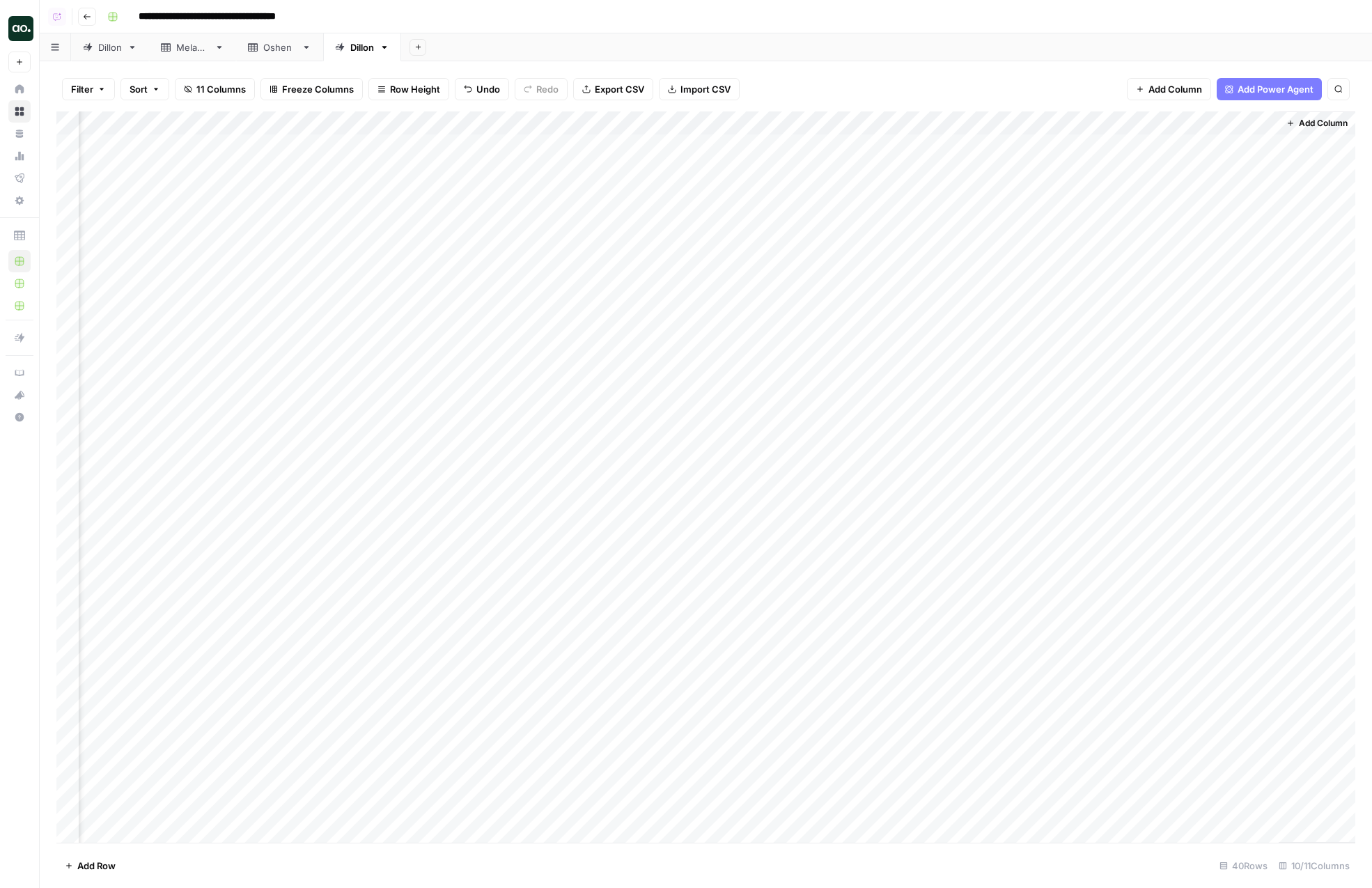 scroll, scrollTop: 0, scrollLeft: 84, axis: horizontal 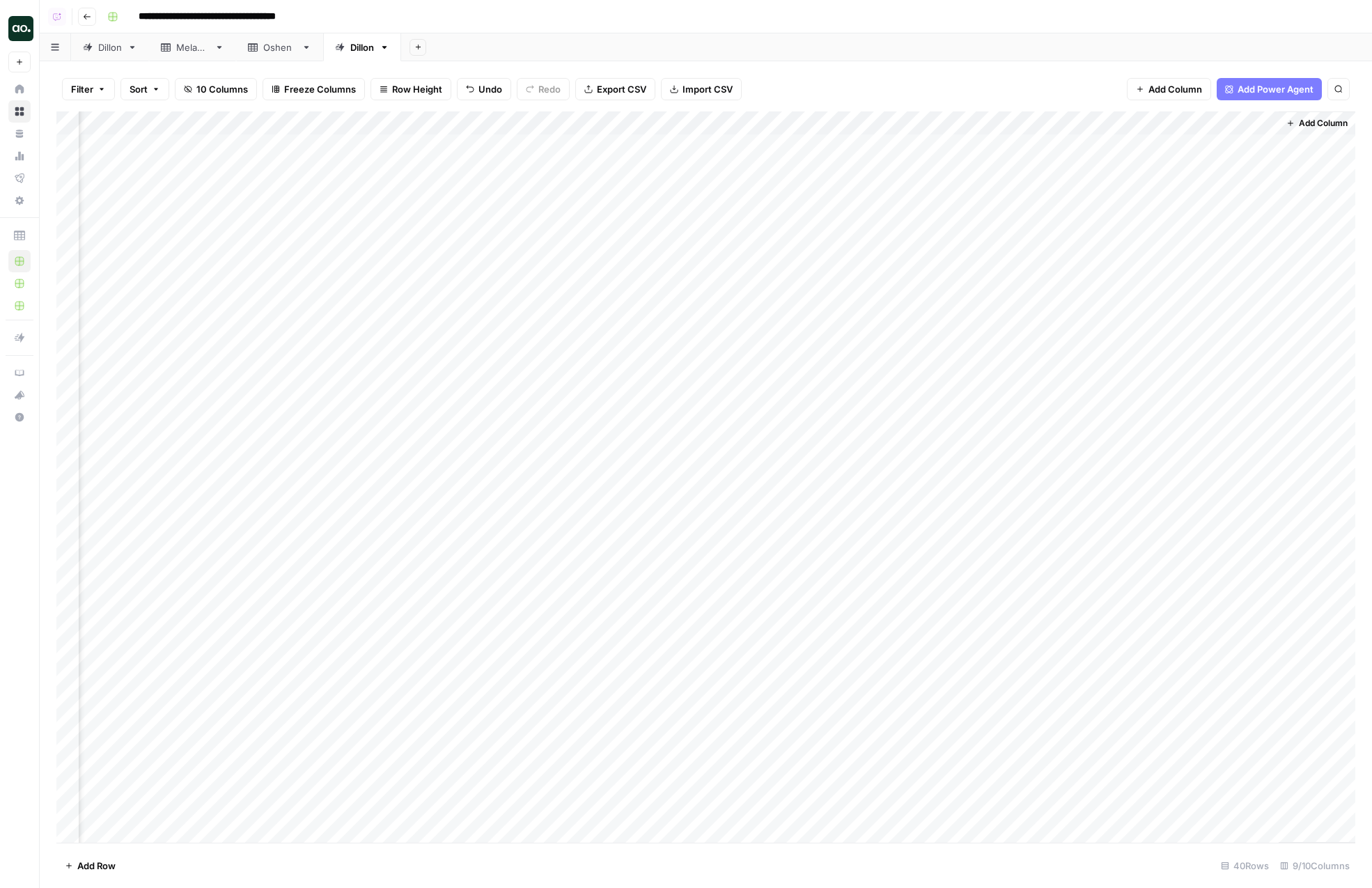 click on "Dillon" at bounding box center (362, 47) 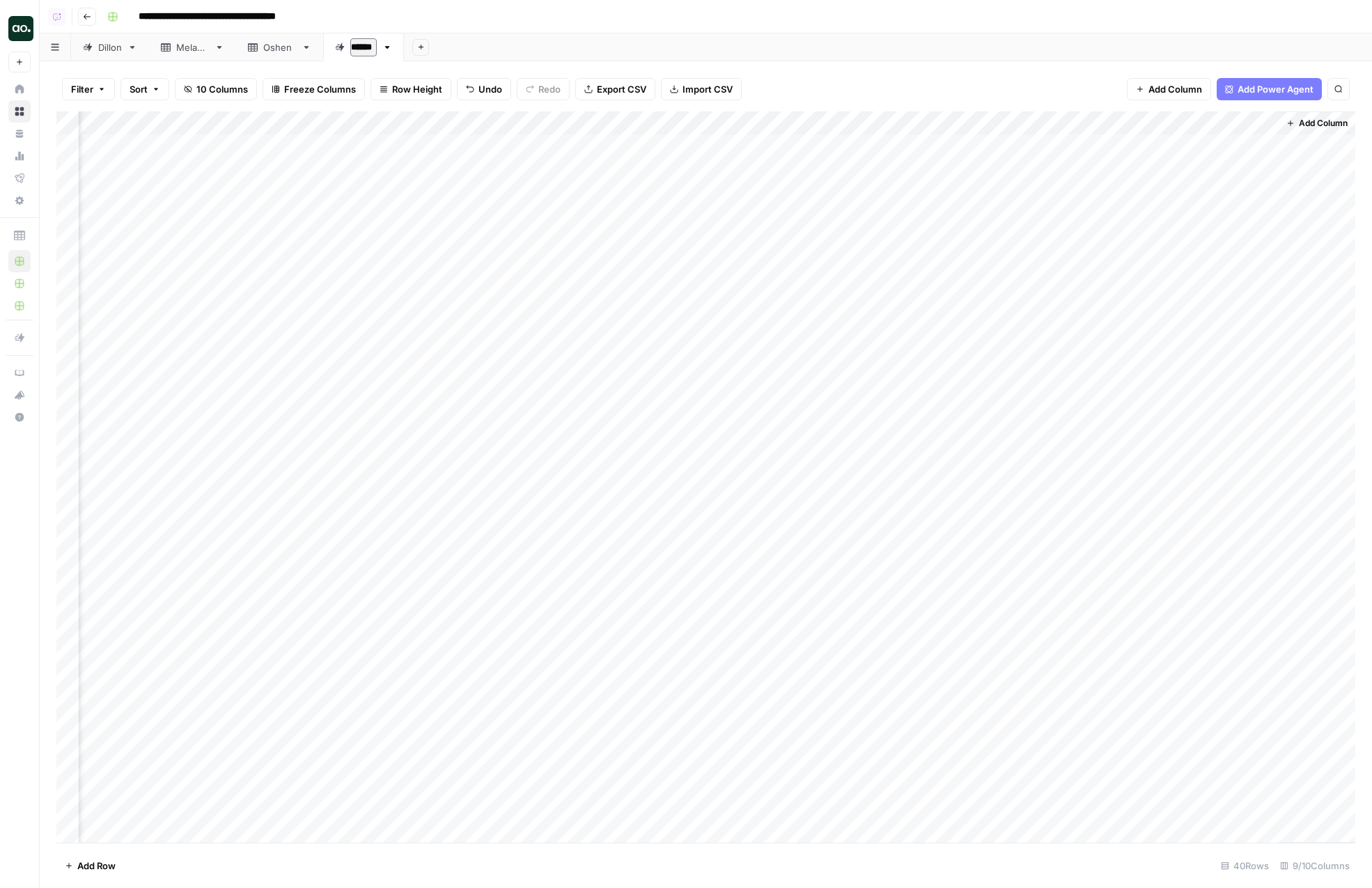 click on "******" at bounding box center [364, 47] 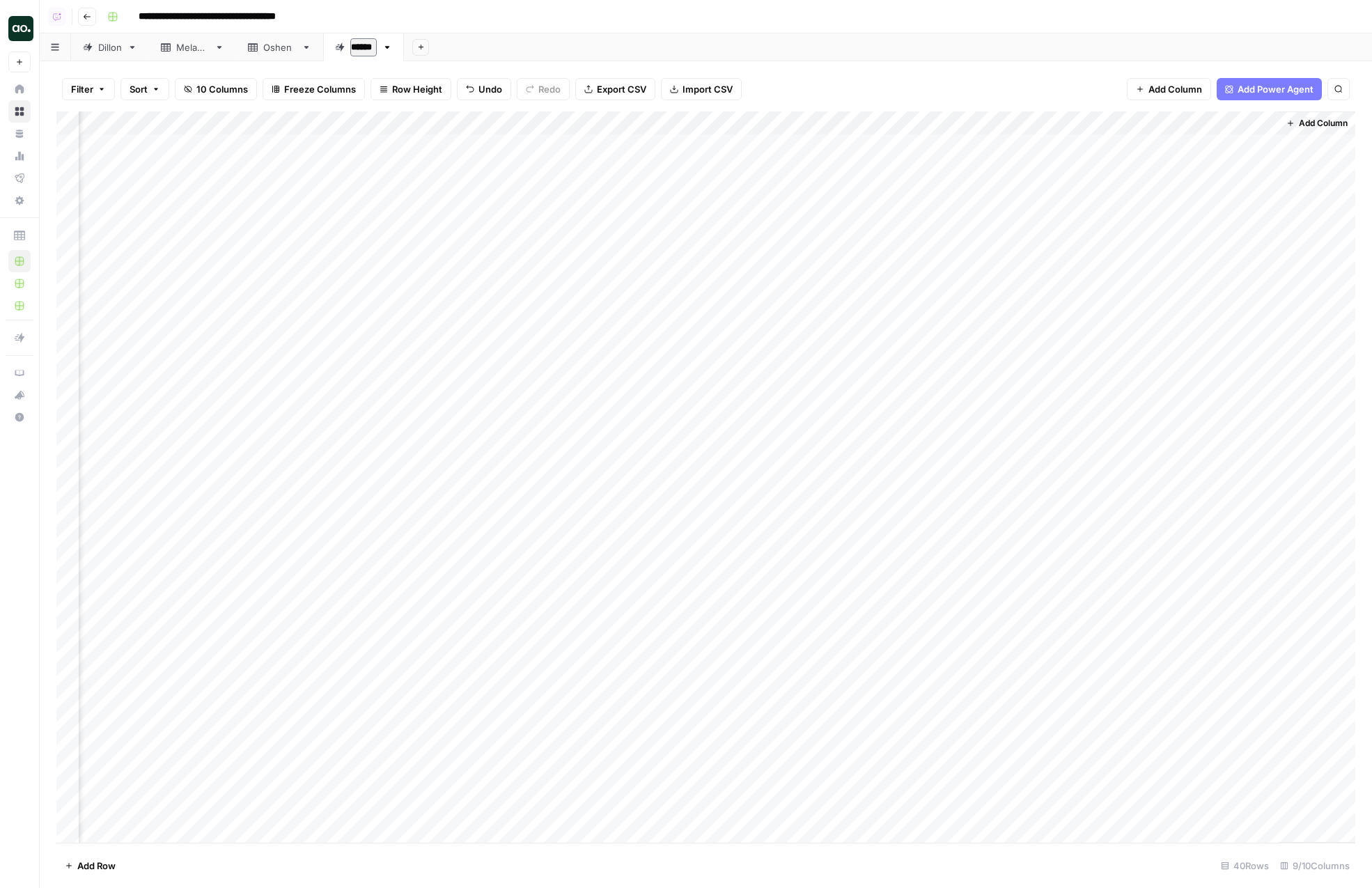 click on "******" at bounding box center [364, 47] 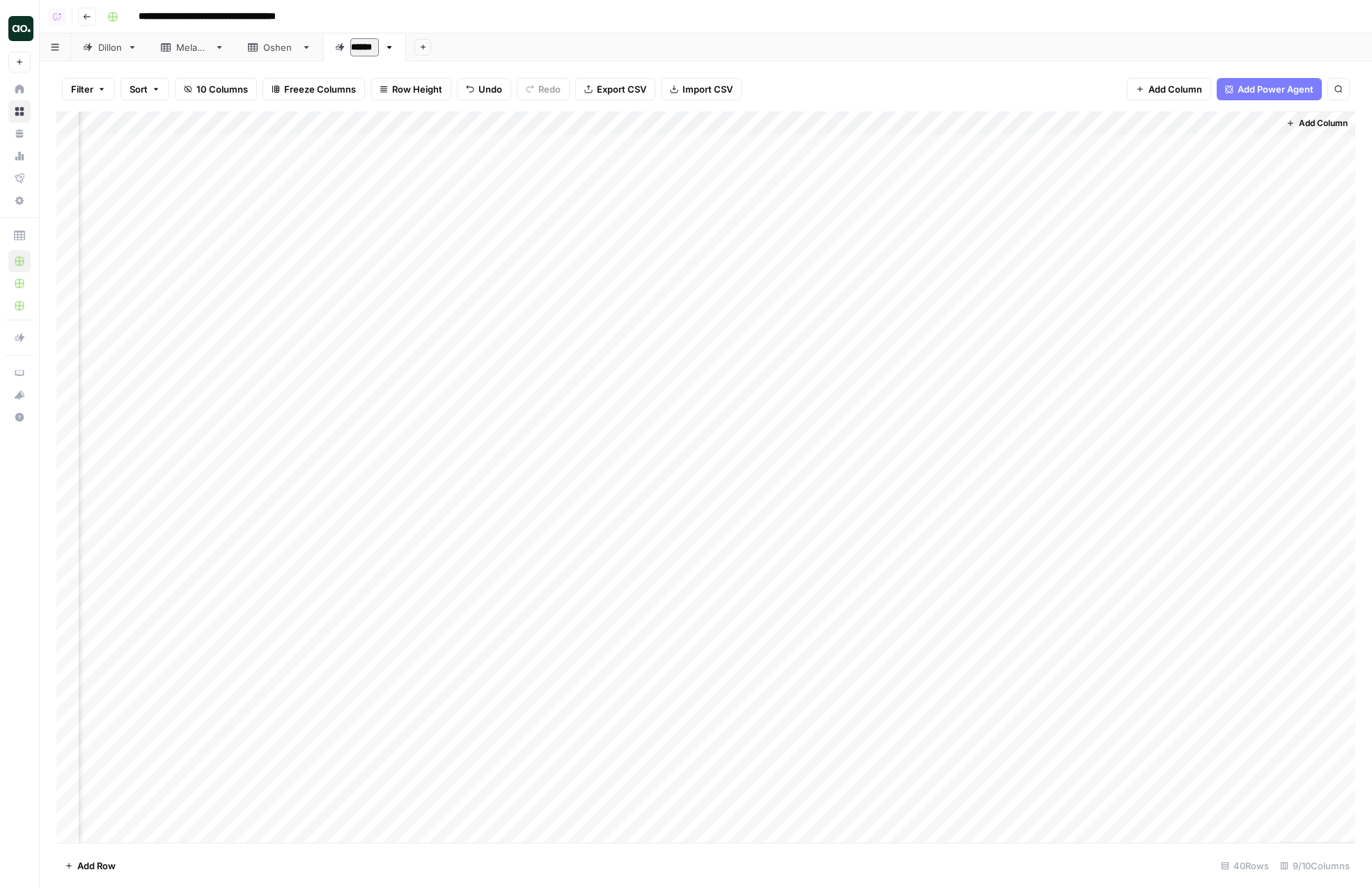 type on "*******" 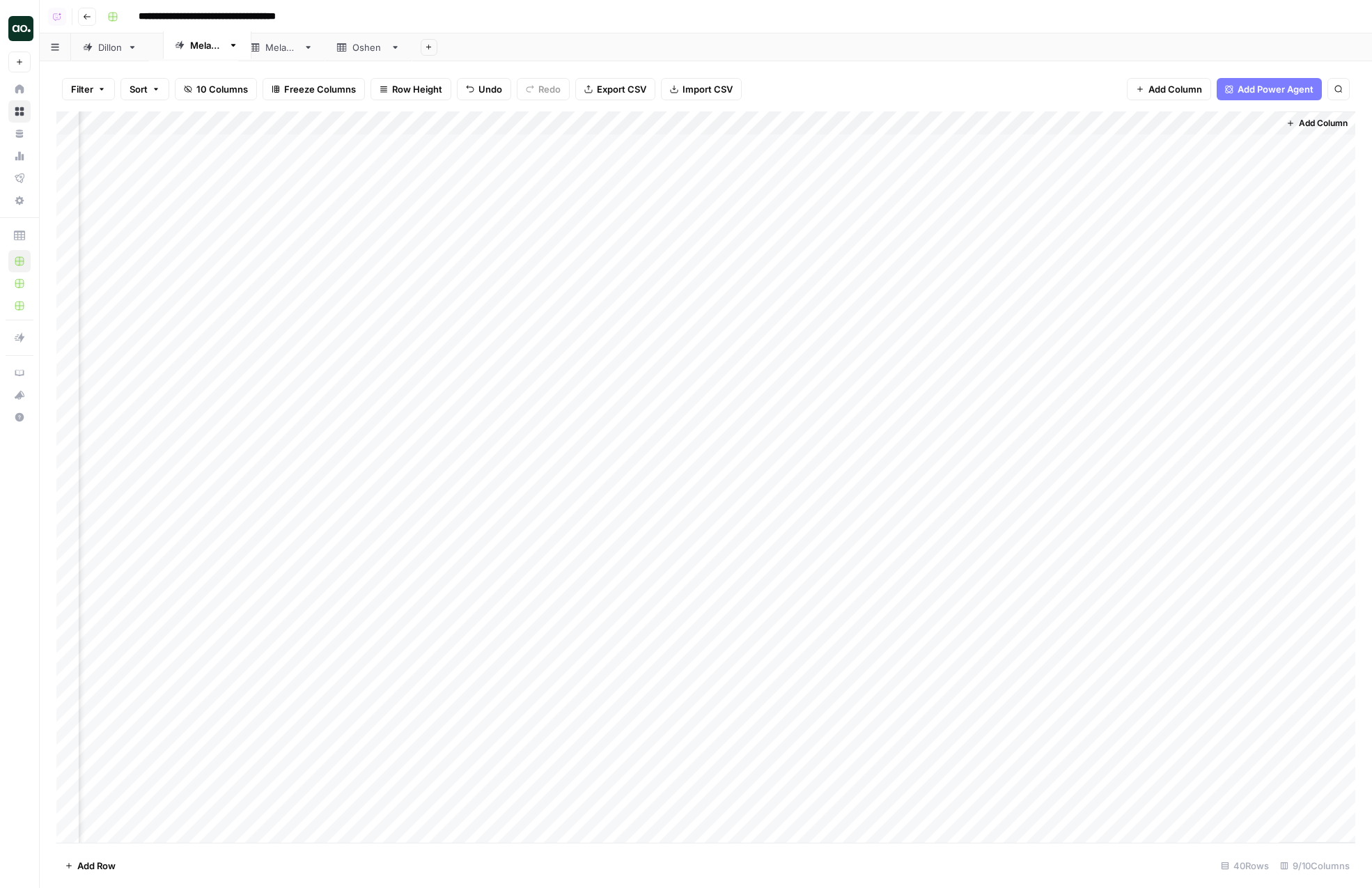 drag, startPoint x: 365, startPoint y: 53, endPoint x: 200, endPoint y: 50, distance: 165.02727 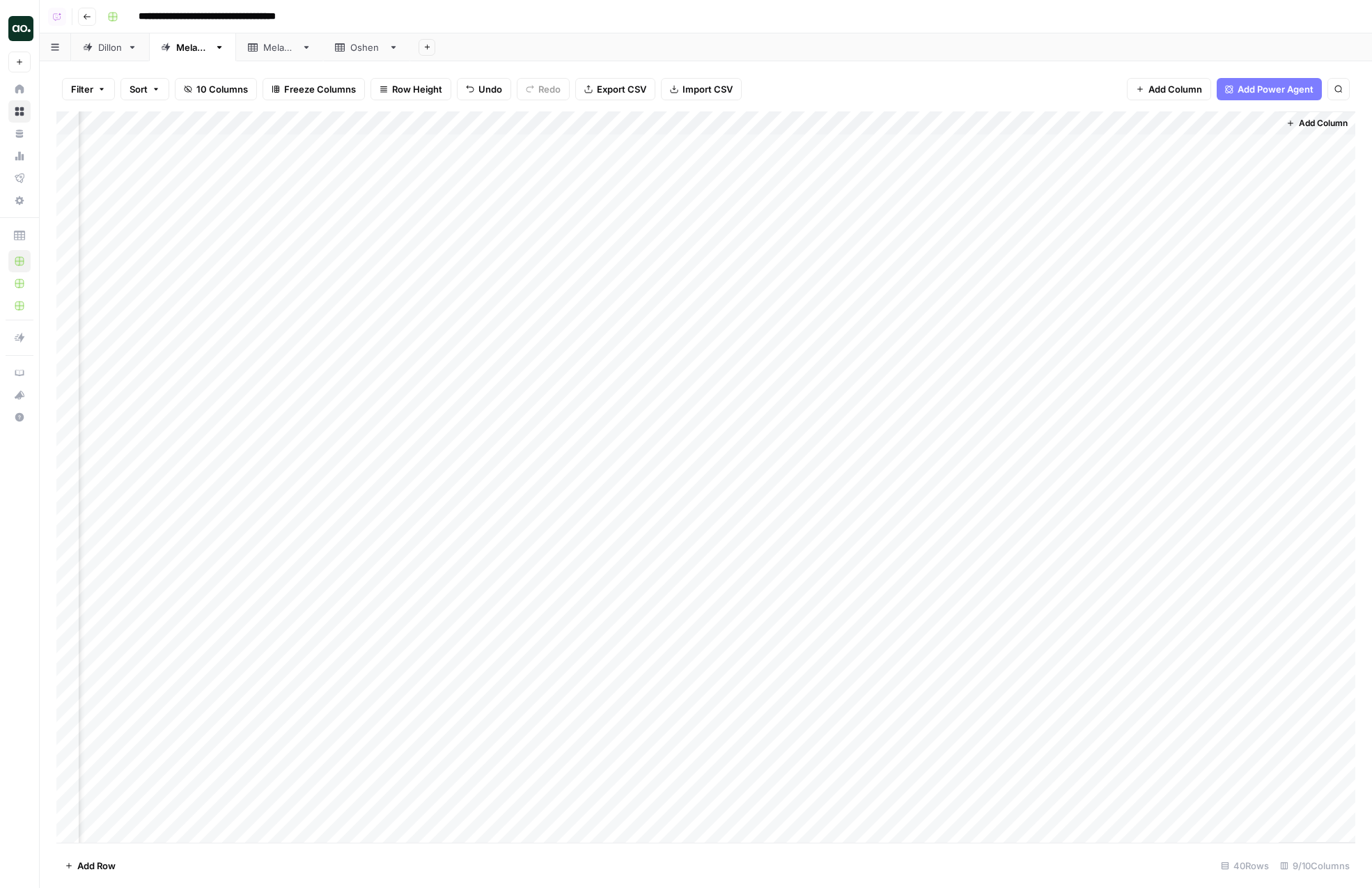 click 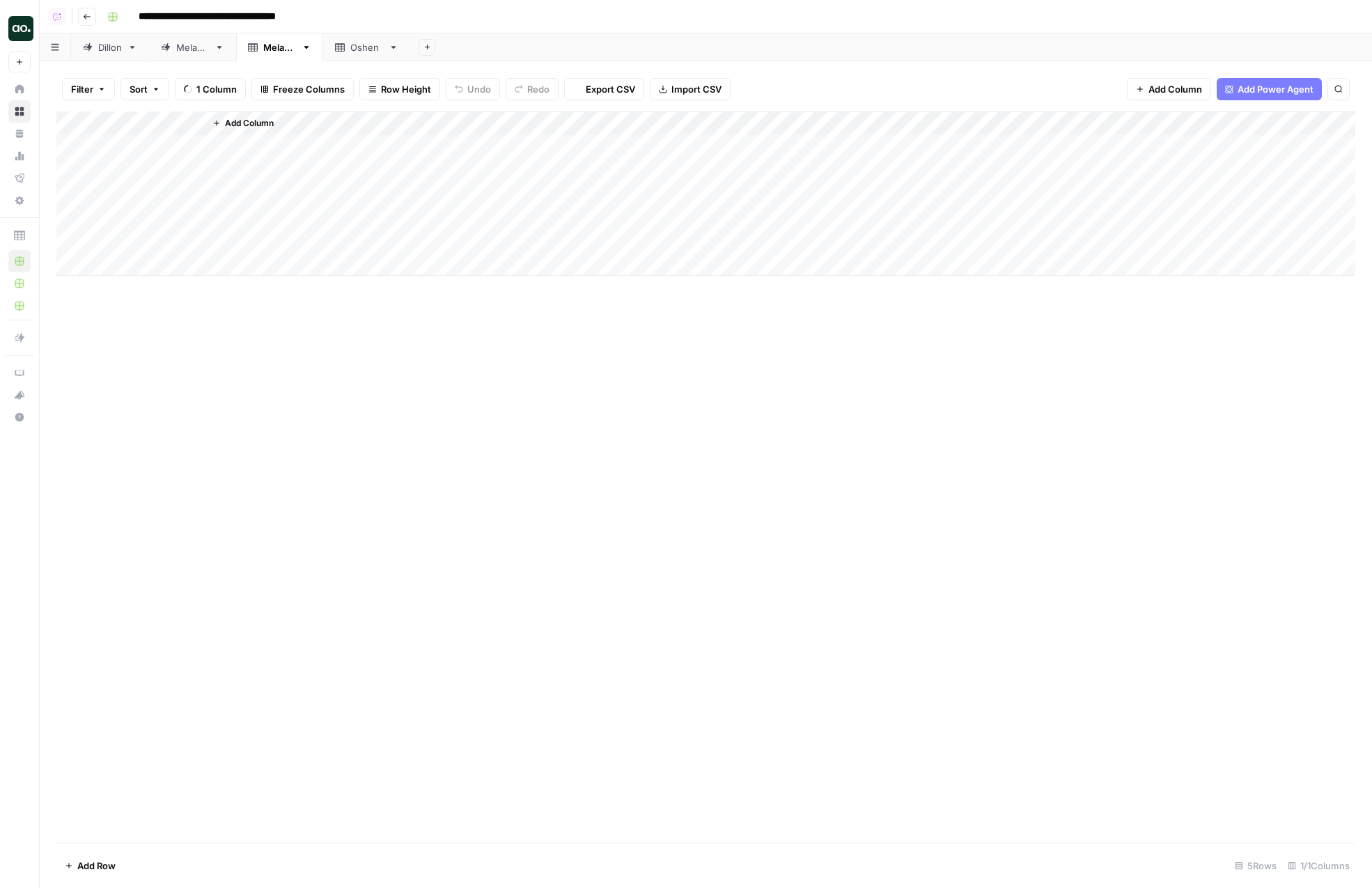 click 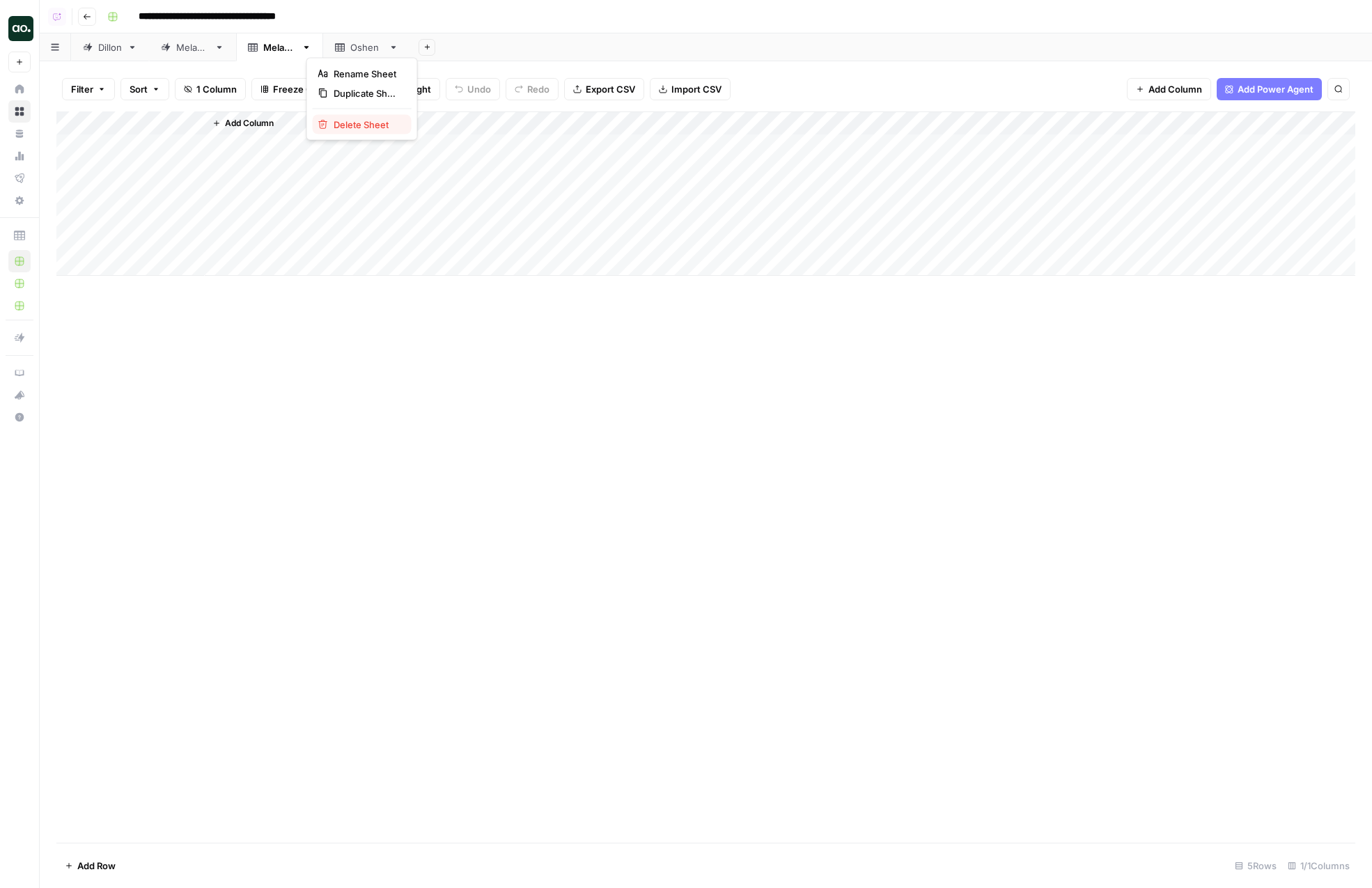 click on "Delete Sheet" at bounding box center (367, 125) 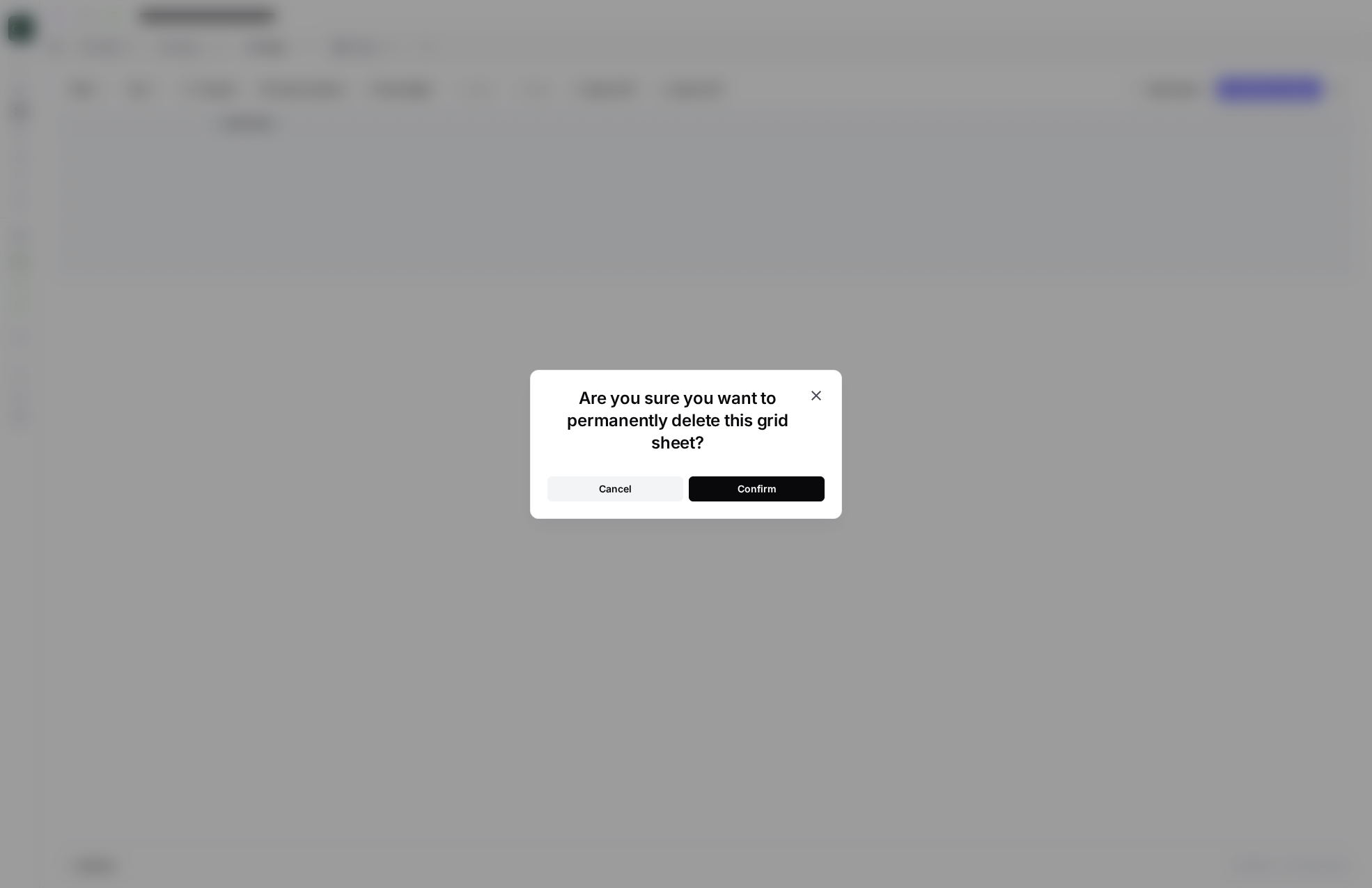 click on "Confirm" at bounding box center (757, 489) 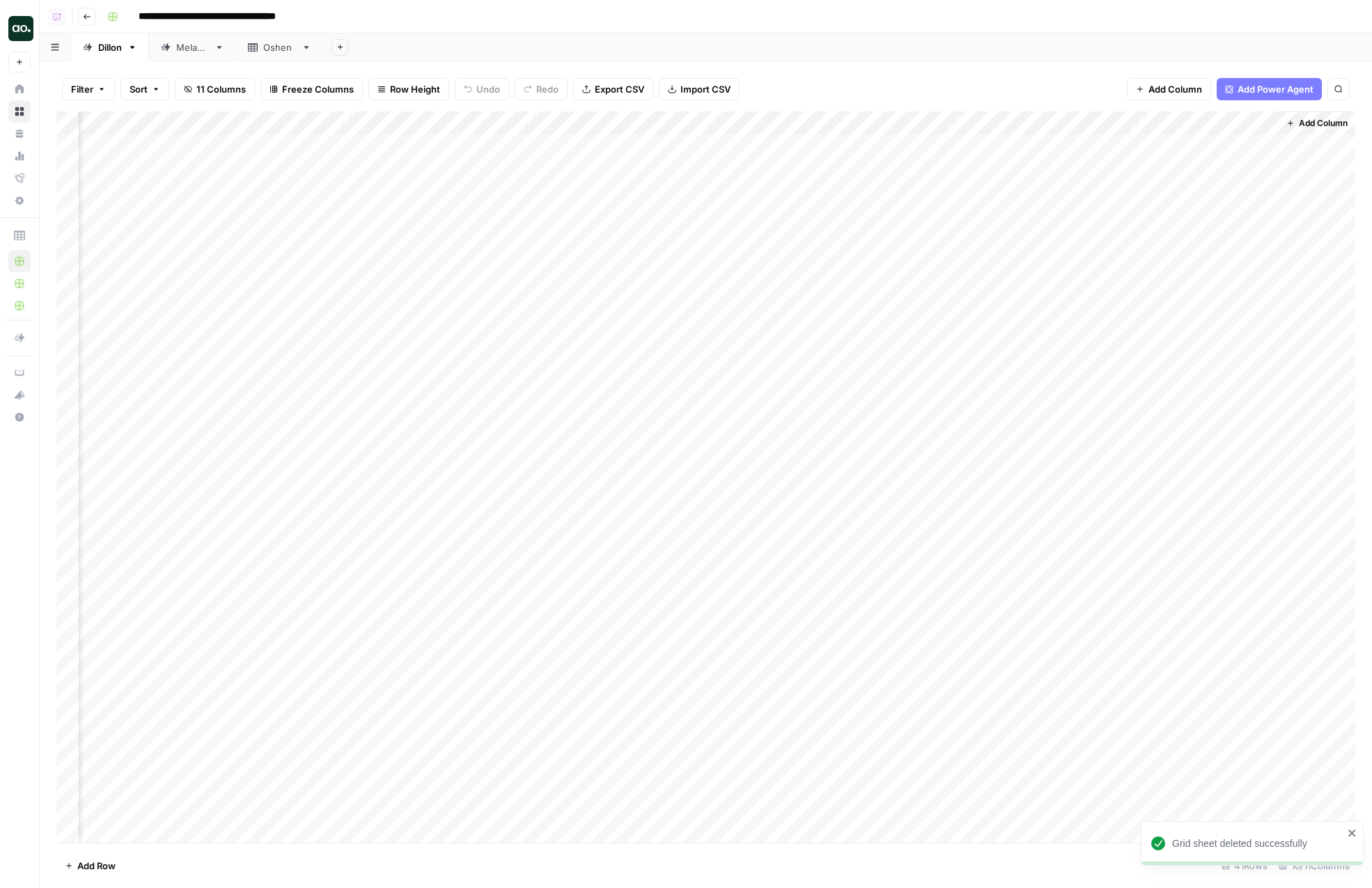 scroll, scrollTop: 0, scrollLeft: 209, axis: horizontal 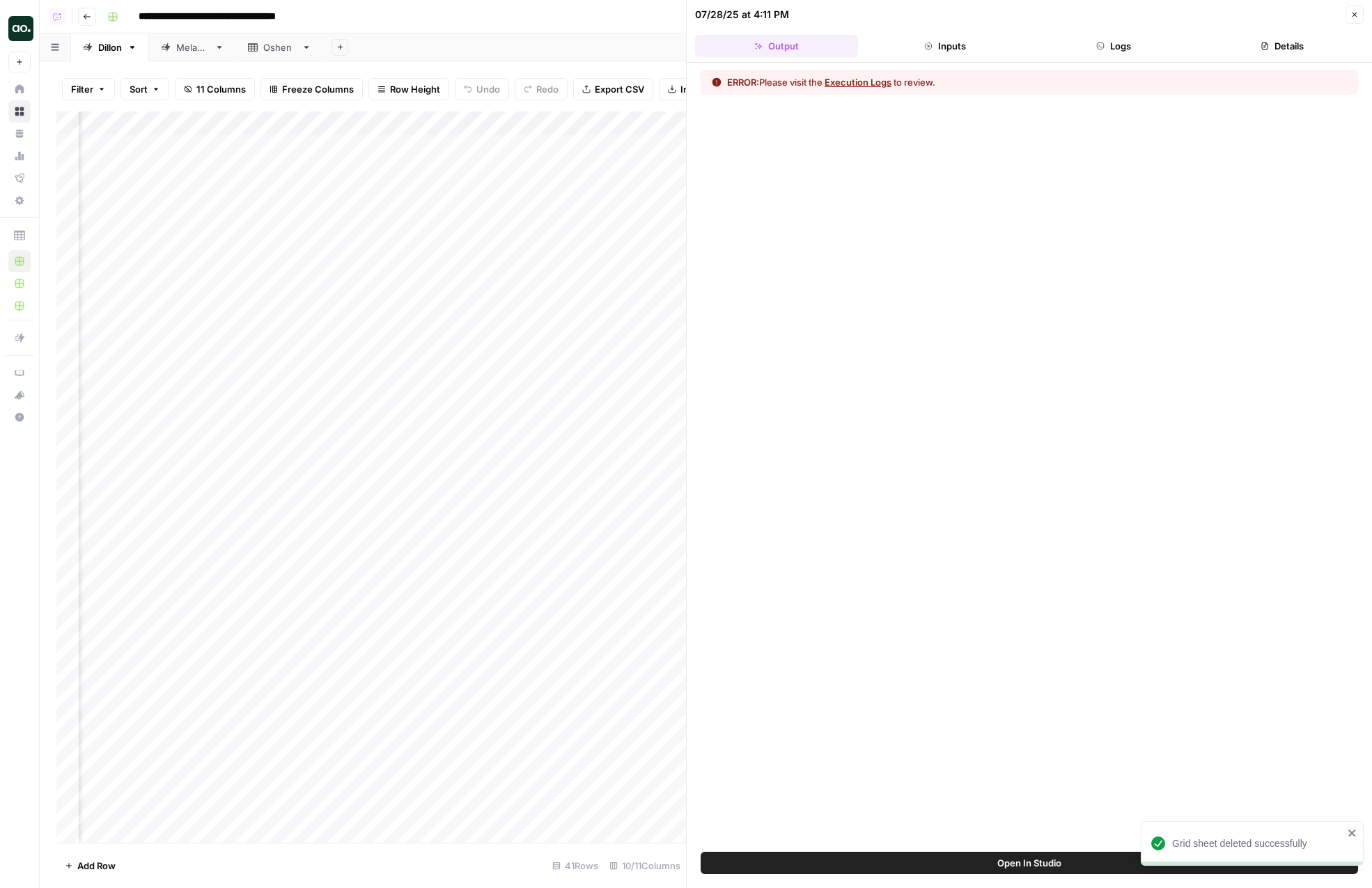 click on "Logs" at bounding box center (1114, 46) 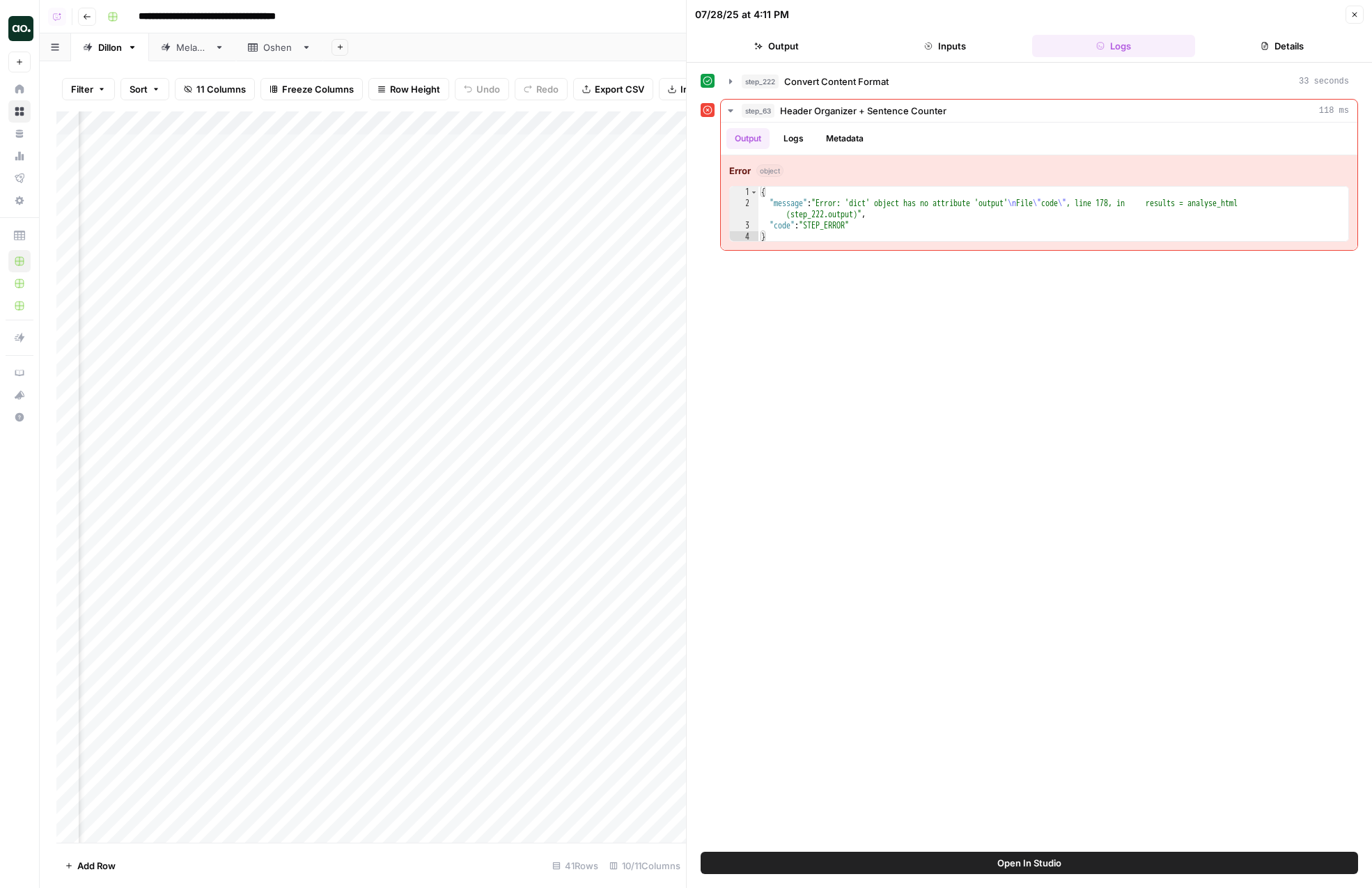 click 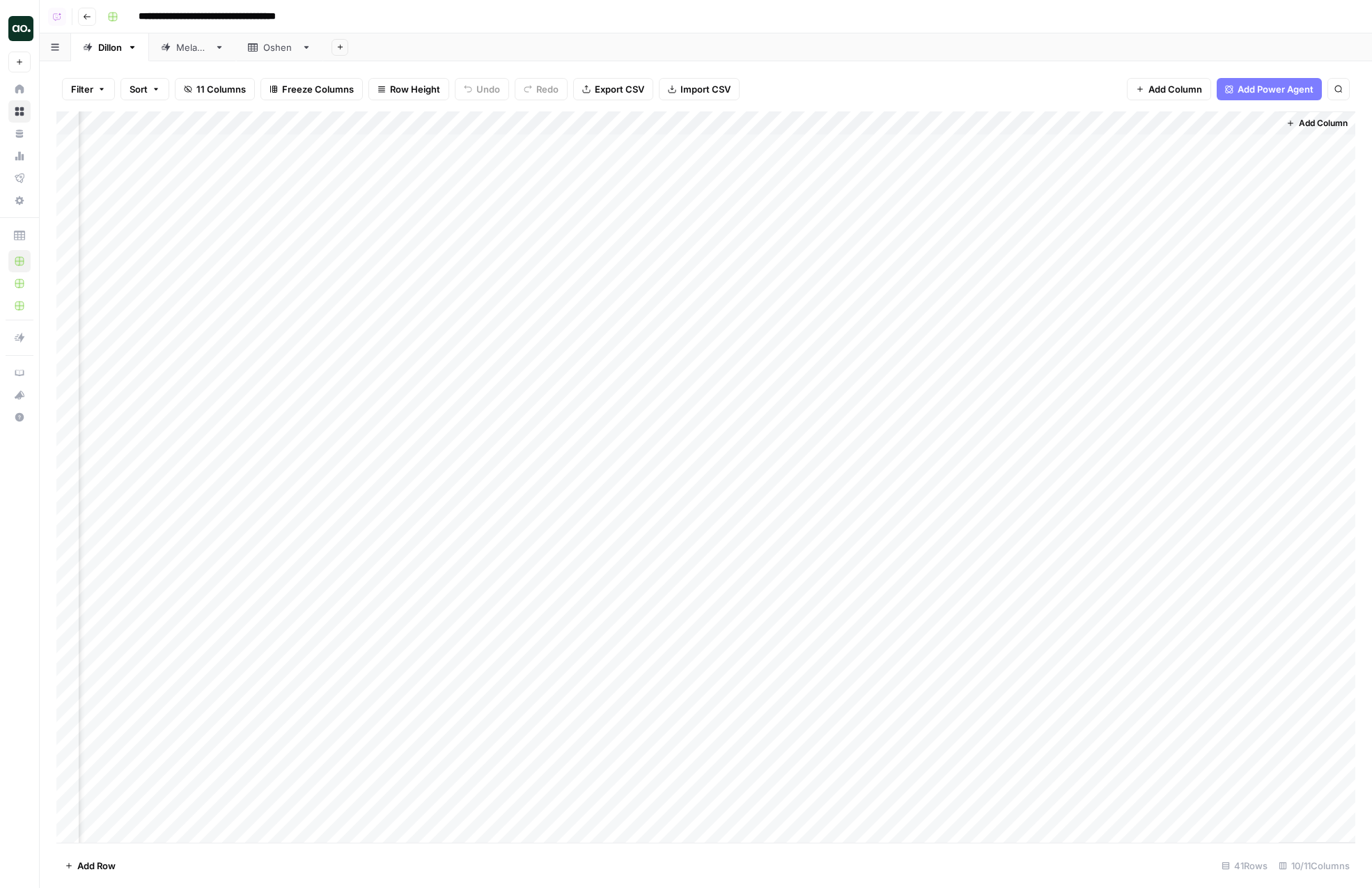 scroll, scrollTop: 0, scrollLeft: 0, axis: both 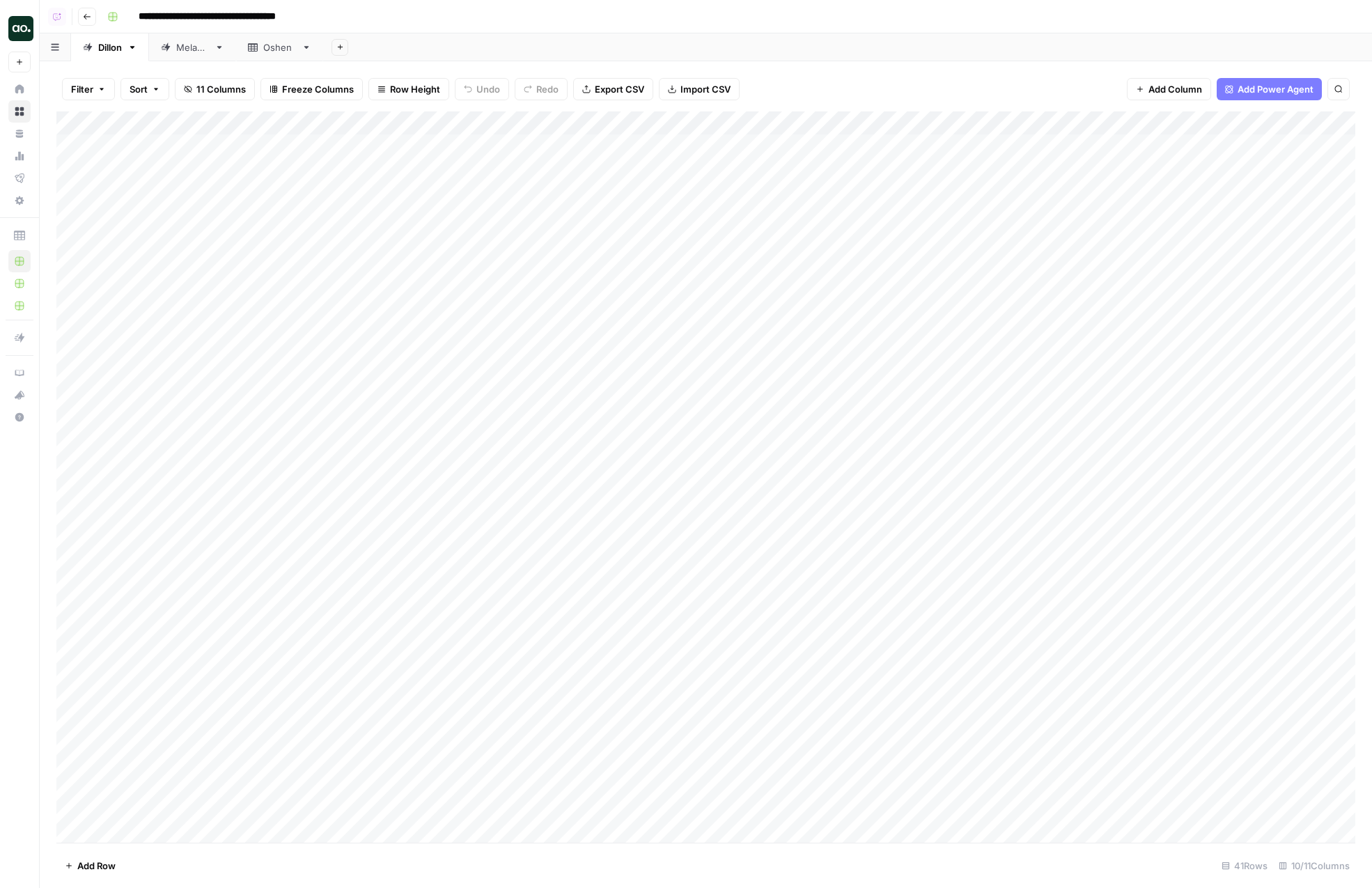 click on "Melanie" at bounding box center (185, 47) 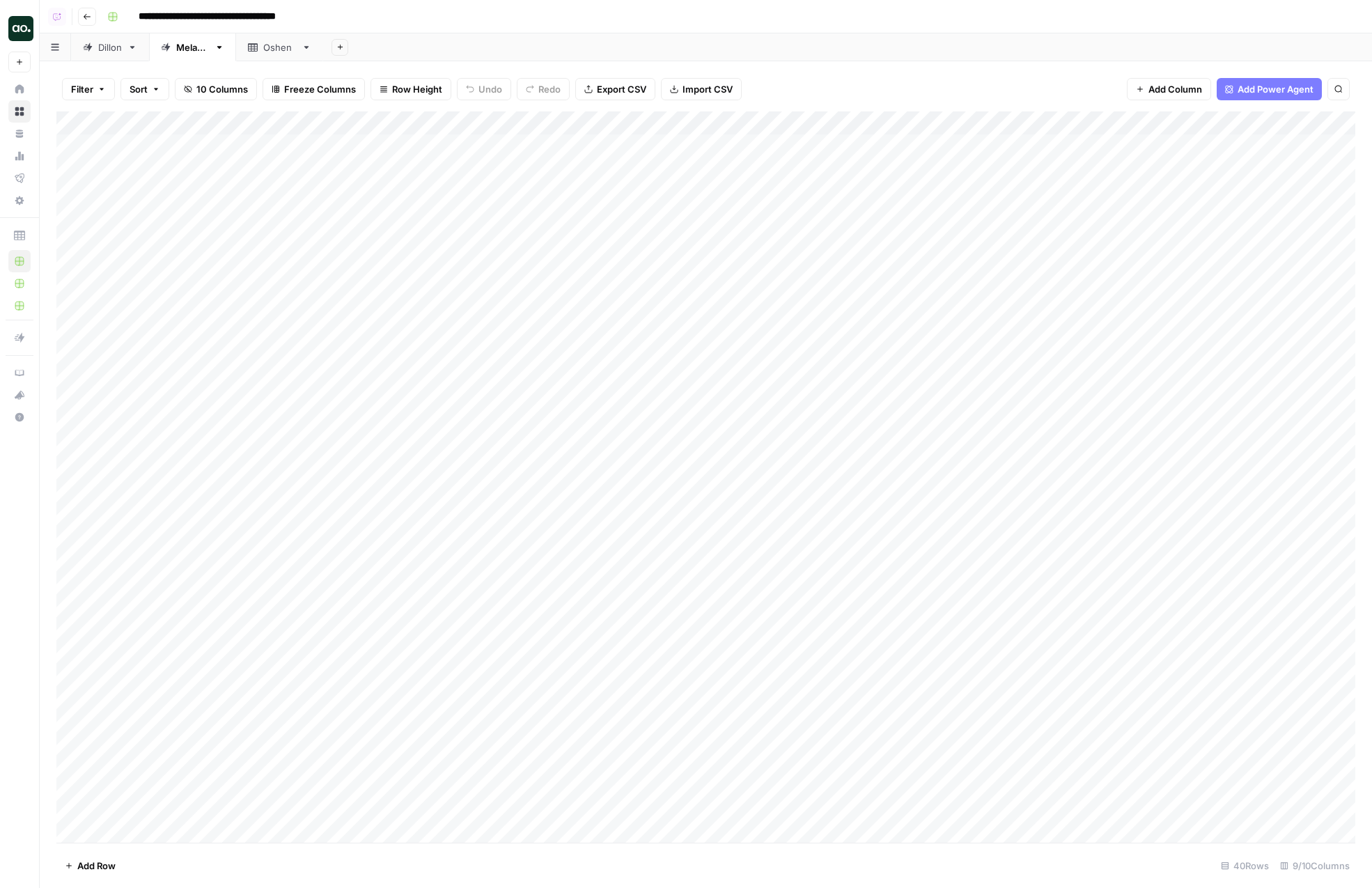 click on "Dillon" at bounding box center [110, 47] 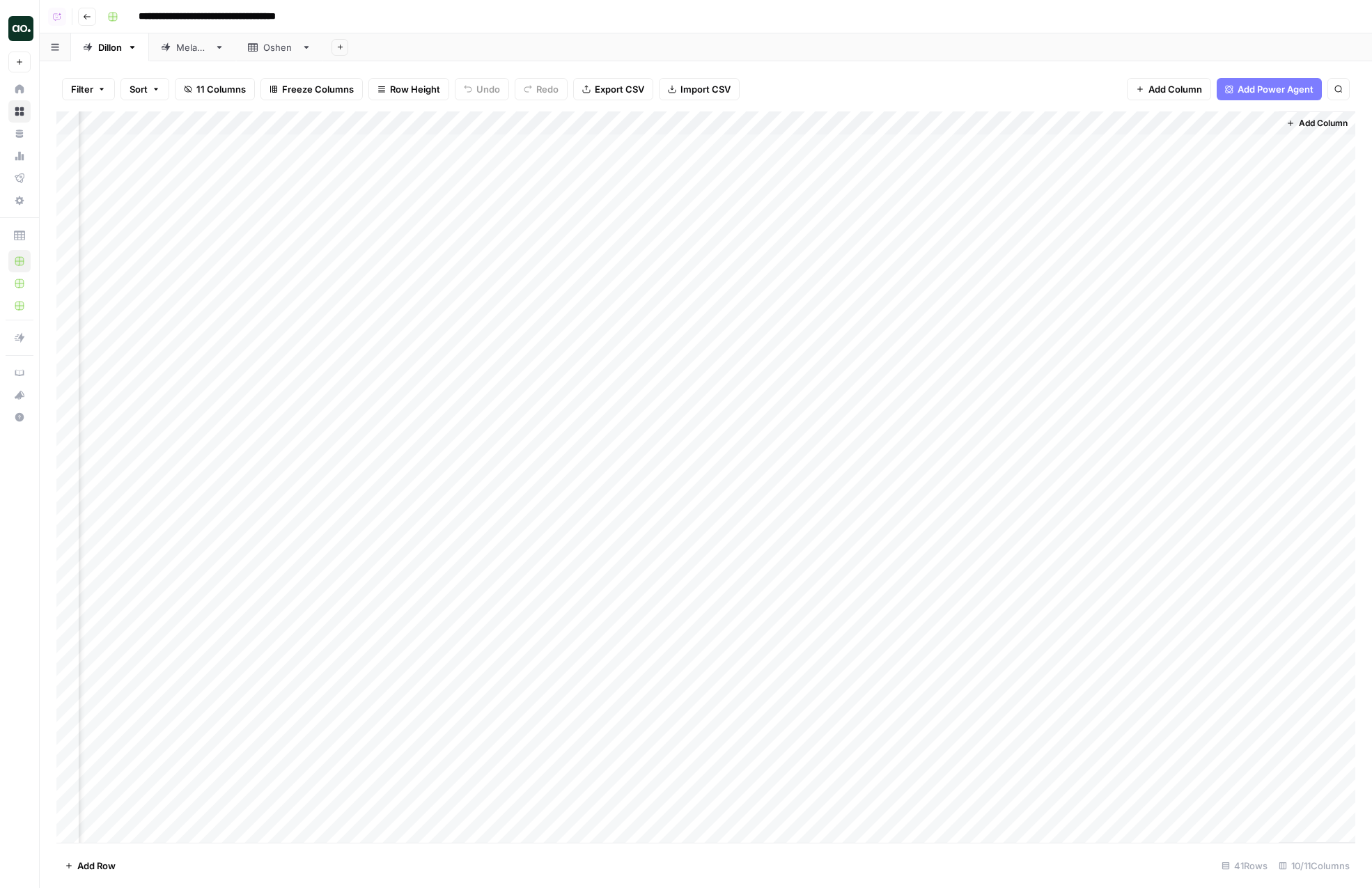scroll, scrollTop: 0, scrollLeft: 0, axis: both 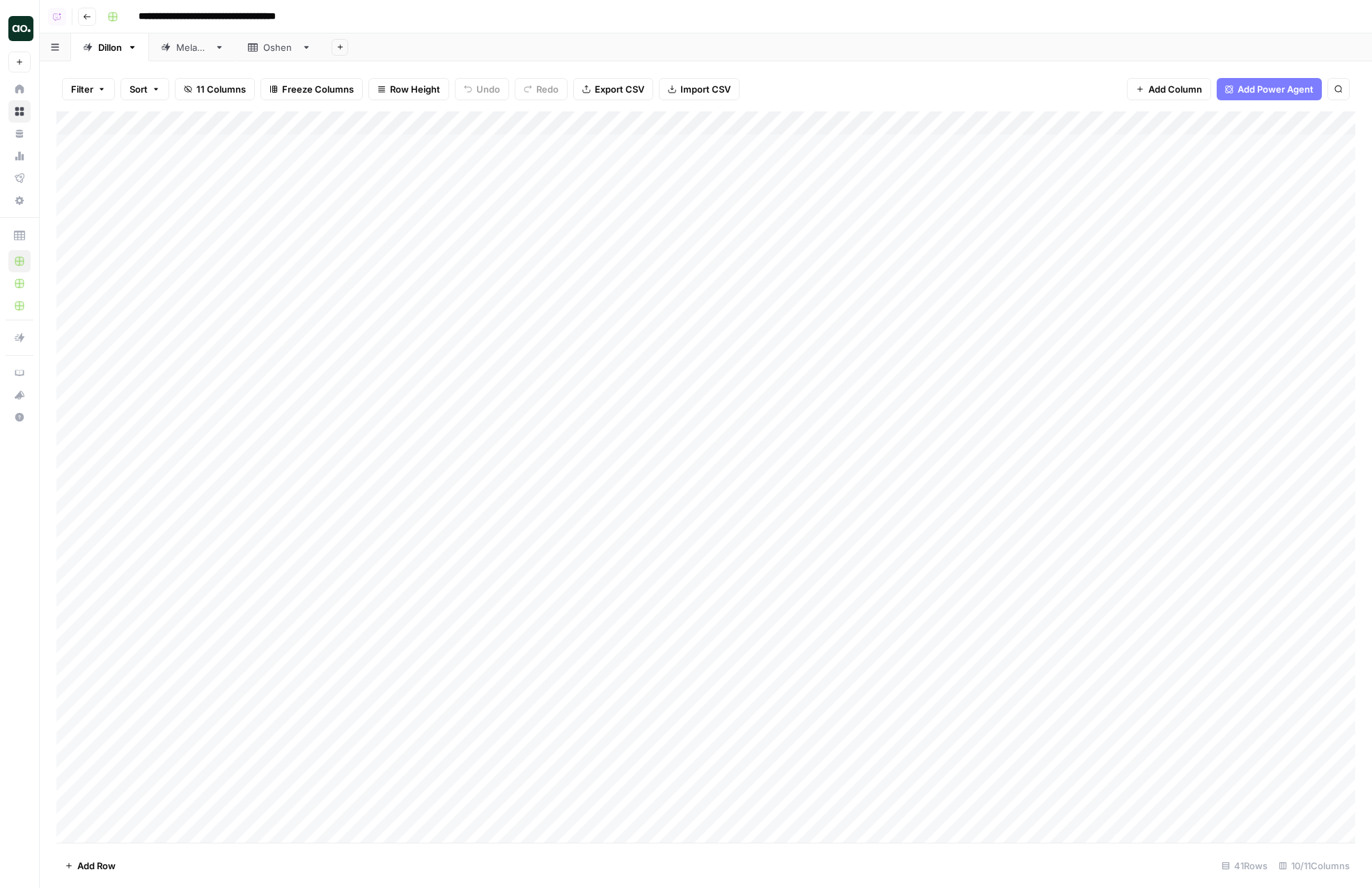 click on "Add Column" at bounding box center [706, 477] 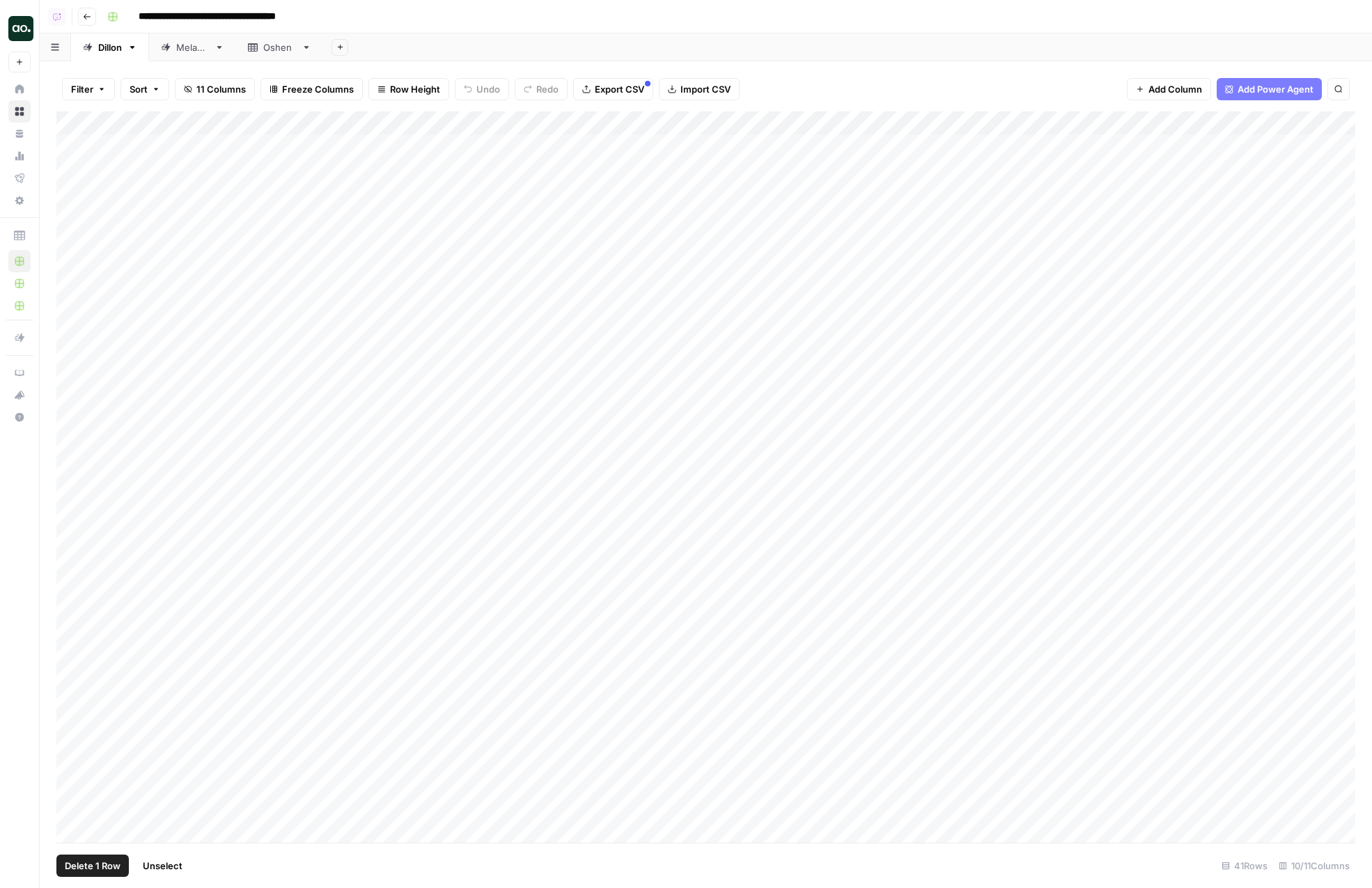 click on "Delete 1 Row" at bounding box center [93, 866] 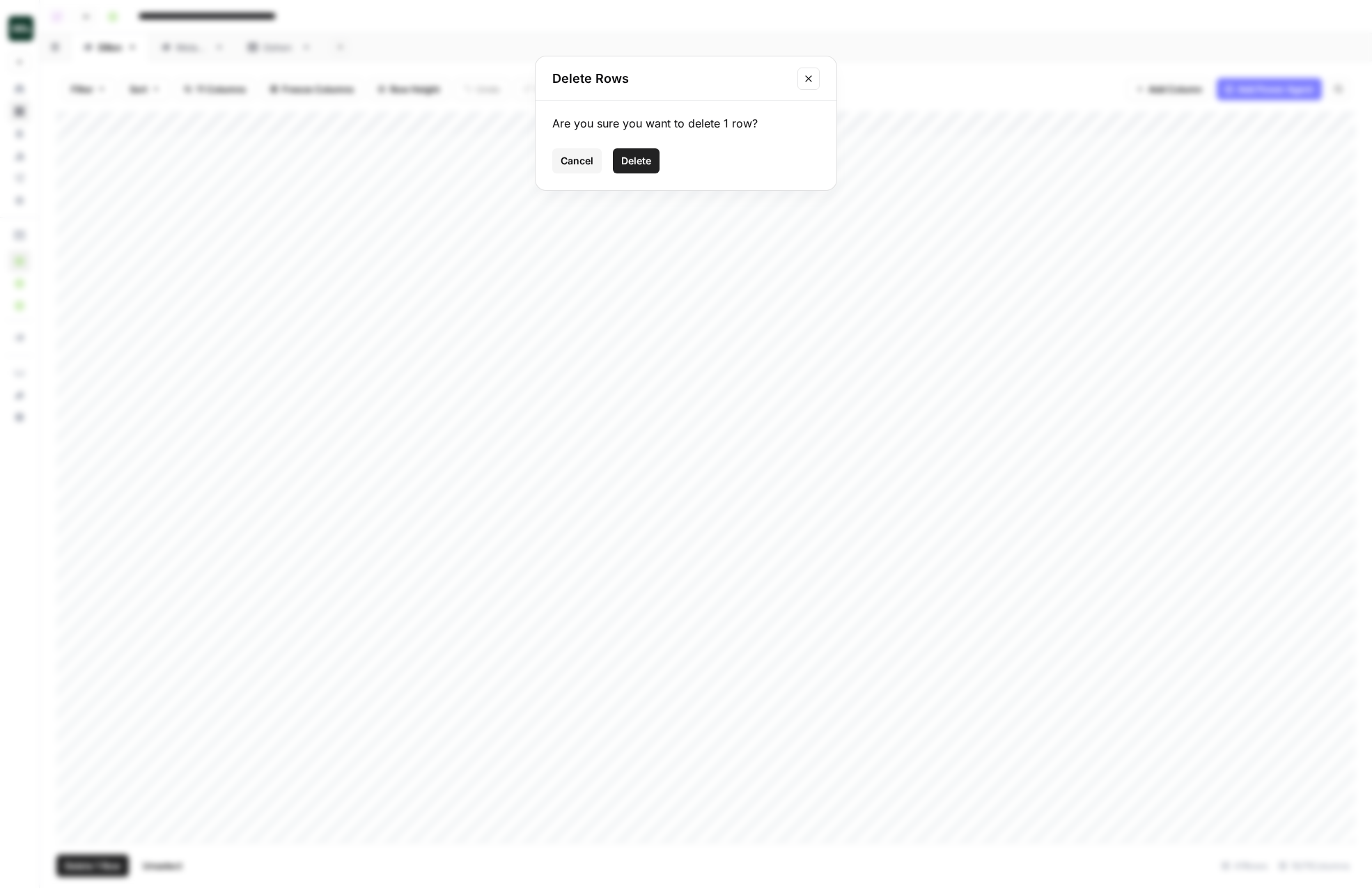 click on "Delete" at bounding box center (636, 161) 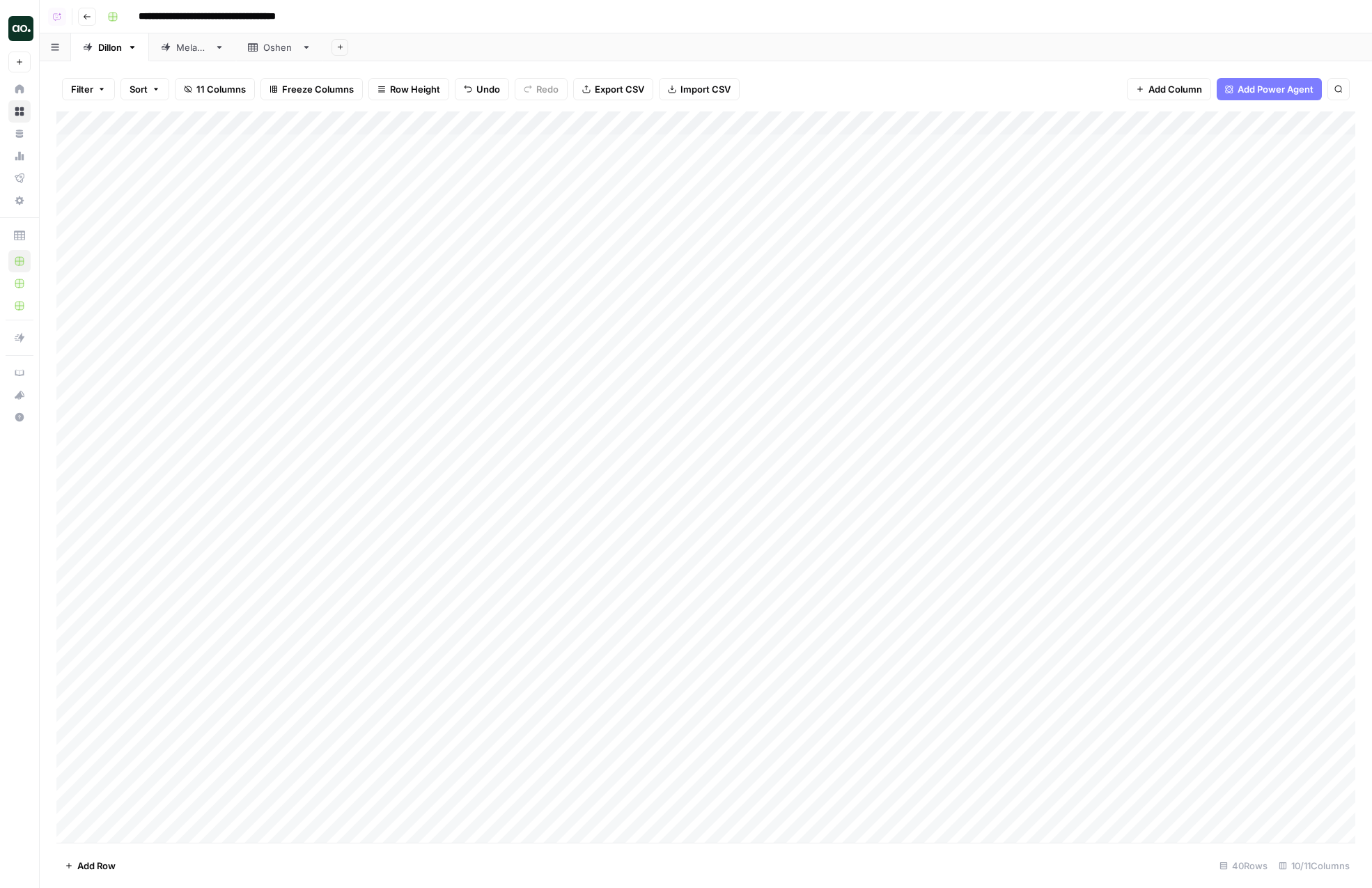scroll, scrollTop: 0, scrollLeft: 209, axis: horizontal 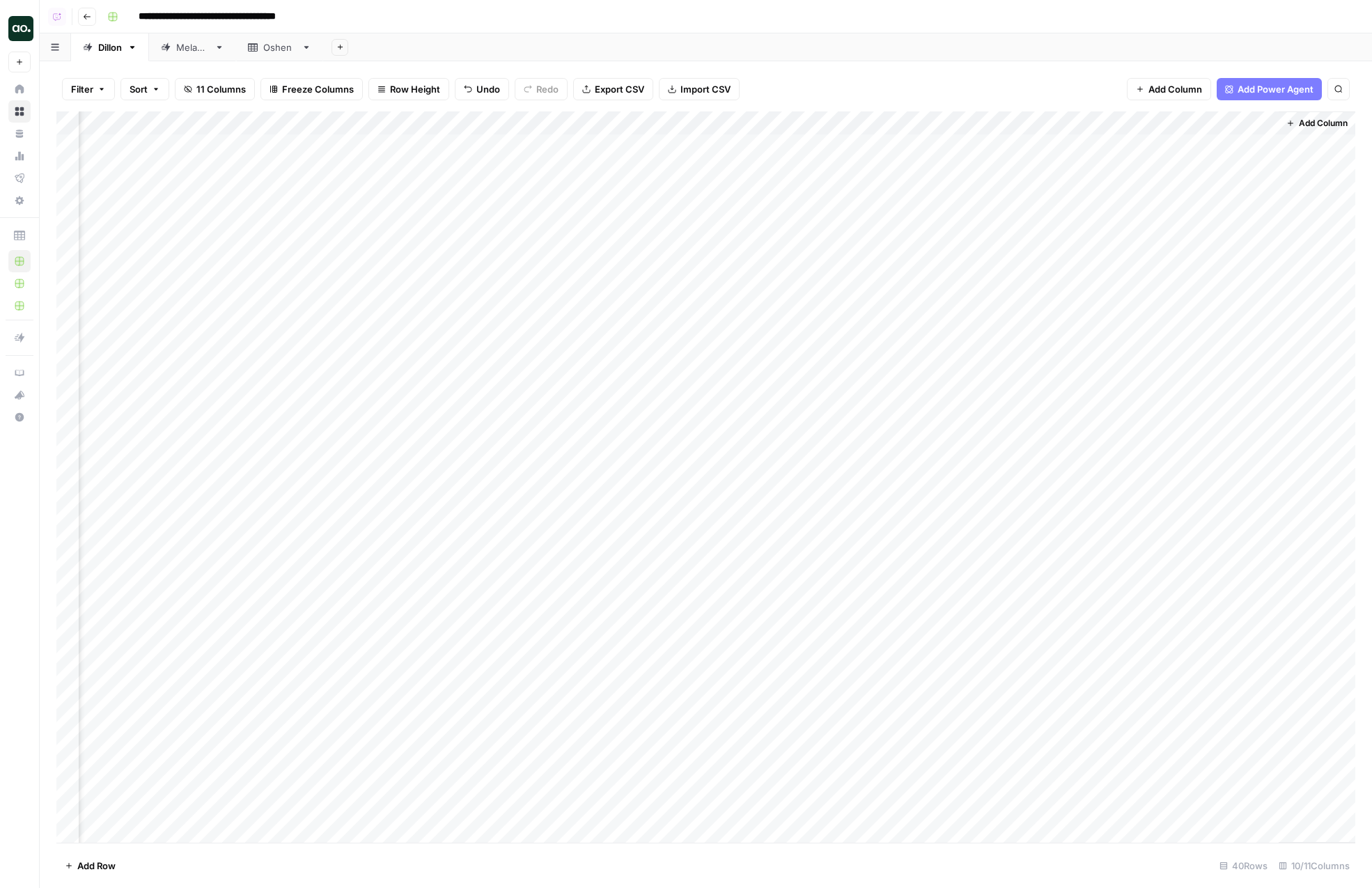 click on "Add Column" at bounding box center [706, 477] 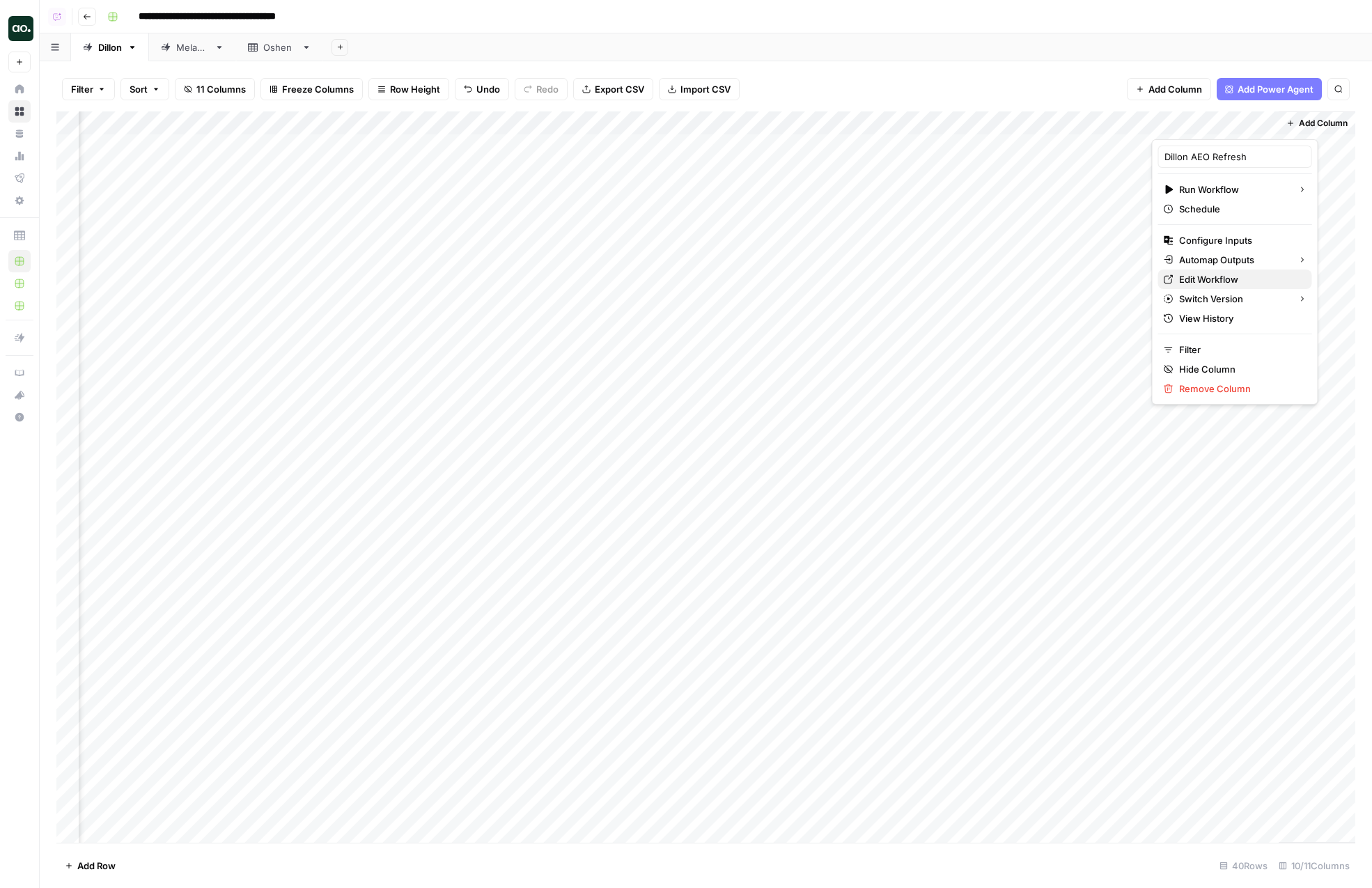 click on "Edit Workflow" at bounding box center (1240, 279) 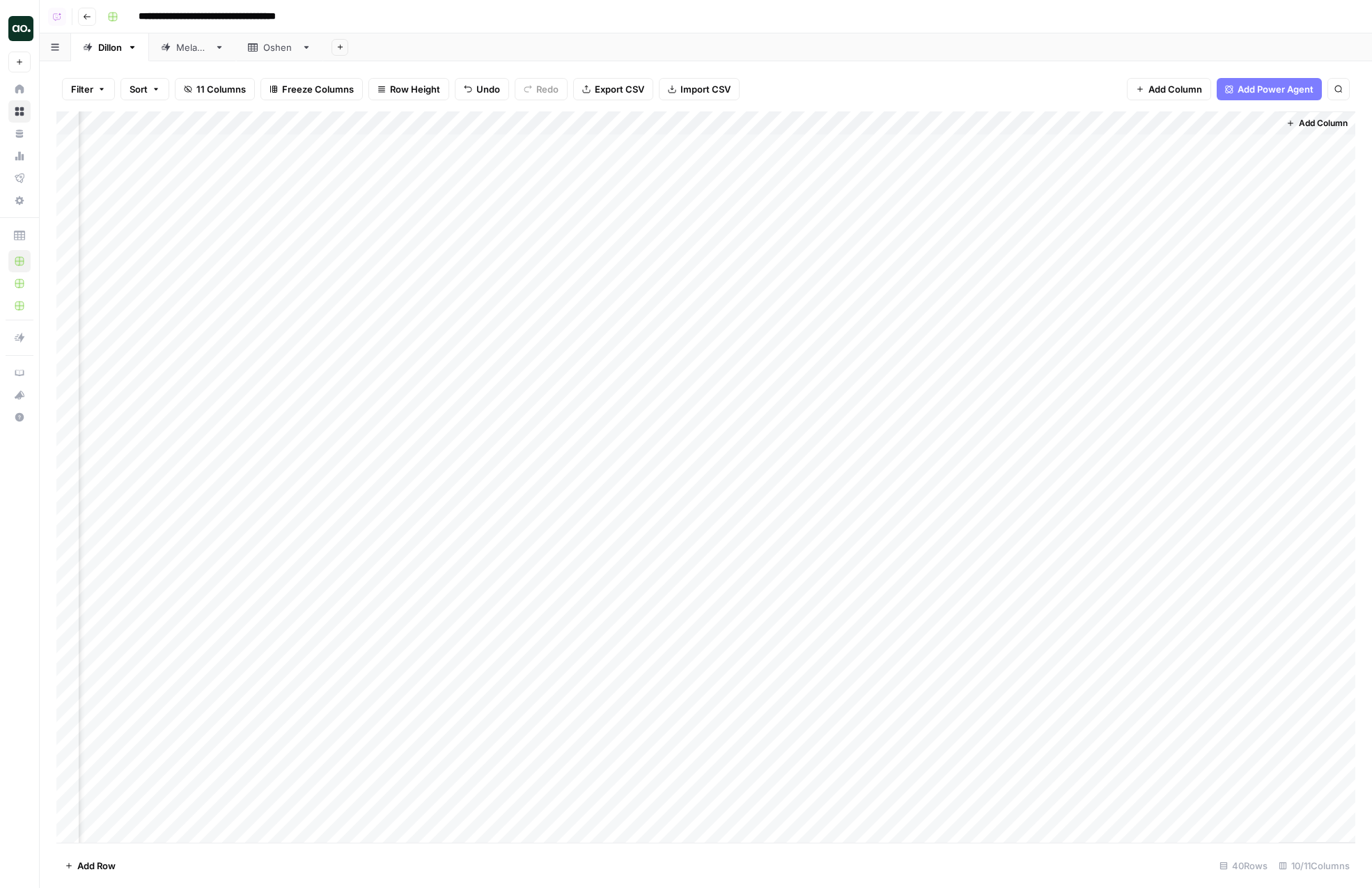 scroll, scrollTop: 0, scrollLeft: 0, axis: both 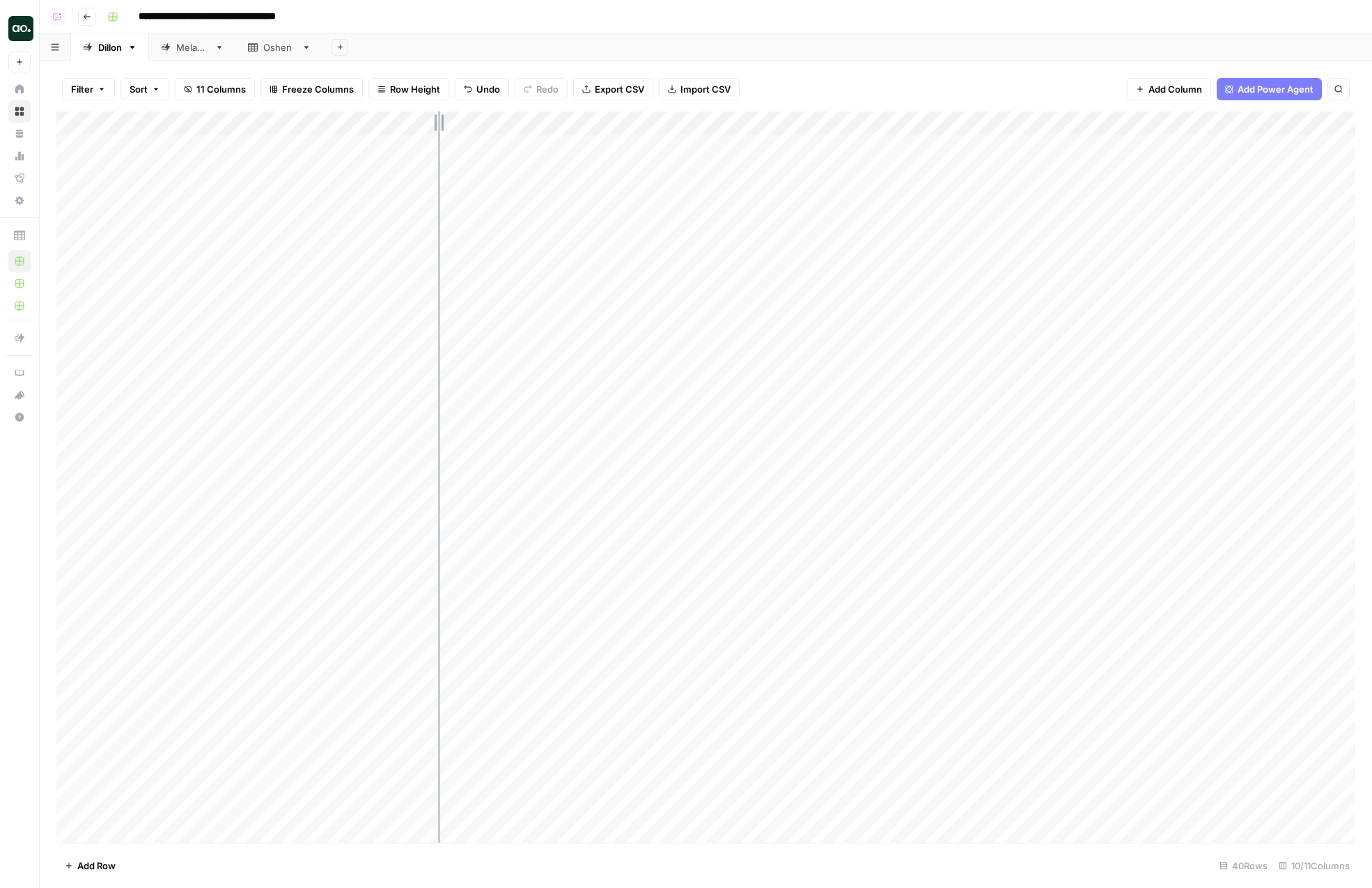 drag, startPoint x: 204, startPoint y: 118, endPoint x: 438, endPoint y: 120, distance: 234.0085 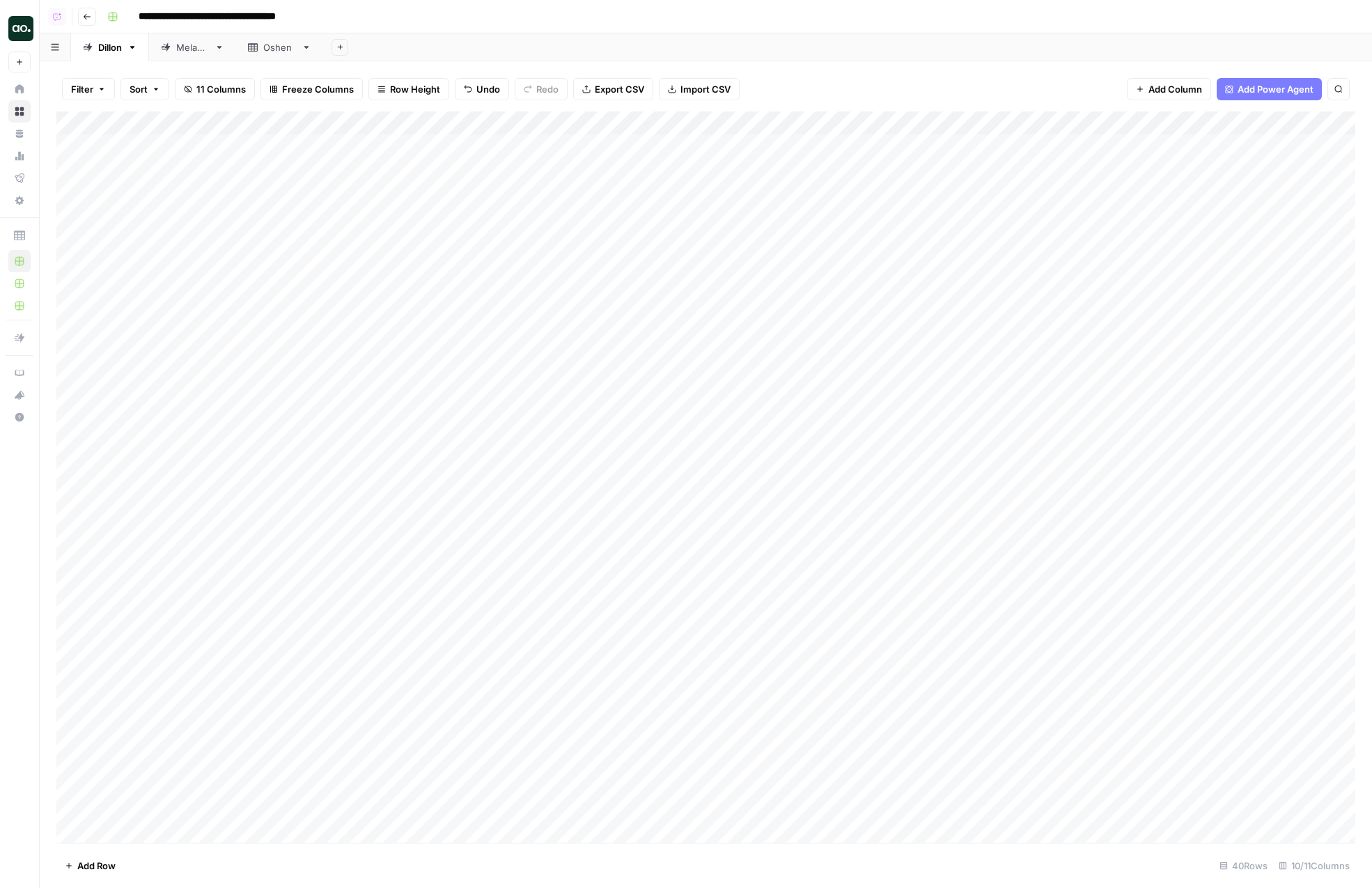 click on "Add Sheet" at bounding box center [848, 47] 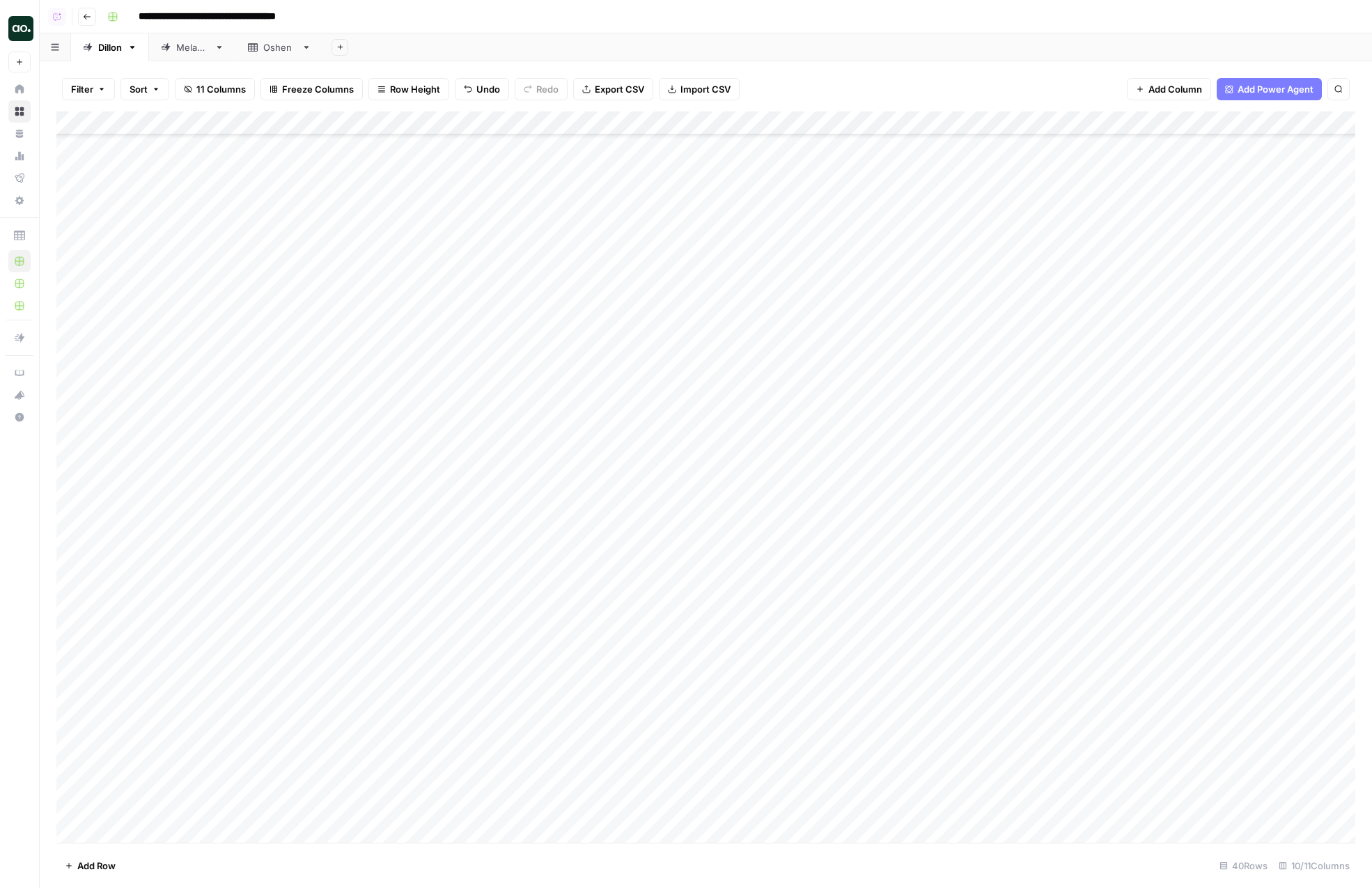 scroll, scrollTop: 71, scrollLeft: 0, axis: vertical 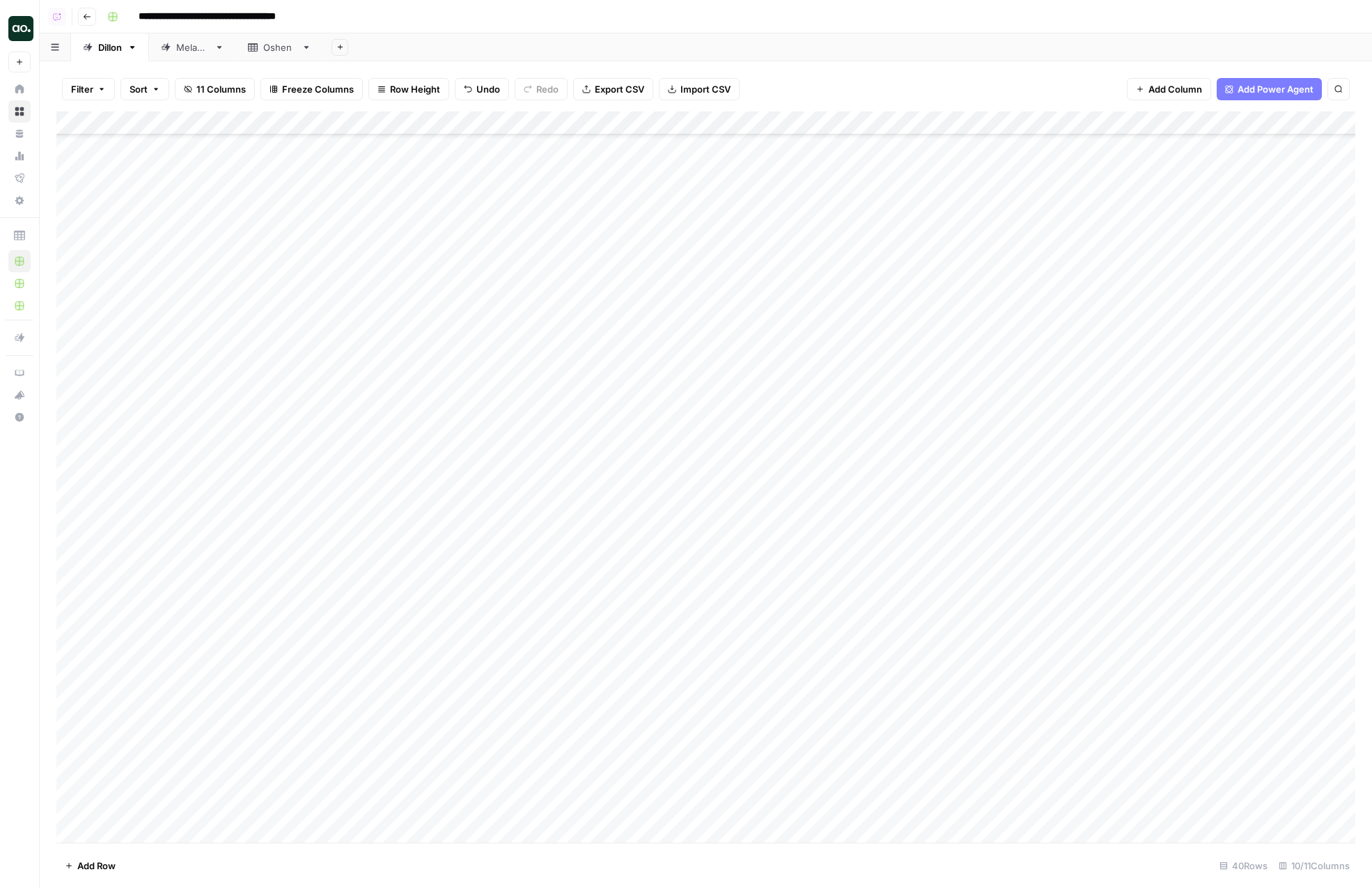 click on "Add Column" at bounding box center (706, 477) 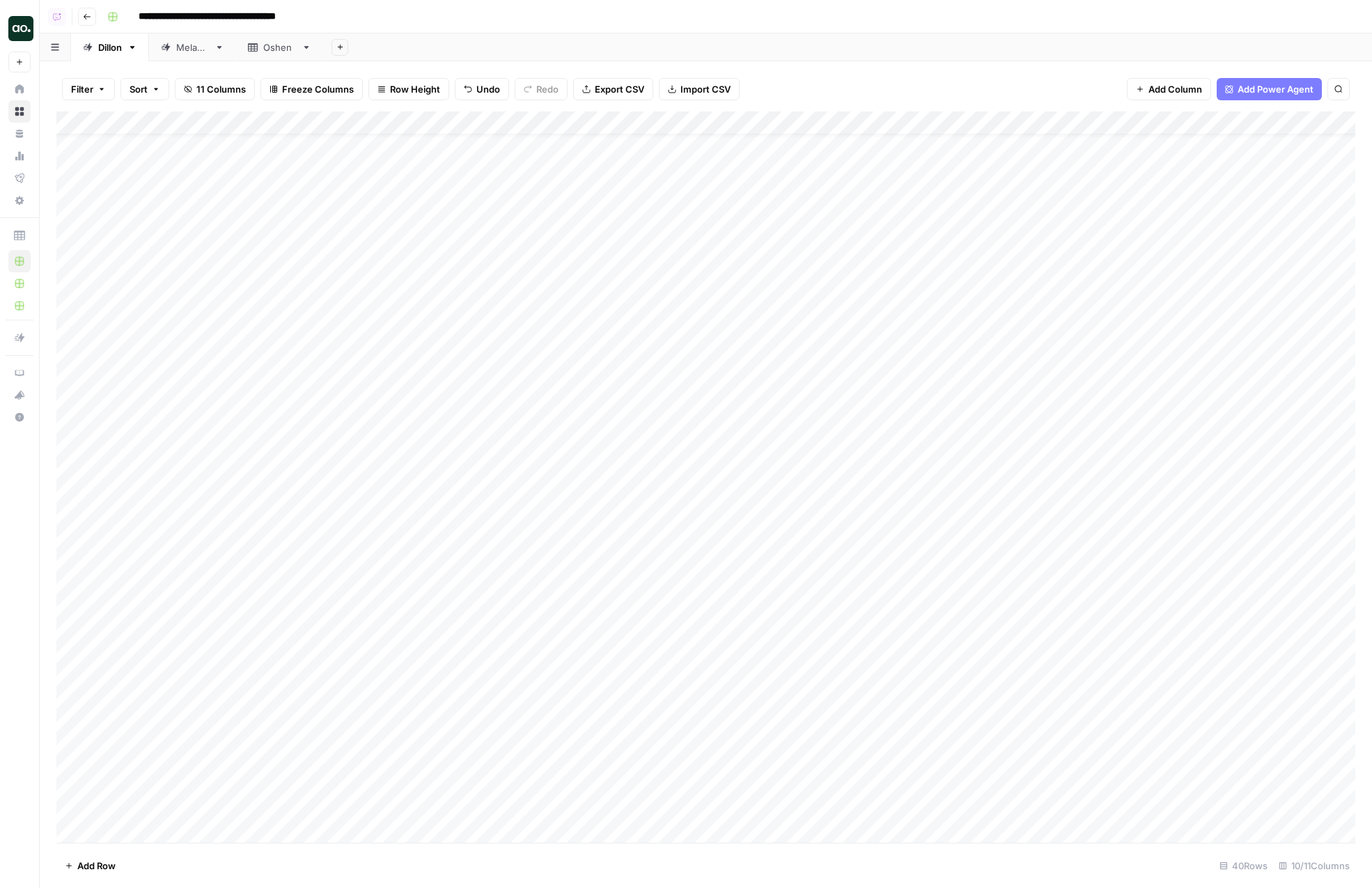 scroll, scrollTop: 0, scrollLeft: 0, axis: both 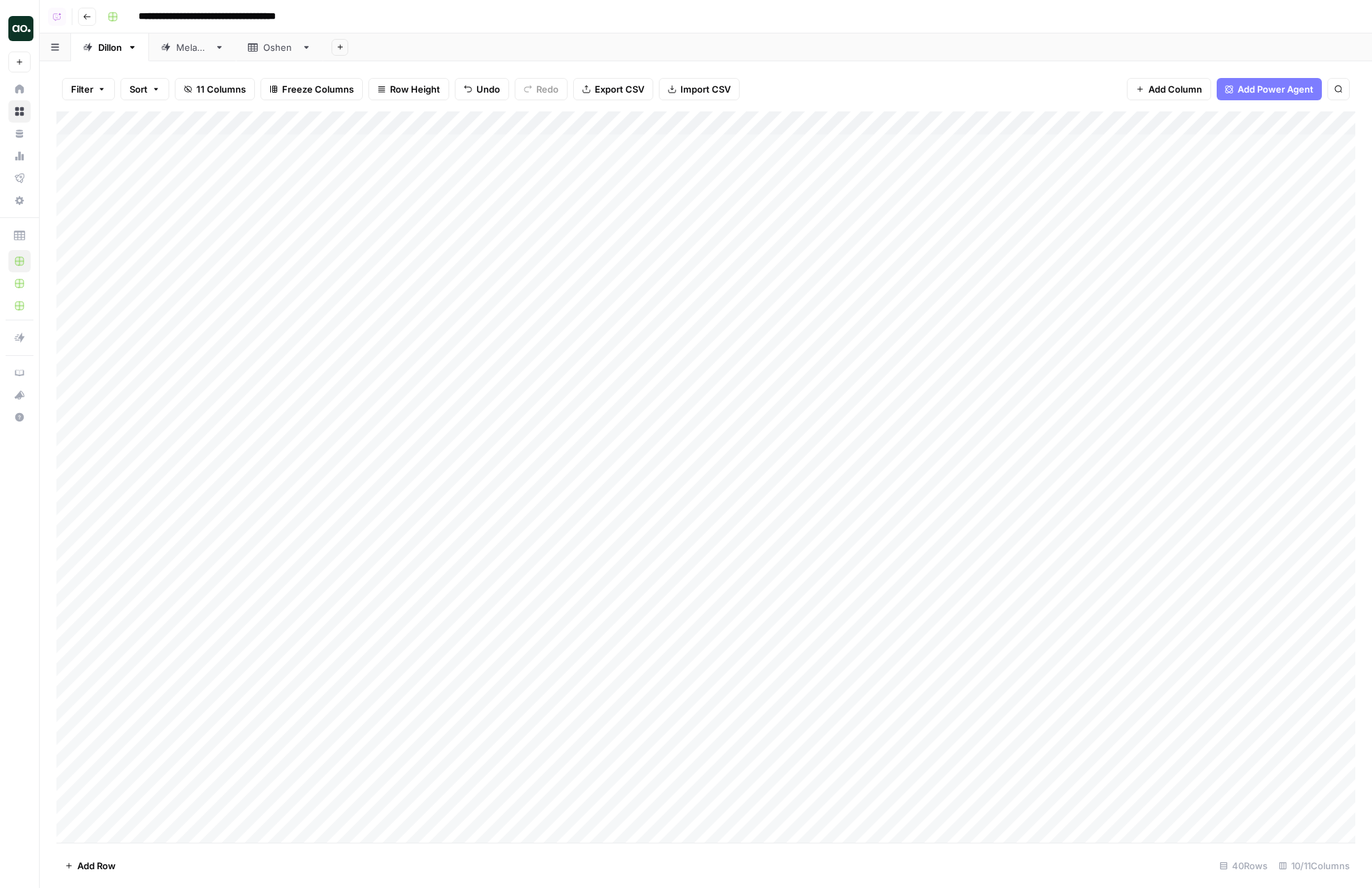 click on "Add Column" at bounding box center (706, 477) 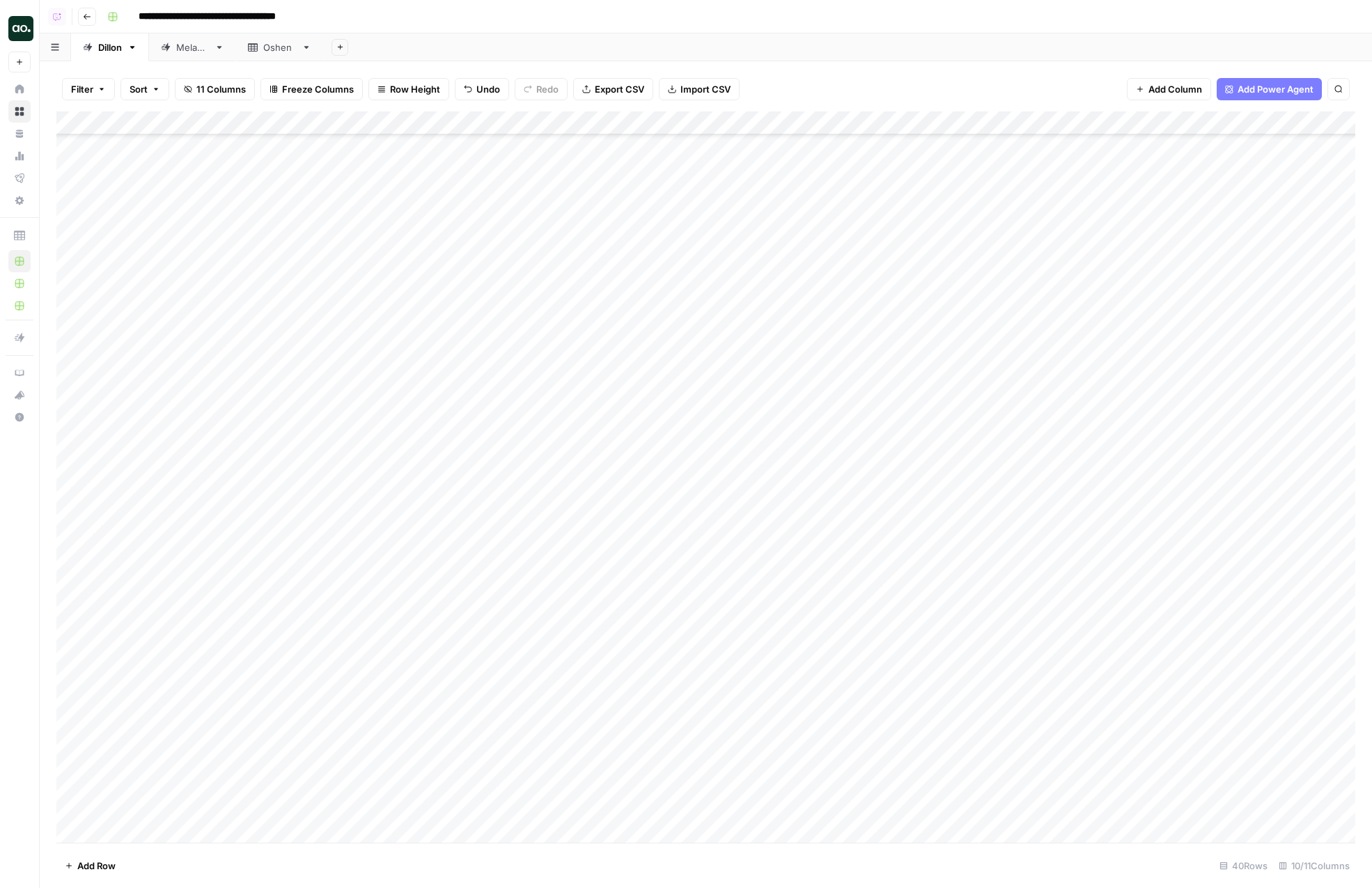 scroll, scrollTop: 135, scrollLeft: 0, axis: vertical 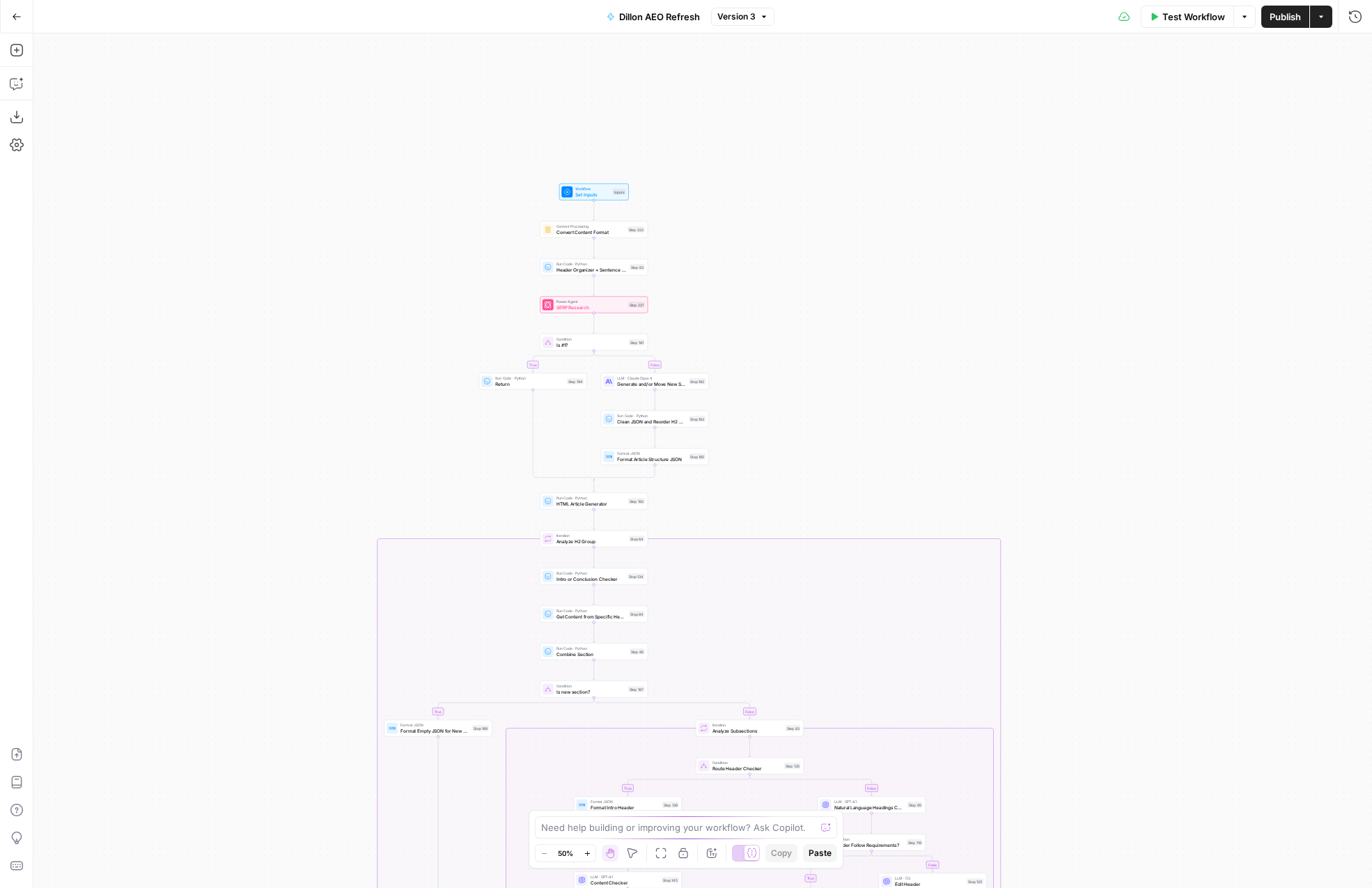 drag, startPoint x: 835, startPoint y: 102, endPoint x: 817, endPoint y: 465, distance: 363.446 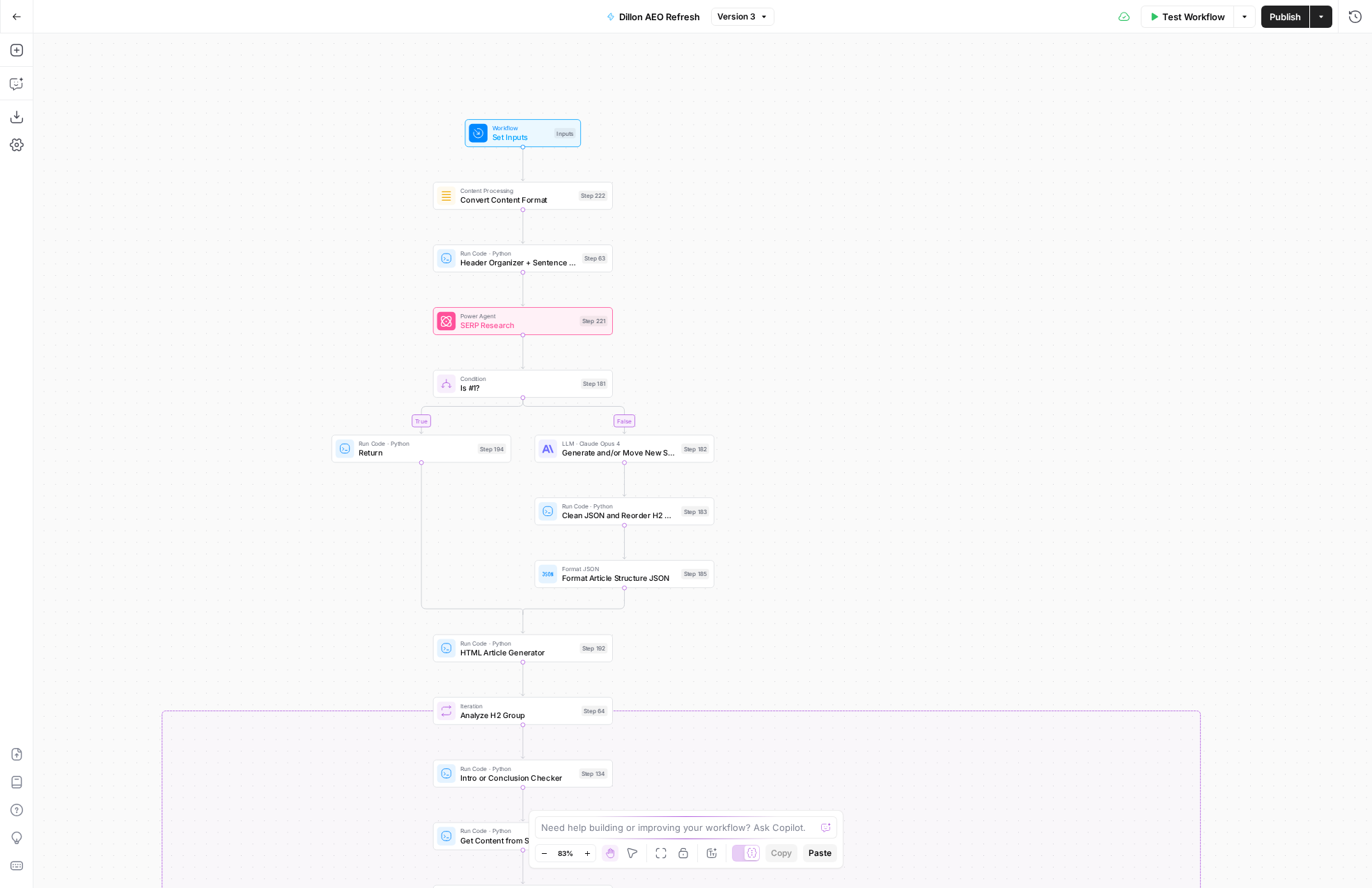drag, startPoint x: 736, startPoint y: 339, endPoint x: 788, endPoint y: 279, distance: 79.3977 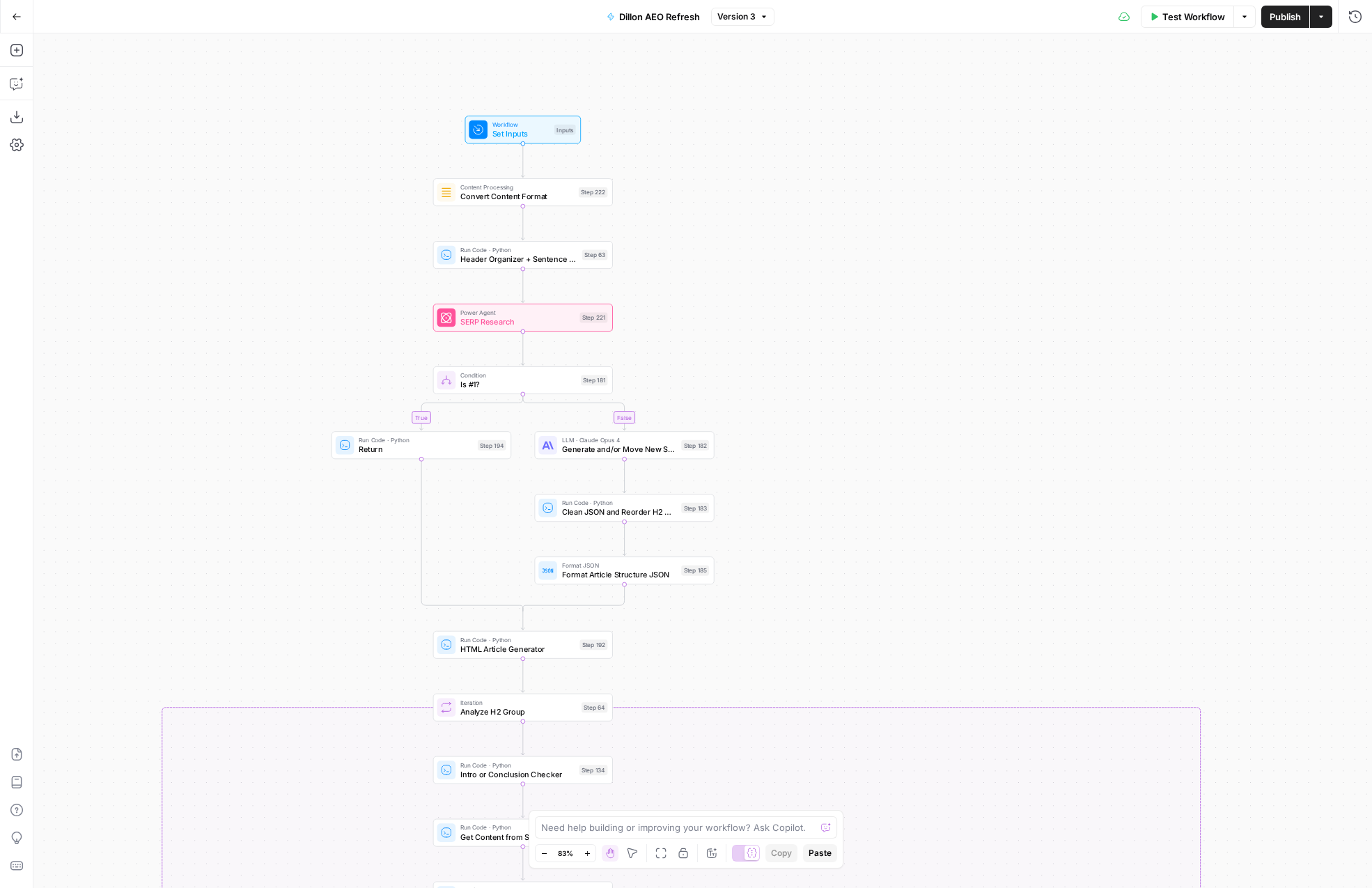 click on "Test Workflow" at bounding box center [1194, 17] 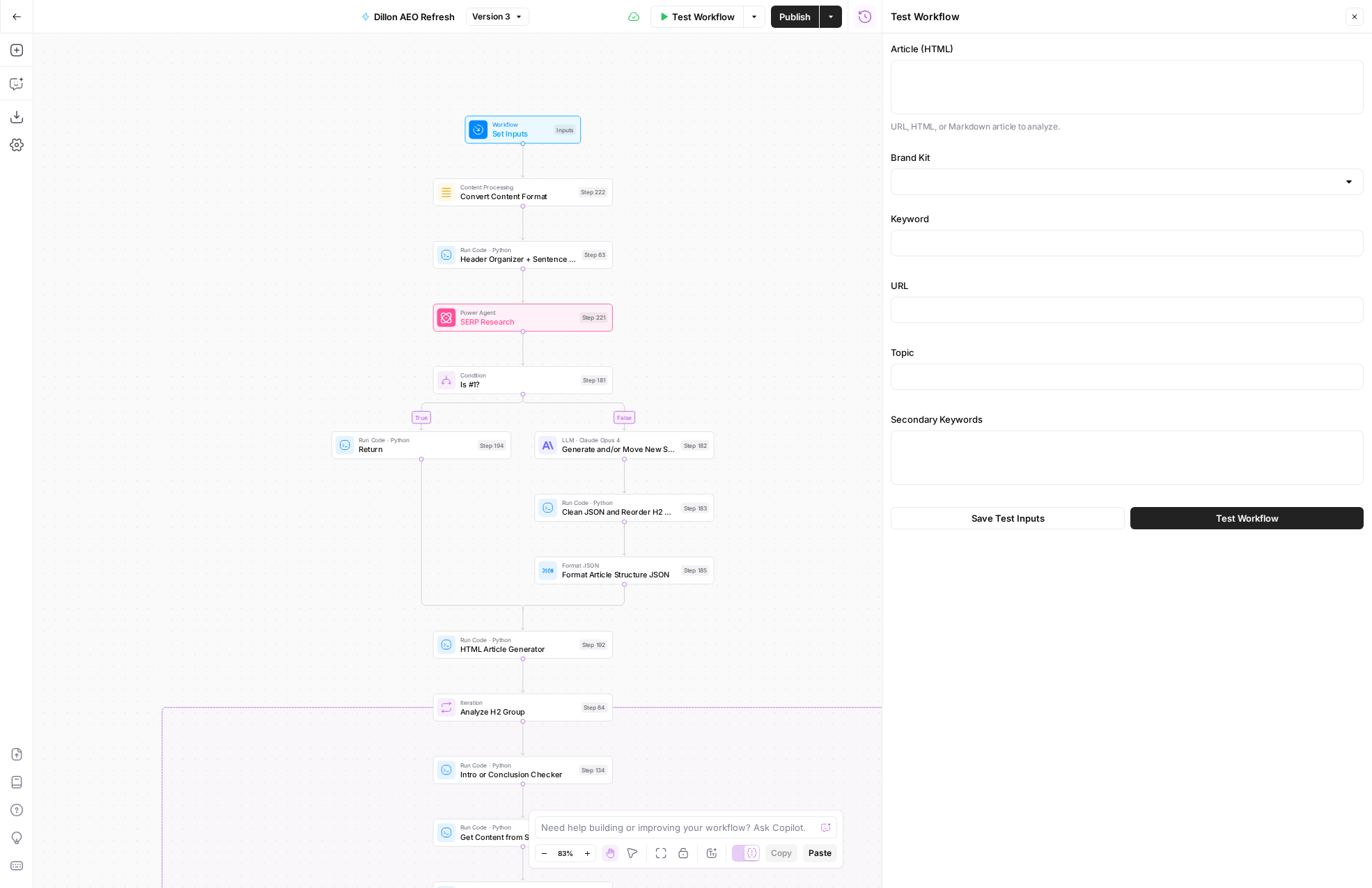 click at bounding box center [1127, 87] 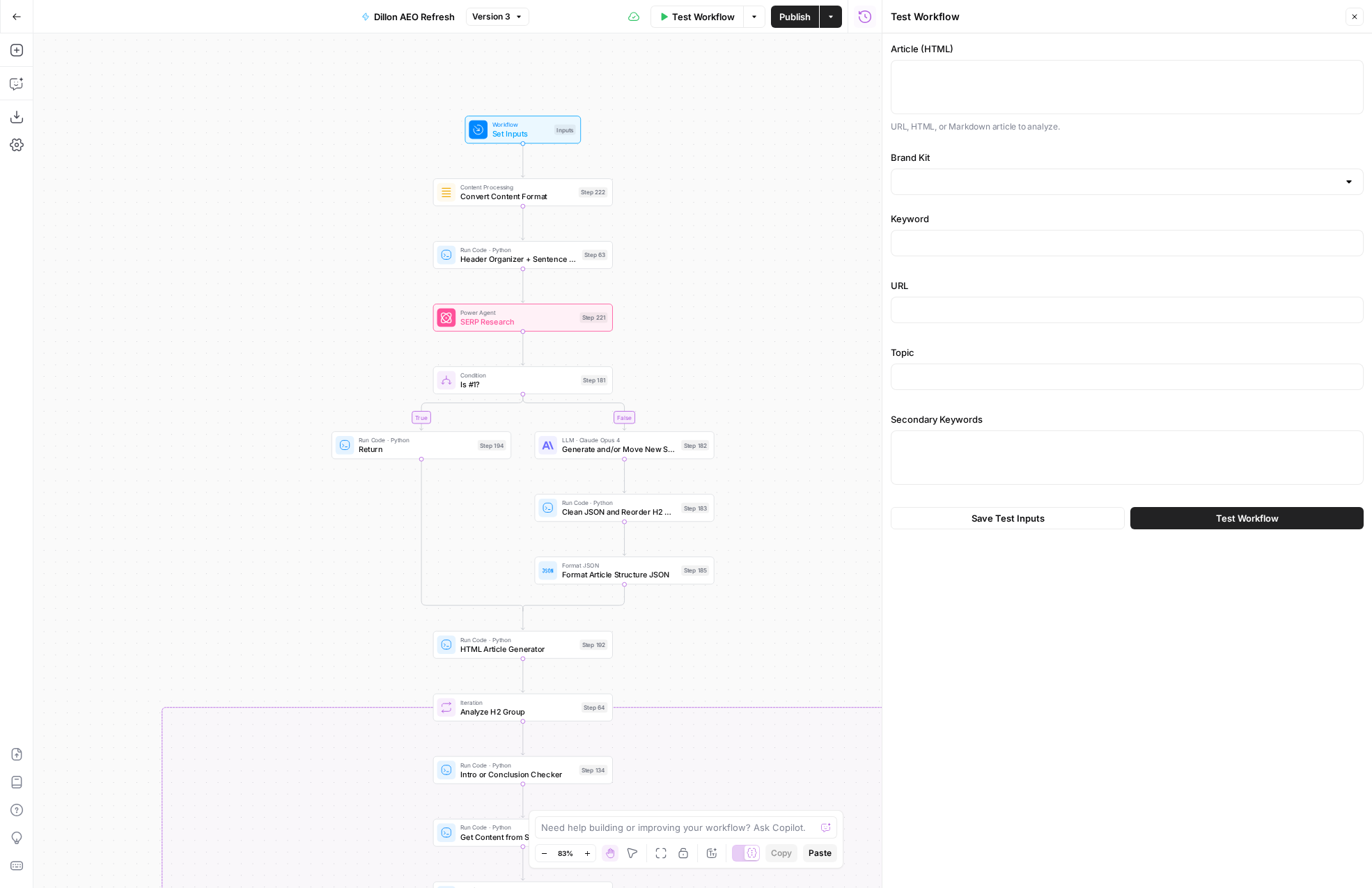 click 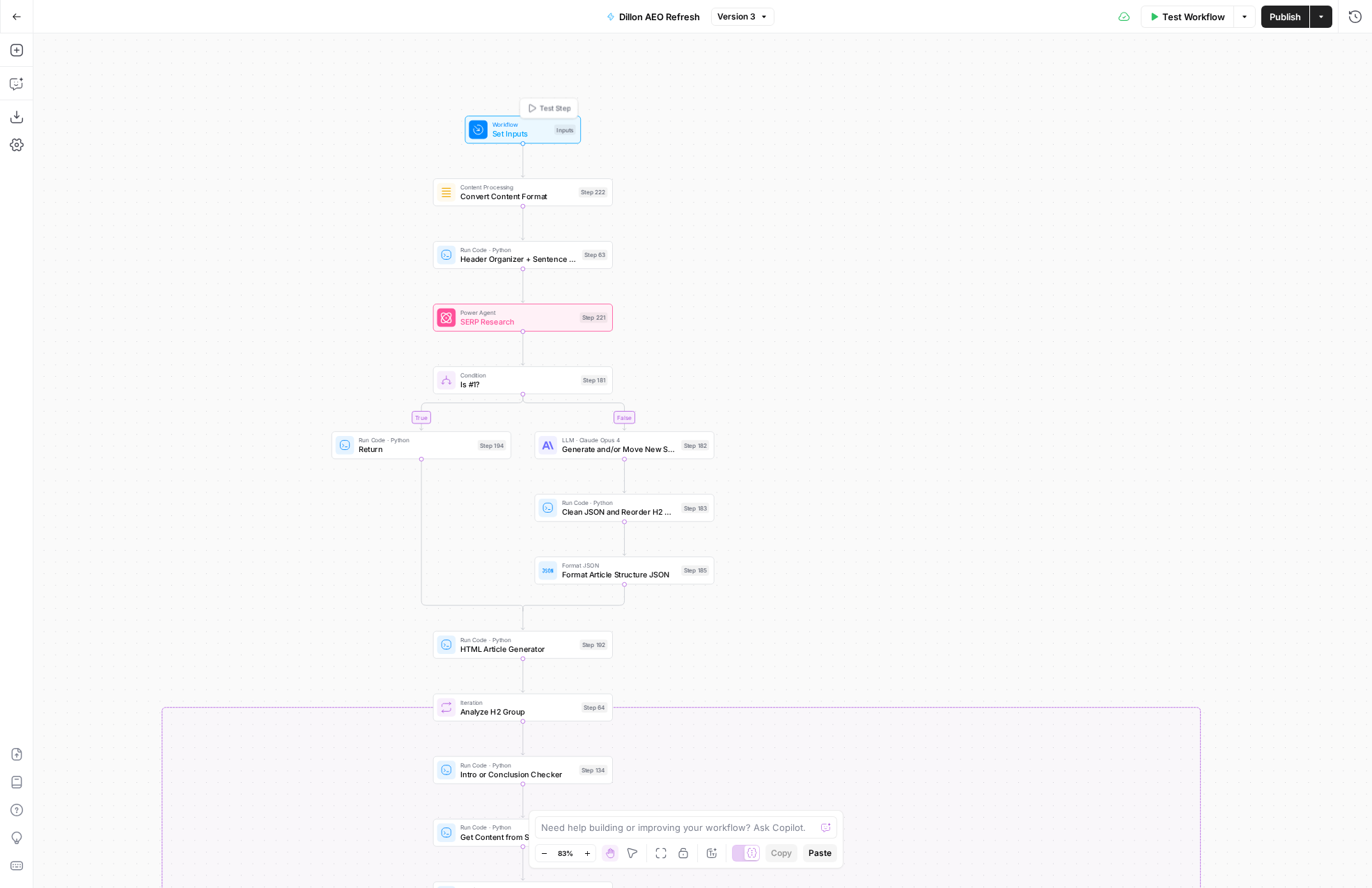 click on "Set Inputs" at bounding box center (521, 134) 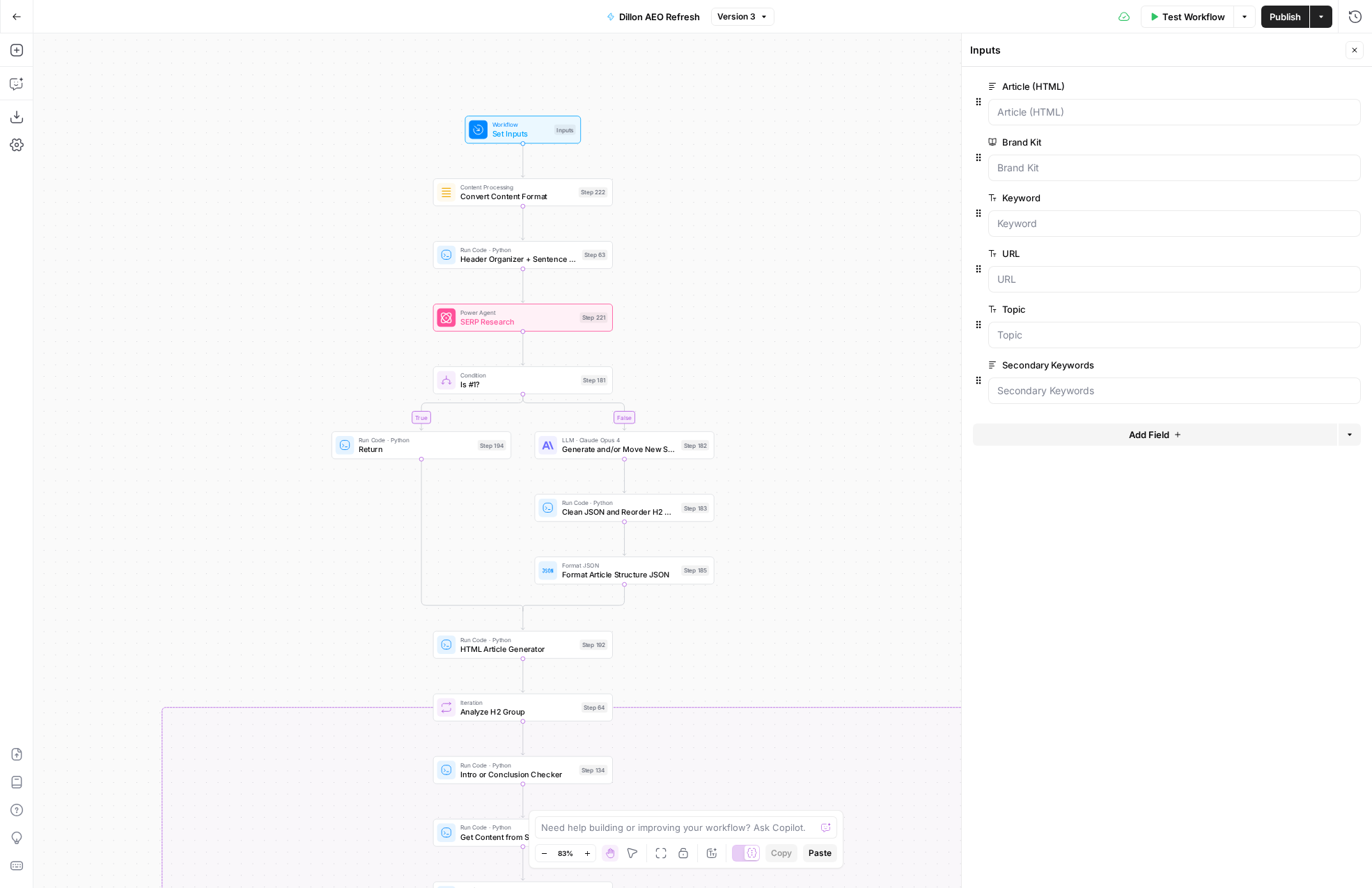 click on "edit field" at bounding box center (1309, 86) 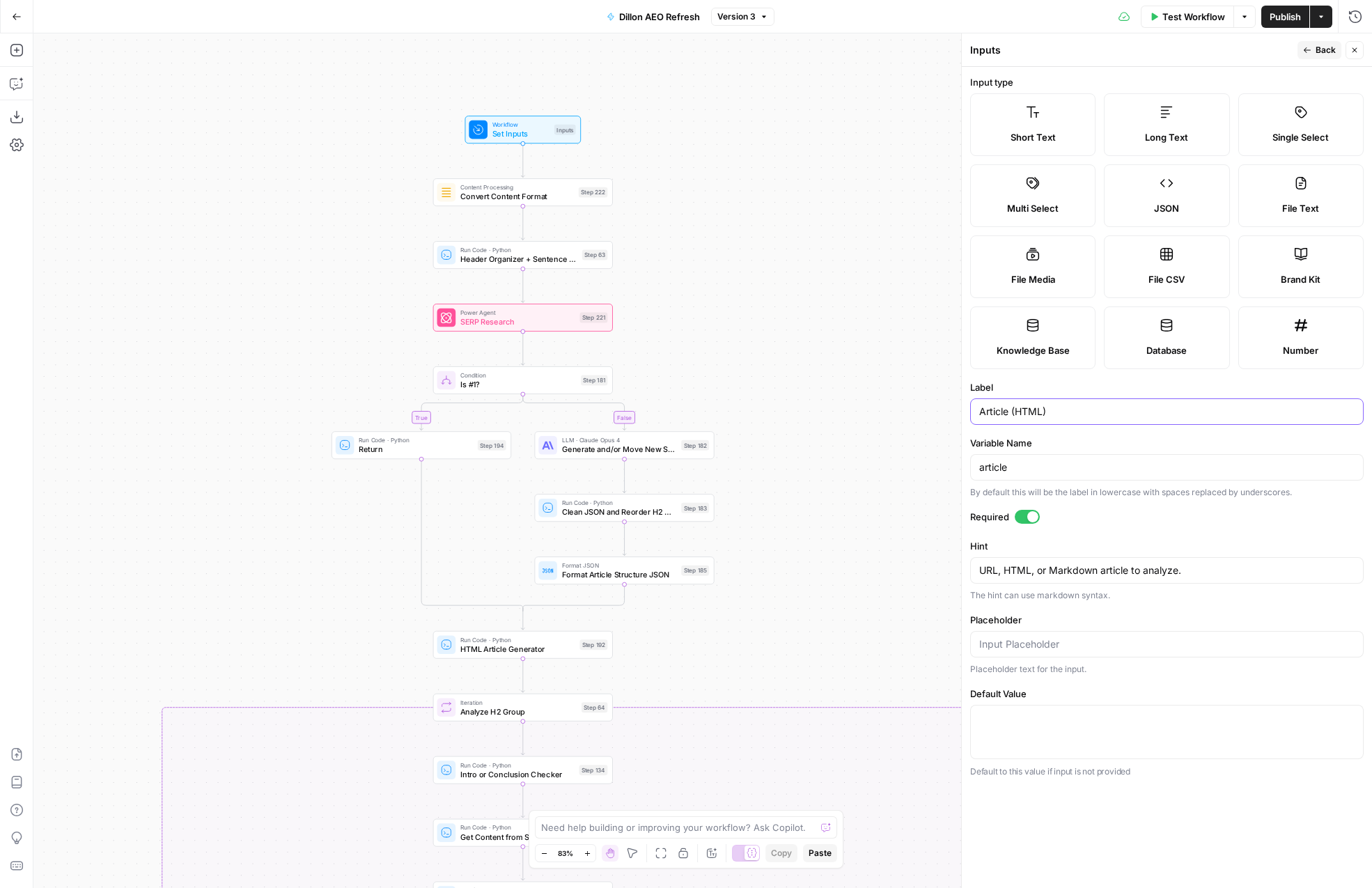 drag, startPoint x: 1006, startPoint y: 412, endPoint x: 1089, endPoint y: 406, distance: 83.216585 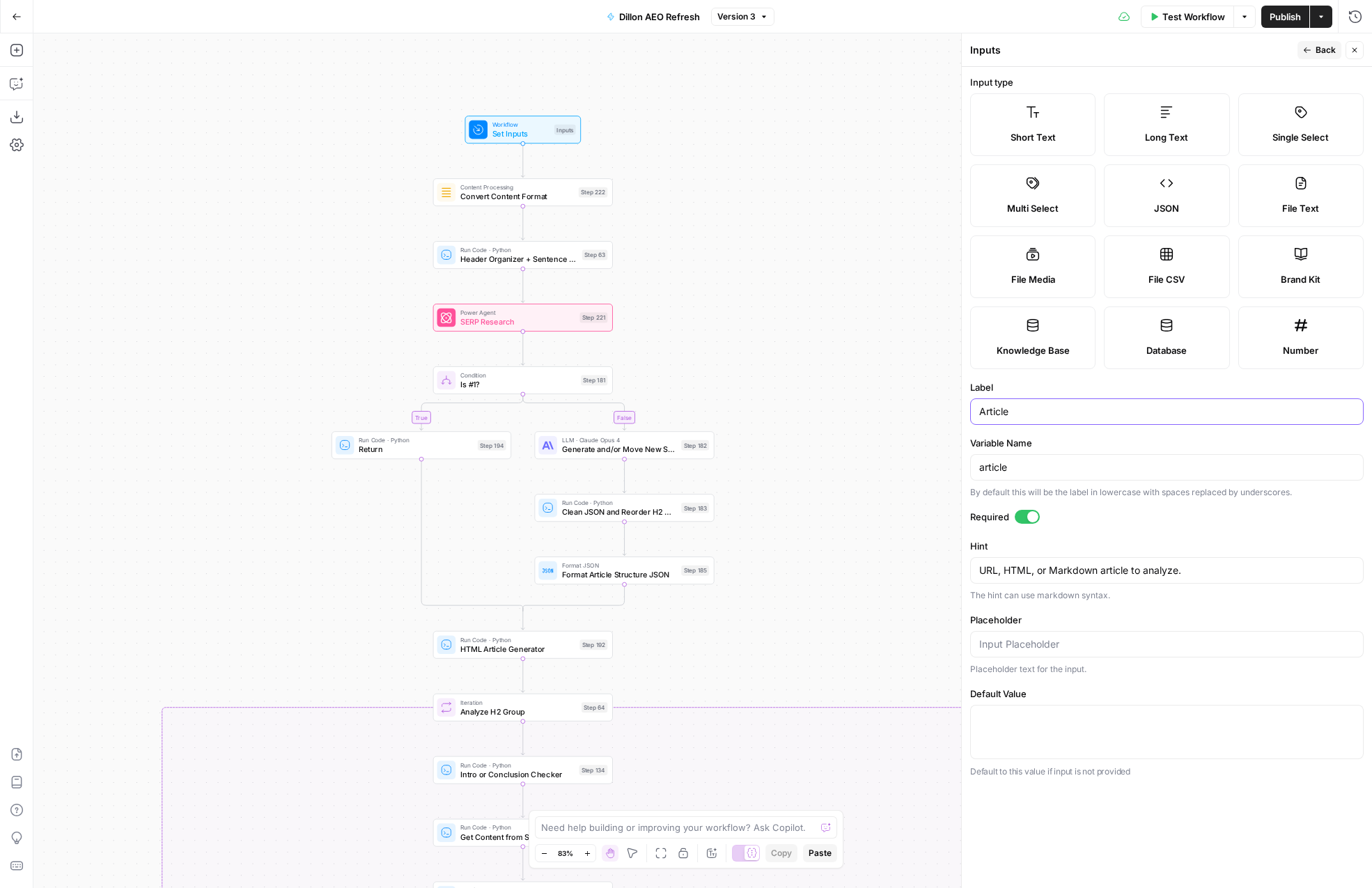 type on "Article" 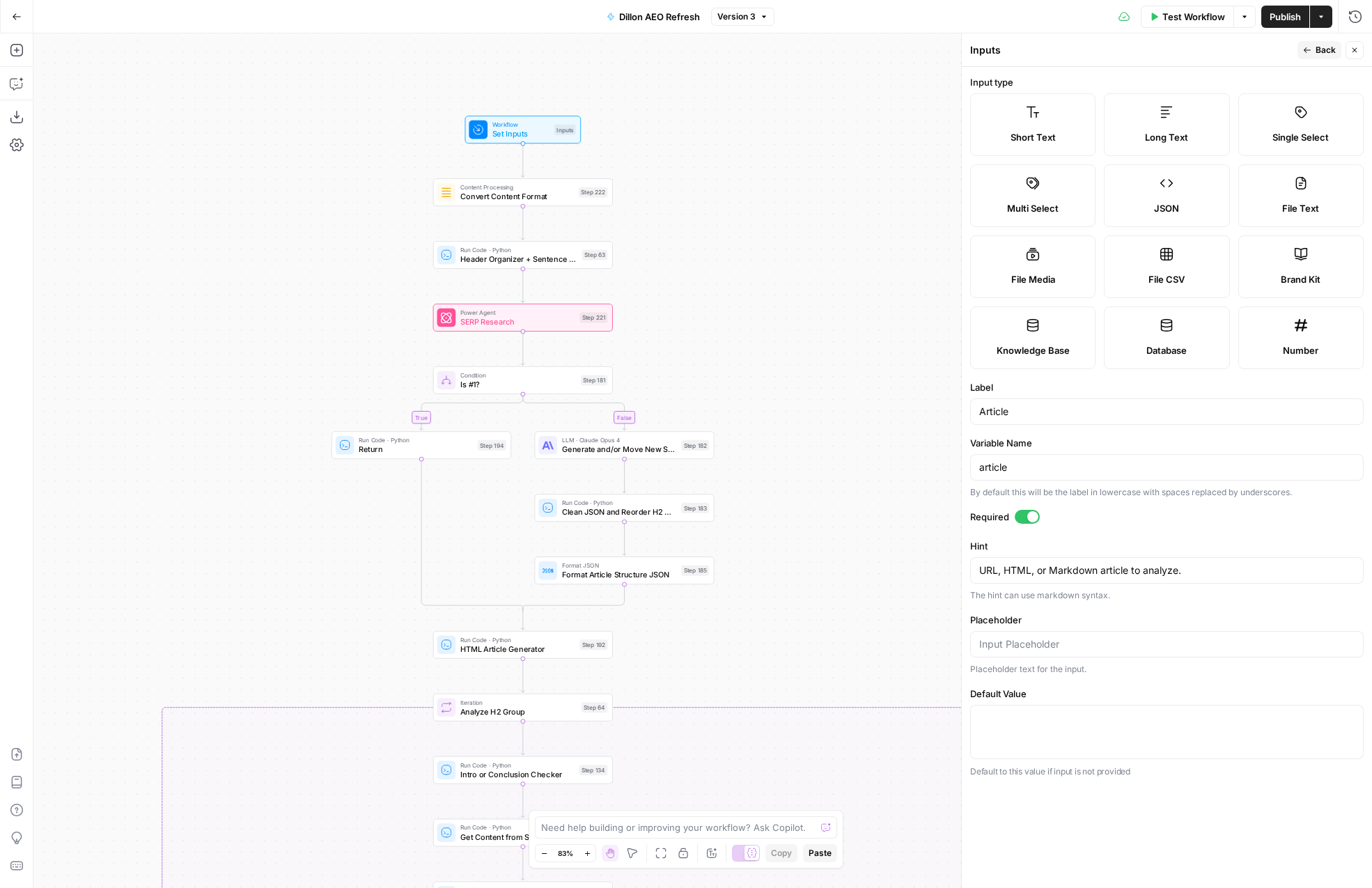 click on "Input type Short Text Long Text Single Select Multi Select JSON File Text File Media File CSV Brand Kit Knowledge Base Database Number Label Article Variable Name article By default this will be the label in lowercase with spaces replaced by underscores. Required Hint URL, HTML, or Markdown article to analyze. URL, HTML, or Markdown article to analyze. The hint can use markdown syntax. Placeholder Placeholder text for the input. Default Value Default to this value if input is not provided" at bounding box center (1167, 477) 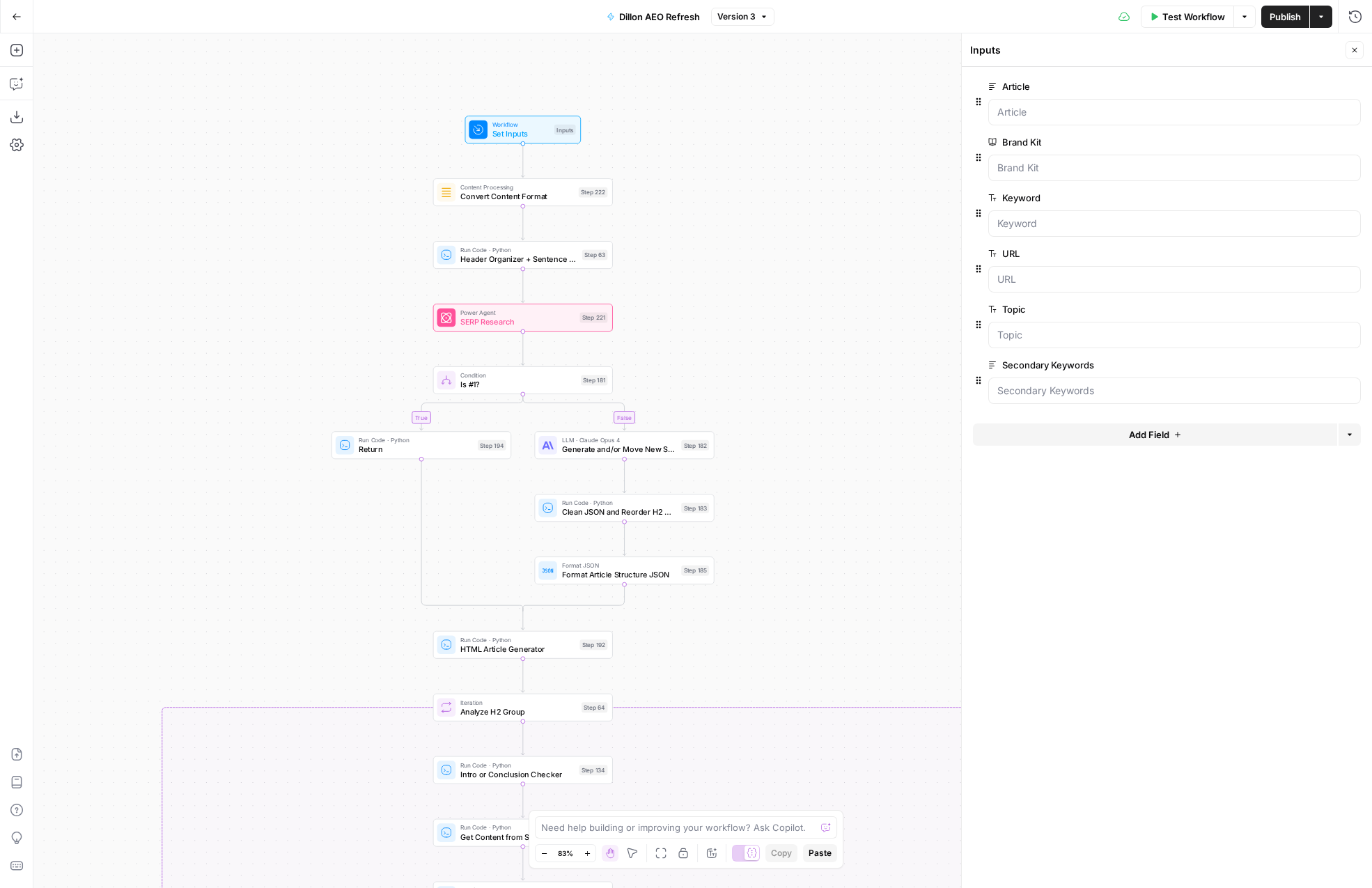click on "edit field" at bounding box center [1309, 198] 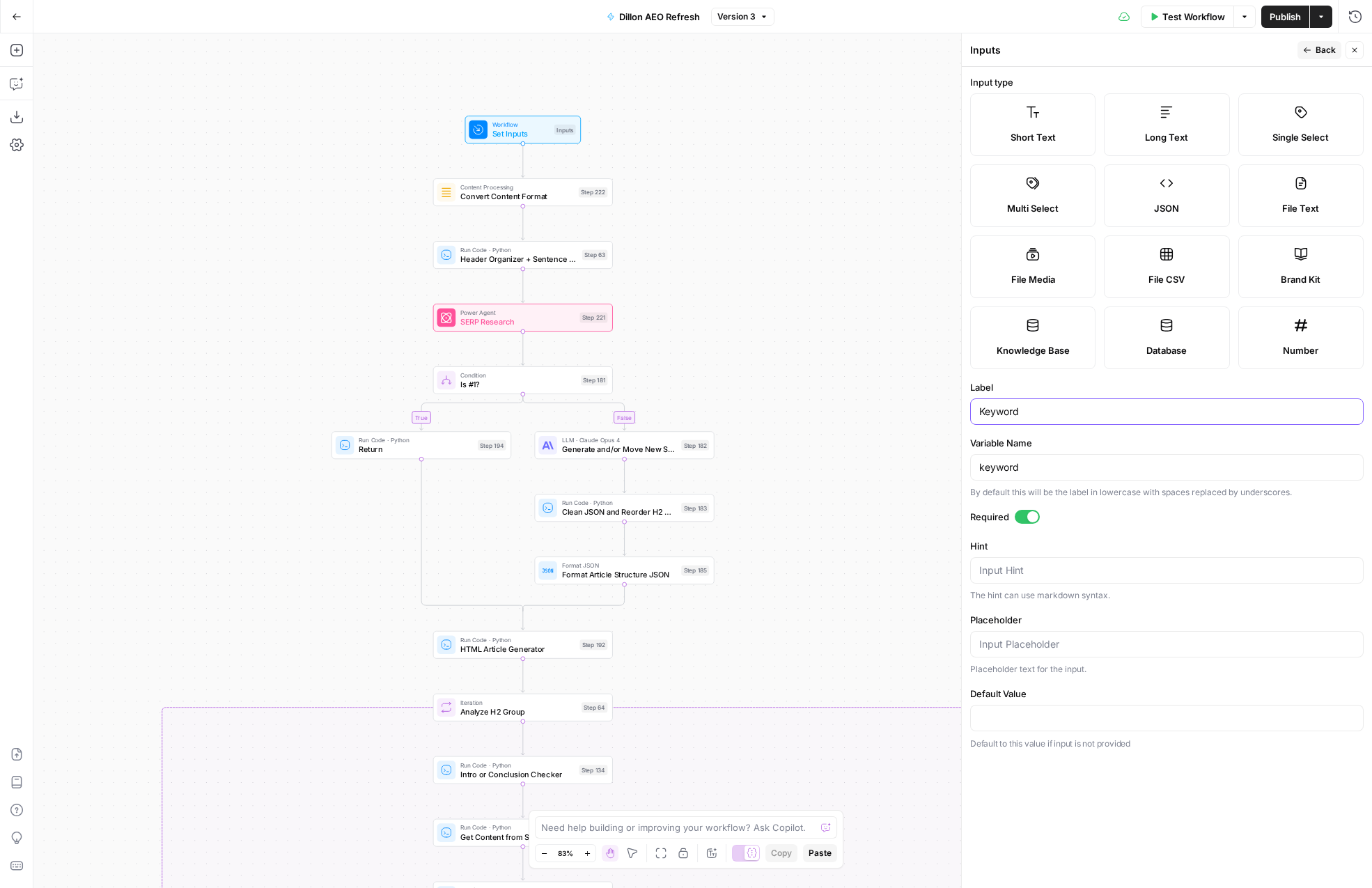 click on "Keyword" at bounding box center (1167, 412) 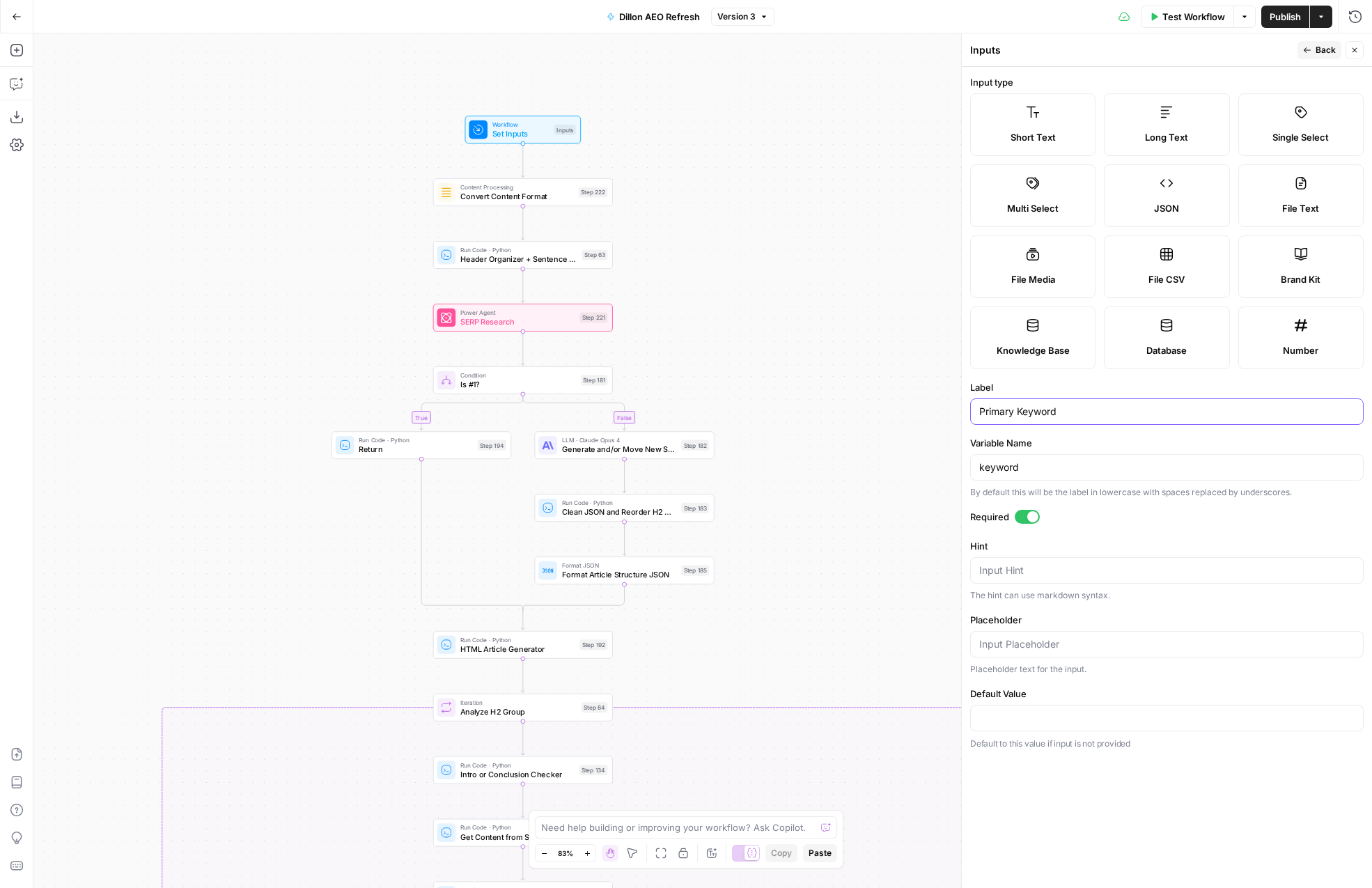 type on "Primary Keyword" 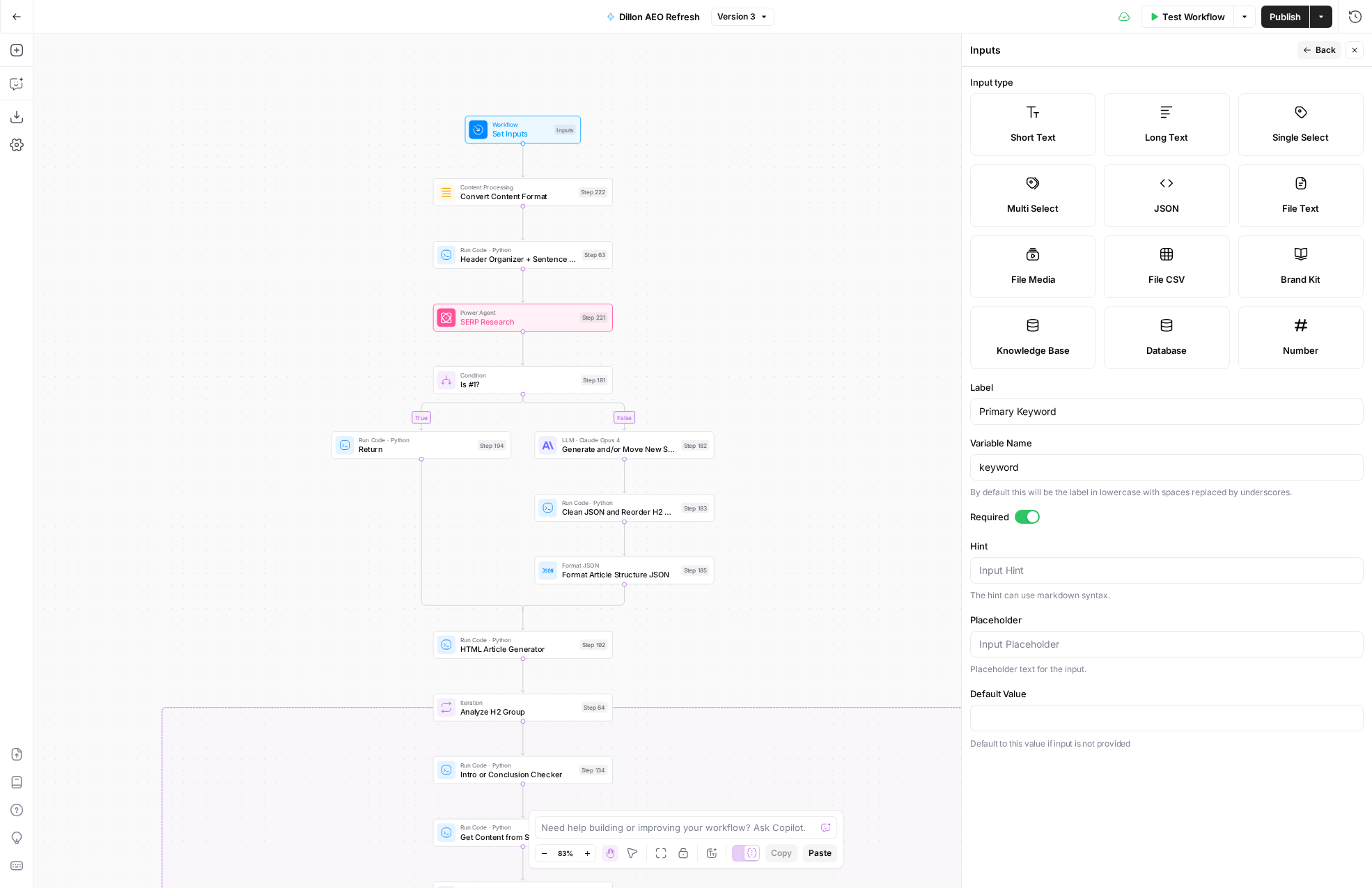 click on "Back" at bounding box center [1325, 50] 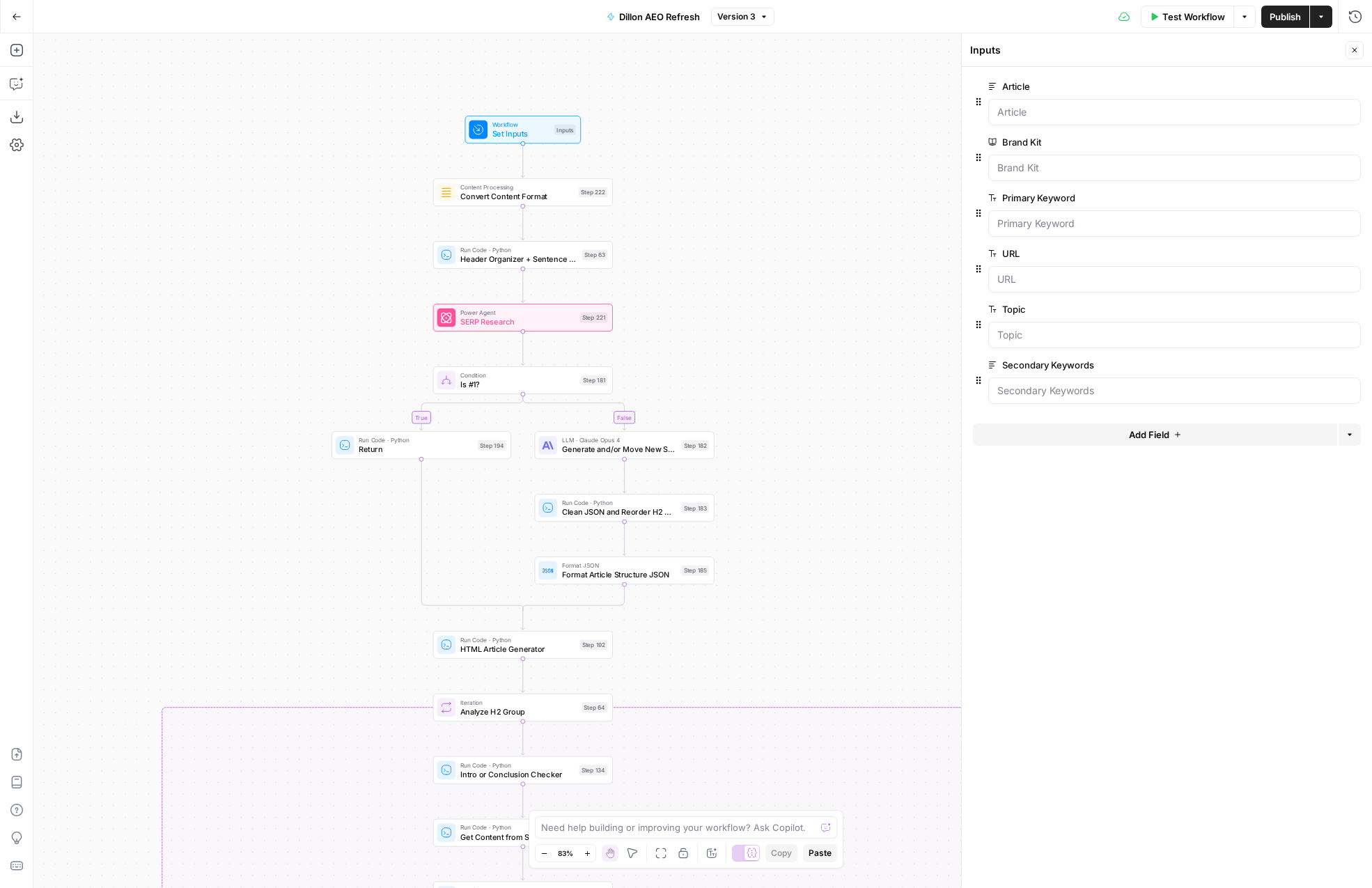 click on "edit field" at bounding box center [1309, 198] 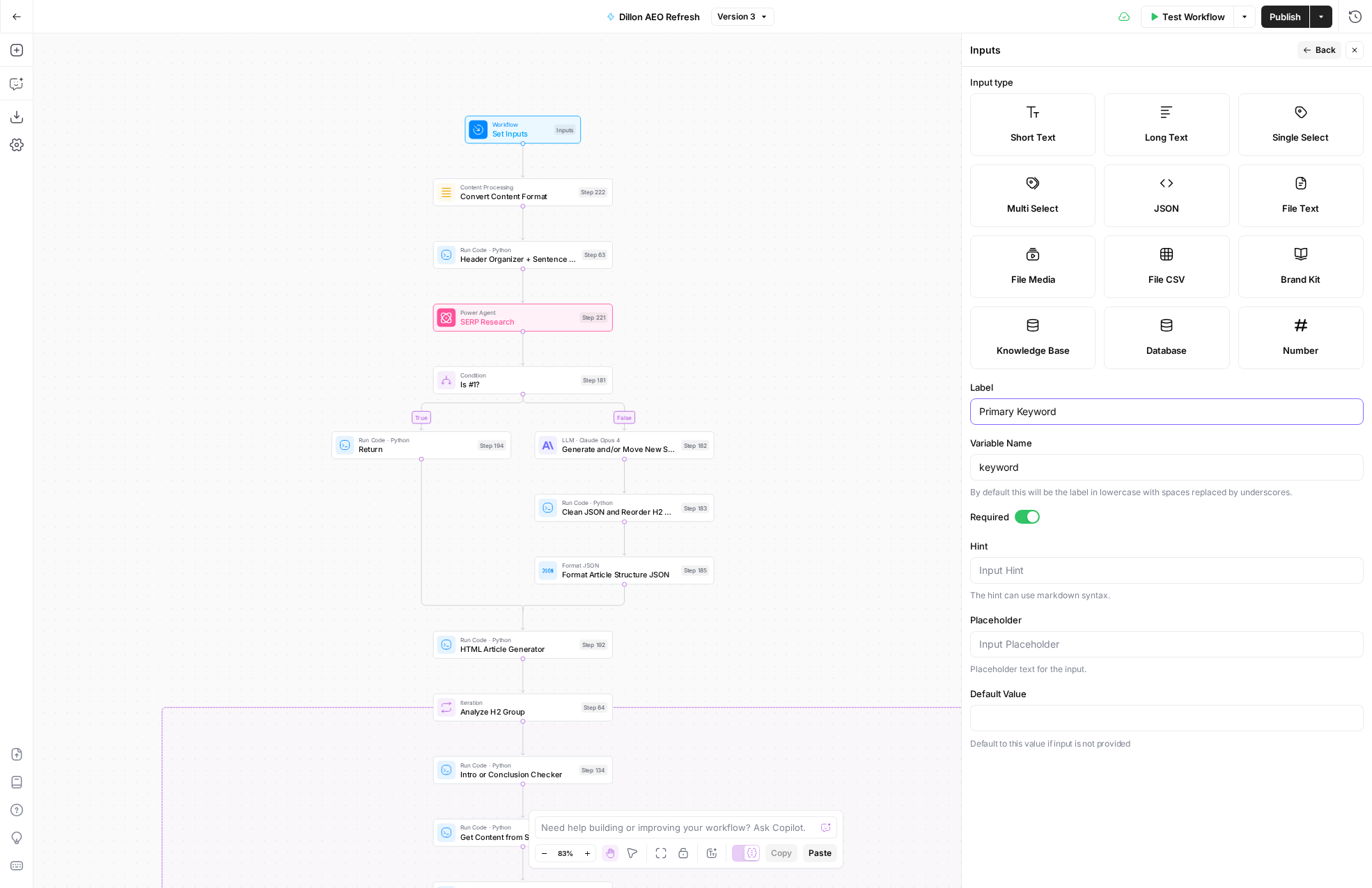 click on "Primary Keyword" at bounding box center (1167, 412) 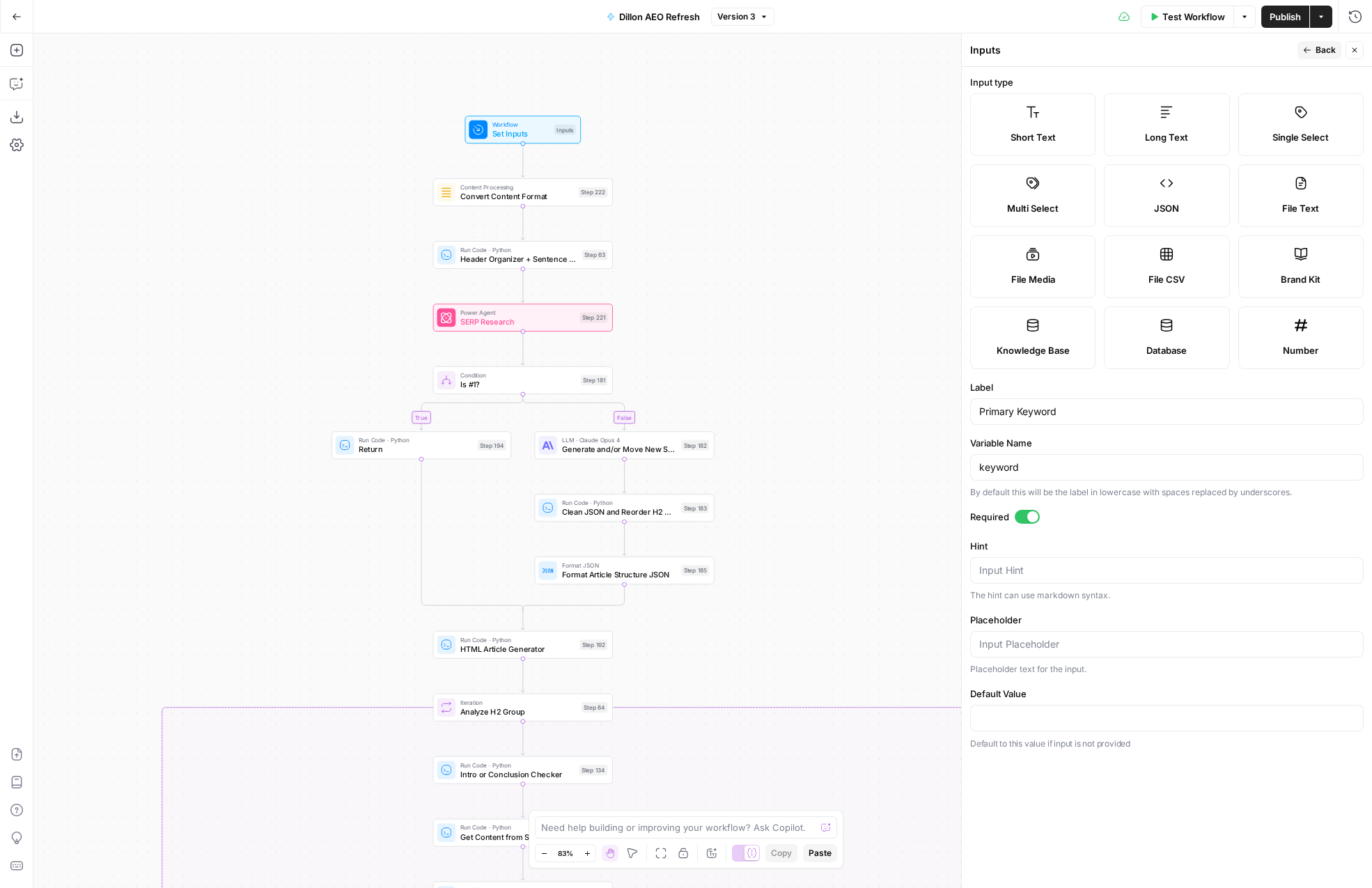 click on "Back" at bounding box center [1319, 50] 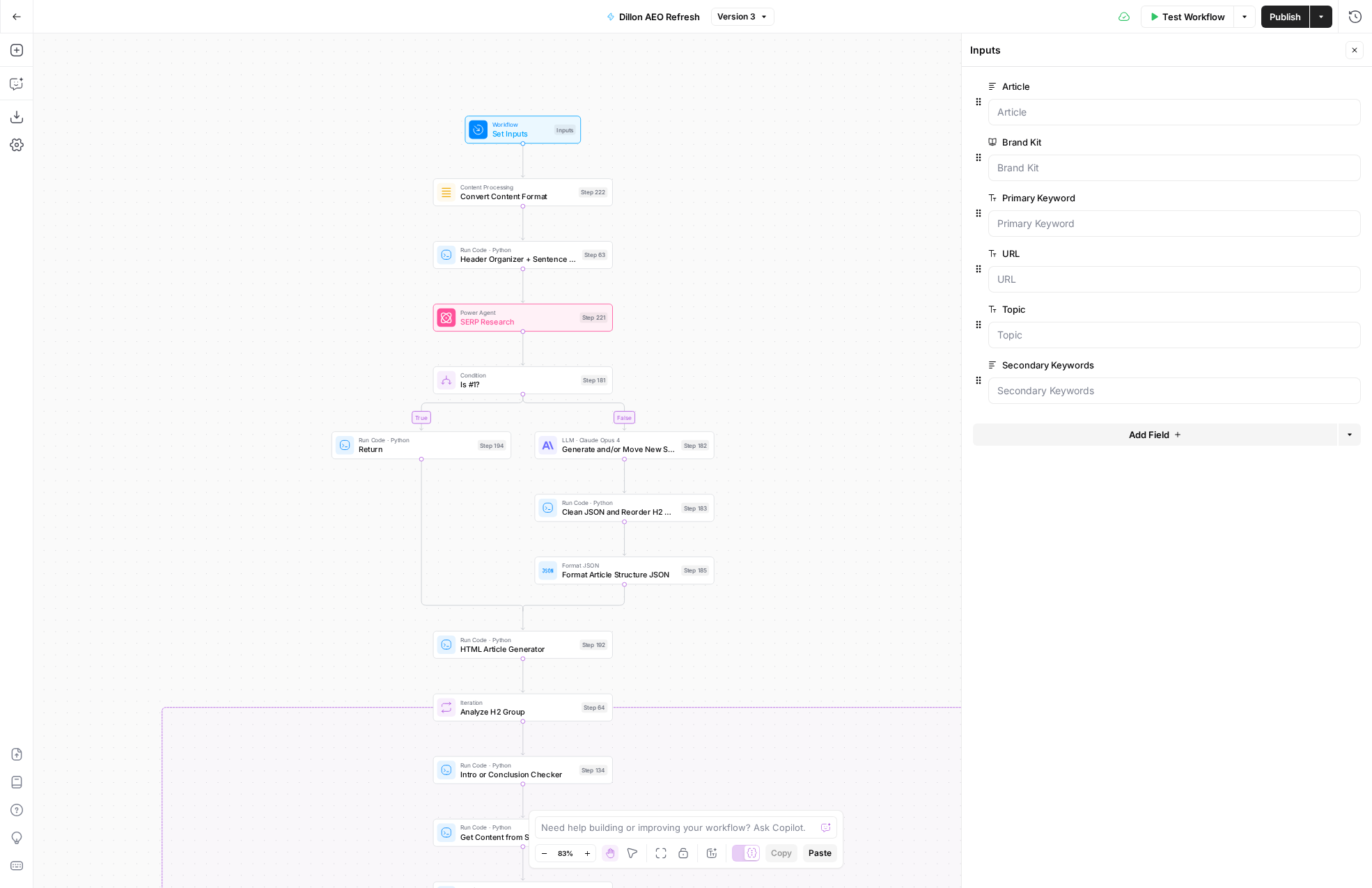 click on "true false false false false true false true false true true true Workflow Set Inputs Inputs Content Processing Convert Content Format Step 222 Run Code · Python Header Organizer + Sentence Counter Step 63 Power Agent SERP Research Step 221 Condition Is #1? Step 181 Run Code · Python Return Step 194 LLM · Claude Opus 4 Generate and/or Move New Sections Step 182 Run Code · Python Clean JSON and Reorder H2 Groups Step 183 Format JSON Format Article Structure JSON Step 185 Run Code · Python HTML Article Generator Step 192 Loop Iteration Analyze H2 Group Step 64 Run Code · Python Intro or Conclusion Checker Step 134 Run Code · Python Get Content from Specific Header Step 84 Run Code · Python Combine Section Step 85 Condition Is new section? Step 187 Format JSON Format Empty JSON for New Content Step 189 Loop Iteration Analyze Subsections Step 83 Condition Route Header Checker Step 135 Format JSON Format Intro Header Step 136 Run Code · Python Combine Content Step 141 LLM · GPT-4.1 Content Checker End" at bounding box center (703, 460) 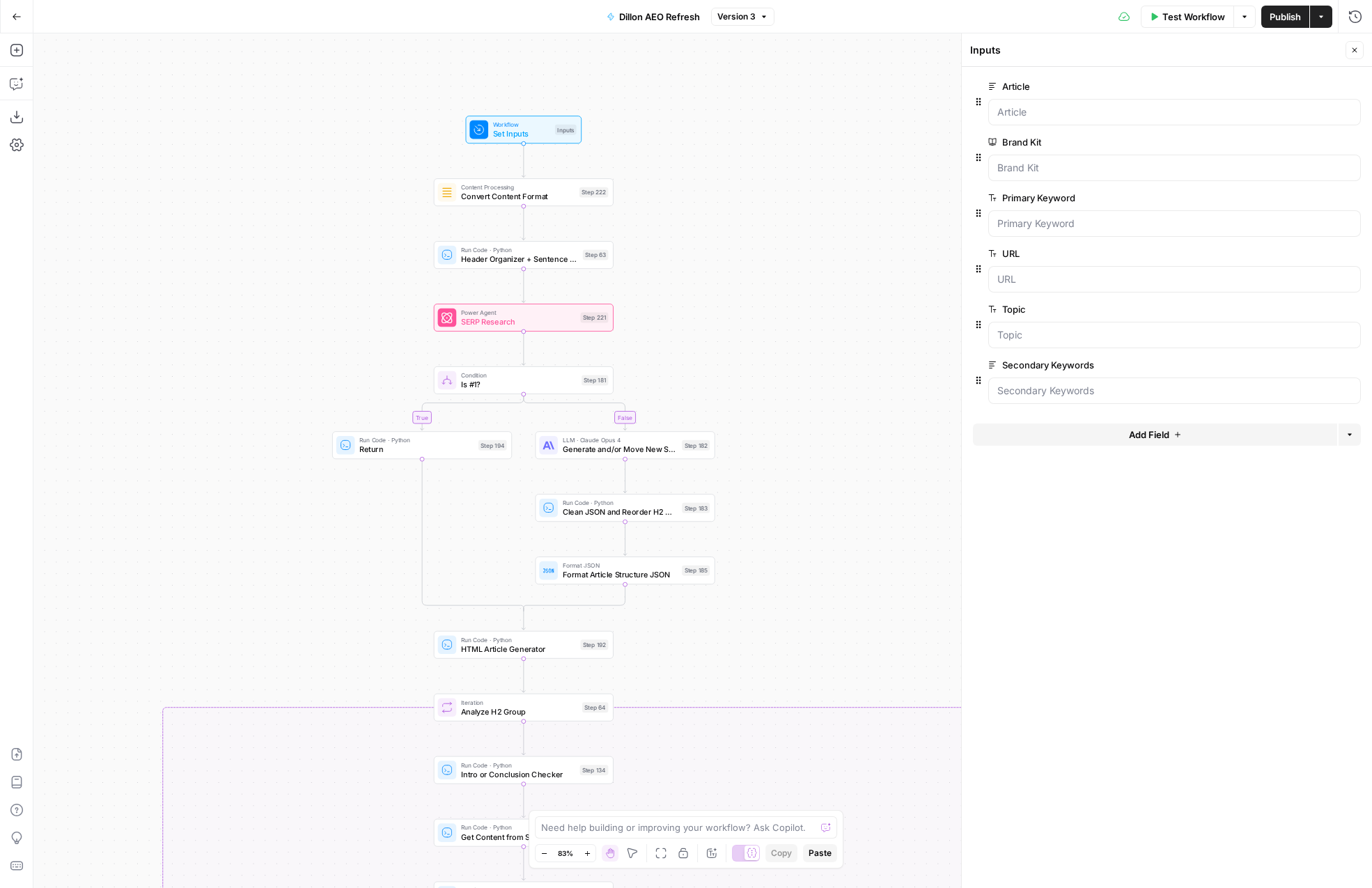 click on "Inputs Close" at bounding box center (1167, 50) 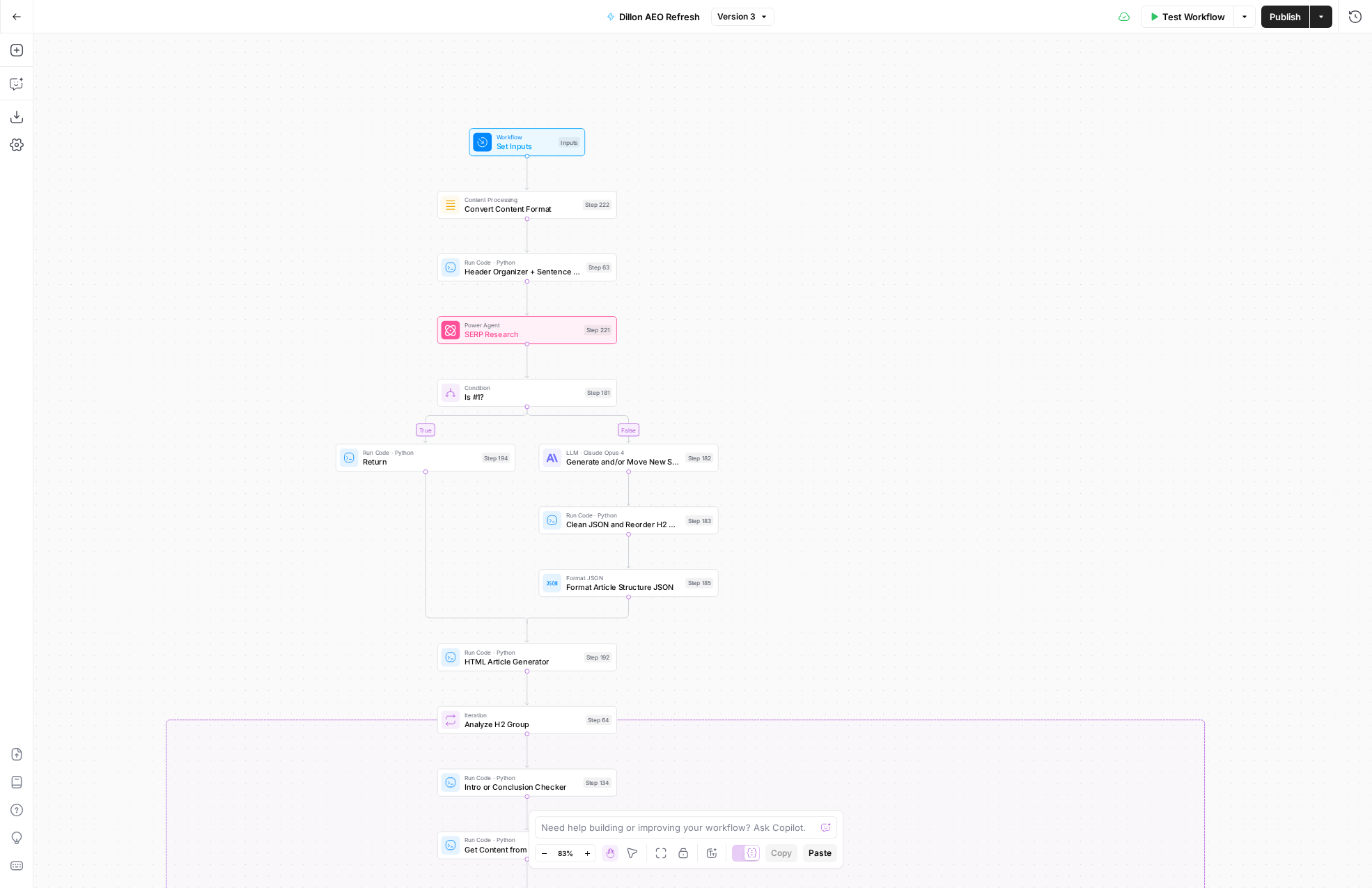 drag, startPoint x: 877, startPoint y: 216, endPoint x: 894, endPoint y: 258, distance: 45.31 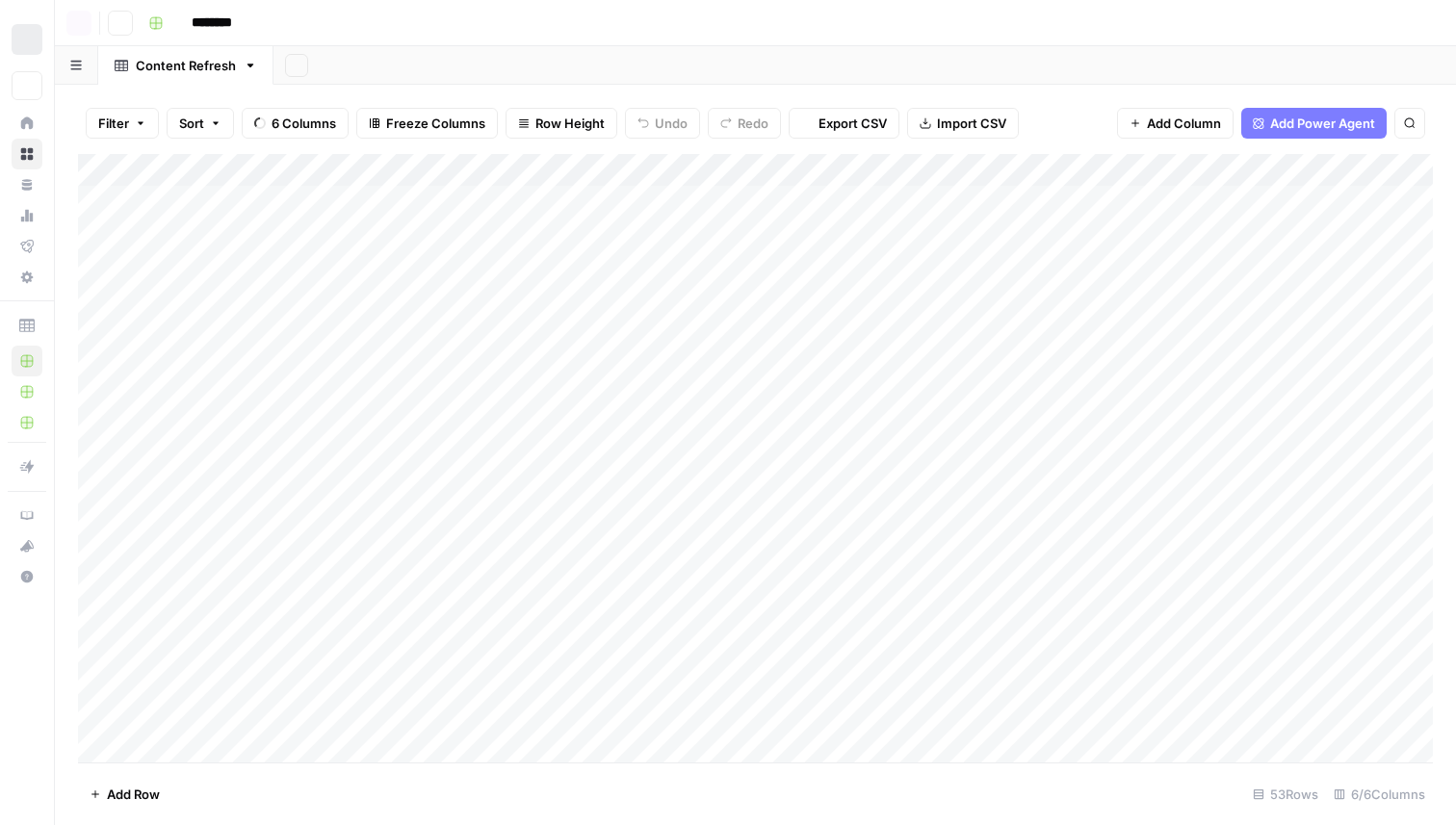 scroll, scrollTop: 0, scrollLeft: 0, axis: both 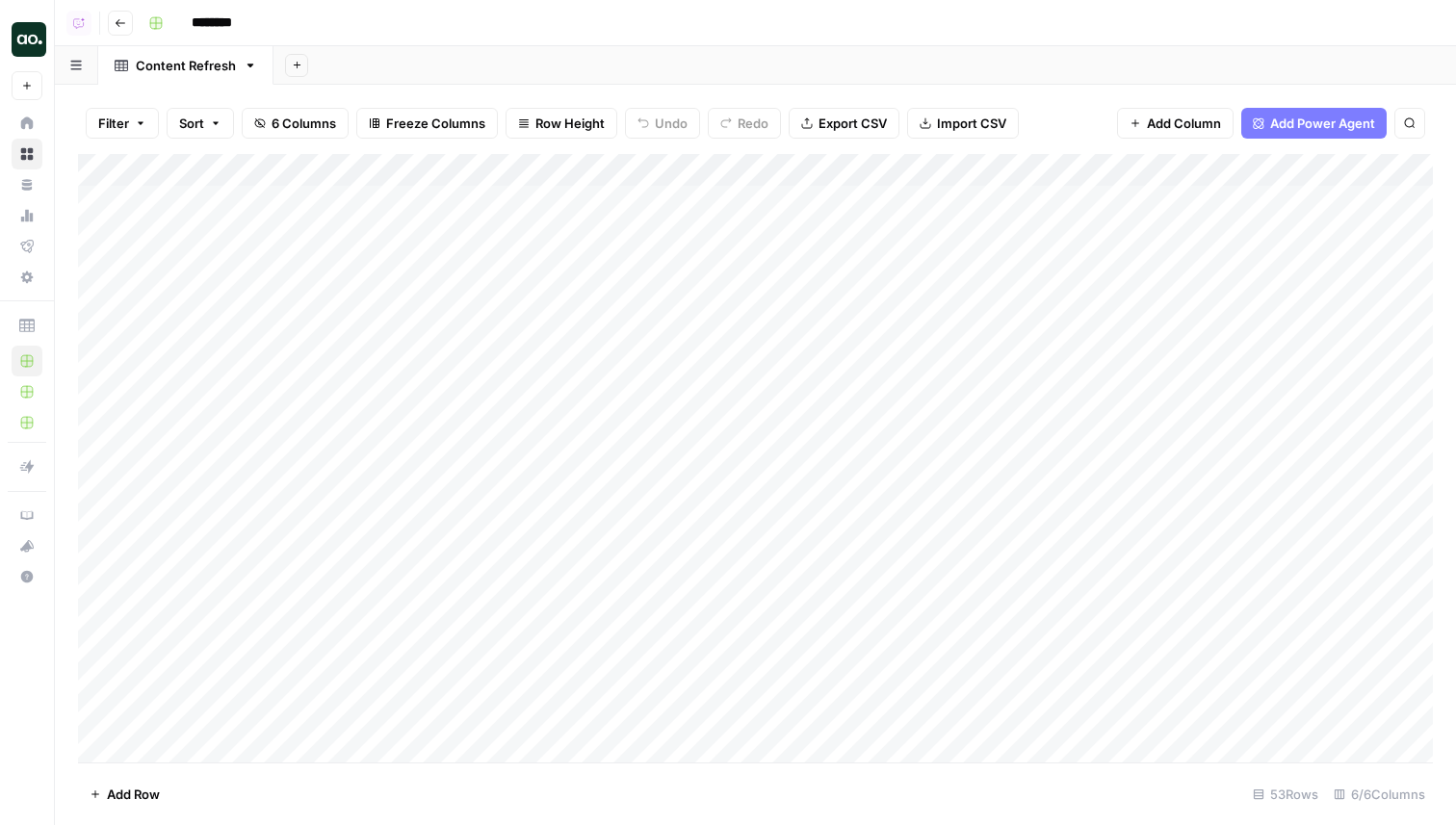 click on "Add Column" at bounding box center [755, 458] 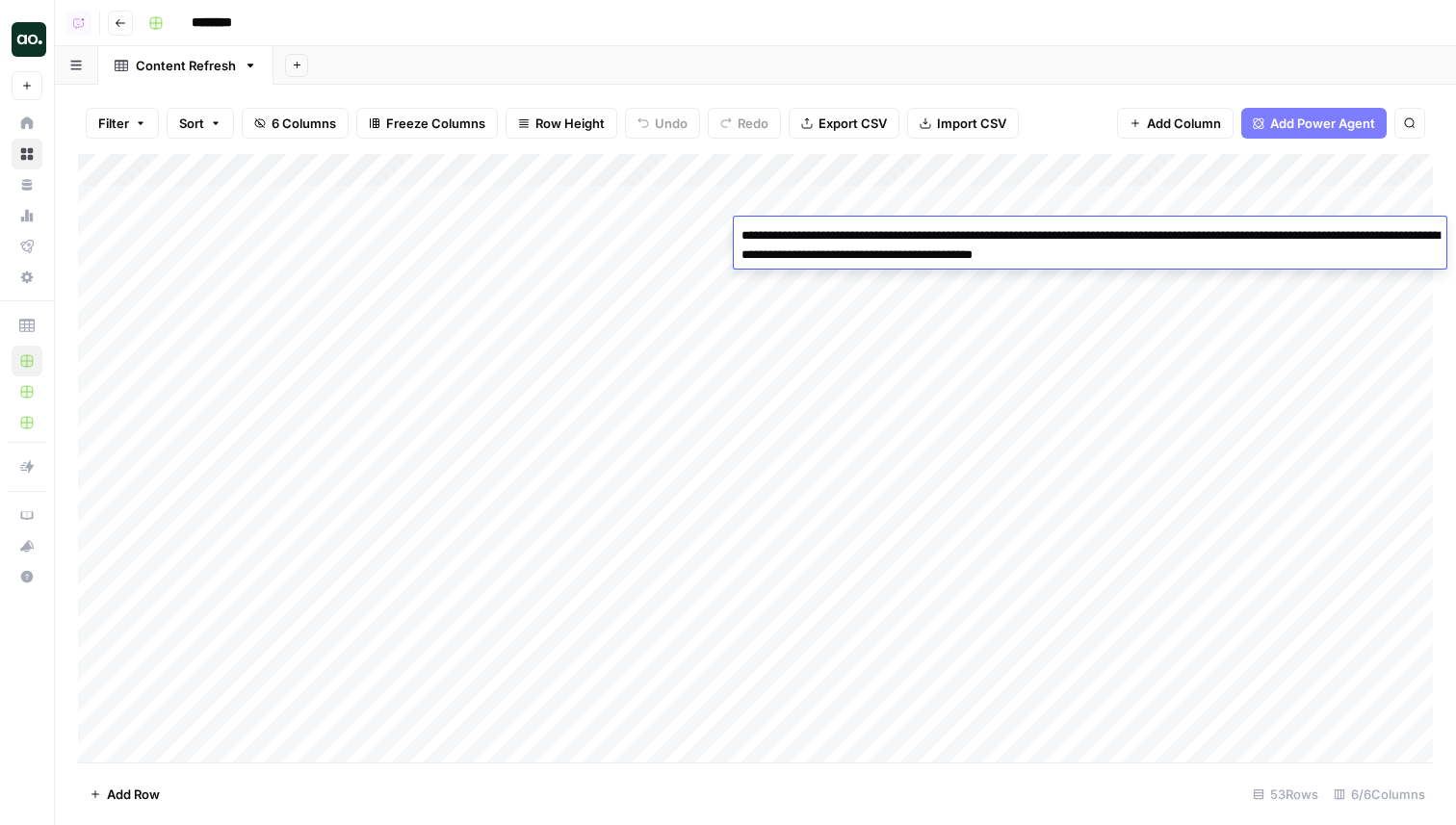 click on "Add Column" at bounding box center (755, 458) 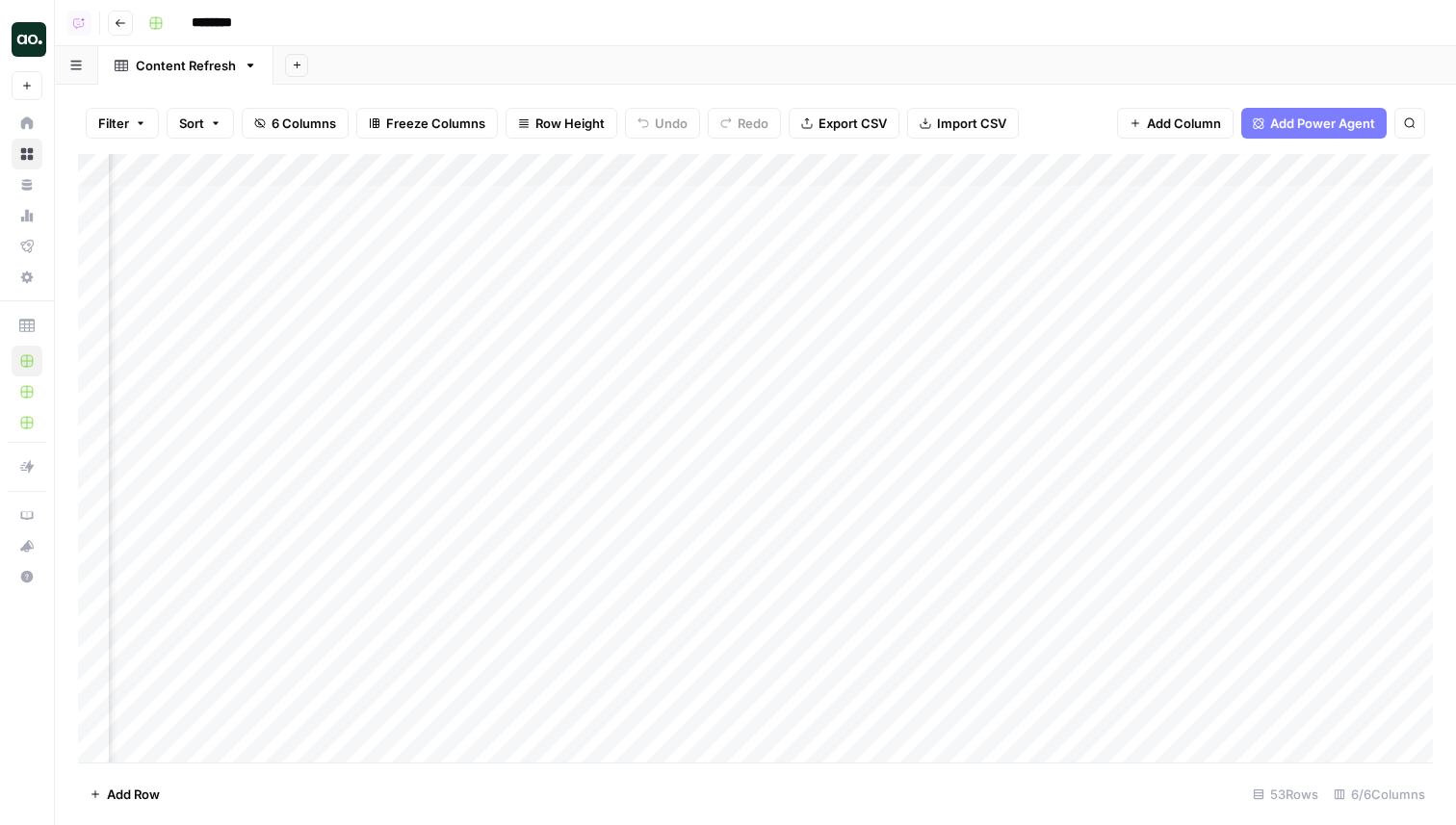 scroll, scrollTop: 0, scrollLeft: 253, axis: horizontal 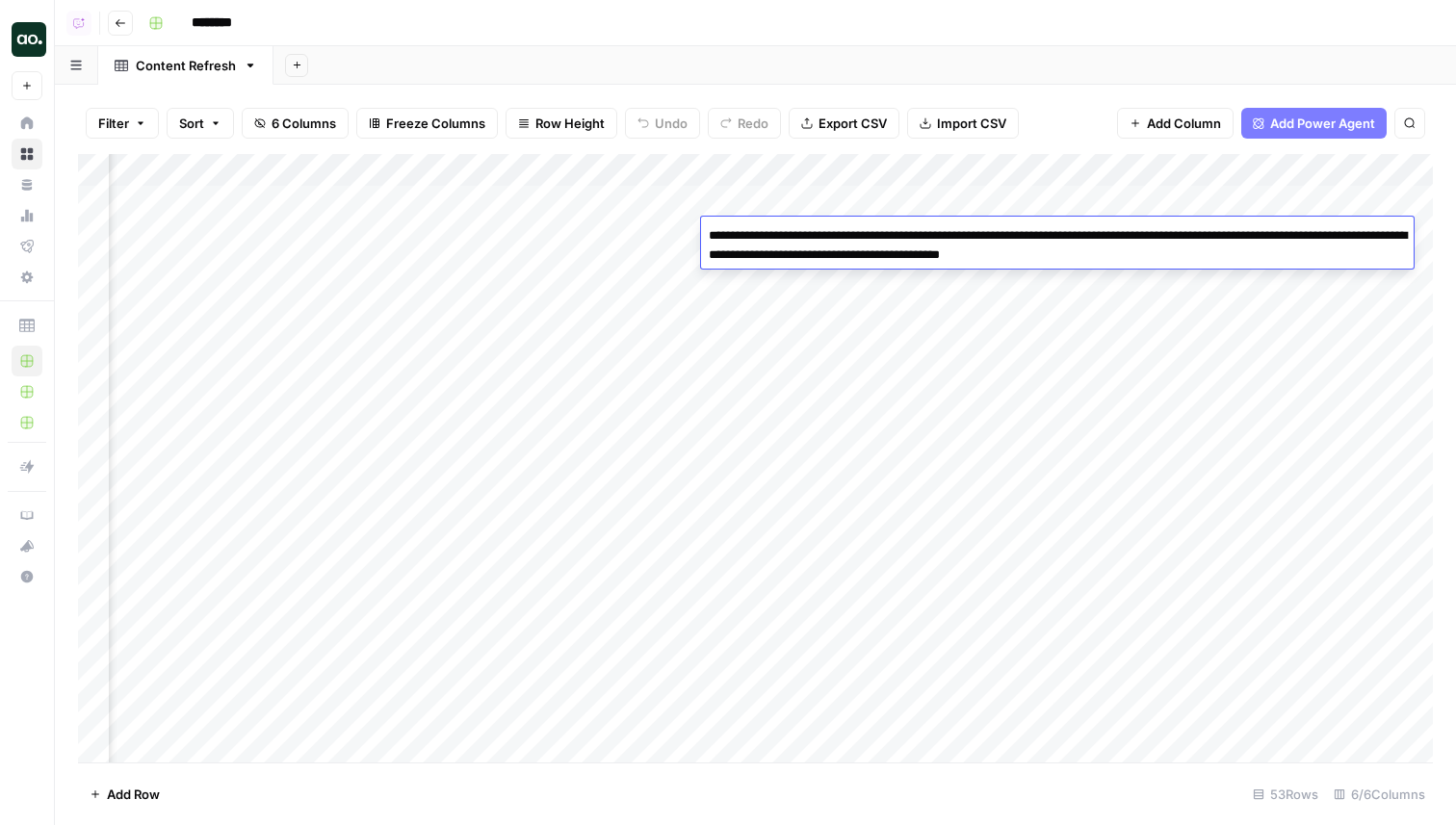 click on "Add Column" at bounding box center [755, 458] 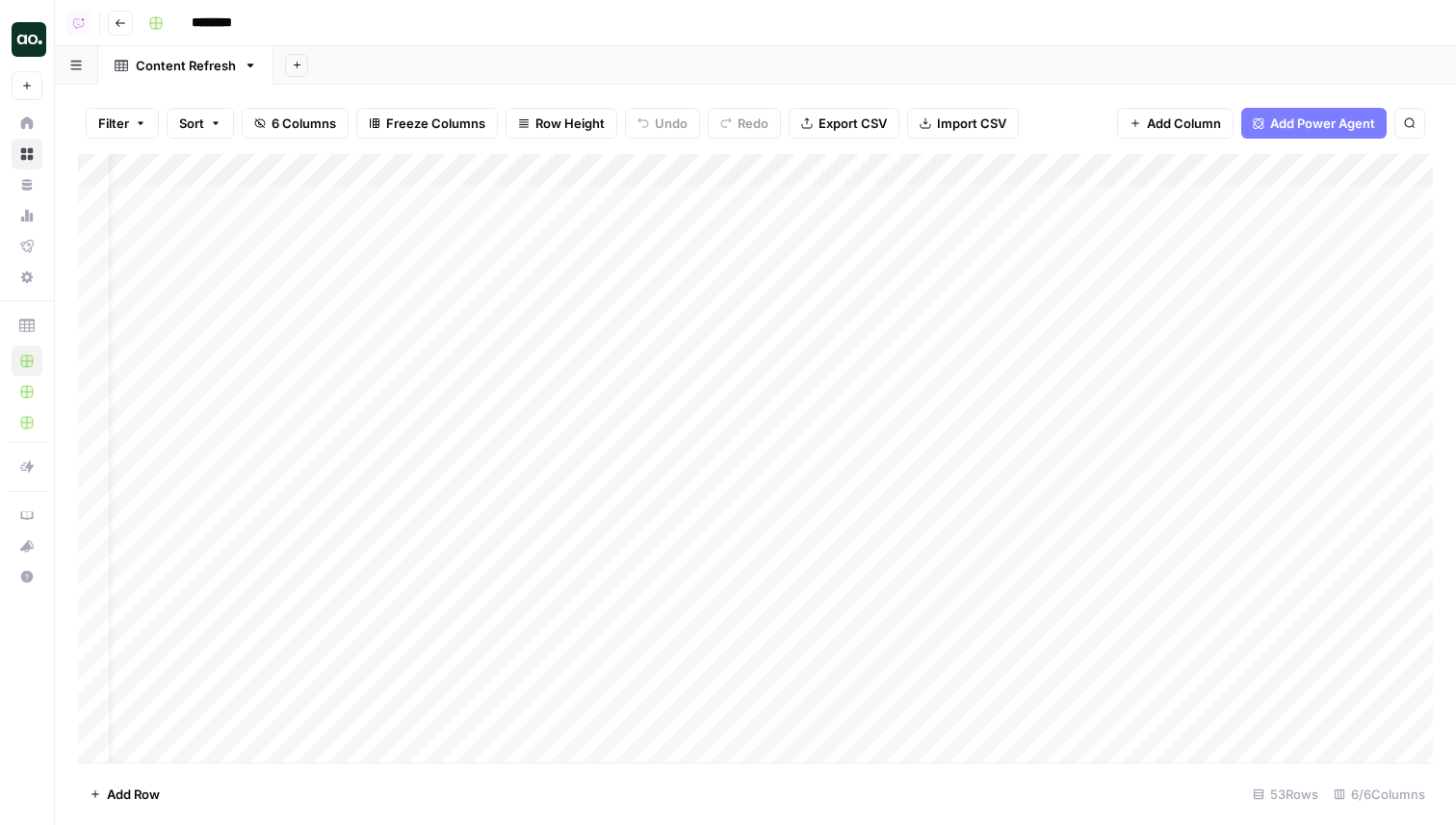 scroll, scrollTop: 0, scrollLeft: 0, axis: both 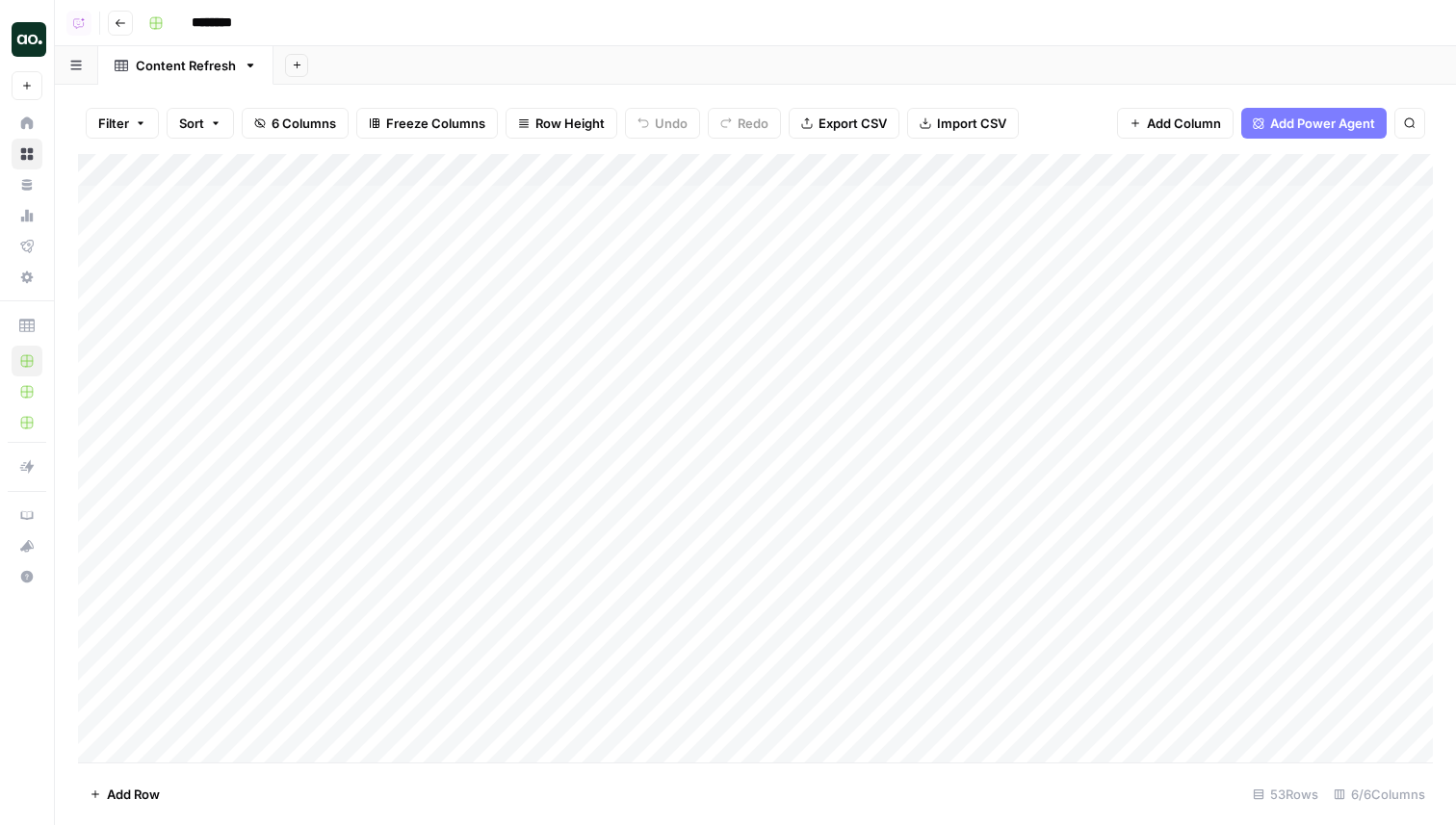 click on "Add Column" at bounding box center (755, 458) 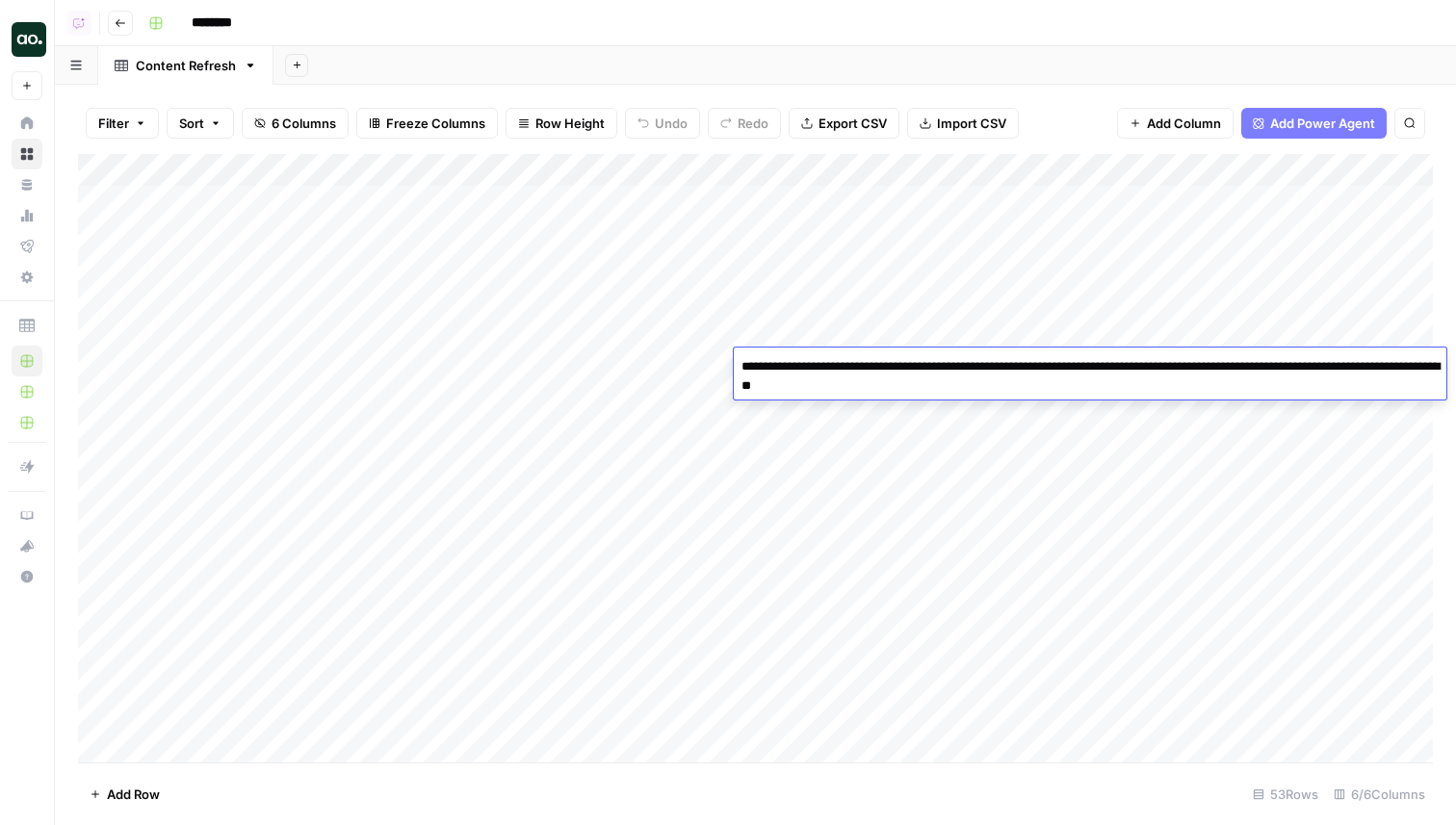click on "Add Column" at bounding box center (755, 458) 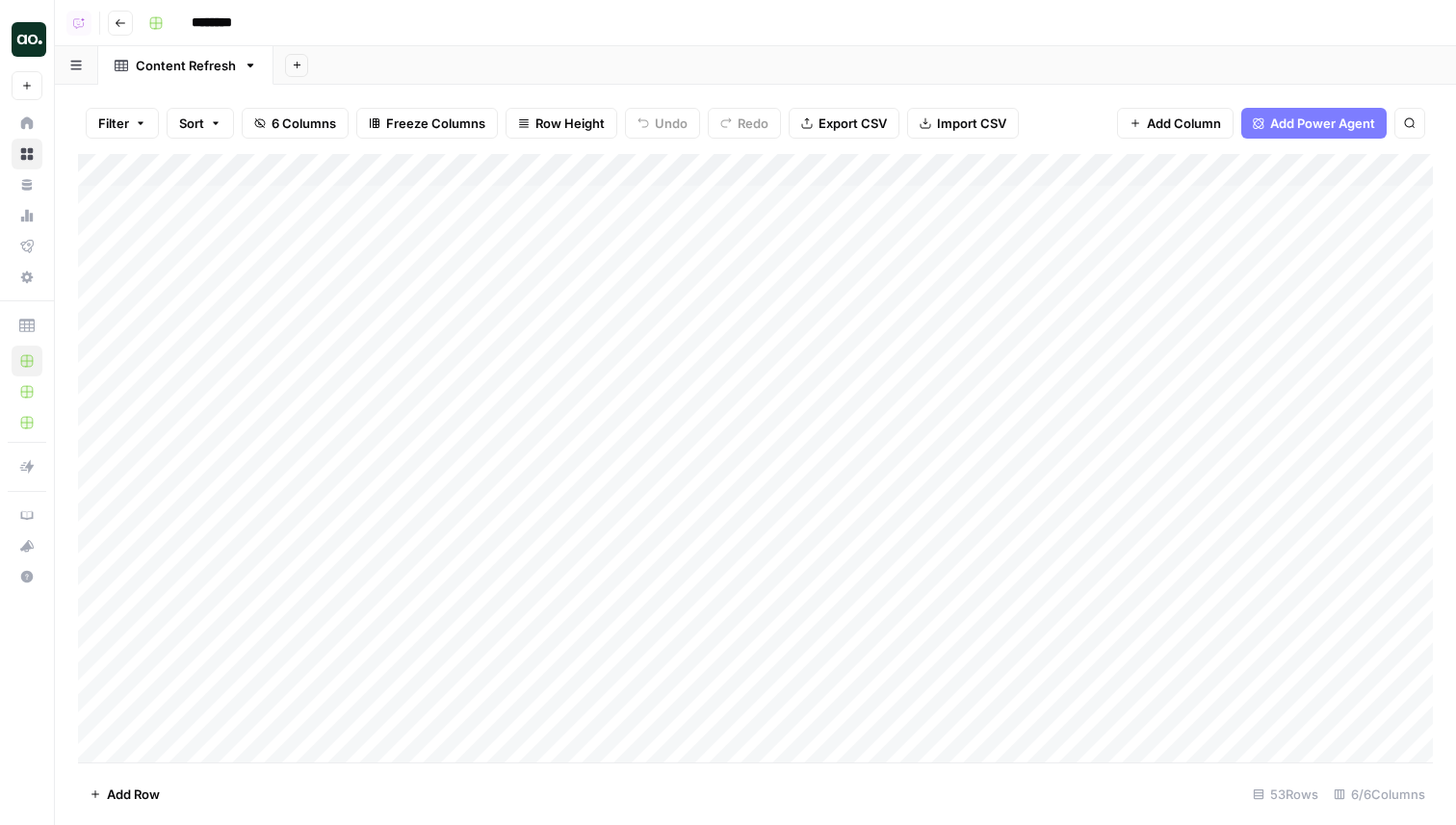 click on "Add Column" at bounding box center [755, 458] 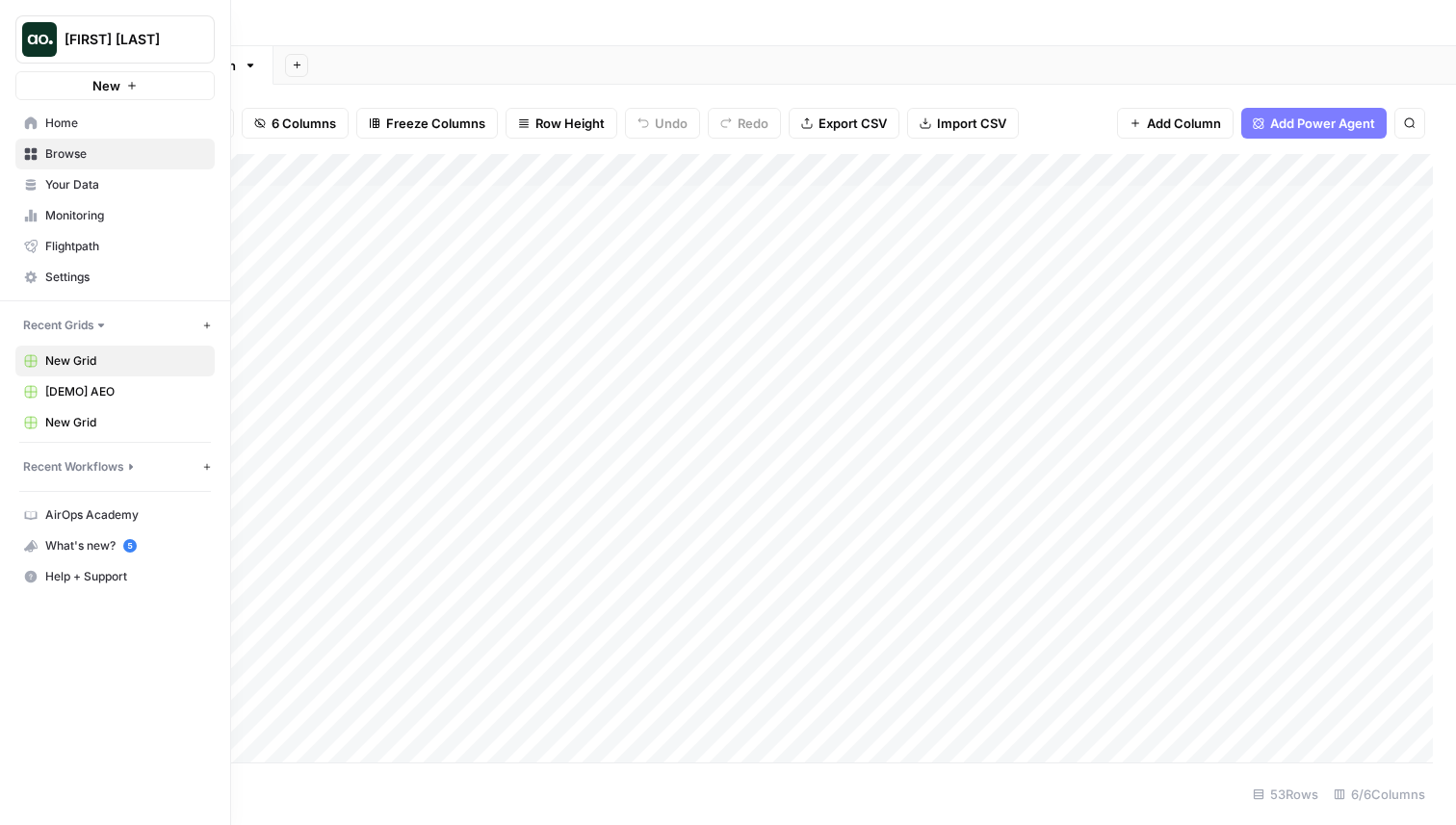 click 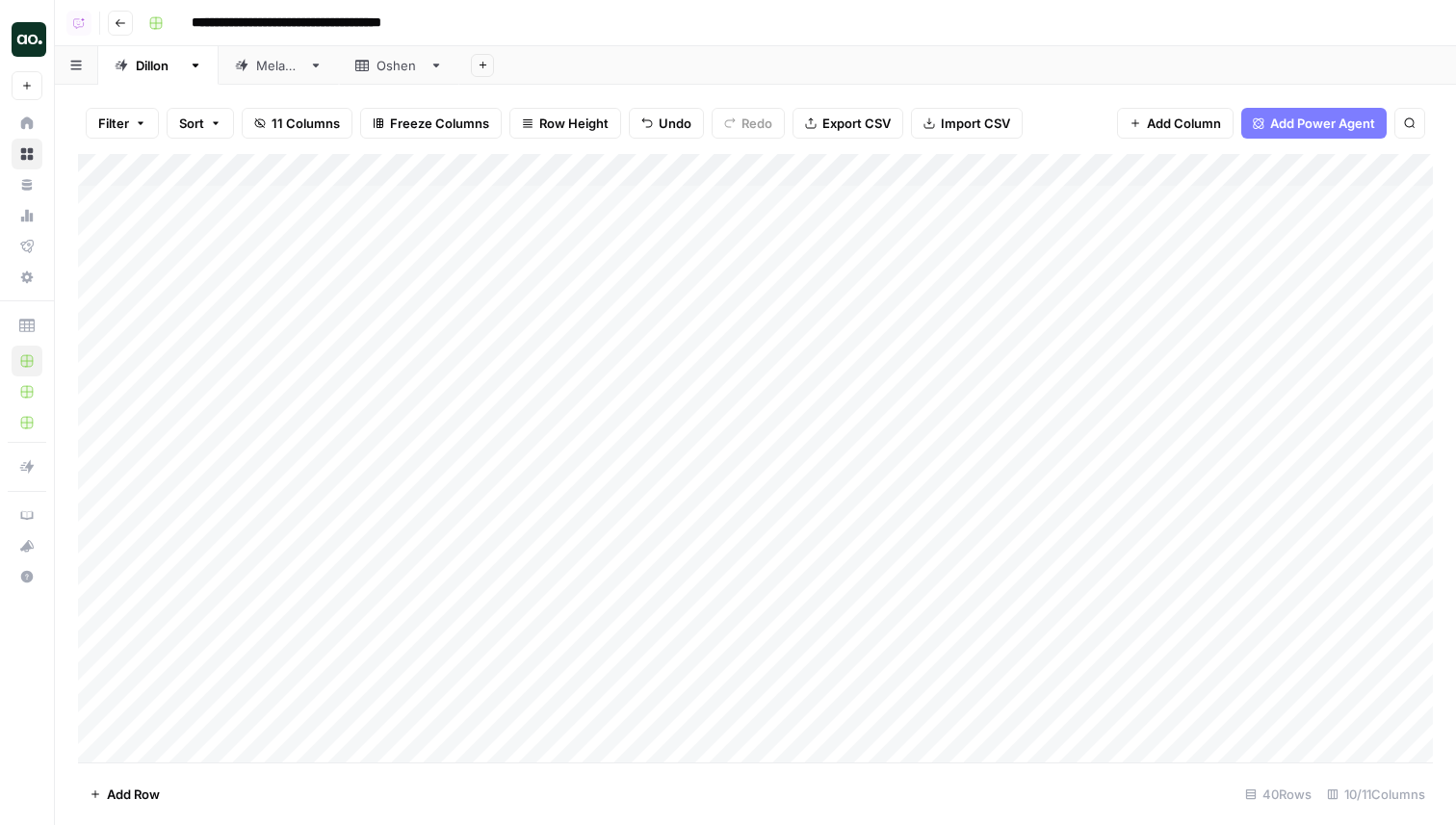 scroll, scrollTop: 0, scrollLeft: 0, axis: both 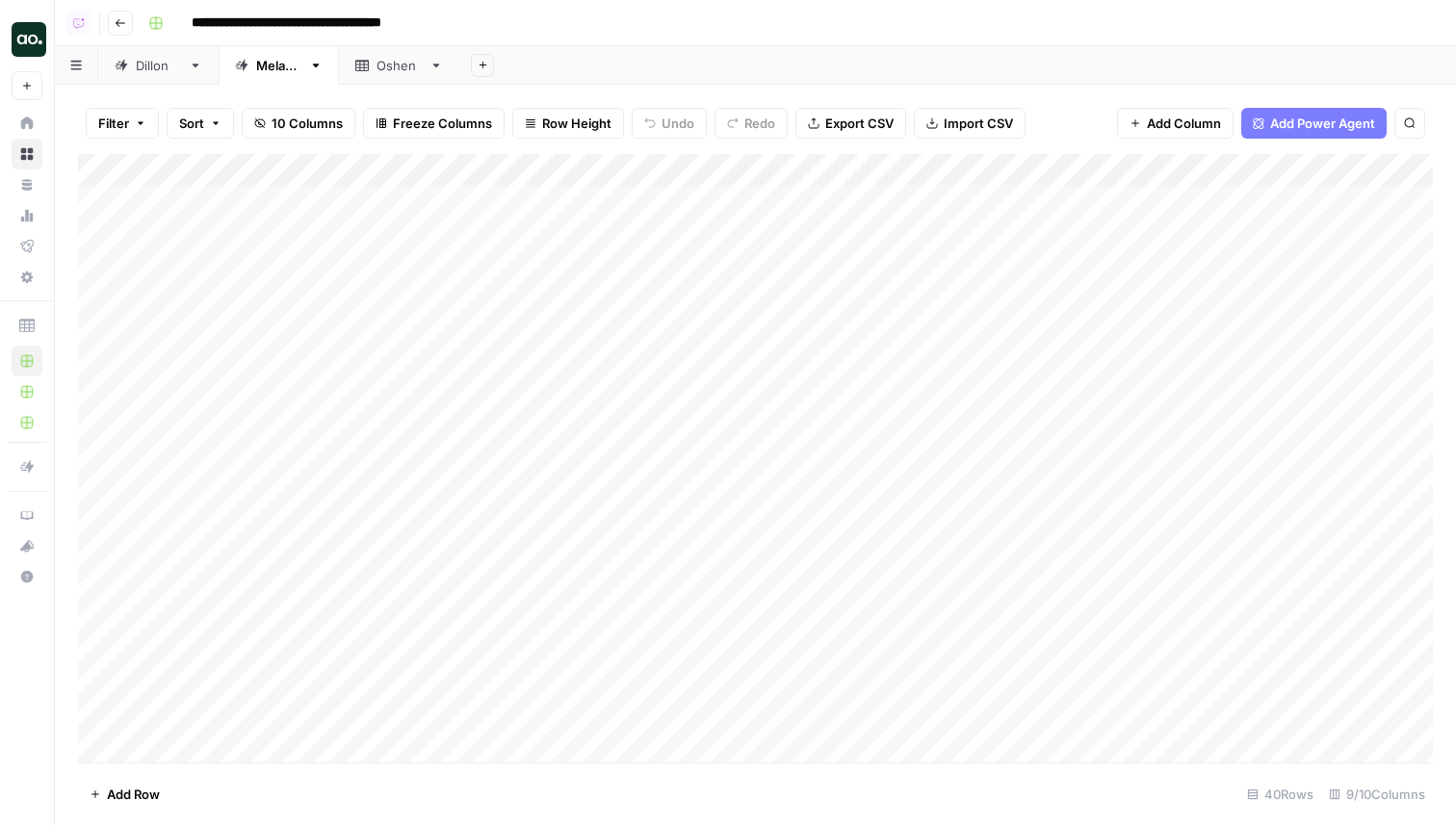 click on "Dillon" at bounding box center [158, 65] 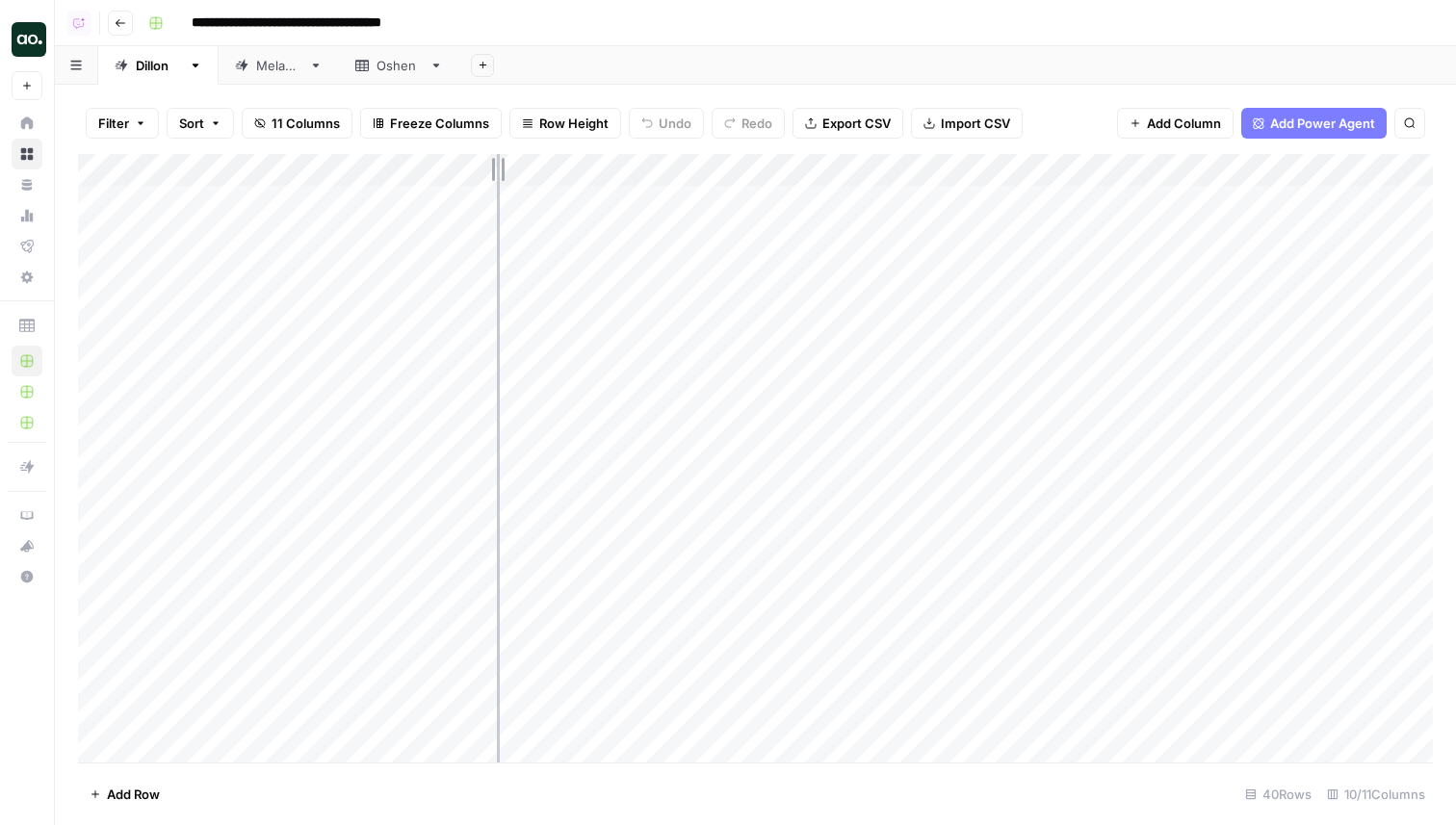 drag, startPoint x: 608, startPoint y: 165, endPoint x: 497, endPoint y: 168, distance: 111.04053 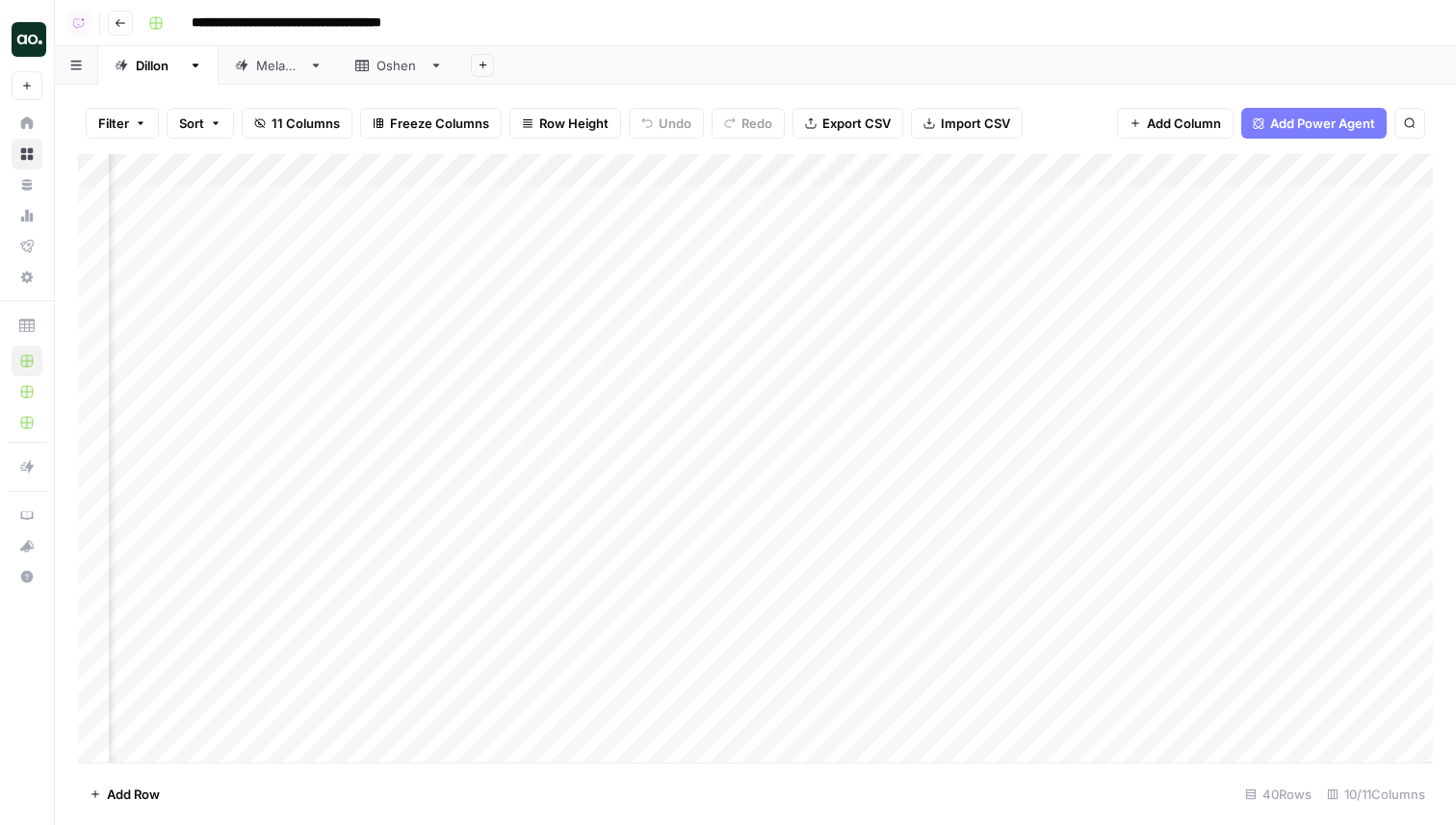 scroll, scrollTop: 0, scrollLeft: 945, axis: horizontal 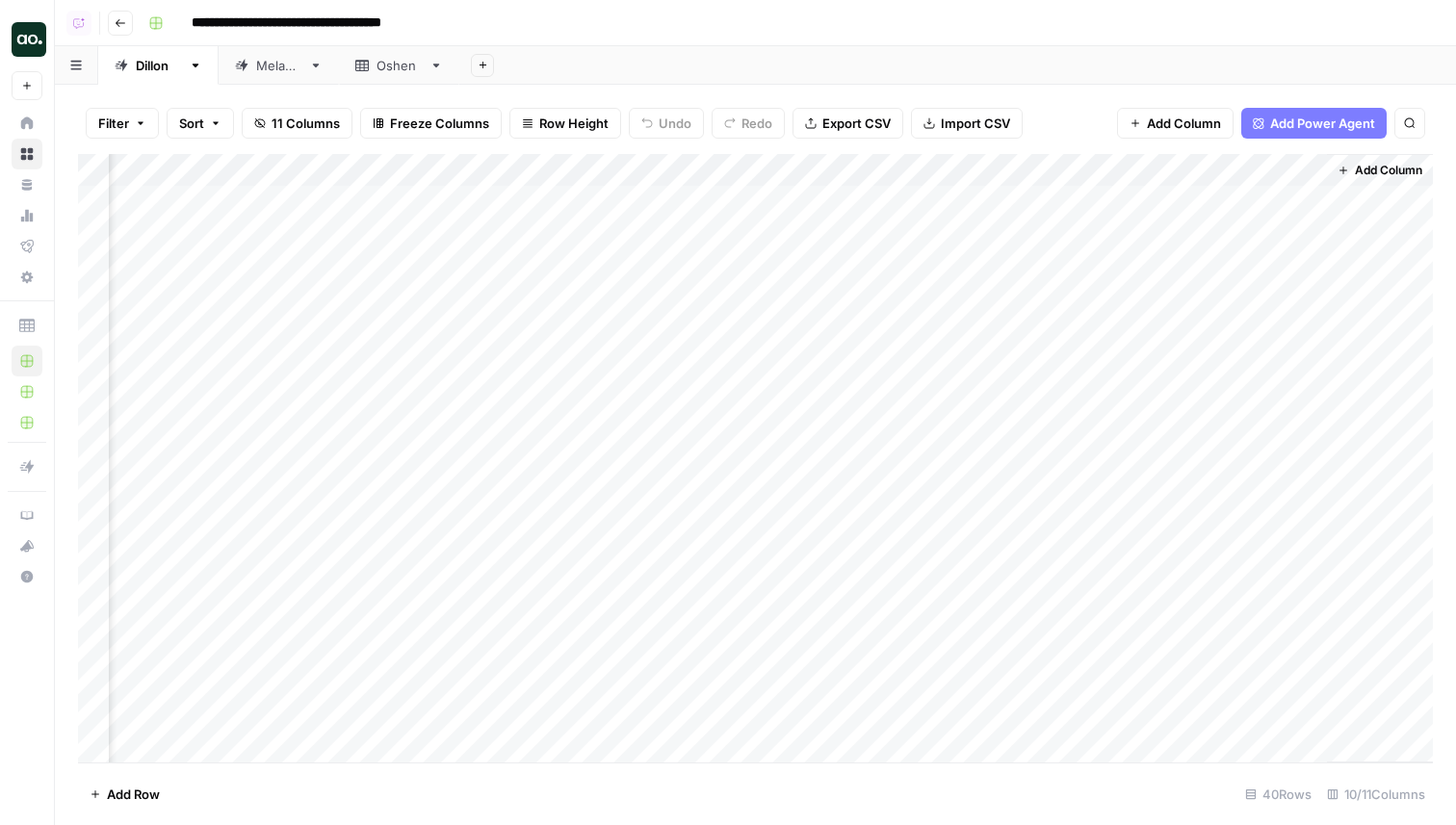click on "Add Column" at bounding box center [755, 458] 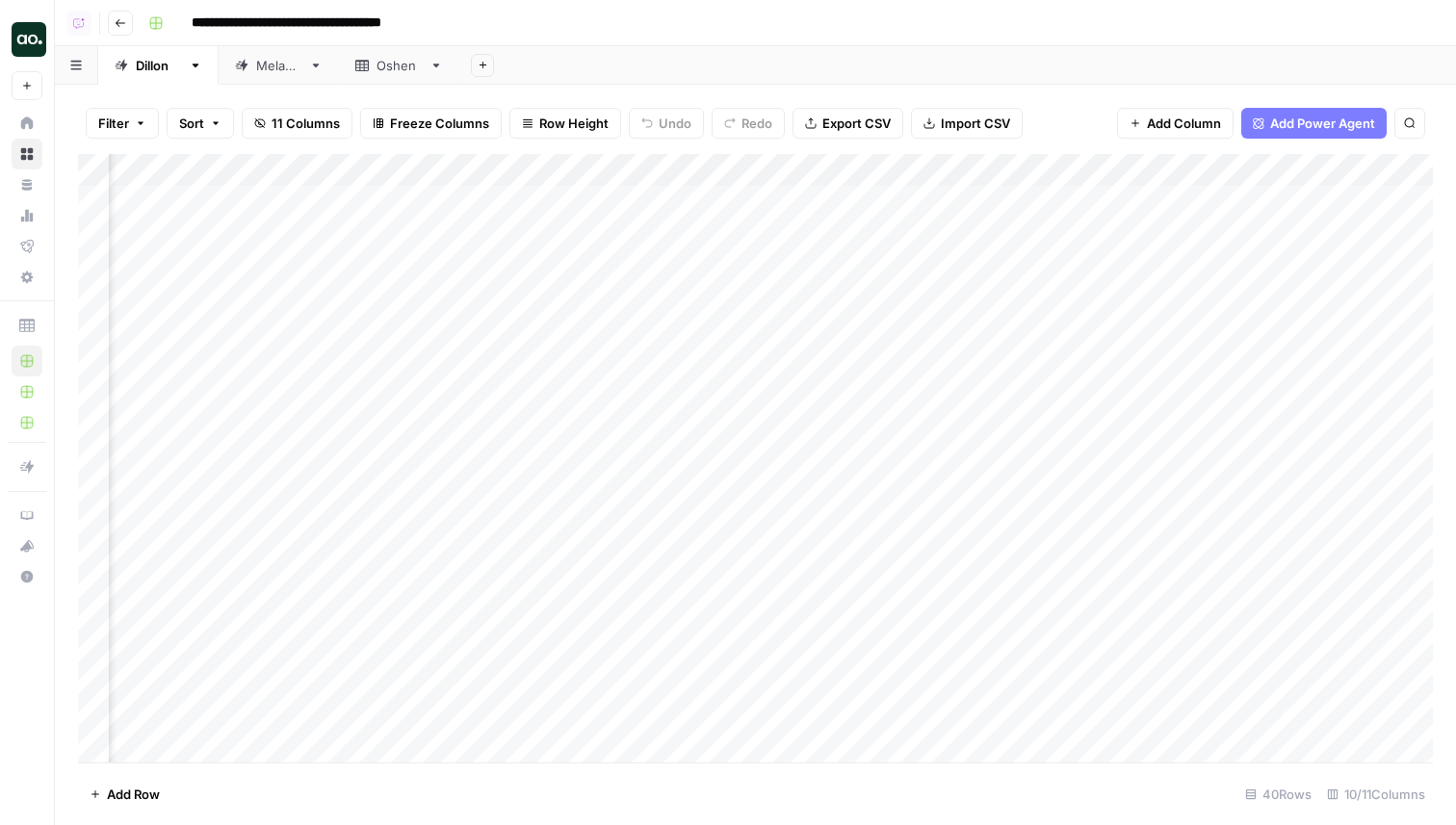 scroll, scrollTop: 0, scrollLeft: 0, axis: both 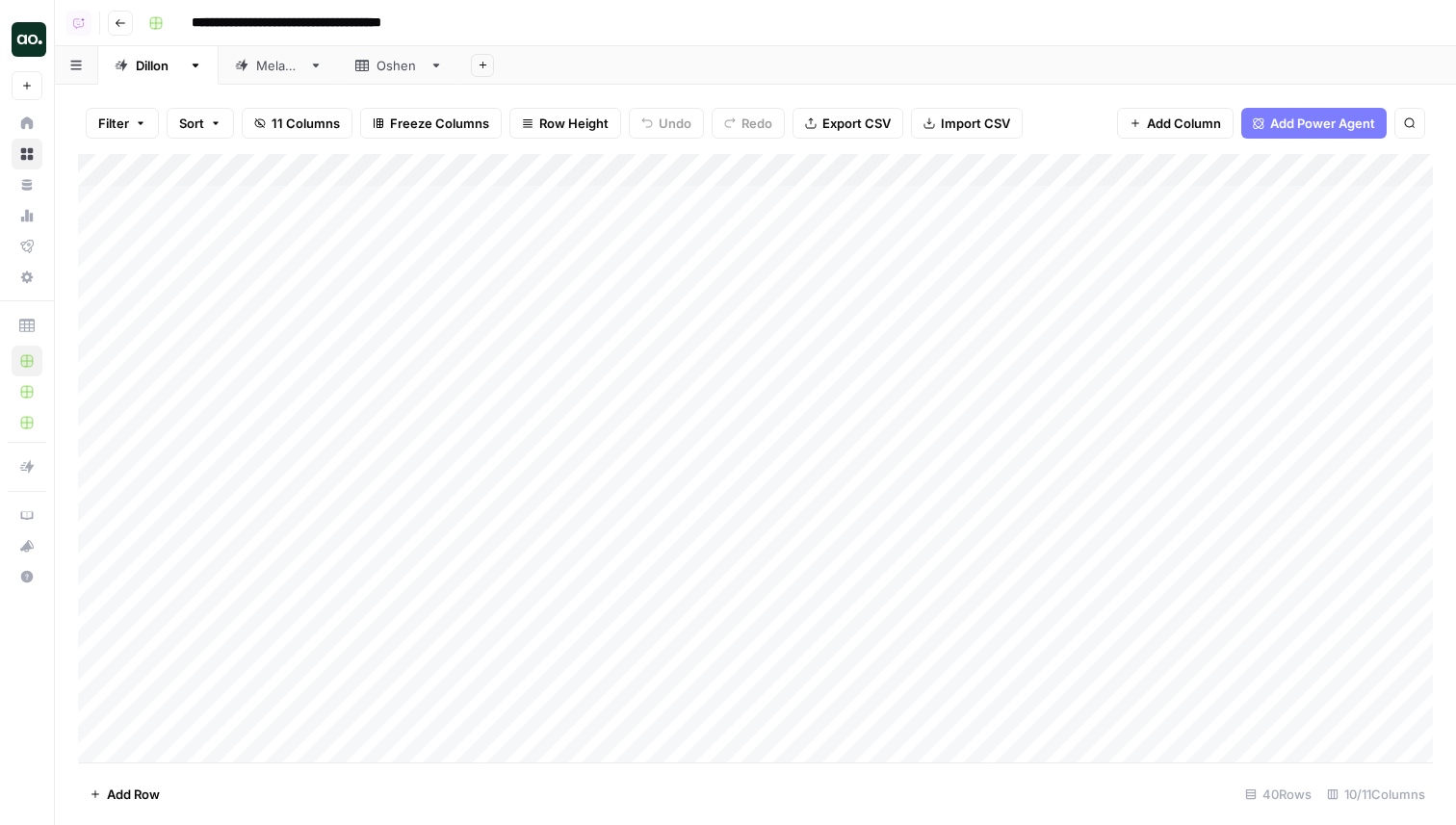 click on "Add Column" at bounding box center (755, 458) 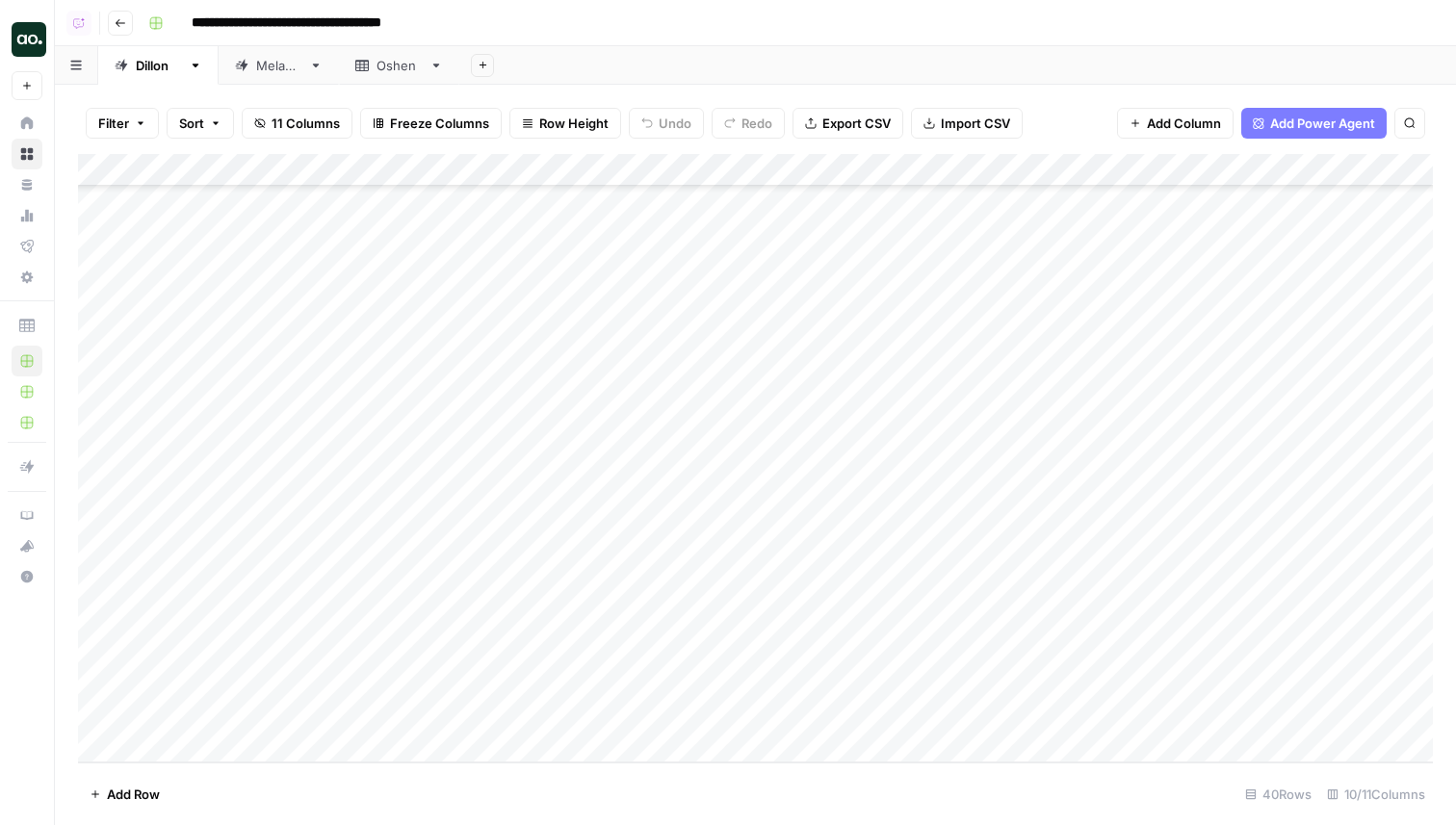scroll, scrollTop: 0, scrollLeft: 0, axis: both 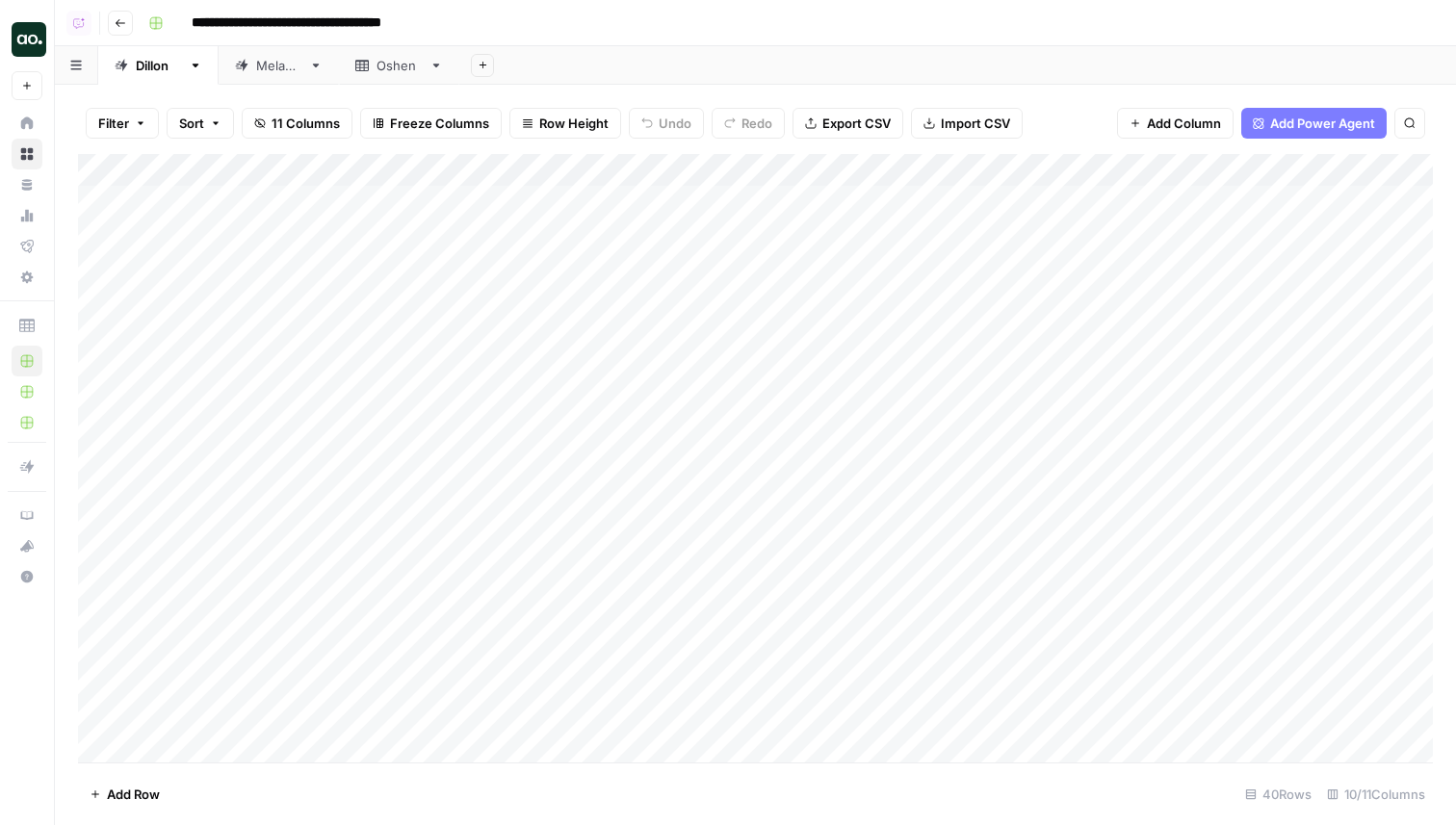 click on "Add Column" at bounding box center (755, 458) 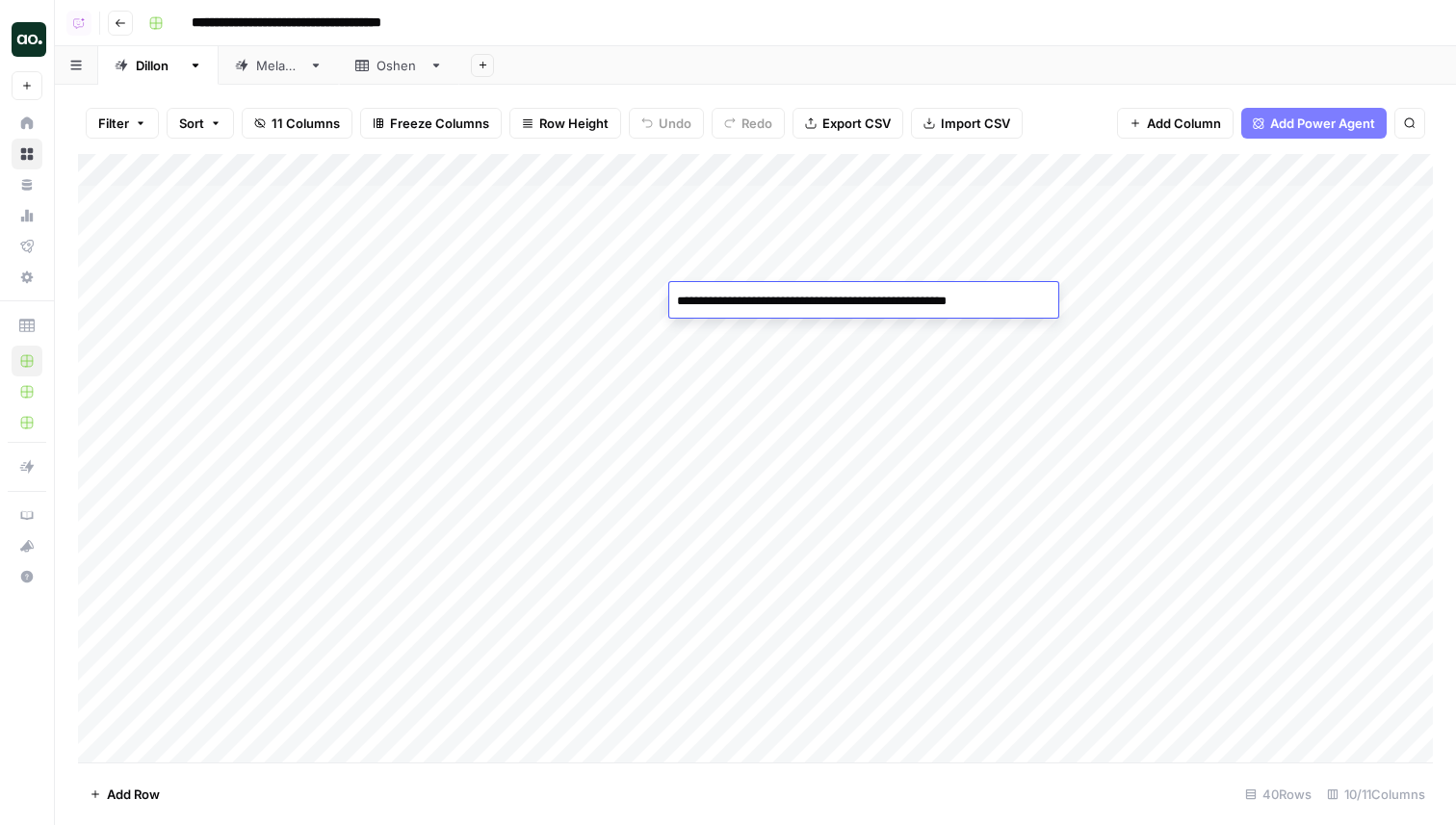 click on "**********" at bounding box center (864, 301) 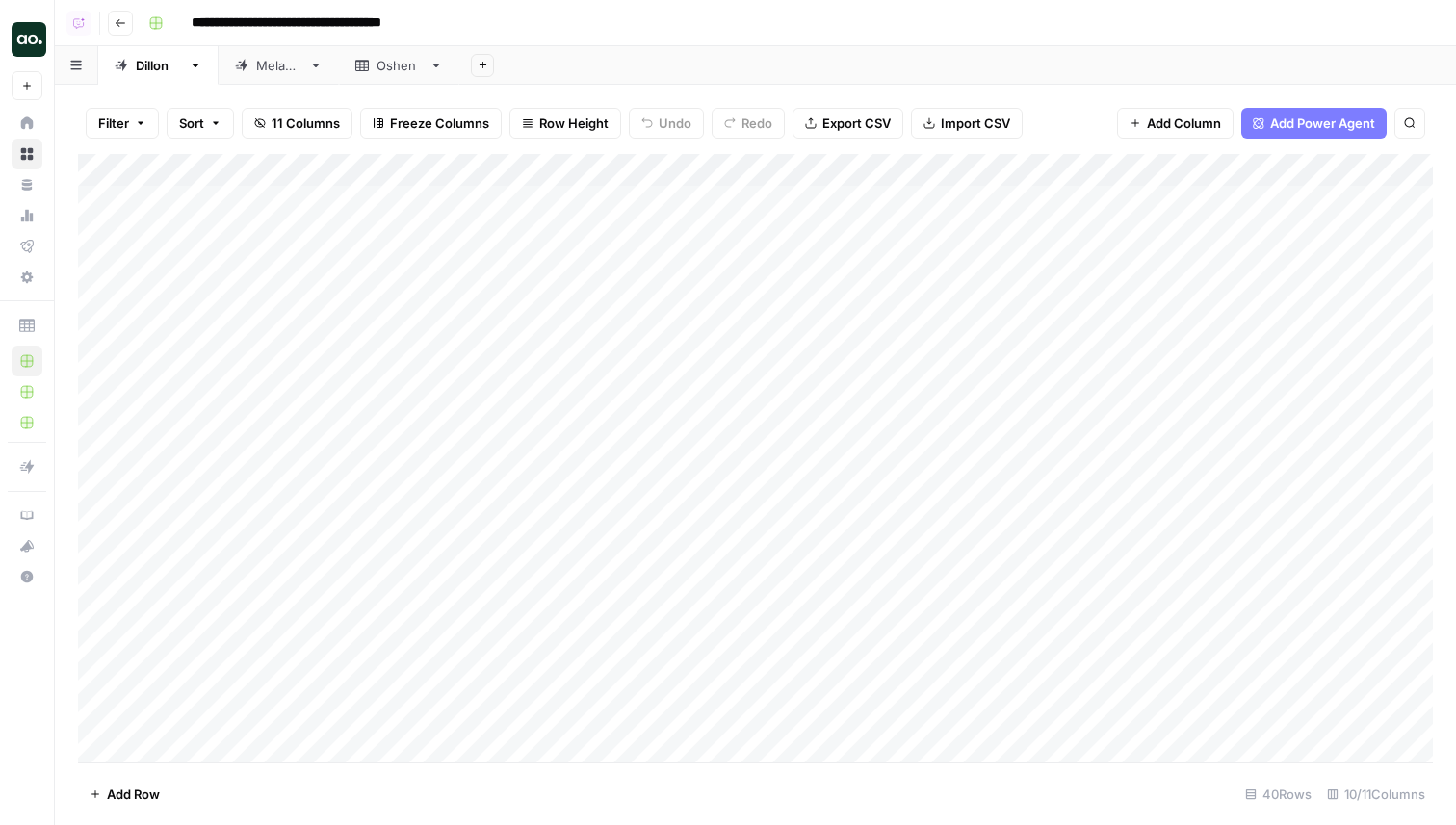click on "Add Column" at bounding box center [755, 458] 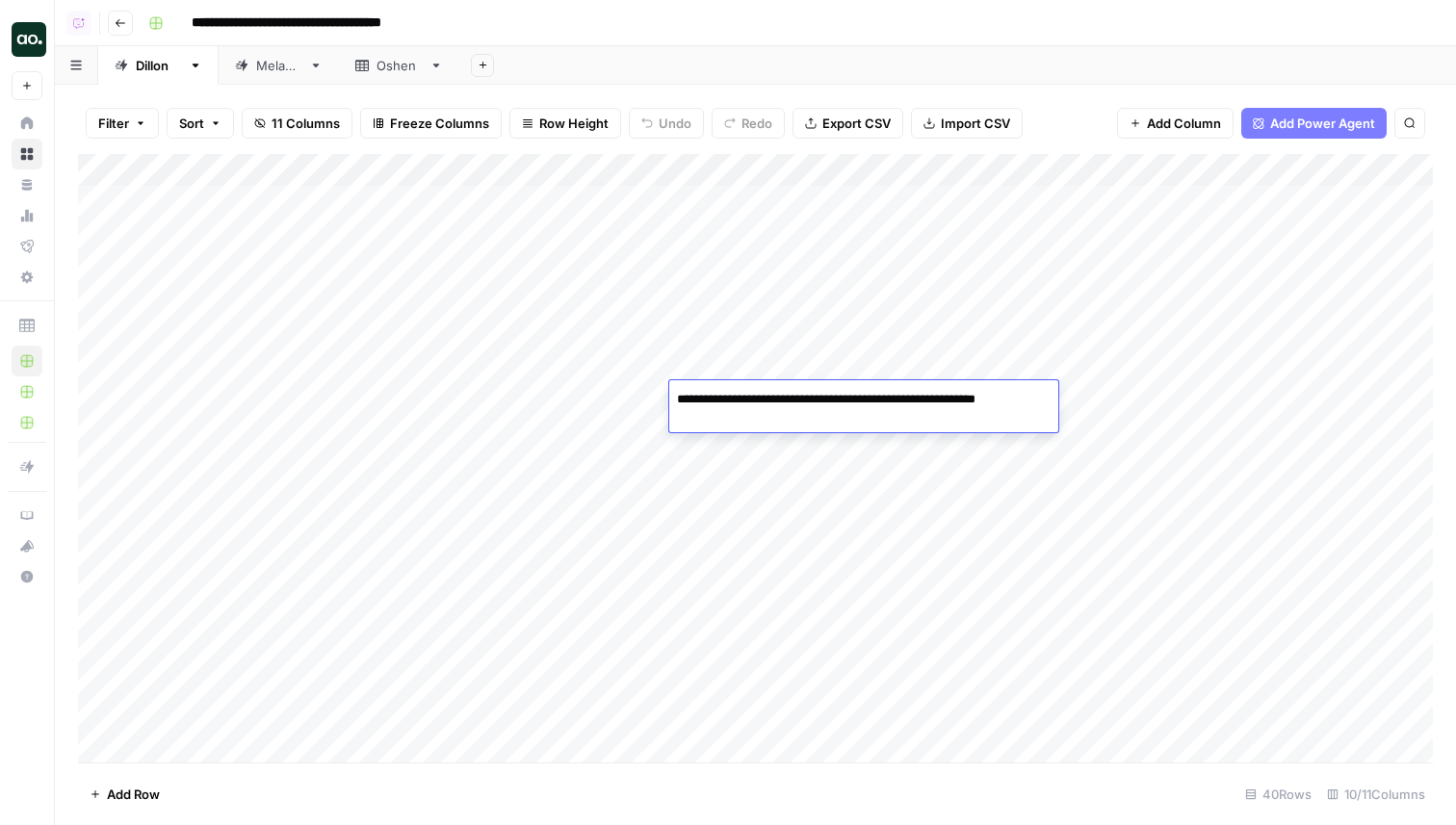 click on "**********" at bounding box center [864, 409] 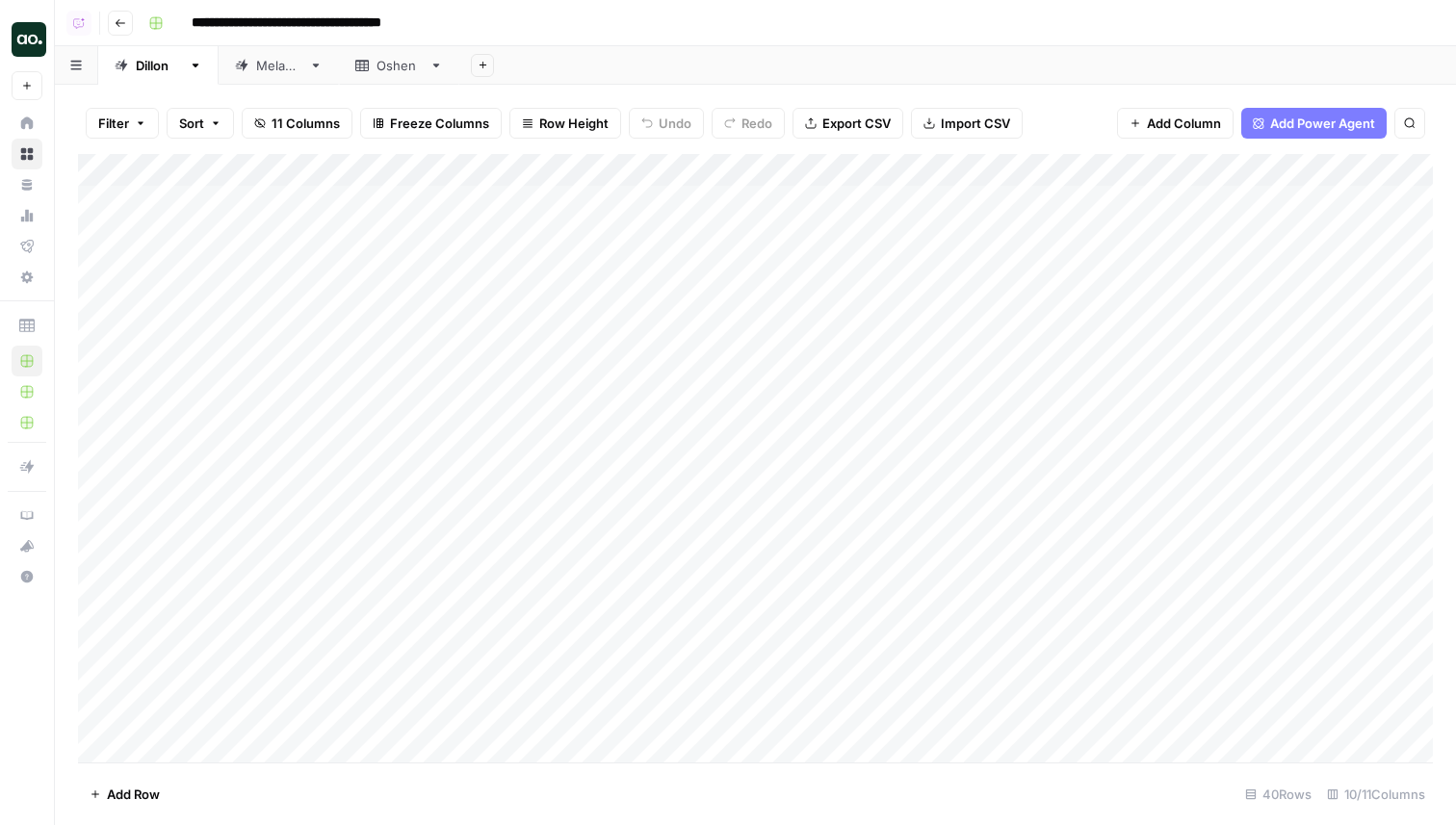 drag, startPoint x: 568, startPoint y: 212, endPoint x: 736, endPoint y: 386, distance: 241.8677 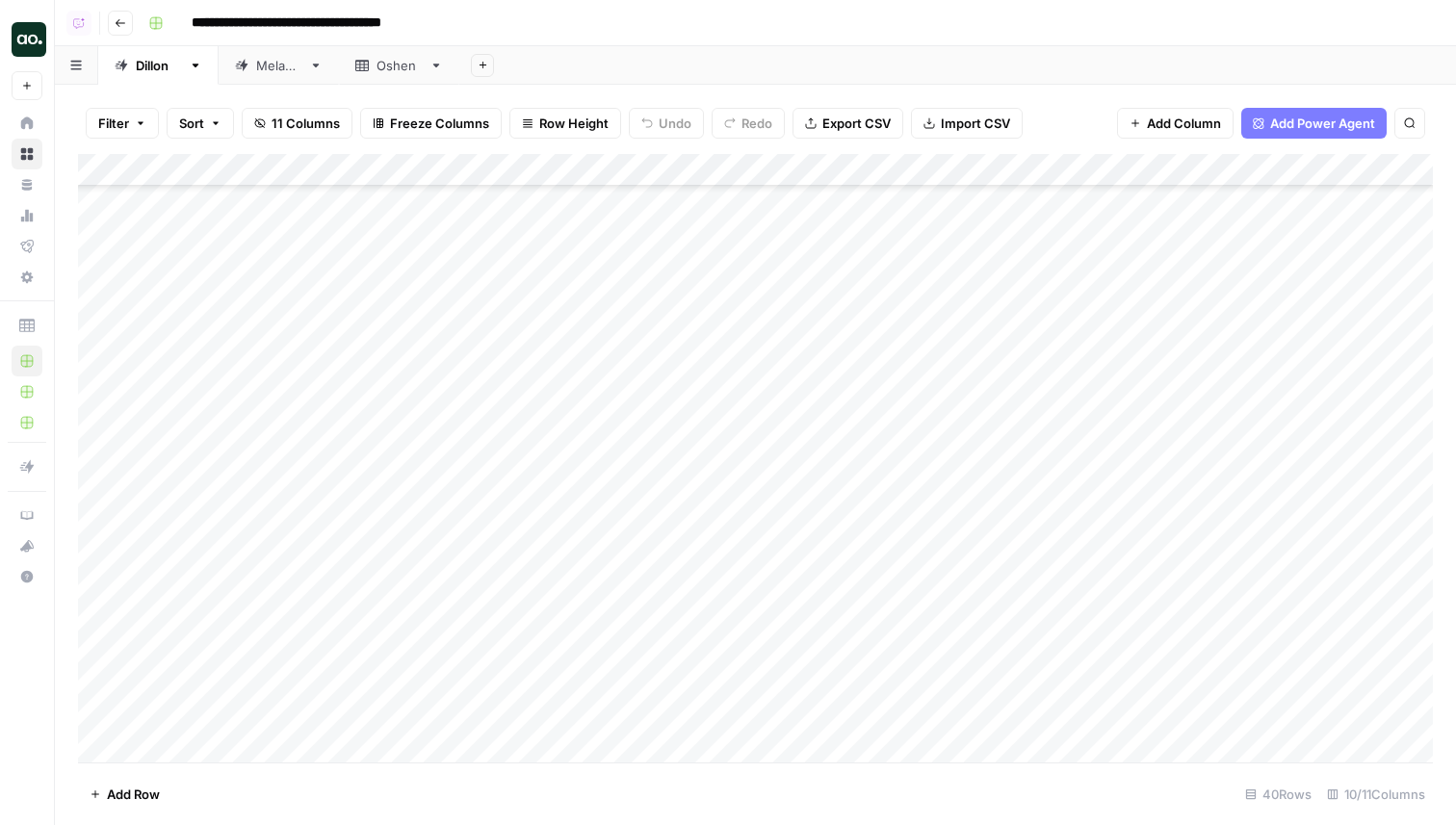scroll, scrollTop: 357, scrollLeft: 0, axis: vertical 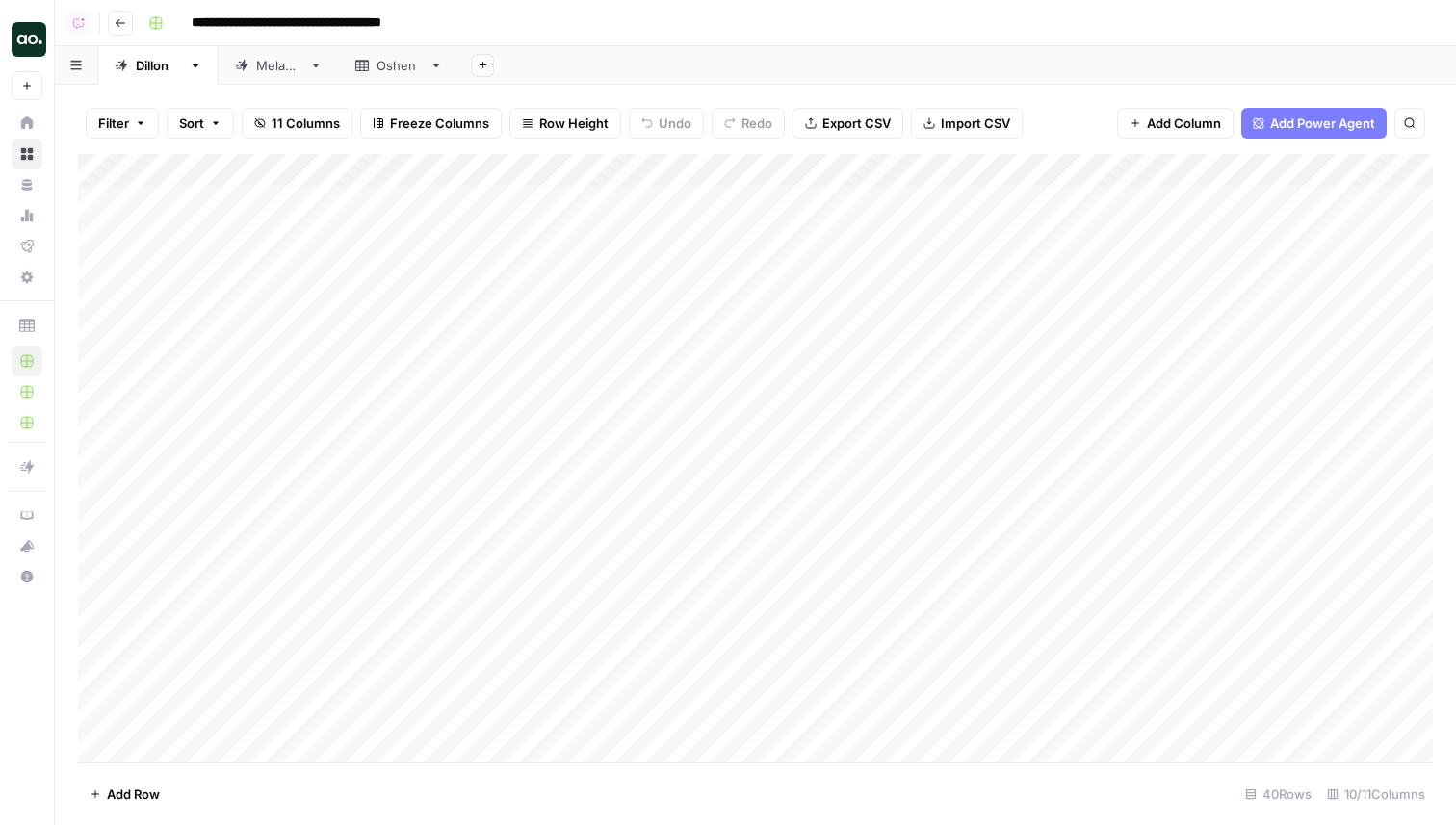 click on "Add Column" at bounding box center (755, 458) 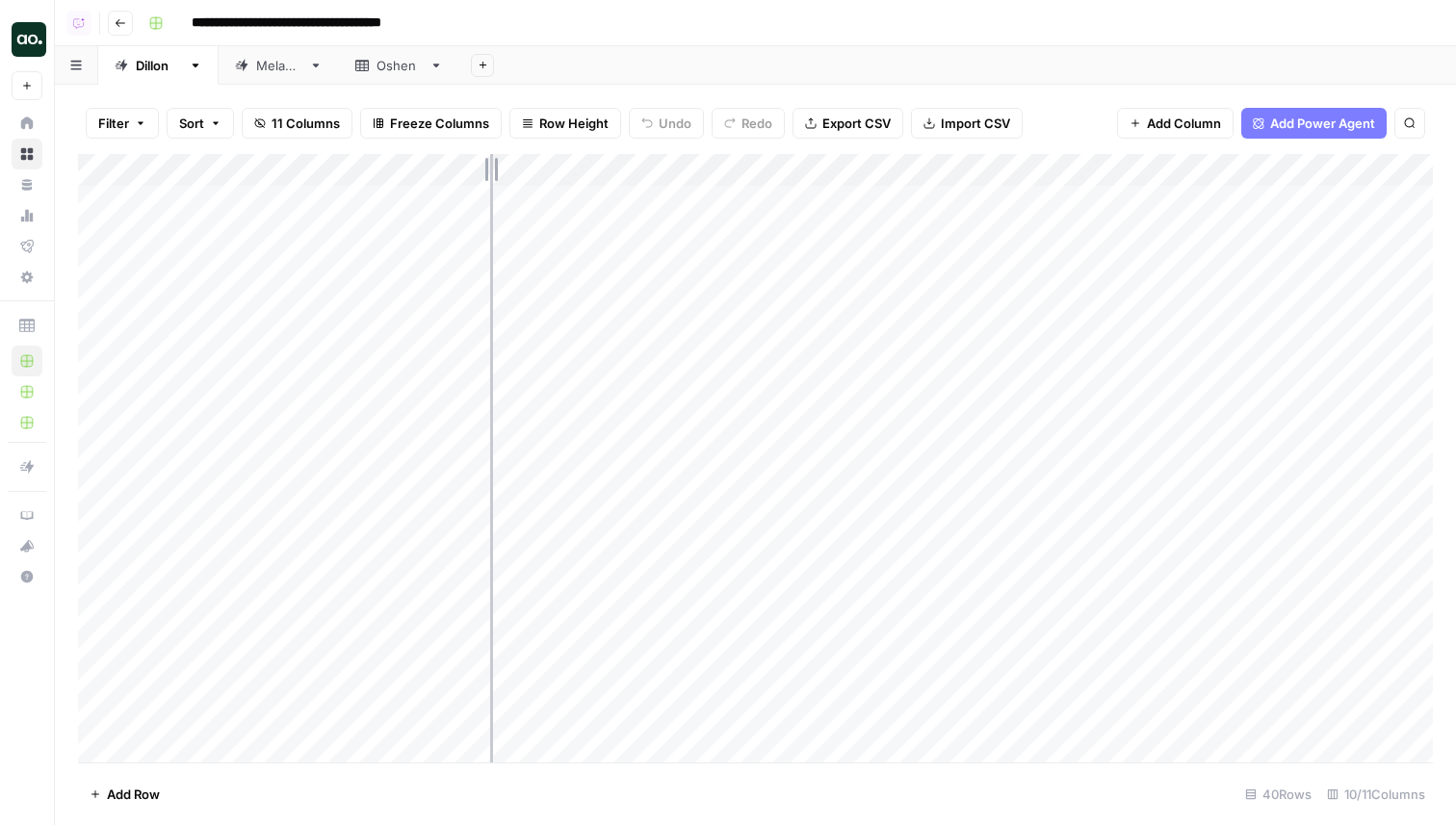 click on "Add Column" at bounding box center (755, 458) 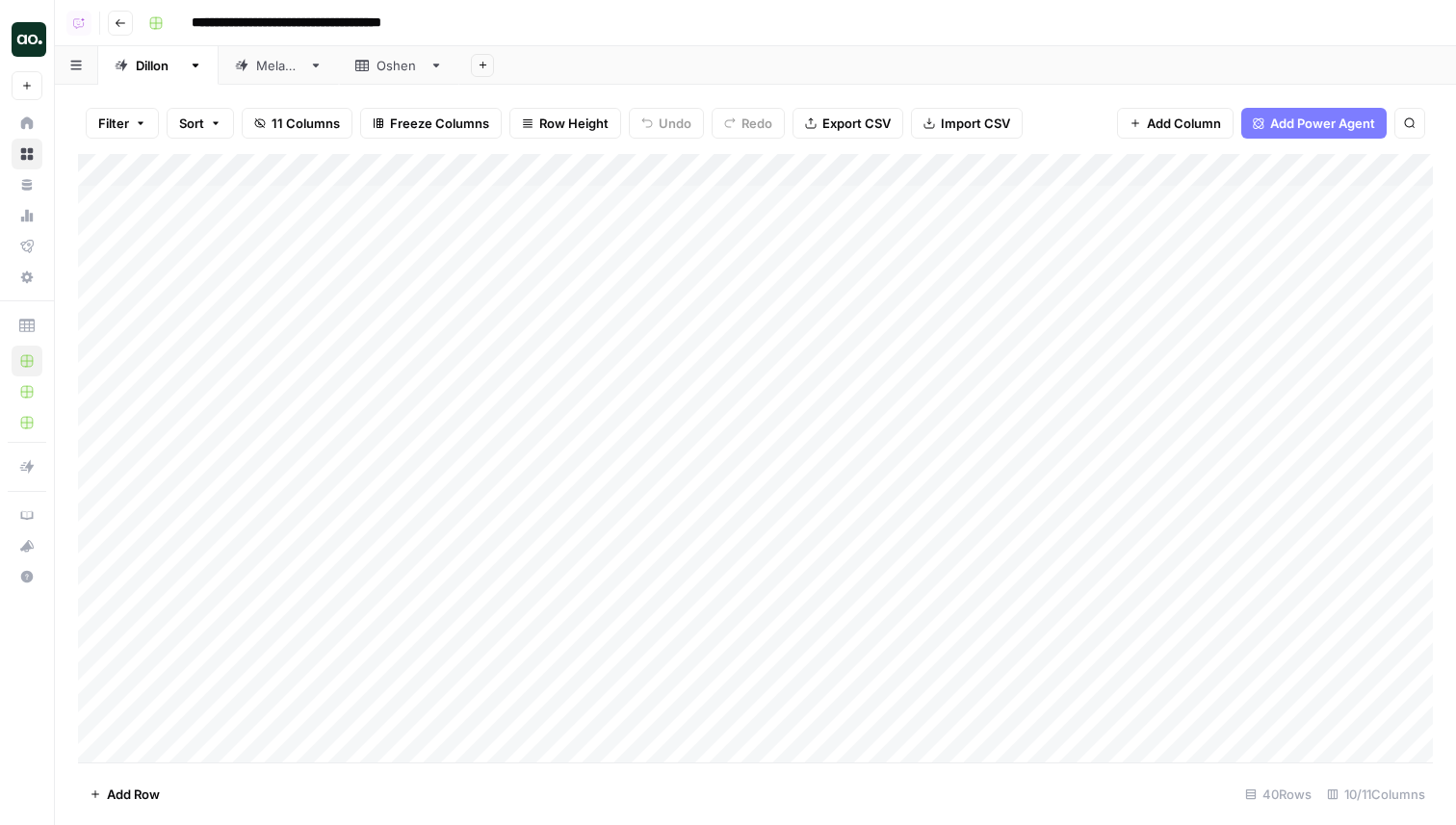 click on "Add Column" at bounding box center [755, 458] 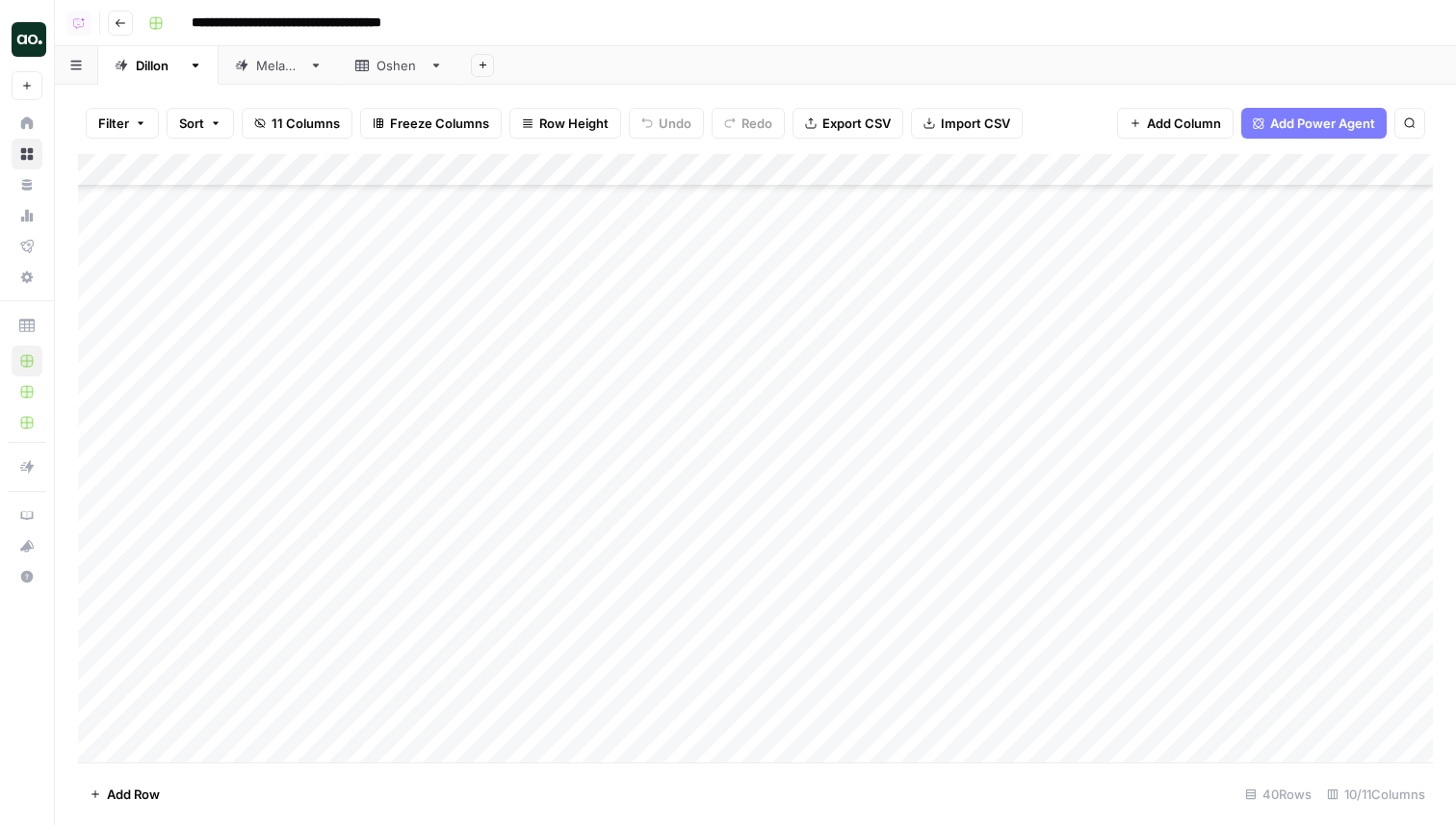 scroll, scrollTop: 764, scrollLeft: 0, axis: vertical 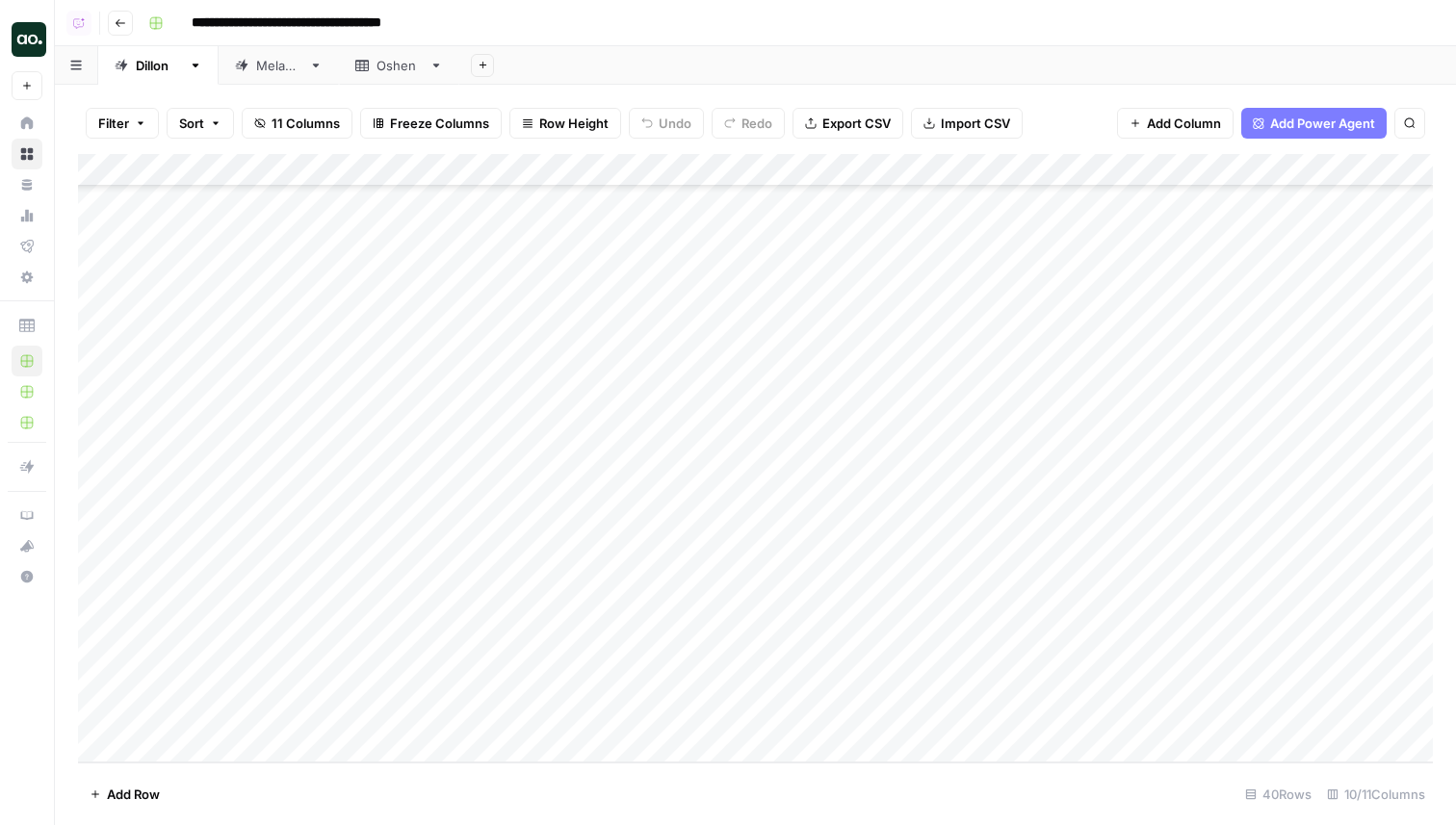 click on "Add Column" at bounding box center [755, 458] 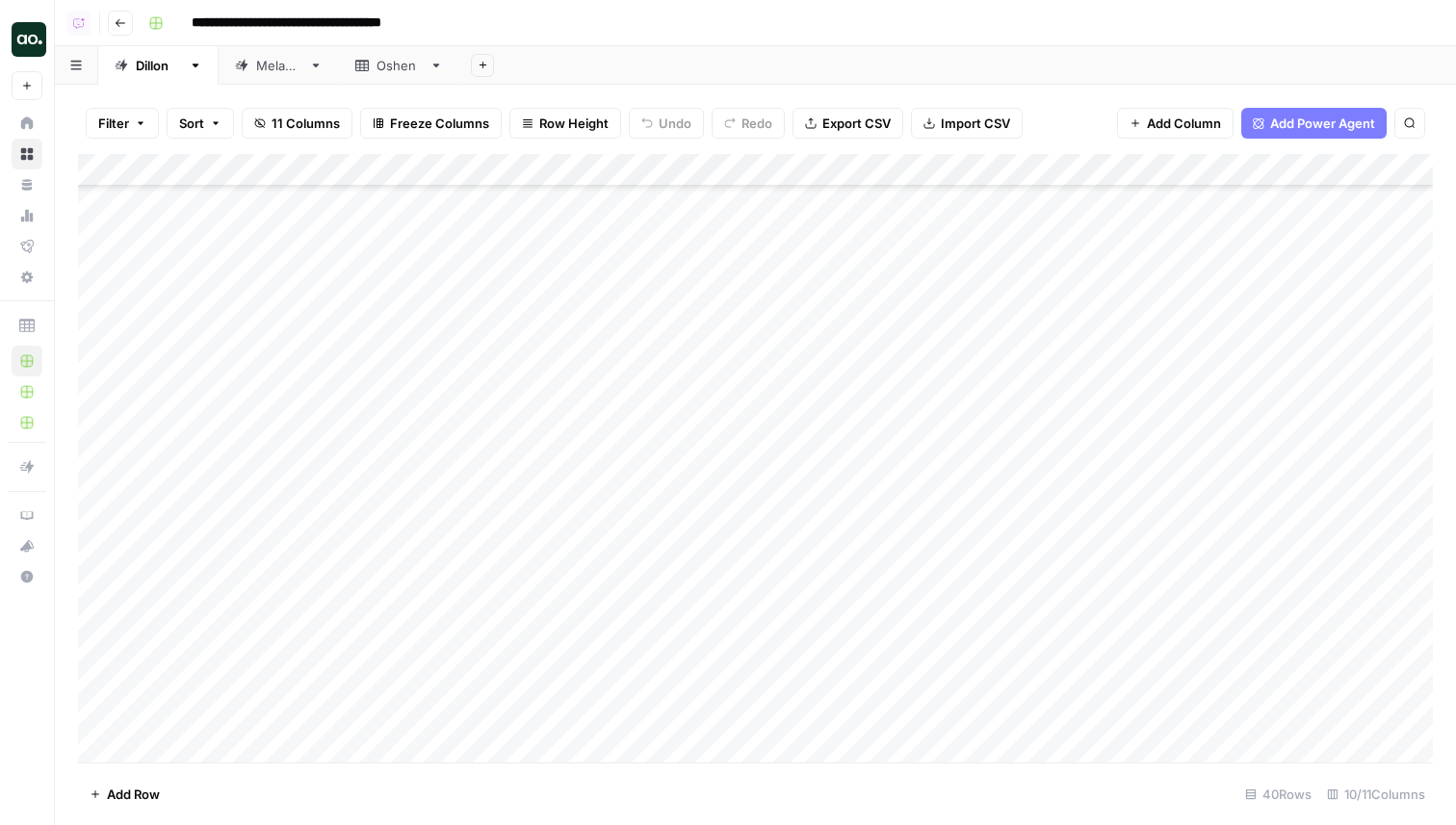 scroll, scrollTop: 0, scrollLeft: 0, axis: both 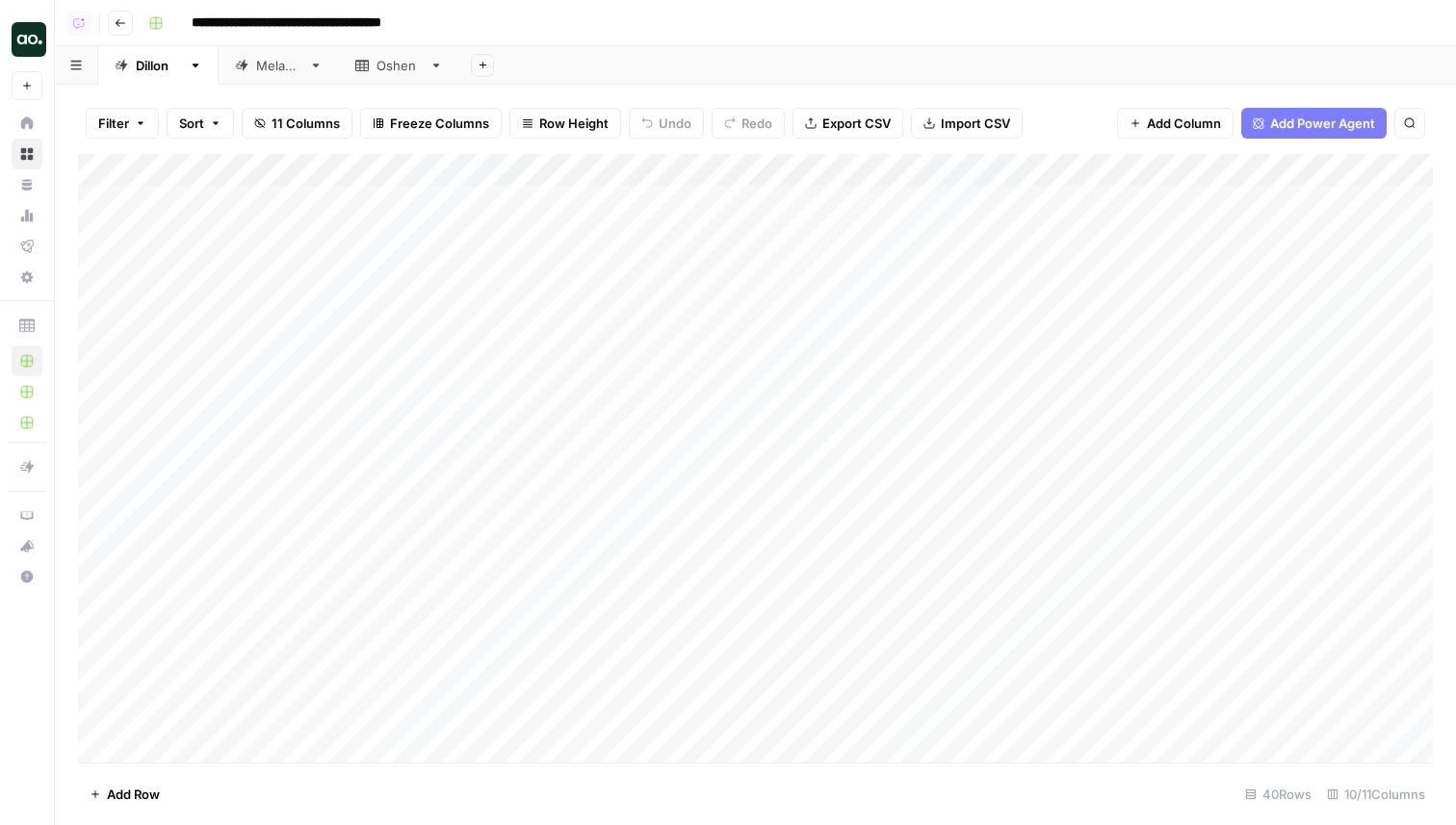 click on "Add Column" at bounding box center (755, 458) 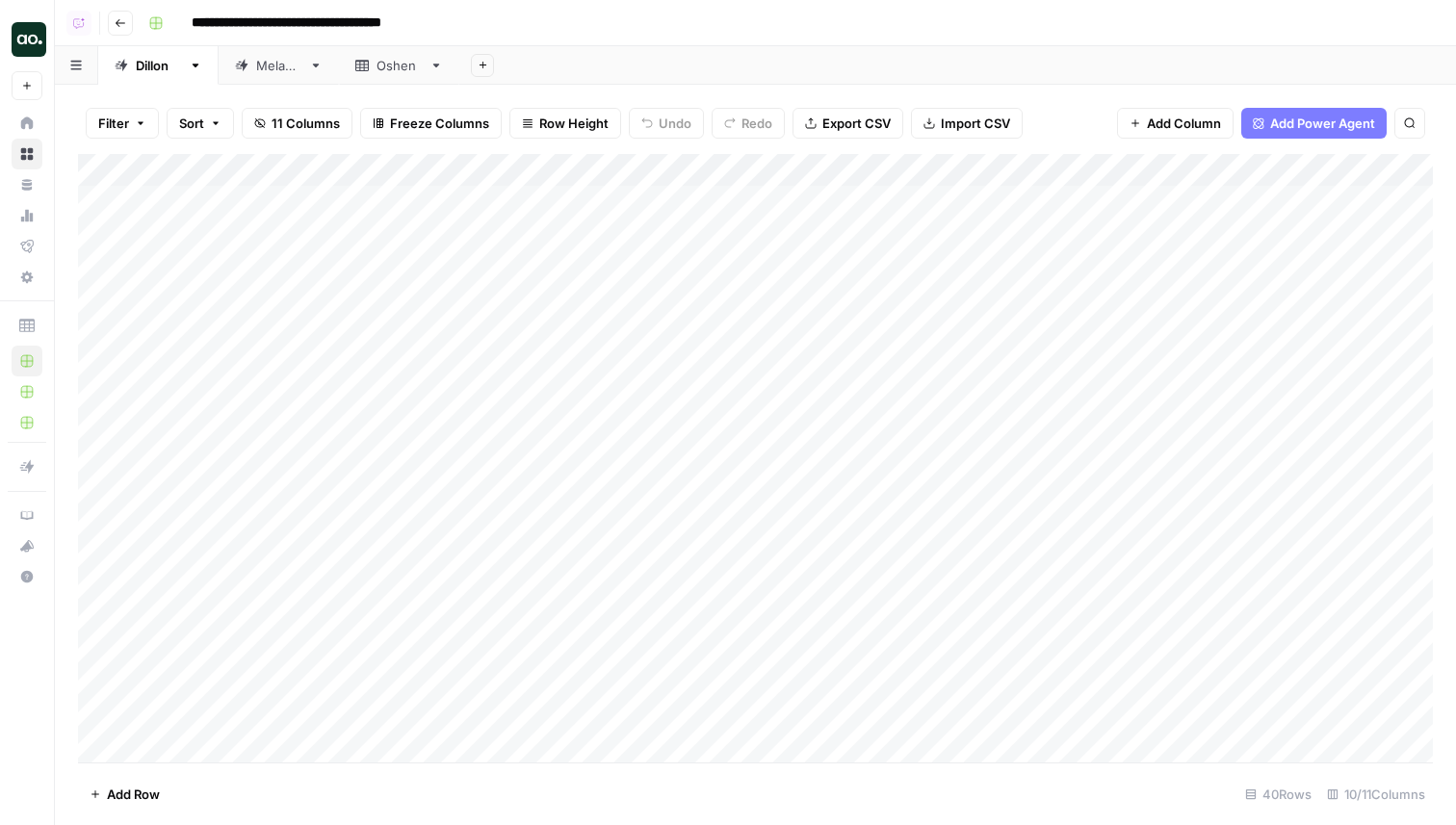 drag, startPoint x: 407, startPoint y: 417, endPoint x: 555, endPoint y: 554, distance: 201.67548 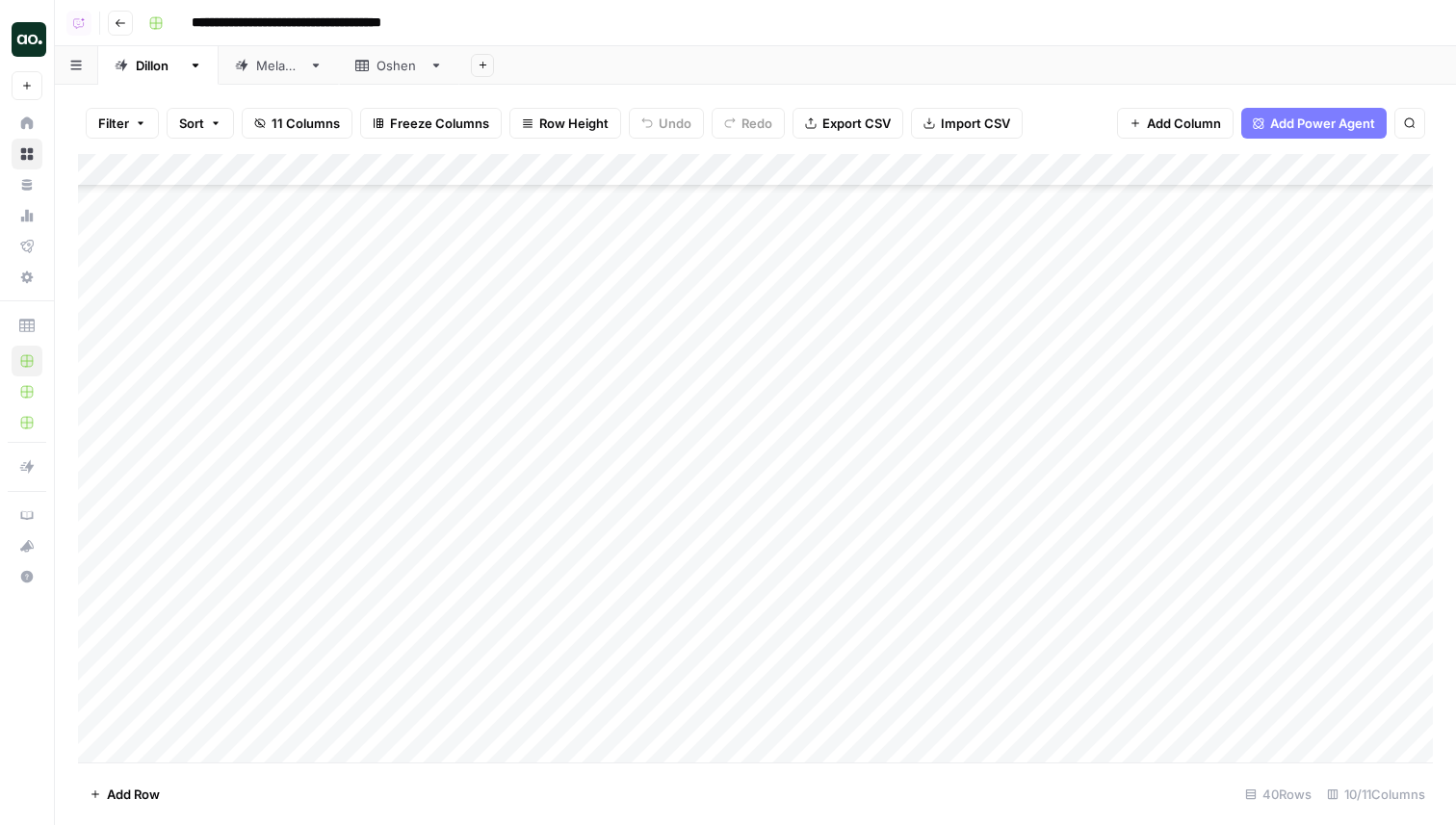 scroll, scrollTop: 467, scrollLeft: 0, axis: vertical 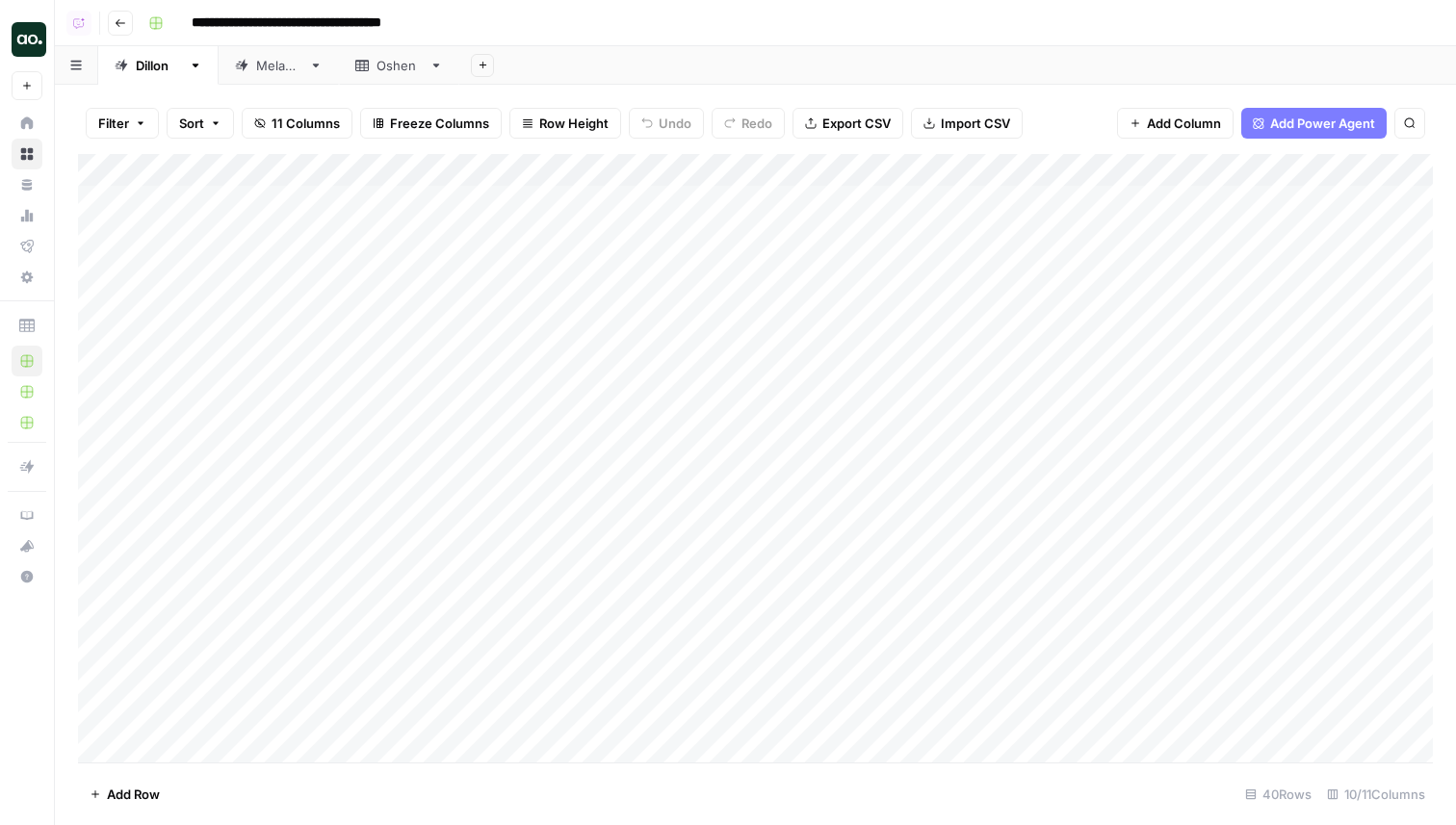 click on "Add Column" at bounding box center (755, 458) 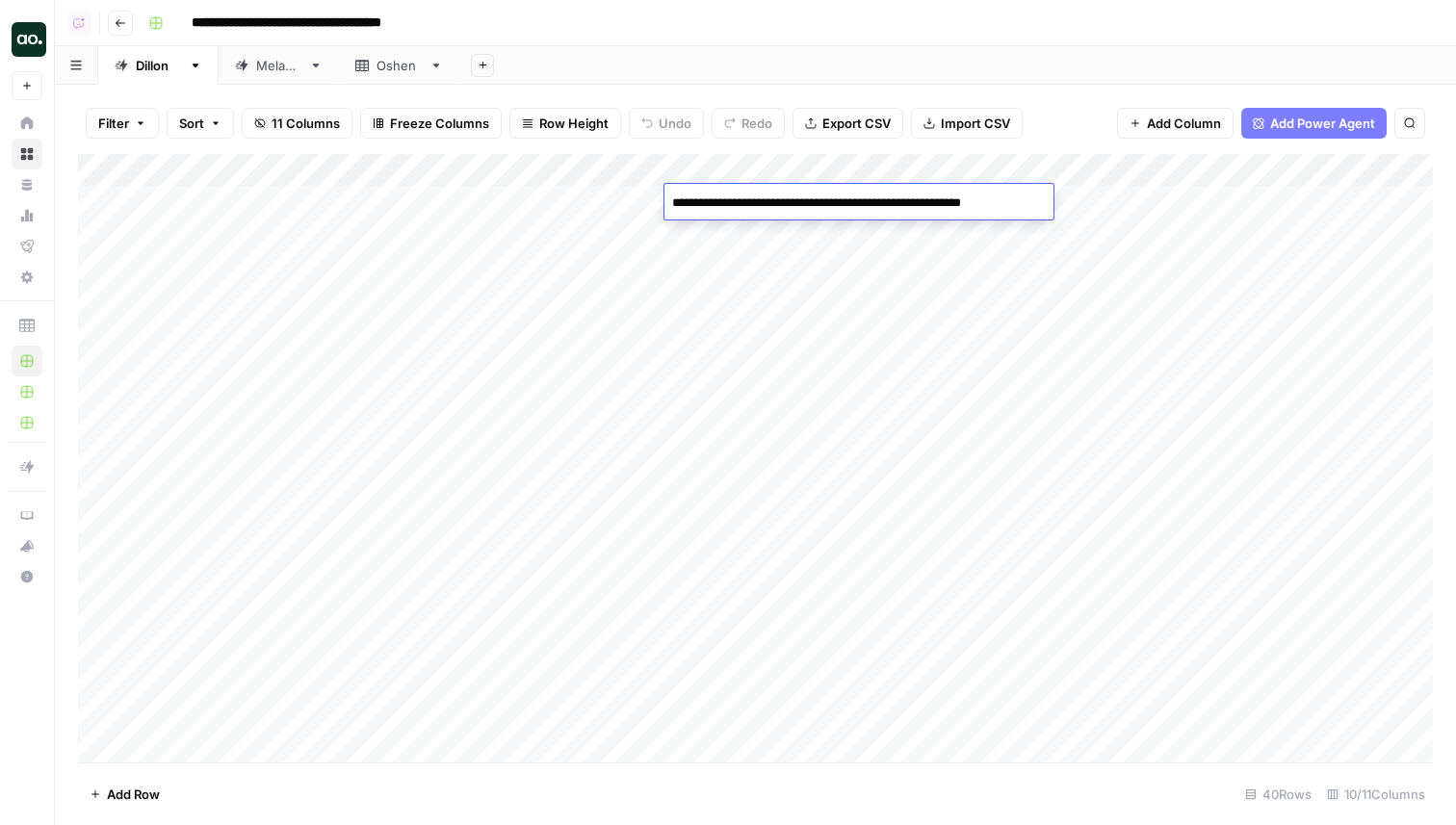 click on "**********" at bounding box center [859, 203] 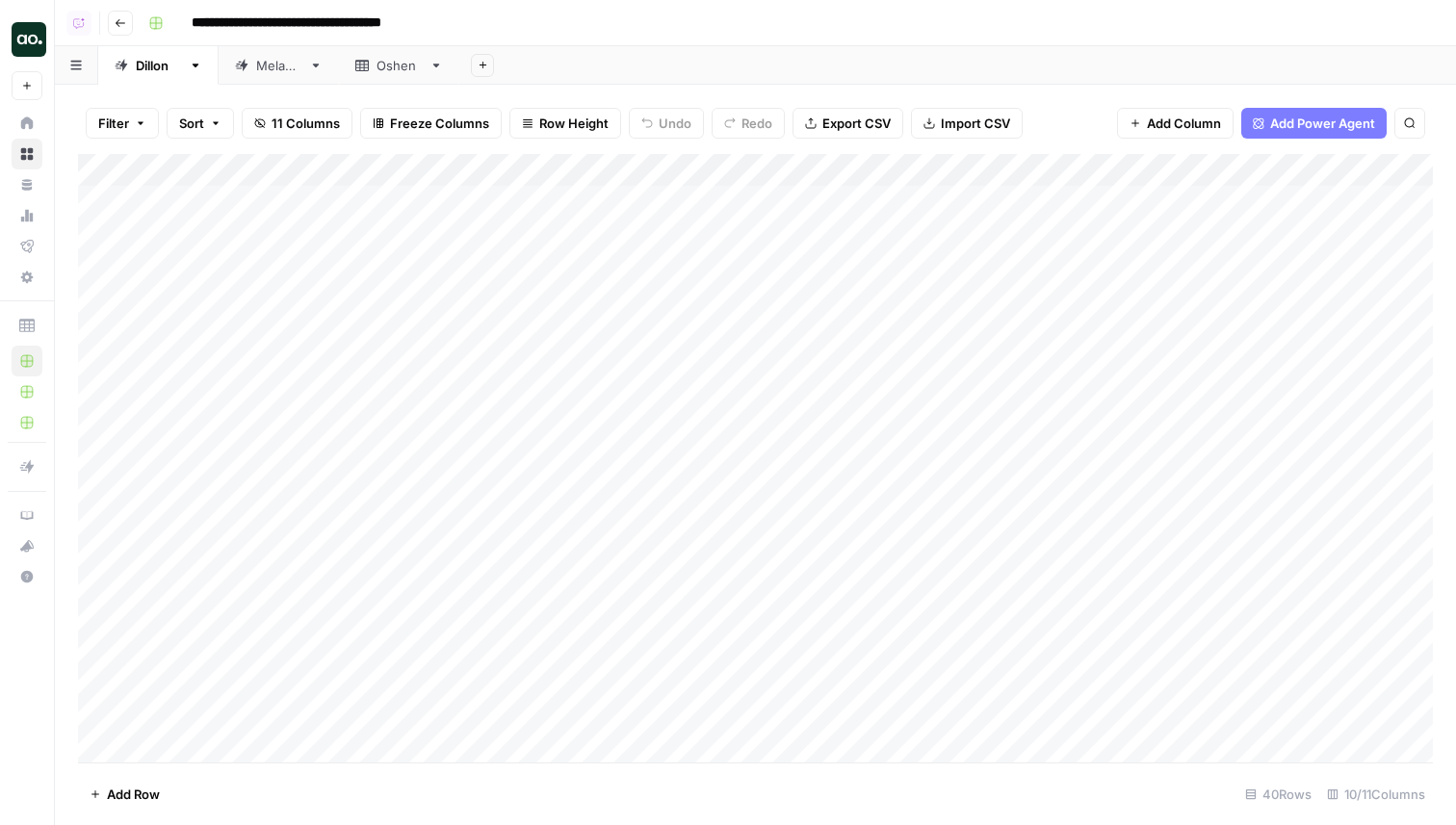 click on "Add Column" at bounding box center (755, 458) 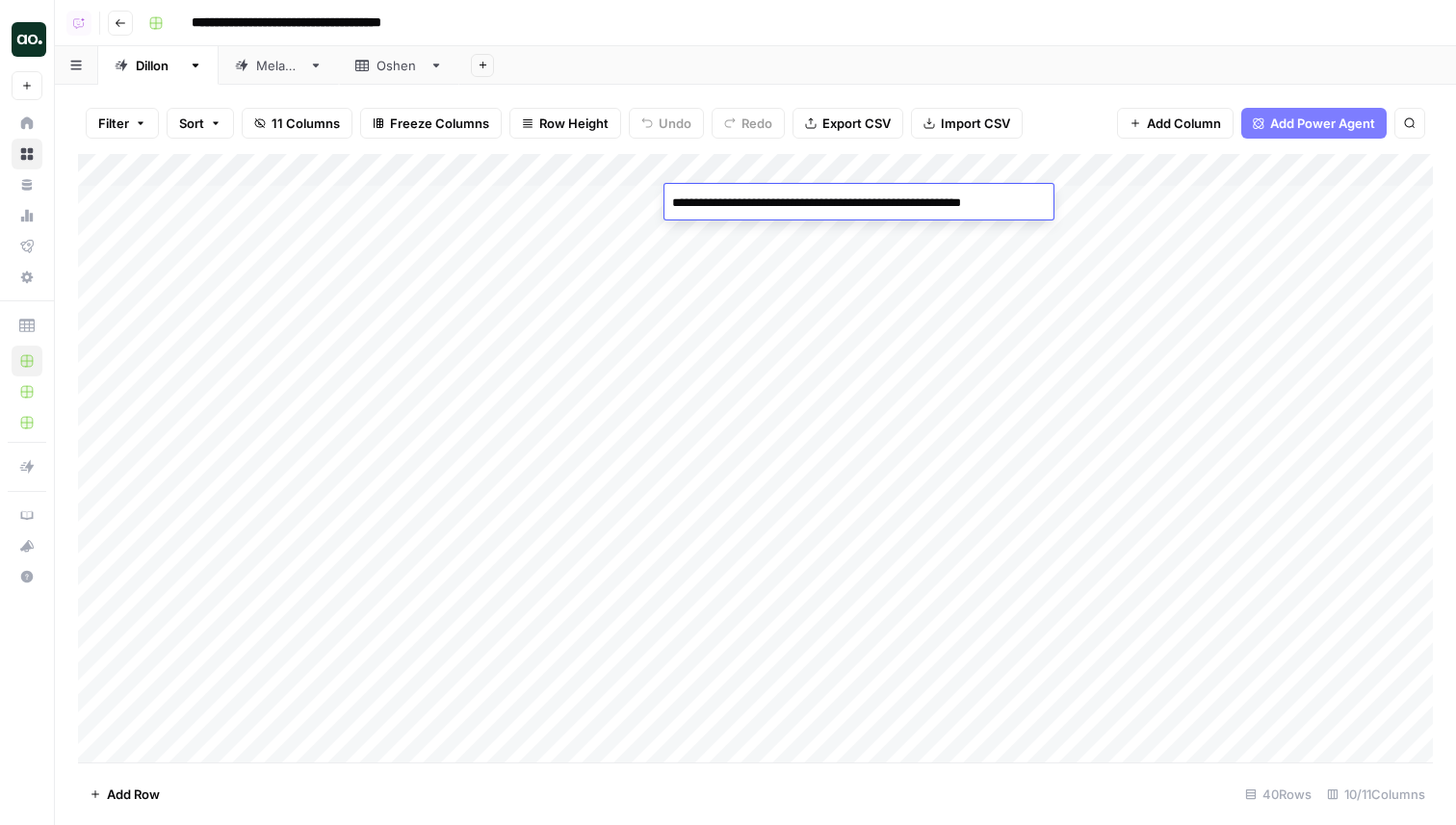 click on "**********" at bounding box center [859, 203] 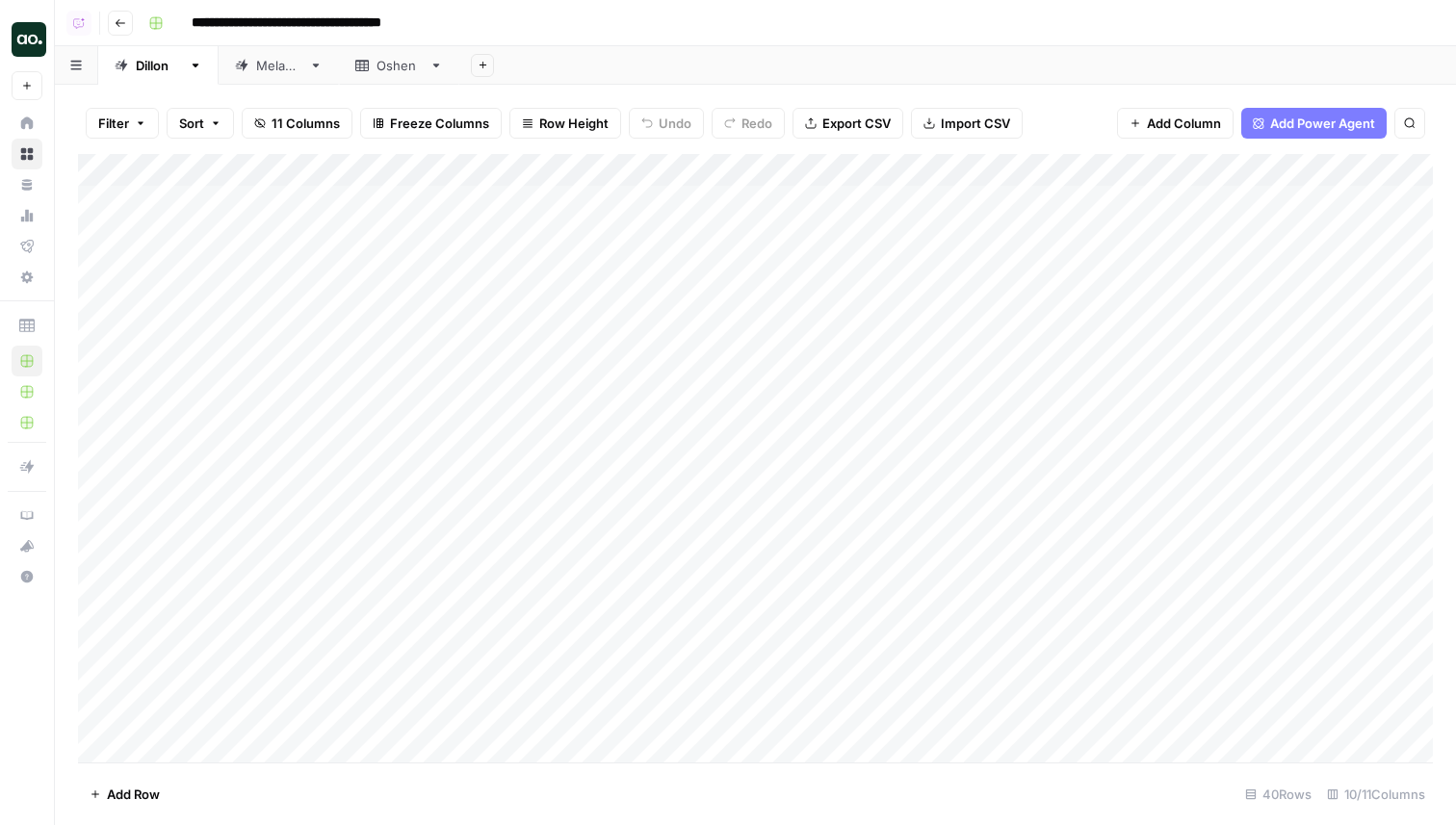 click on "Add Column" at bounding box center (755, 458) 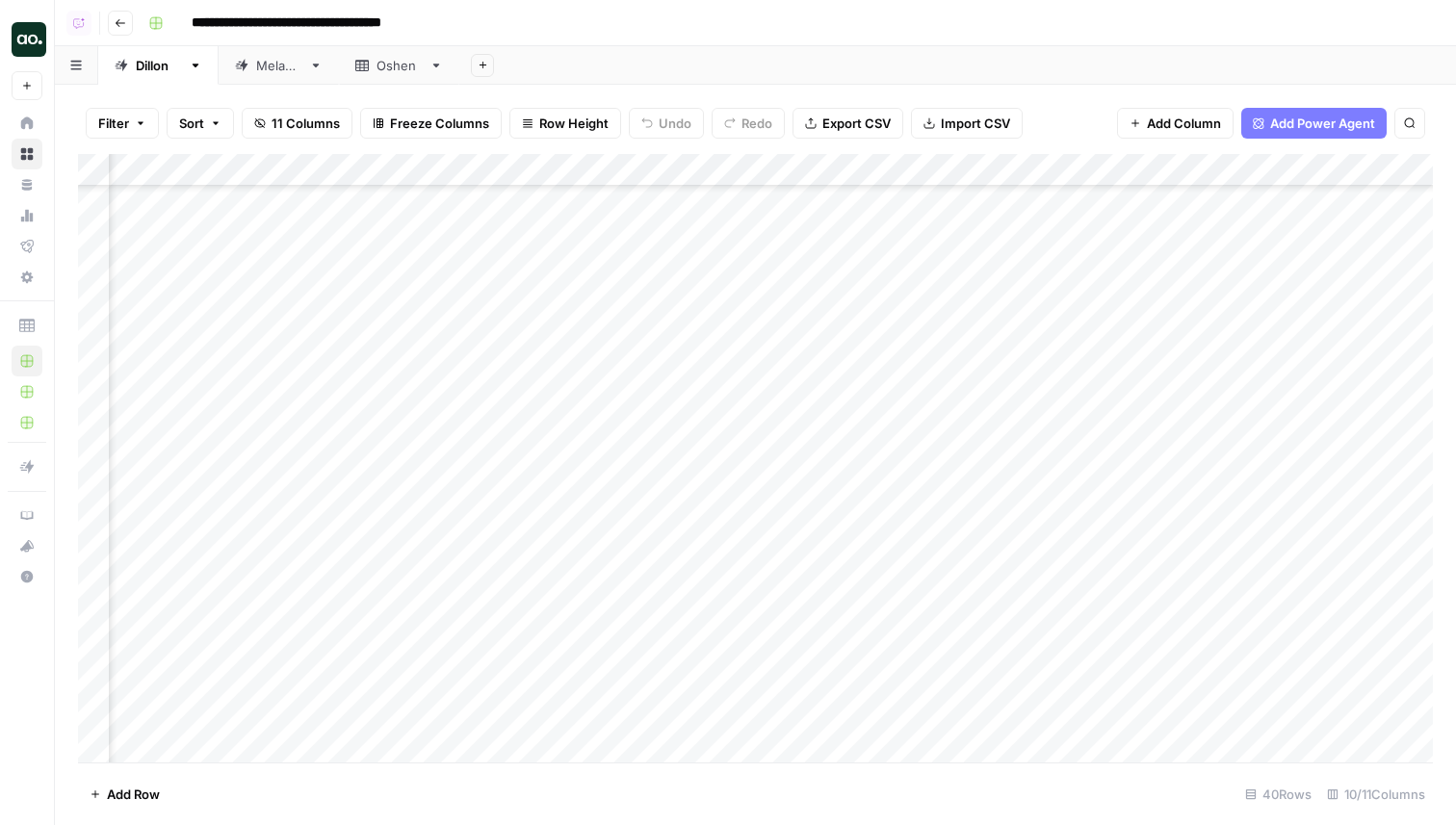 scroll, scrollTop: 219, scrollLeft: 162, axis: both 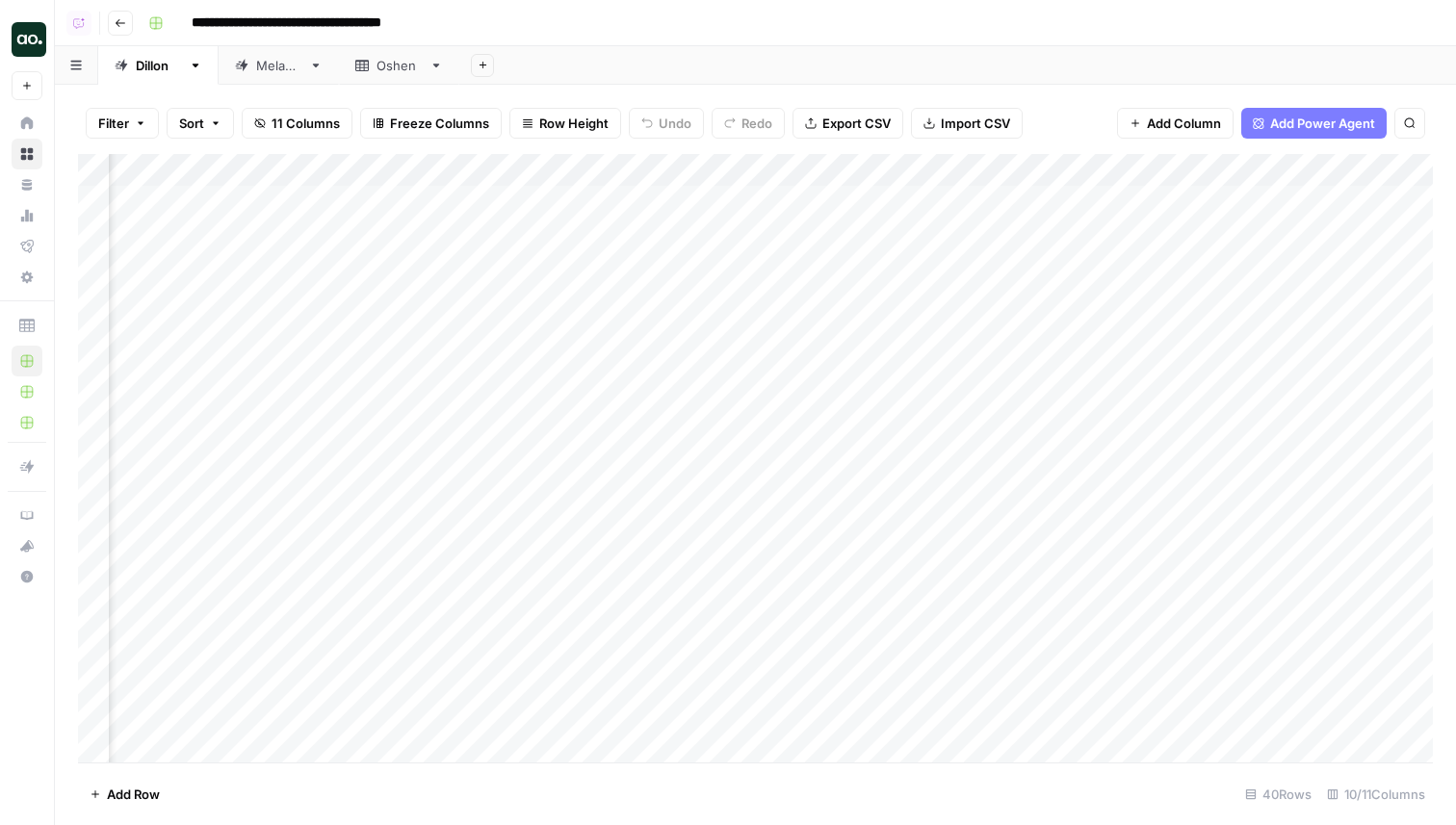 click on "Add Column" at bounding box center [755, 458] 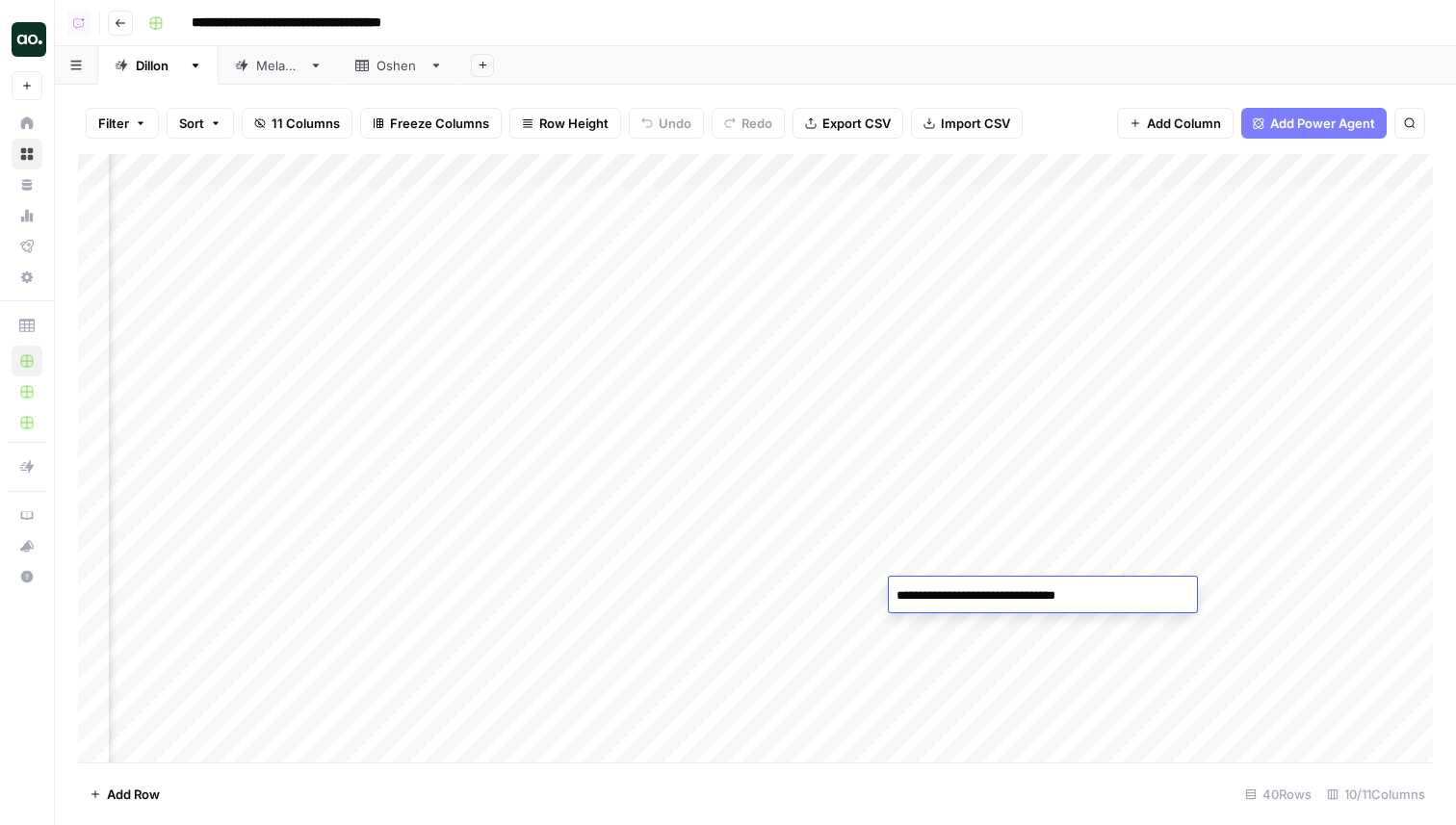 click on "Add Column" at bounding box center [755, 458] 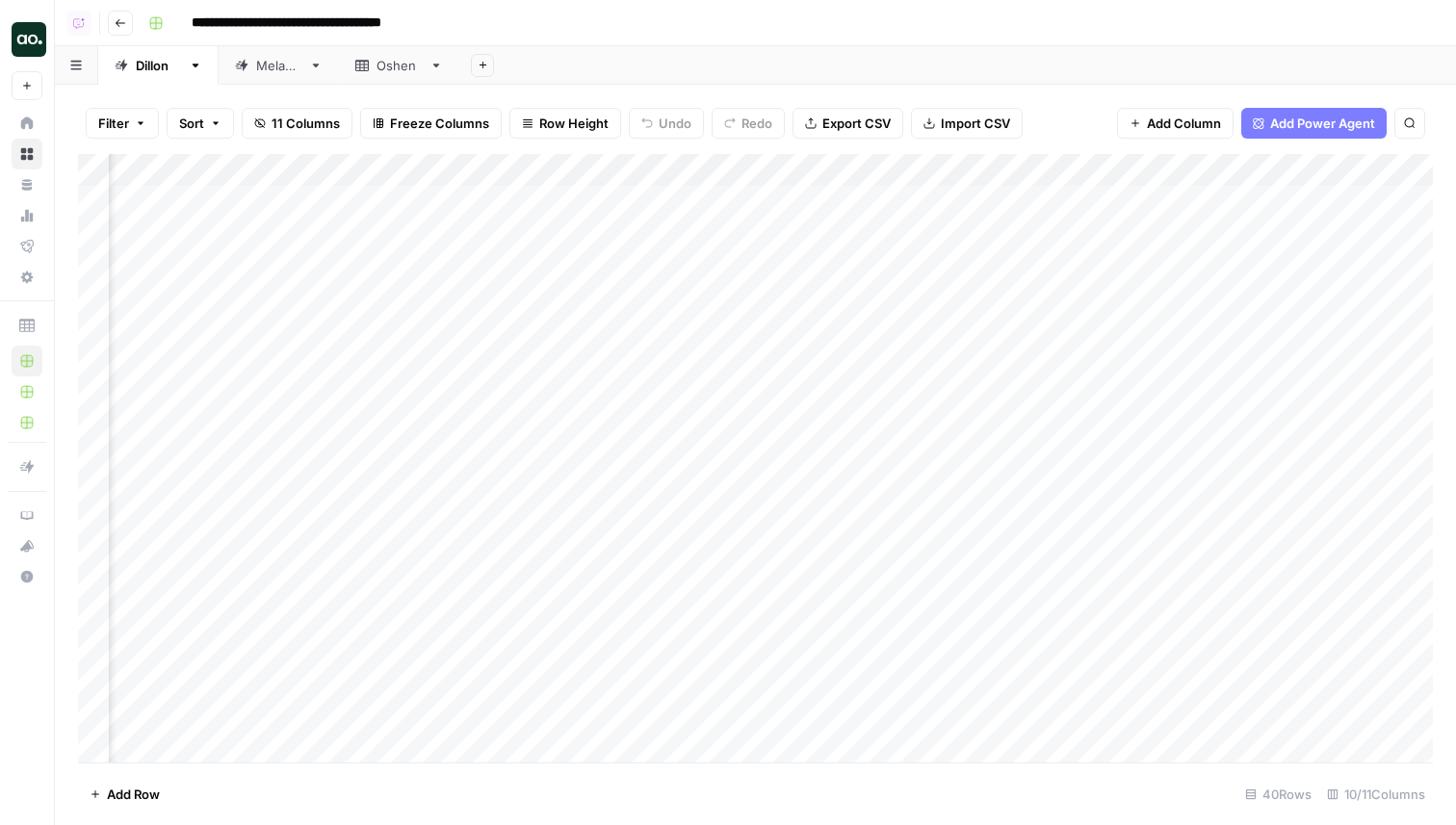 scroll, scrollTop: 0, scrollLeft: 149, axis: horizontal 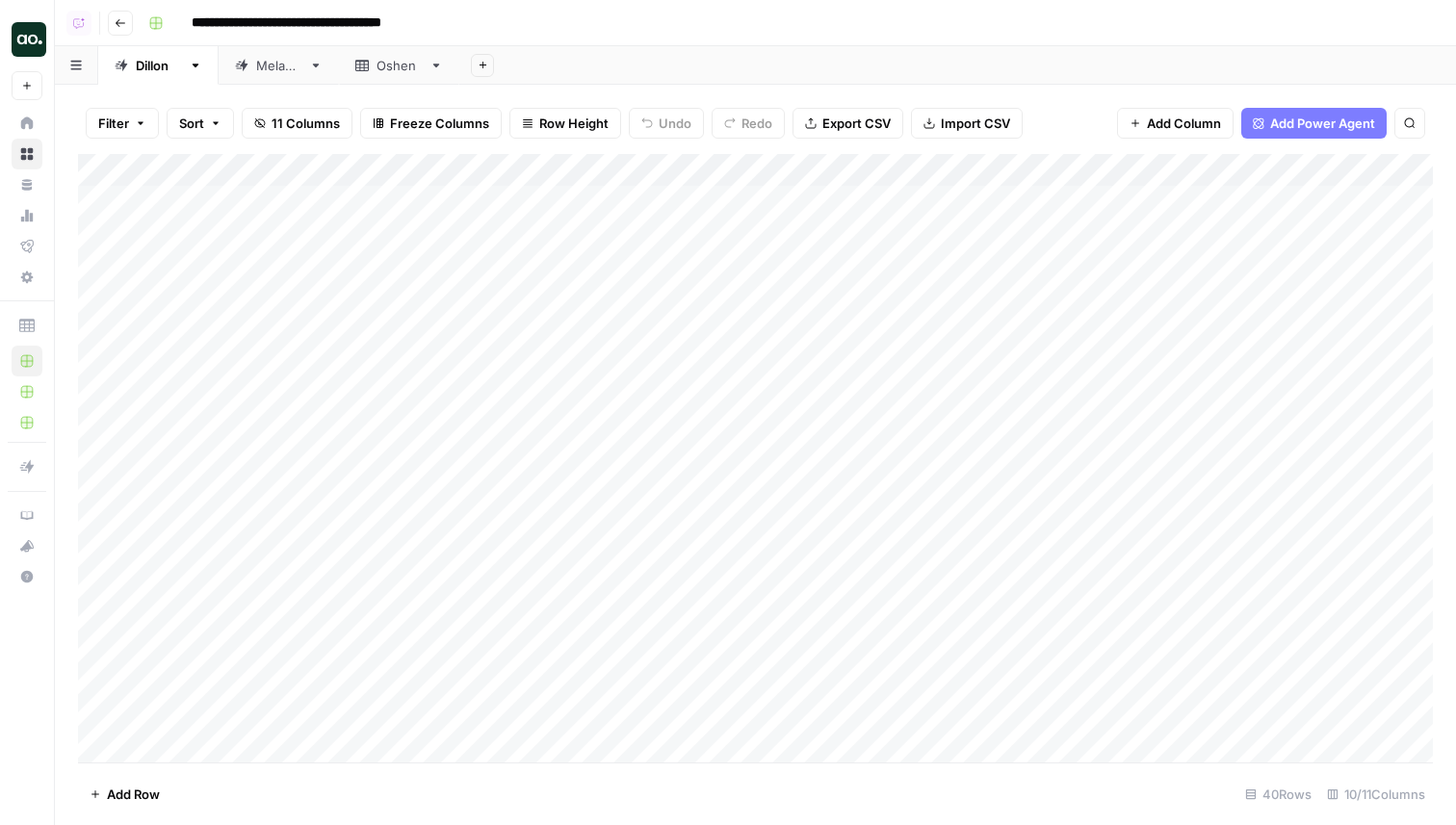 click on "Add Column" at bounding box center [755, 458] 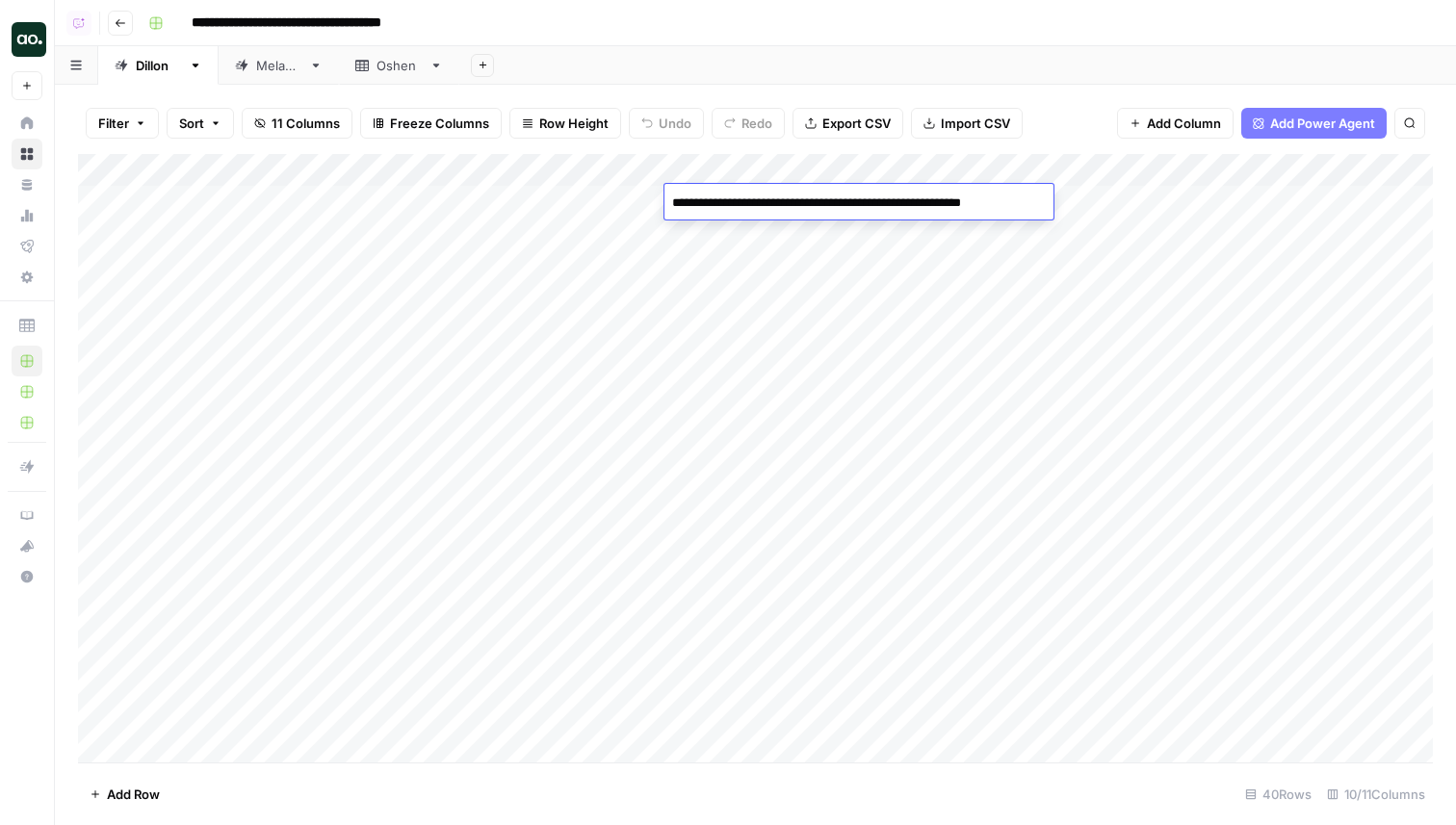 click on "Add Column" at bounding box center [755, 458] 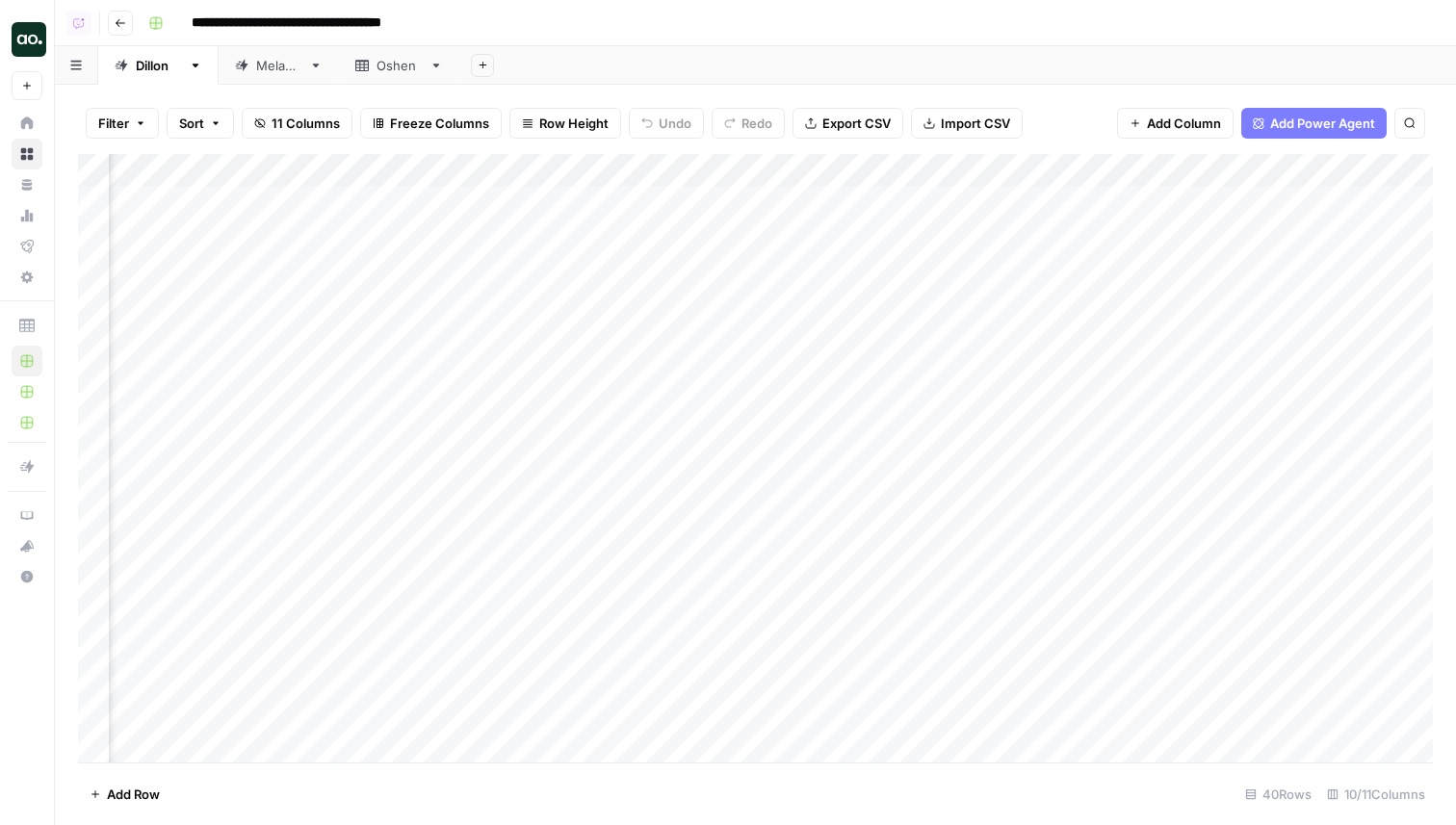 scroll, scrollTop: 0, scrollLeft: 0, axis: both 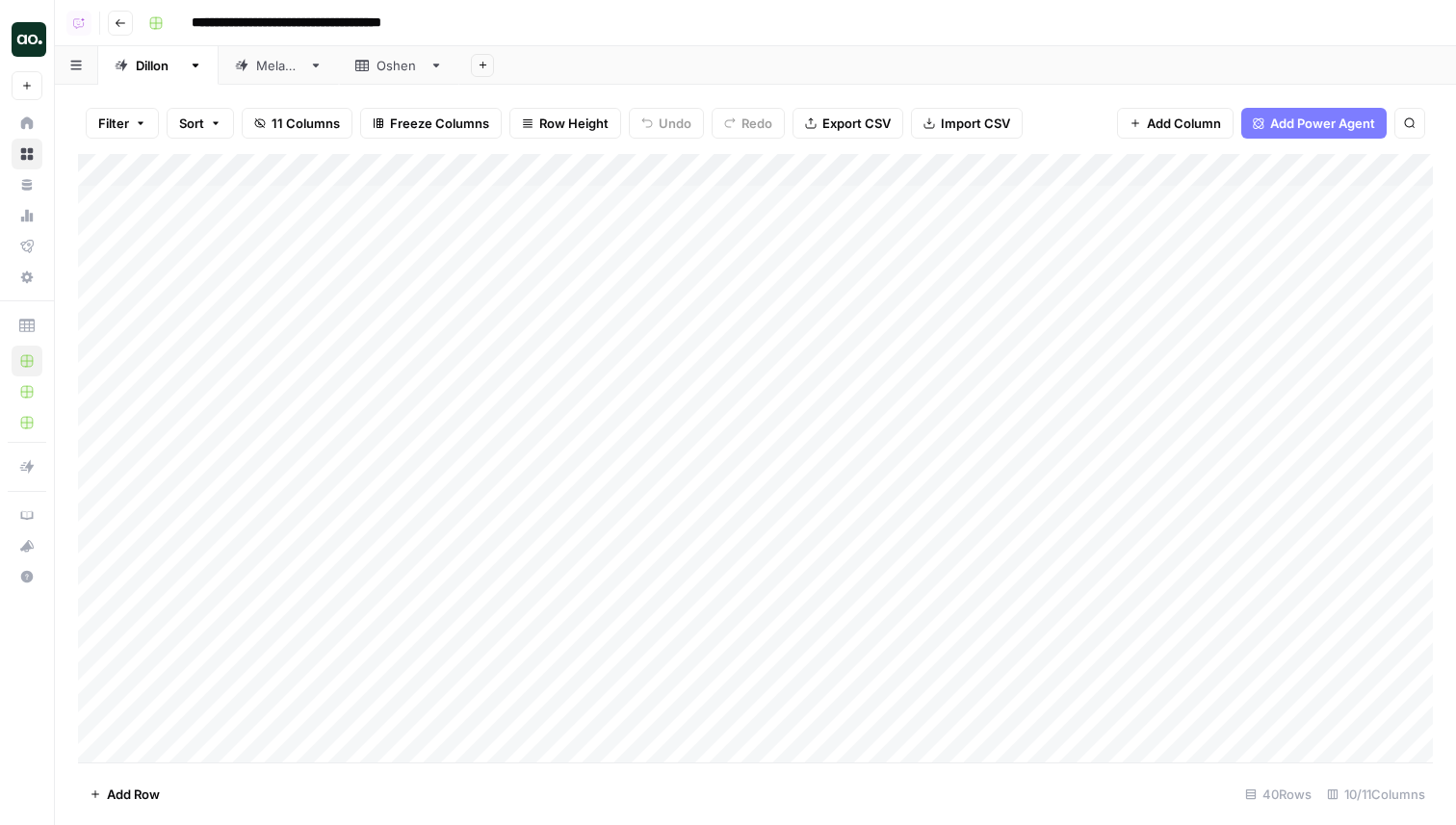 click on "Filter Sort 11 Columns Freeze Columns Row Height Undo Redo Export CSV Import CSV Add Column Add Power Agent Search" at bounding box center [755, 123] 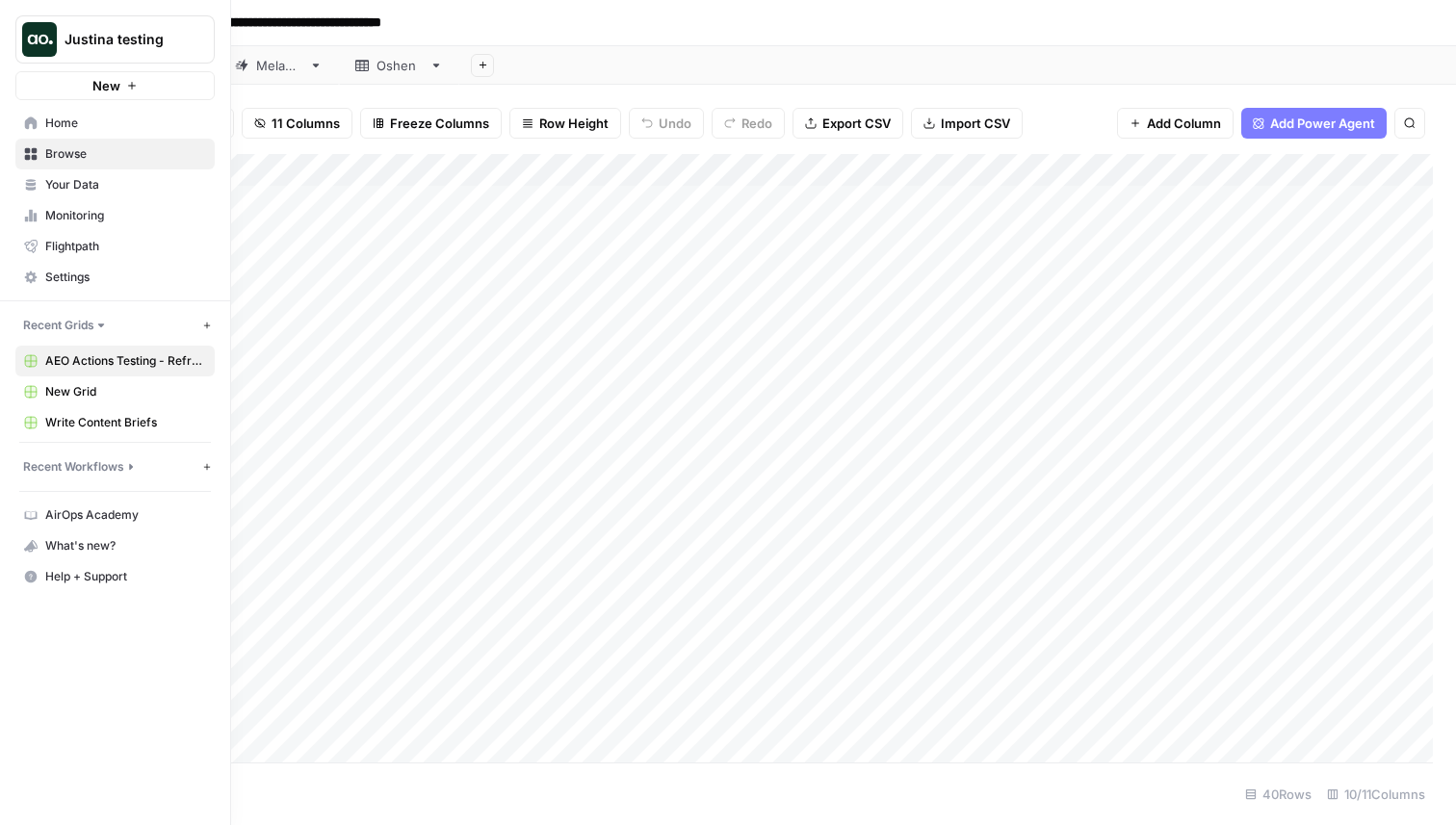 click on "Settings" at bounding box center [125, 277] 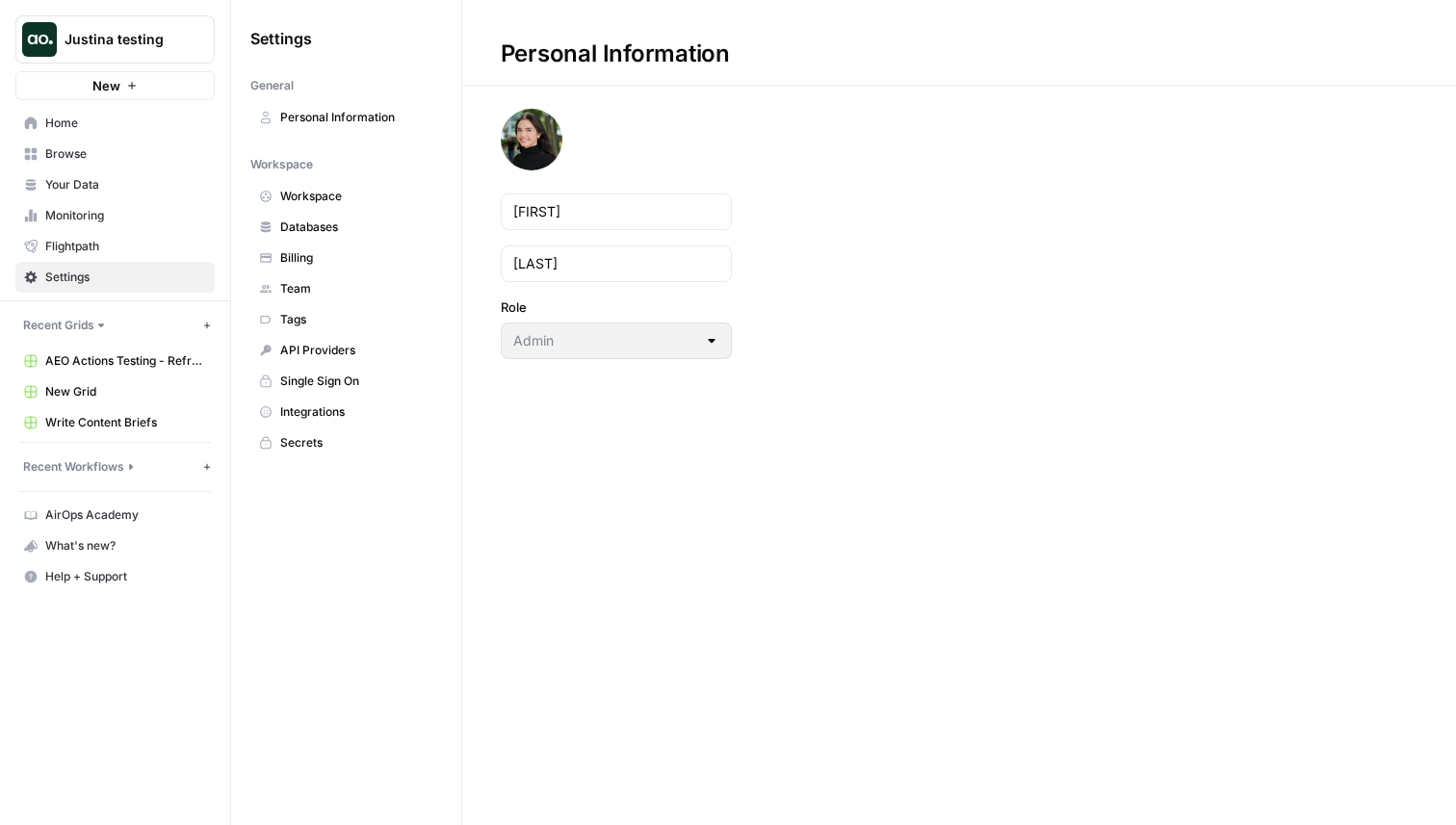 click on "Team" at bounding box center (356, 289) 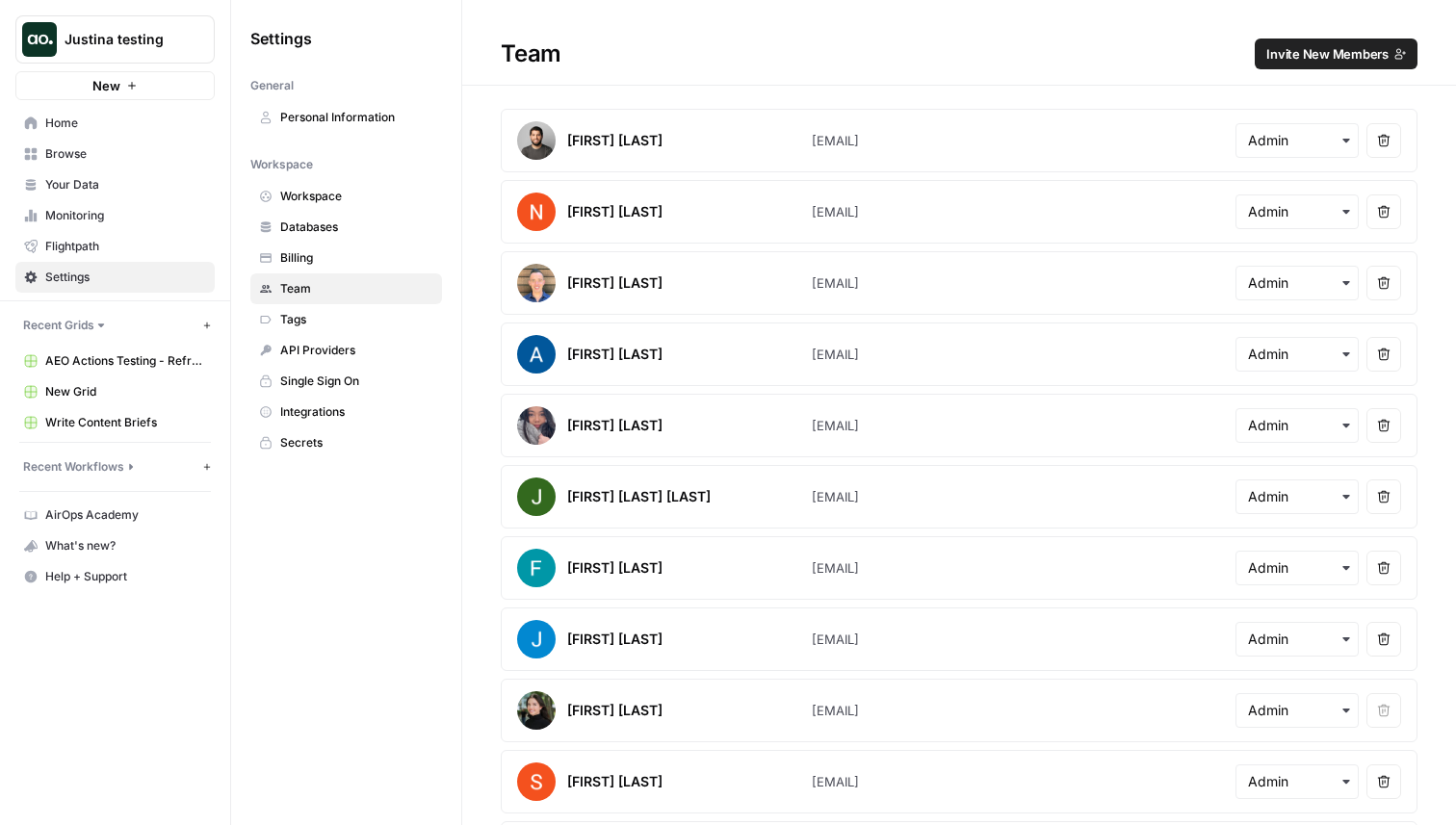 click on "Invite New Members" at bounding box center [1327, 54] 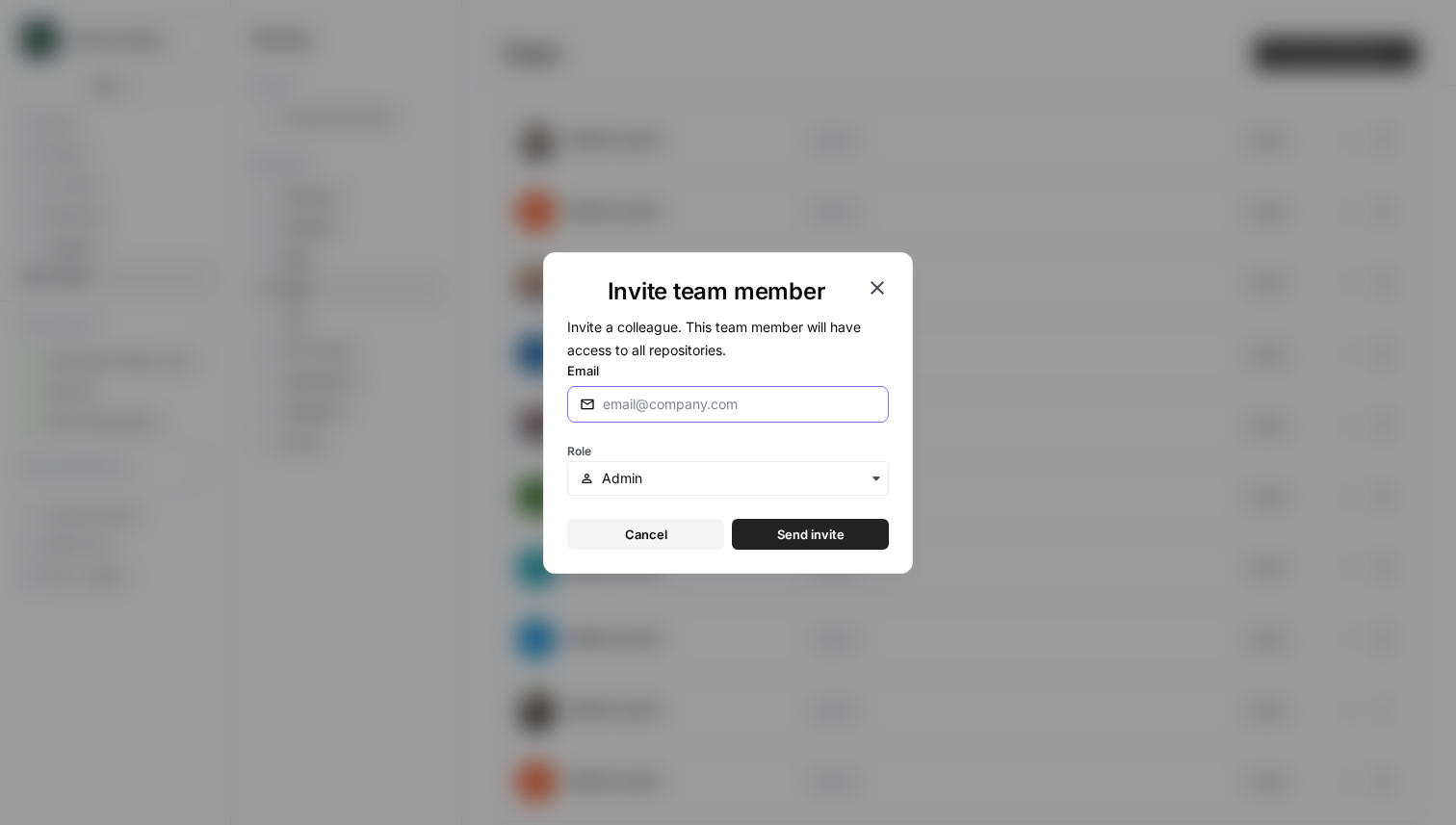 click on "Email" at bounding box center (740, 404) 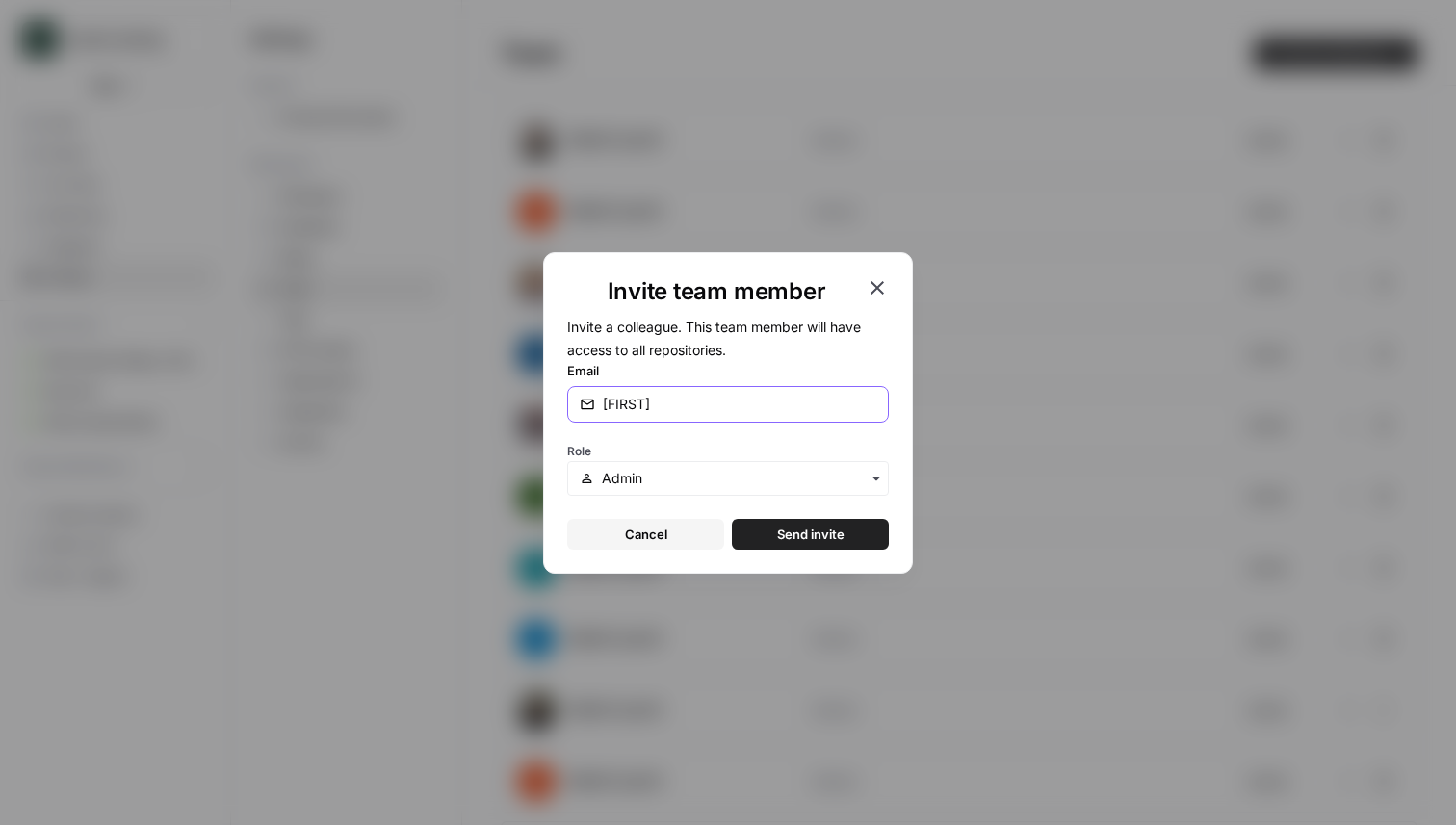 type on "dillon@airops.com" 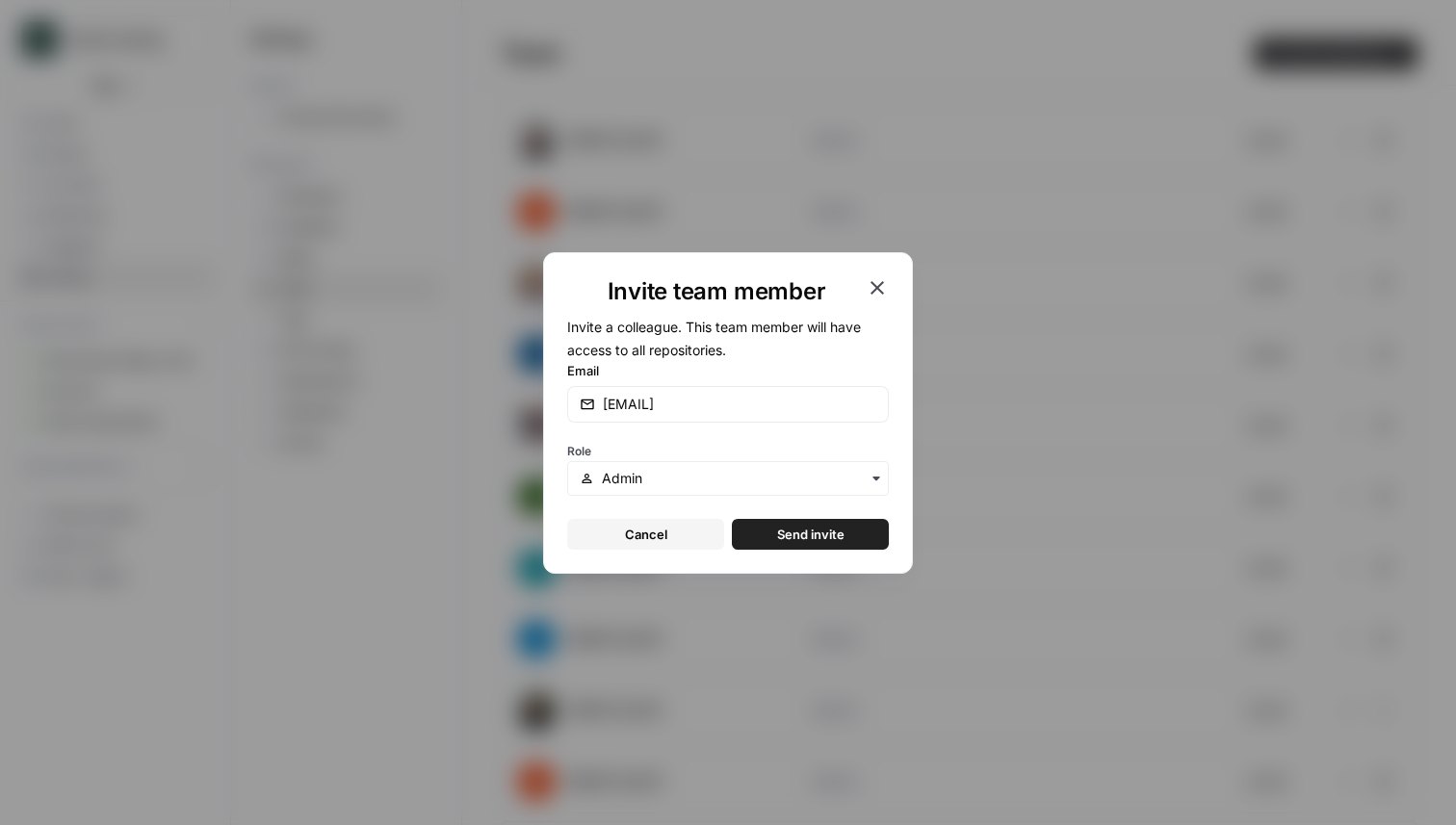 click on "Send invite" at bounding box center (811, 534) 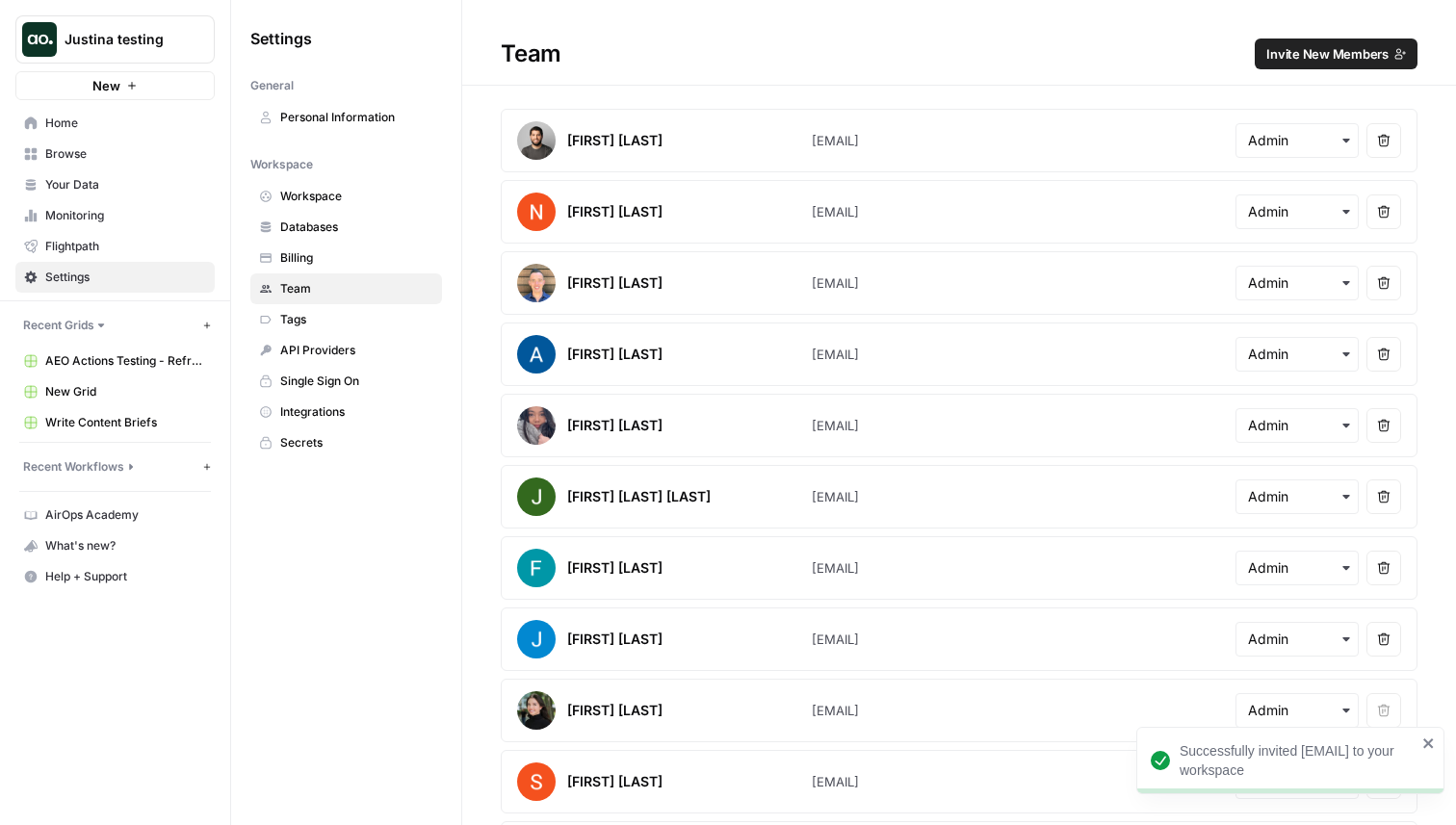 click on "Browse" at bounding box center [115, 154] 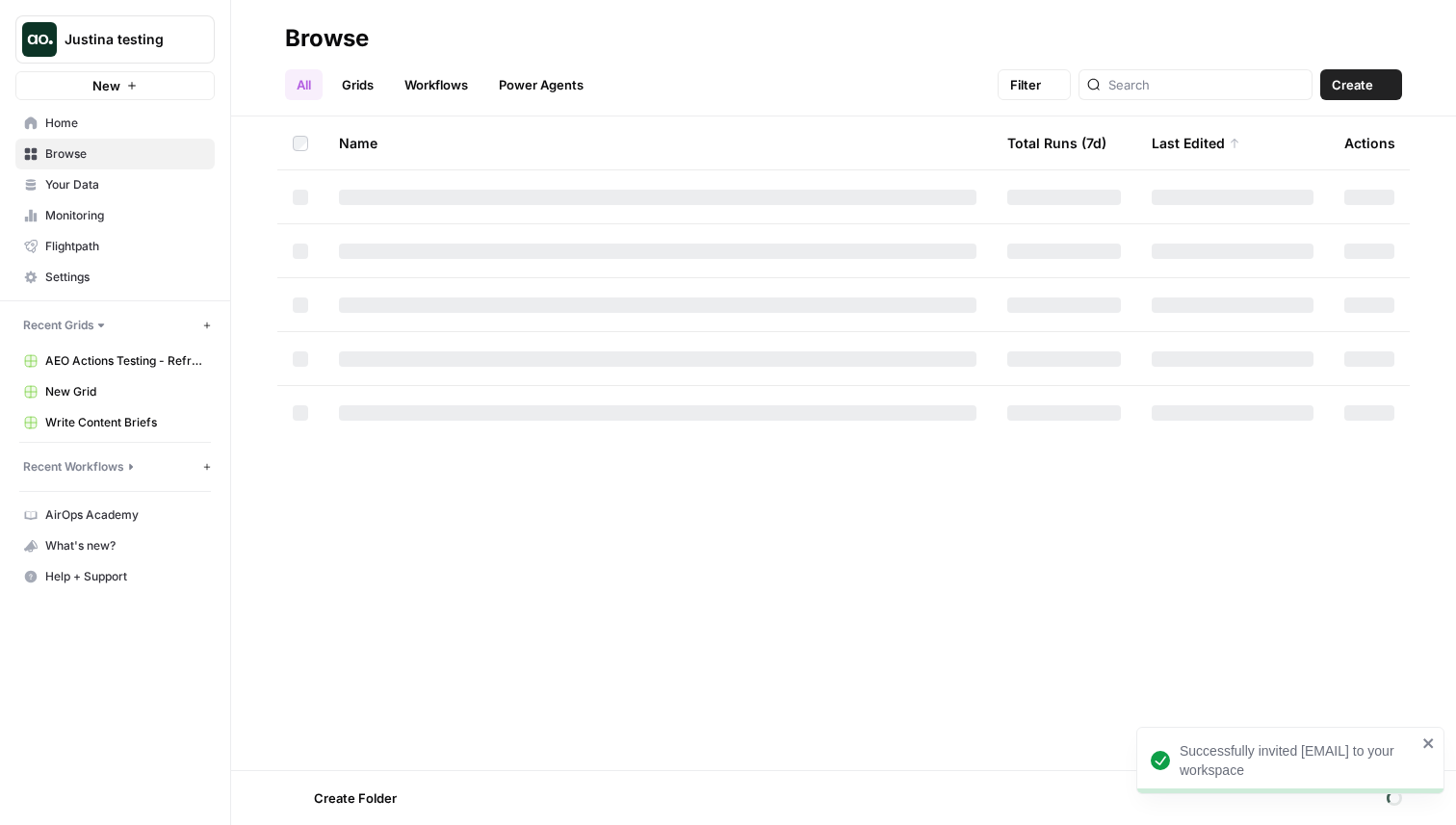 click on "Home" at bounding box center (125, 123) 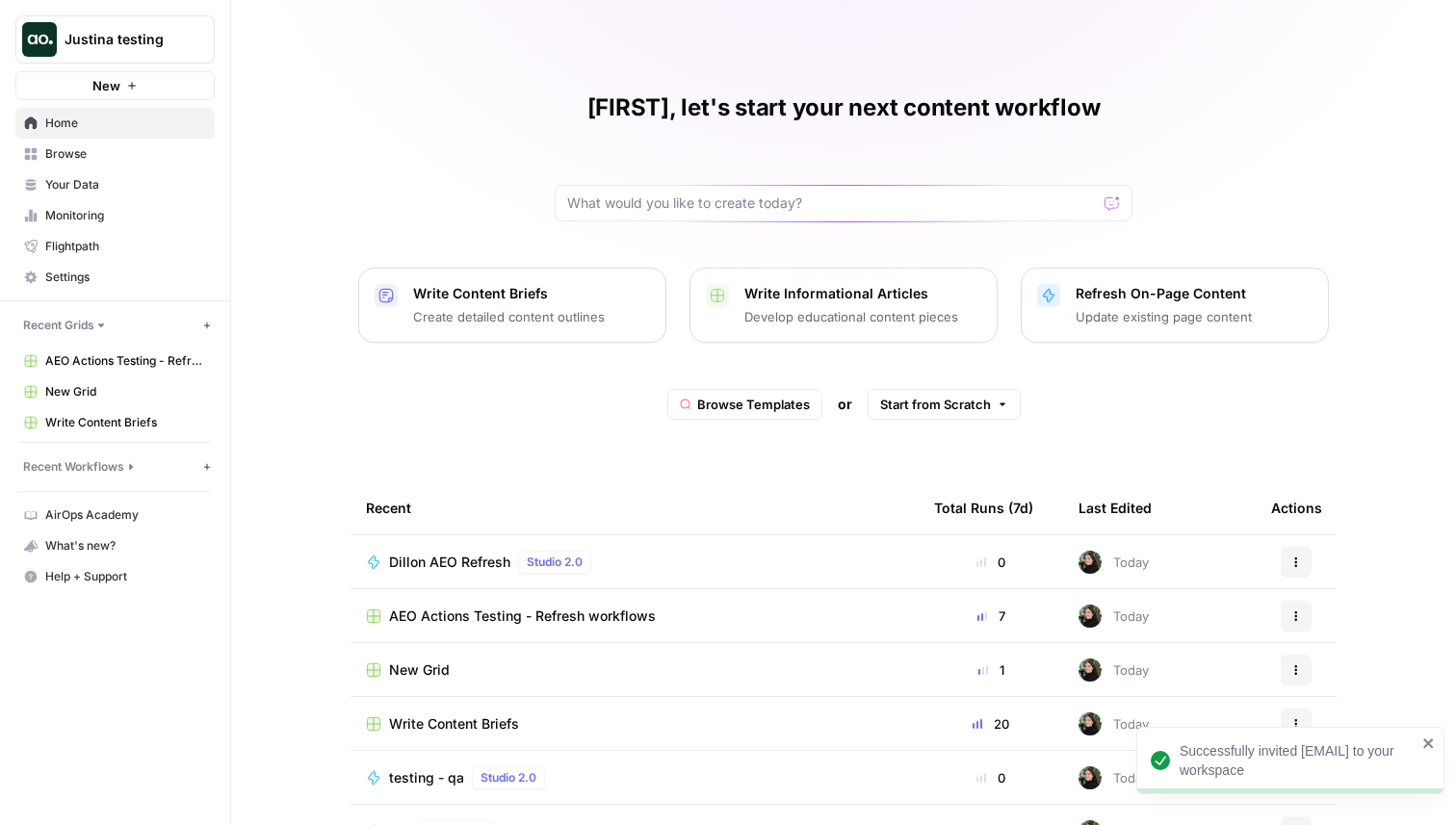 click on "AEO Actions Testing - Refresh workflows" at bounding box center (522, 616) 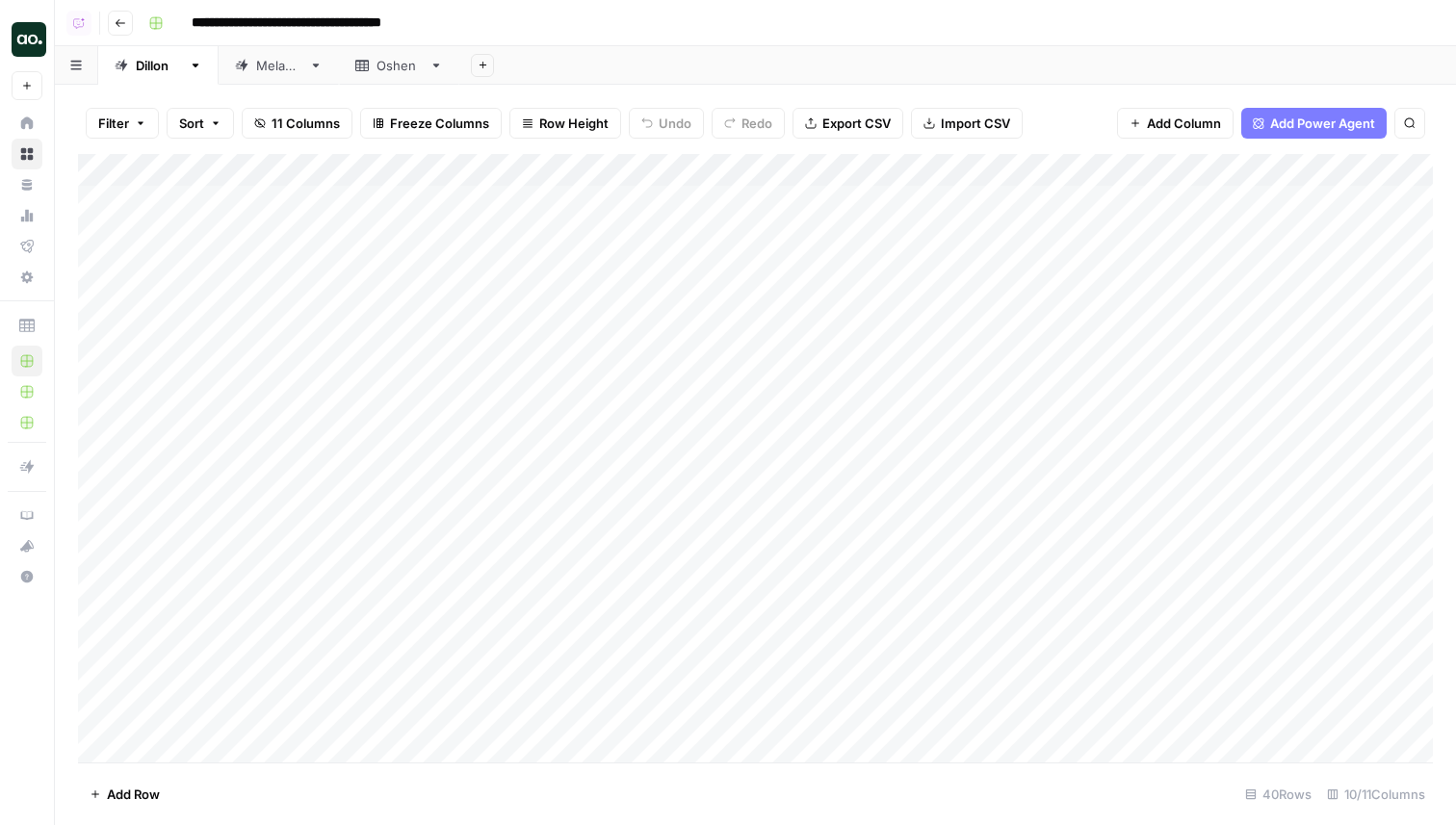 click on "**********" at bounding box center (789, 23) 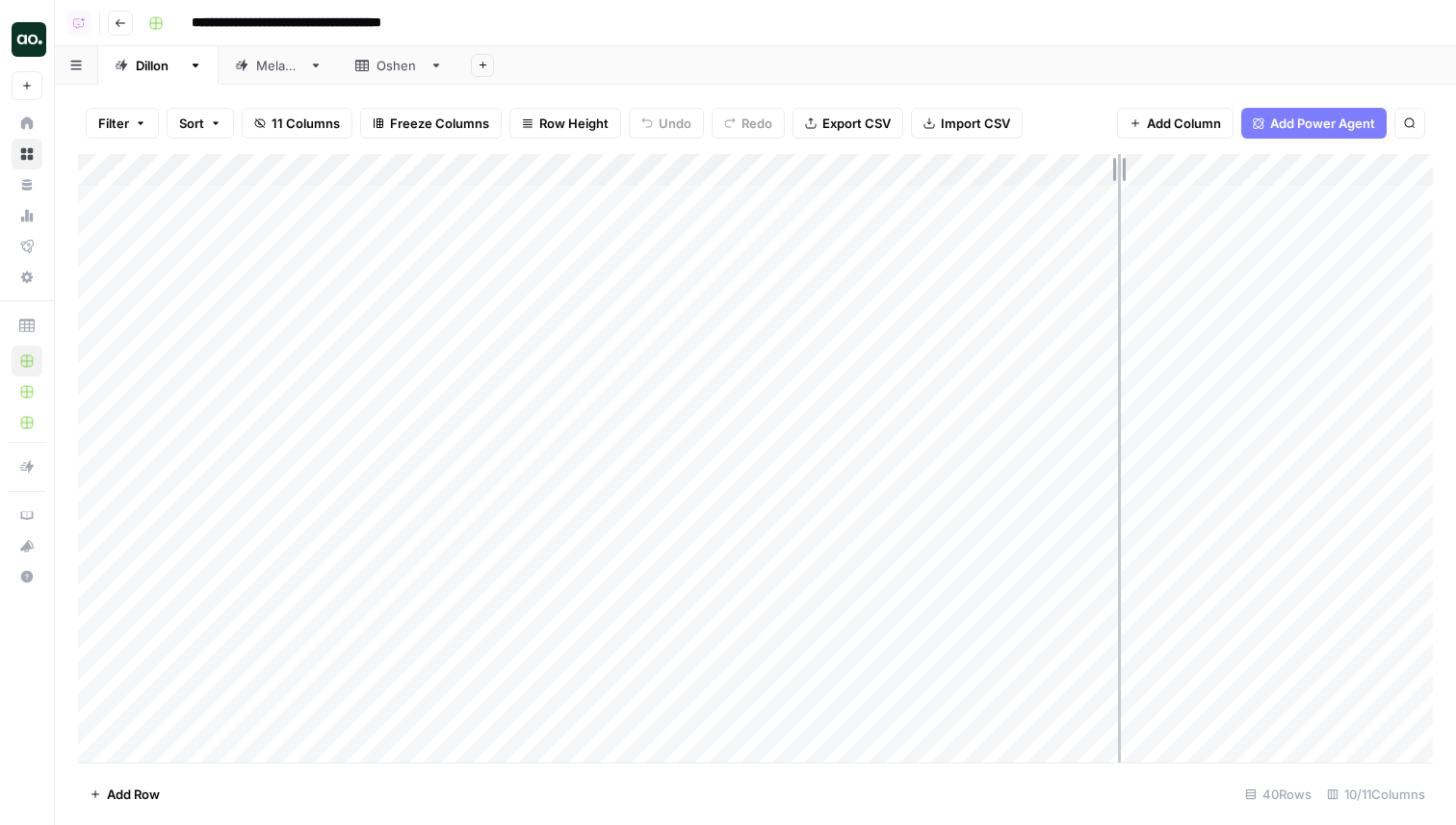drag, startPoint x: 1052, startPoint y: 166, endPoint x: 1118, endPoint y: 166, distance: 66 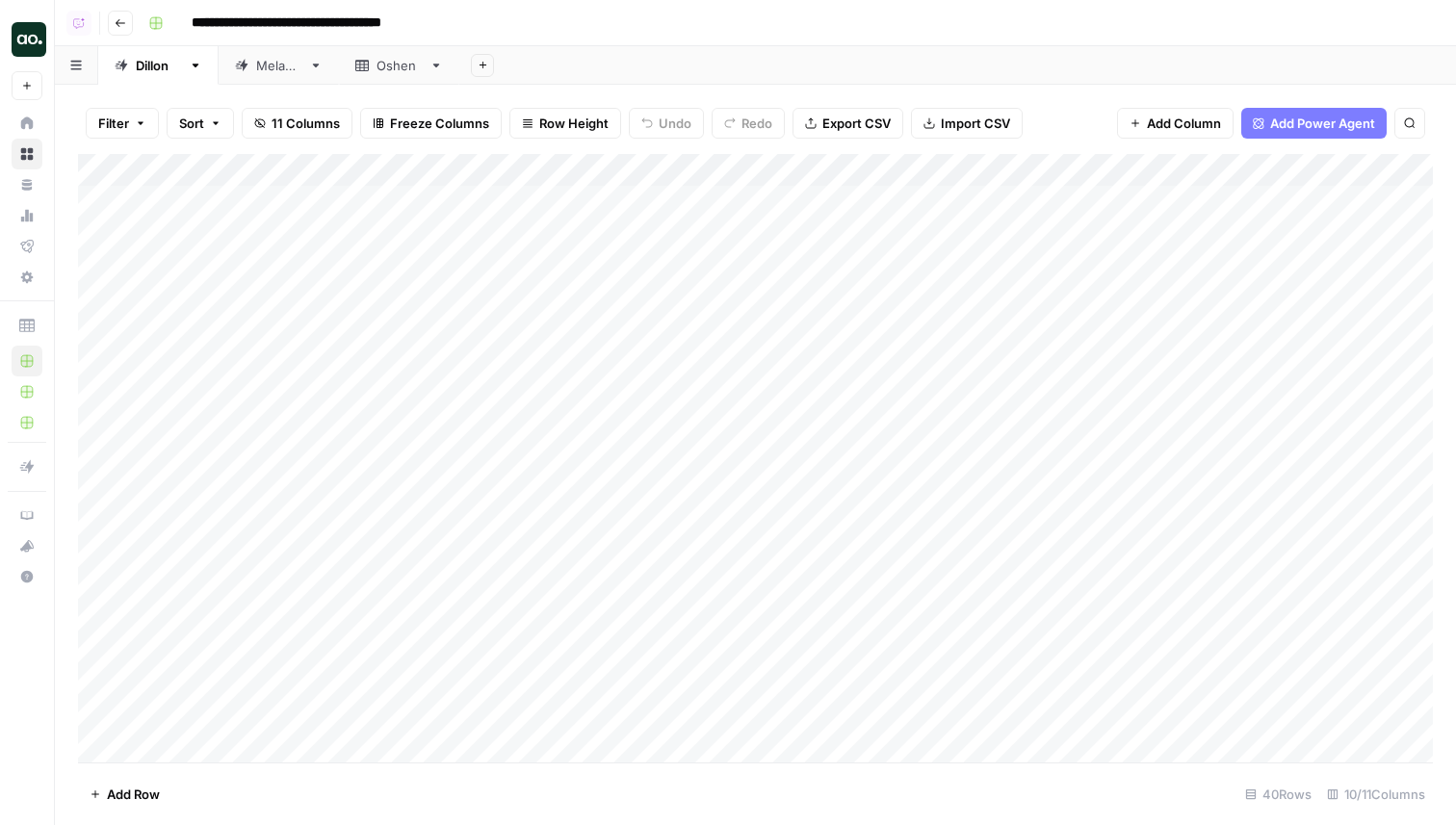 click on "Add Column" at bounding box center [755, 458] 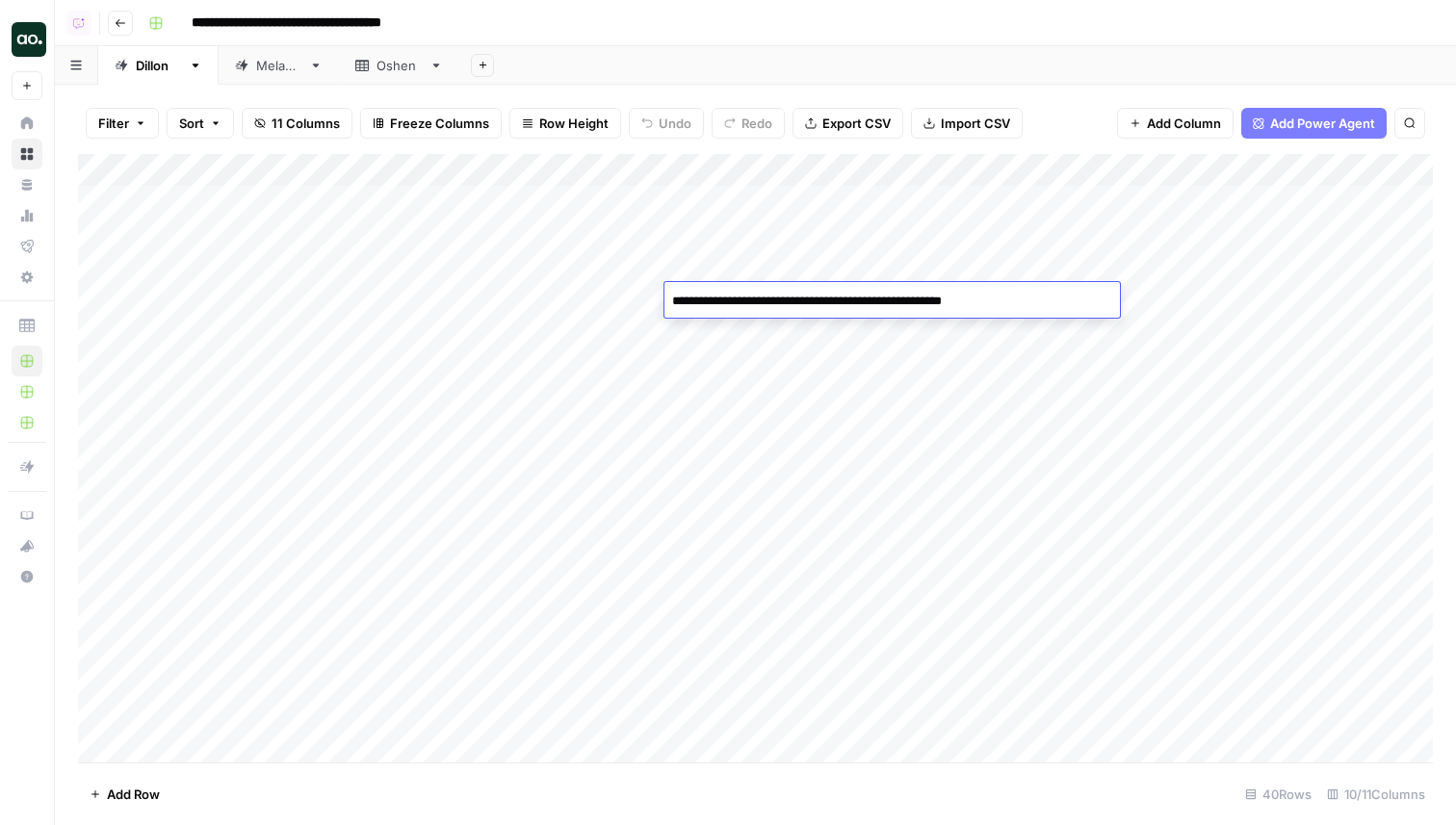 click on "**********" at bounding box center [892, 301] 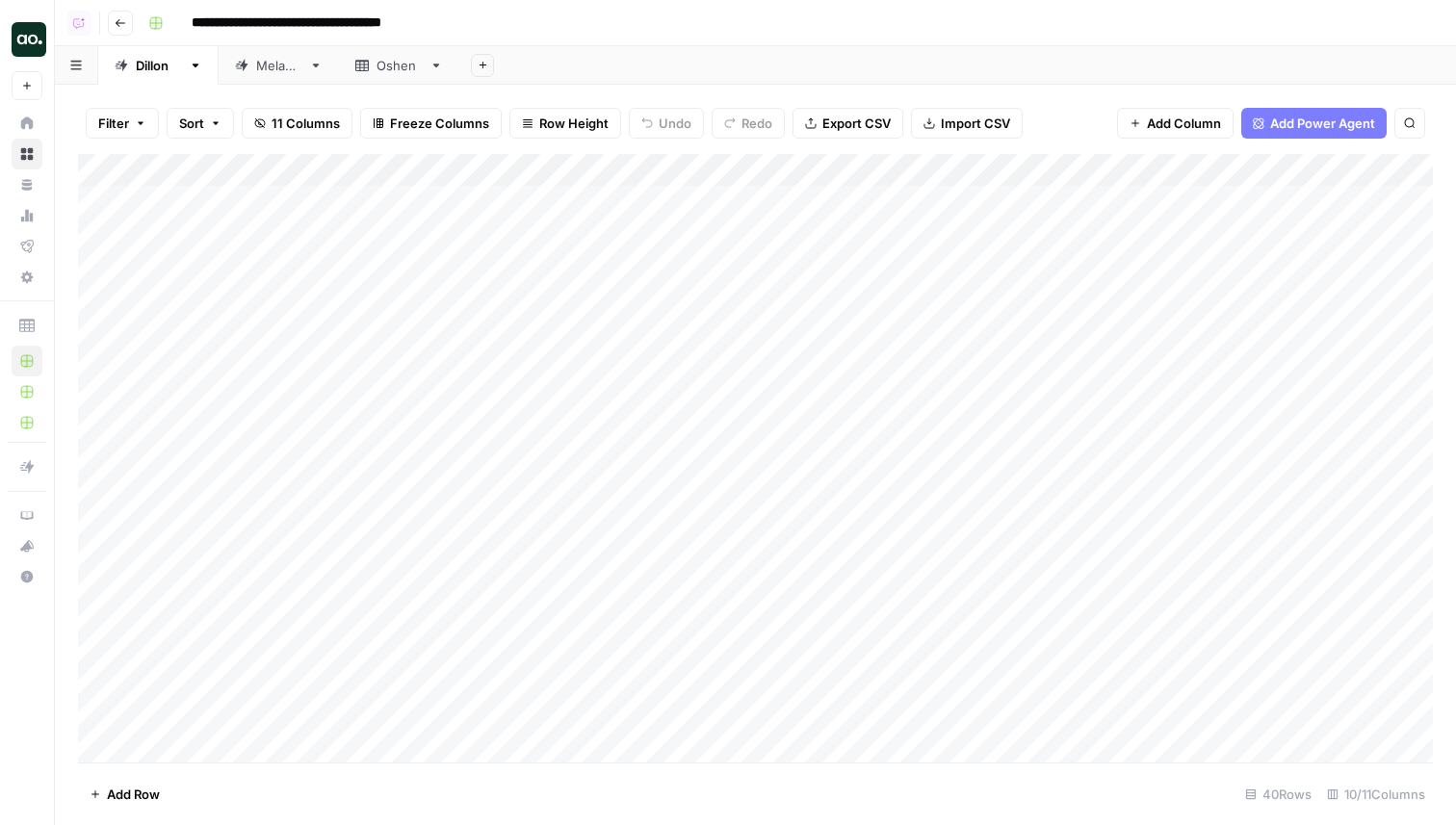drag, startPoint x: 736, startPoint y: 203, endPoint x: 713, endPoint y: 386, distance: 184.4397 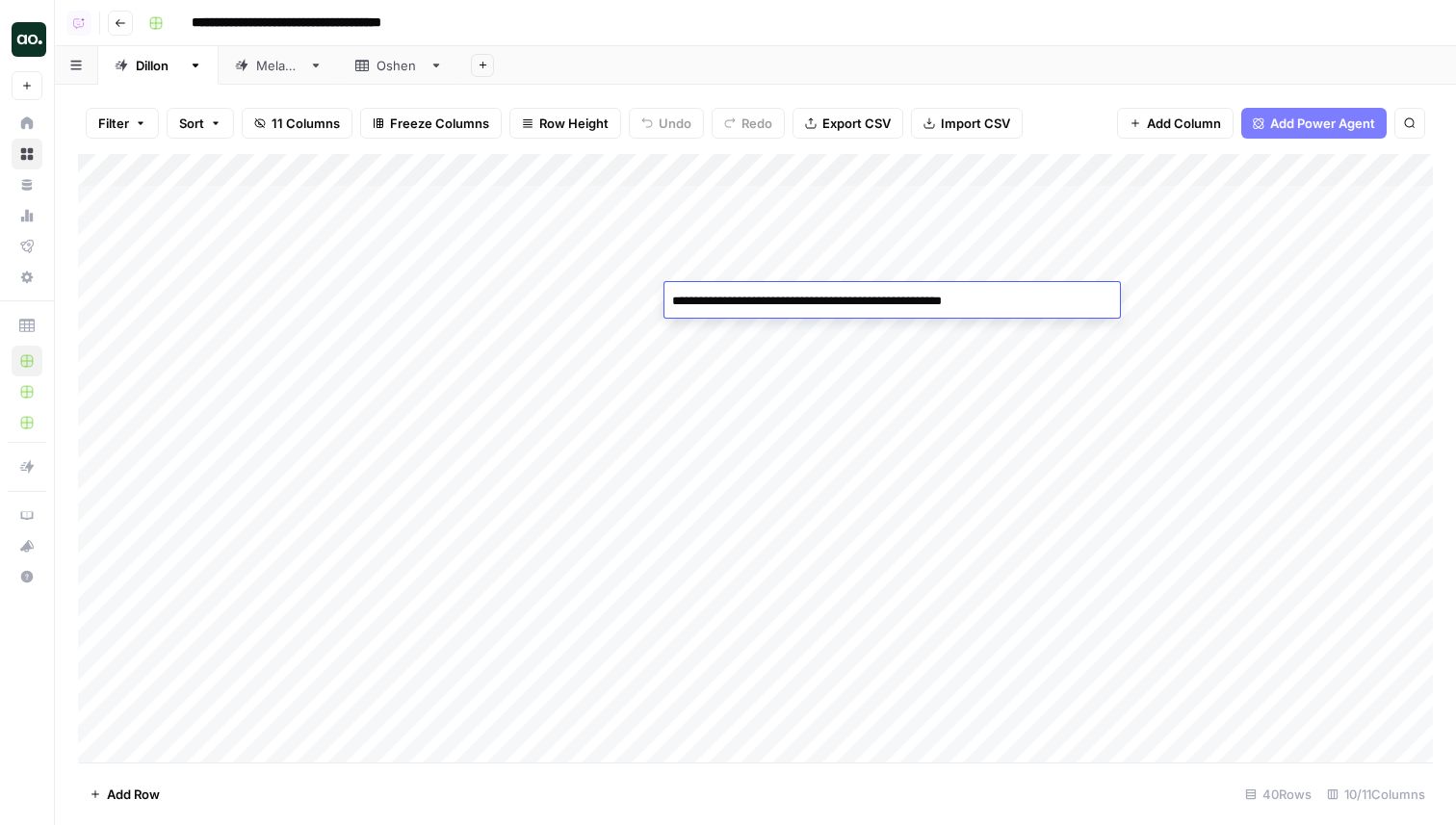 click on "**********" at bounding box center [892, 301] 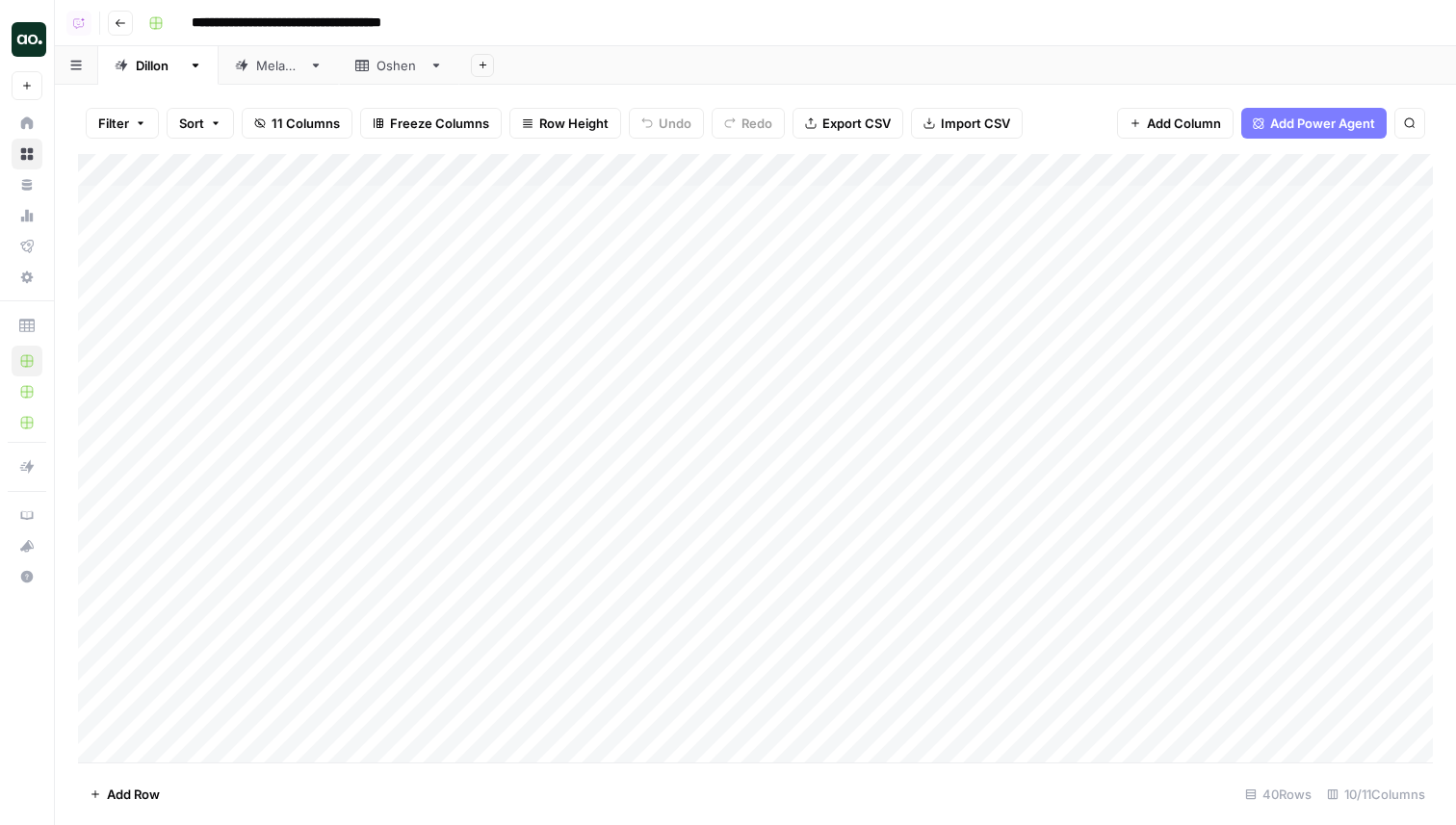 click on "Add Column" at bounding box center [755, 458] 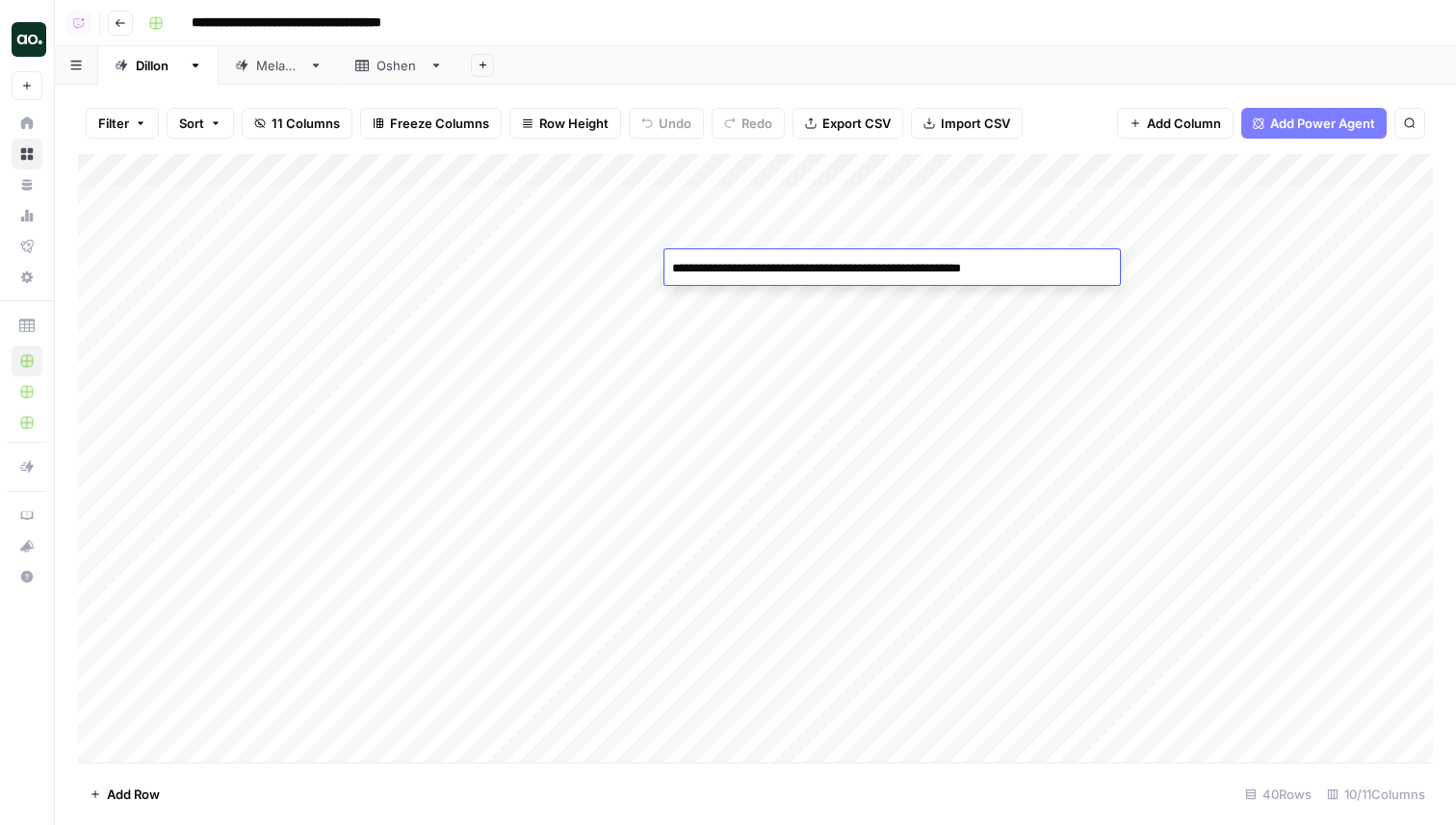 click on "**********" at bounding box center (892, 269) 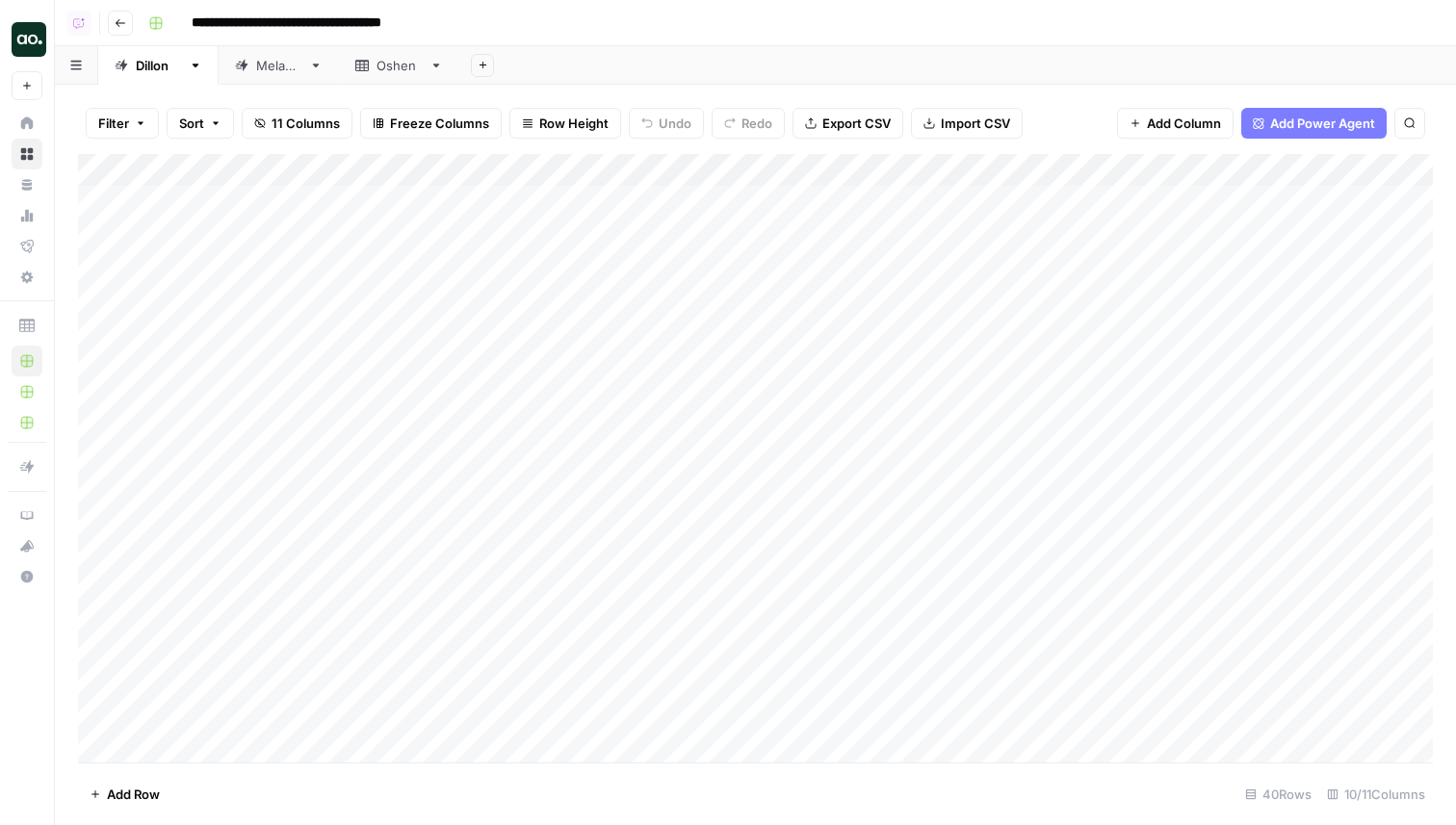 click on "Add Column" at bounding box center (755, 458) 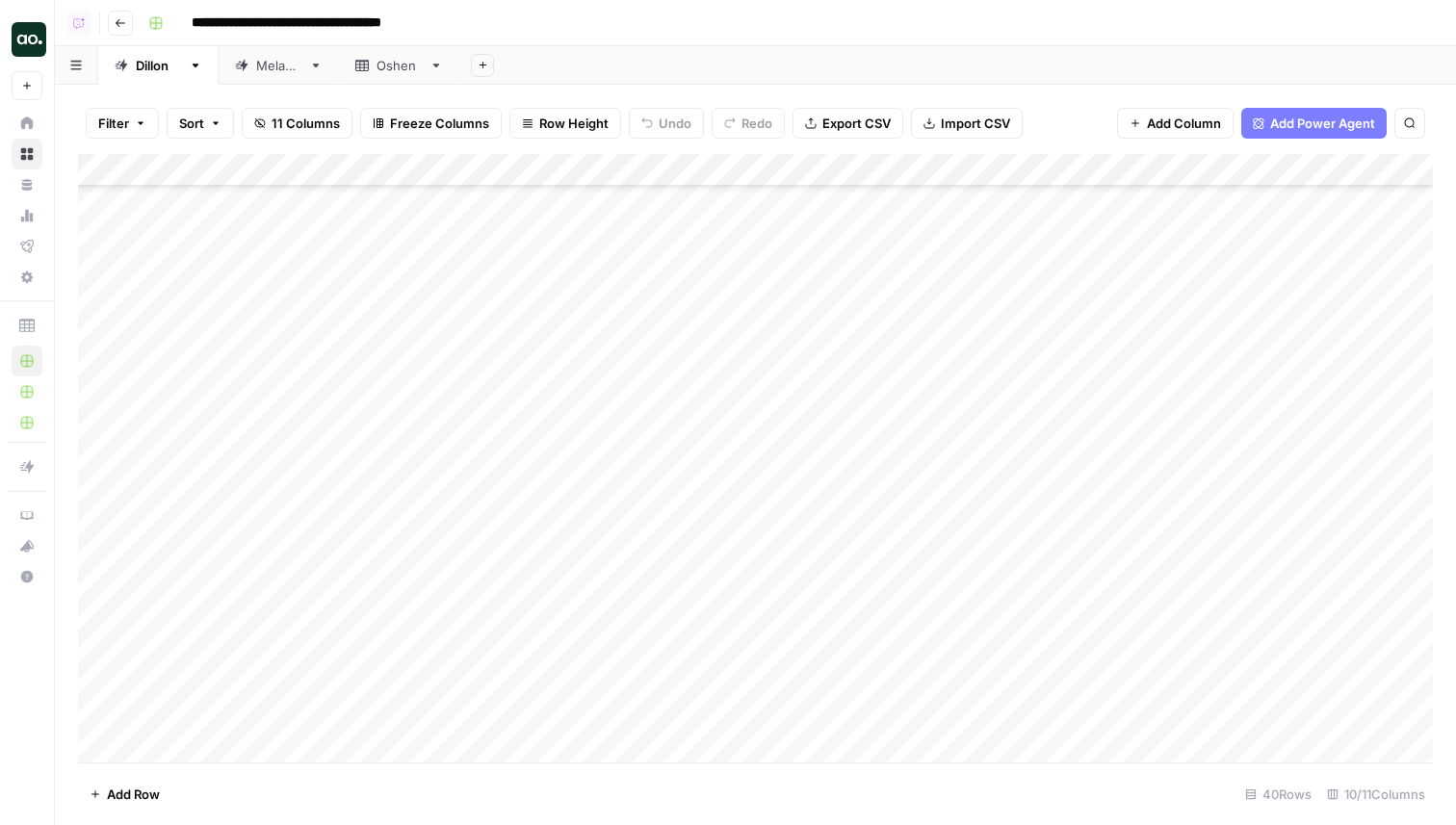 scroll, scrollTop: 357, scrollLeft: 0, axis: vertical 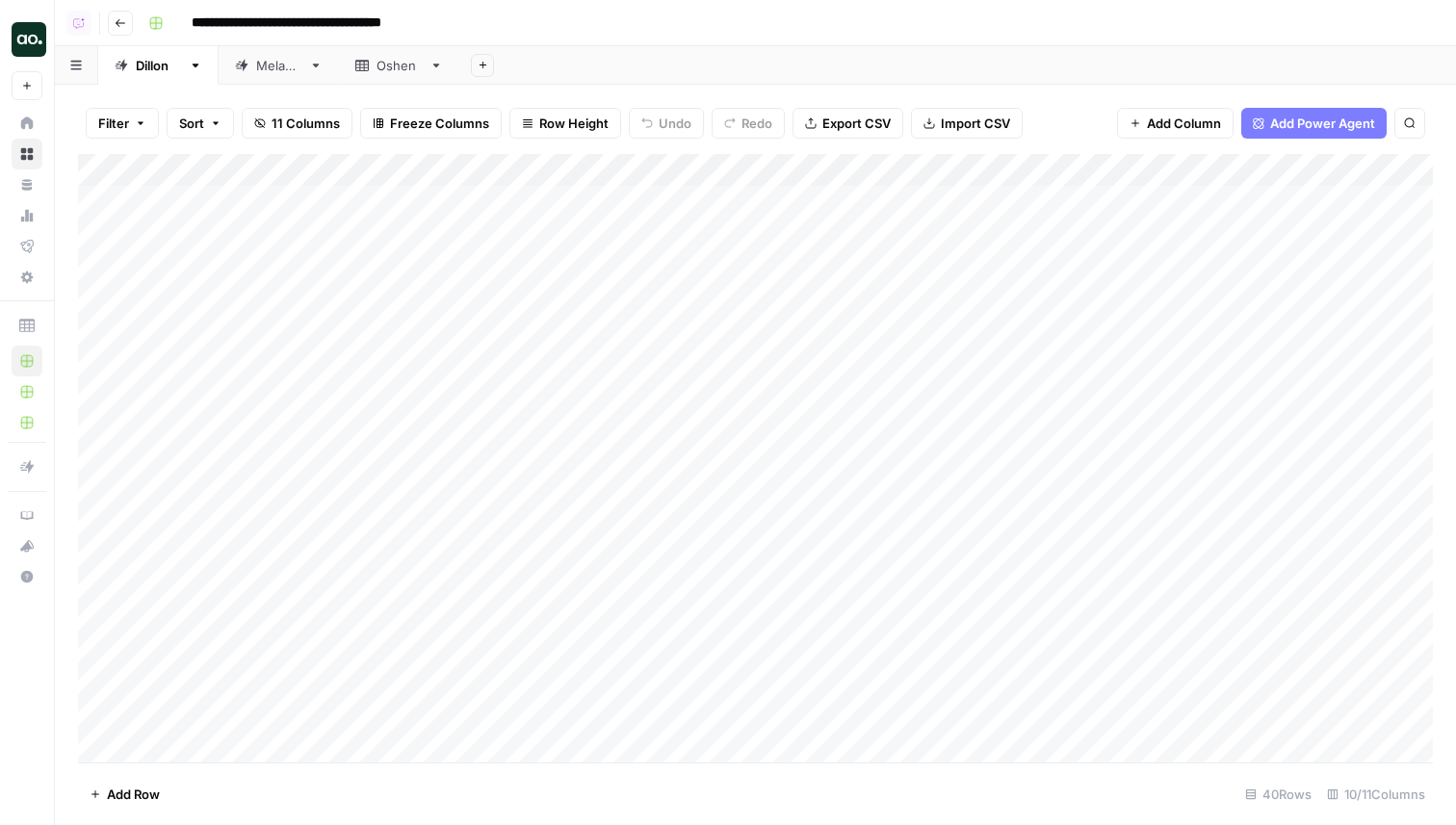 click on "**********" at bounding box center [755, 23] 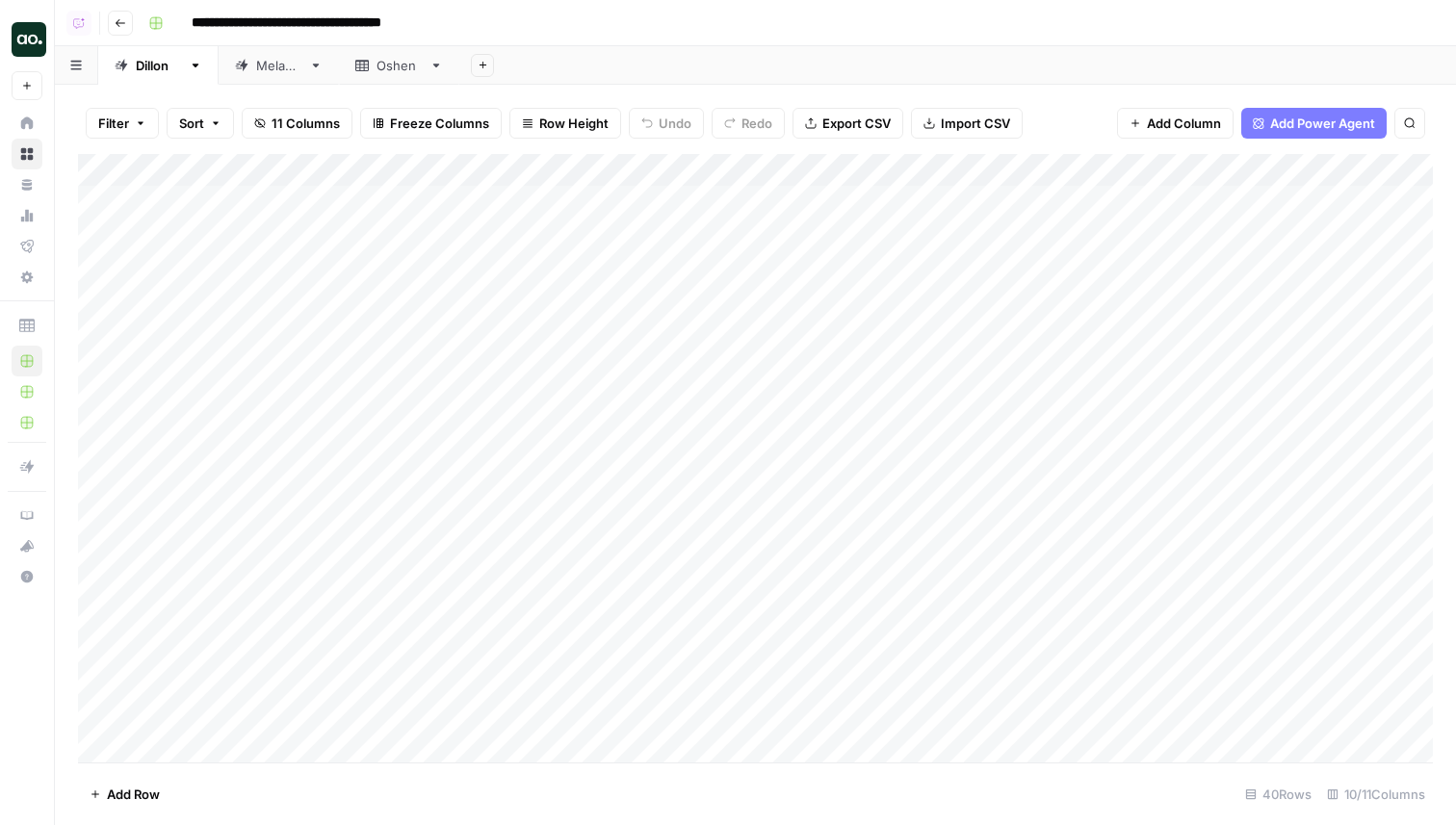 click on "Add Sheet" at bounding box center (957, 65) 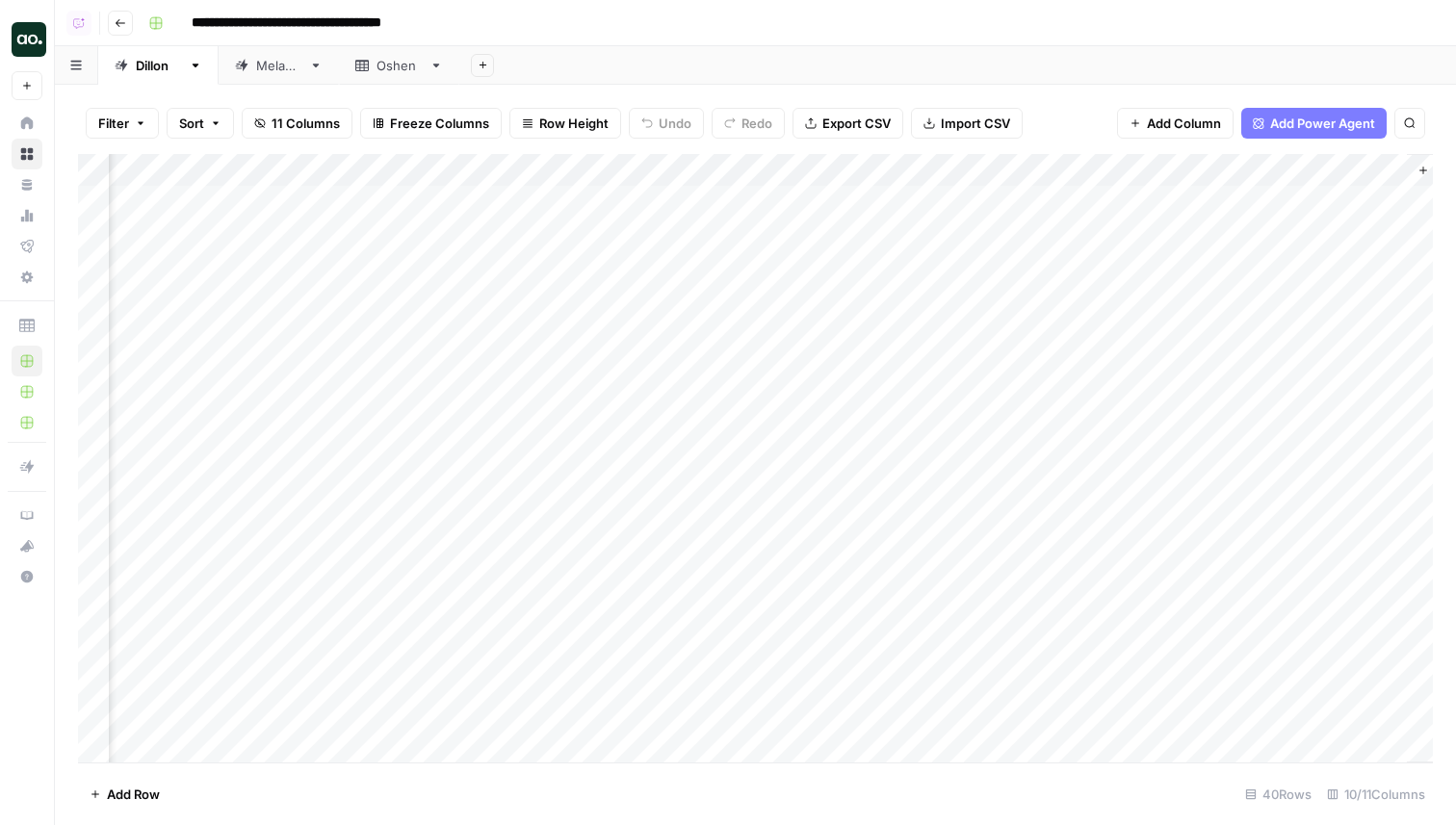 scroll, scrollTop: 0, scrollLeft: 1006, axis: horizontal 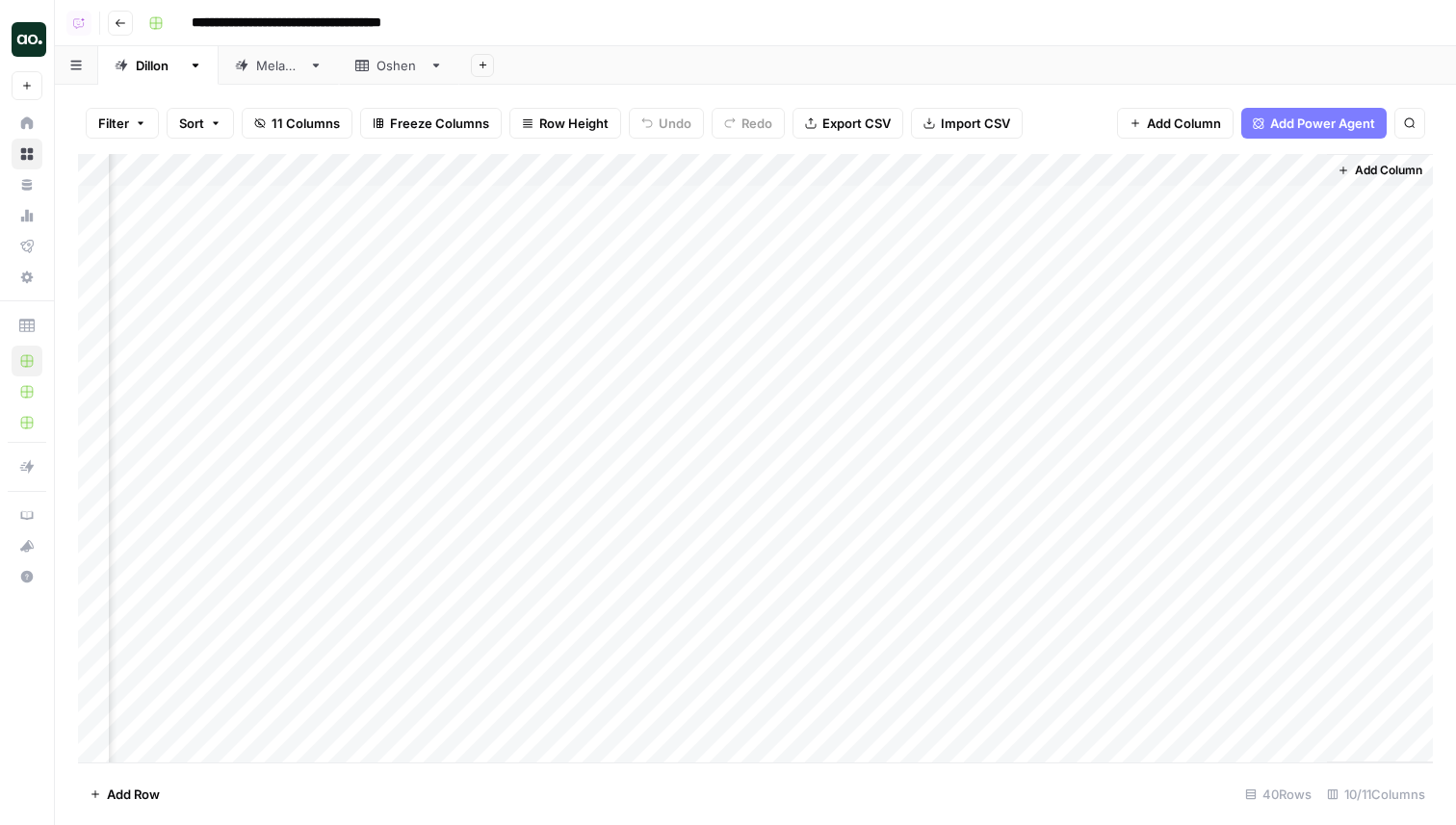 click on "Add Column" at bounding box center (755, 458) 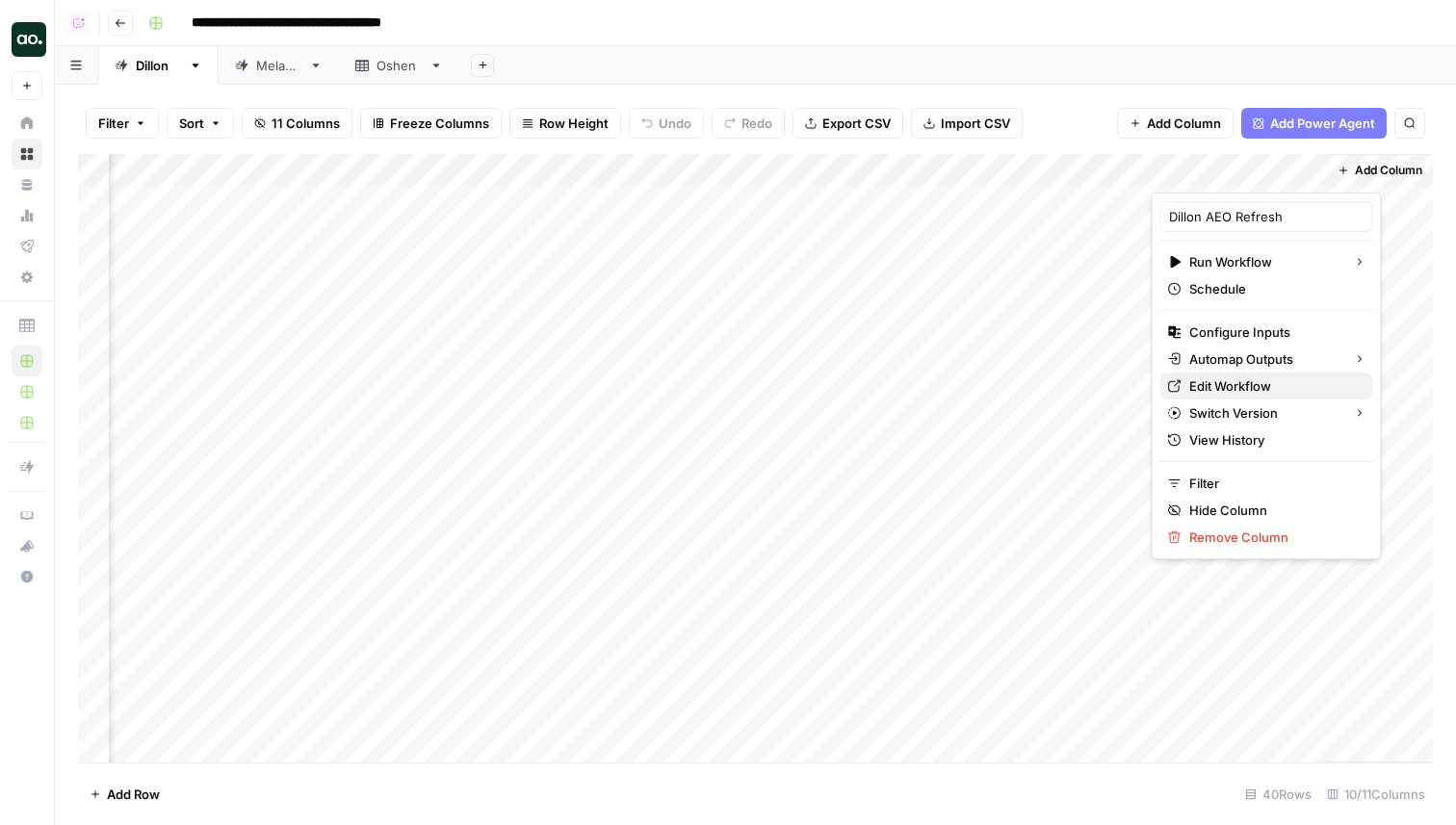 click on "Edit Workflow" at bounding box center (1273, 386) 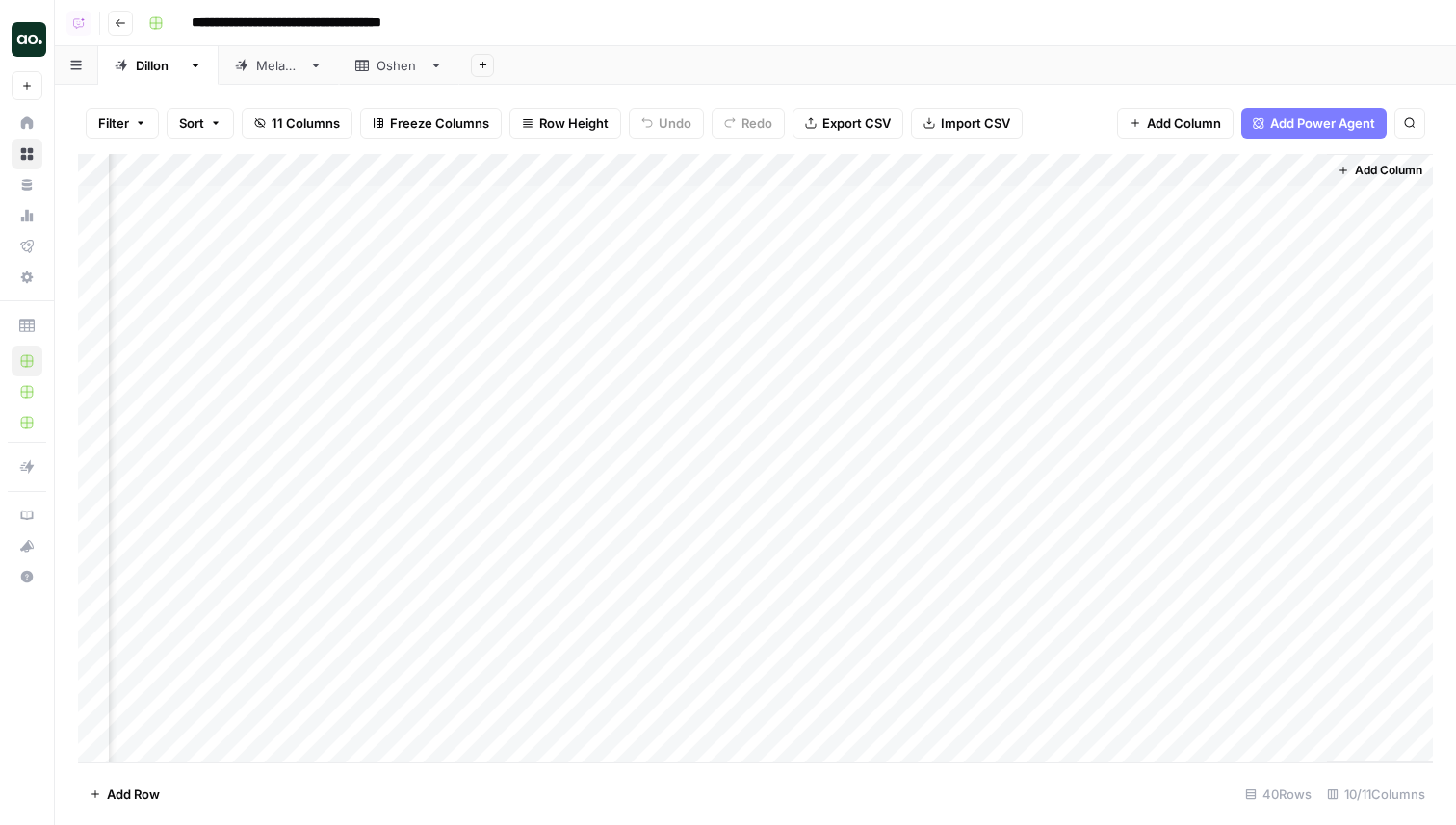 click on "Add Sheet" at bounding box center (957, 65) 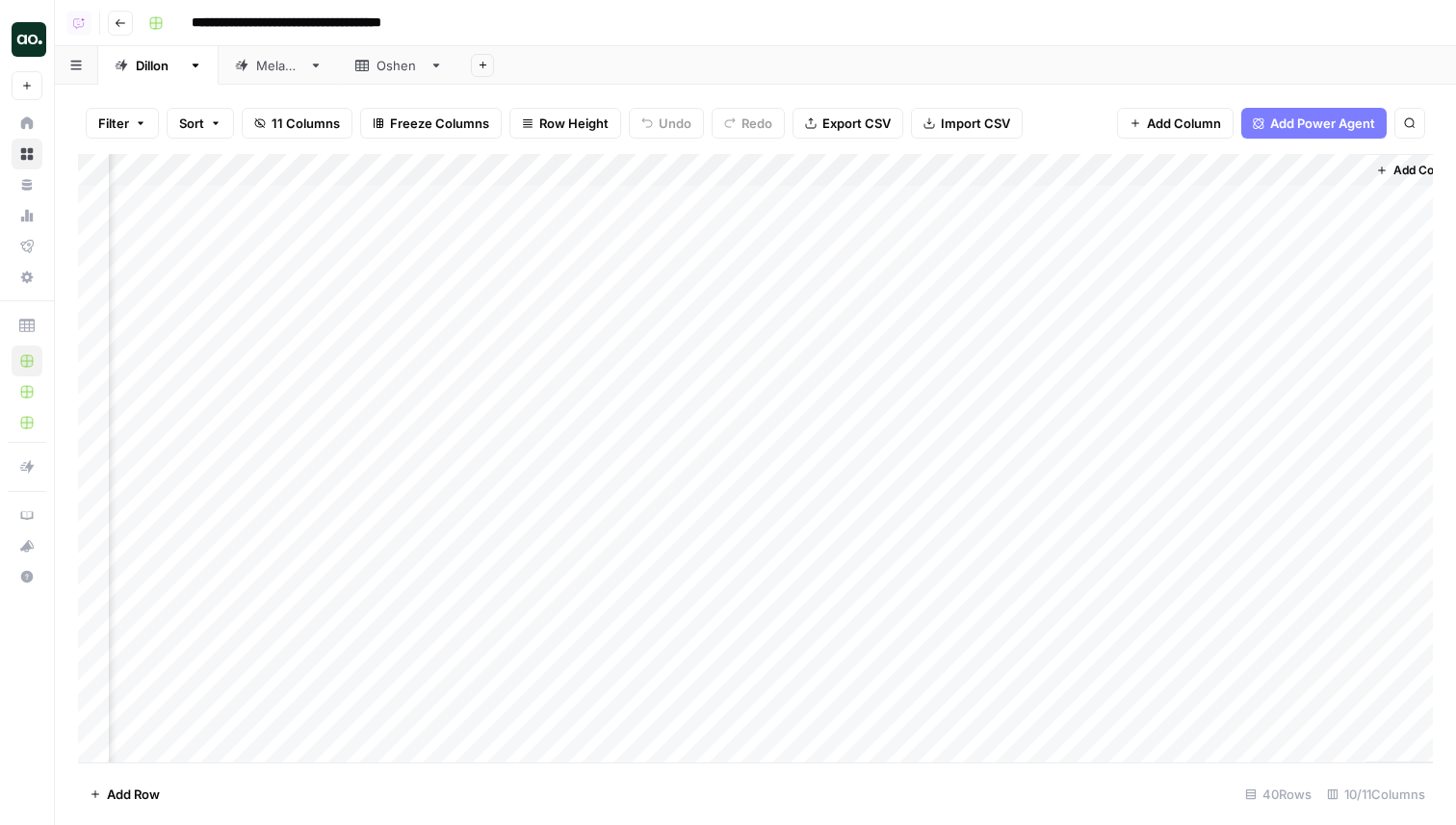 scroll, scrollTop: 0, scrollLeft: 1006, axis: horizontal 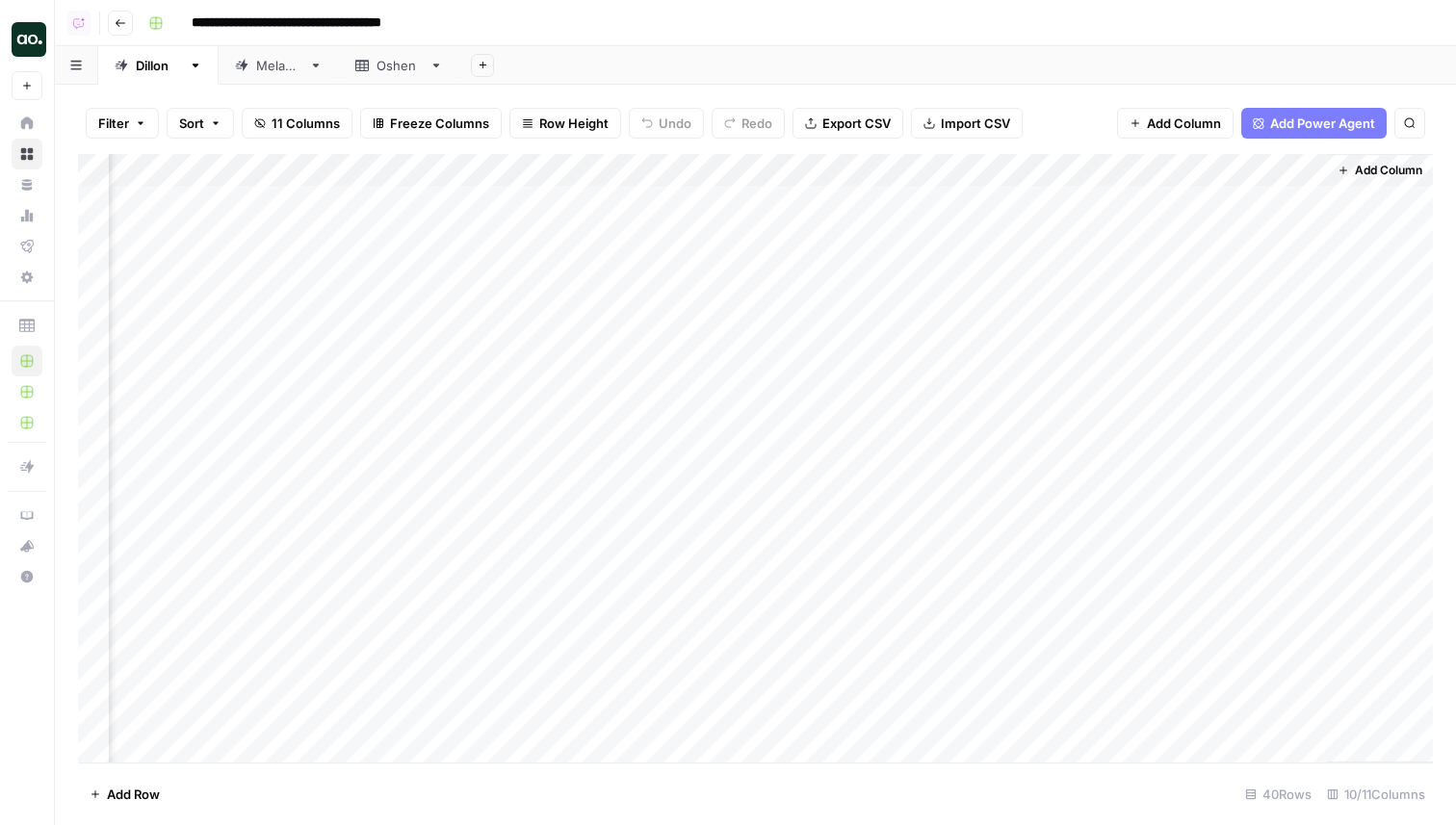 click on "Add Sheet" at bounding box center [957, 65] 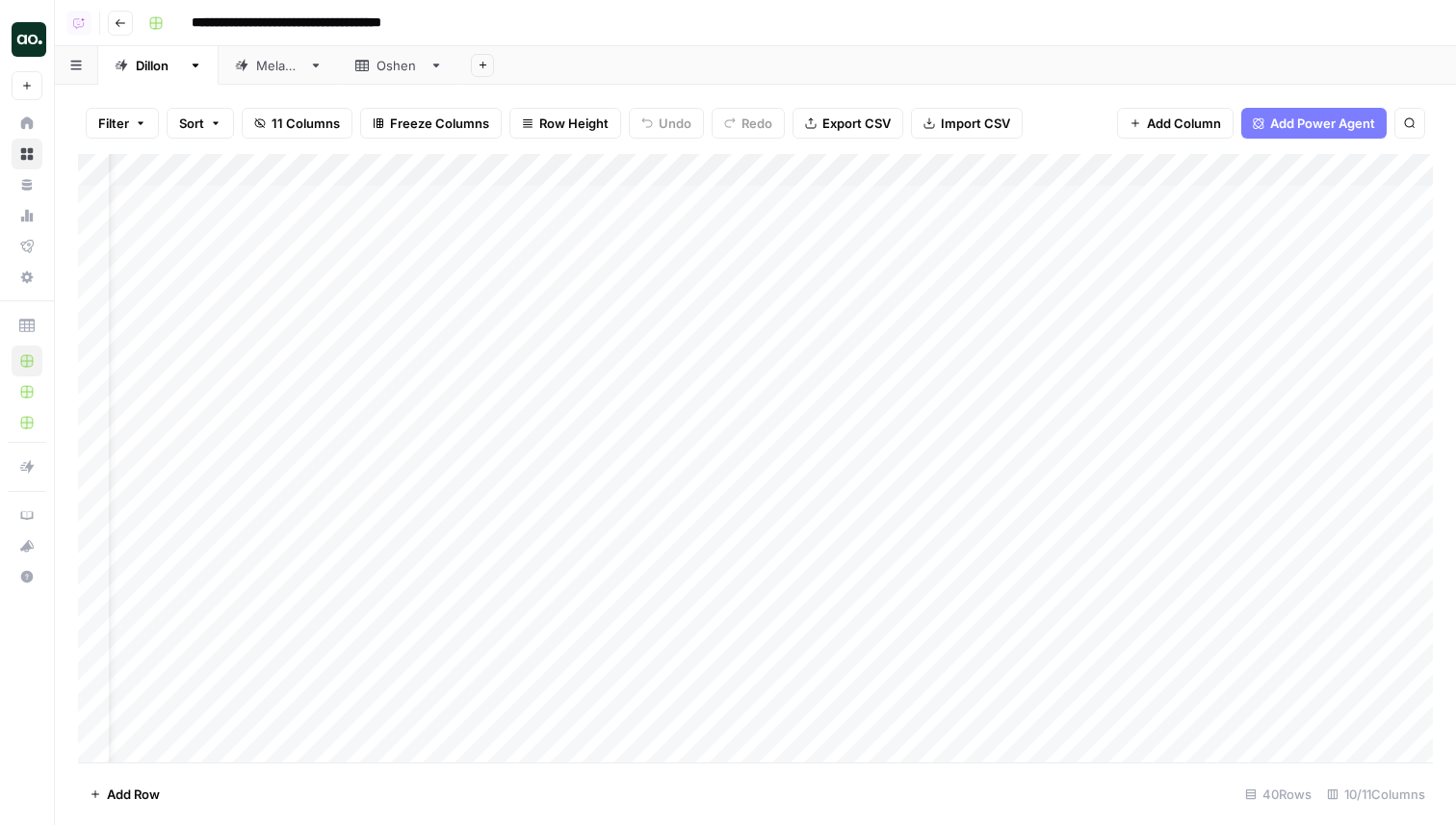 scroll, scrollTop: 0, scrollLeft: 0, axis: both 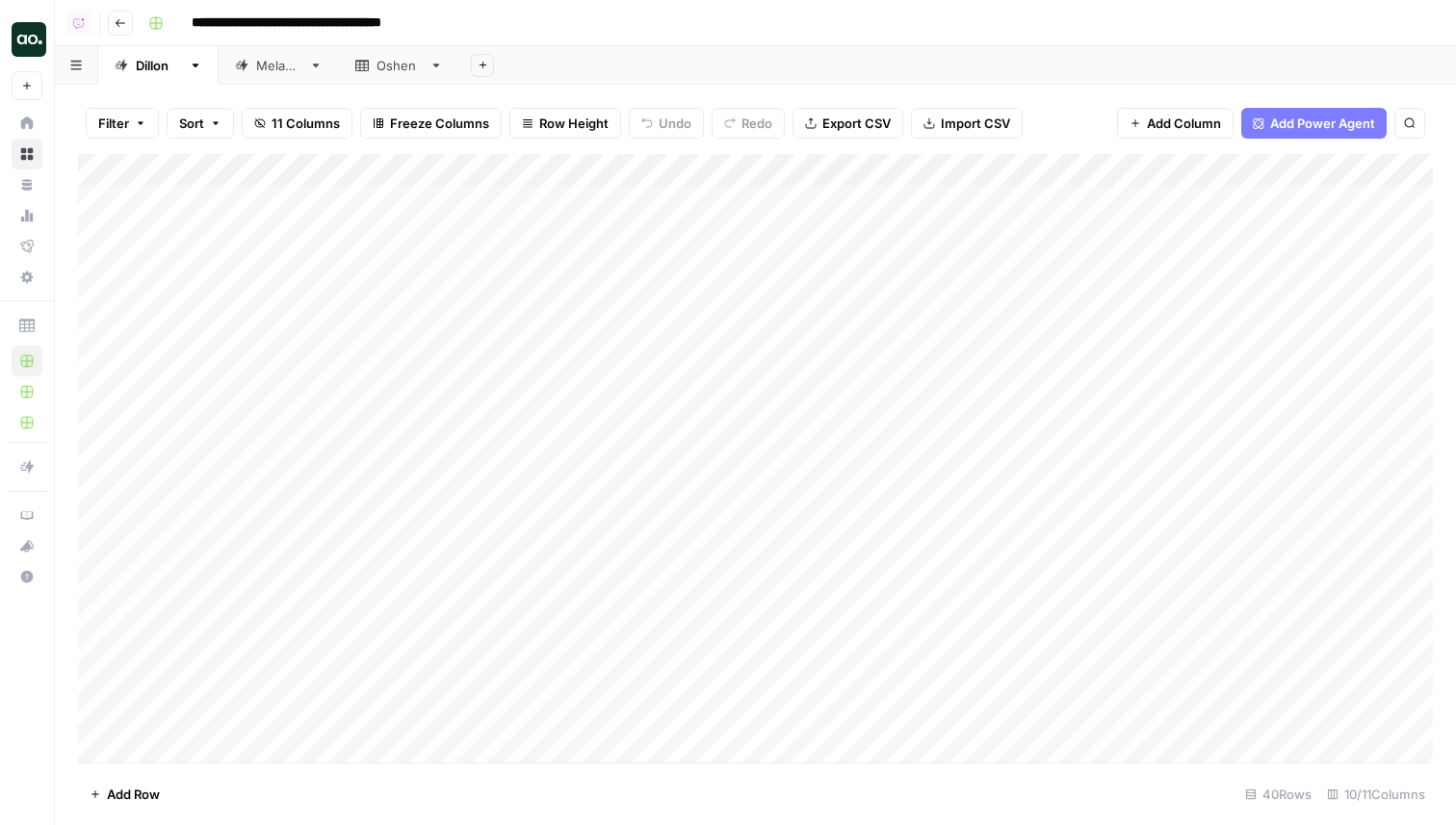 click on "Add Column" at bounding box center [755, 458] 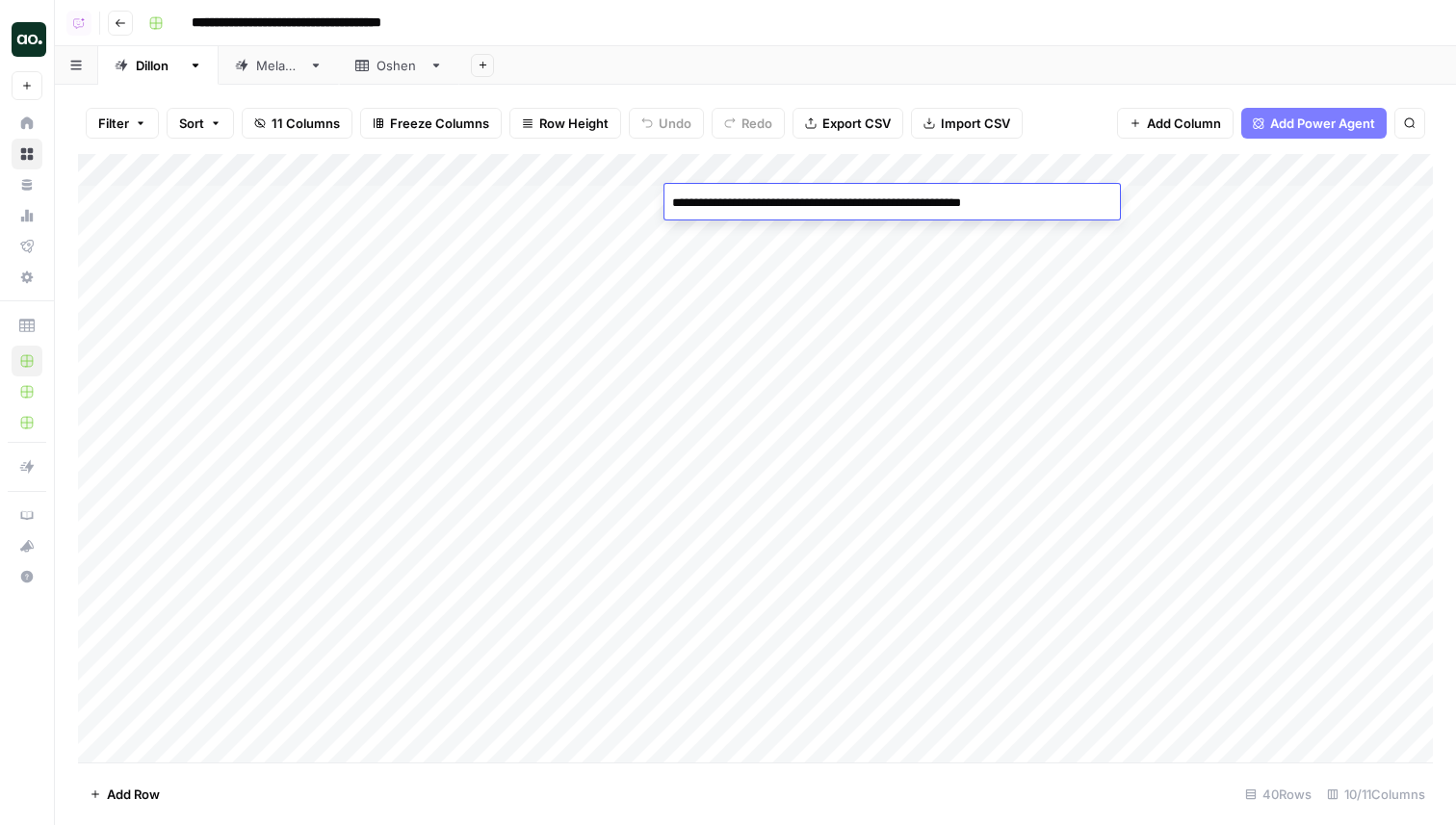 click on "**********" at bounding box center [892, 203] 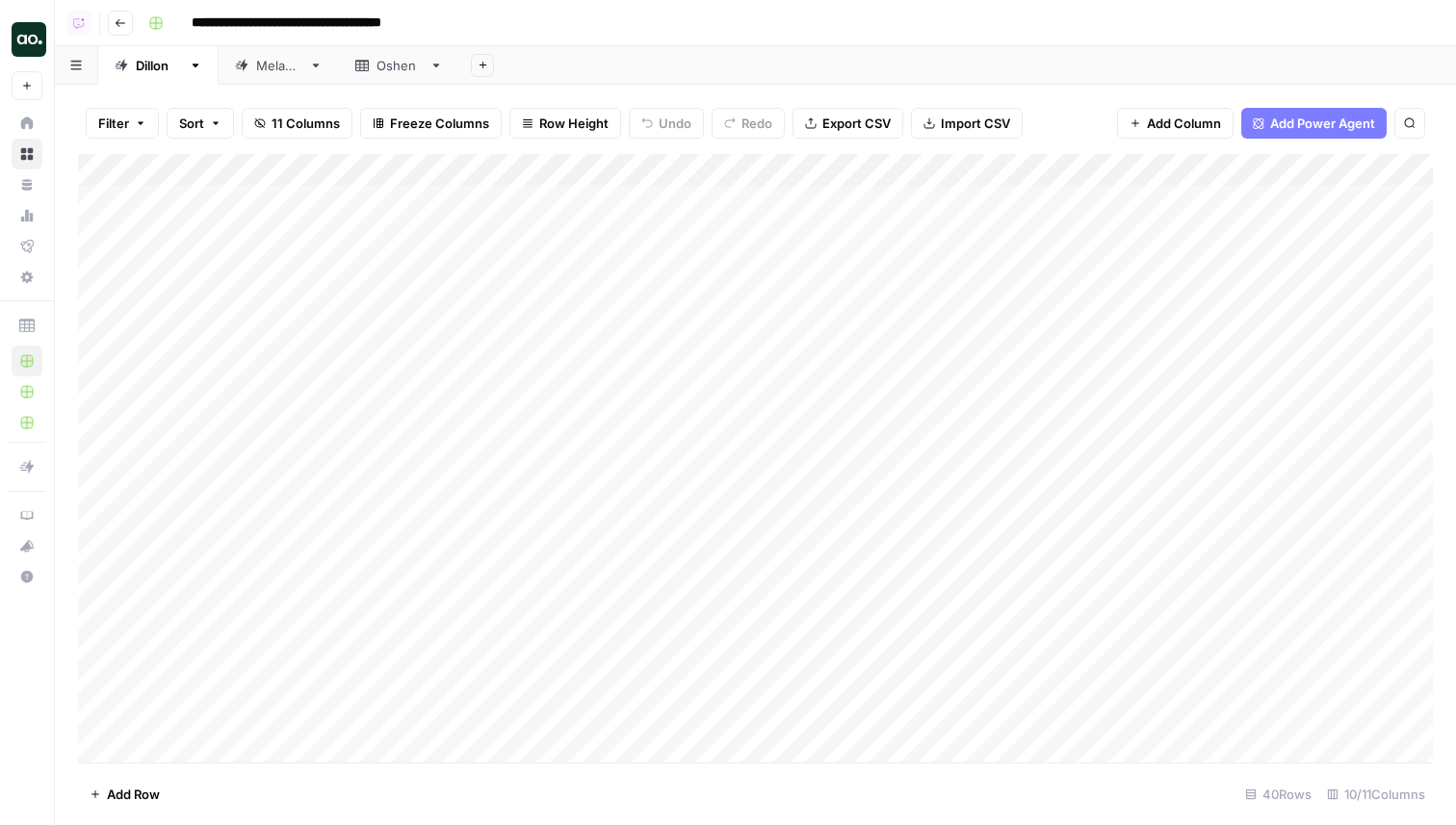 click on "Add Column" at bounding box center [755, 458] 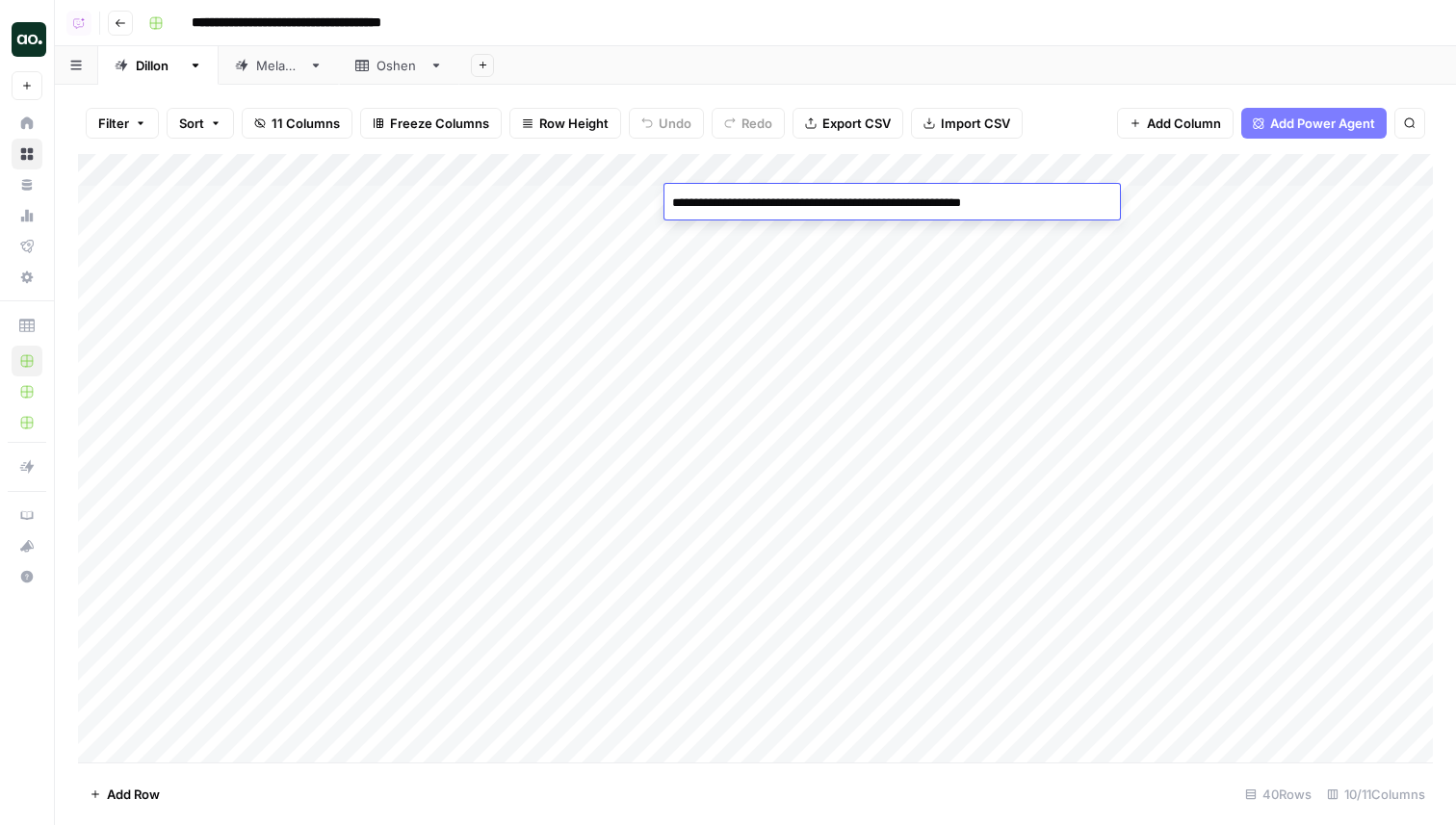click on "**********" at bounding box center (892, 203) 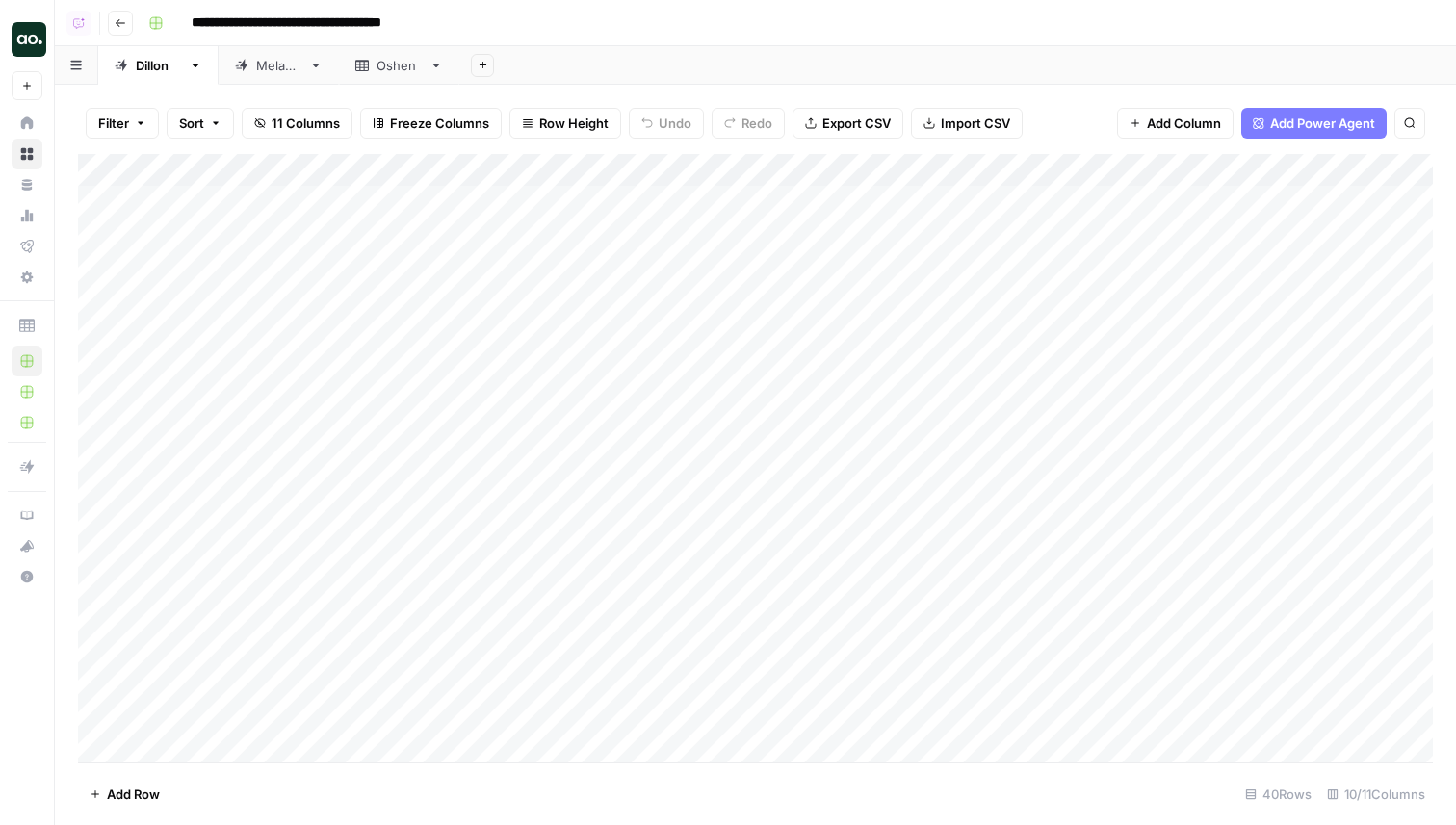 click on "Add Column" at bounding box center [755, 458] 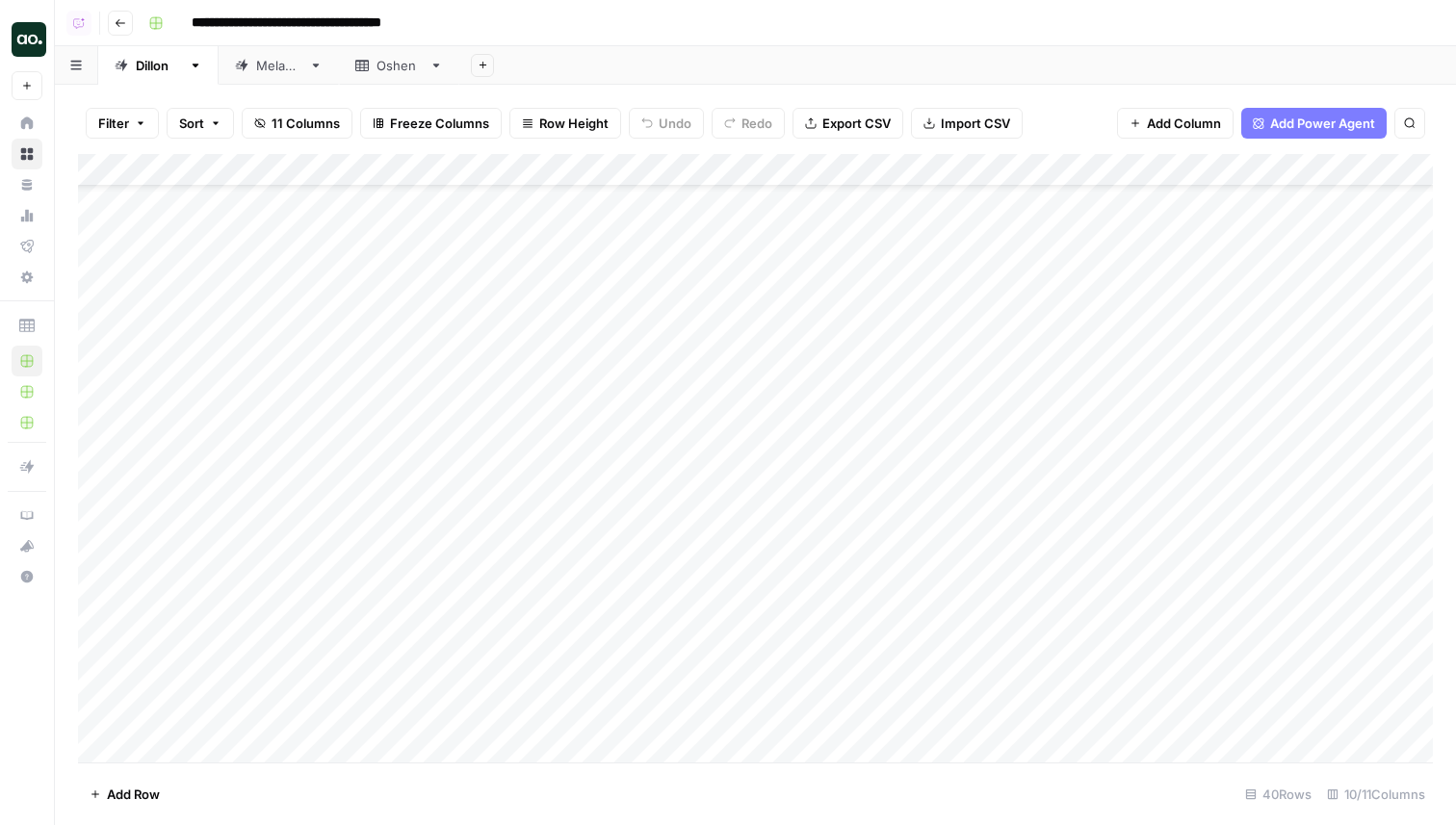 scroll, scrollTop: 0, scrollLeft: 0, axis: both 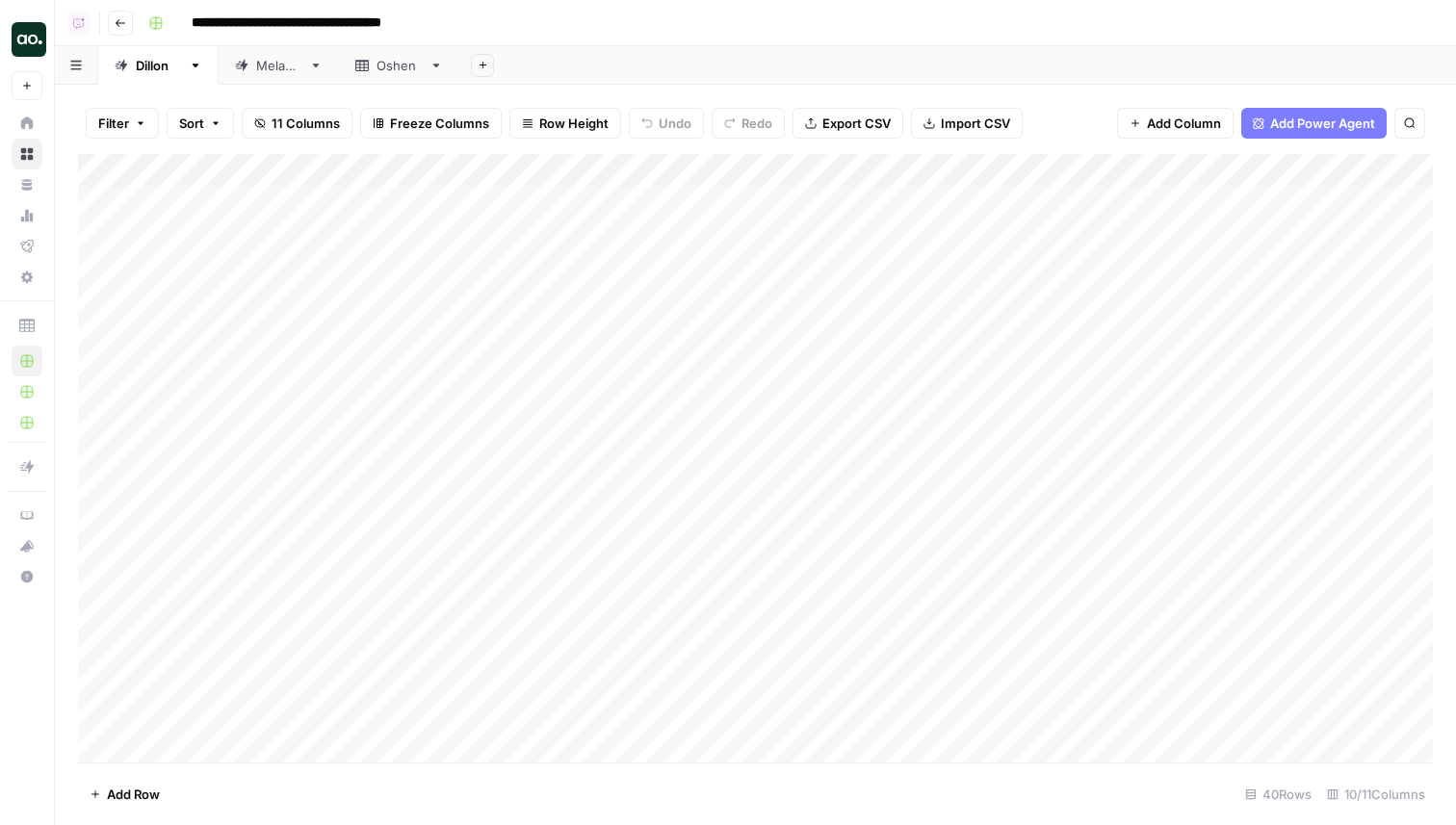 click on "Add Sheet" at bounding box center (957, 65) 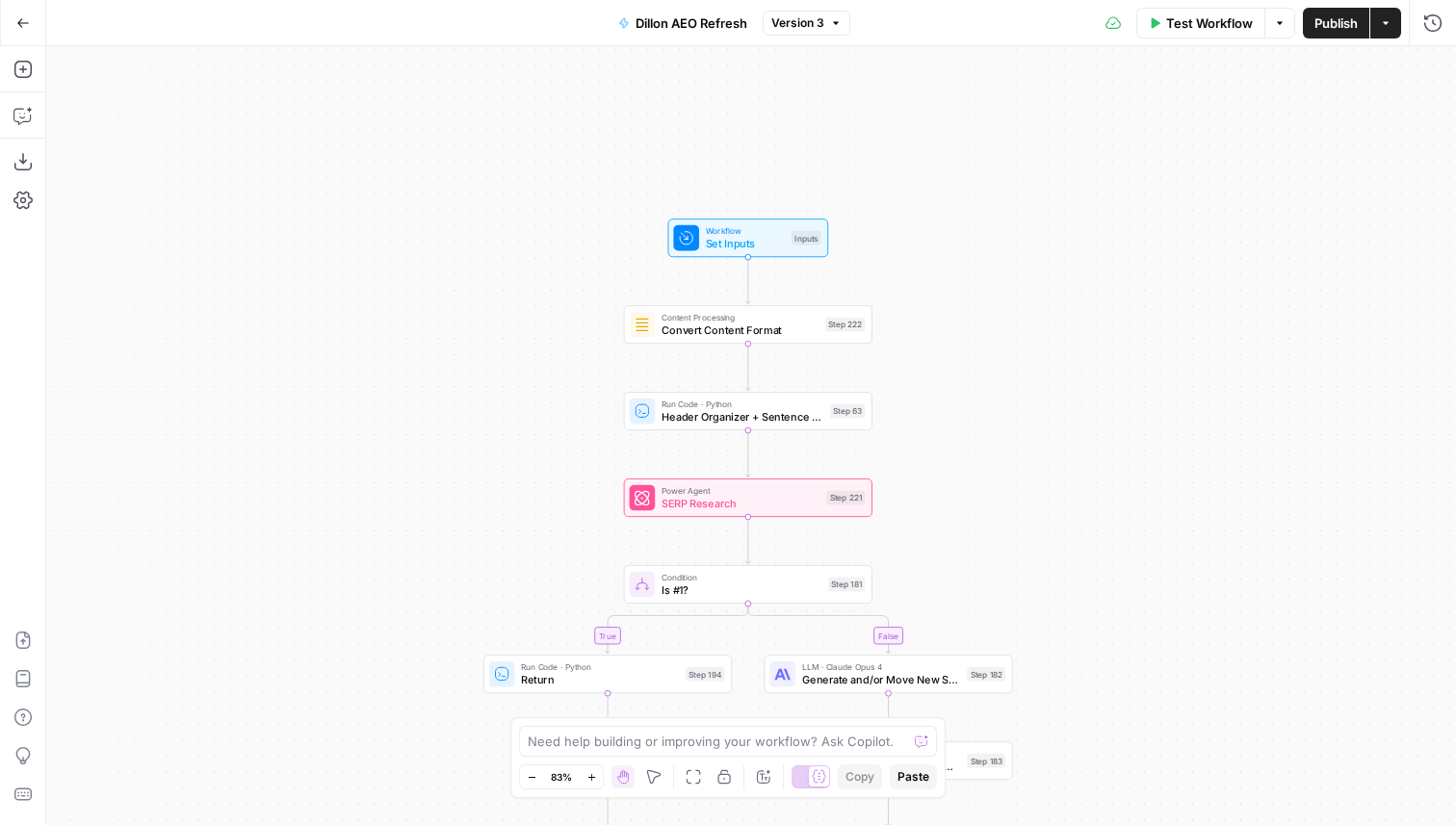 scroll, scrollTop: 0, scrollLeft: 0, axis: both 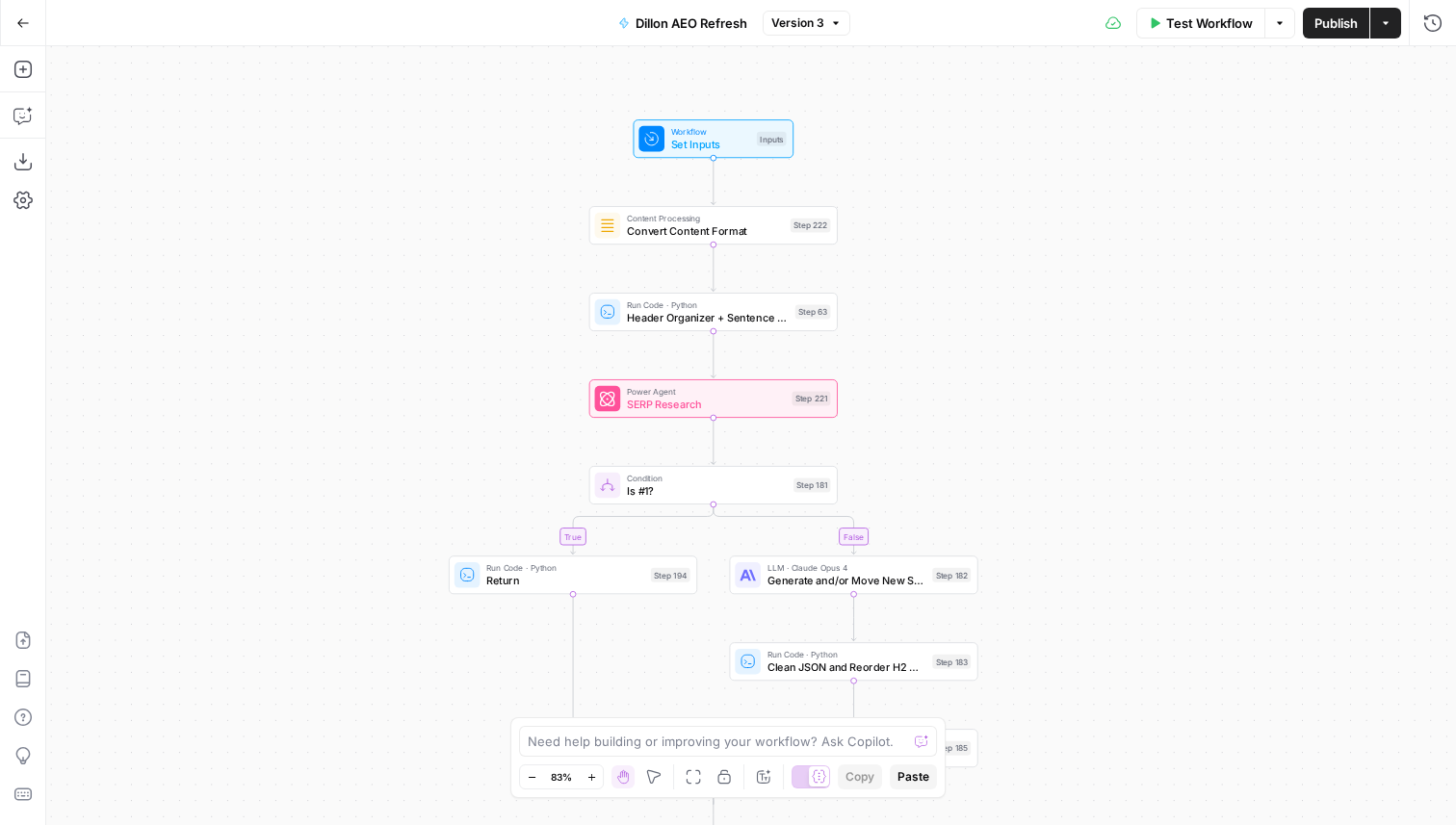 drag, startPoint x: 1039, startPoint y: 544, endPoint x: 1006, endPoint y: 432, distance: 116.760439 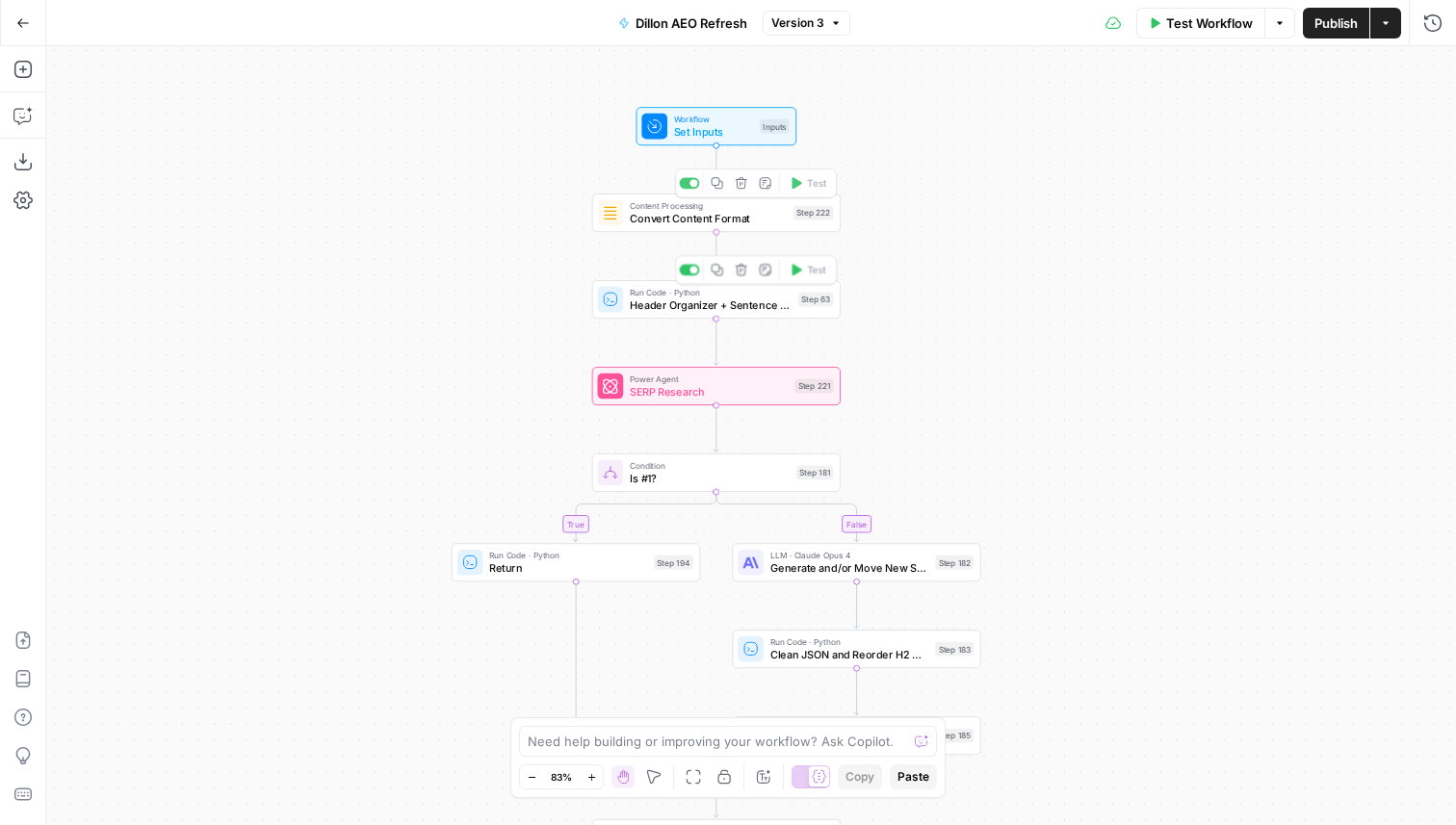 click on "Header Organizer + Sentence Counter" at bounding box center [711, 305] 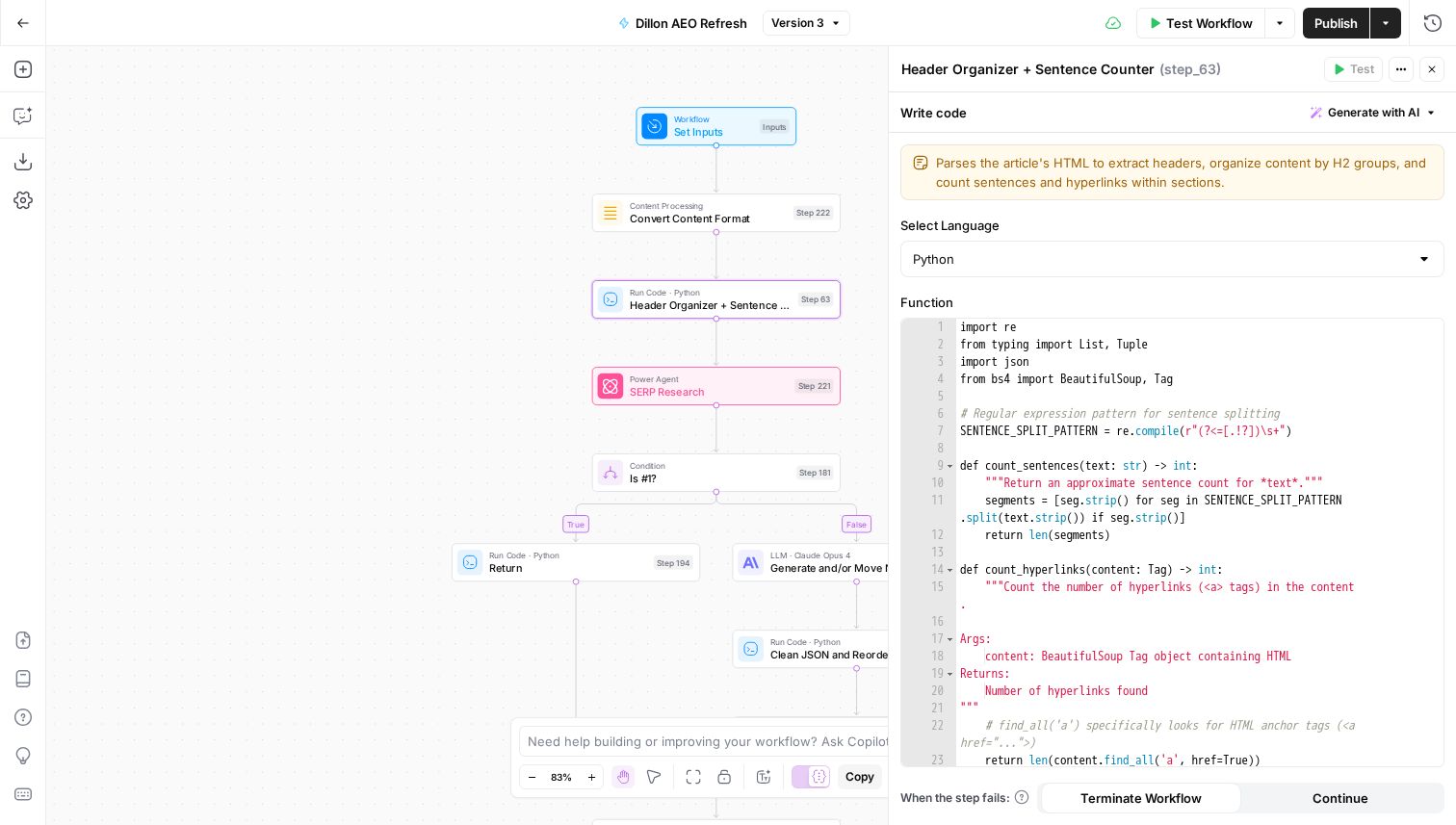 click on "Close" at bounding box center [1432, 69] 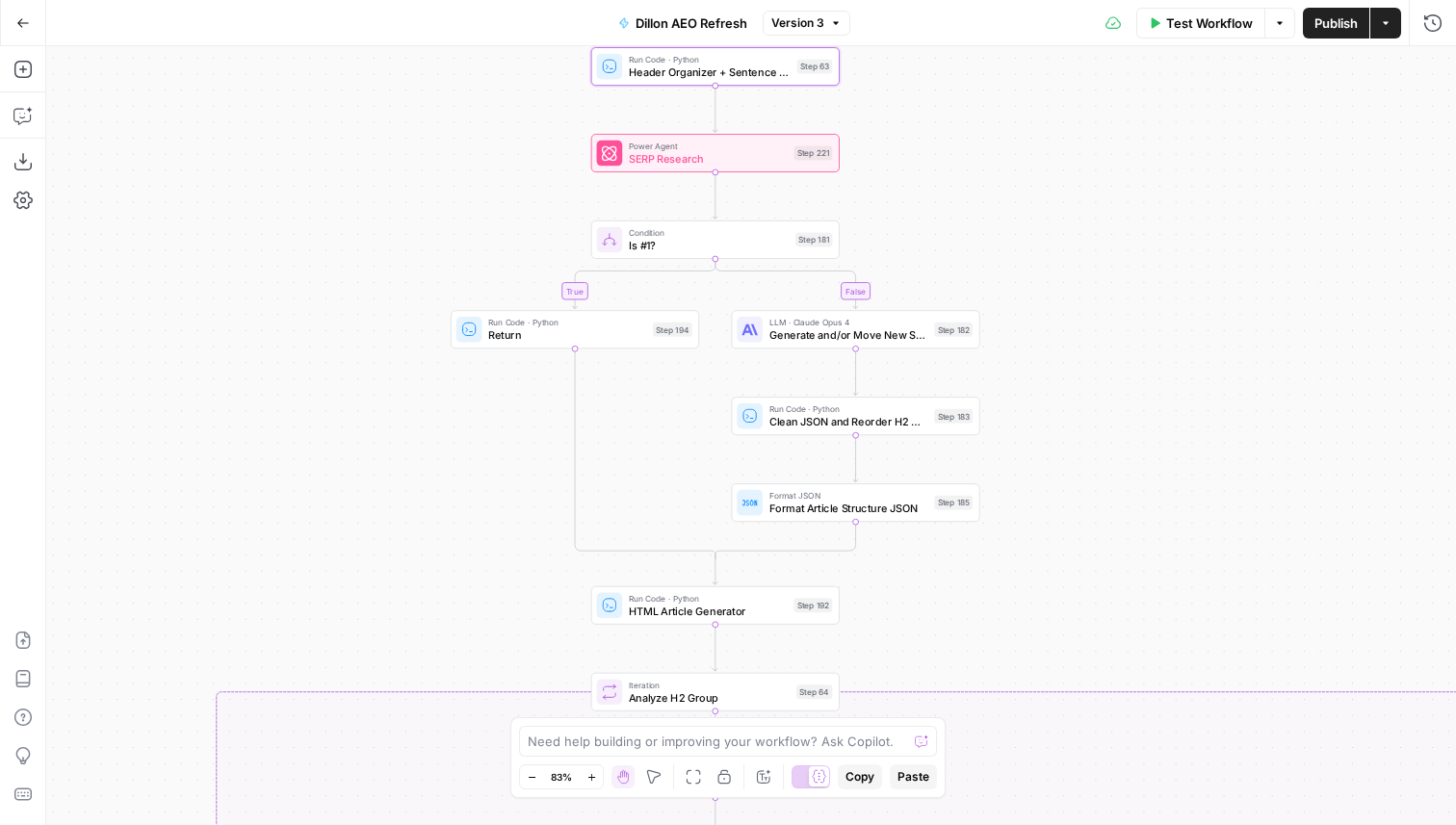 drag, startPoint x: 1086, startPoint y: 635, endPoint x: 1082, endPoint y: 397, distance: 238.03361 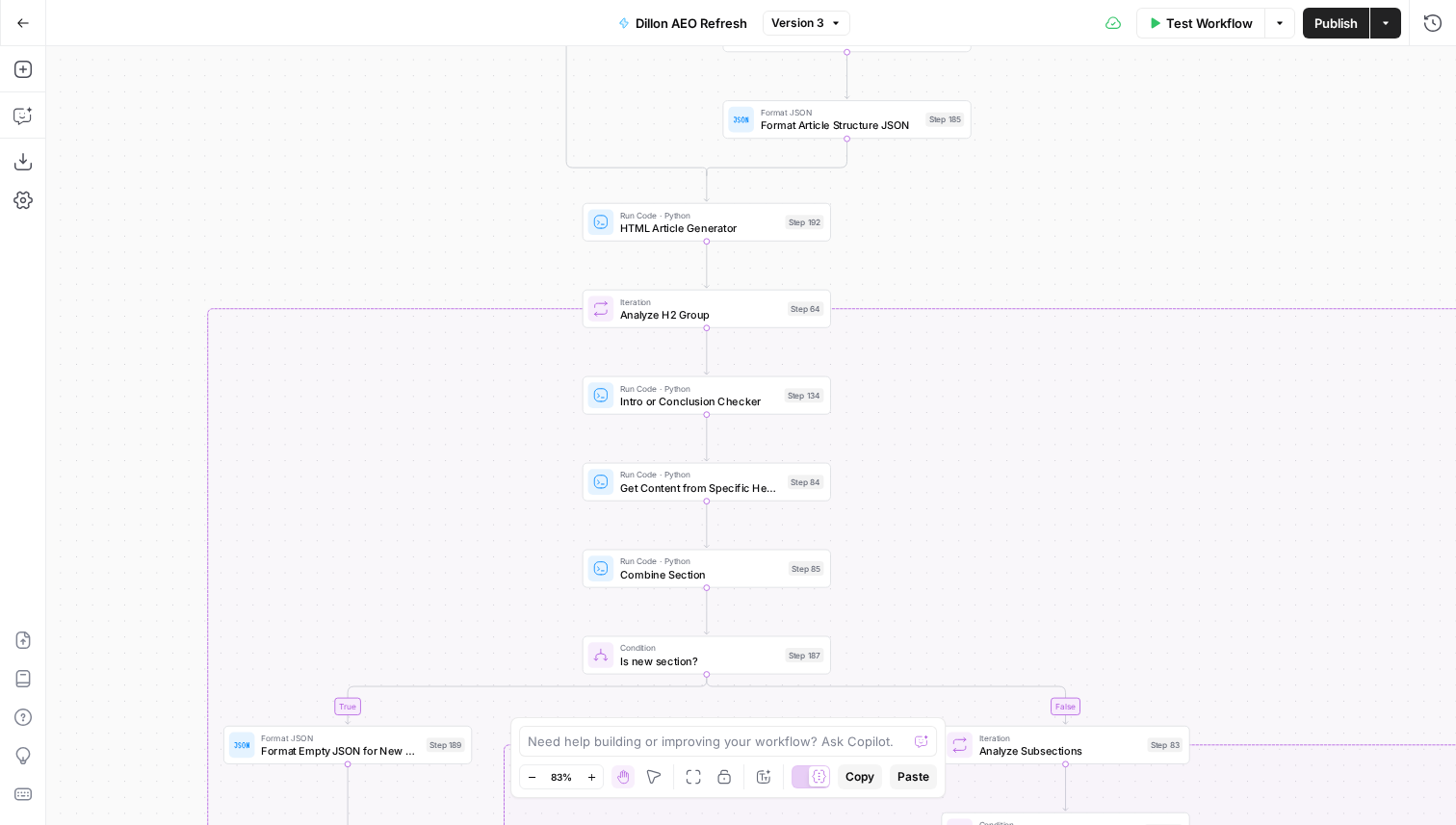 drag, startPoint x: 1135, startPoint y: 600, endPoint x: 1114, endPoint y: 156, distance: 444.49634 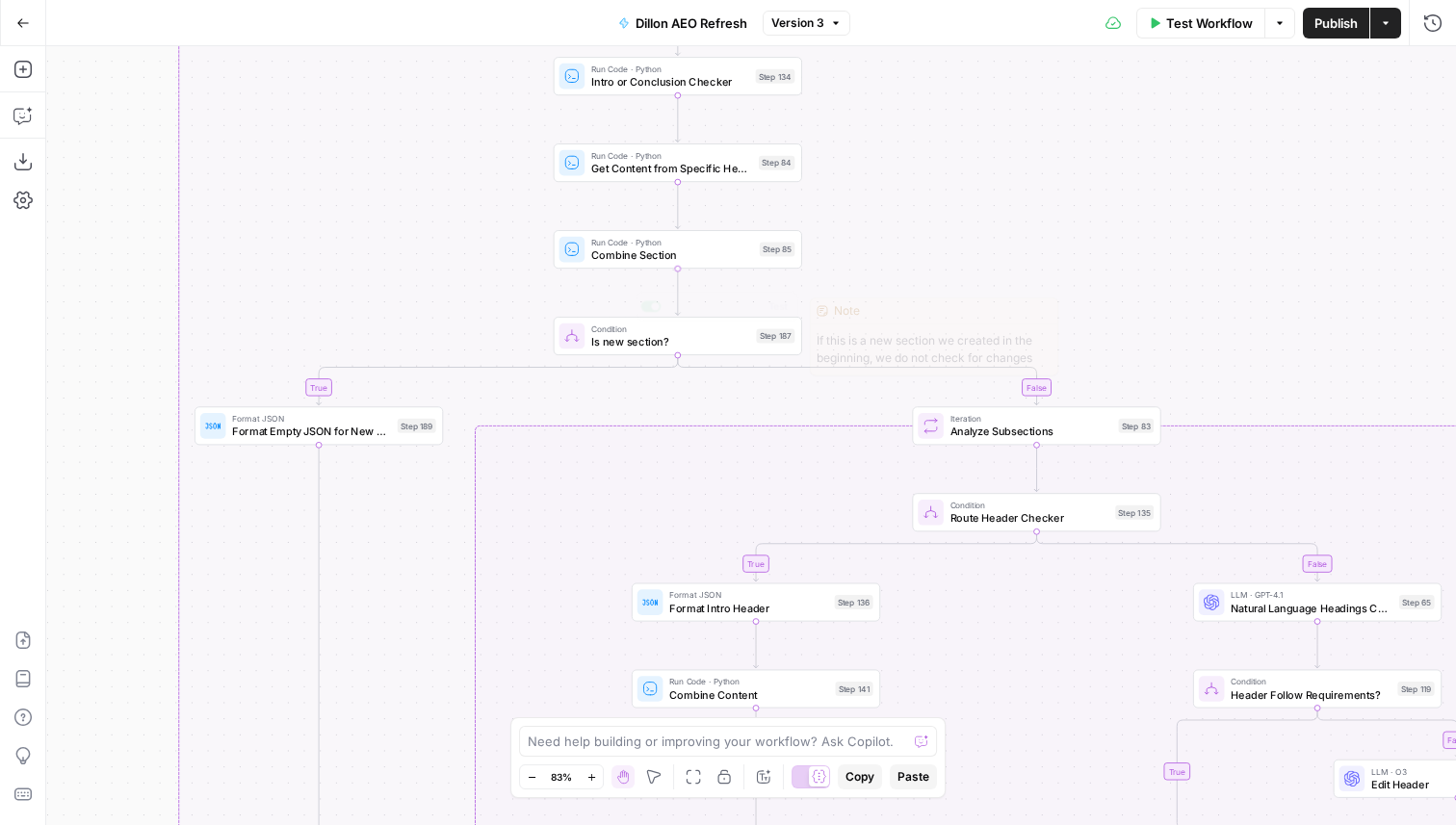 click on "Combine Section" at bounding box center (672, 255) 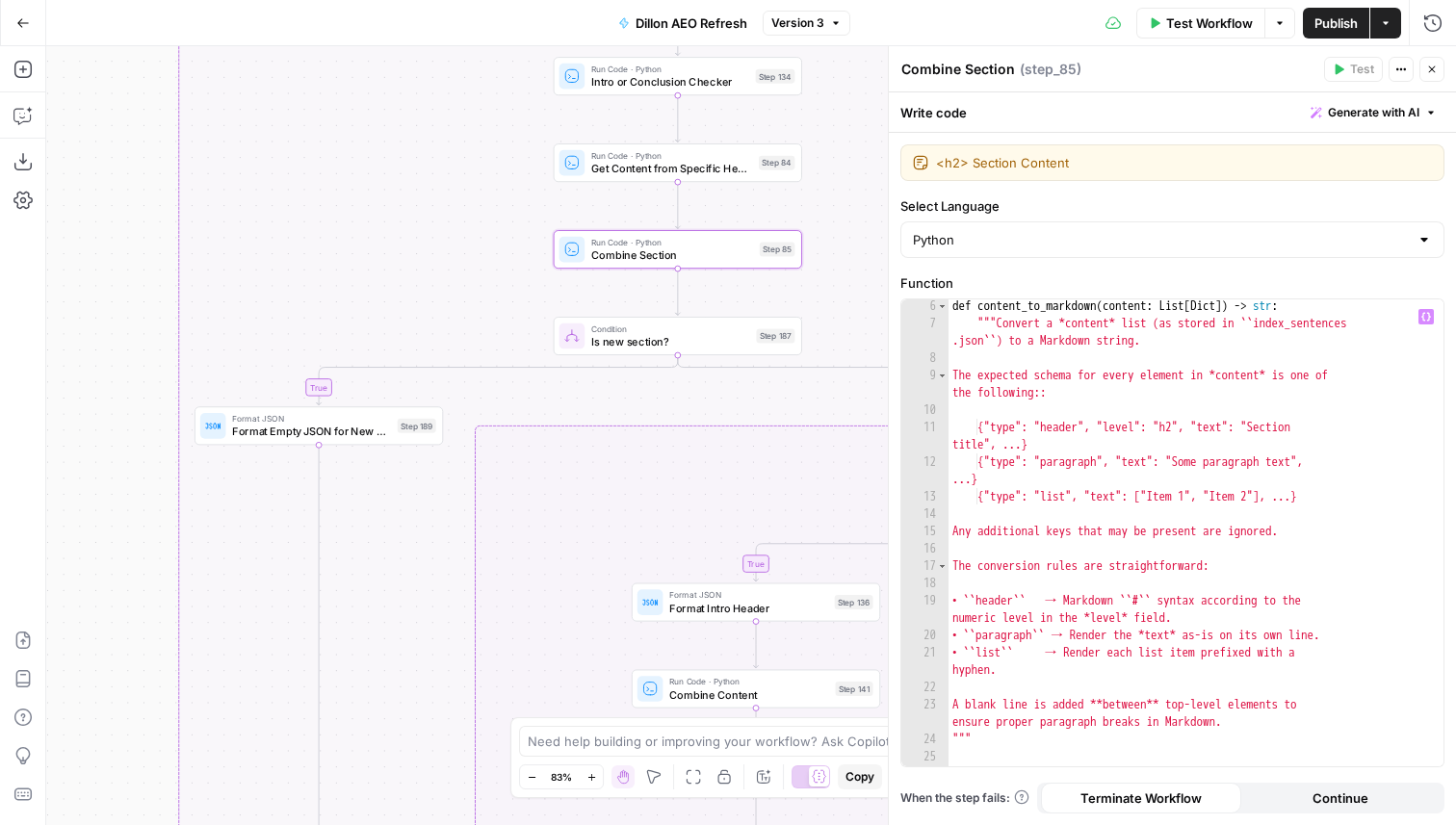 scroll, scrollTop: 0, scrollLeft: 0, axis: both 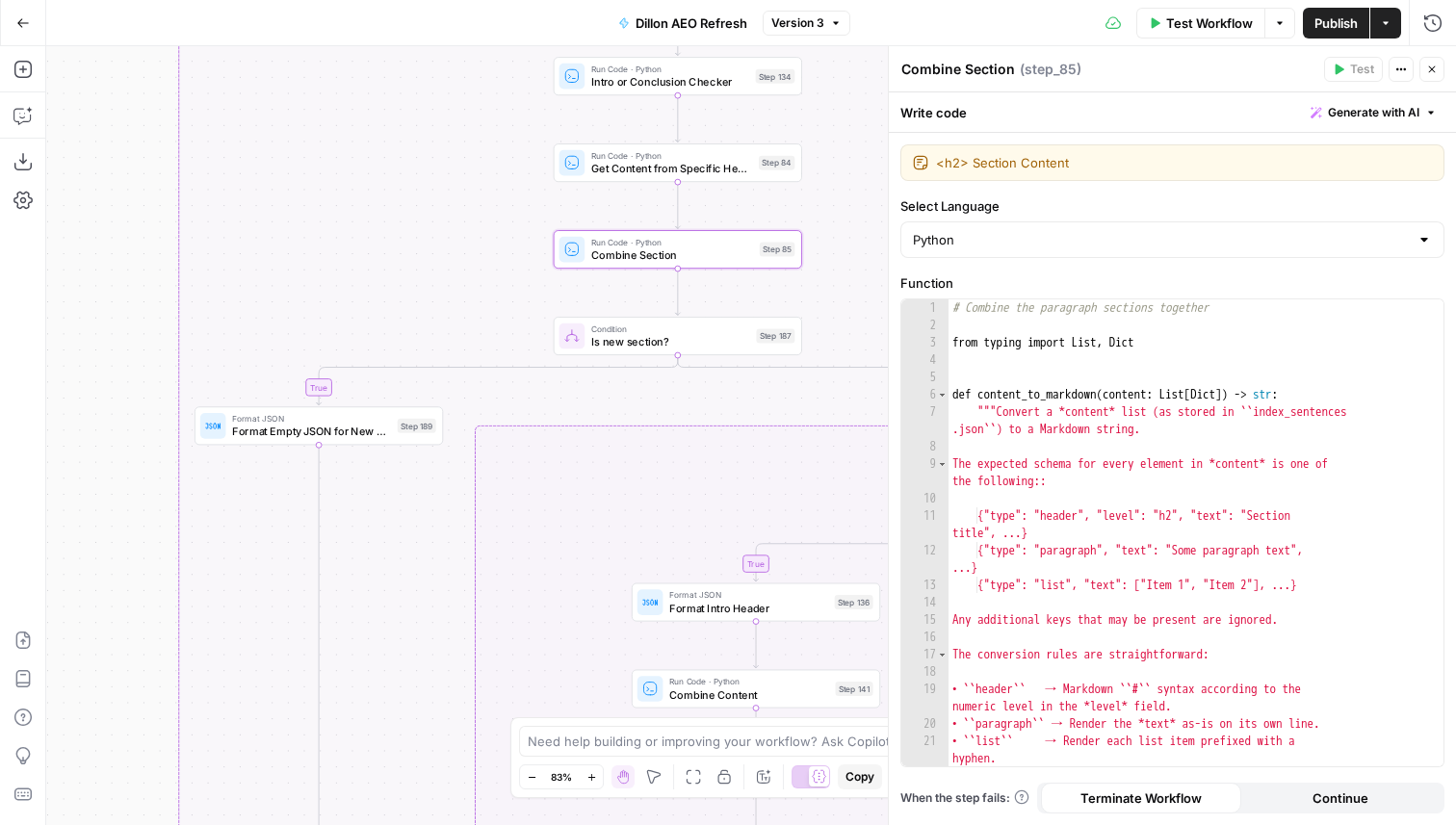 click on "Close" at bounding box center [1432, 69] 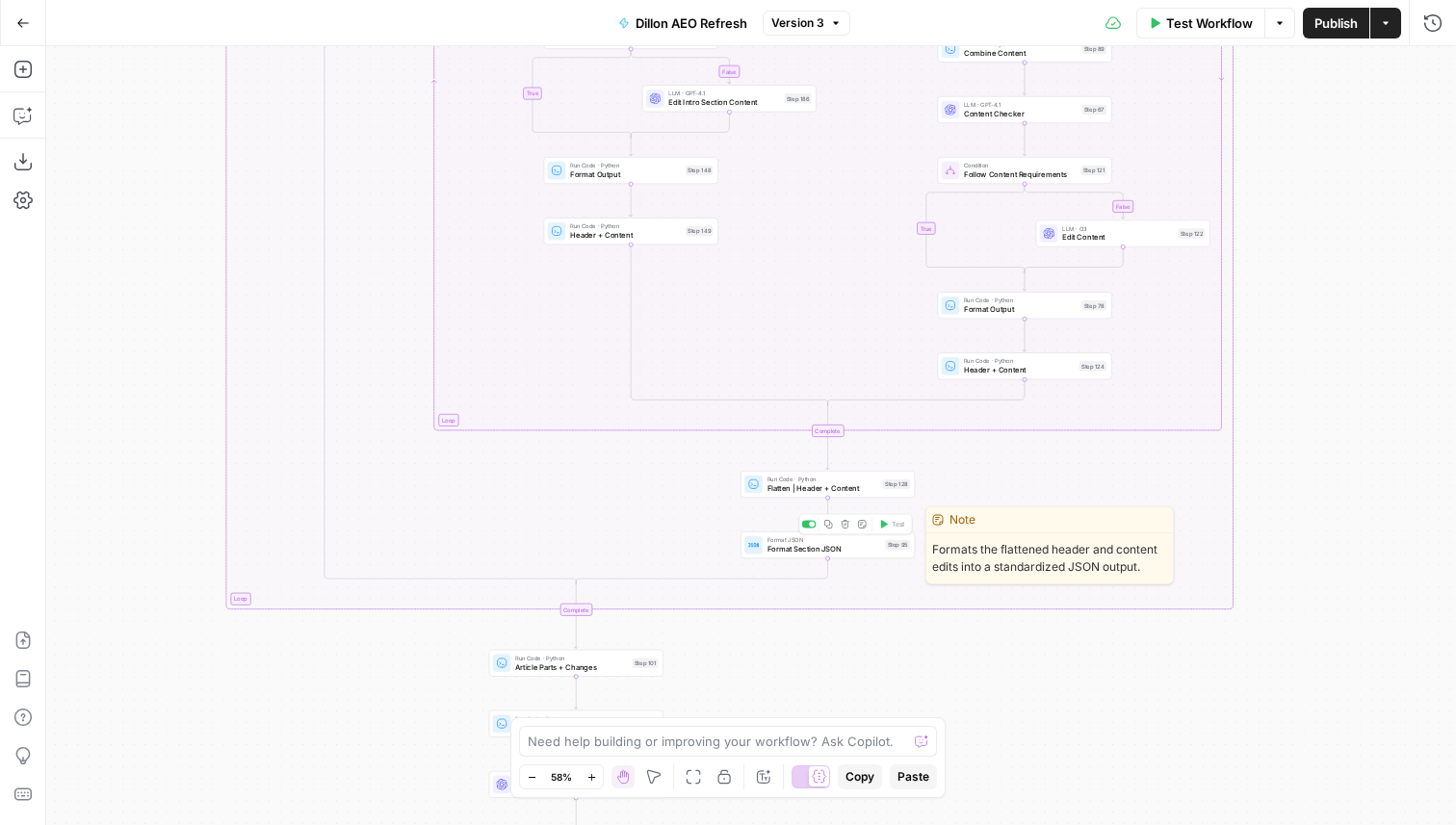 click on "Format Section JSON" at bounding box center [824, 549] 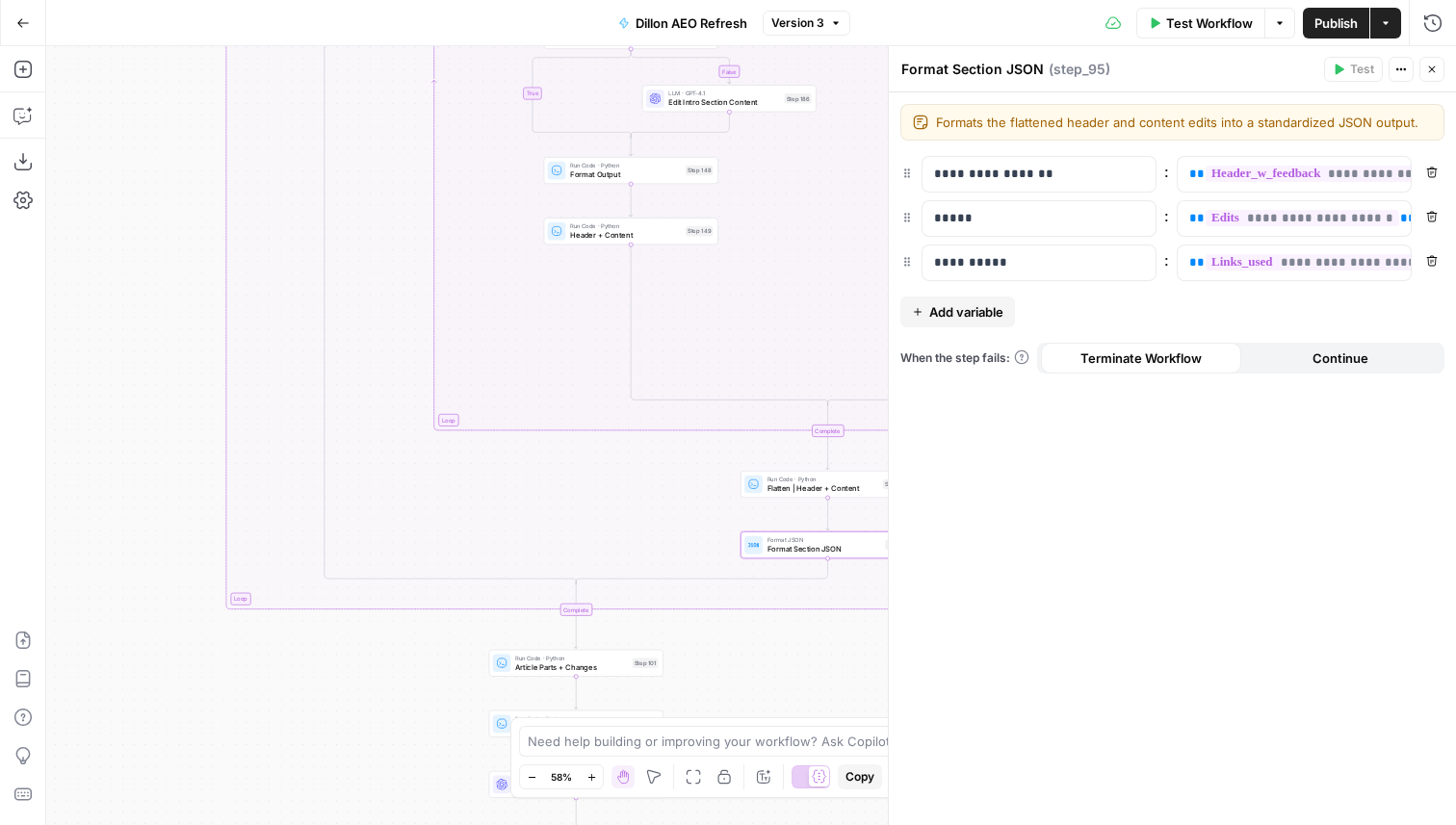 click 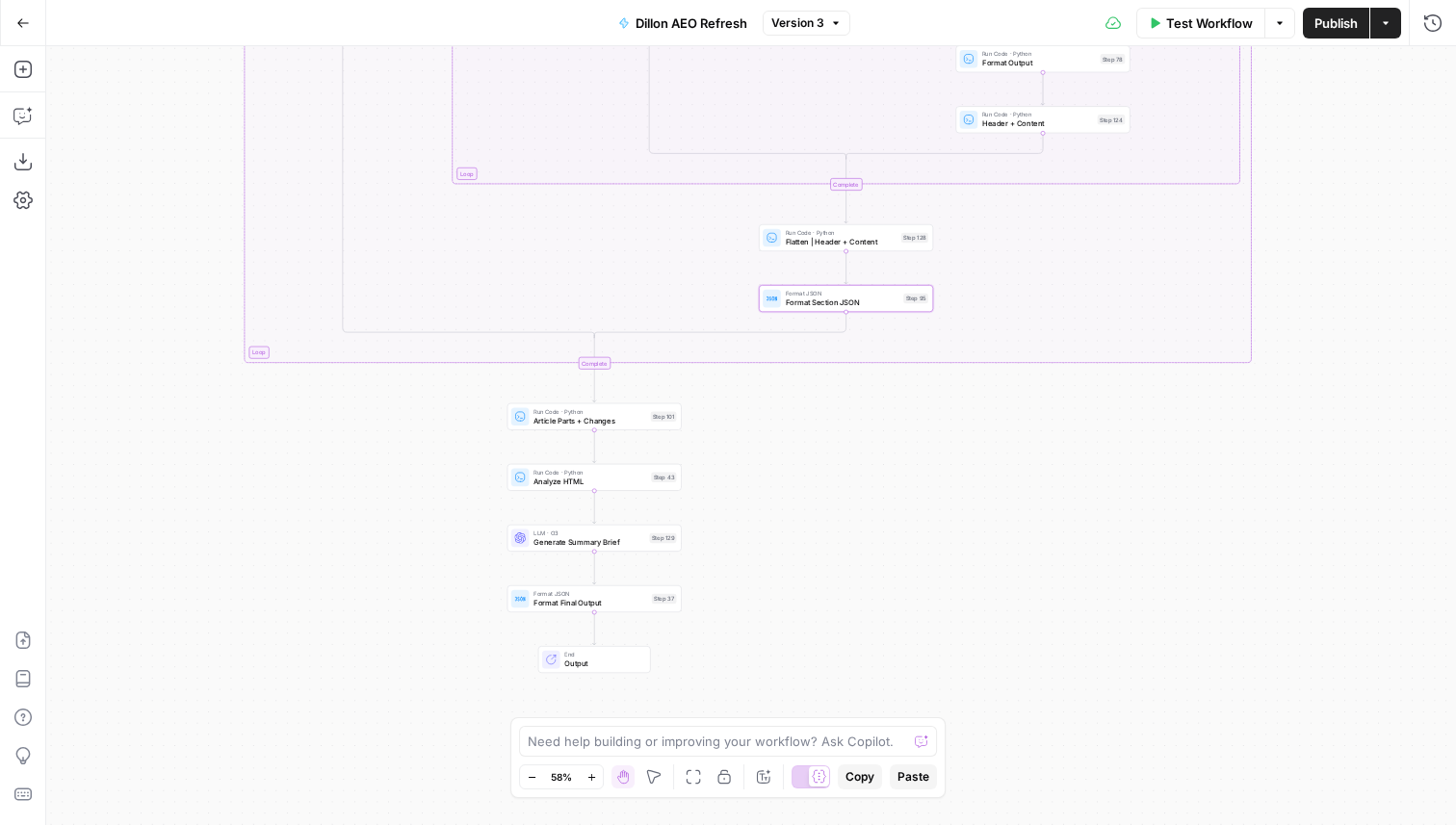 drag, startPoint x: 1329, startPoint y: 609, endPoint x: 1347, endPoint y: 367, distance: 242.6685 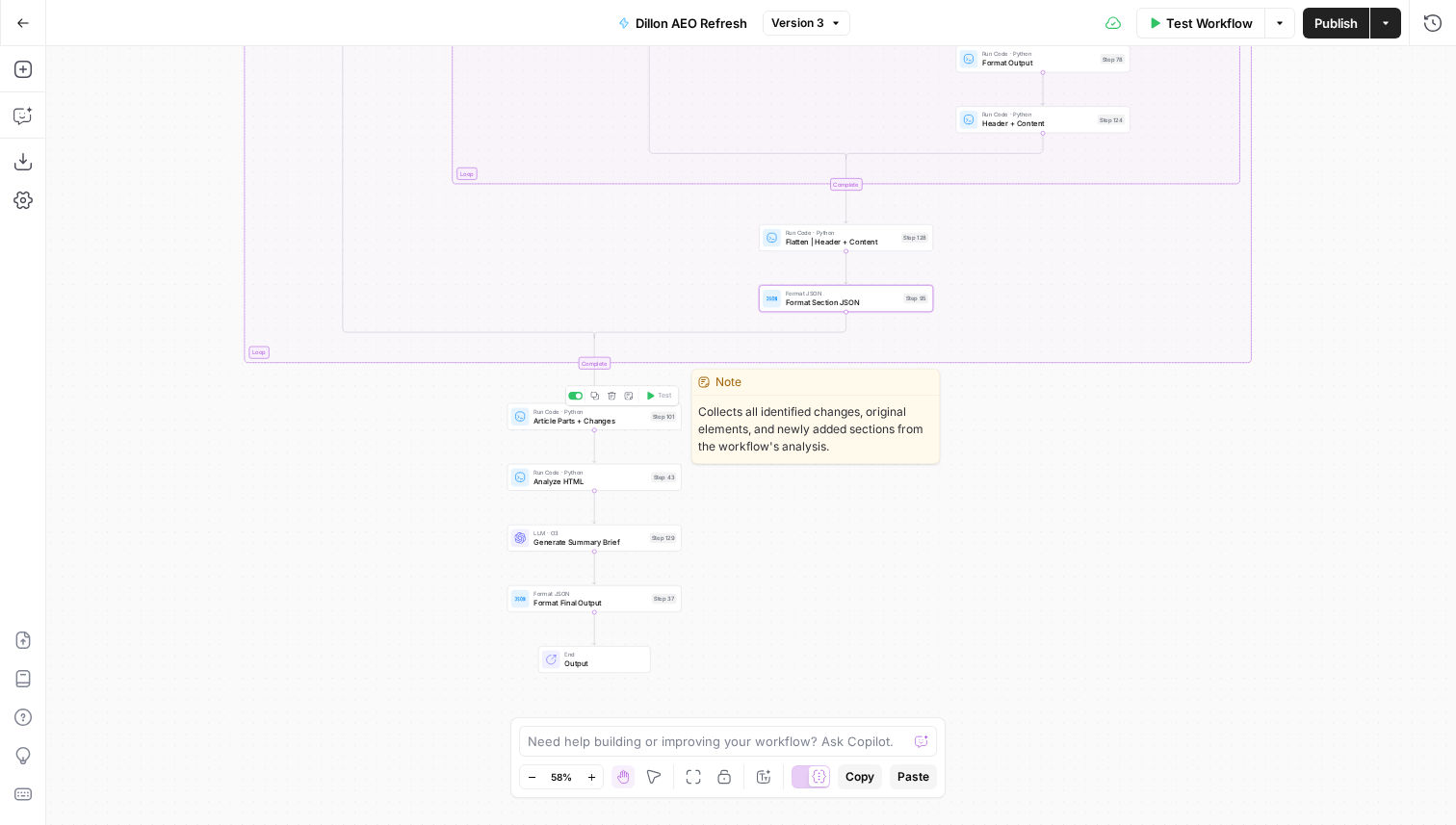 click on "Run Code · Python" at bounding box center (589, 411) 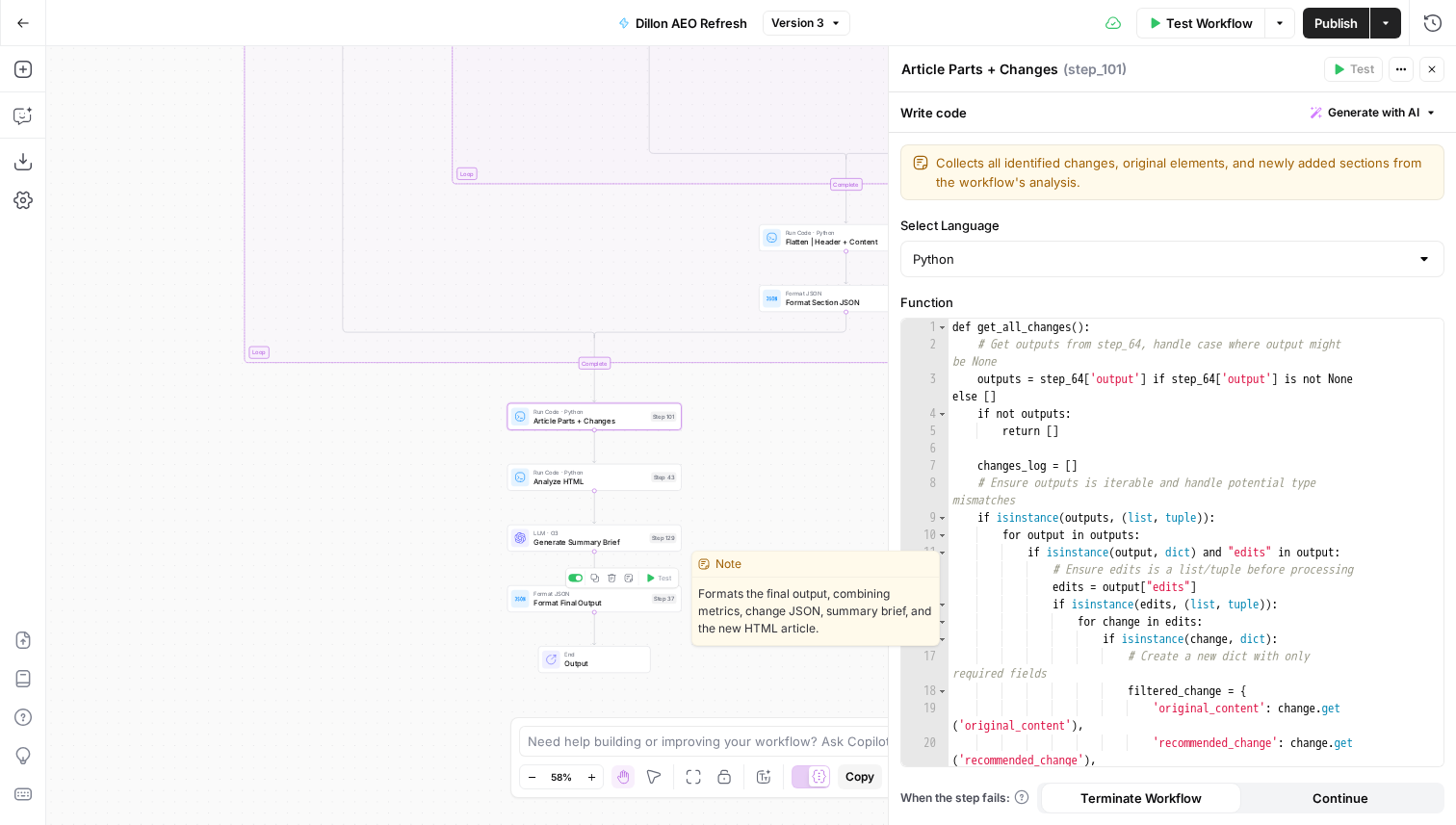 click on "Format Final Output" at bounding box center (590, 603) 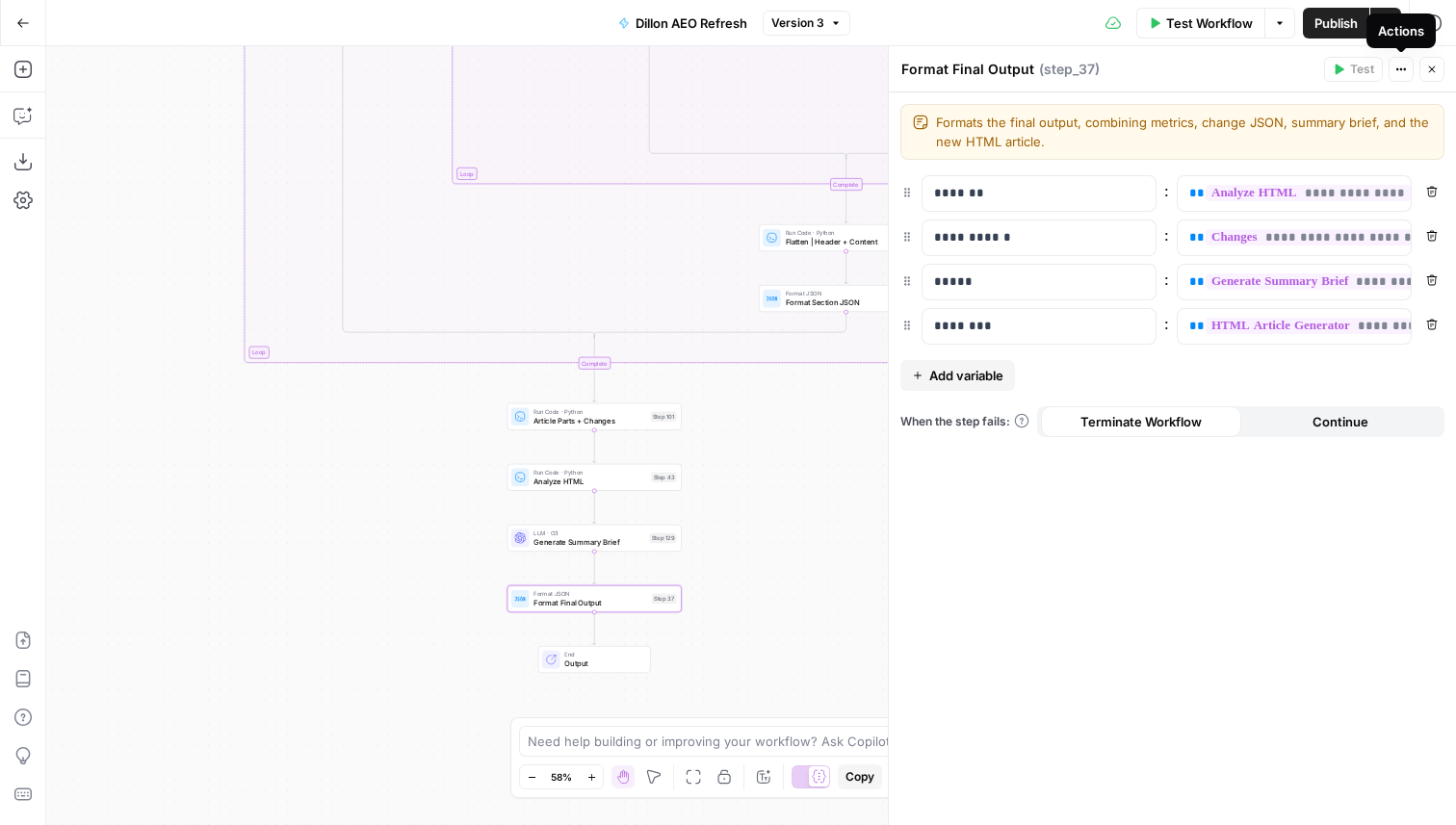 click 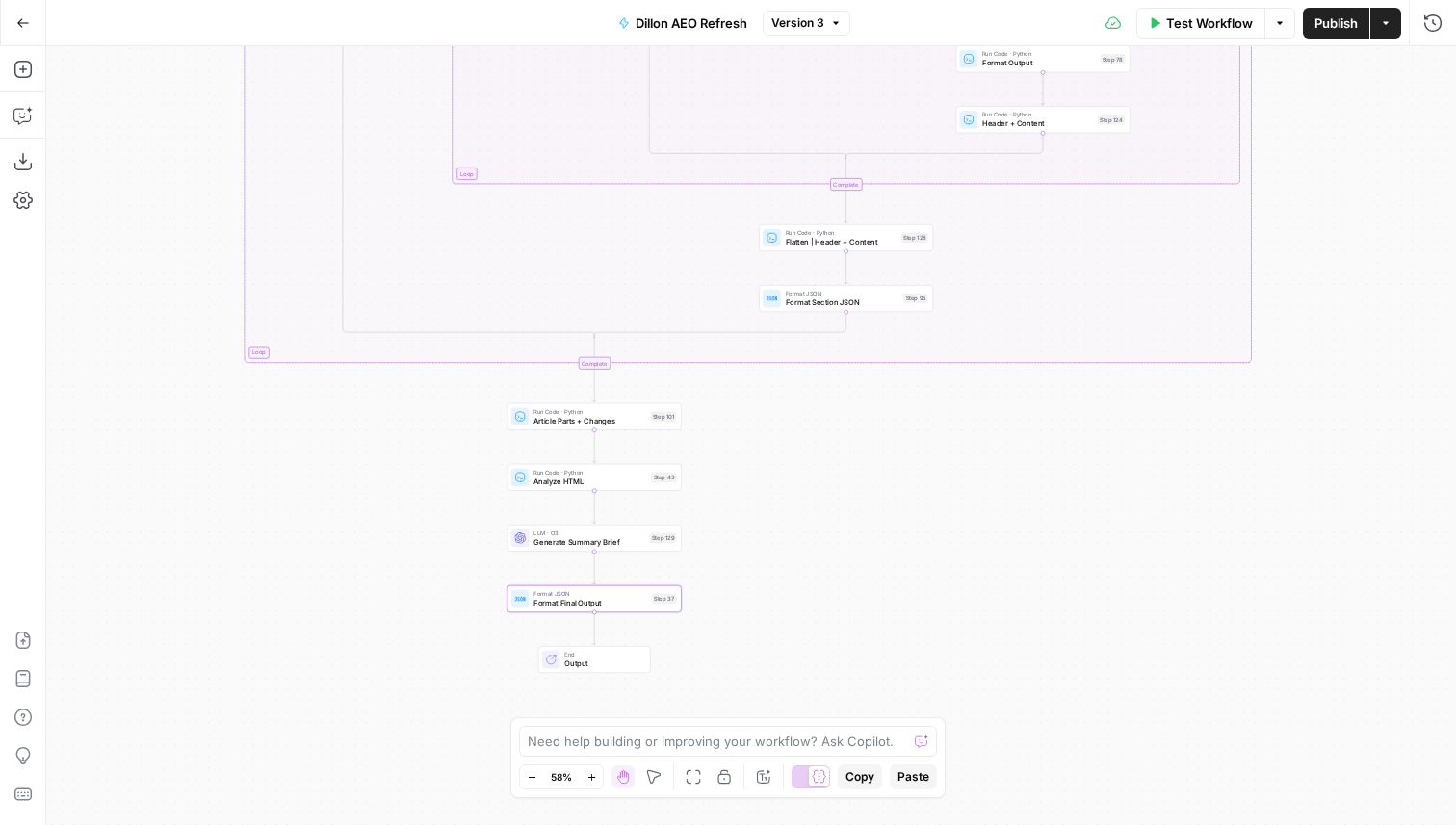 click on "true false false false false true false true false true true true Workflow Set Inputs Inputs Content Processing Convert Content Format Step 222 Run Code · Python Header Organizer + Sentence Counter Step 63 Power Agent SERP Research Step 221 Condition Is #1? Step 181 Run Code · Python Return Step 194 LLM · Claude Opus 4 Generate and/or Move New Sections Step 182 Run Code · Python Clean JSON and Reorder H2 Groups Step 183 Format JSON Format Article Structure JSON Step 185 Run Code · Python HTML Article Generator Step 192 Loop Iteration Analyze H2 Group Step 64 Run Code · Python Intro or Conclusion Checker Step 134 Run Code · Python Get Content from Specific Header Step 84 Run Code · Python Combine Section Step 85 Condition Is new section? Step 187 Format JSON Format Empty JSON for New Content Step 189 Loop Iteration Analyze Subsections Step 83 Condition Route Header Checker Step 135 Format JSON Format Intro Header Step 136 Run Code · Python Combine Content Step 141 LLM · GPT-4.1 Content Checker End" at bounding box center [751, 435] 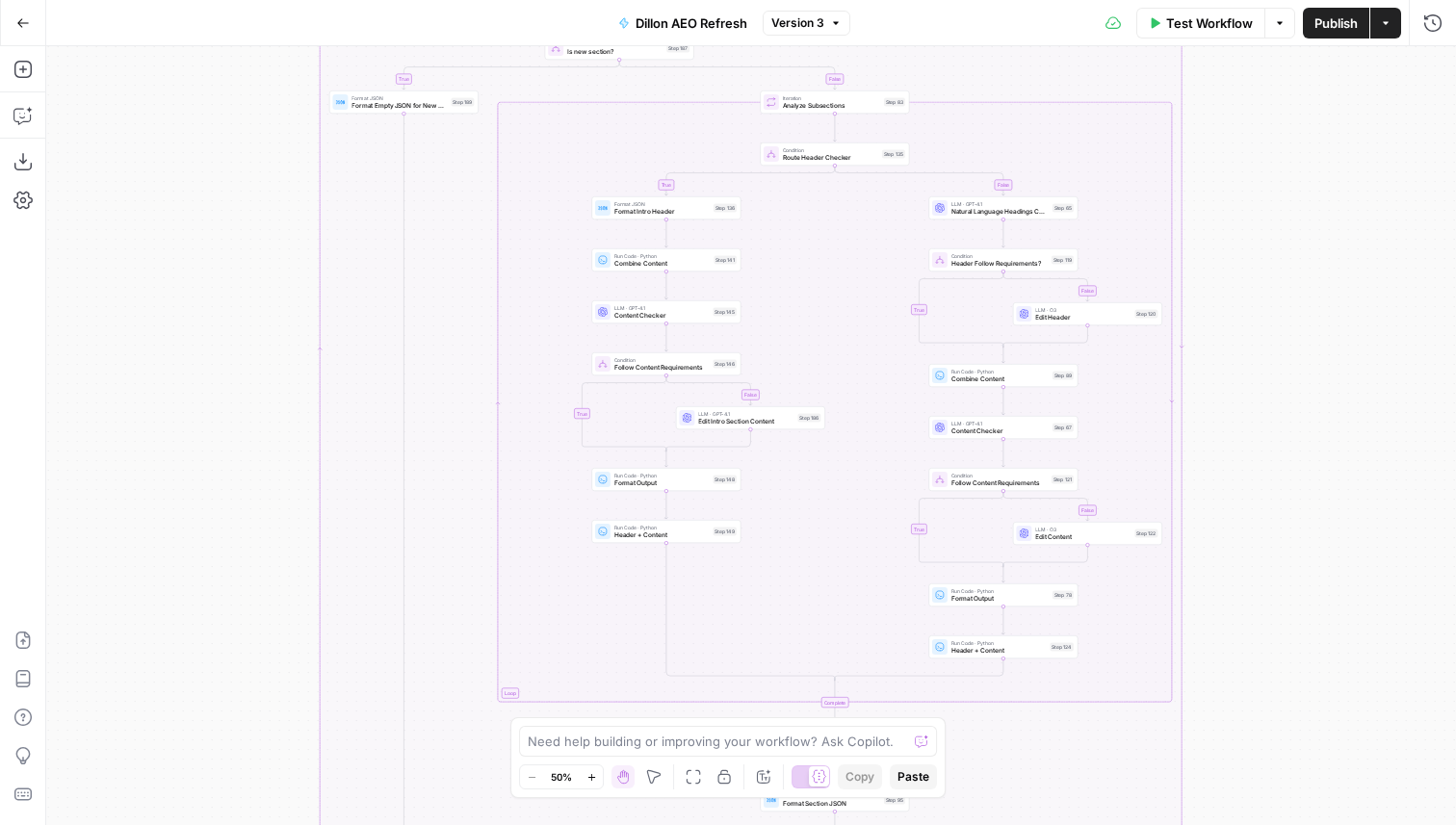 drag, startPoint x: 285, startPoint y: 221, endPoint x: 237, endPoint y: 741, distance: 522.2107 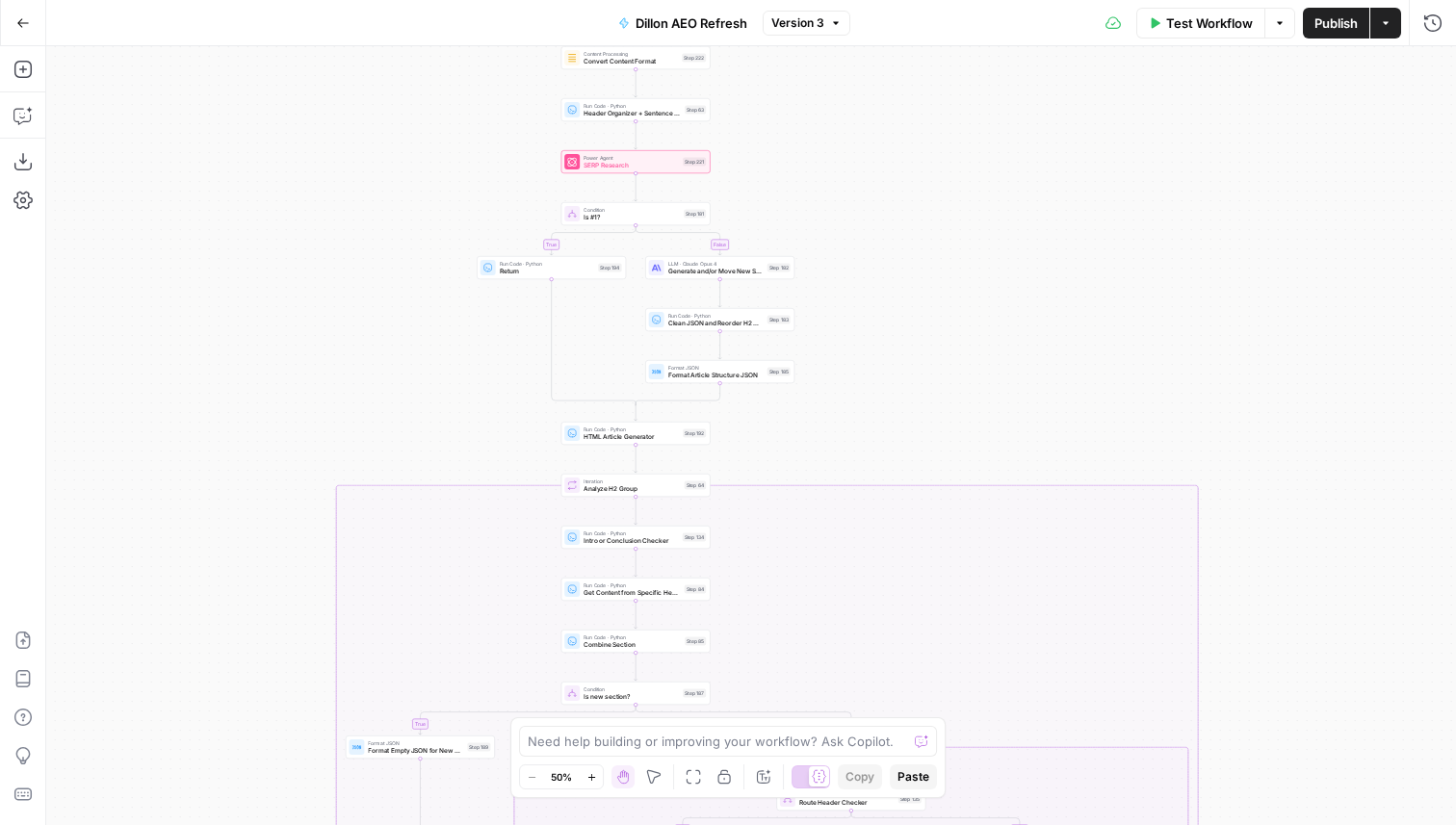 drag, startPoint x: 196, startPoint y: 46, endPoint x: 218, endPoint y: 637, distance: 591.409 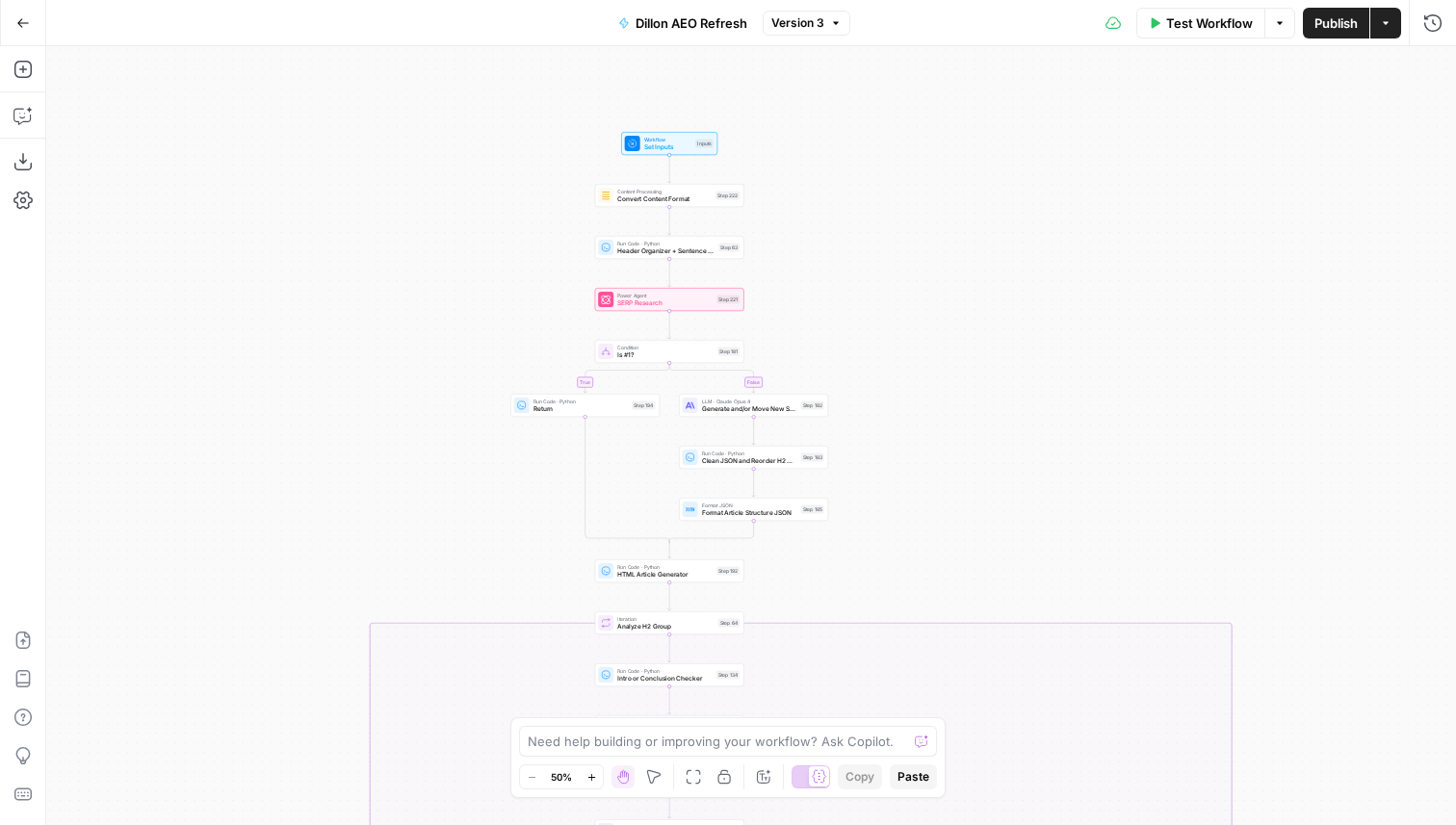 drag, startPoint x: 315, startPoint y: 256, endPoint x: 349, endPoint y: 394, distance: 142.1267 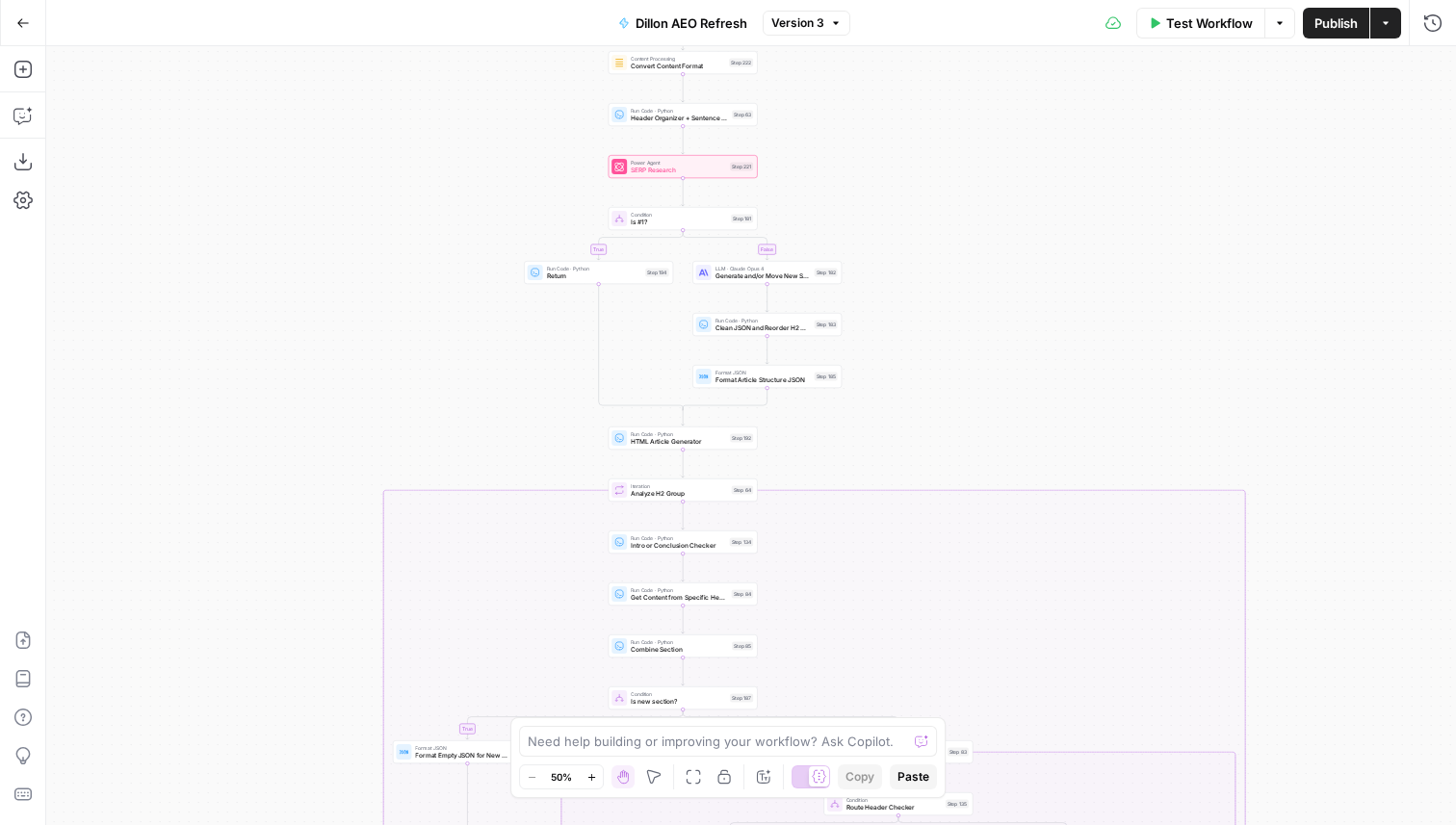 drag, startPoint x: 1195, startPoint y: 542, endPoint x: 1209, endPoint y: 409, distance: 133.73481 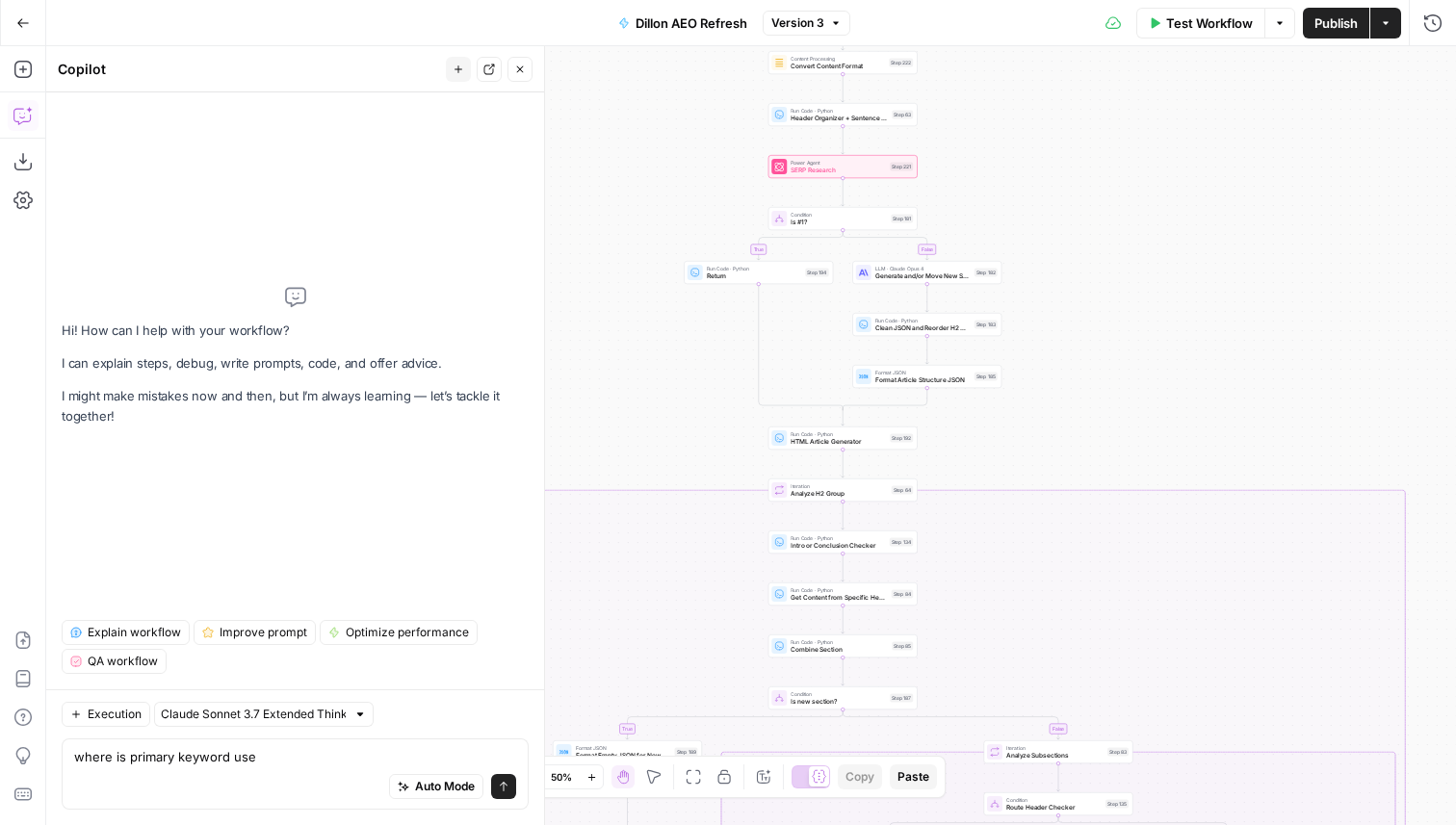 type on "where is primary keyword used" 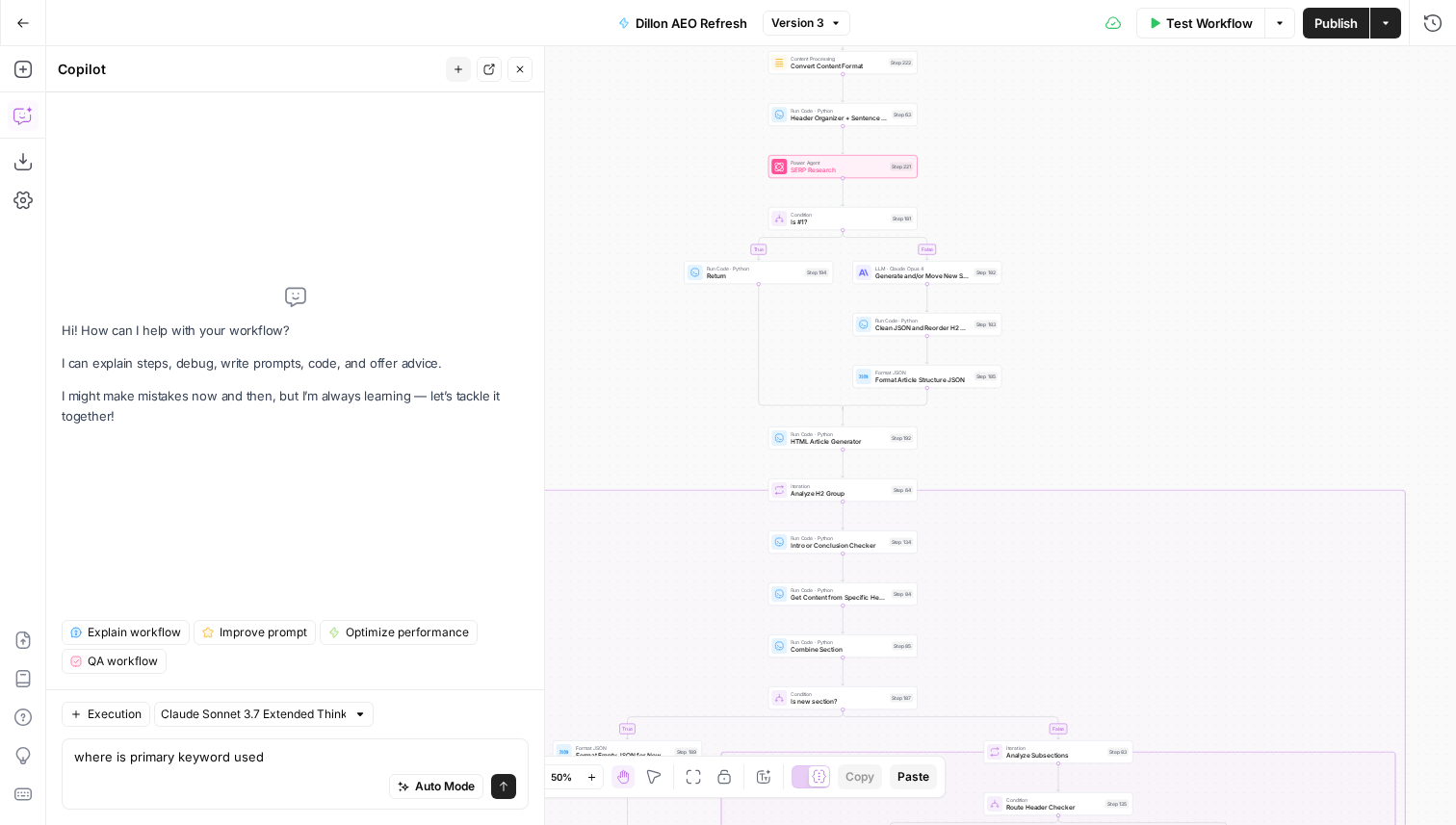type 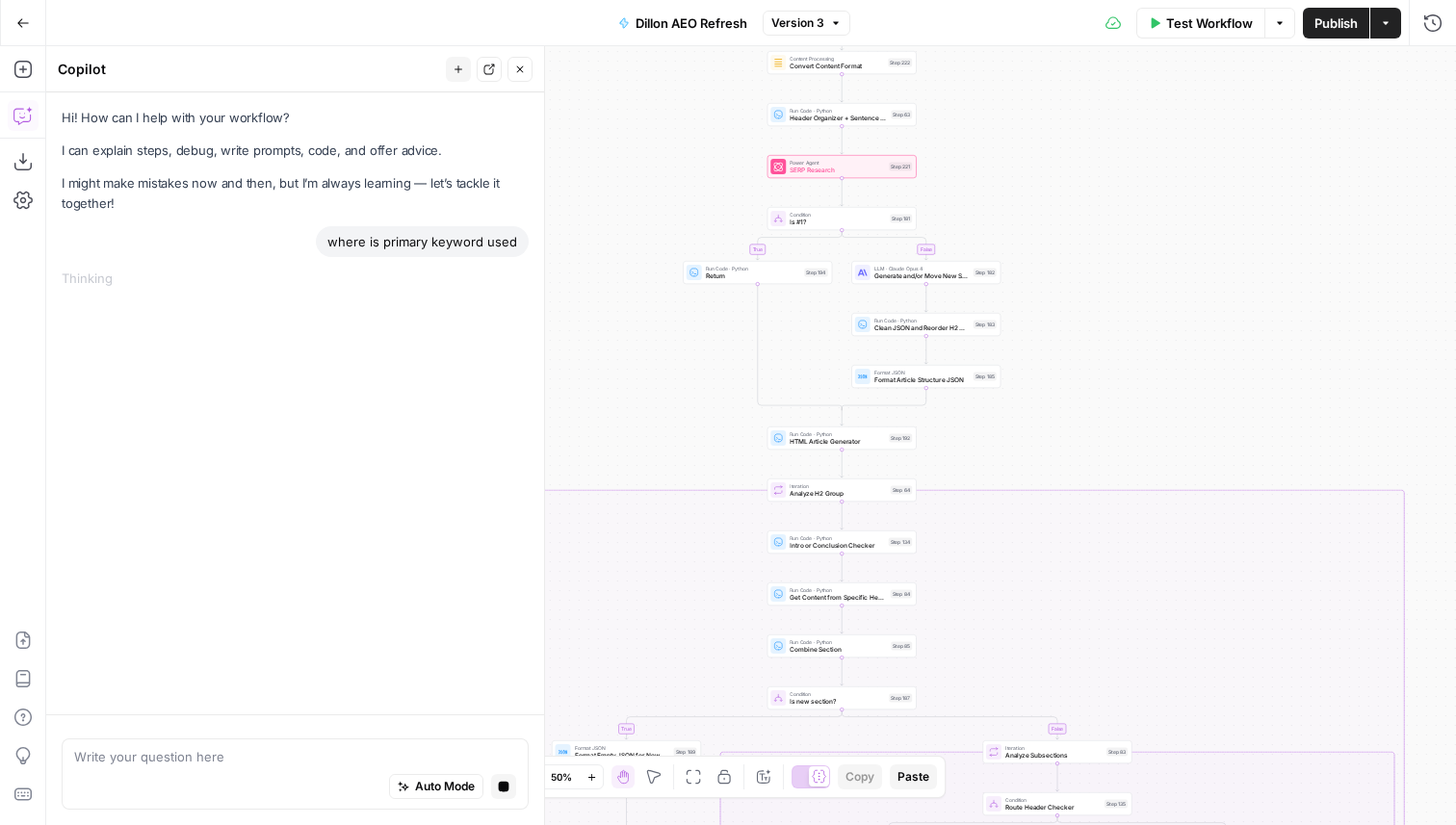 drag, startPoint x: 1017, startPoint y: 159, endPoint x: 1092, endPoint y: 282, distance: 144.0625 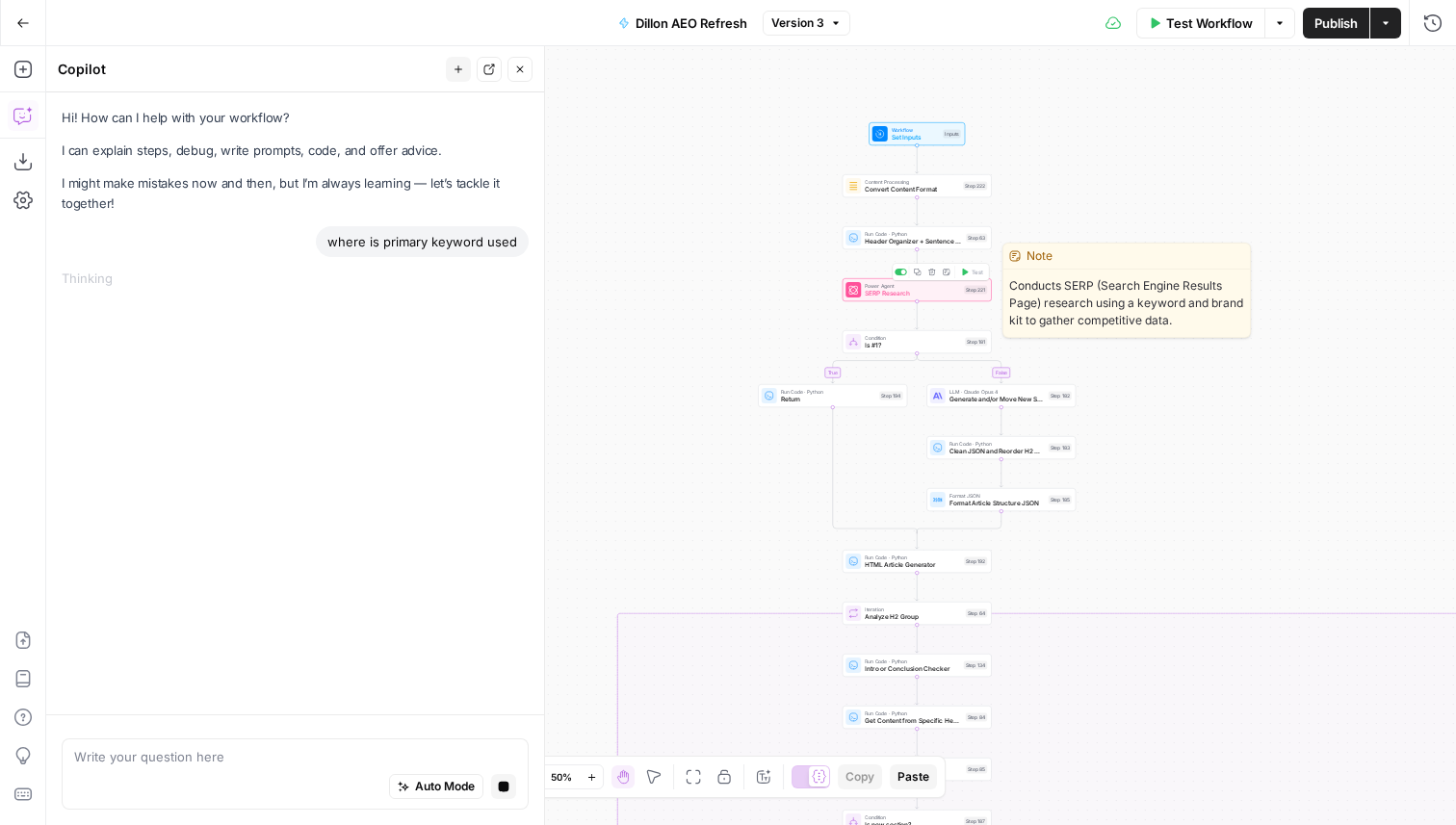 click on "SERP Research" at bounding box center [912, 294] 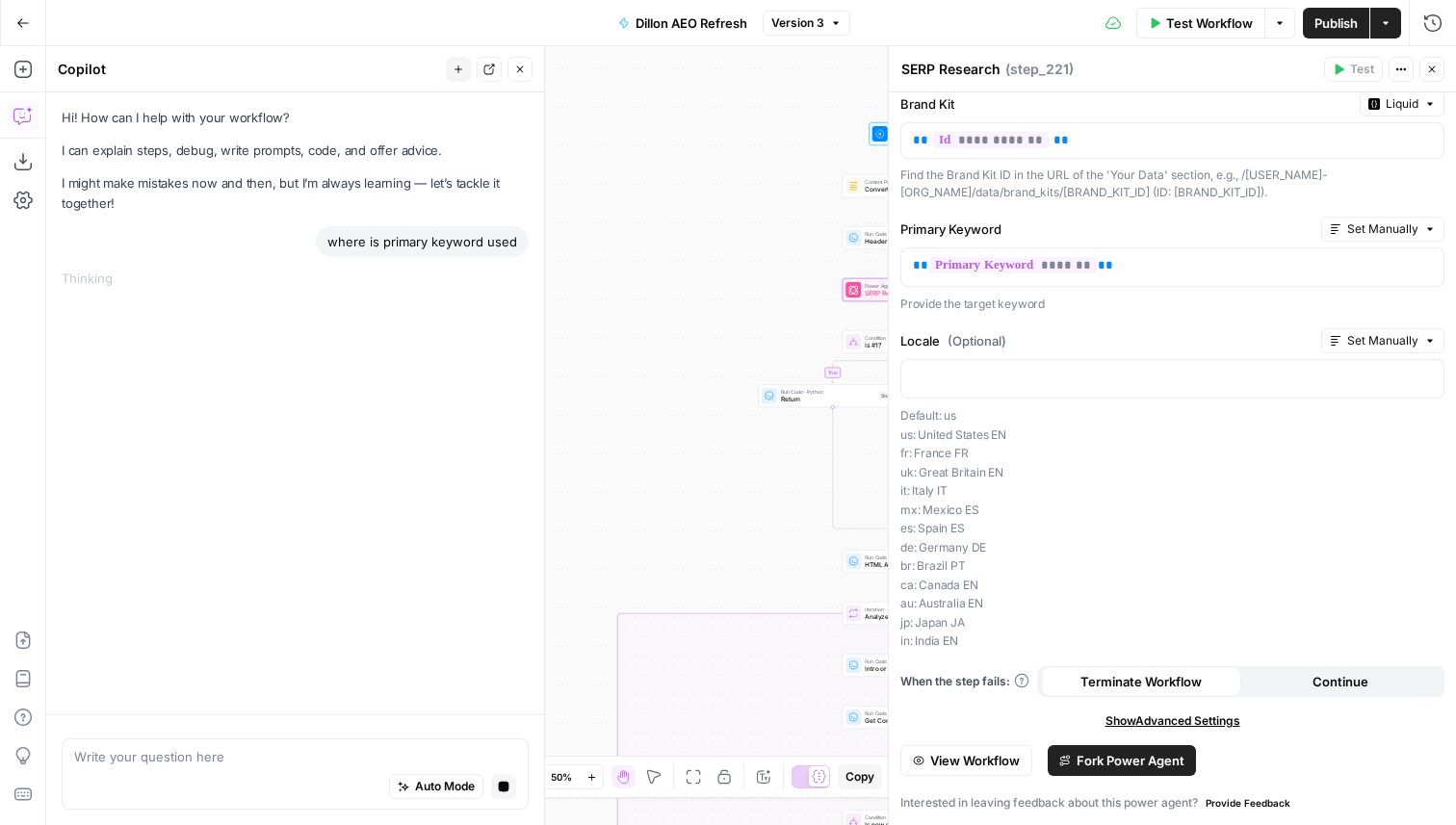 scroll, scrollTop: 0, scrollLeft: 0, axis: both 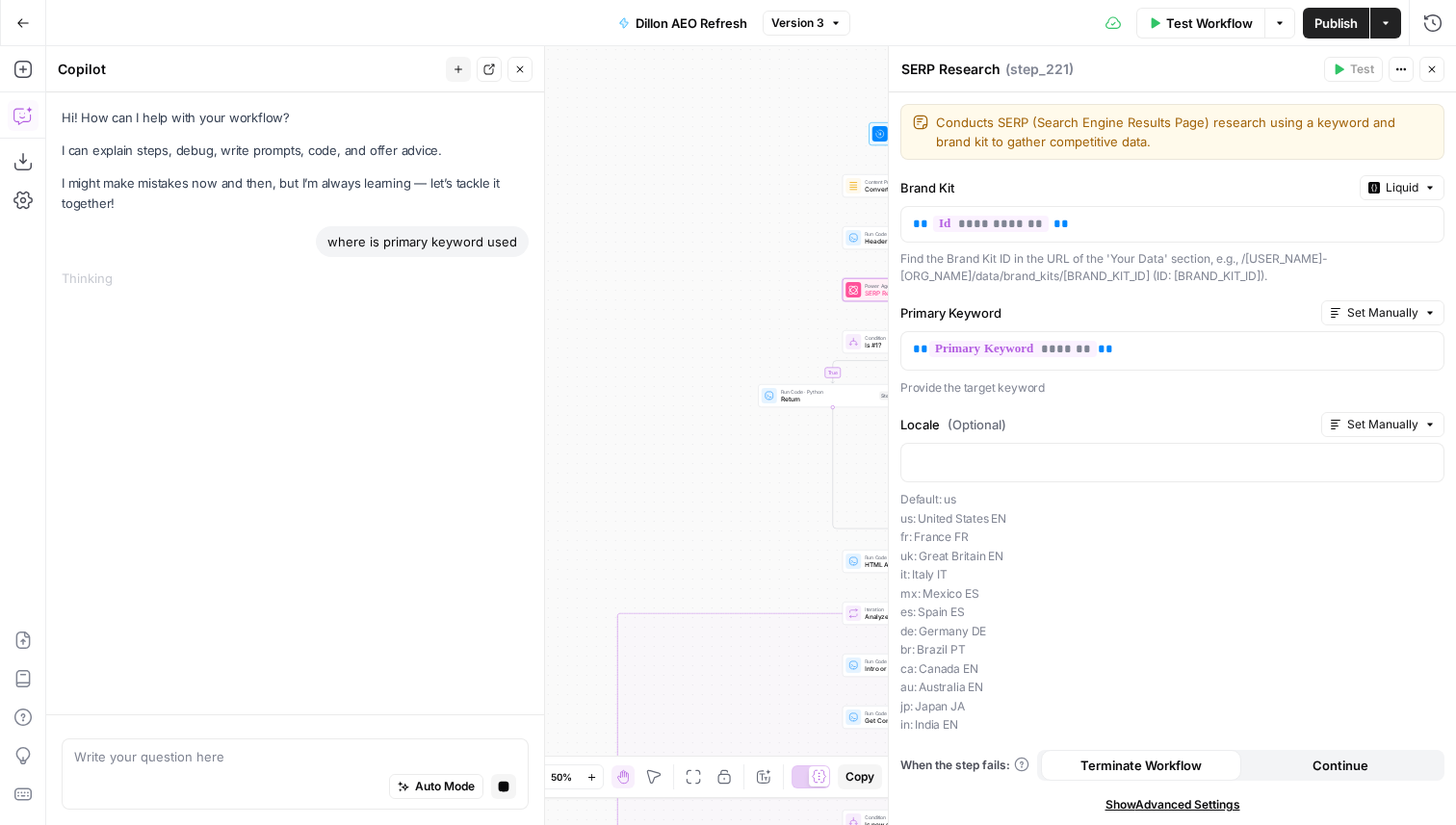 click 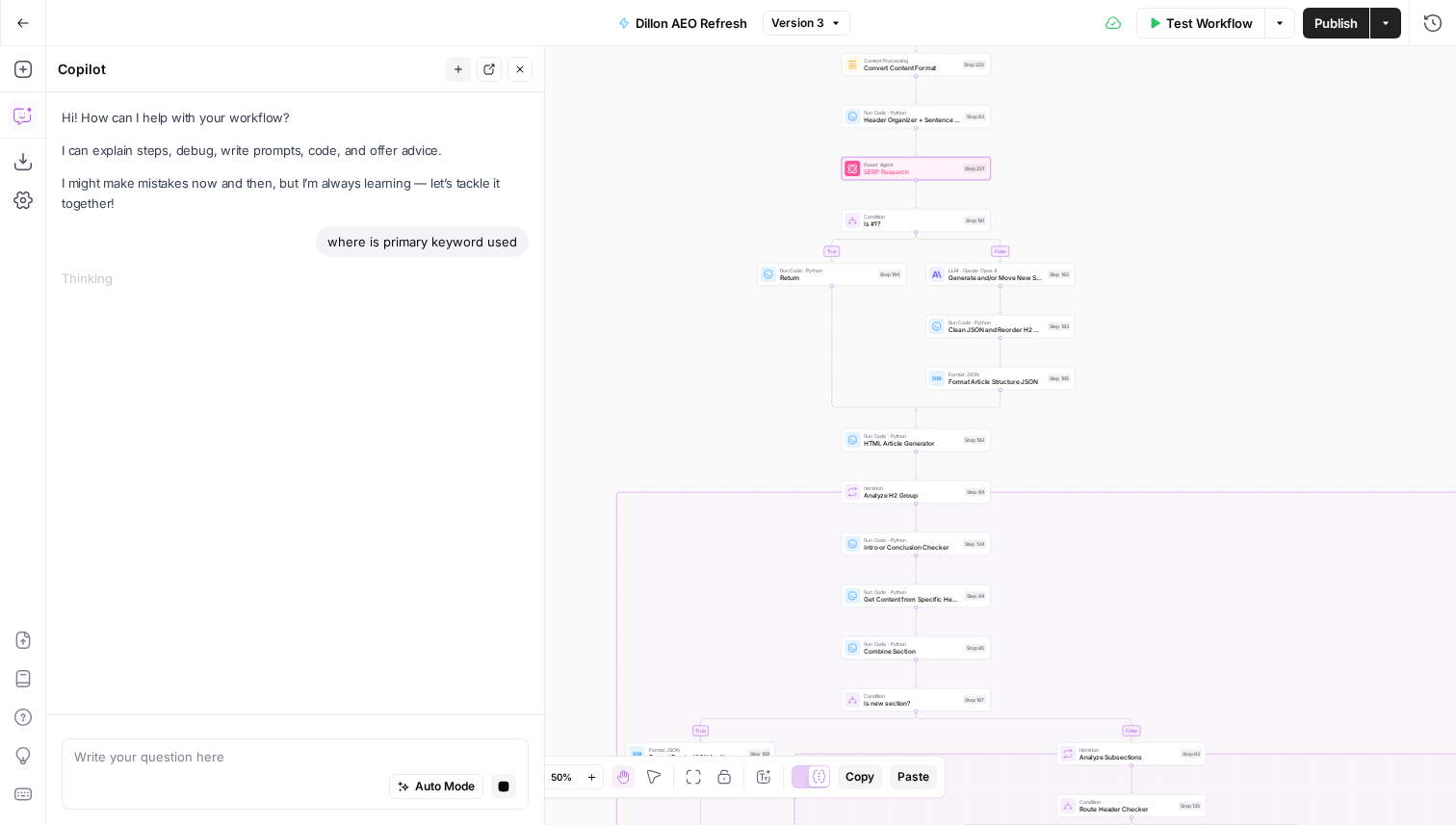 drag, startPoint x: 1170, startPoint y: 589, endPoint x: 1169, endPoint y: 468, distance: 121.00413 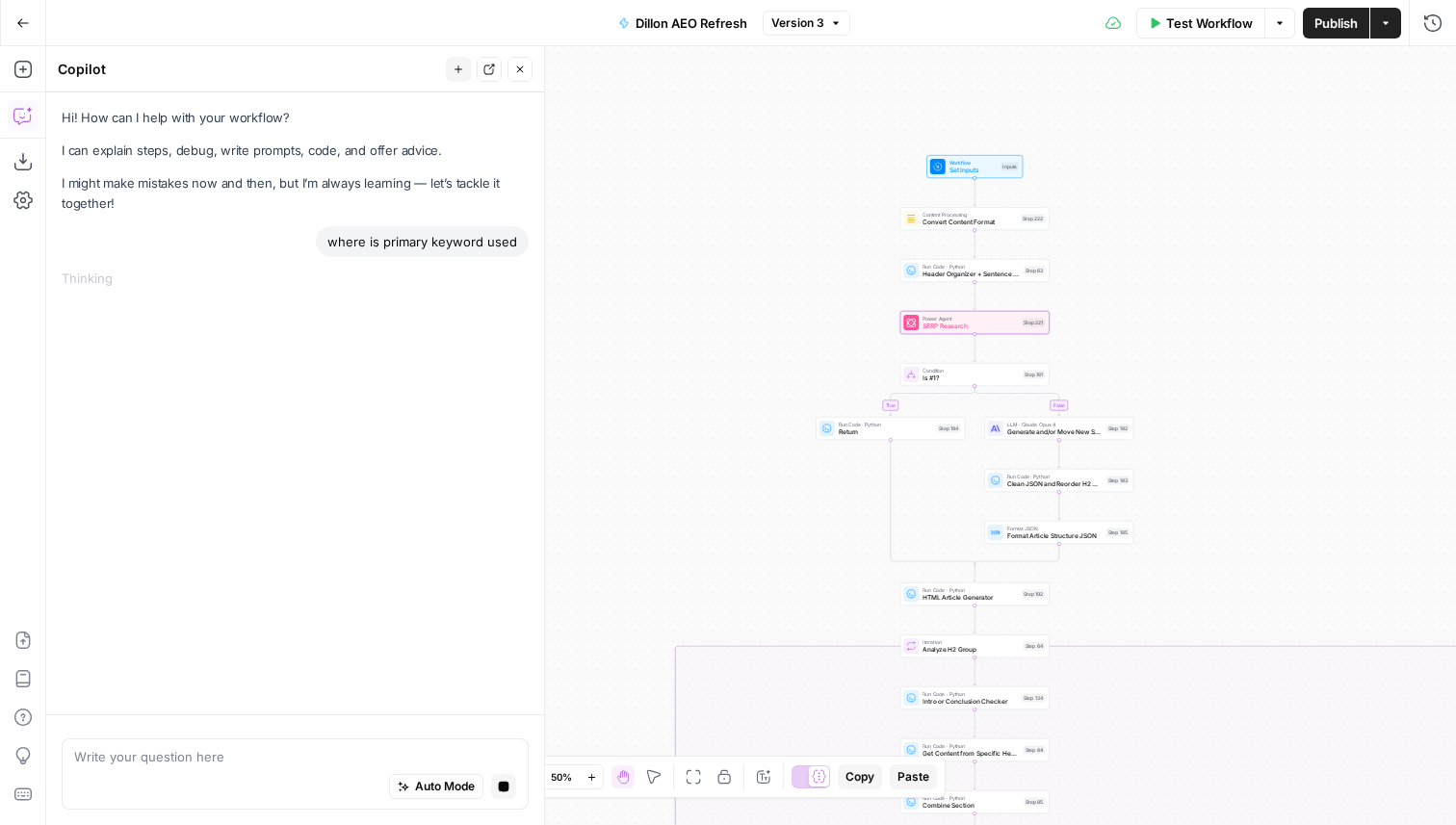 drag, startPoint x: 1175, startPoint y: 424, endPoint x: 1234, endPoint y: 578, distance: 164.91513 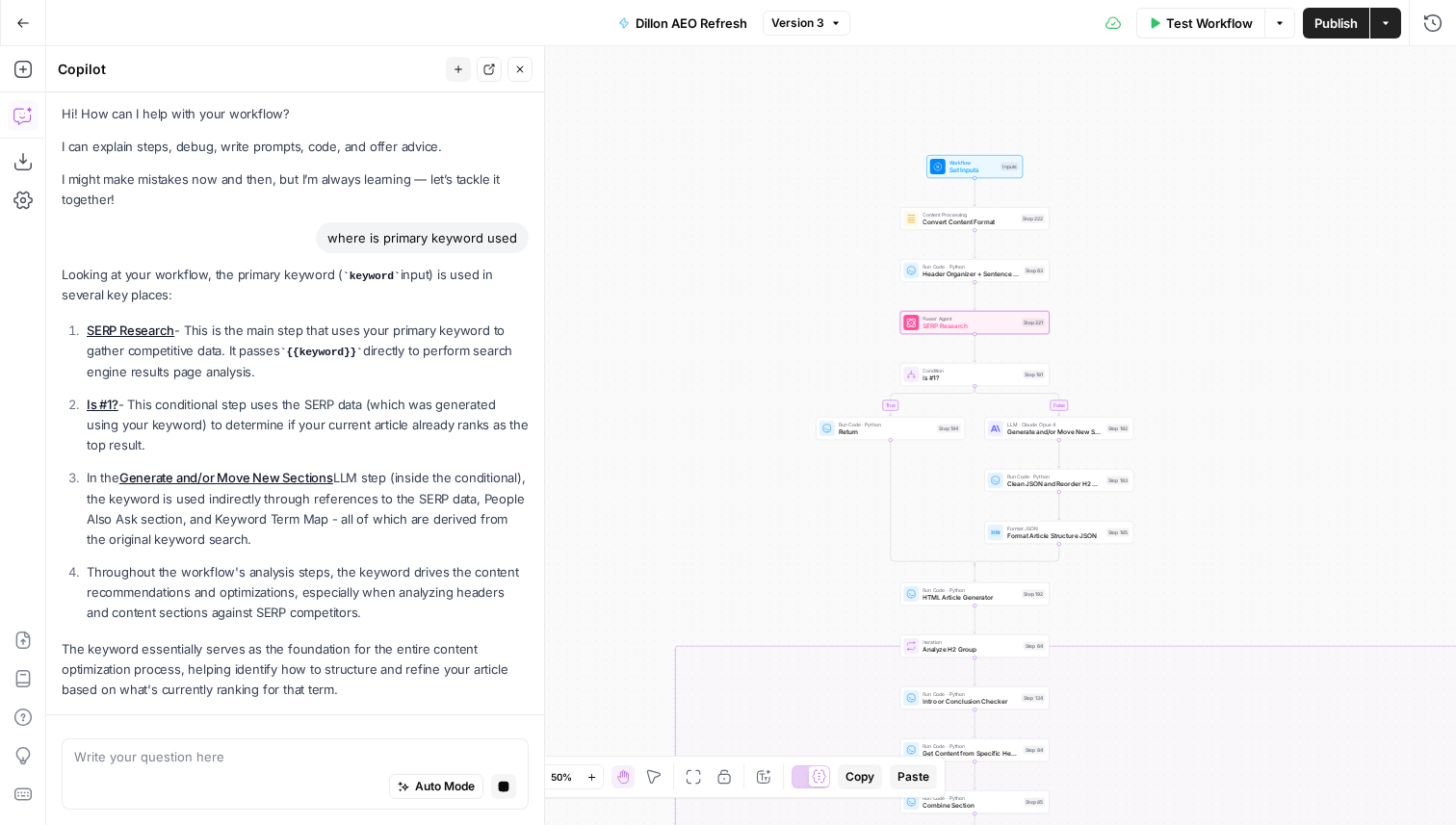 scroll, scrollTop: 60, scrollLeft: 0, axis: vertical 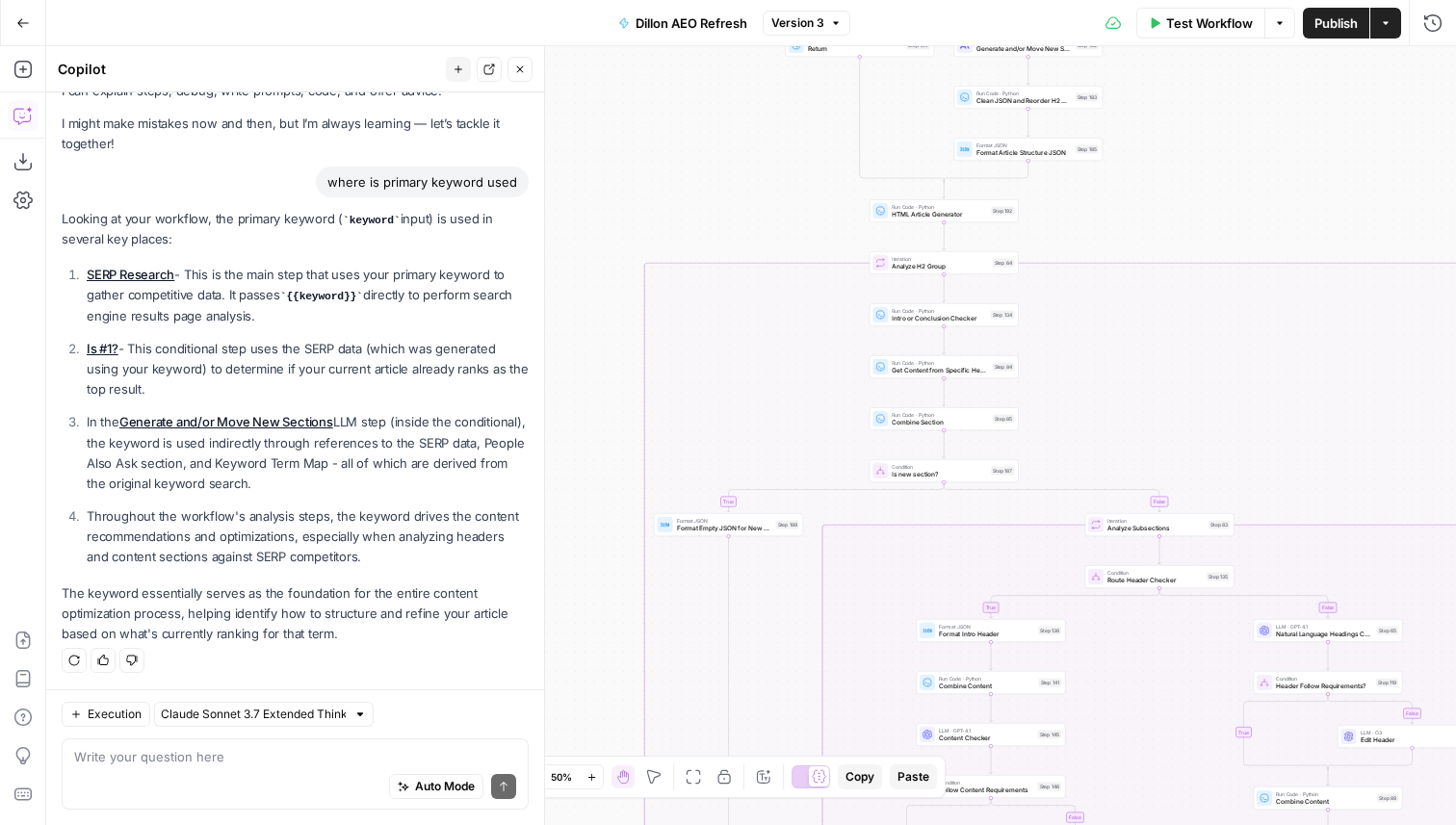 drag, startPoint x: 1263, startPoint y: 468, endPoint x: 1231, endPoint y: 83, distance: 386.3276 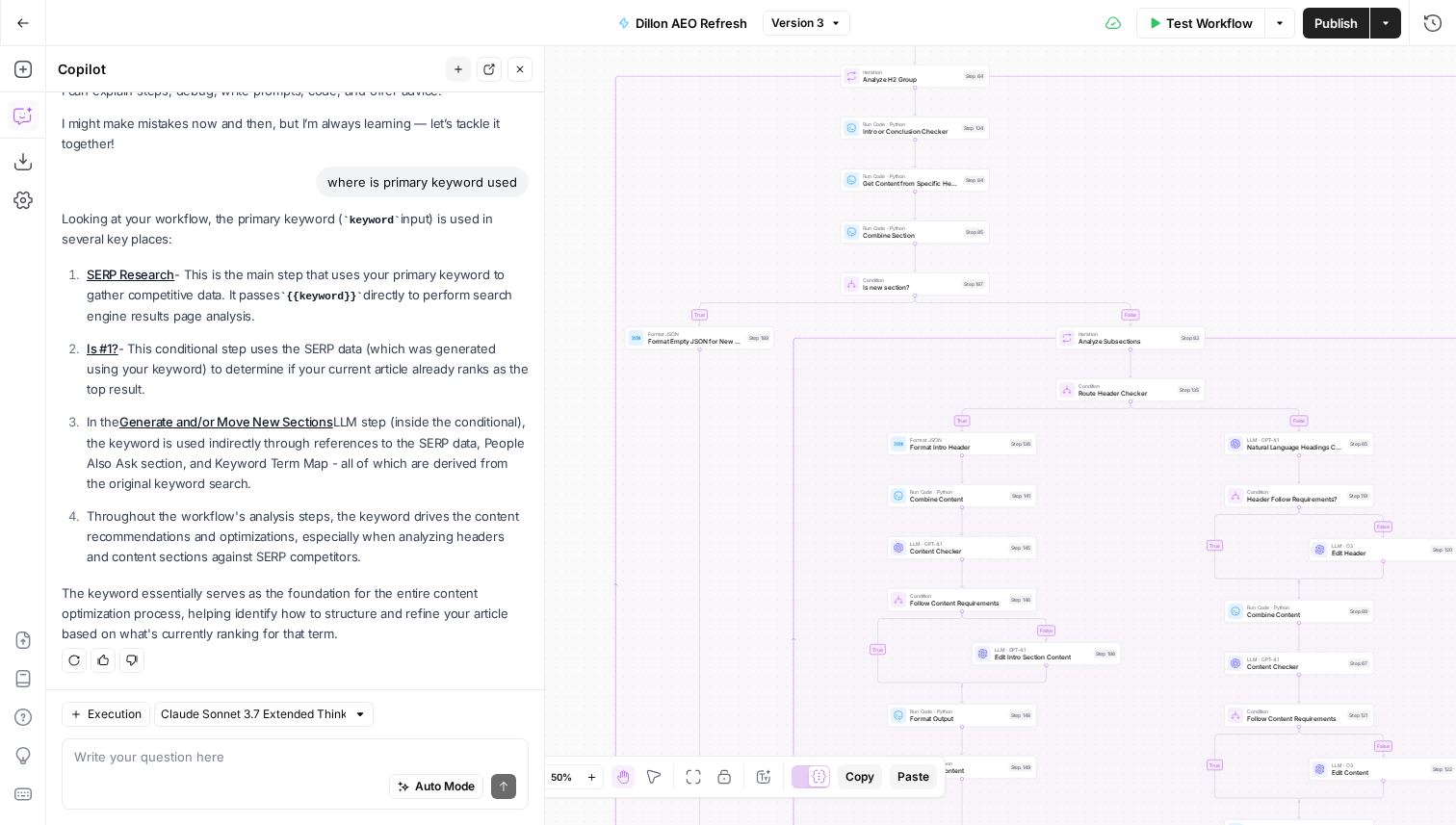 drag, startPoint x: 589, startPoint y: 618, endPoint x: 559, endPoint y: 429, distance: 191.36614 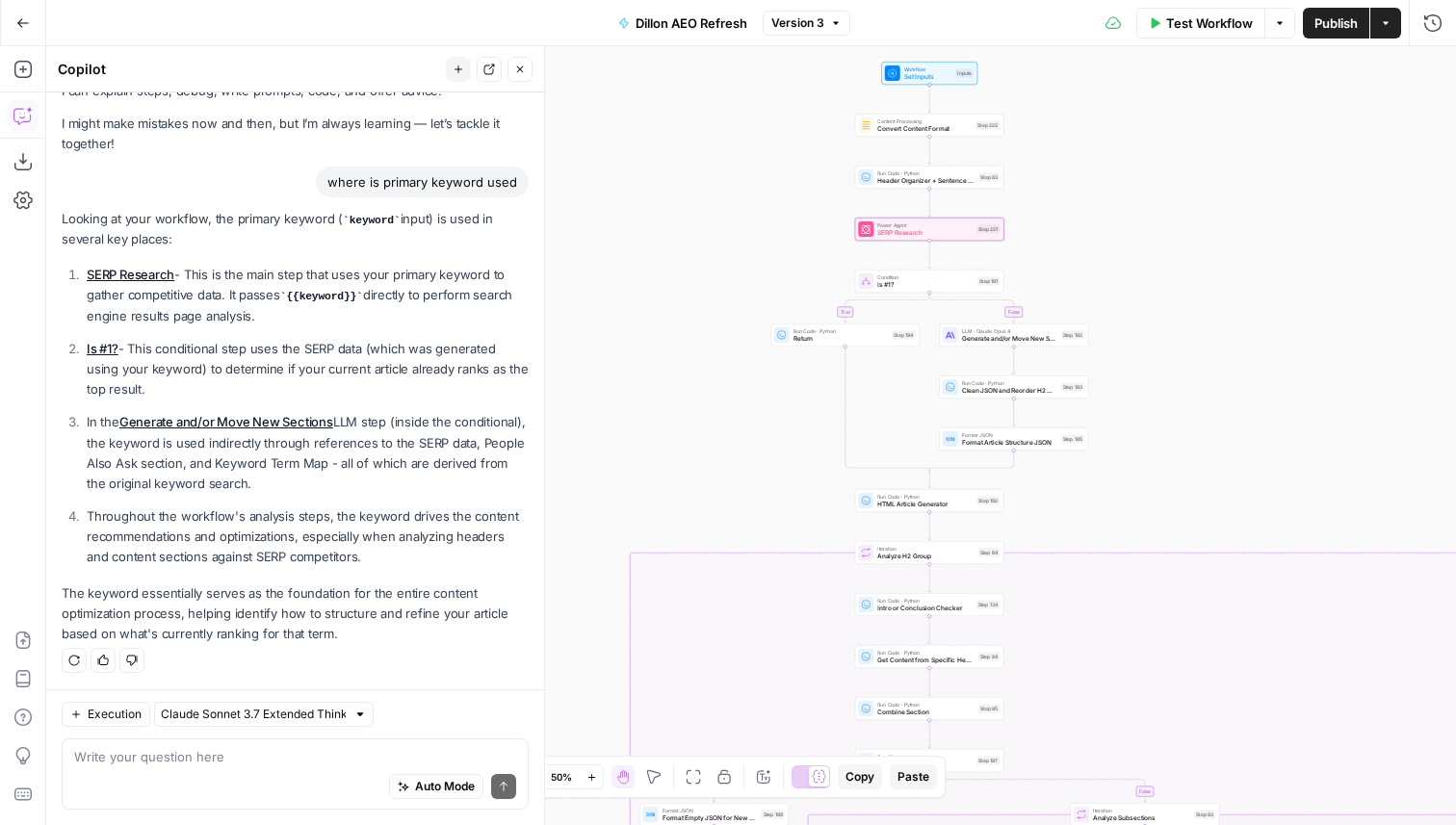 drag, startPoint x: 585, startPoint y: 88, endPoint x: 601, endPoint y: 543, distance: 455.2812 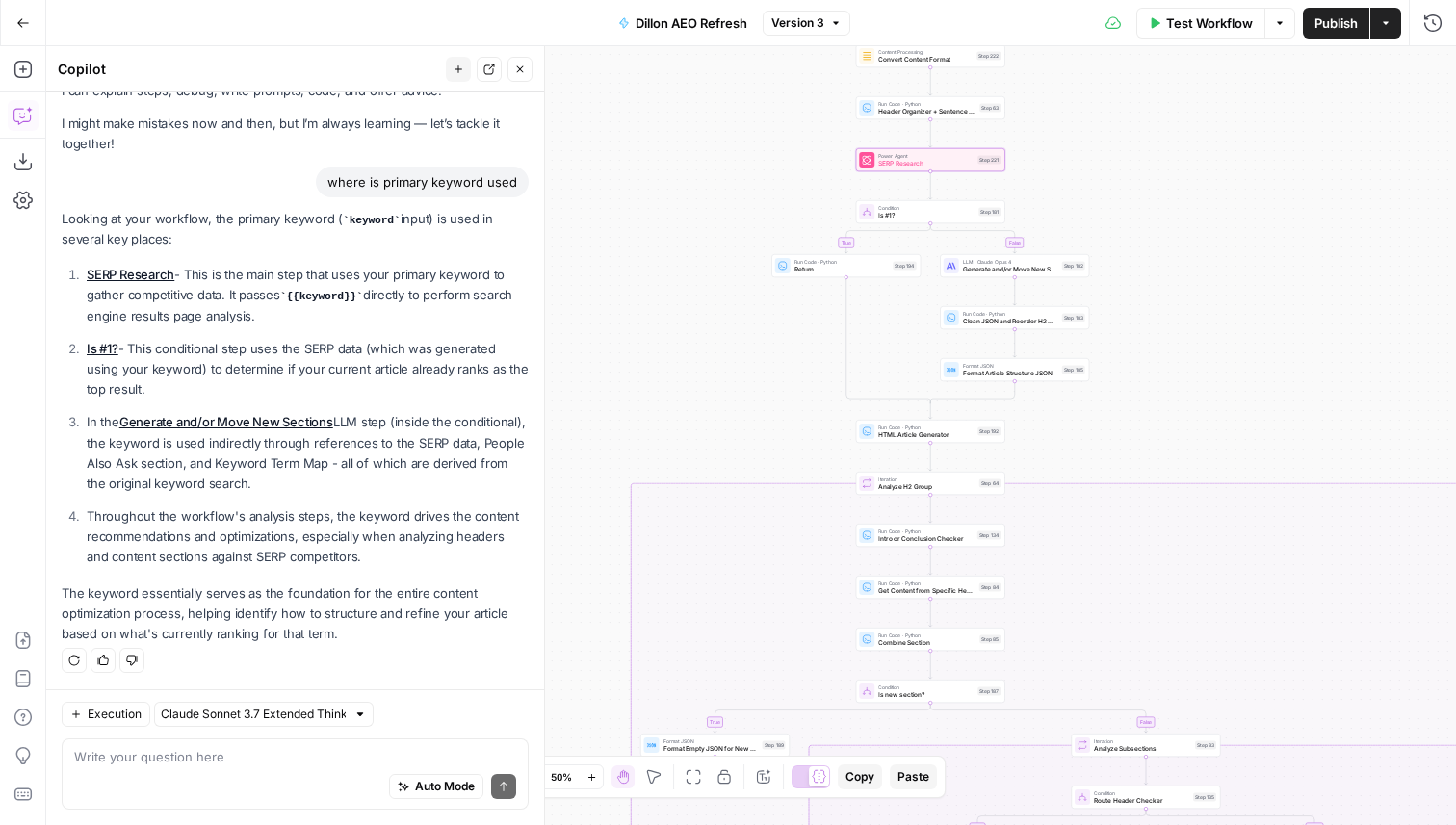 drag, startPoint x: 574, startPoint y: 606, endPoint x: 566, endPoint y: 612, distance: 10 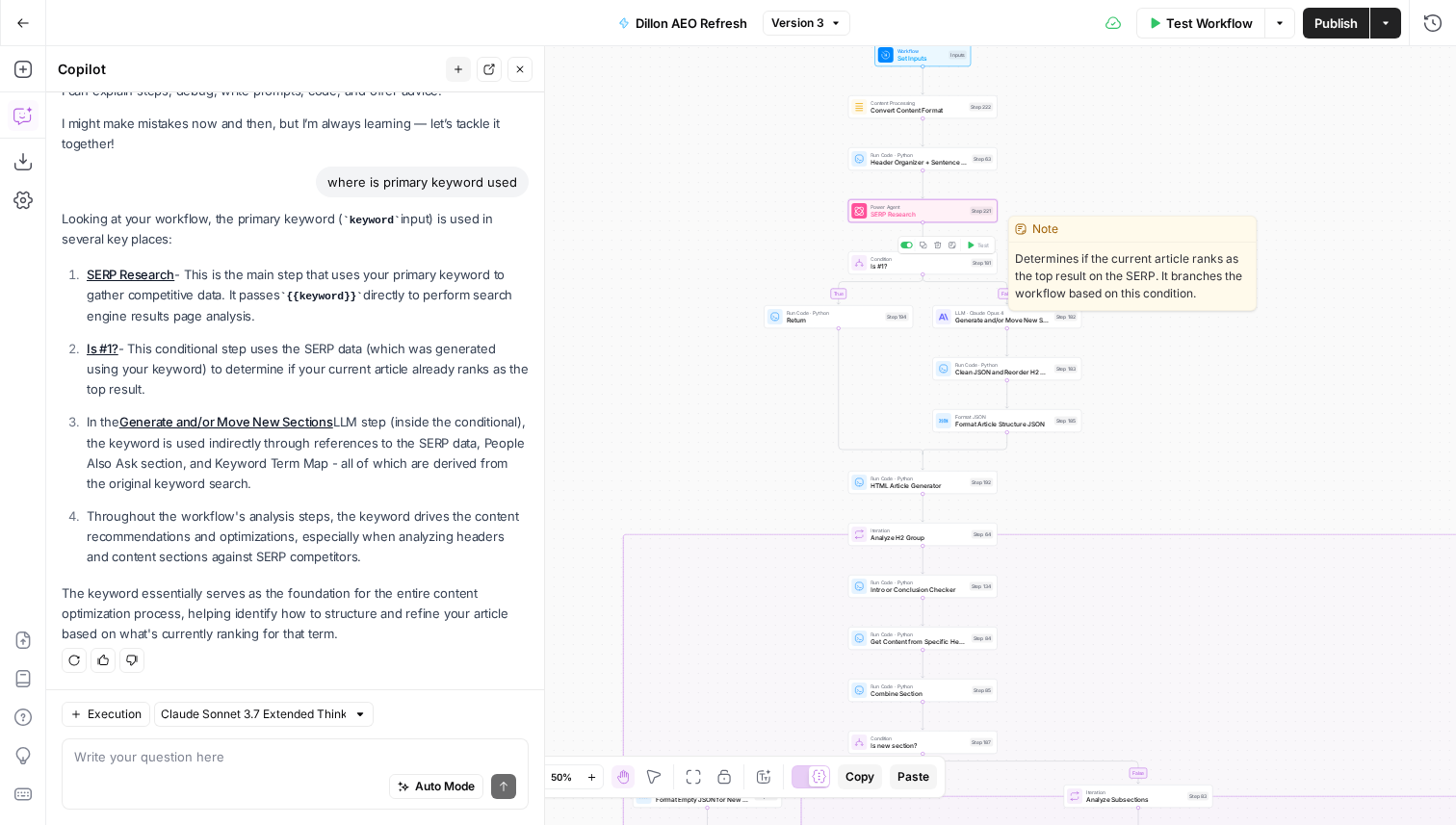 click on "Is #1?" at bounding box center (919, 267) 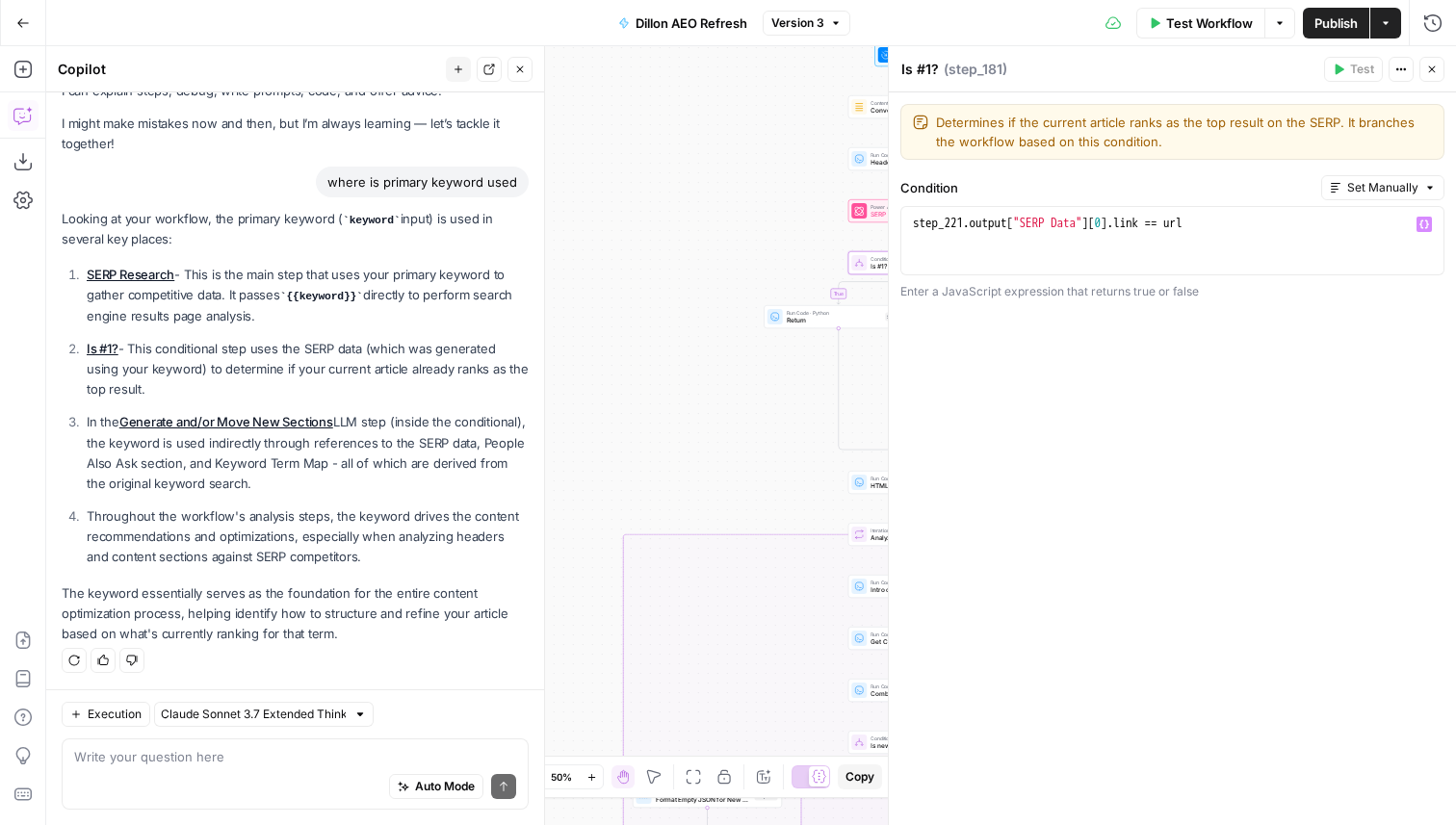 type on "**********" 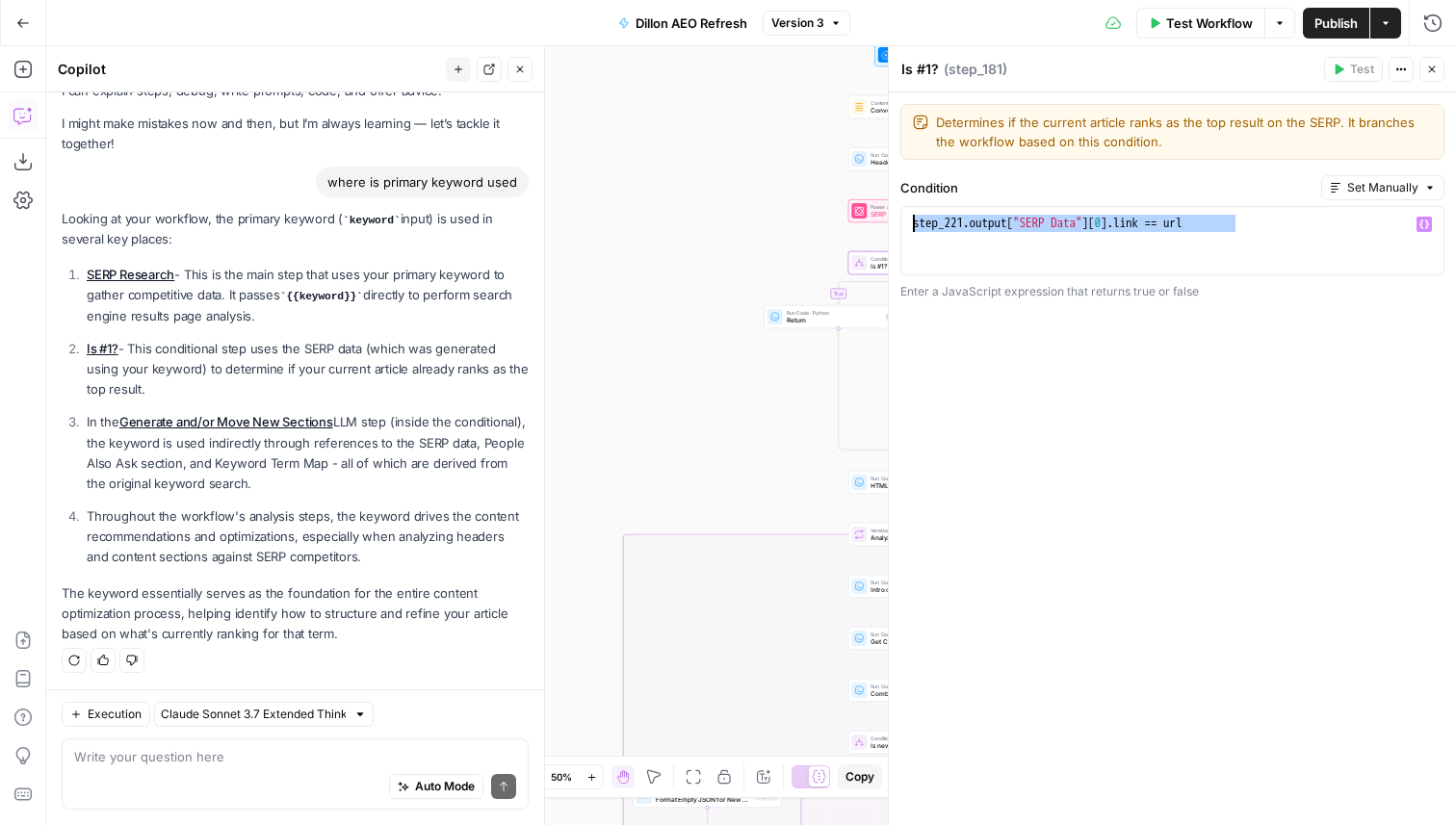 drag, startPoint x: 998, startPoint y: 262, endPoint x: 912, endPoint y: 225, distance: 93.62158 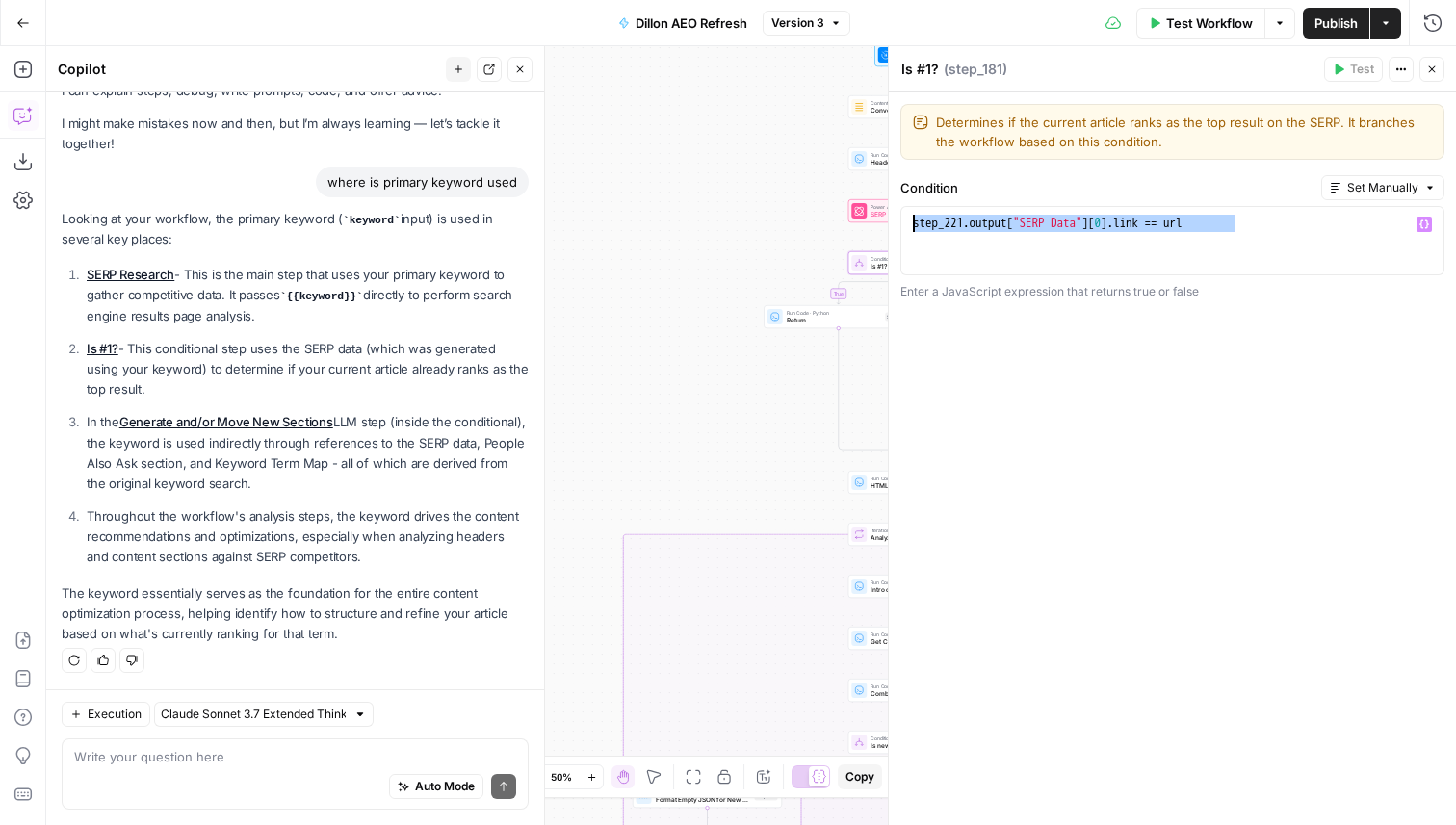 click on "step_221 . output [ "SERP Data" ] [ 0 ] . link   ==   url" at bounding box center [1172, 258] 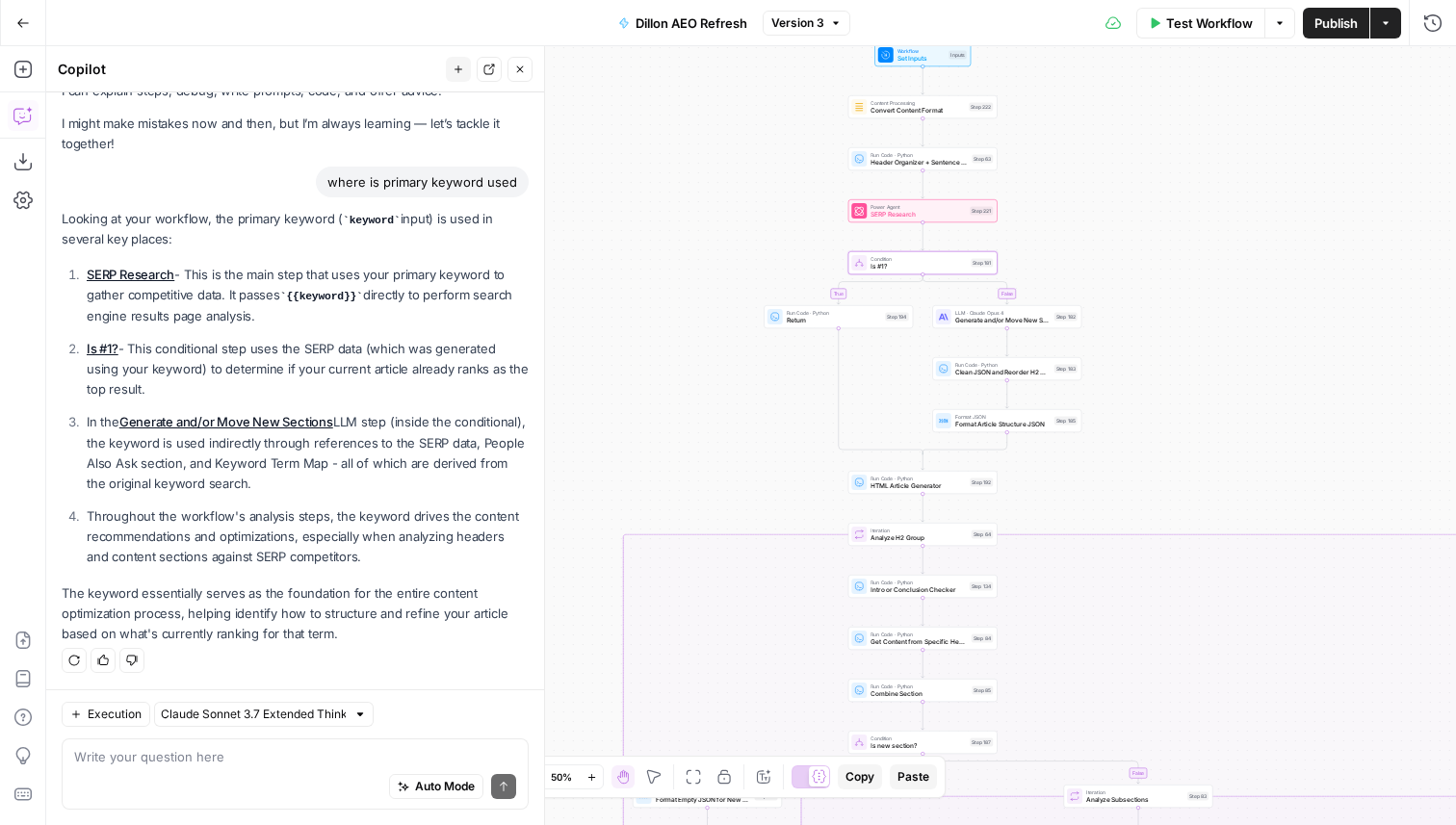 click on "true false false false false true false true false true true true Workflow Set Inputs Inputs Content Processing Convert Content Format Step 222 Run Code · Python Header Organizer + Sentence Counter Step 63 Power Agent SERP Research Step 221 Condition Is #1? Step 181 Run Code · Python Return Step 194 LLM · Claude Opus 4 Generate and/or Move New Sections Step 182 Run Code · Python Clean JSON and Reorder H2 Groups Step 183 Format JSON Format Article Structure JSON Step 185 Run Code · Python HTML Article Generator Step 192 Loop Iteration Analyze H2 Group Step 64 Run Code · Python Intro or Conclusion Checker Step 134 Run Code · Python Get Content from Specific Header Step 84 Run Code · Python Combine Section Step 85 Condition Is new section? Step 187 Format JSON Format Empty JSON for New Content Step 189 Loop Iteration Analyze Subsections Step 83 Condition Route Header Checker Step 135 Format JSON Format Intro Header Step 136 Run Code · Python Combine Content Step 141 LLM · GPT-4.1 Content Checker End" at bounding box center [751, 435] 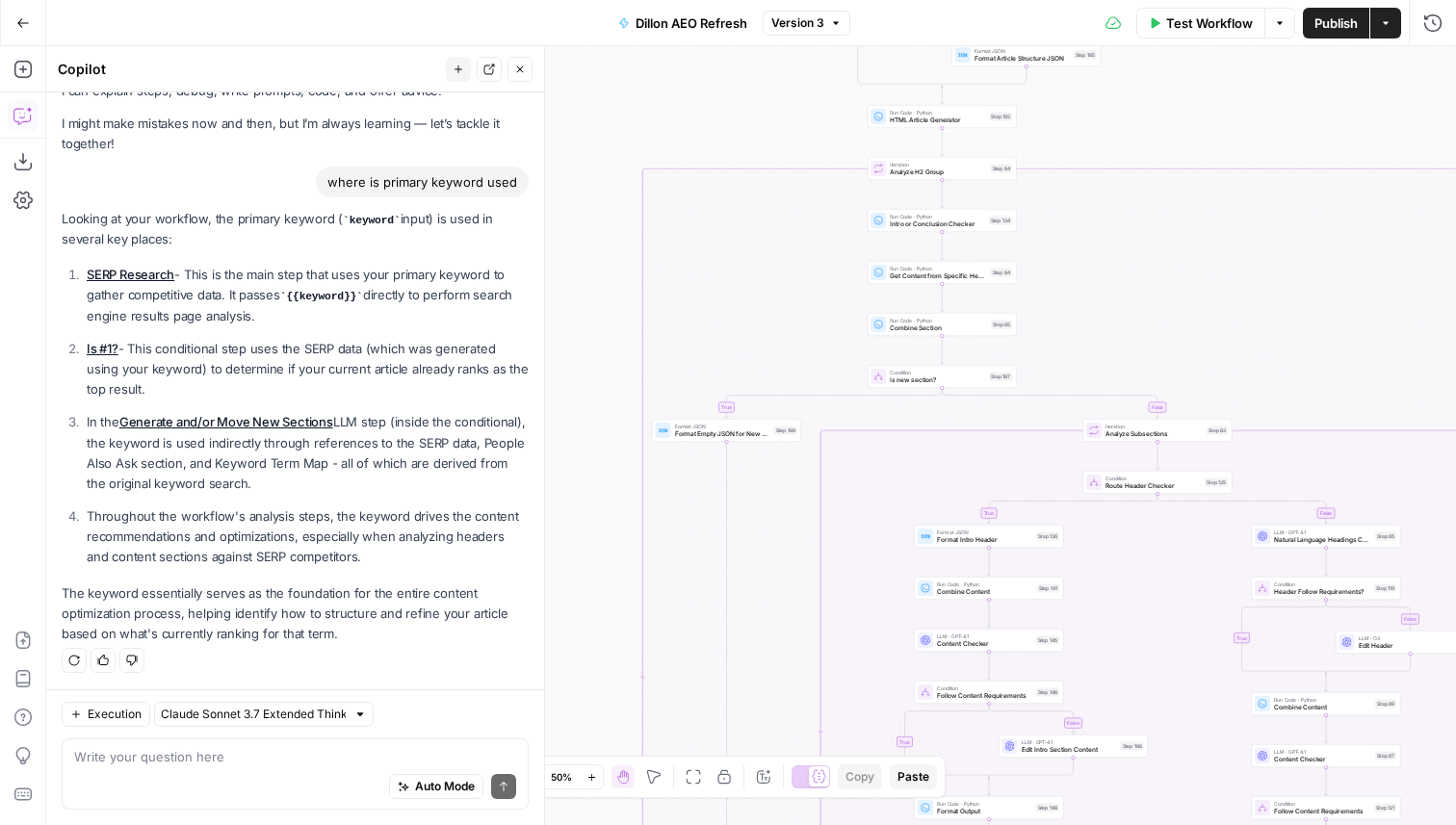 drag, startPoint x: 1197, startPoint y: 486, endPoint x: 1213, endPoint y: 101, distance: 385.33232 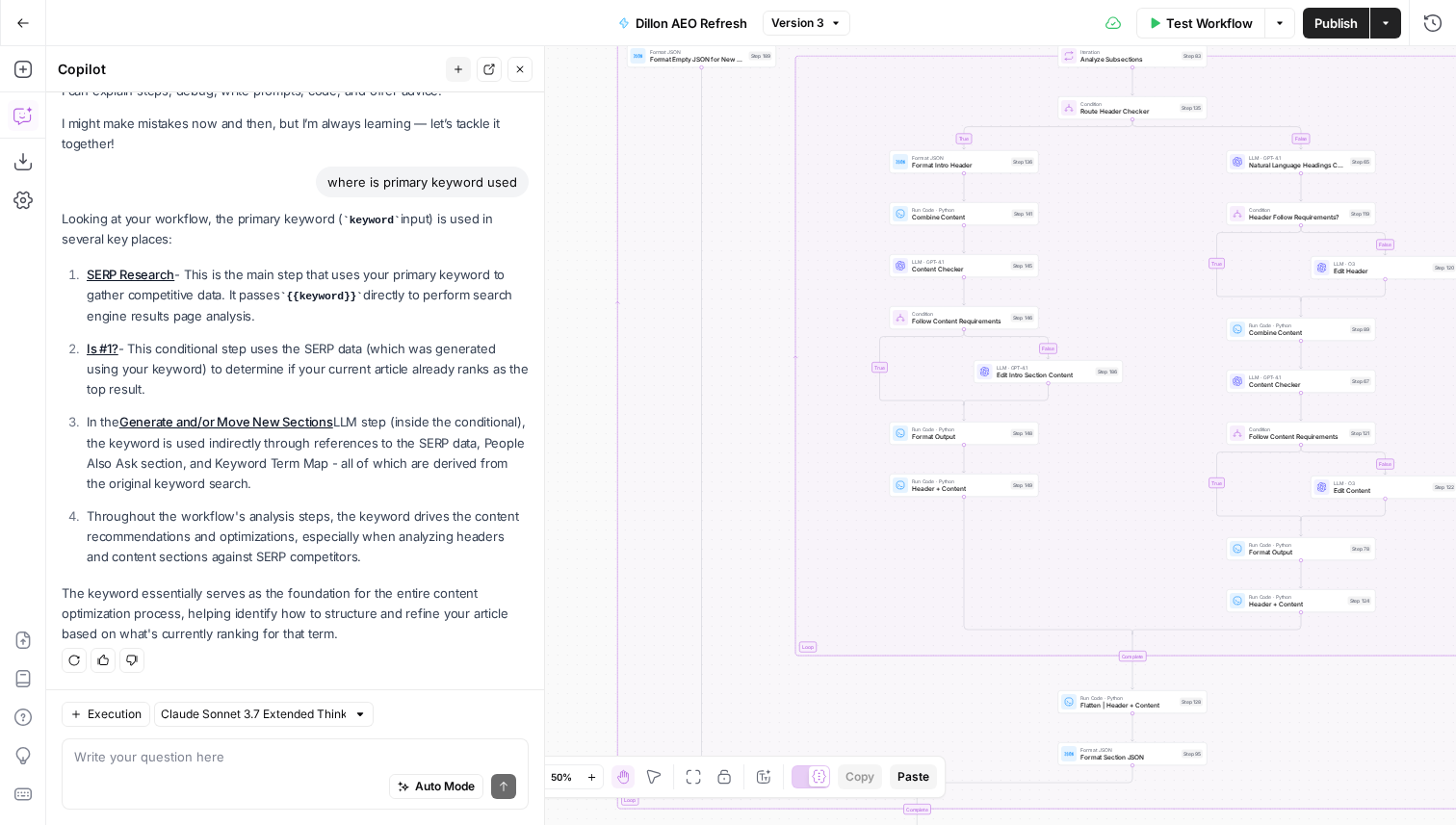 drag, startPoint x: 581, startPoint y: 621, endPoint x: 555, endPoint y: 261, distance: 360.93767 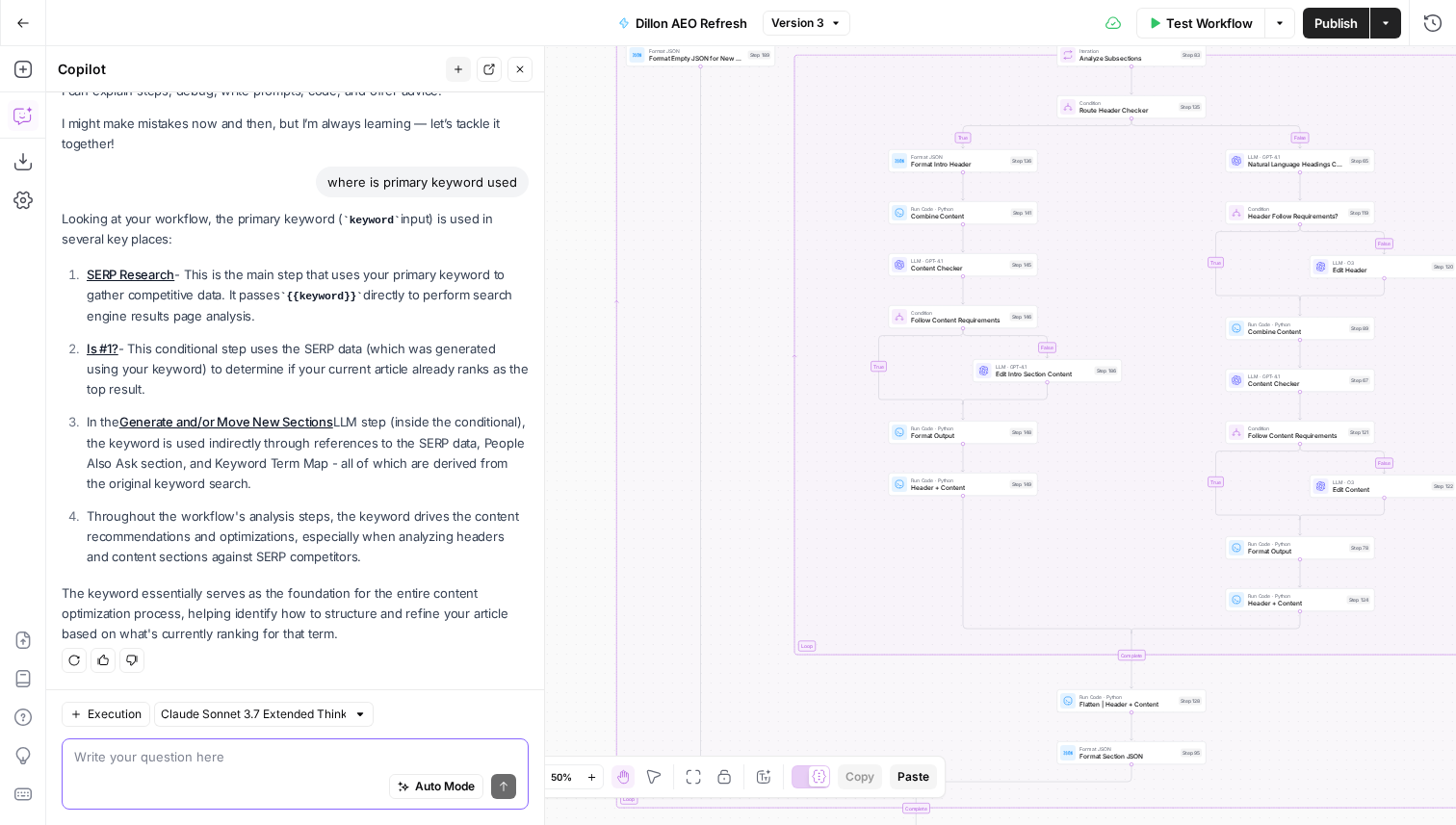 click at bounding box center [295, 757] 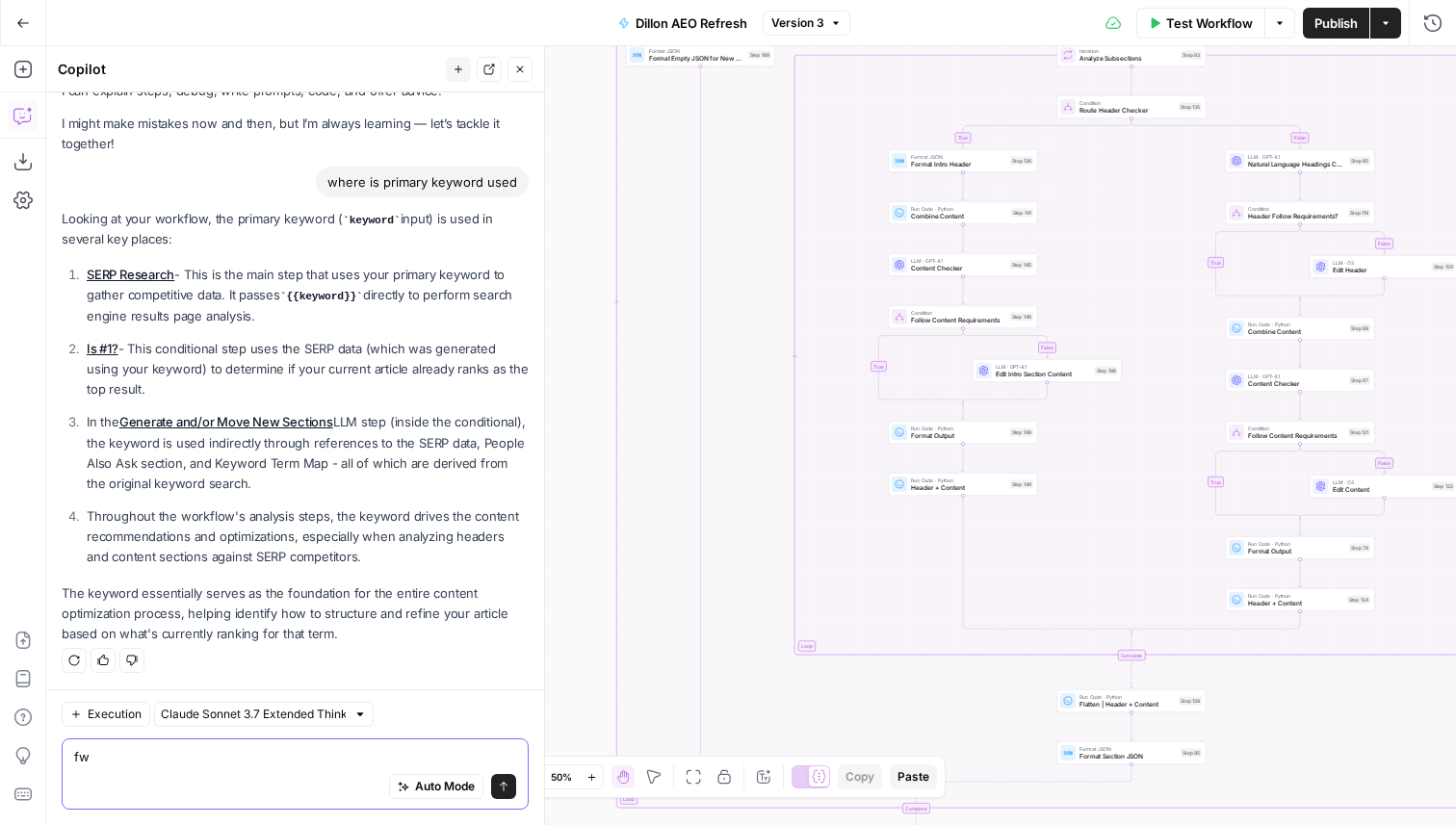 type on "f" 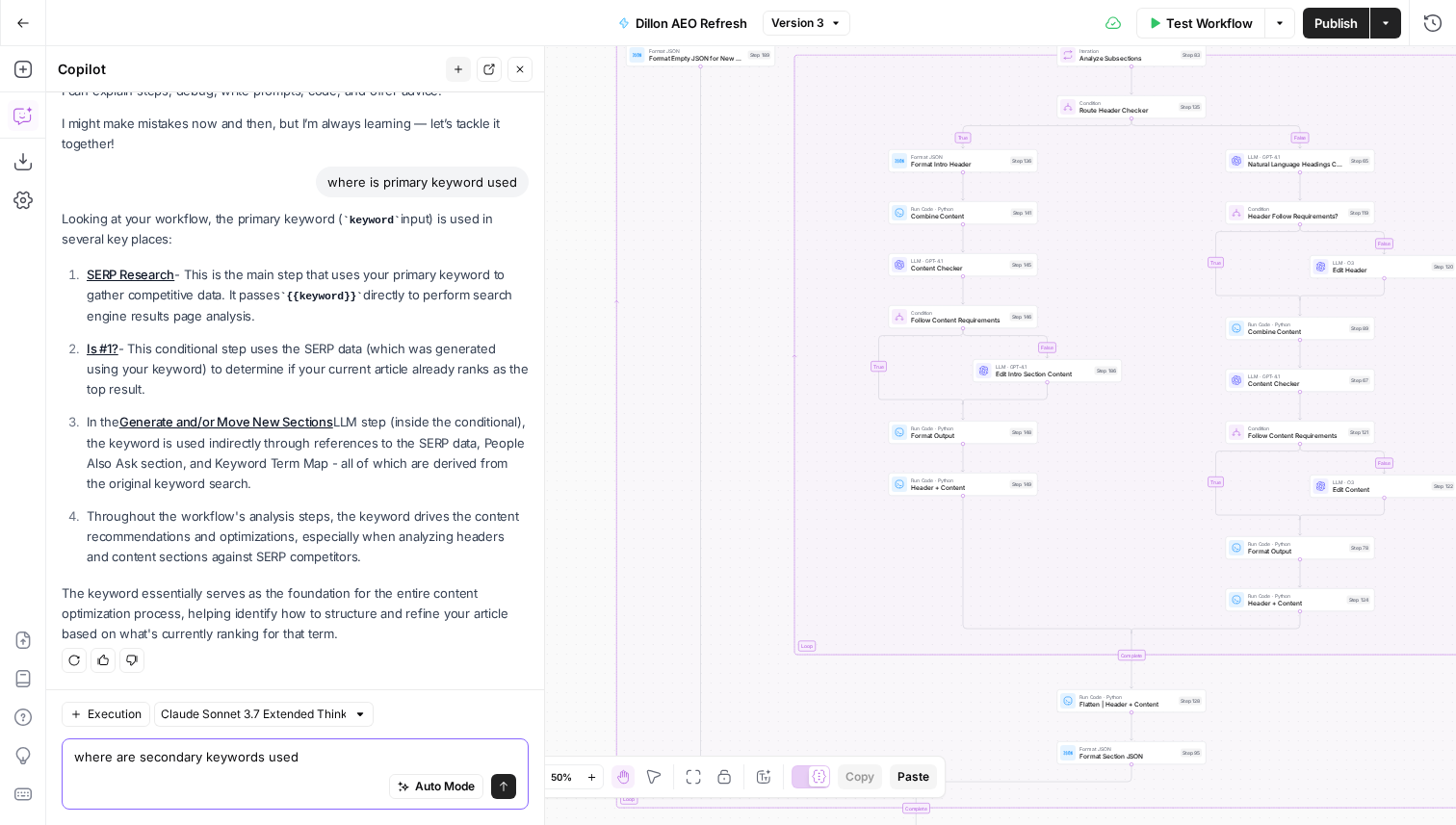 type on "where are secondary keywords used?" 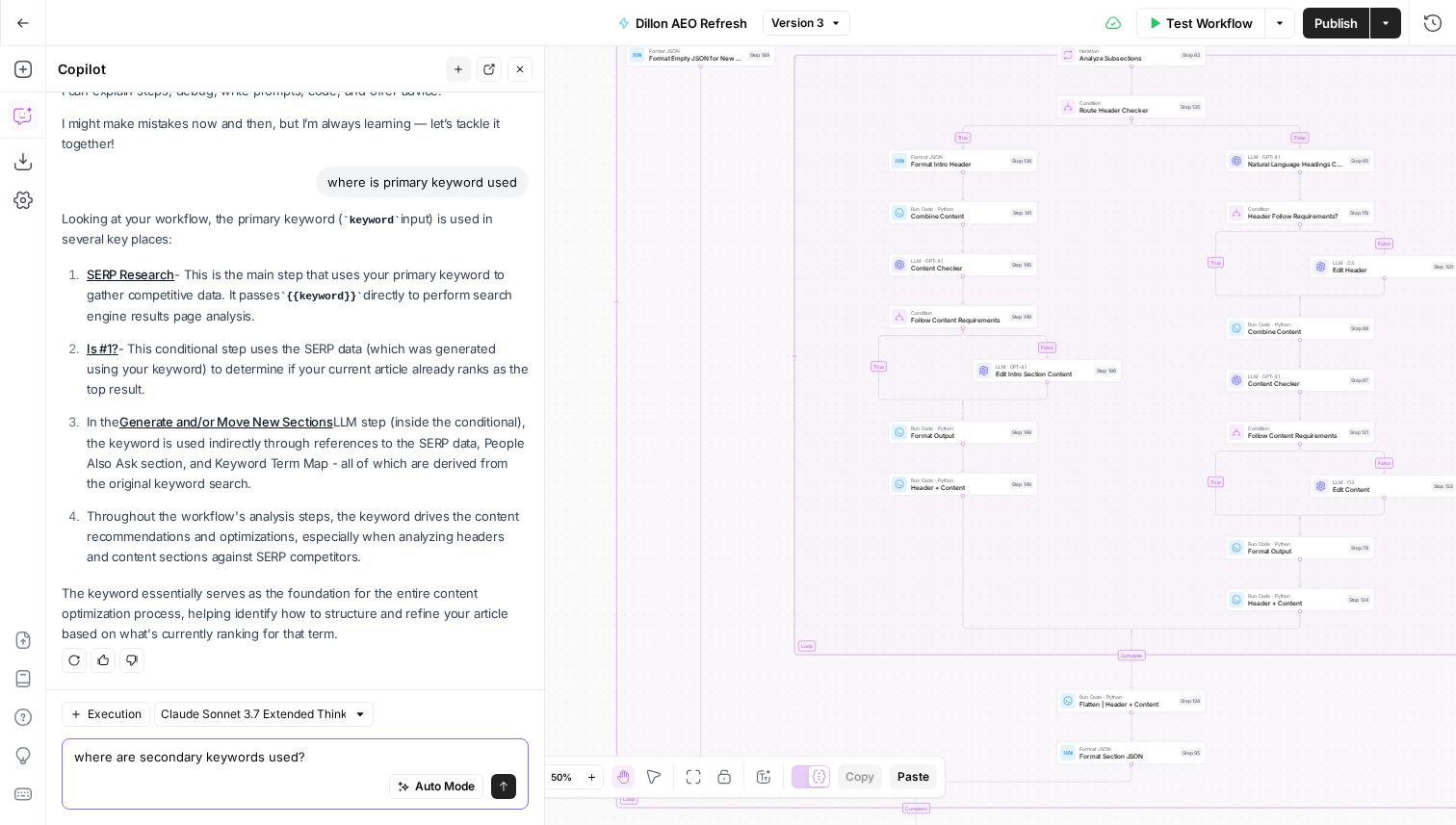 type 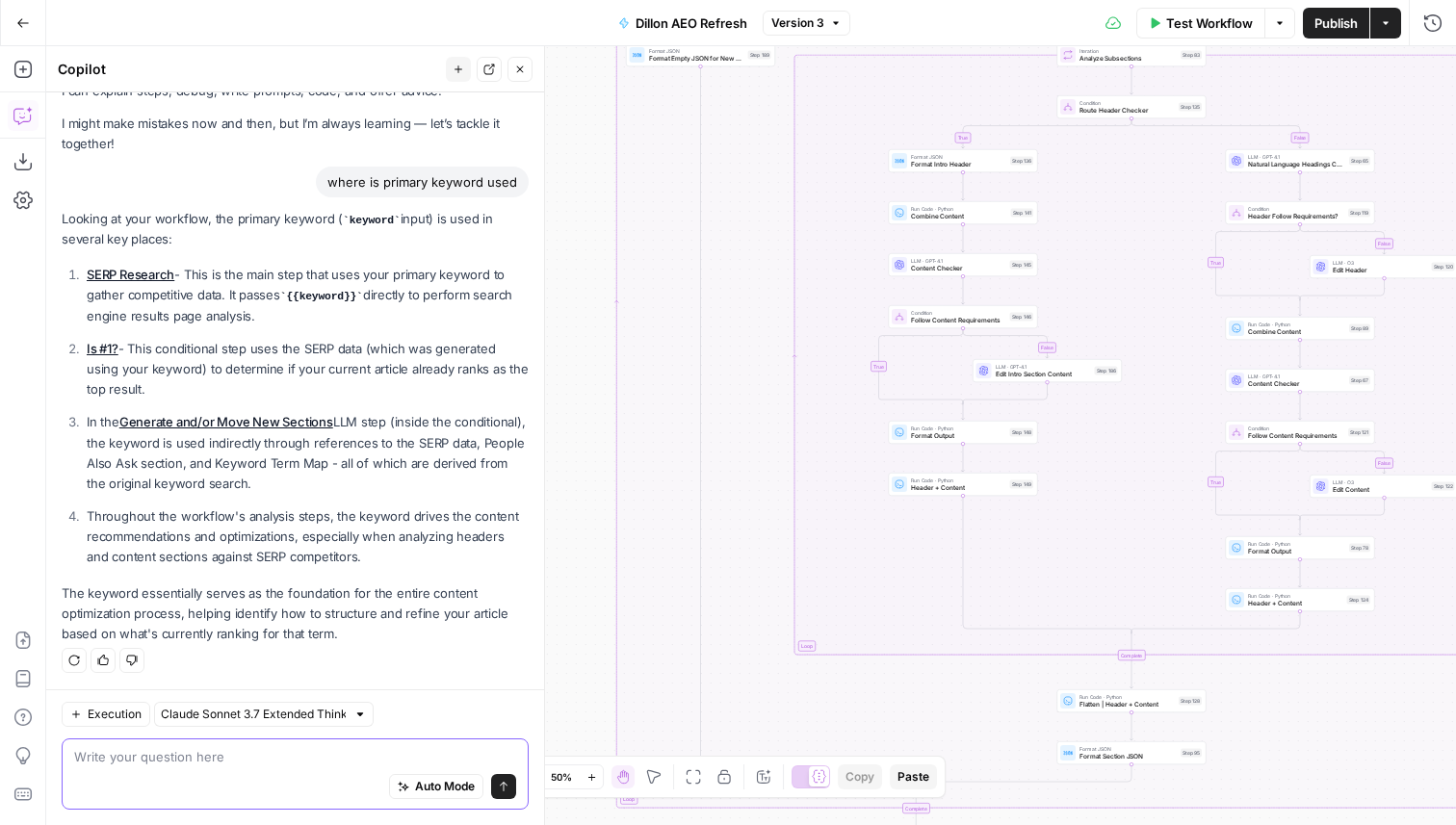 scroll, scrollTop: 77, scrollLeft: 0, axis: vertical 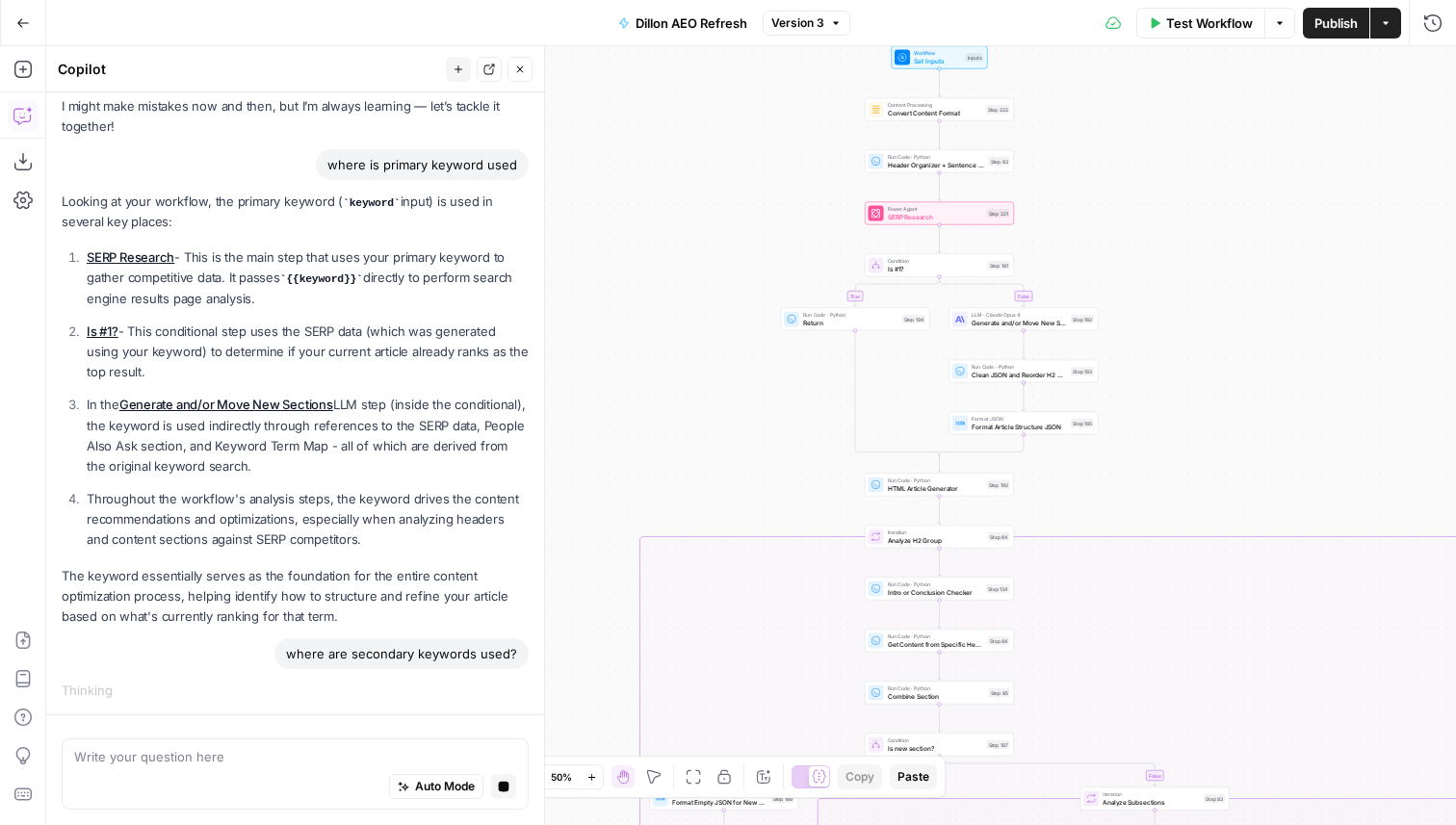 drag, startPoint x: 609, startPoint y: 532, endPoint x: 609, endPoint y: 416, distance: 116 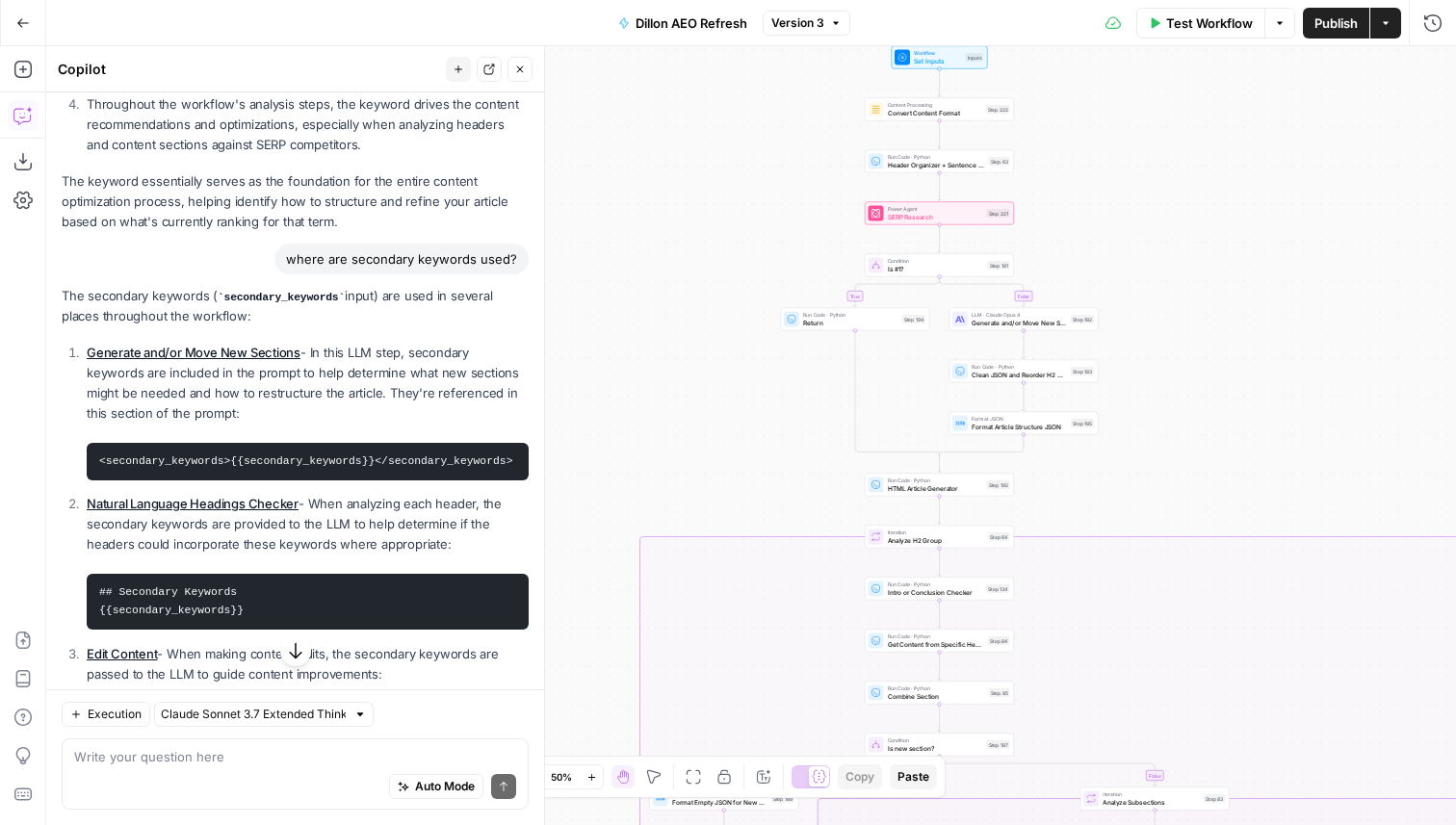 scroll, scrollTop: 466, scrollLeft: 0, axis: vertical 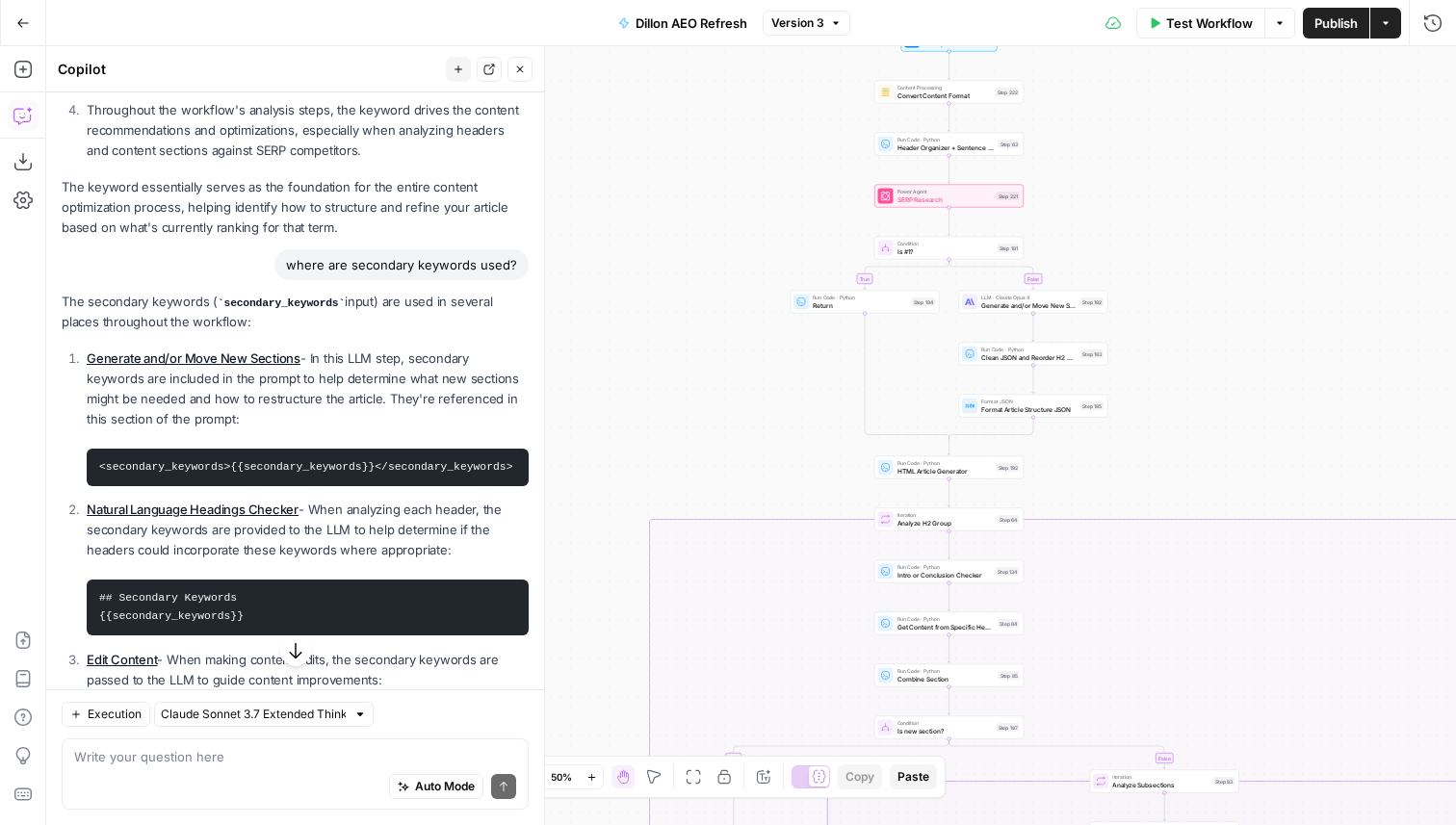 drag, startPoint x: 1159, startPoint y: 423, endPoint x: 1158, endPoint y: 230, distance: 193.0026 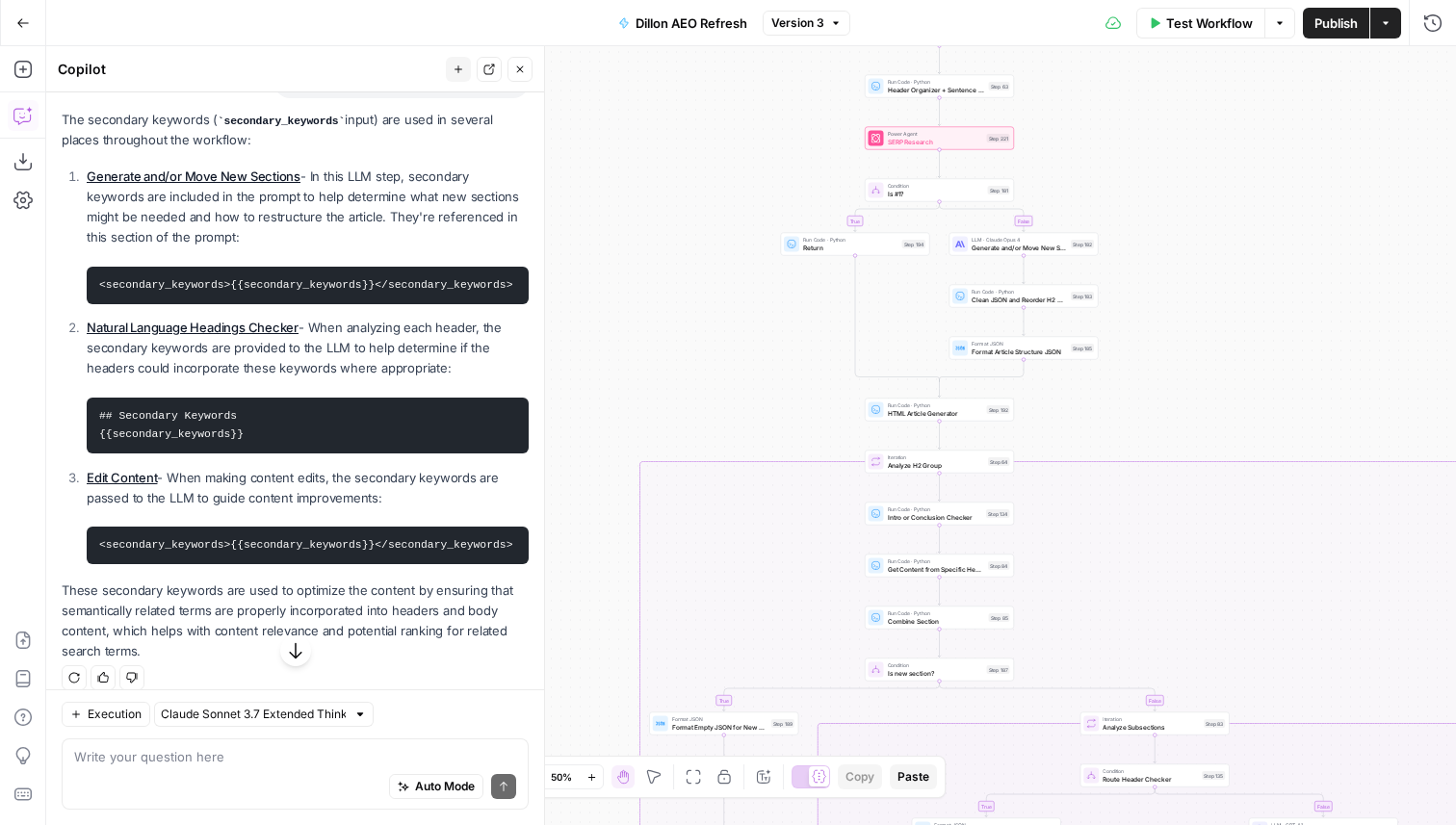 scroll, scrollTop: 665, scrollLeft: 0, axis: vertical 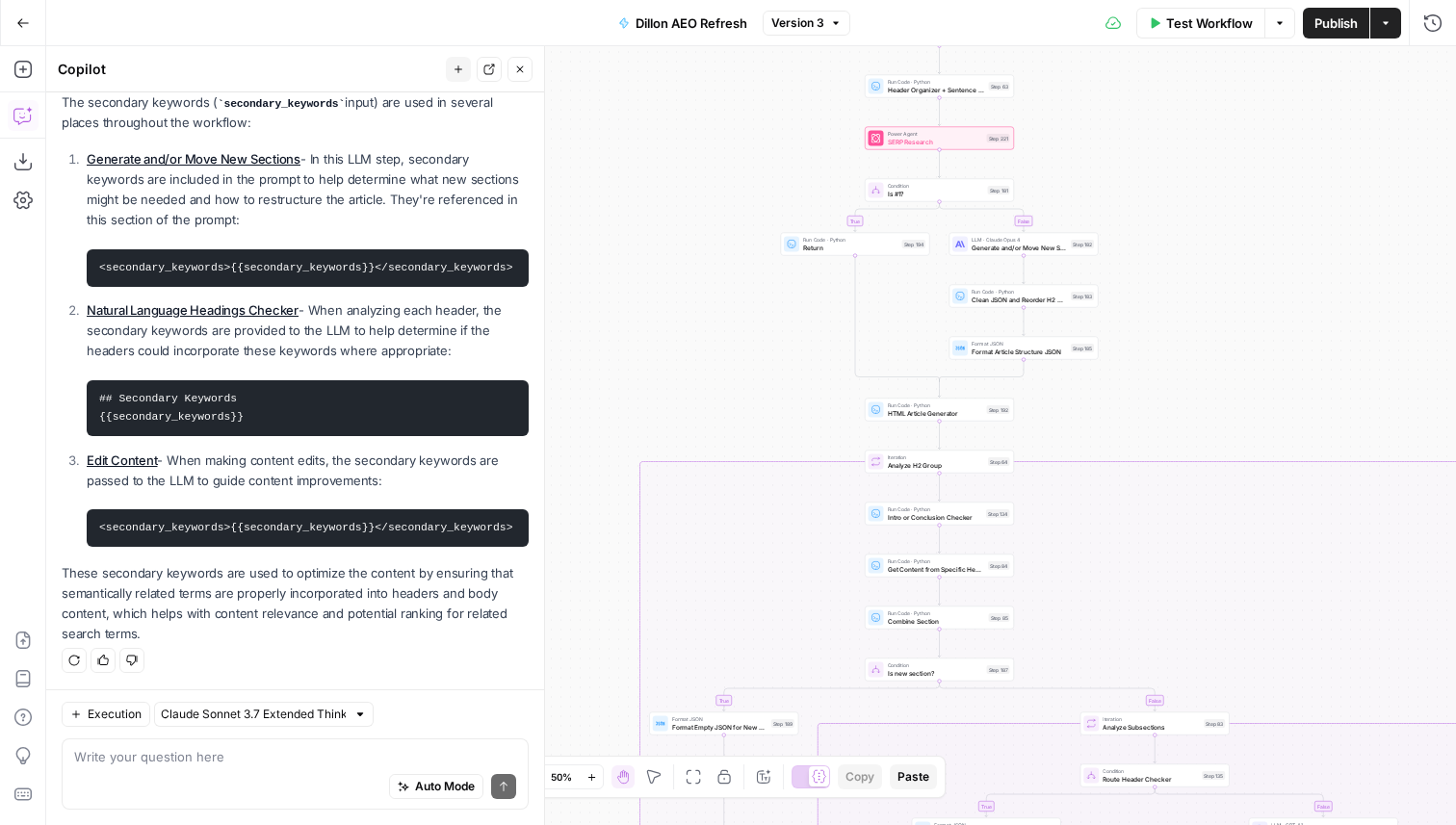 click on "Close" at bounding box center [520, 69] 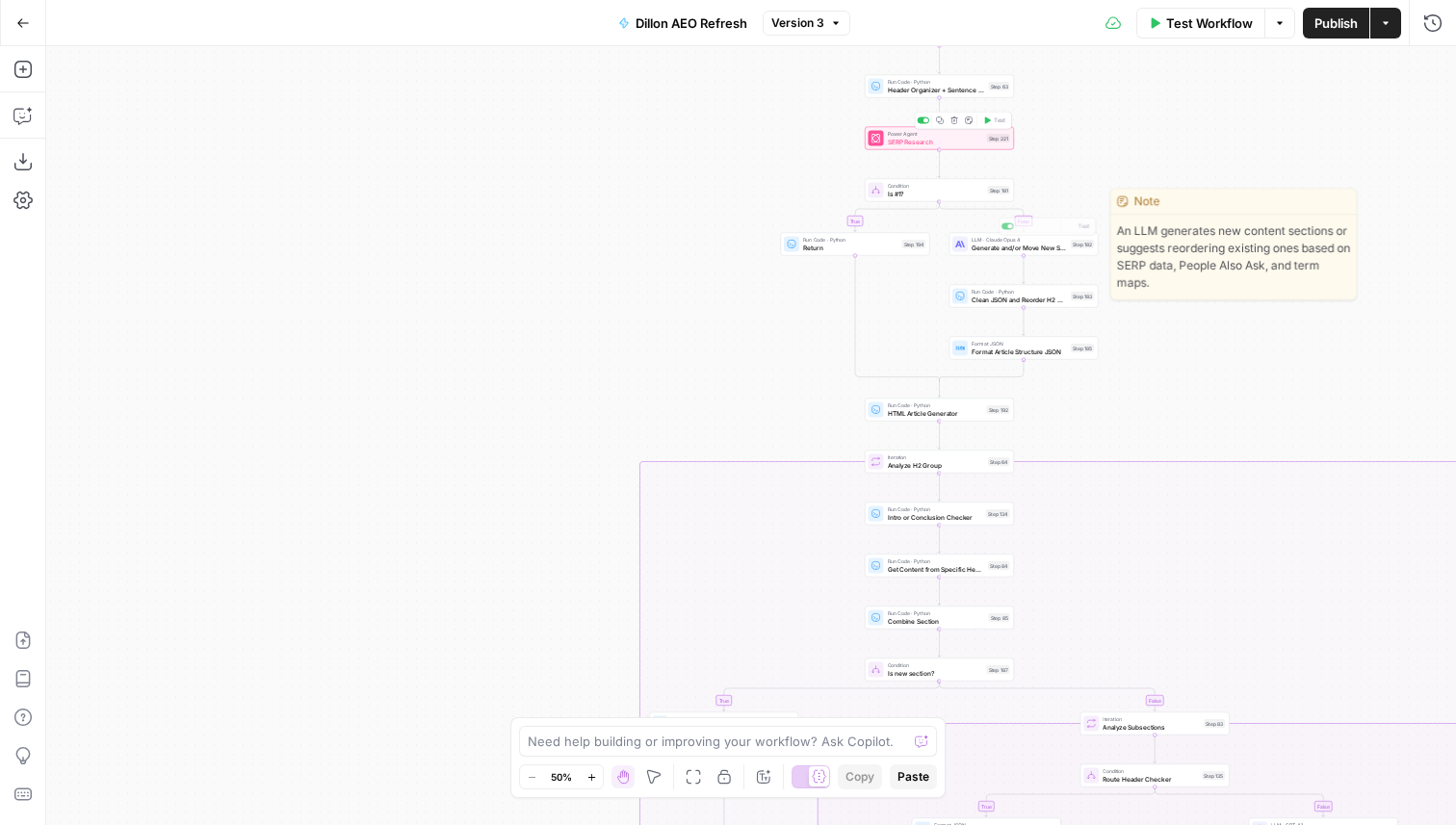 drag, startPoint x: 1233, startPoint y: 185, endPoint x: 937, endPoint y: 250, distance: 303.0528 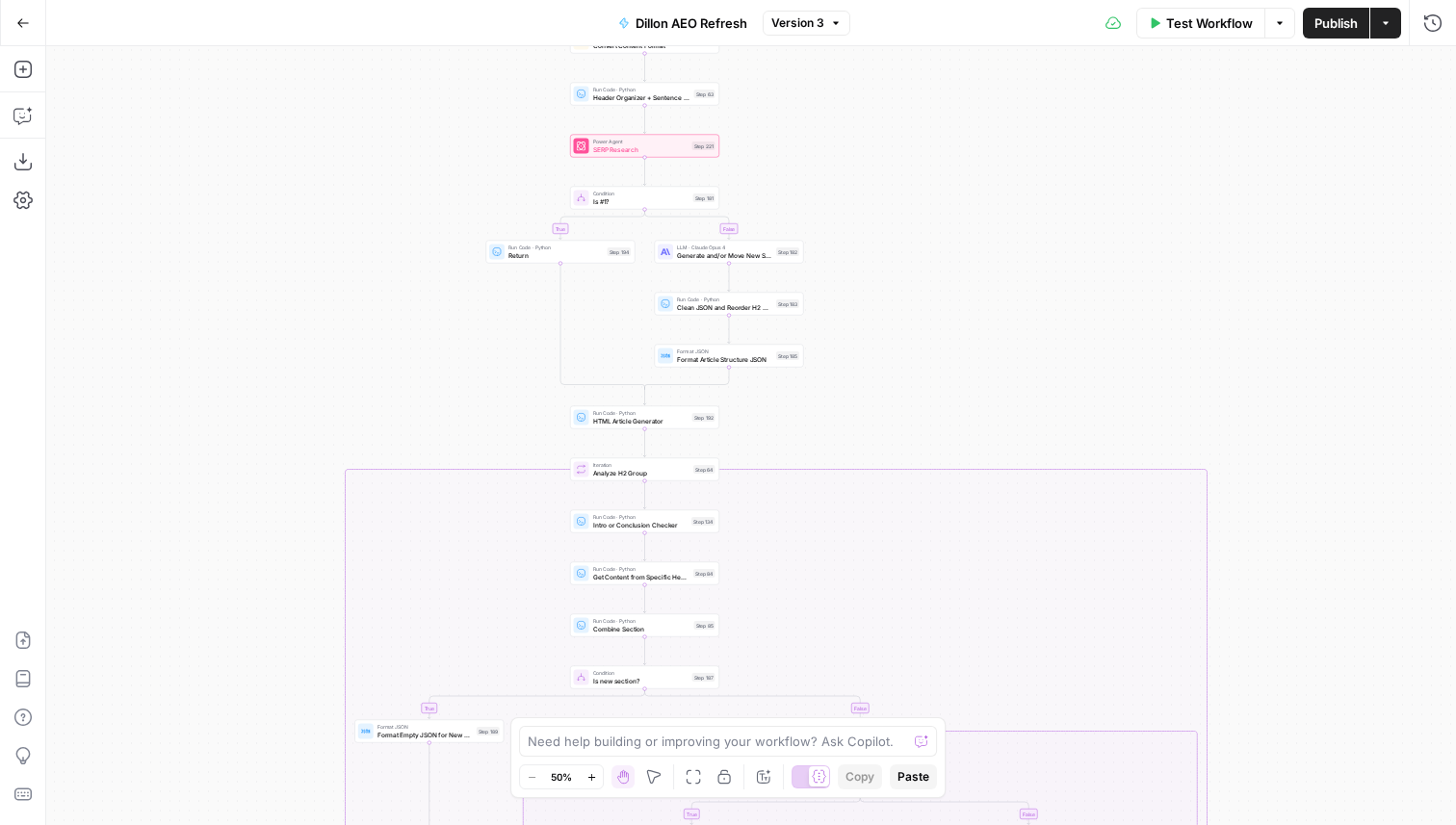 drag, startPoint x: 636, startPoint y: 300, endPoint x: 343, endPoint y: 307, distance: 293.08361 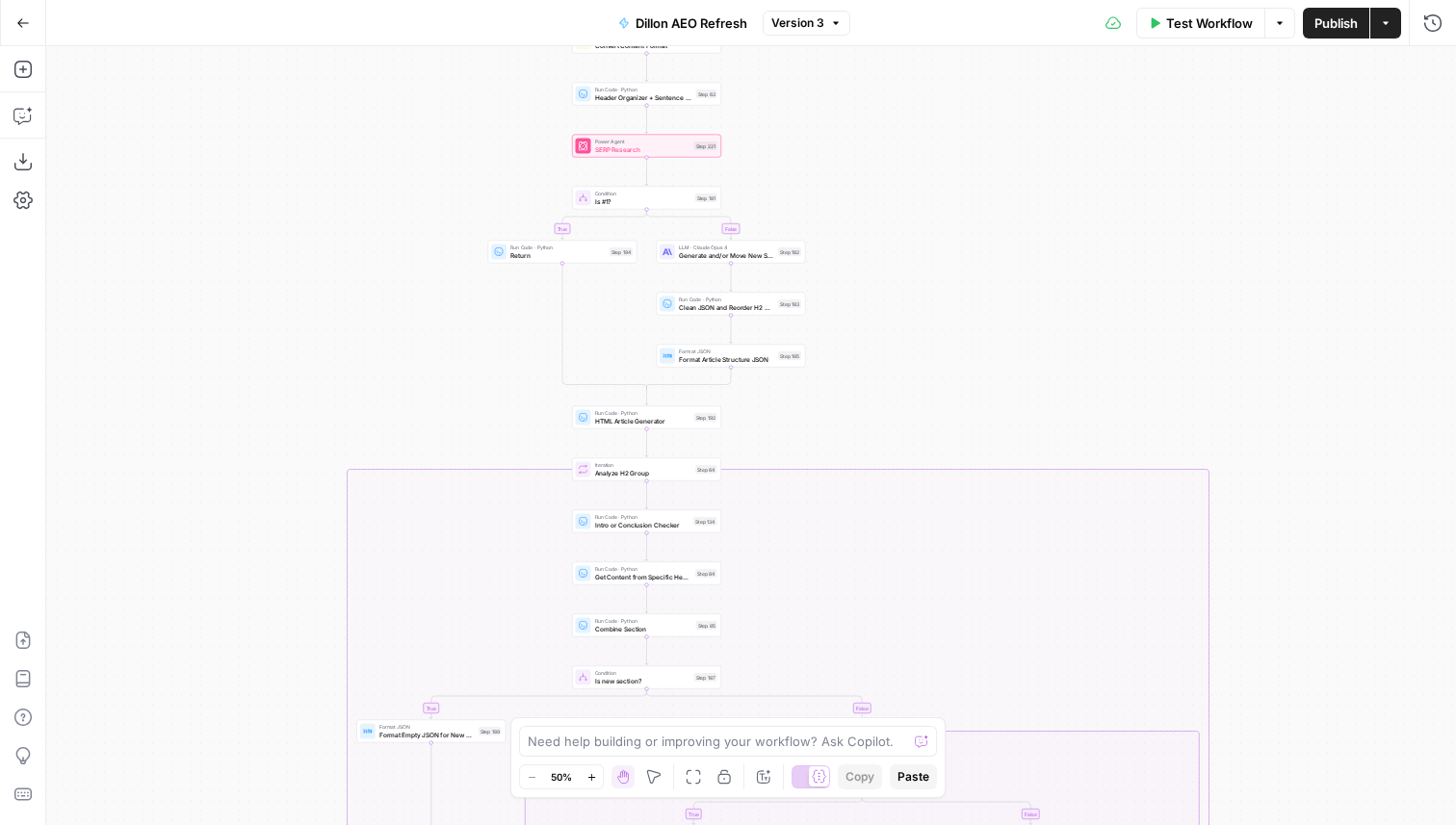 click on "true false false false false true false true false true true true Workflow Set Inputs Inputs Content Processing Convert Content Format Step 222 Run Code · Python Header Organizer + Sentence Counter Step 63 Power Agent SERP Research Step 221 Condition Is #1? Step 181 Run Code · Python Return Step 194 LLM · Claude Opus 4 Generate and/or Move New Sections Step 182 Run Code · Python Clean JSON and Reorder H2 Groups Step 183 Format JSON Format Article Structure JSON Step 185 Run Code · Python HTML Article Generator Step 192 Loop Iteration Analyze H2 Group Step 64 Run Code · Python Intro or Conclusion Checker Step 134 Run Code · Python Get Content from Specific Header Step 84 Run Code · Python Combine Section Step 85 Condition Is new section? Step 187 Format JSON Format Empty JSON for New Content Step 189 Loop Iteration Analyze Subsections Step 83 Condition Route Header Checker Step 135 Format JSON Format Intro Header Step 136 Run Code · Python Combine Content Step 141 LLM · GPT-4.1 Content Checker End" at bounding box center (751, 435) 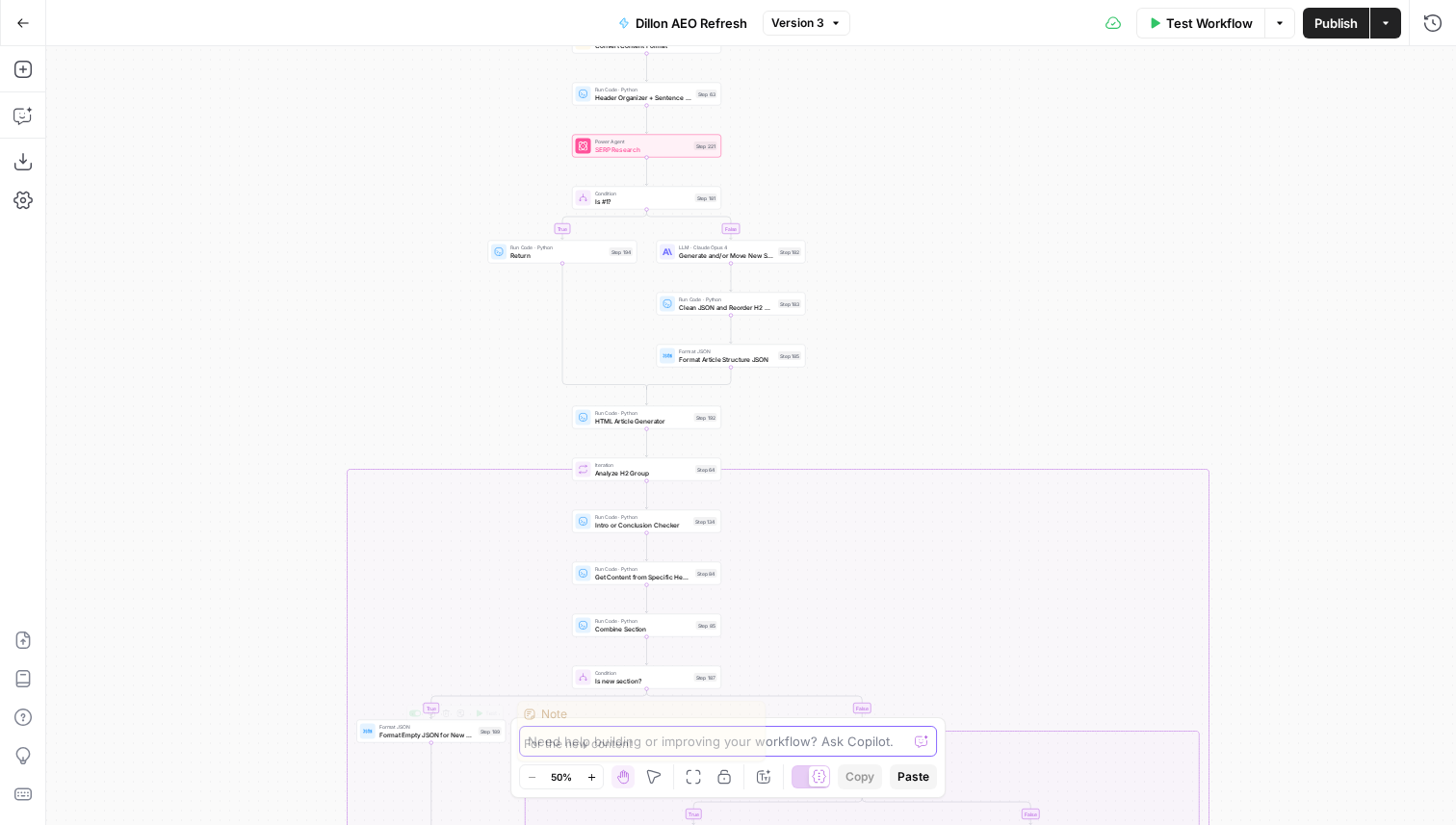 click at bounding box center [717, 741] 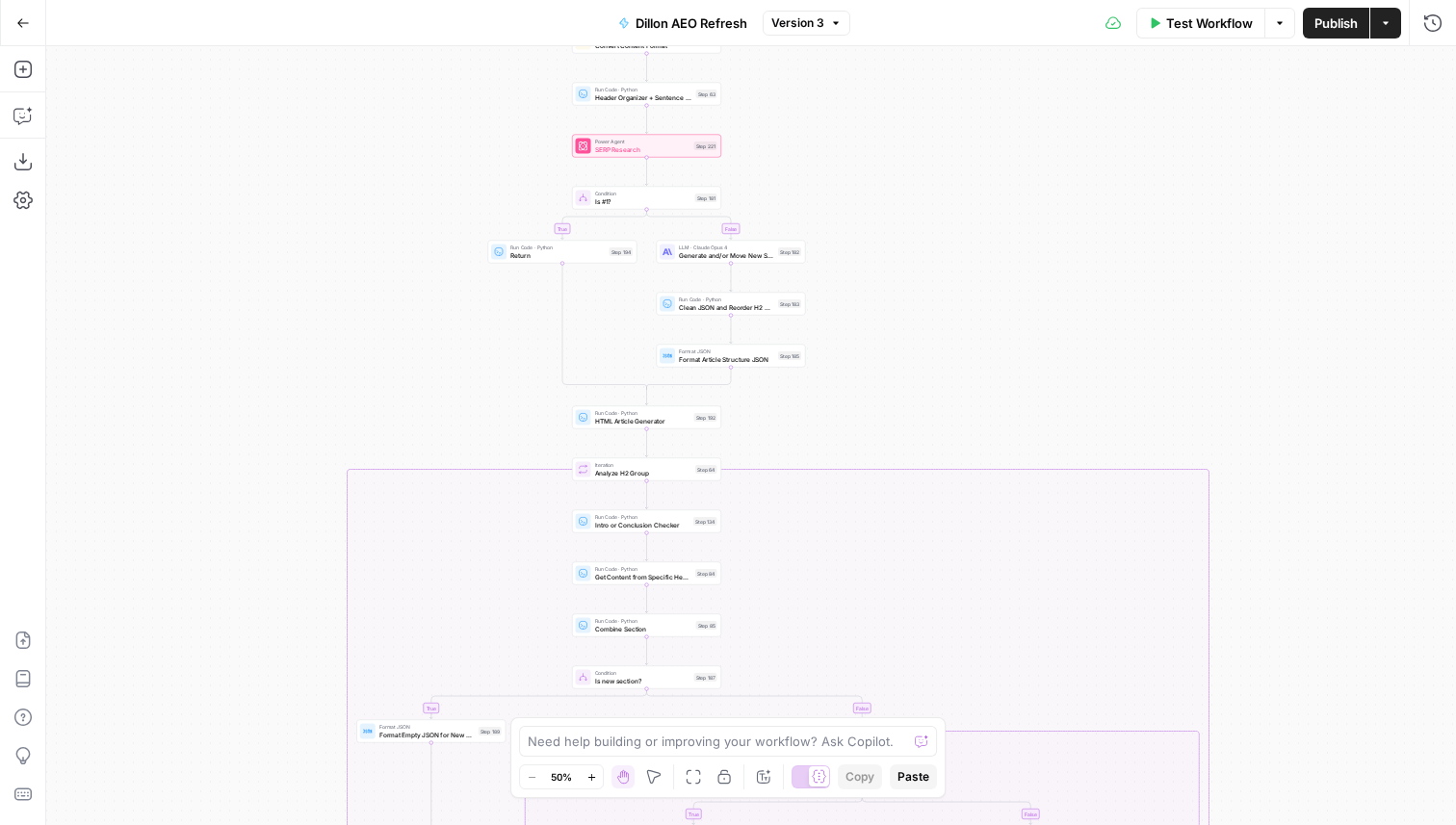 click on "true false false false false true false true false true true true Workflow Set Inputs Inputs Content Processing Convert Content Format Step 222 Run Code · Python Header Organizer + Sentence Counter Step 63 Power Agent SERP Research Step 221 Condition Is #1? Step 181 Run Code · Python Return Step 194 LLM · Claude Opus 4 Generate and/or Move New Sections Step 182 Run Code · Python Clean JSON and Reorder H2 Groups Step 183 Format JSON Format Article Structure JSON Step 185 Run Code · Python HTML Article Generator Step 192 Loop Iteration Analyze H2 Group Step 64 Run Code · Python Intro or Conclusion Checker Step 134 Run Code · Python Get Content from Specific Header Step 84 Run Code · Python Combine Section Step 85 Condition Is new section? Step 187 Format JSON Format Empty JSON for New Content Step 189 Loop Iteration Analyze Subsections Step 83 Condition Route Header Checker Step 135 Format JSON Format Intro Header Step 136 Run Code · Python Combine Content Step 141 LLM · GPT-4.1 Content Checker End" at bounding box center (751, 435) 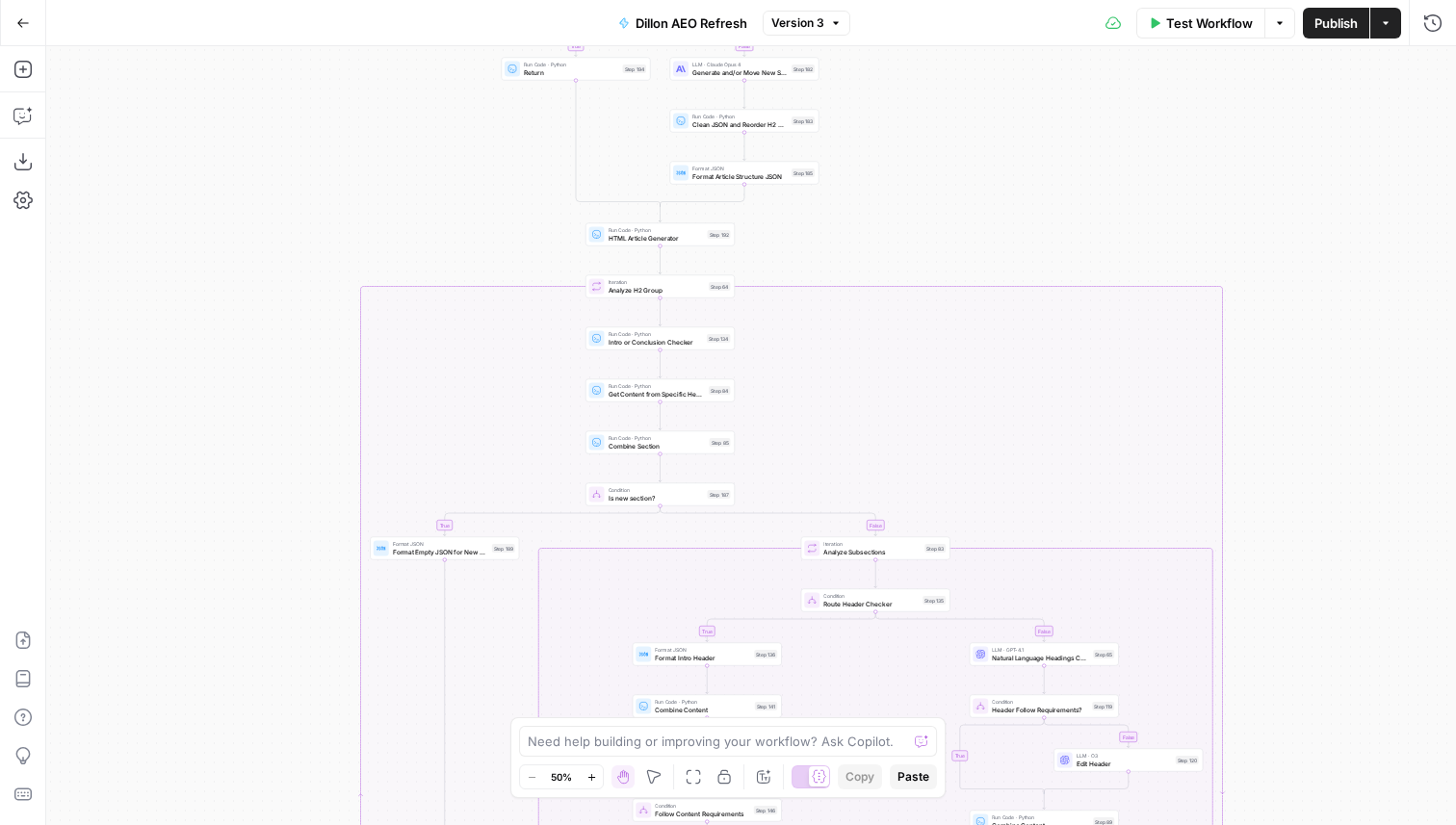 drag, startPoint x: 267, startPoint y: 565, endPoint x: 295, endPoint y: -120, distance: 685.57202 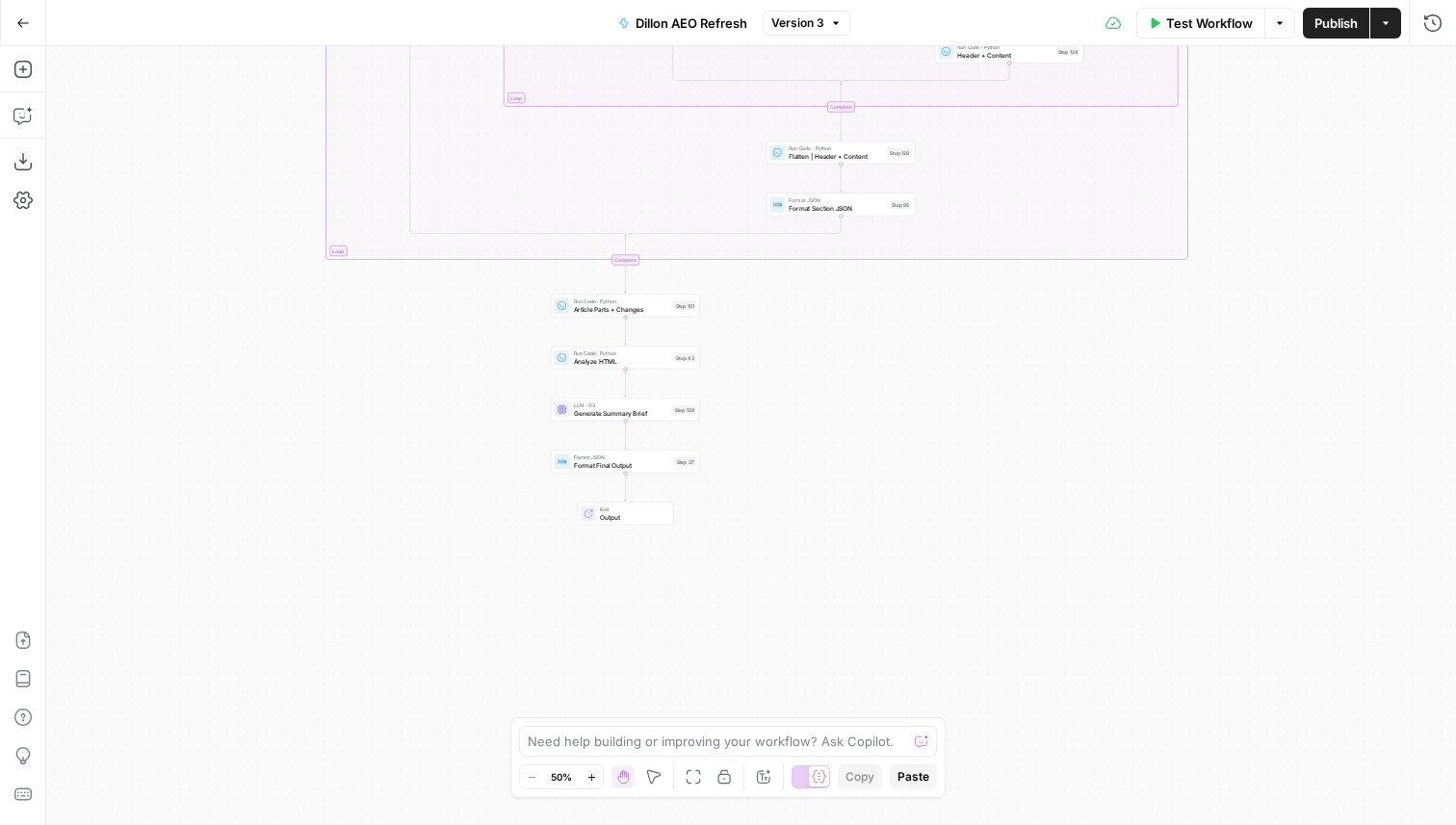 drag, startPoint x: 247, startPoint y: 663, endPoint x: 197, endPoint y: 124, distance: 541.3141 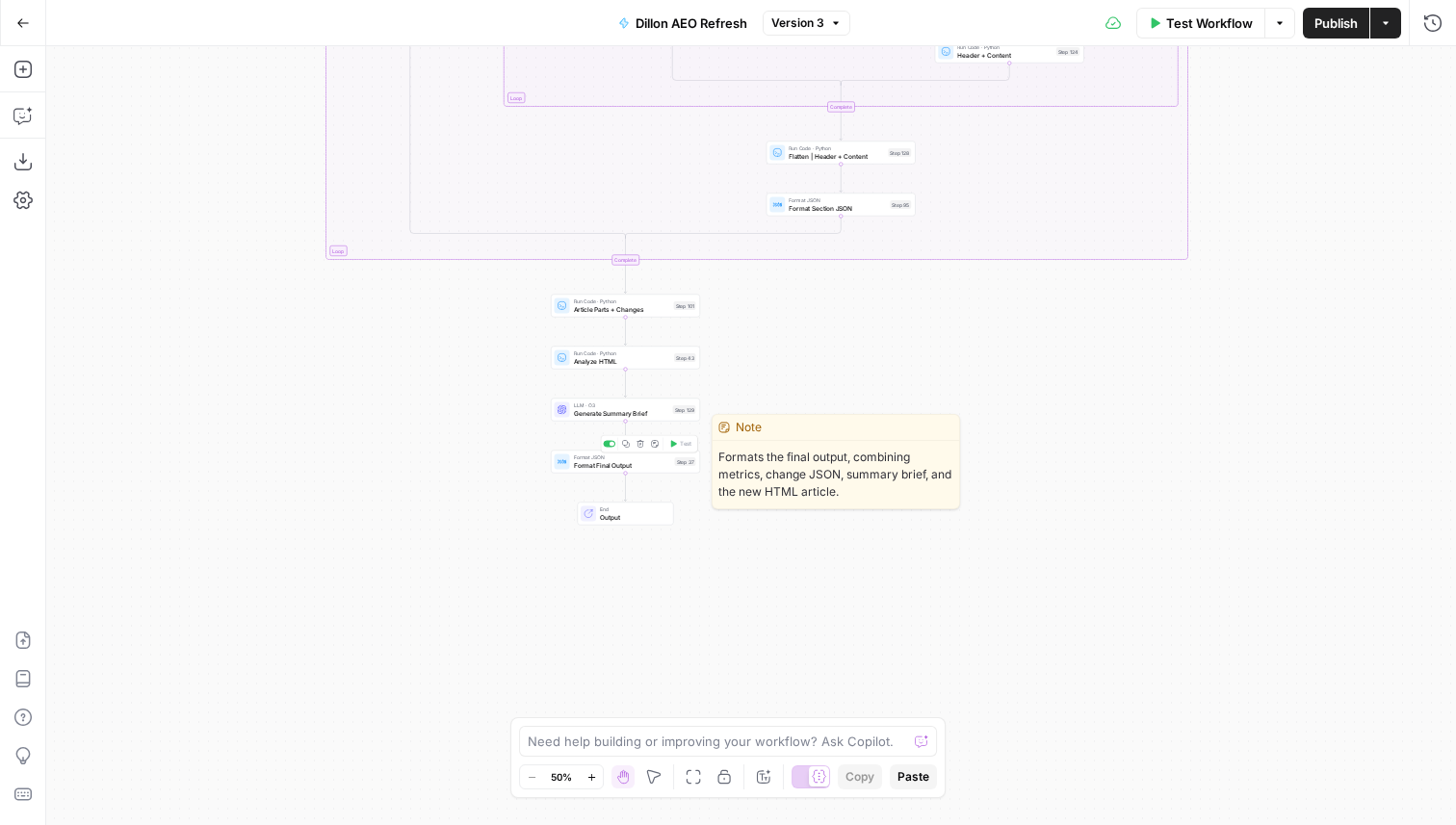 click on "Format Final Output" at bounding box center (622, 465) 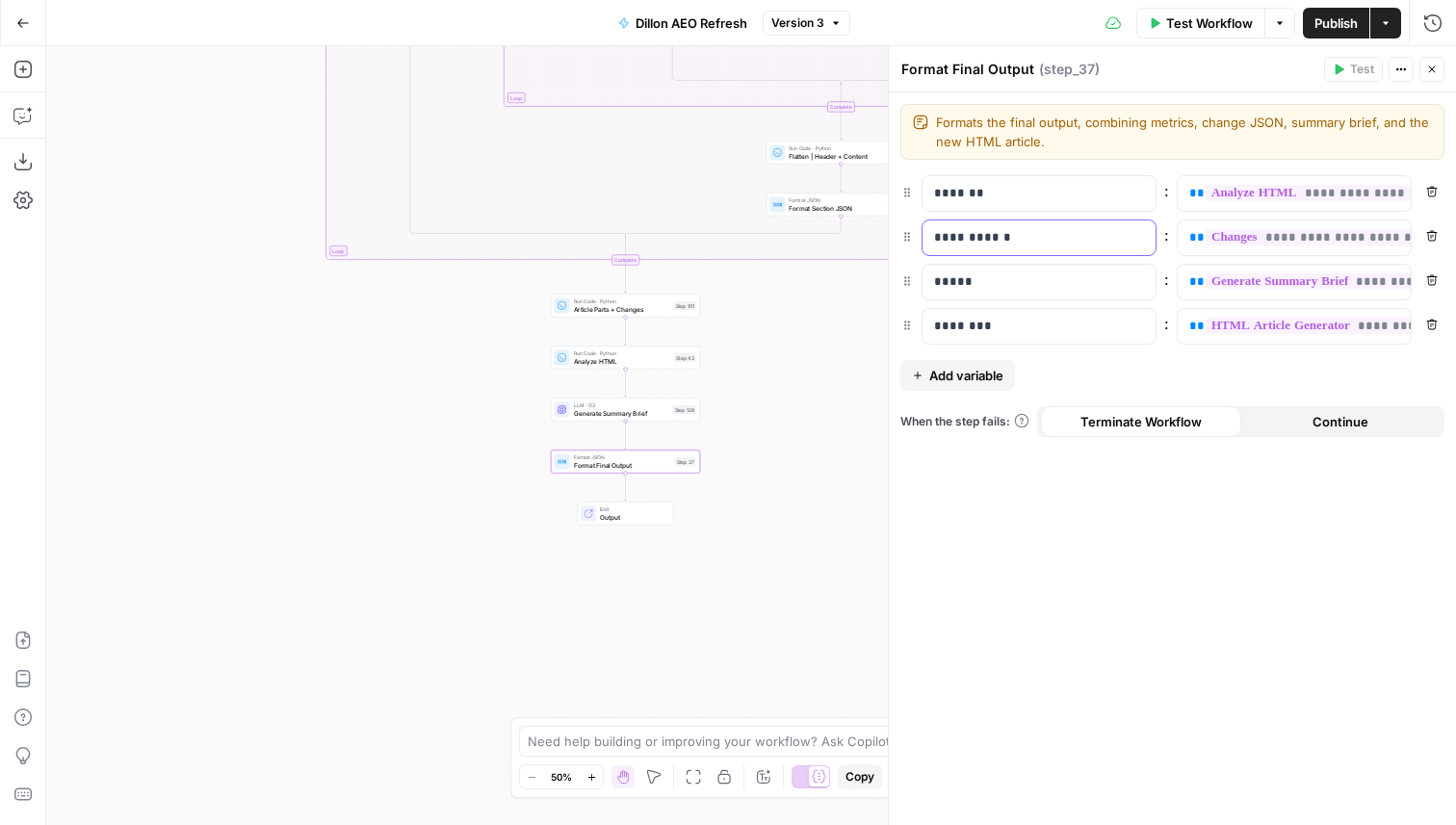 click on "**********" at bounding box center [1039, 238] 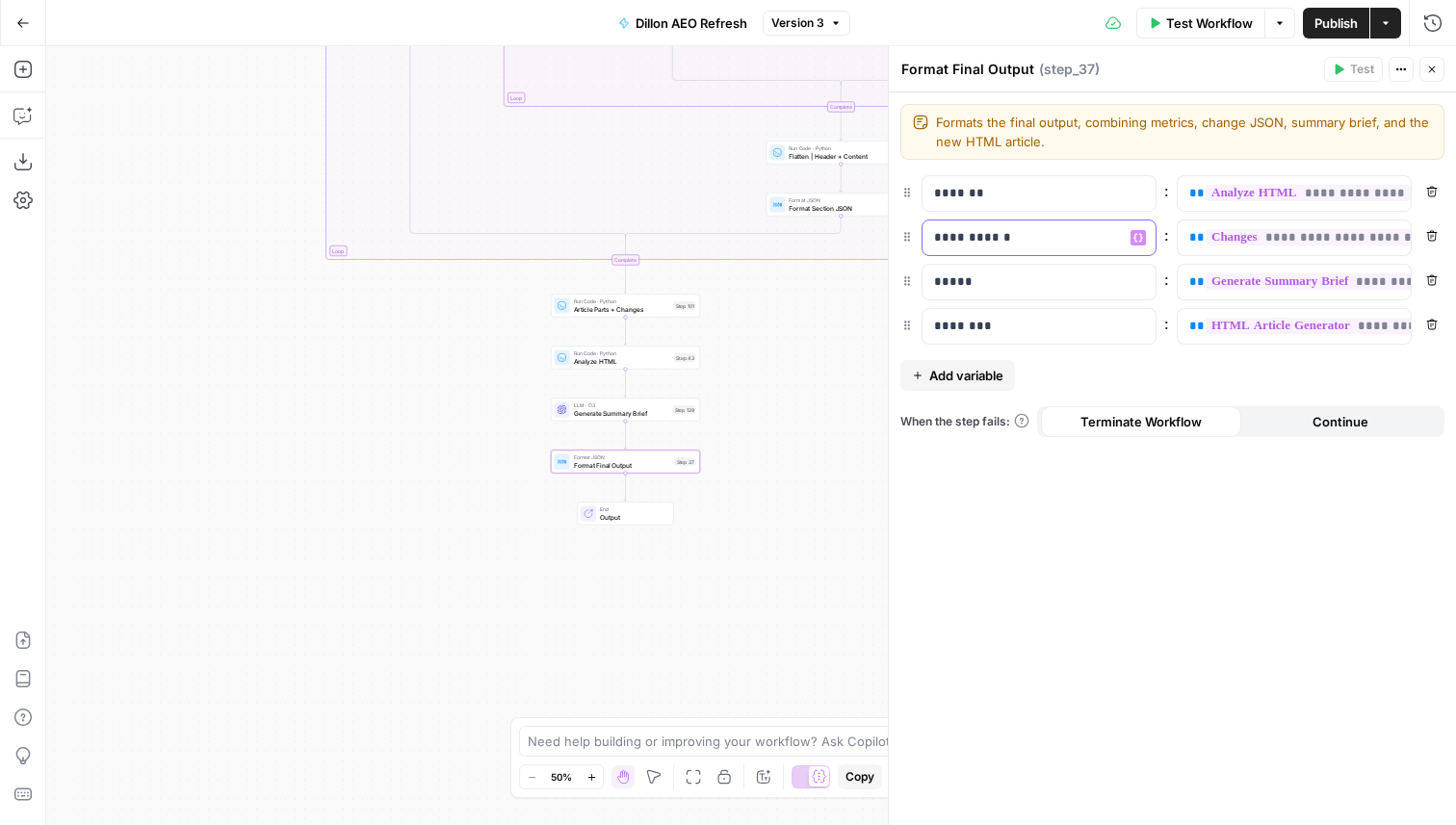 click on "**********" at bounding box center (1024, 238) 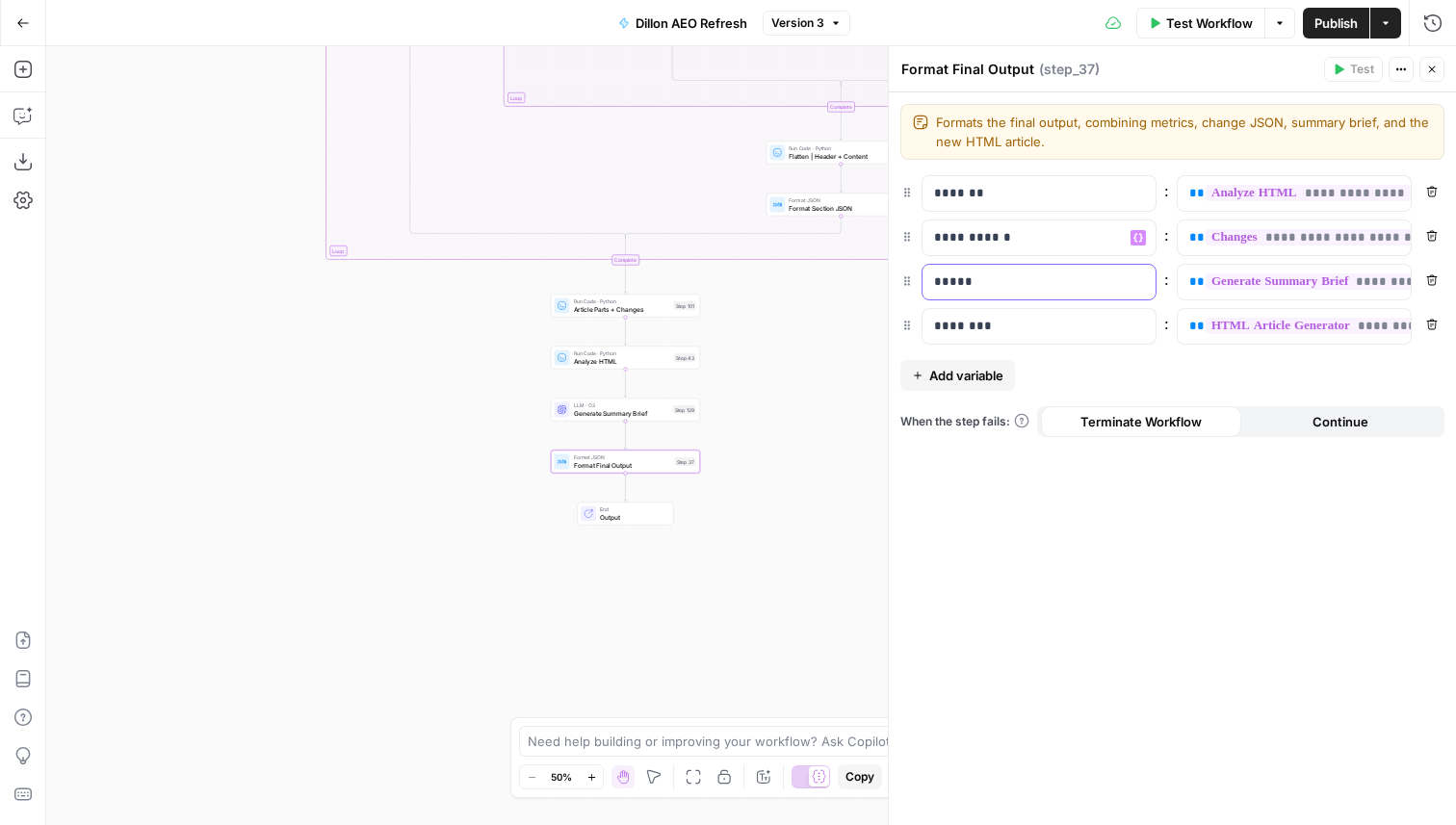 click on "*****" at bounding box center [1039, 282] 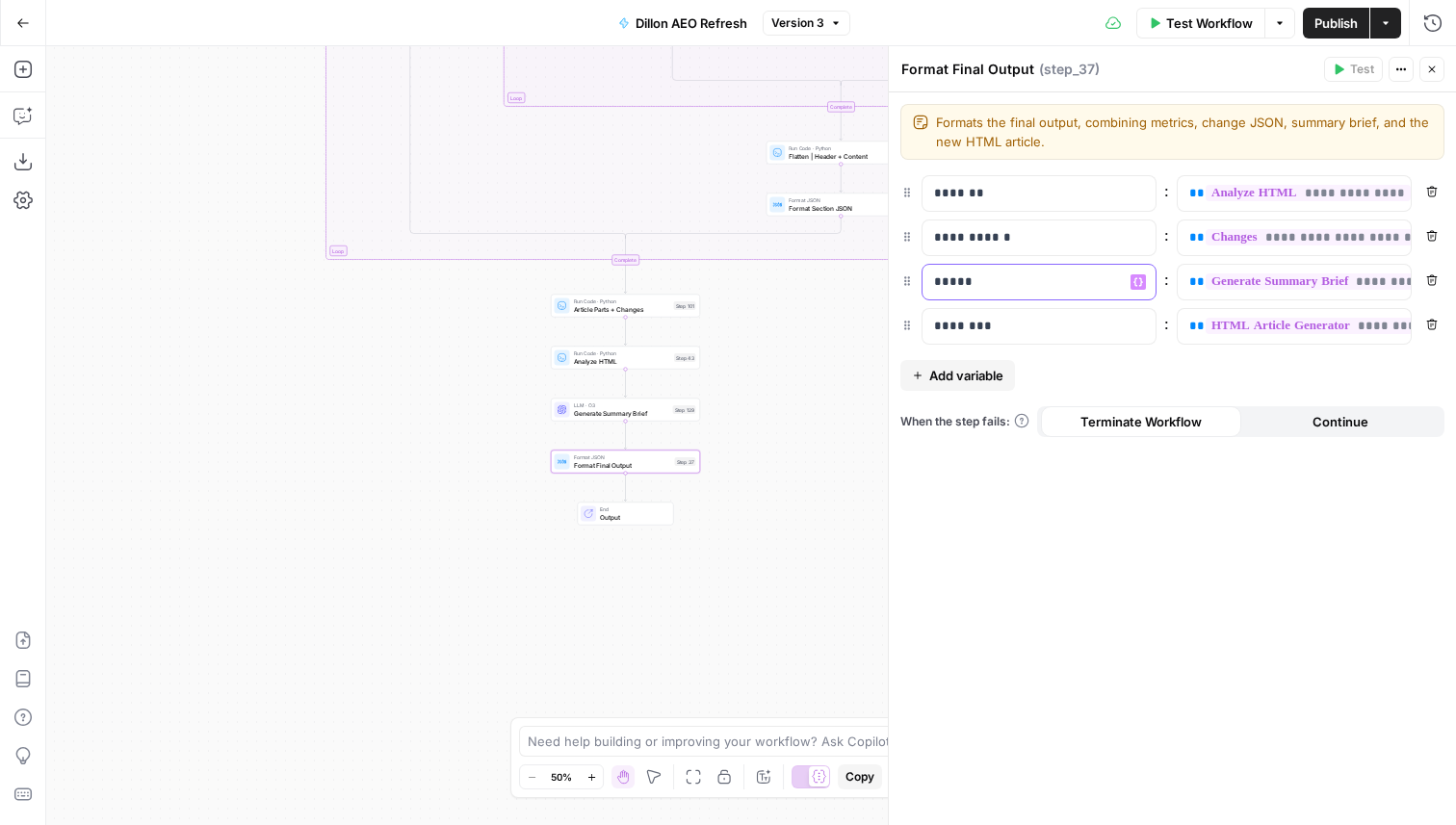 click on "*****" at bounding box center (1024, 282) 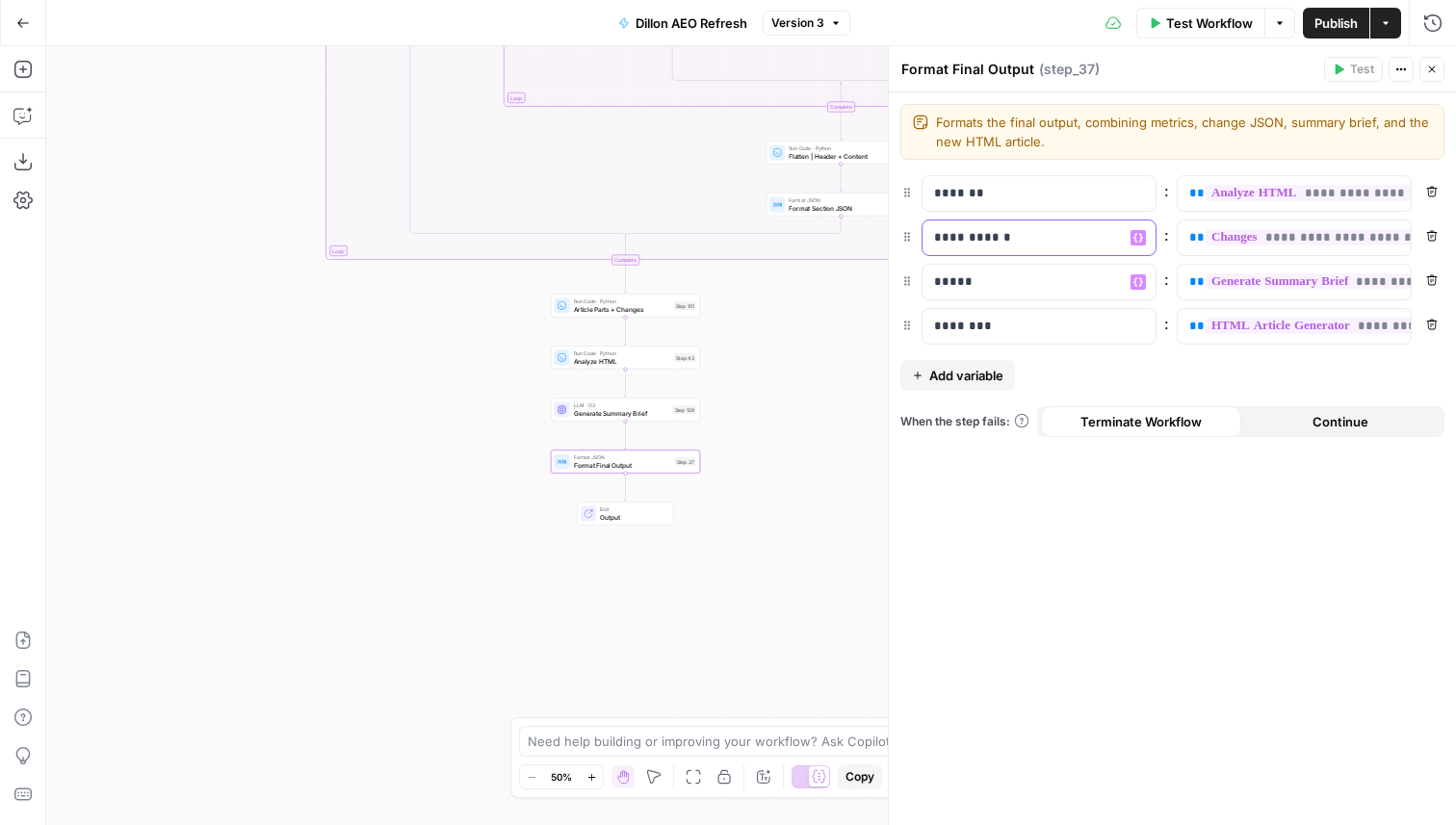 click on "**********" at bounding box center (1039, 238) 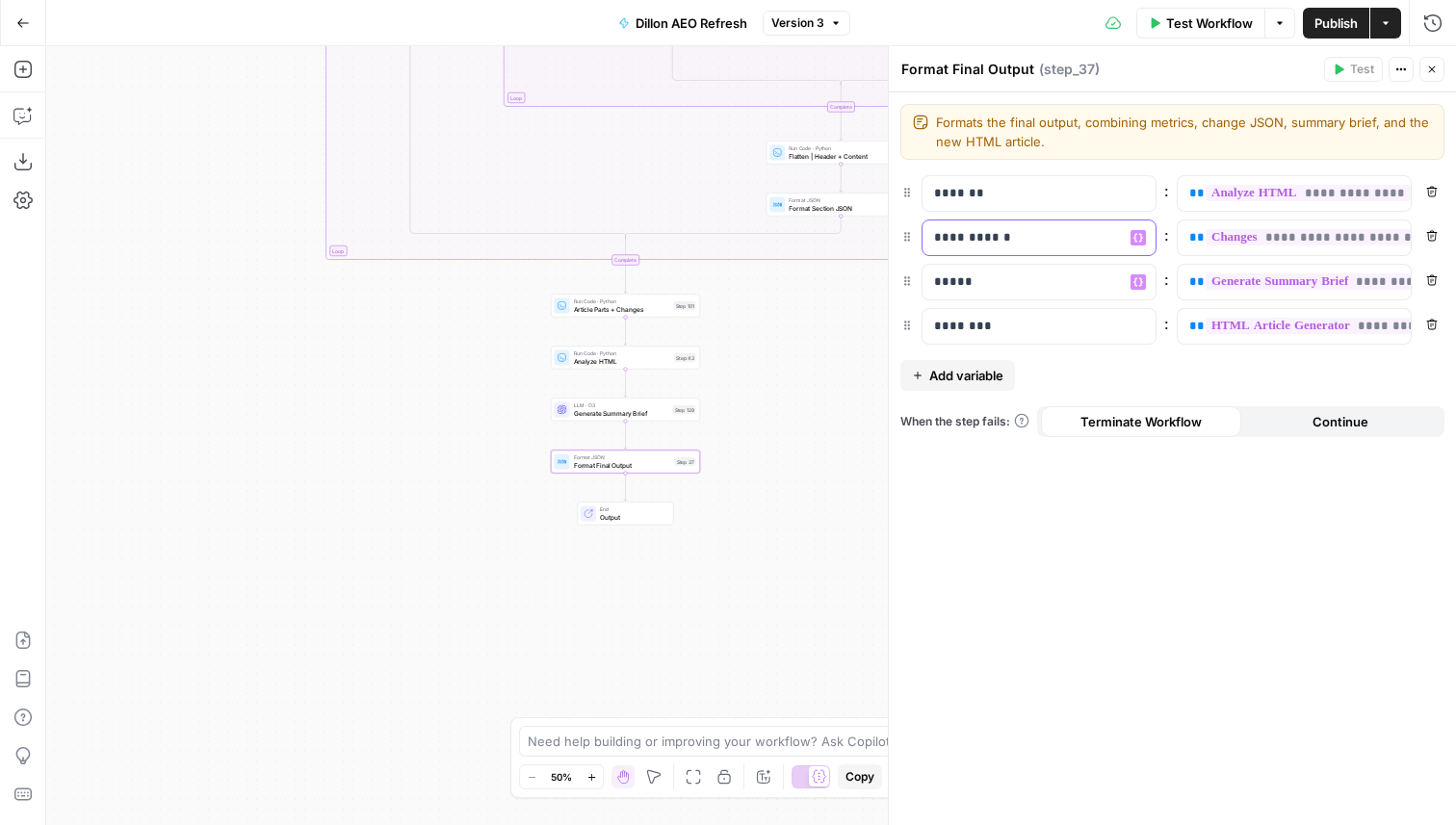 click on "**********" at bounding box center (1024, 238) 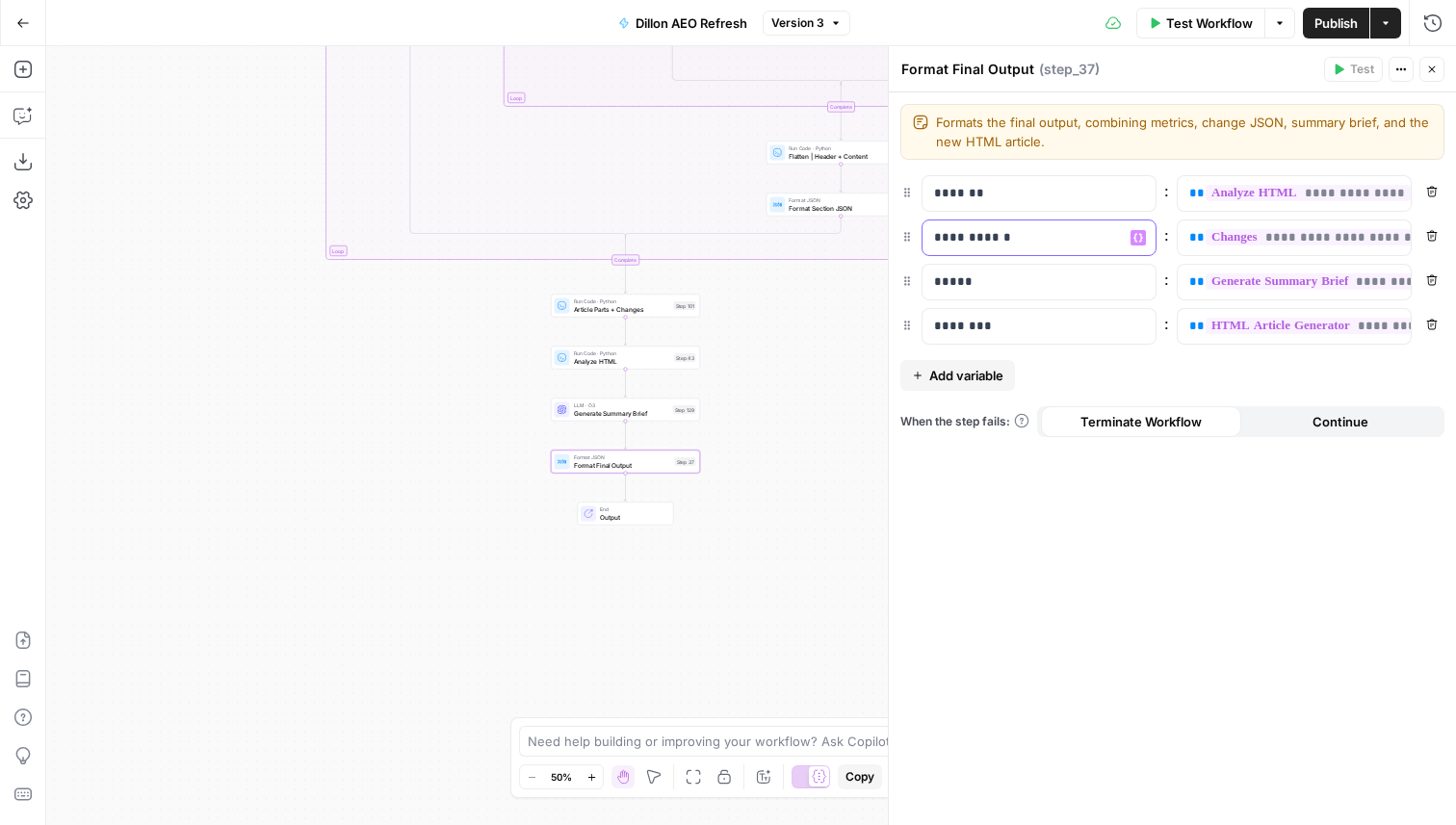 click on "**********" at bounding box center [1024, 238] 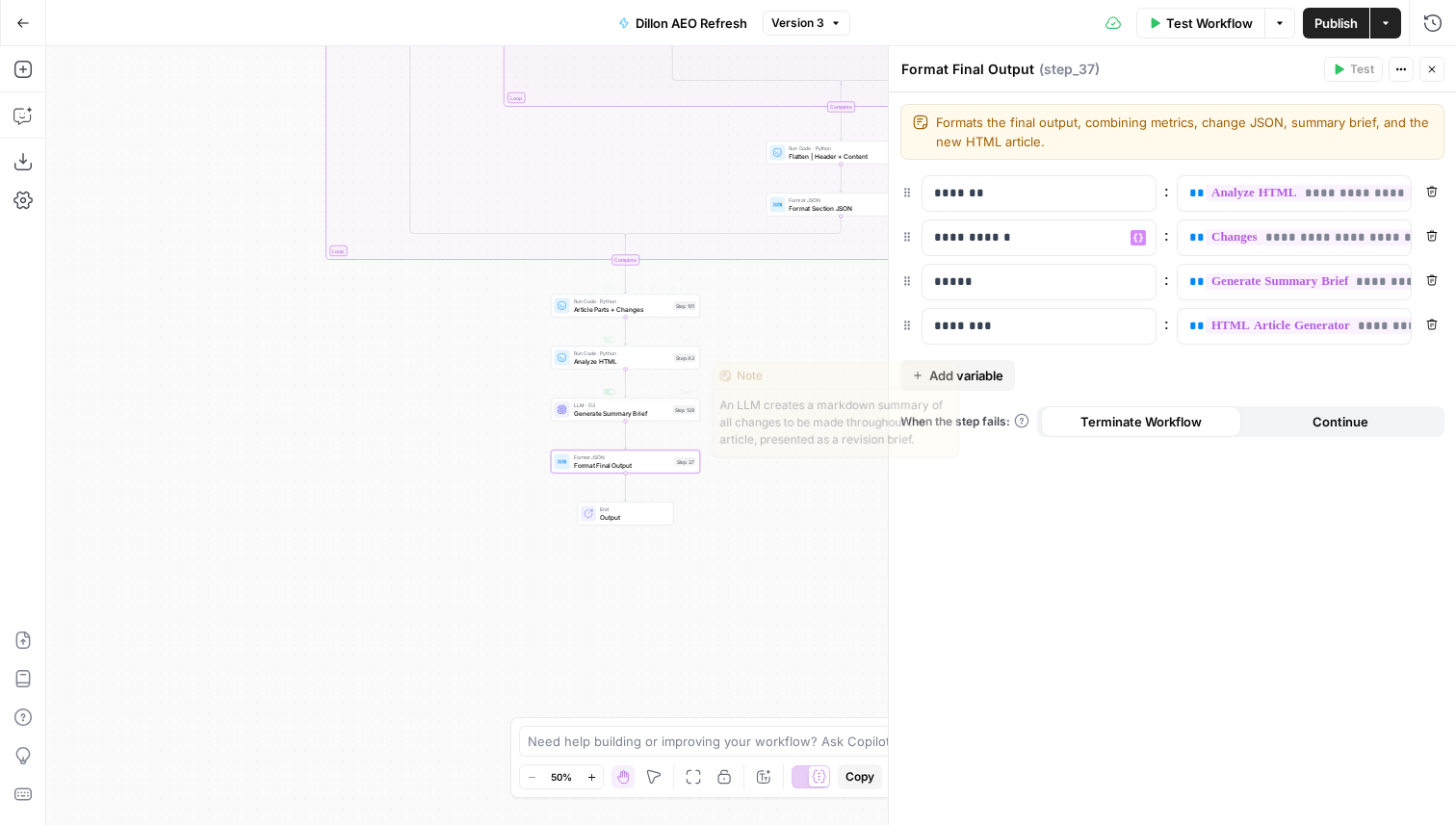 click on "true false false false false true false true false true true true Workflow Set Inputs Inputs Content Processing Convert Content Format Step 222 Run Code · Python Header Organizer + Sentence Counter Step 63 Power Agent SERP Research Step 221 Condition Is #1? Step 181 Run Code · Python Return Step 194 LLM · Claude Opus 4 Generate and/or Move New Sections Step 182 Run Code · Python Clean JSON and Reorder H2 Groups Step 183 Format JSON Format Article Structure JSON Step 185 Run Code · Python HTML Article Generator Step 192 Loop Iteration Analyze H2 Group Step 64 Run Code · Python Intro or Conclusion Checker Step 134 Run Code · Python Get Content from Specific Header Step 84 Run Code · Python Combine Section Step 85 Condition Is new section? Step 187 Format JSON Format Empty JSON for New Content Step 189 Loop Iteration Analyze Subsections Step 83 Condition Route Header Checker Step 135 Format JSON Format Intro Header Step 136 Run Code · Python Combine Content Step 141 LLM · GPT-4.1 Content Checker Test" at bounding box center (751, 435) 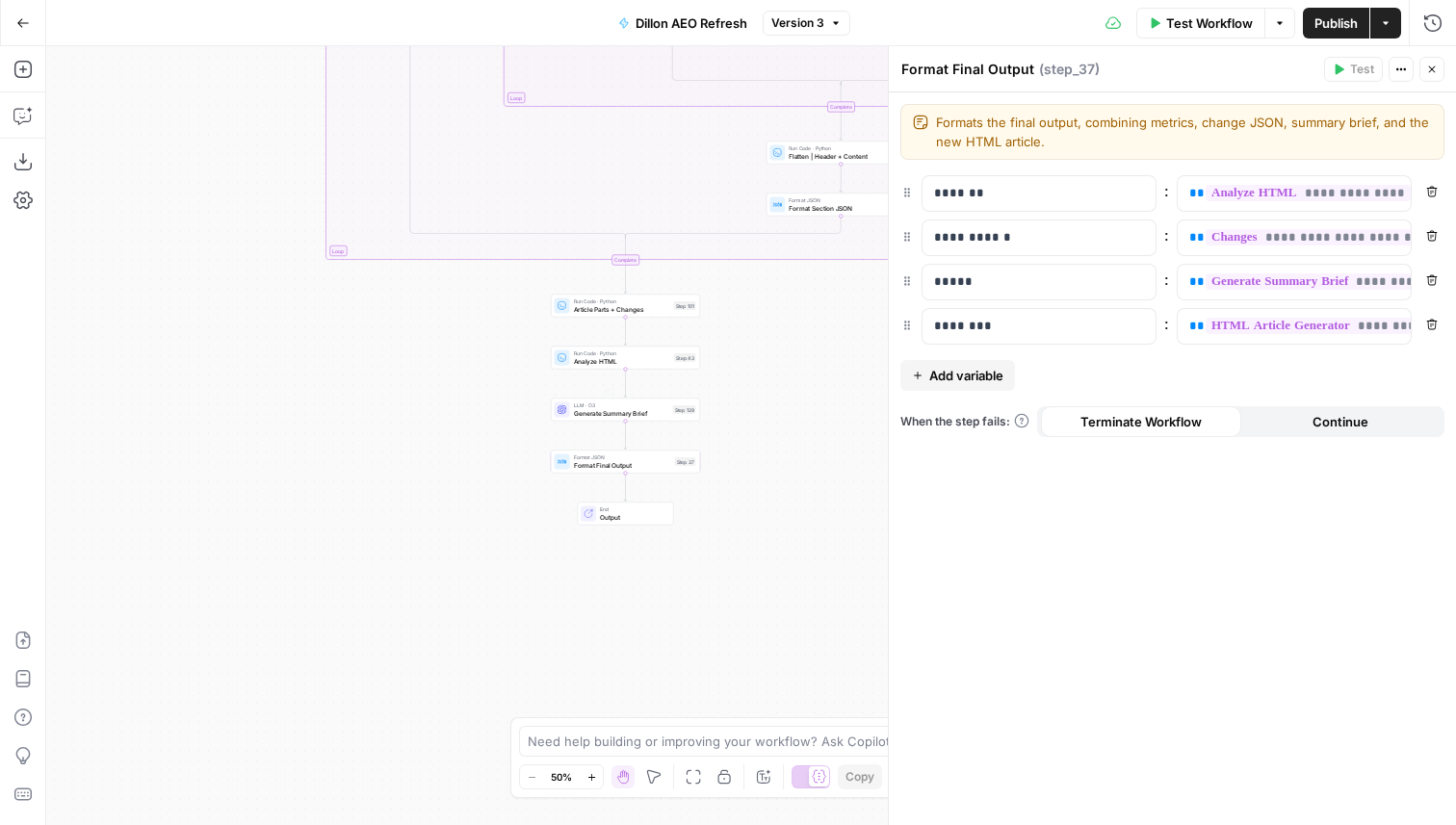 click on "**********" at bounding box center (1172, 458) 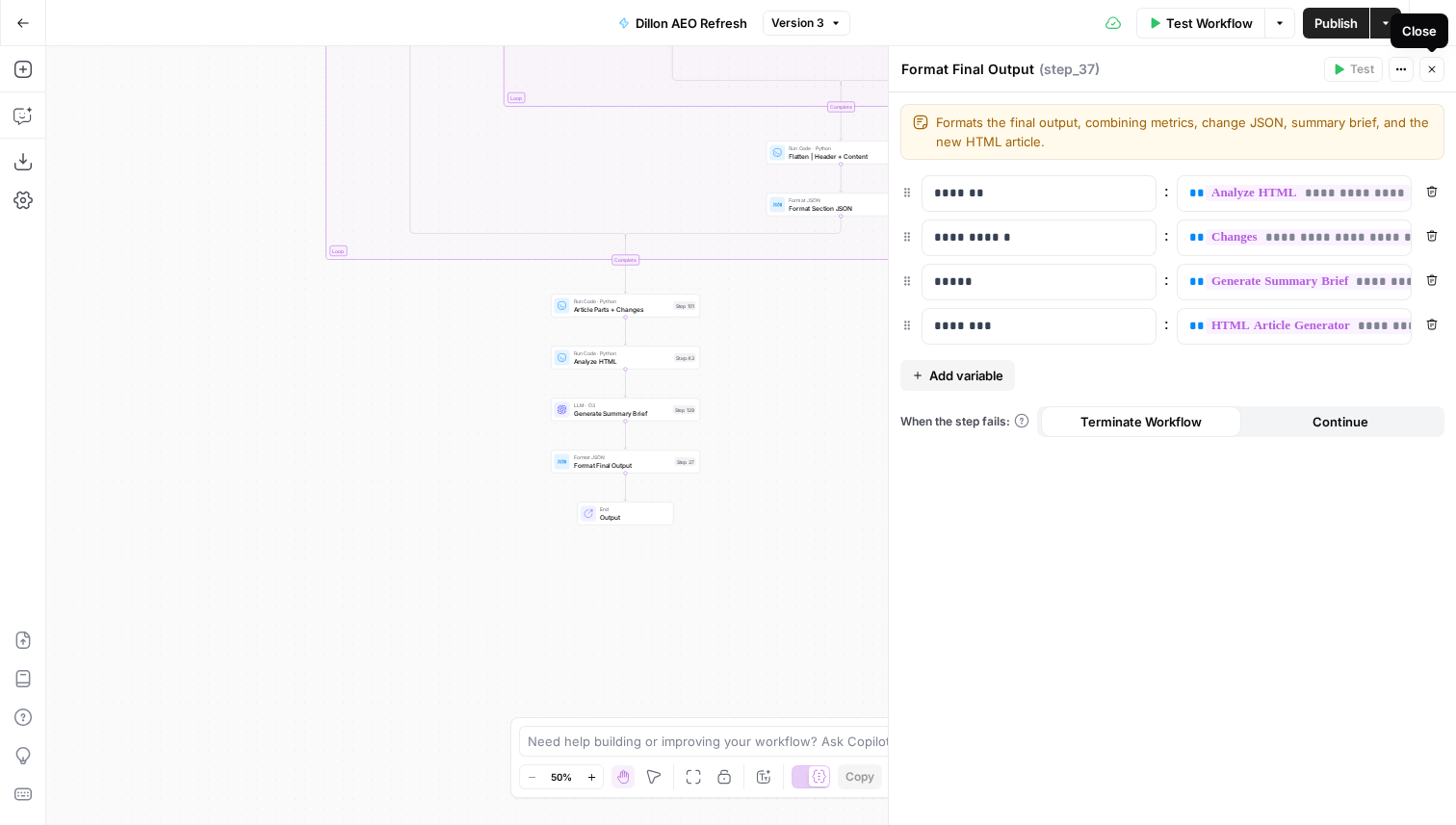 click on "Close" at bounding box center (1432, 69) 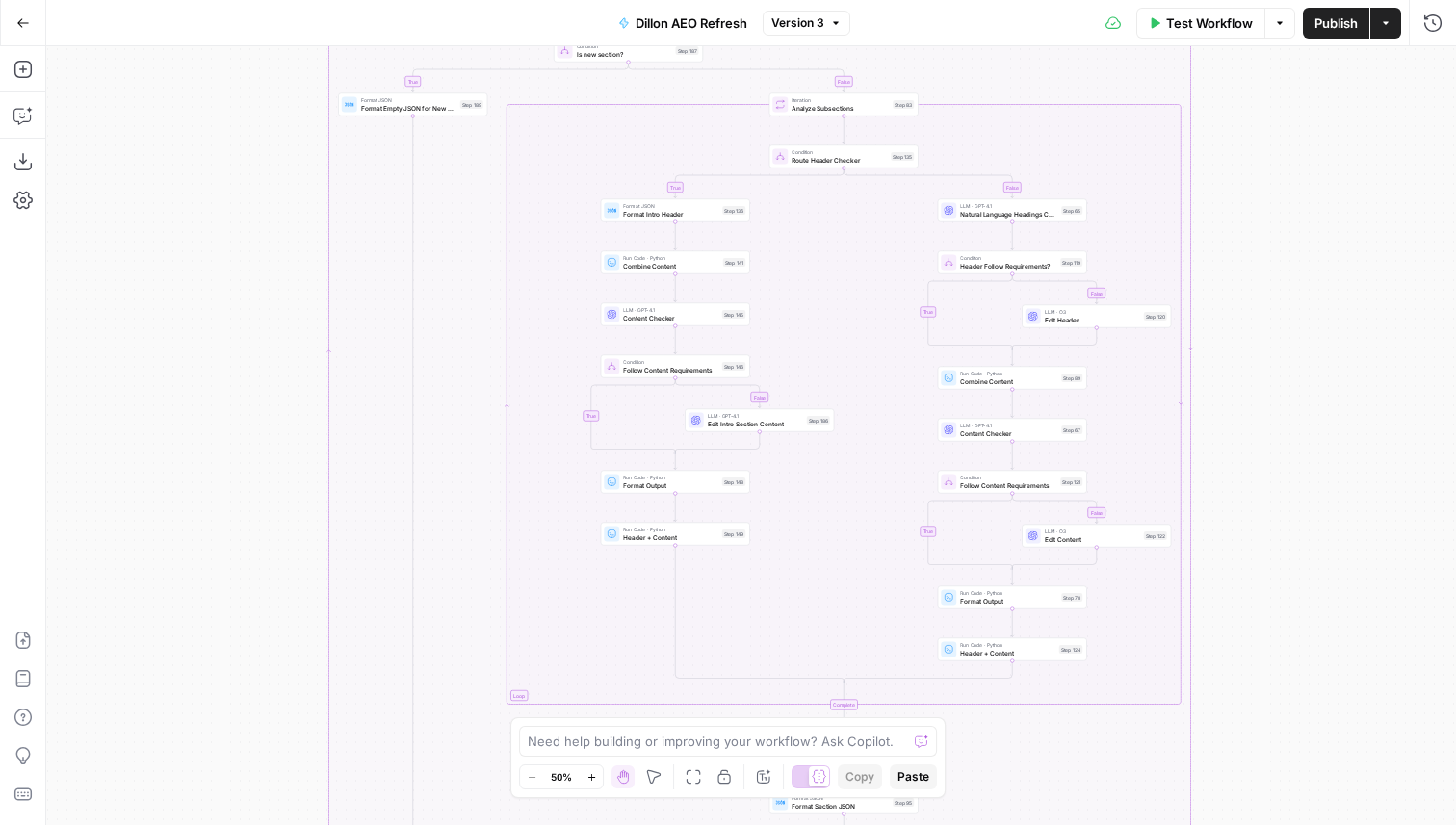 drag, startPoint x: 228, startPoint y: 110, endPoint x: 230, endPoint y: 712, distance: 602.0033 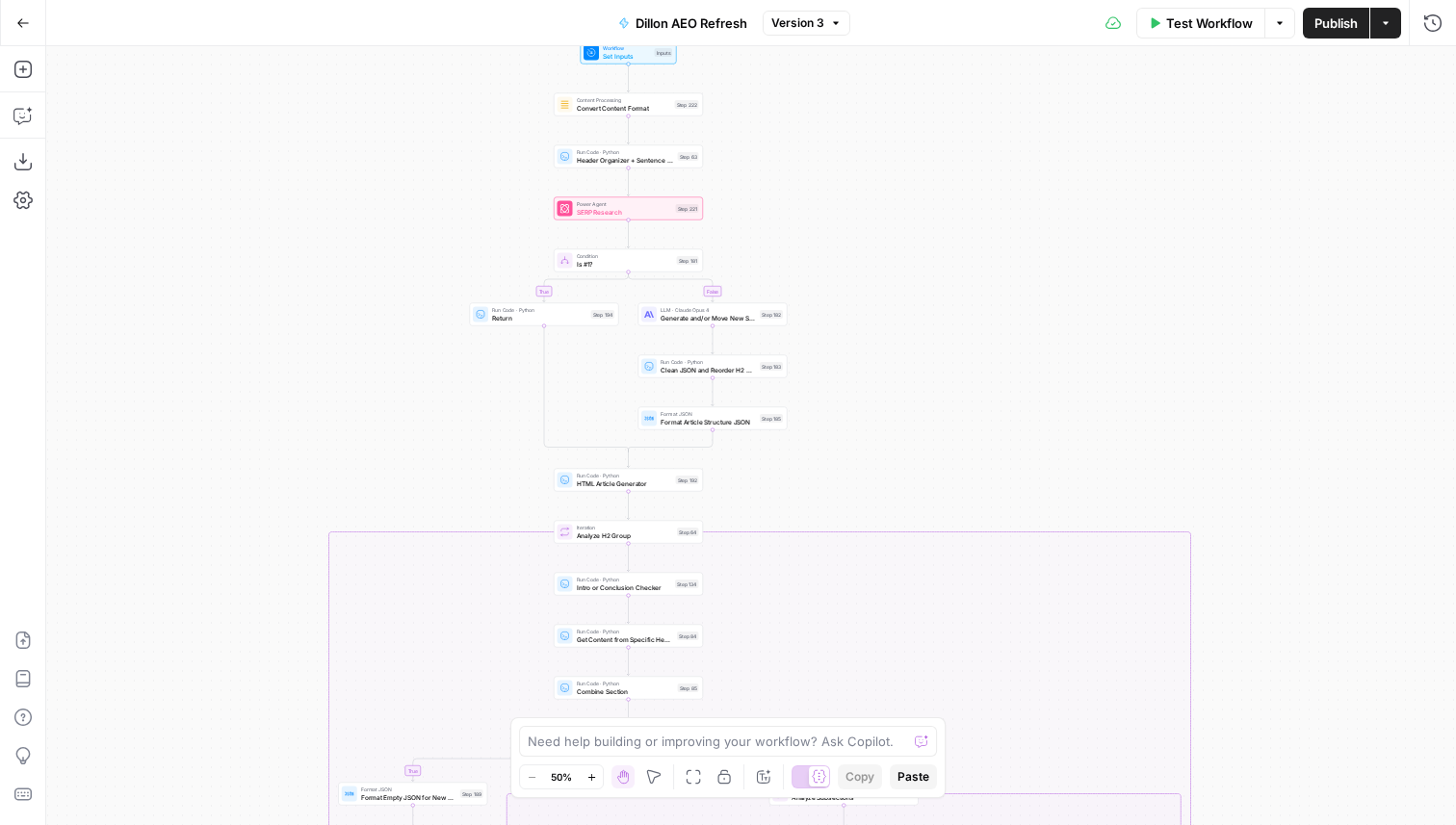 drag, startPoint x: 241, startPoint y: 139, endPoint x: 241, endPoint y: 824, distance: 685 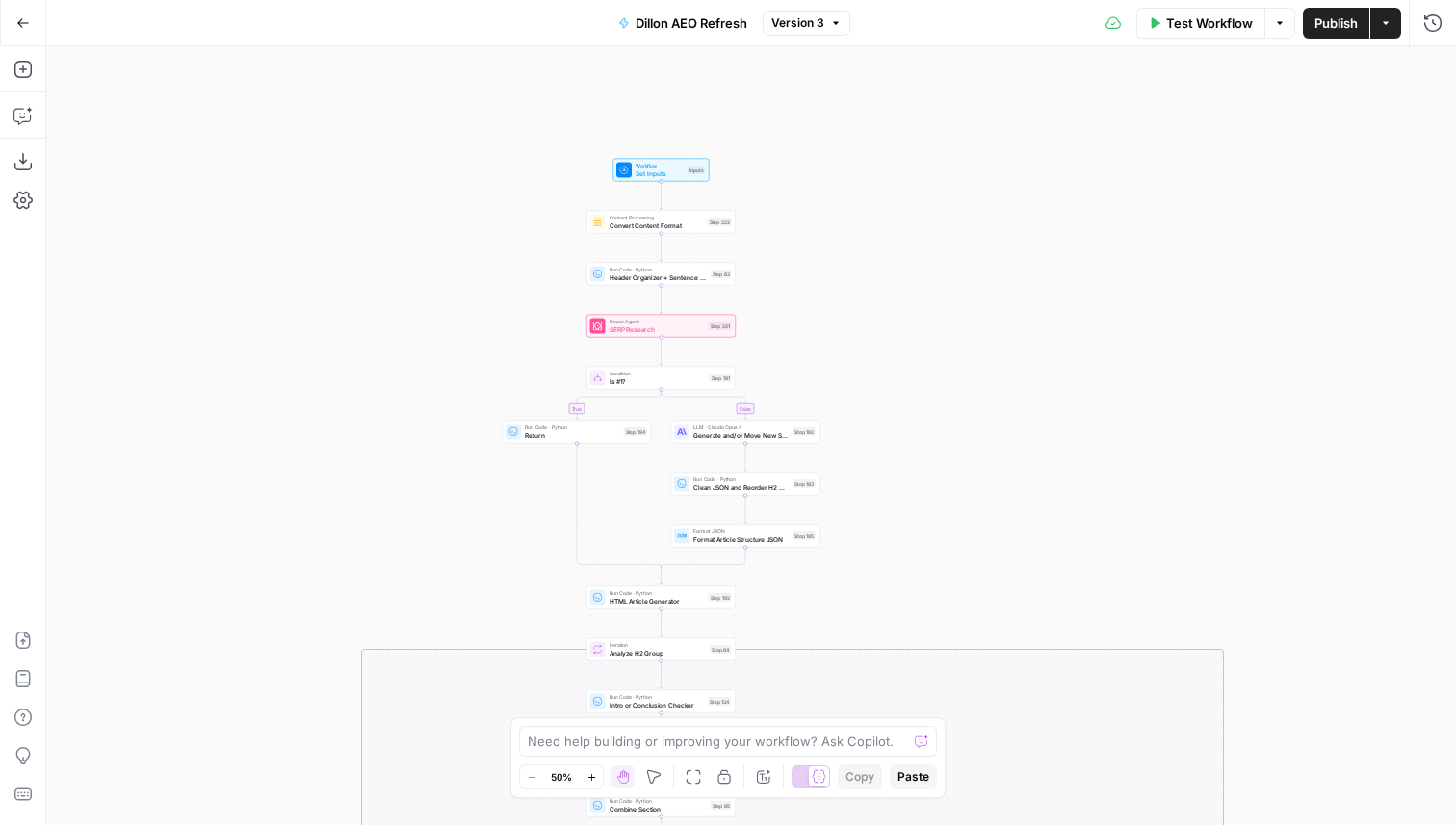 drag, startPoint x: 286, startPoint y: 296, endPoint x: 319, endPoint y: 413, distance: 121.564798 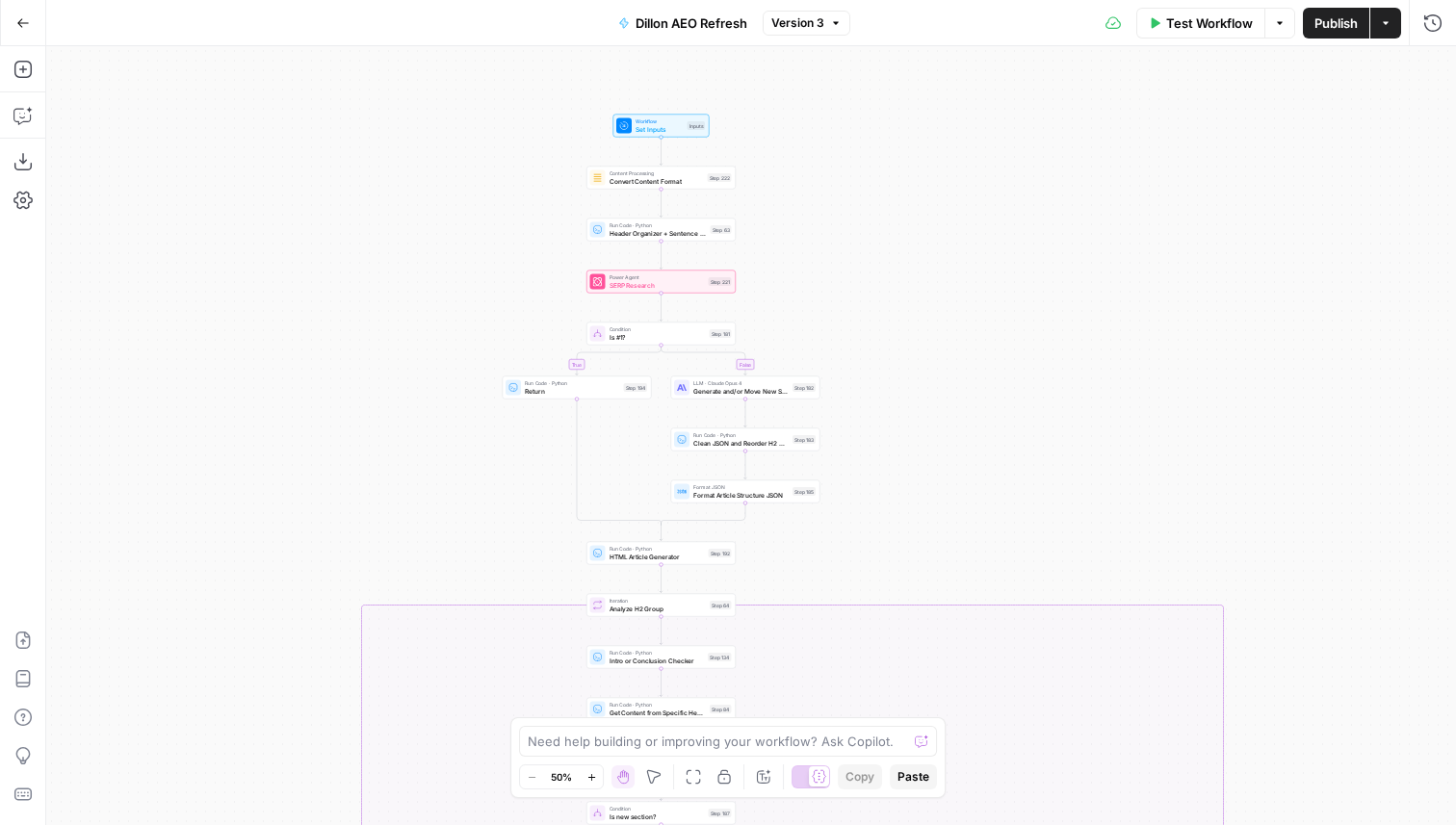 drag, startPoint x: 324, startPoint y: 400, endPoint x: 293, endPoint y: 326, distance: 80.23092 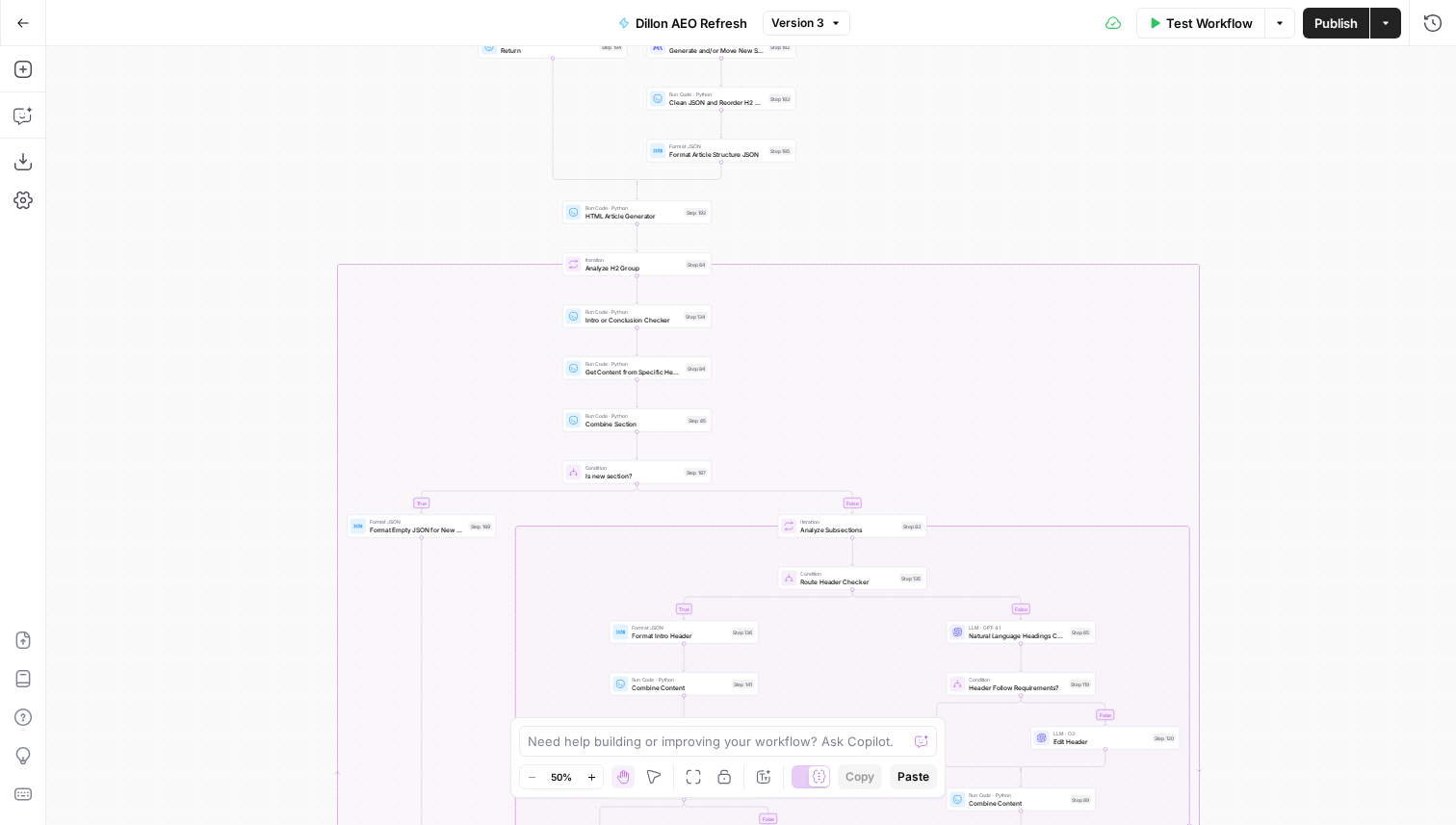drag, startPoint x: 248, startPoint y: 534, endPoint x: 283, endPoint y: 82, distance: 453.3531 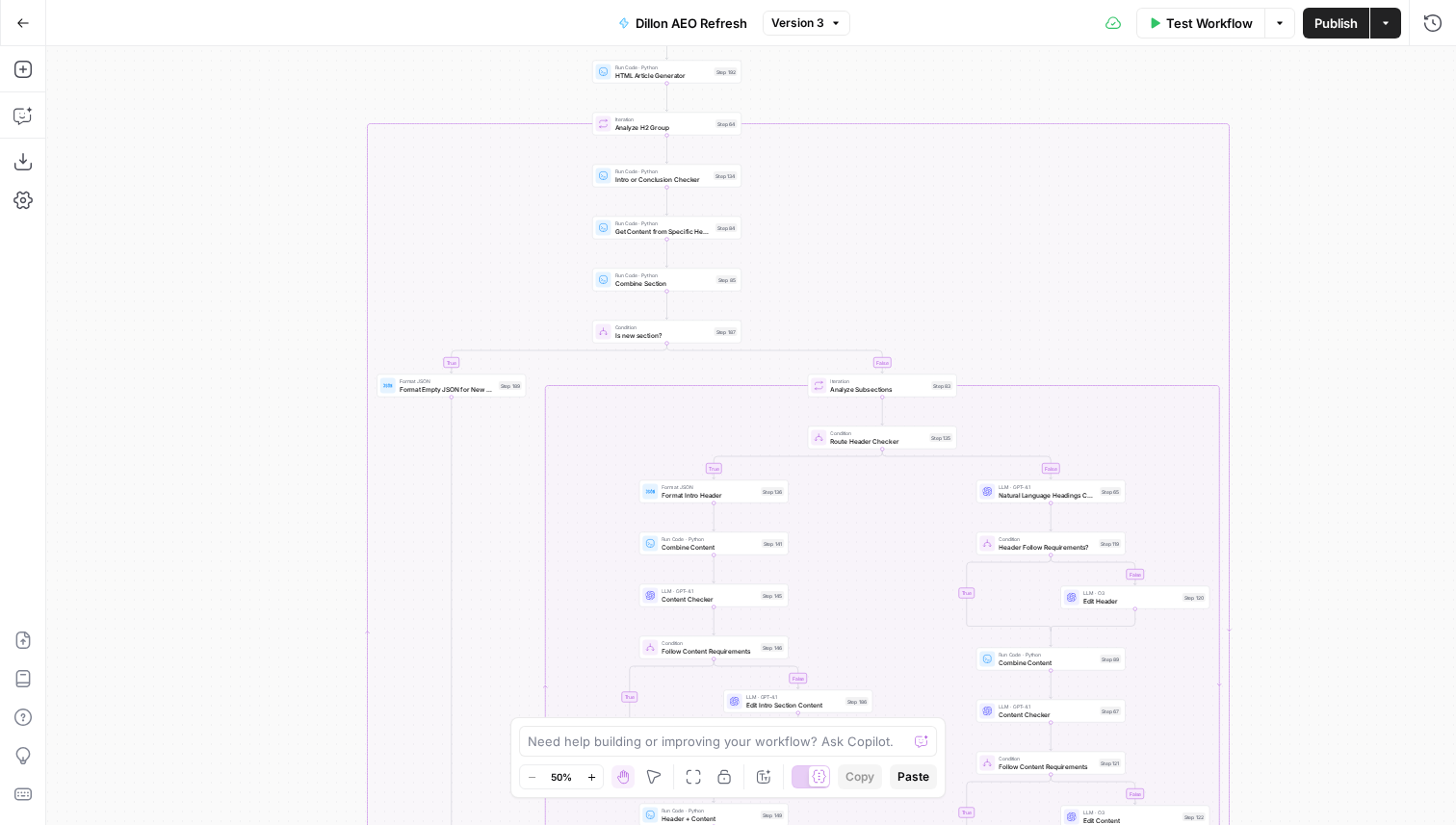 click on "true false false false false true false true false true true true Workflow Set Inputs Inputs Content Processing Convert Content Format Step 222 Run Code · Python Header Organizer + Sentence Counter Step 63 Power Agent SERP Research Step 221 Condition Is #1? Step 181 Run Code · Python Return Step 194 LLM · Claude Opus 4 Generate and/or Move New Sections Step 182 Run Code · Python Clean JSON and Reorder H2 Groups Step 183 Format JSON Format Article Structure JSON Step 185 Run Code · Python HTML Article Generator Step 192 Loop Iteration Analyze H2 Group Step 64 Run Code · Python Intro or Conclusion Checker Step 134 Run Code · Python Get Content from Specific Header Step 84 Run Code · Python Combine Section Step 85 Condition Is new section? Step 187 Format JSON Format Empty JSON for New Content Step 189 Loop Iteration Analyze Subsections Step 83 Condition Route Header Checker Step 135 Format JSON Format Intro Header Step 136 Run Code · Python Combine Content Step 141 LLM · GPT-4.1 Content Checker End" at bounding box center (751, 435) 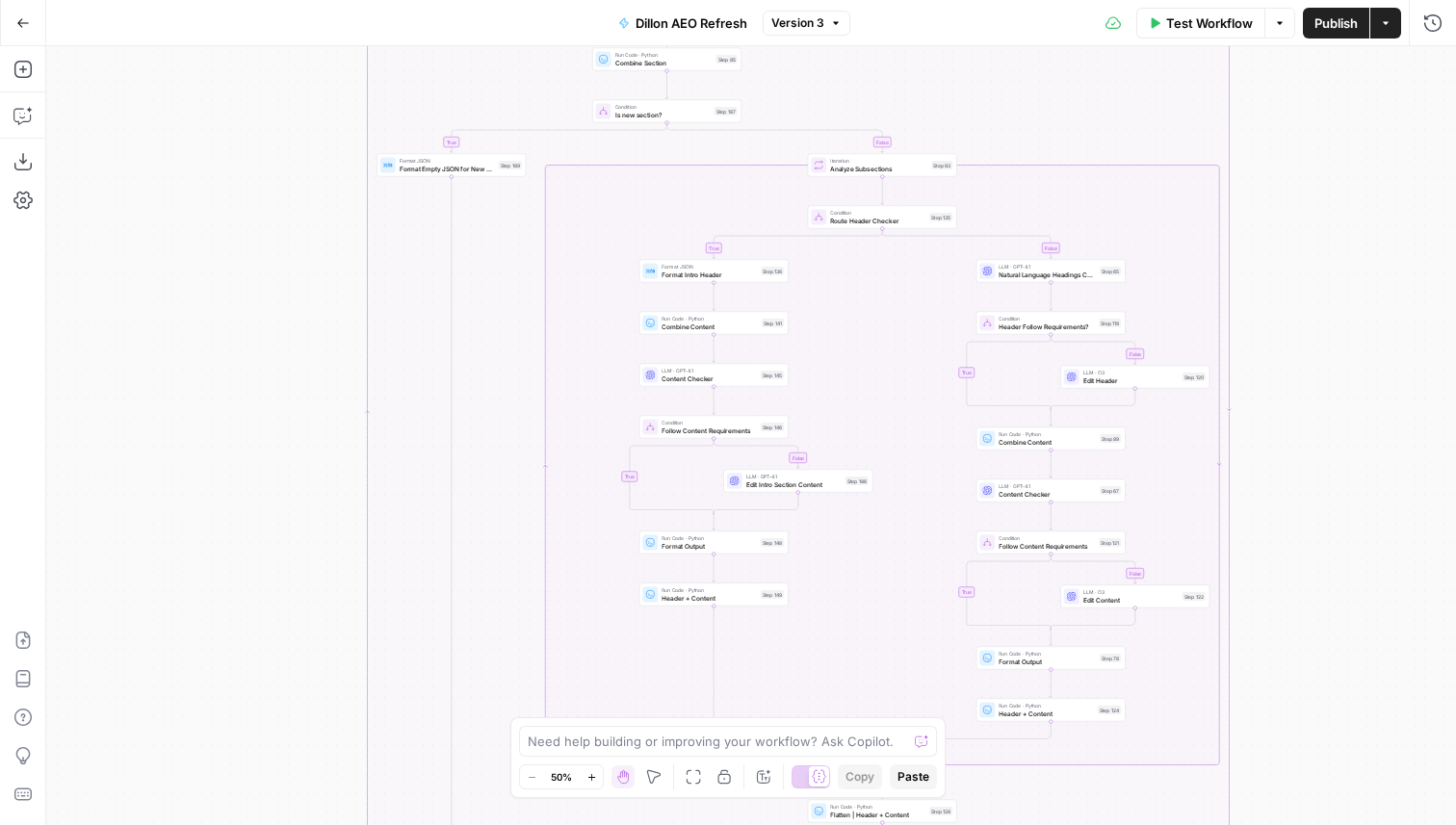 drag, startPoint x: 211, startPoint y: 570, endPoint x: 206, endPoint y: 174, distance: 396.03156 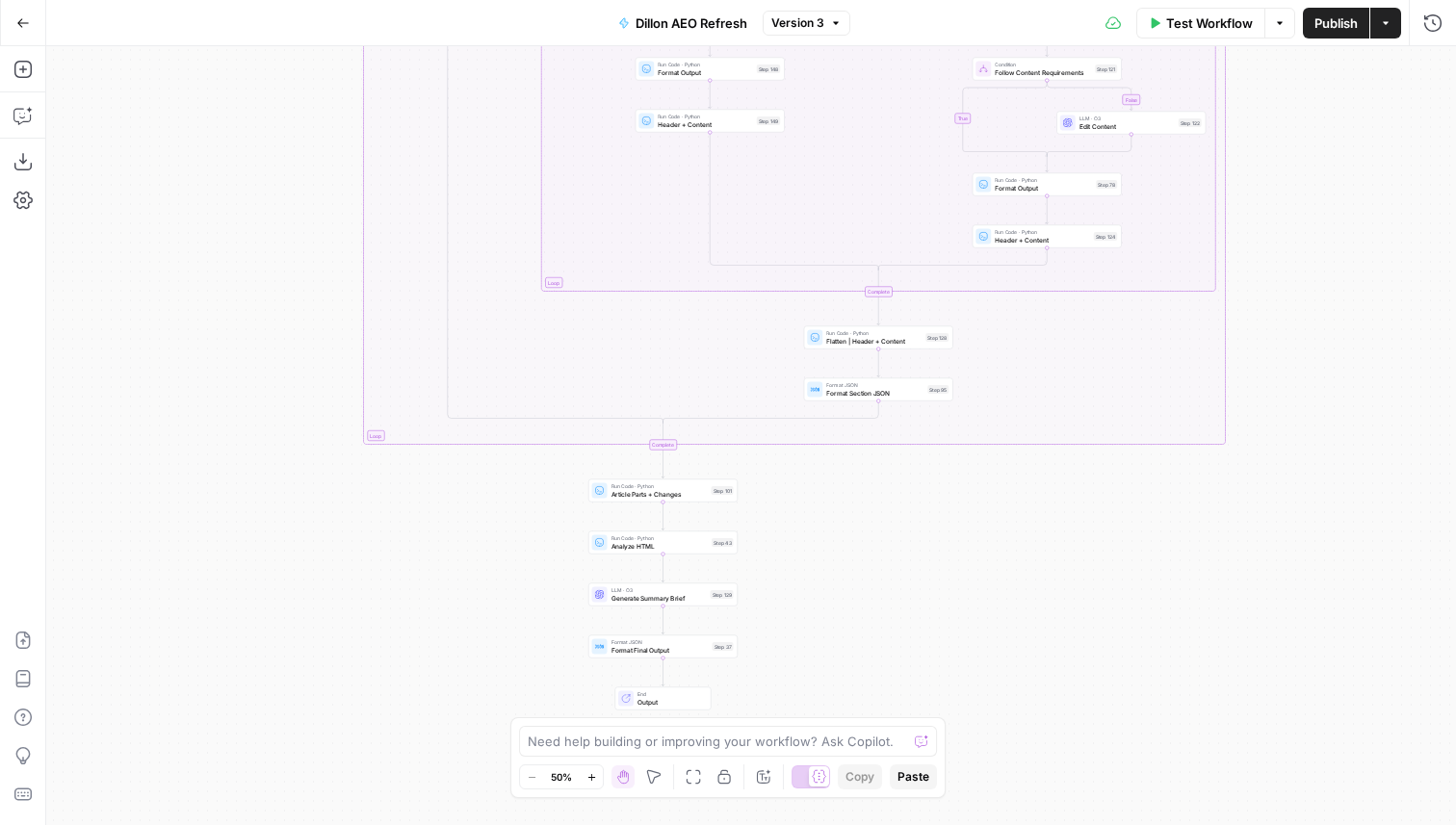 drag, startPoint x: 267, startPoint y: 364, endPoint x: 264, endPoint y: 152, distance: 212.02123 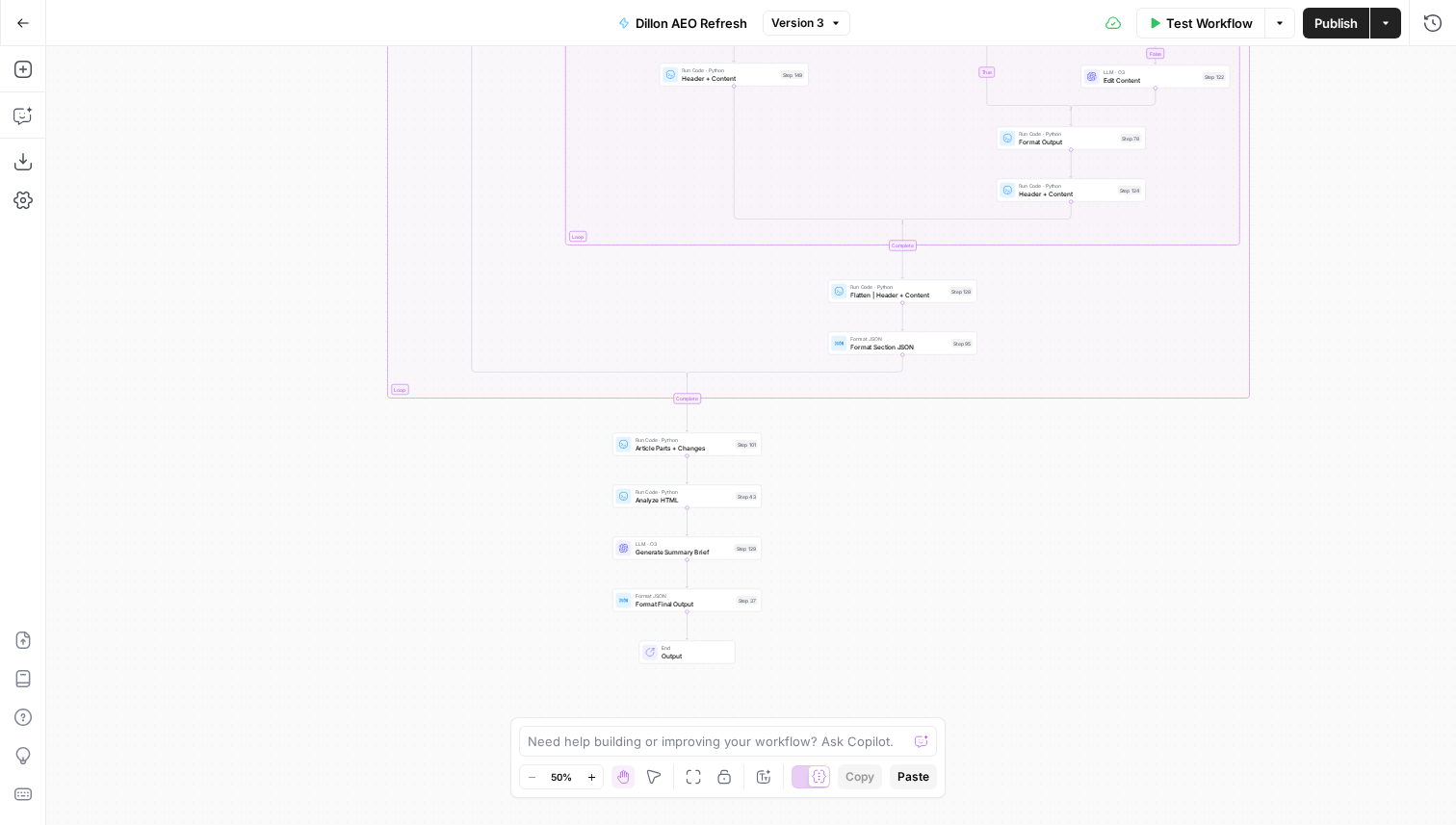 drag, startPoint x: 329, startPoint y: 621, endPoint x: 353, endPoint y: 577, distance: 50.11986 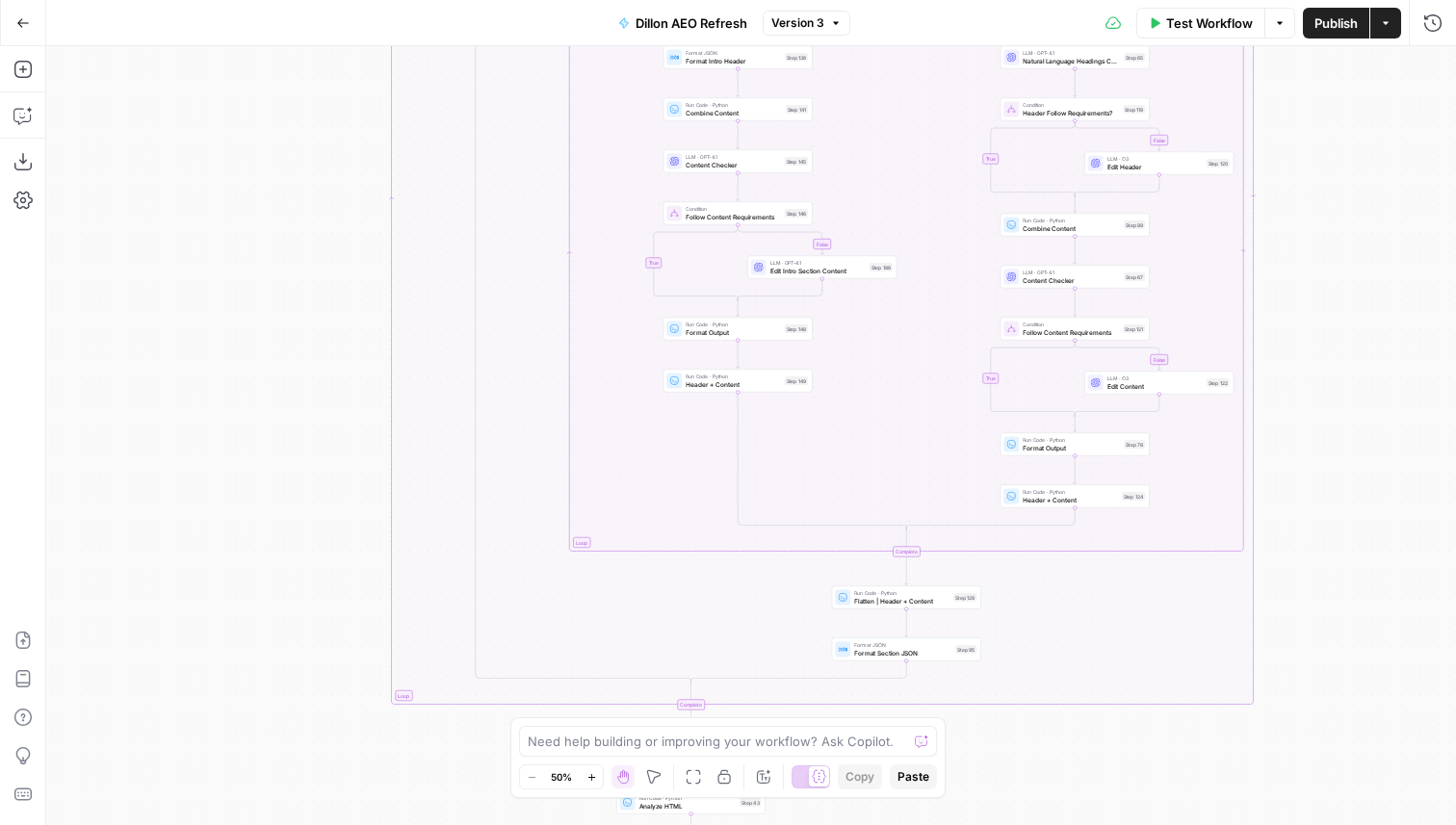 drag, startPoint x: 246, startPoint y: 370, endPoint x: 250, endPoint y: 674, distance: 304.02631 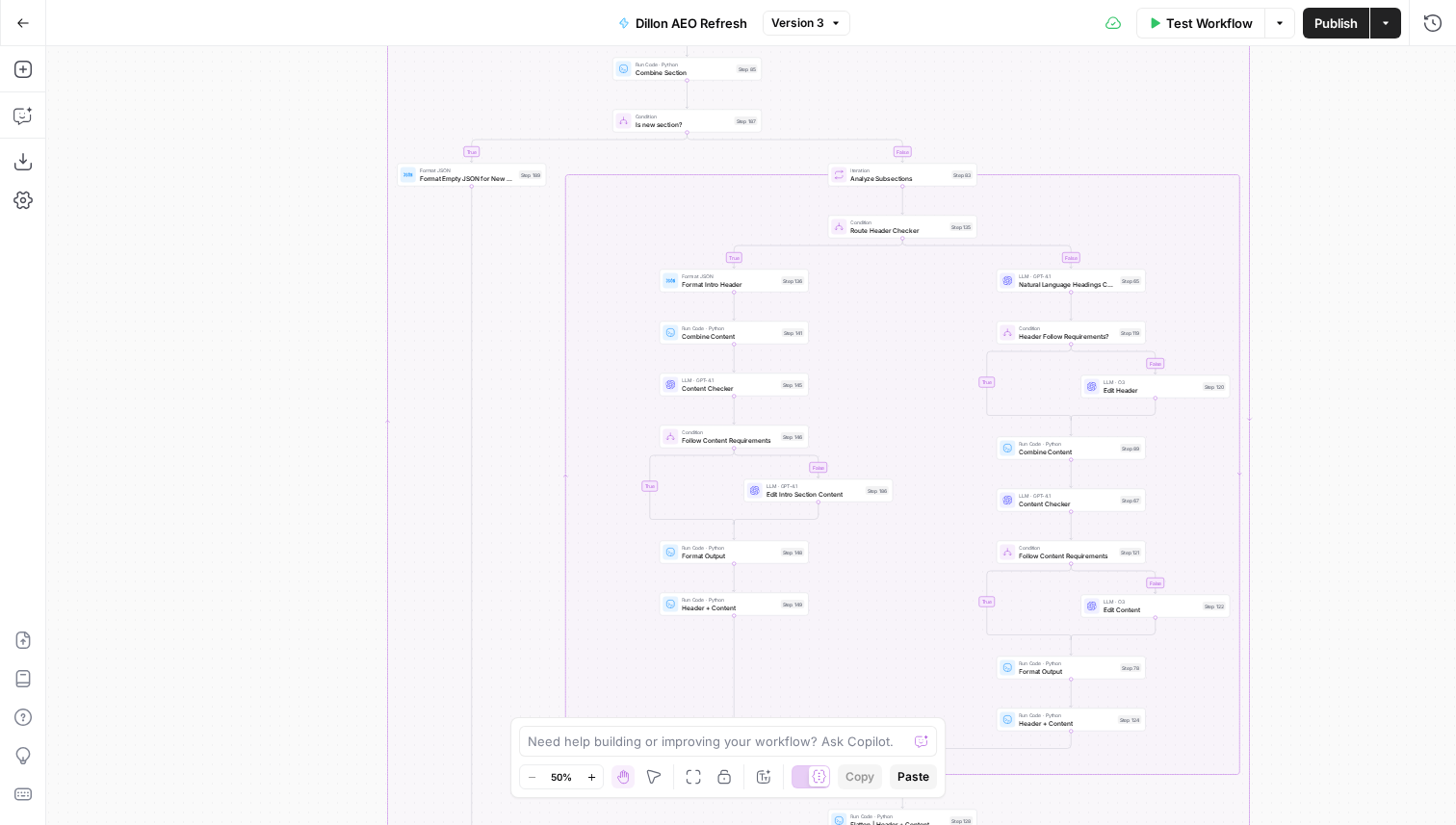 drag, startPoint x: 287, startPoint y: 248, endPoint x: 283, endPoint y: 473, distance: 225.03555 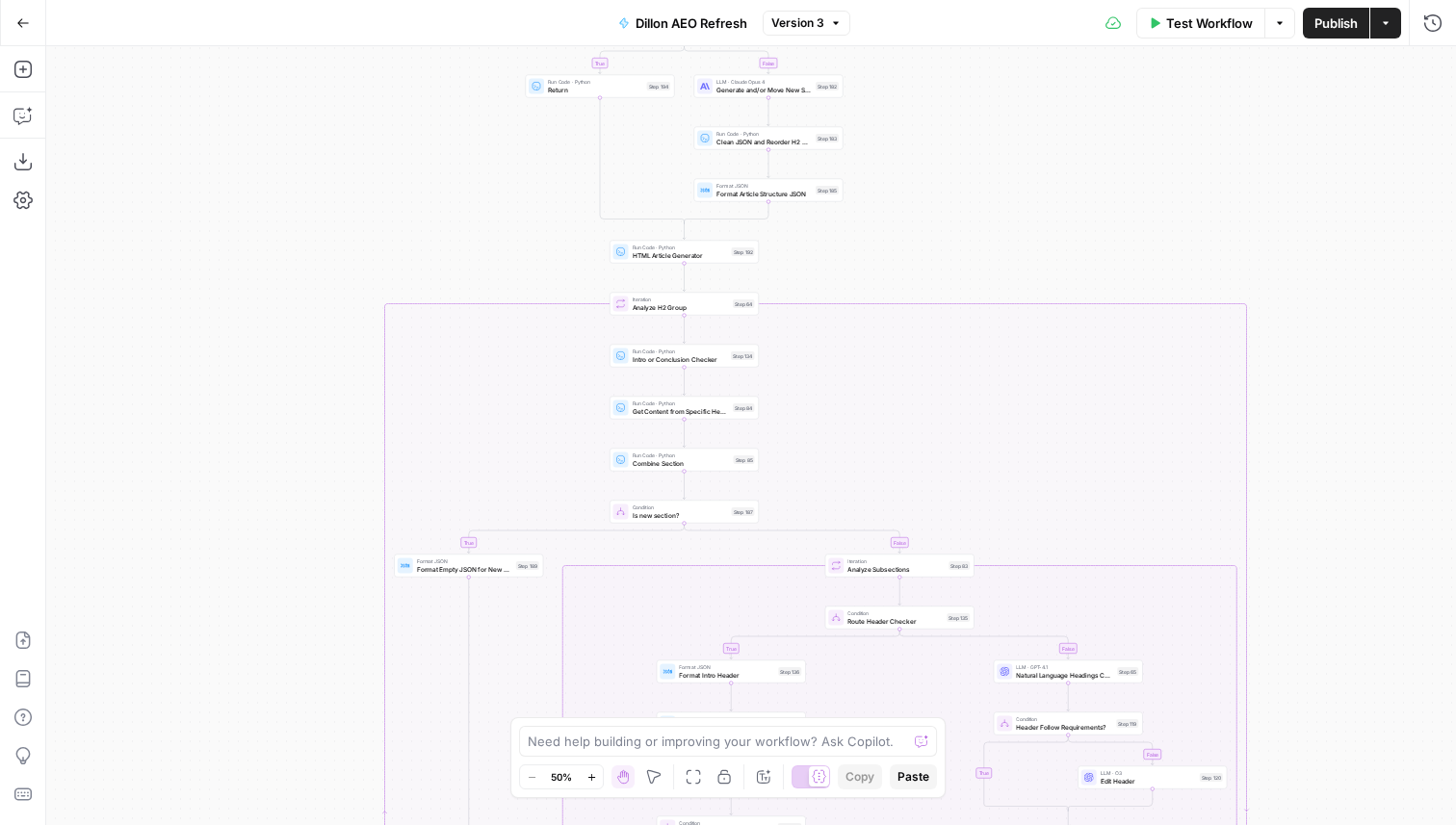 drag, startPoint x: 296, startPoint y: 286, endPoint x: 286, endPoint y: 663, distance: 377.1326 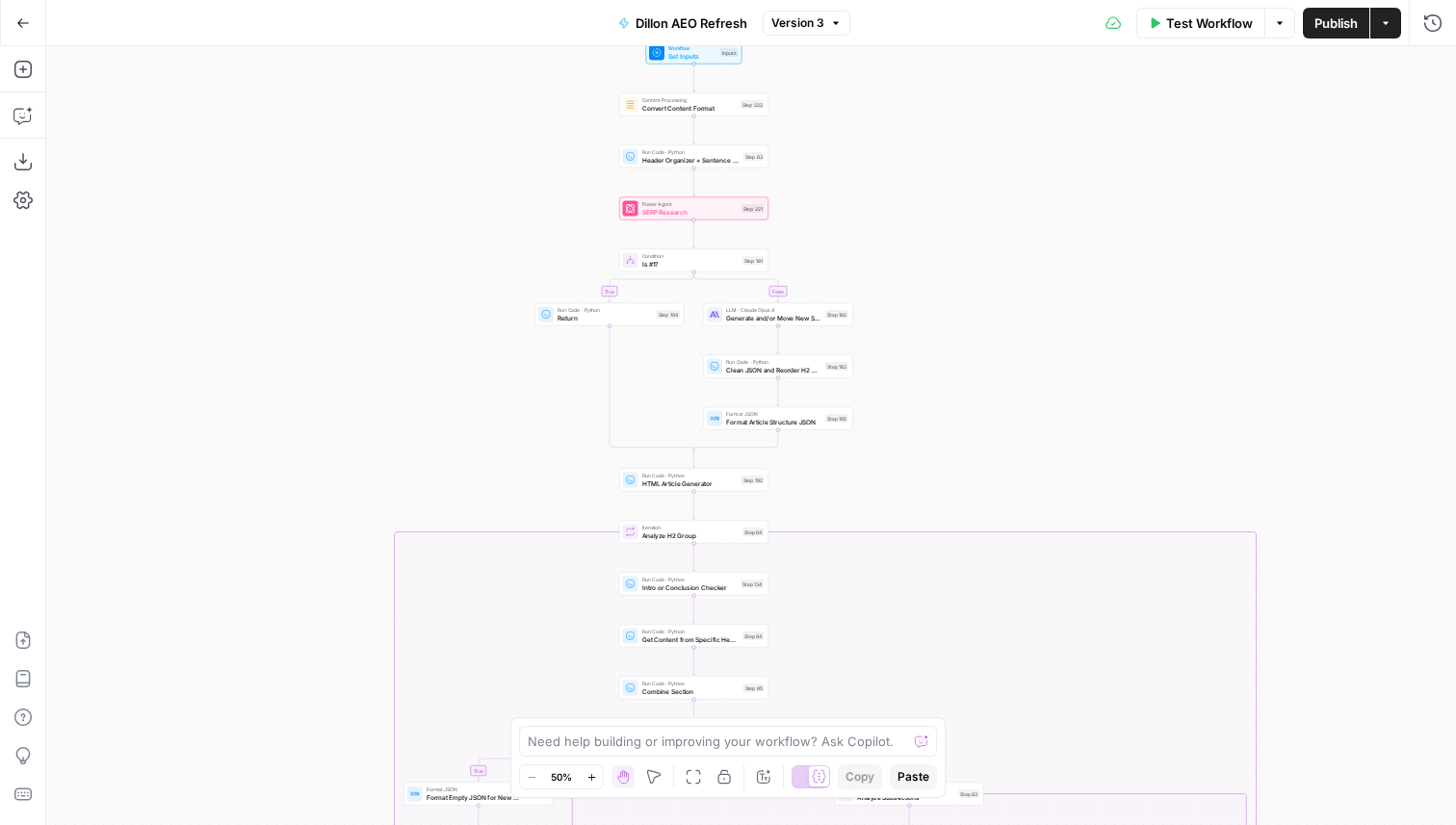 drag, startPoint x: 334, startPoint y: 251, endPoint x: 350, endPoint y: 487, distance: 236.5418 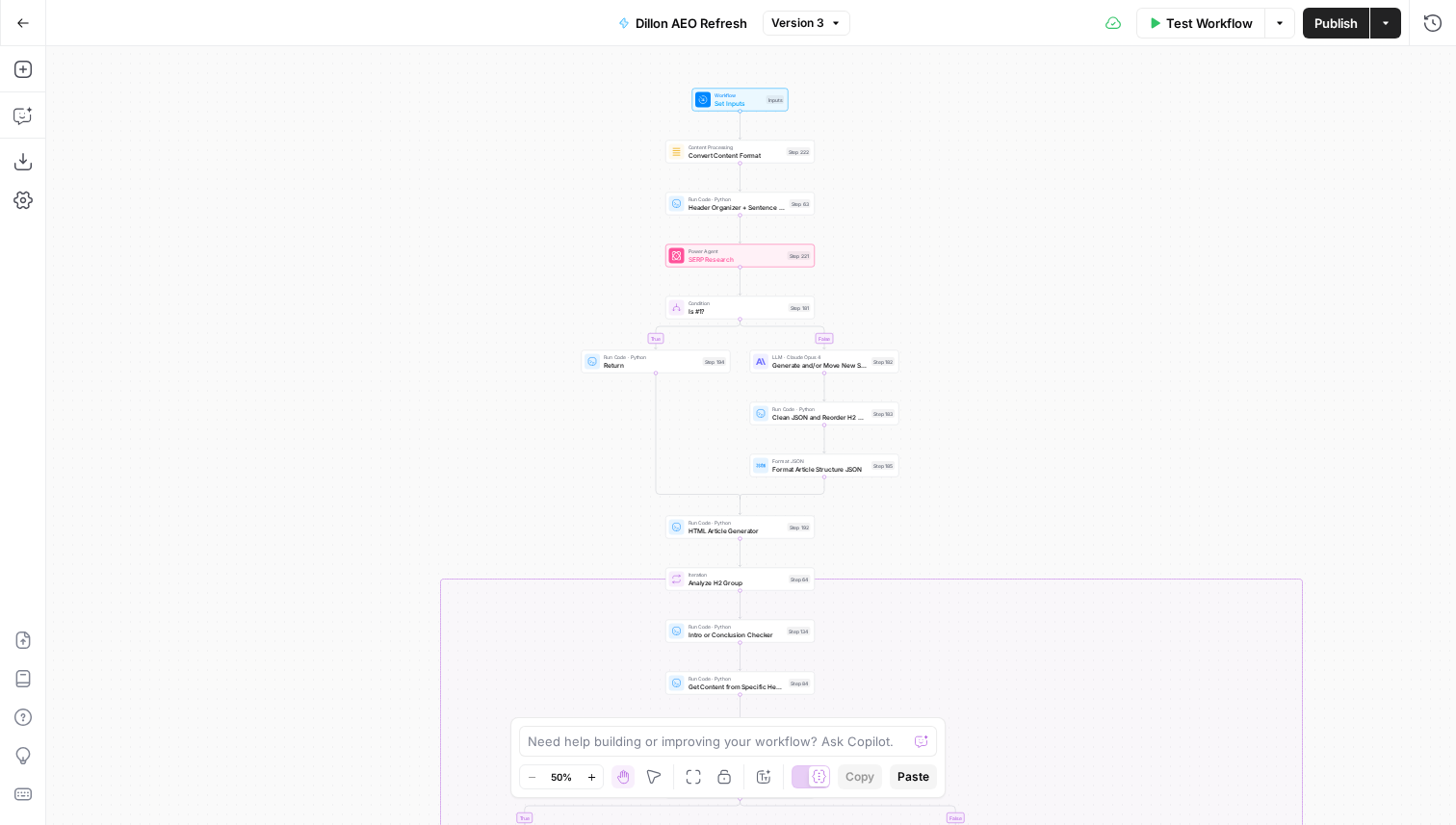 drag, startPoint x: 402, startPoint y: 229, endPoint x: 447, endPoint y: 275, distance: 64.3506 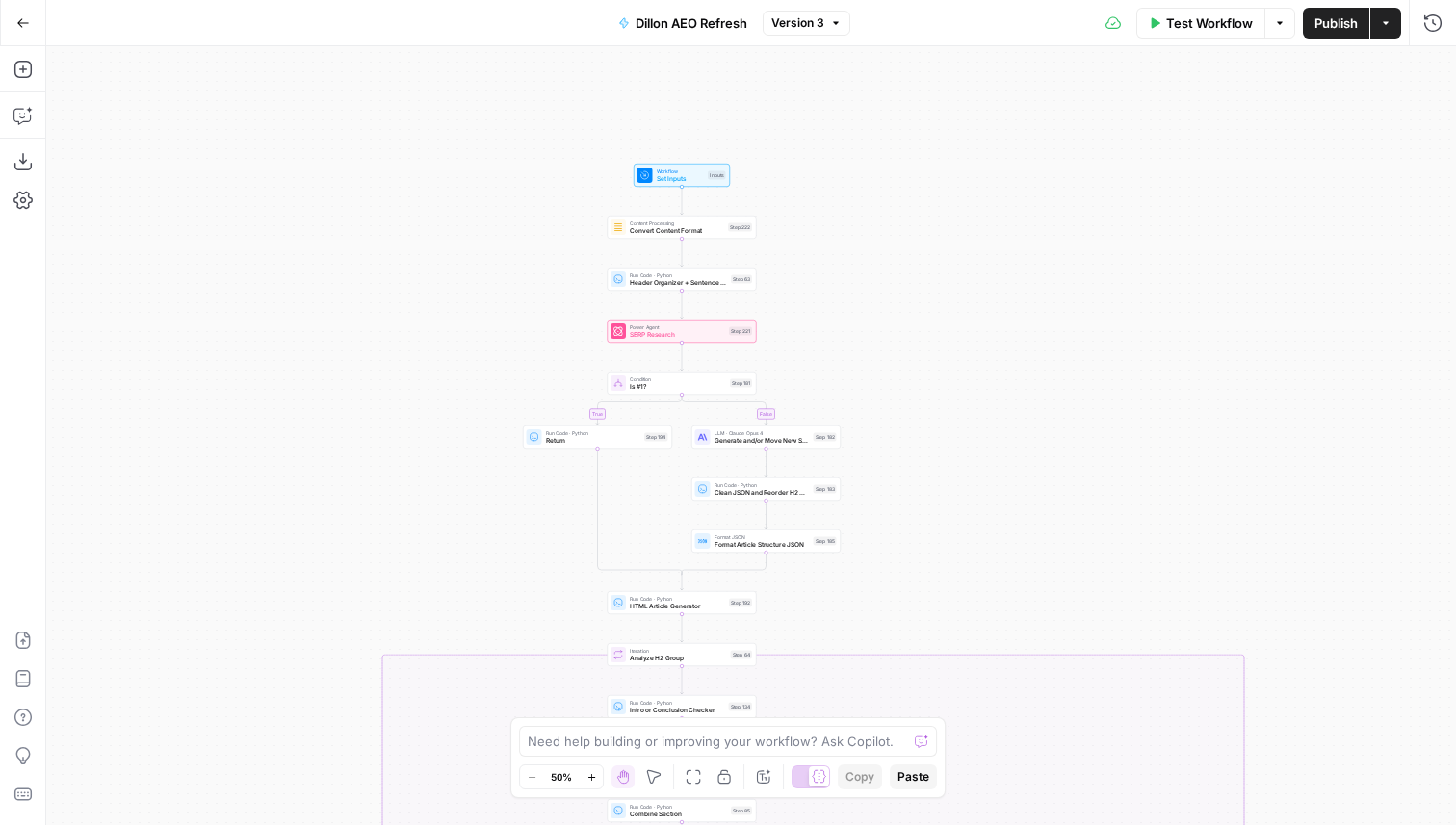 drag, startPoint x: 382, startPoint y: 215, endPoint x: 314, endPoint y: 296, distance: 105.75916 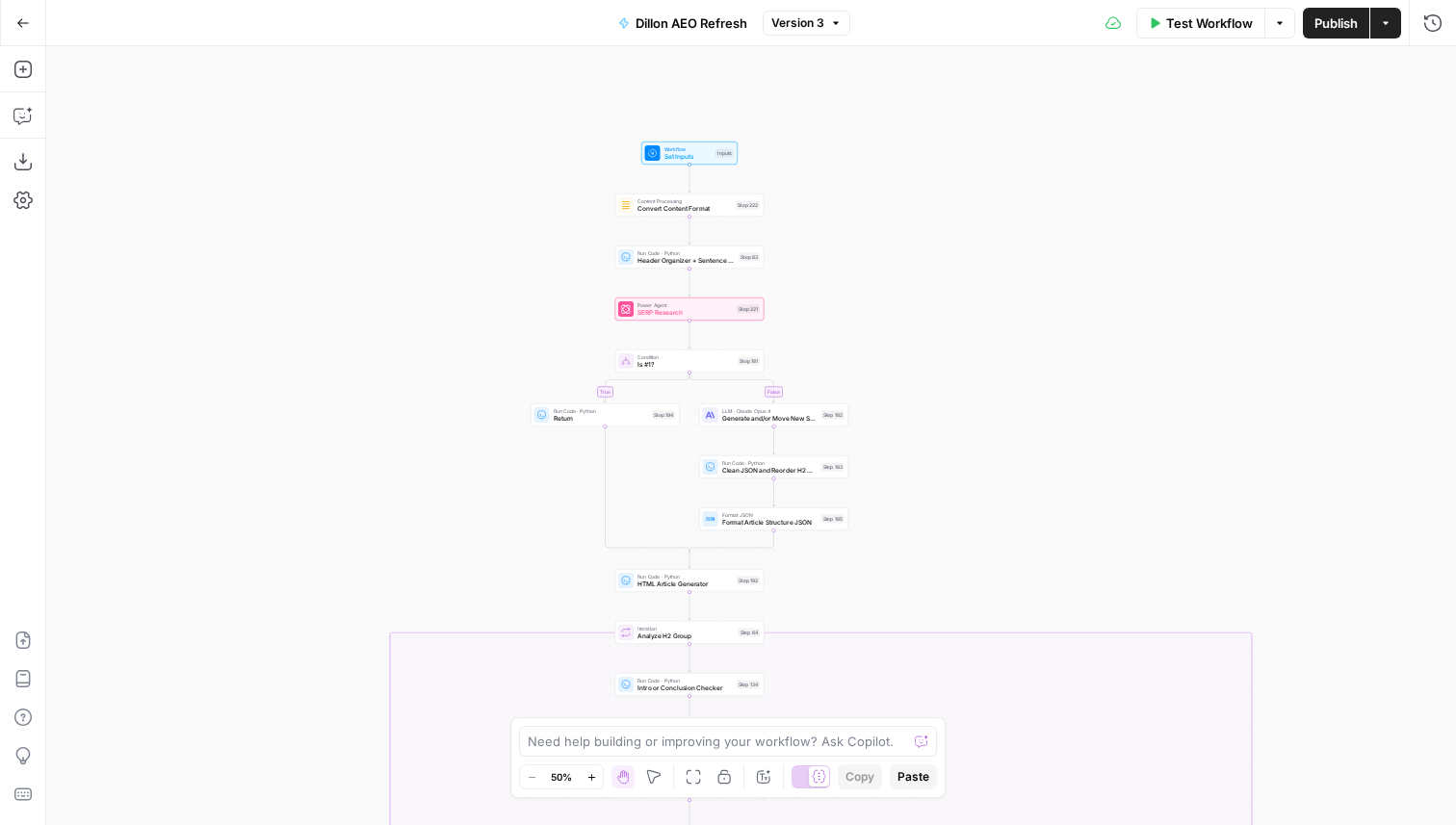 drag, startPoint x: 377, startPoint y: 503, endPoint x: 390, endPoint y: 477, distance: 29.068884 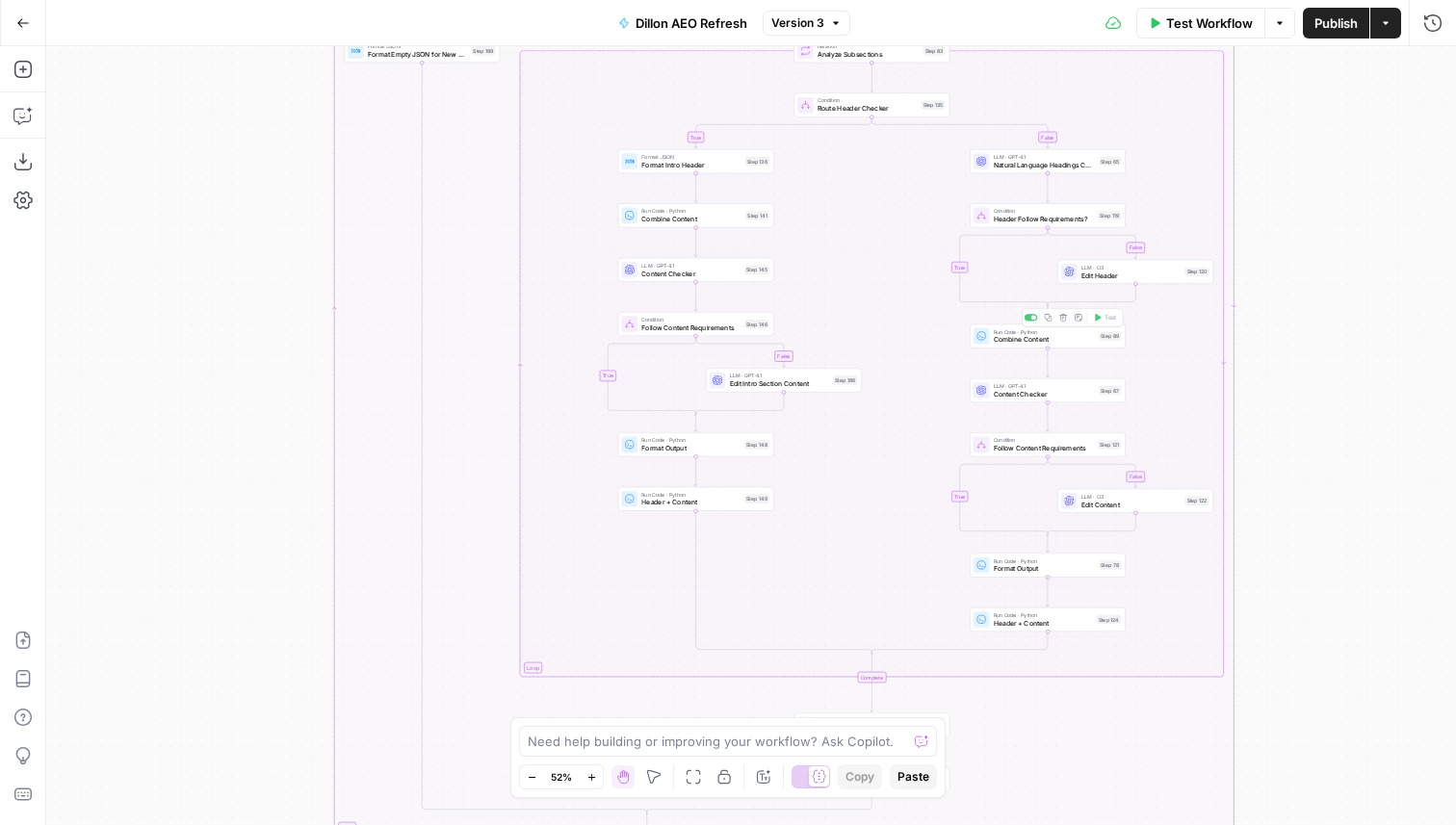 click on "Content Checker" at bounding box center (1044, 394) 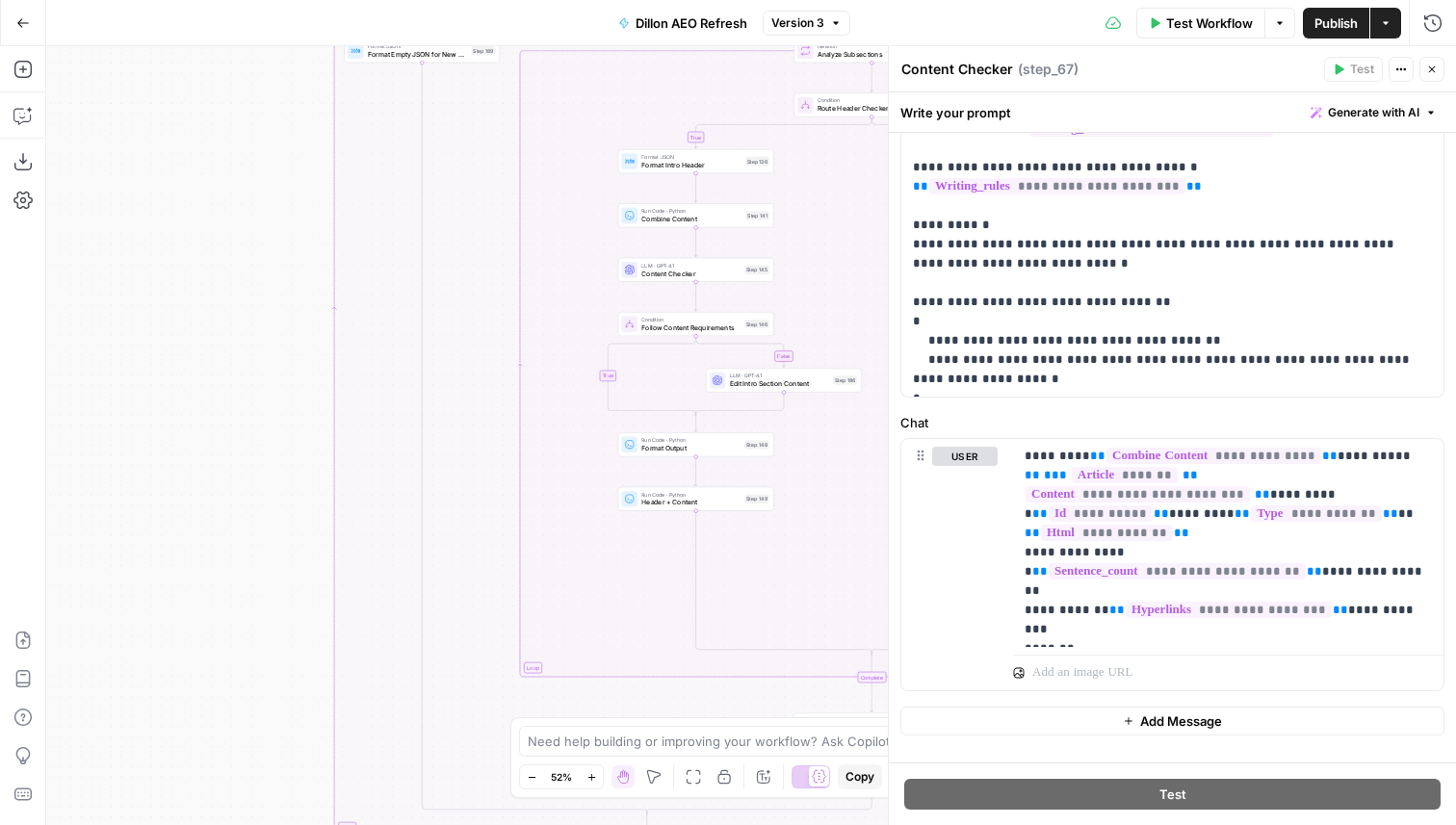 scroll, scrollTop: 415, scrollLeft: 0, axis: vertical 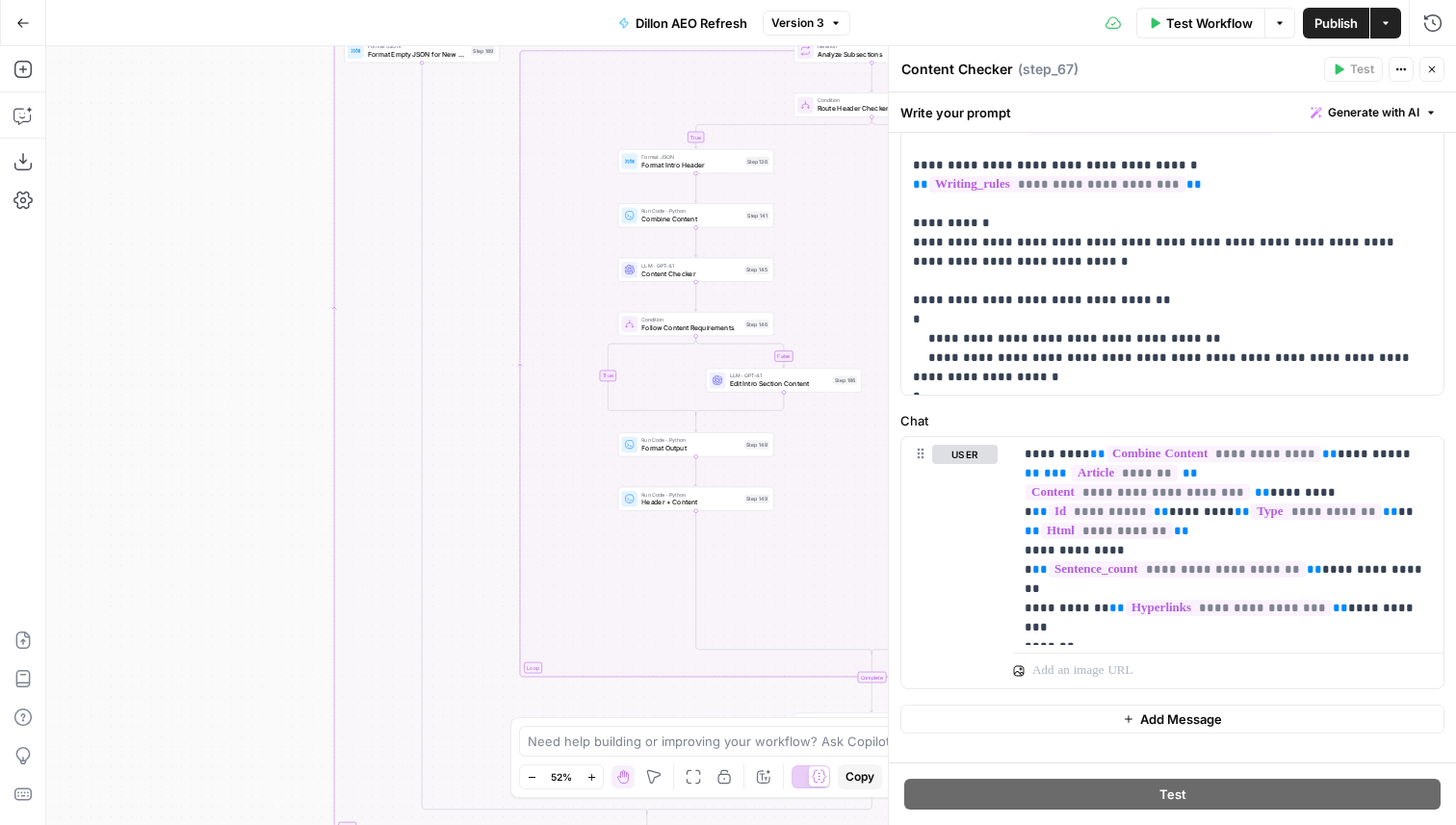 click on "Close" at bounding box center [1432, 69] 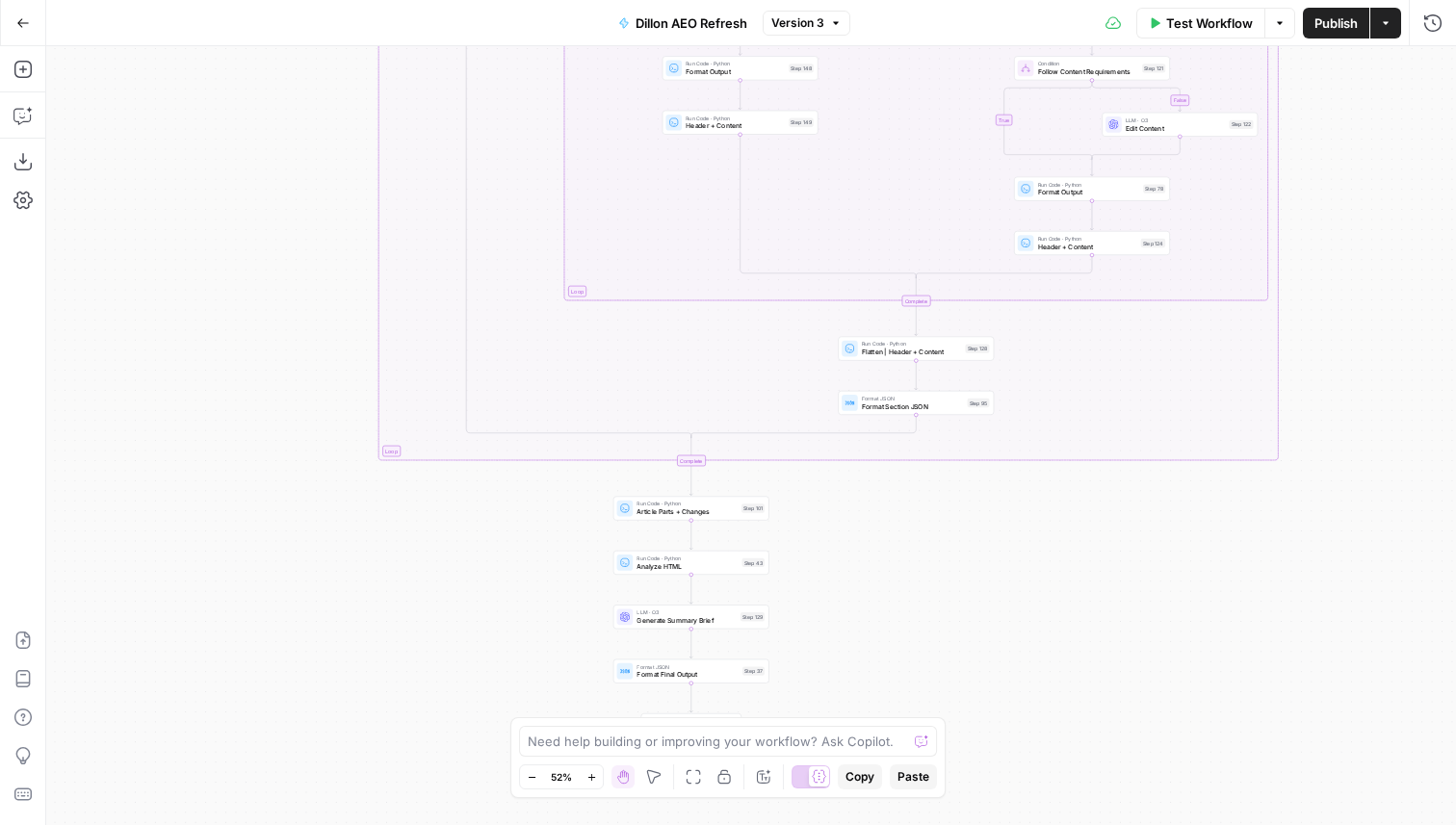 drag, startPoint x: 1367, startPoint y: 522, endPoint x: 1410, endPoint y: 143, distance: 381.43151 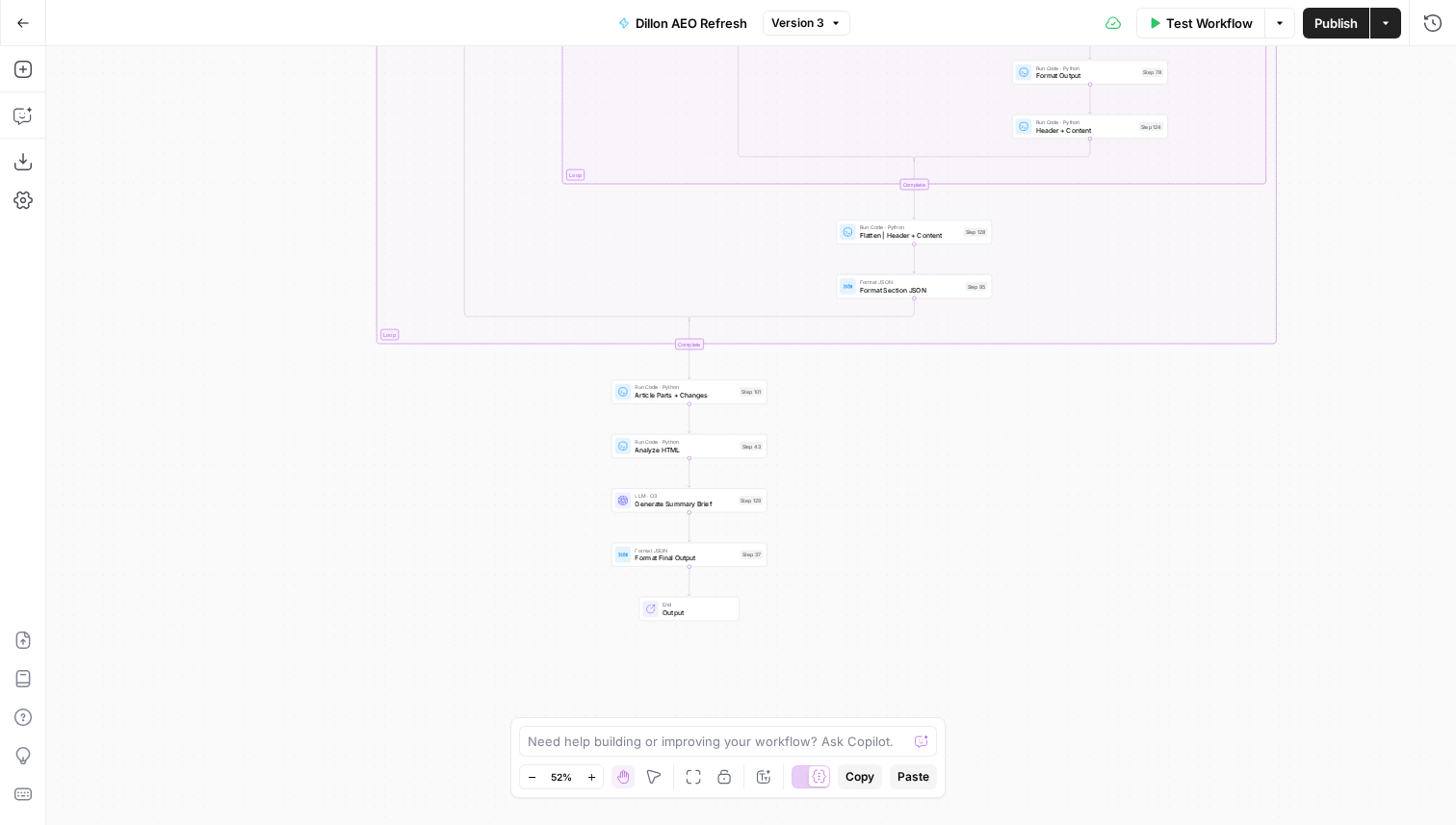 drag, startPoint x: 1073, startPoint y: 631, endPoint x: 1071, endPoint y: 513, distance: 118.016948 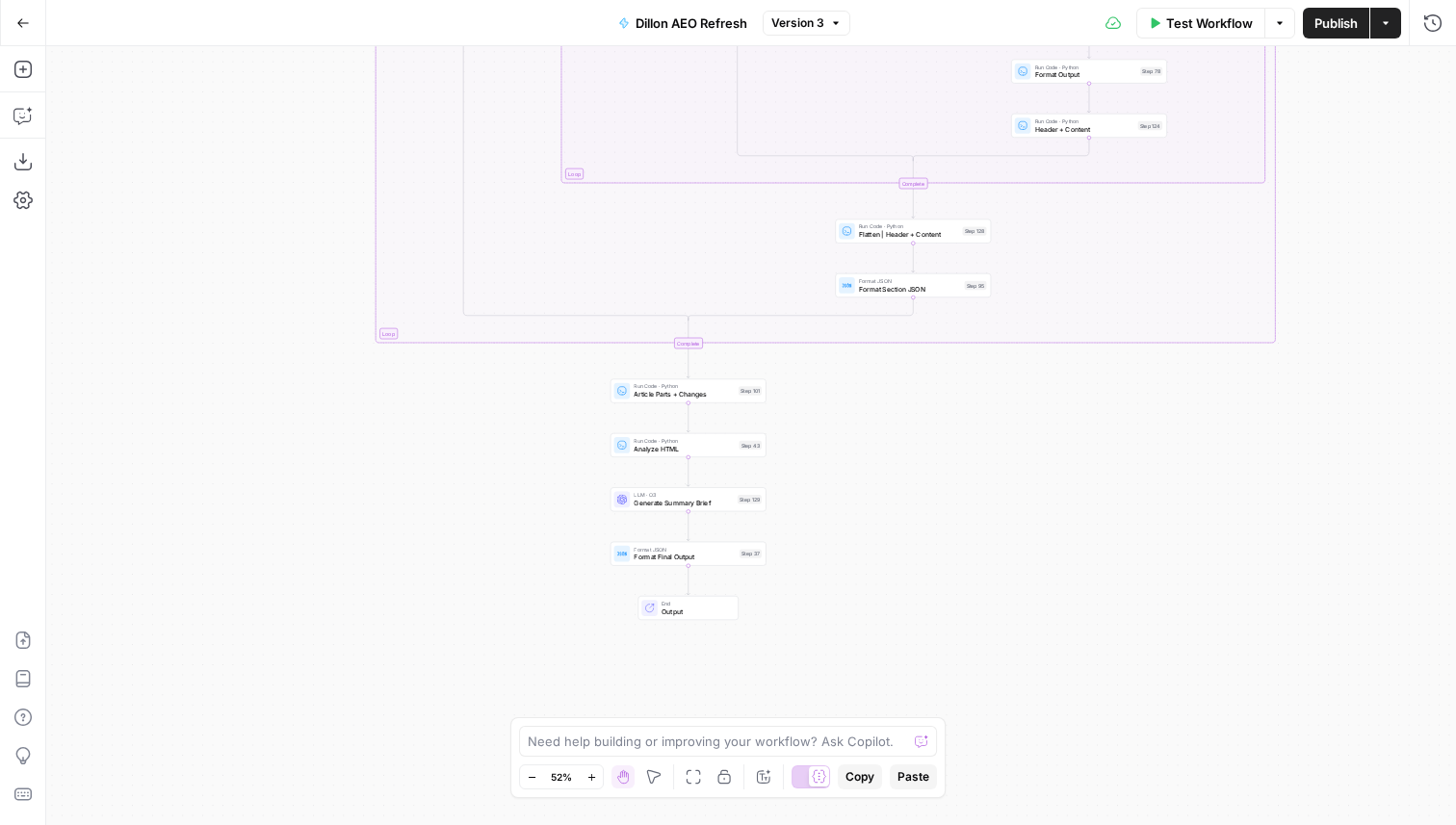 click on "true false false false false true false true false true true true Workflow Set Inputs Inputs Content Processing Convert Content Format Step 222 Run Code · Python Header Organizer + Sentence Counter Step 63 Power Agent SERP Research Step 221 Condition Is #1? Step 181 Run Code · Python Return Step 194 LLM · Claude Opus 4 Generate and/or Move New Sections Step 182 Run Code · Python Clean JSON and Reorder H2 Groups Step 183 Format JSON Format Article Structure JSON Step 185 Run Code · Python HTML Article Generator Step 192 Loop Iteration Analyze H2 Group Step 64 Run Code · Python Intro or Conclusion Checker Step 134 Run Code · Python Get Content from Specific Header Step 84 Run Code · Python Combine Section Step 85 Condition Is new section? Step 187 Format JSON Format Empty JSON for New Content Step 189 Loop Iteration Analyze Subsections Step 83 Condition Route Header Checker Step 135 Format JSON Format Intro Header Step 136 Run Code · Python Combine Content Step 141 LLM · GPT-4.1 Content Checker End" at bounding box center [751, 435] 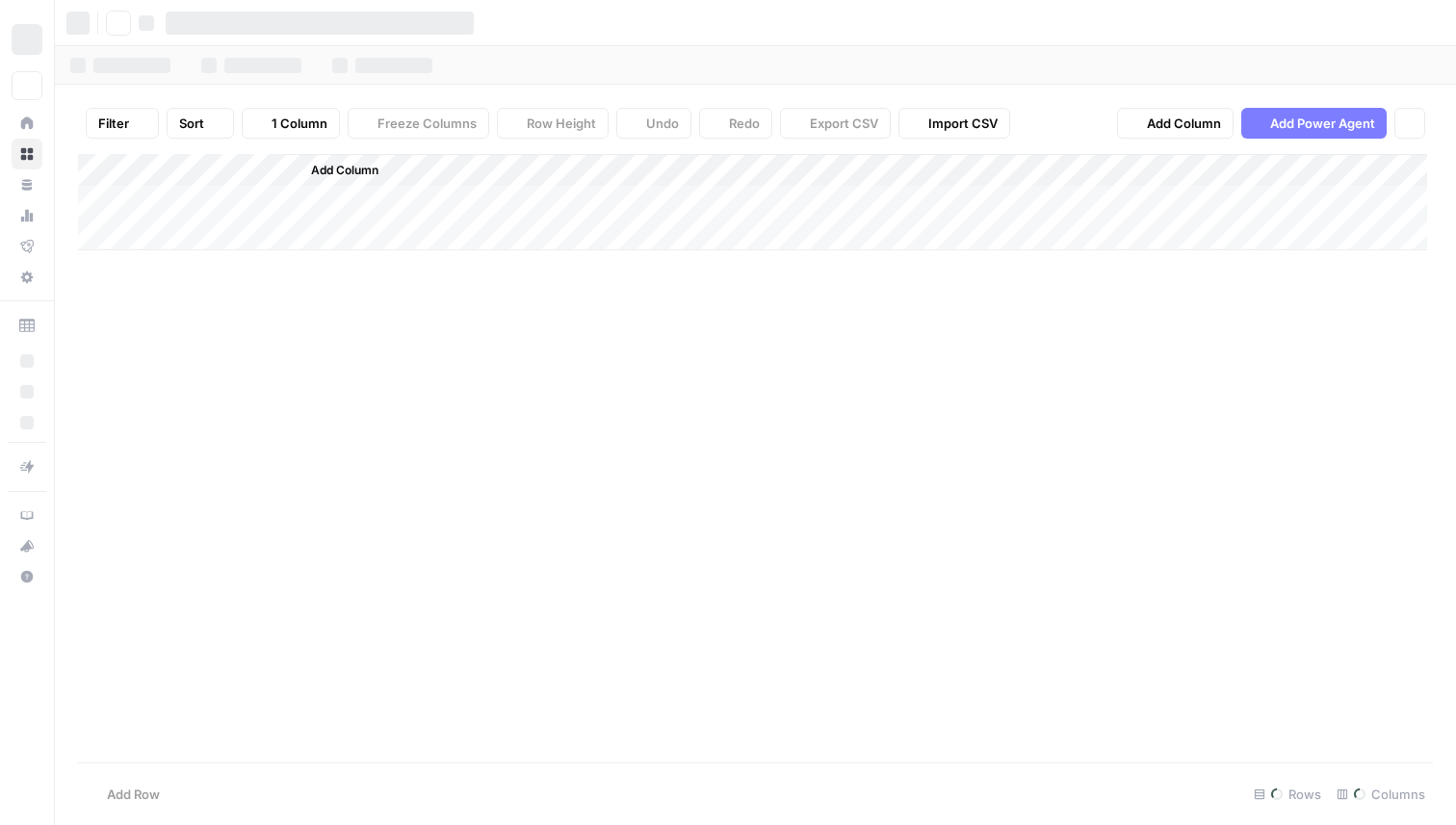 scroll, scrollTop: 0, scrollLeft: 0, axis: both 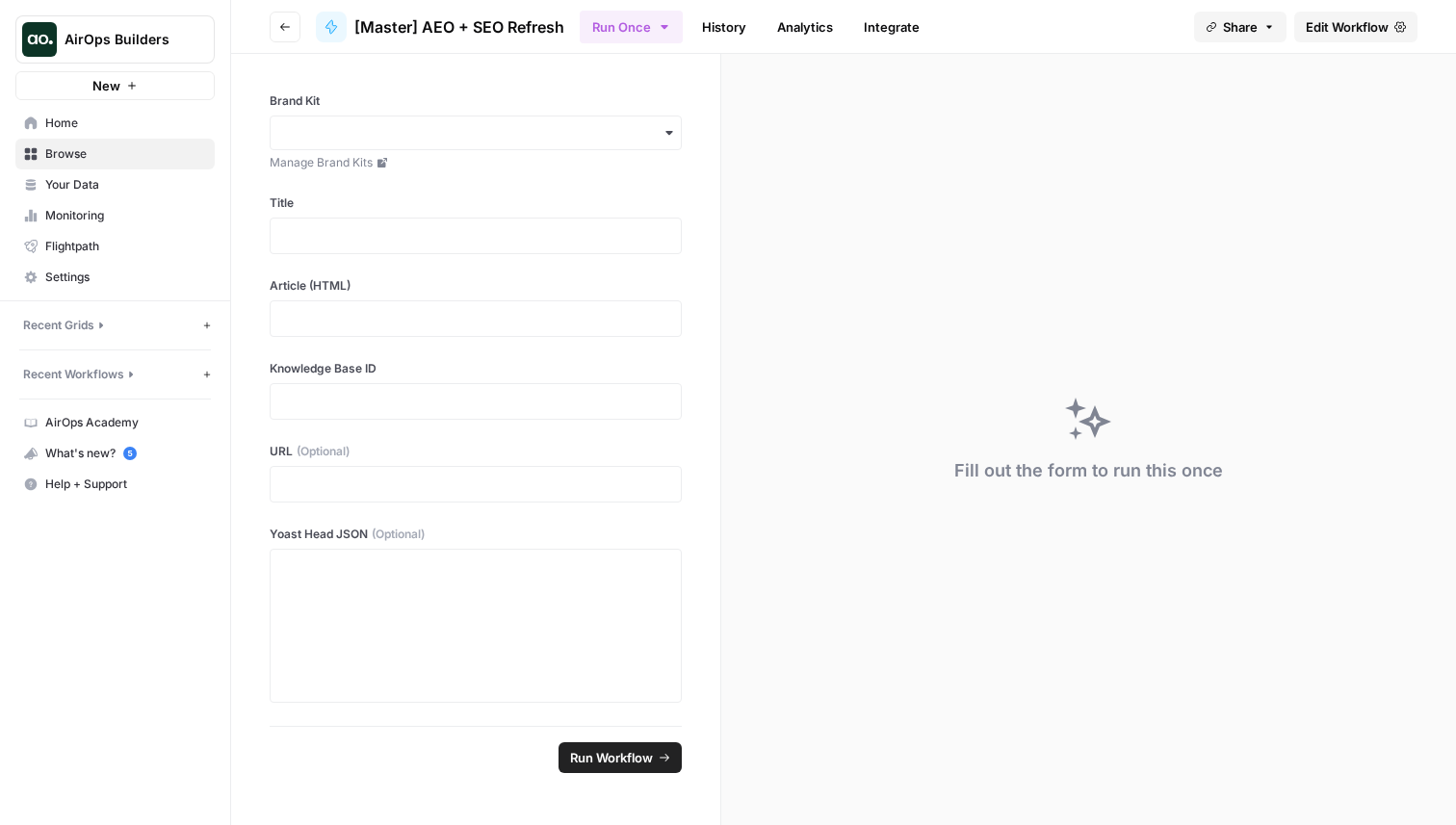 click on "Edit Workflow" at bounding box center [1347, 27] 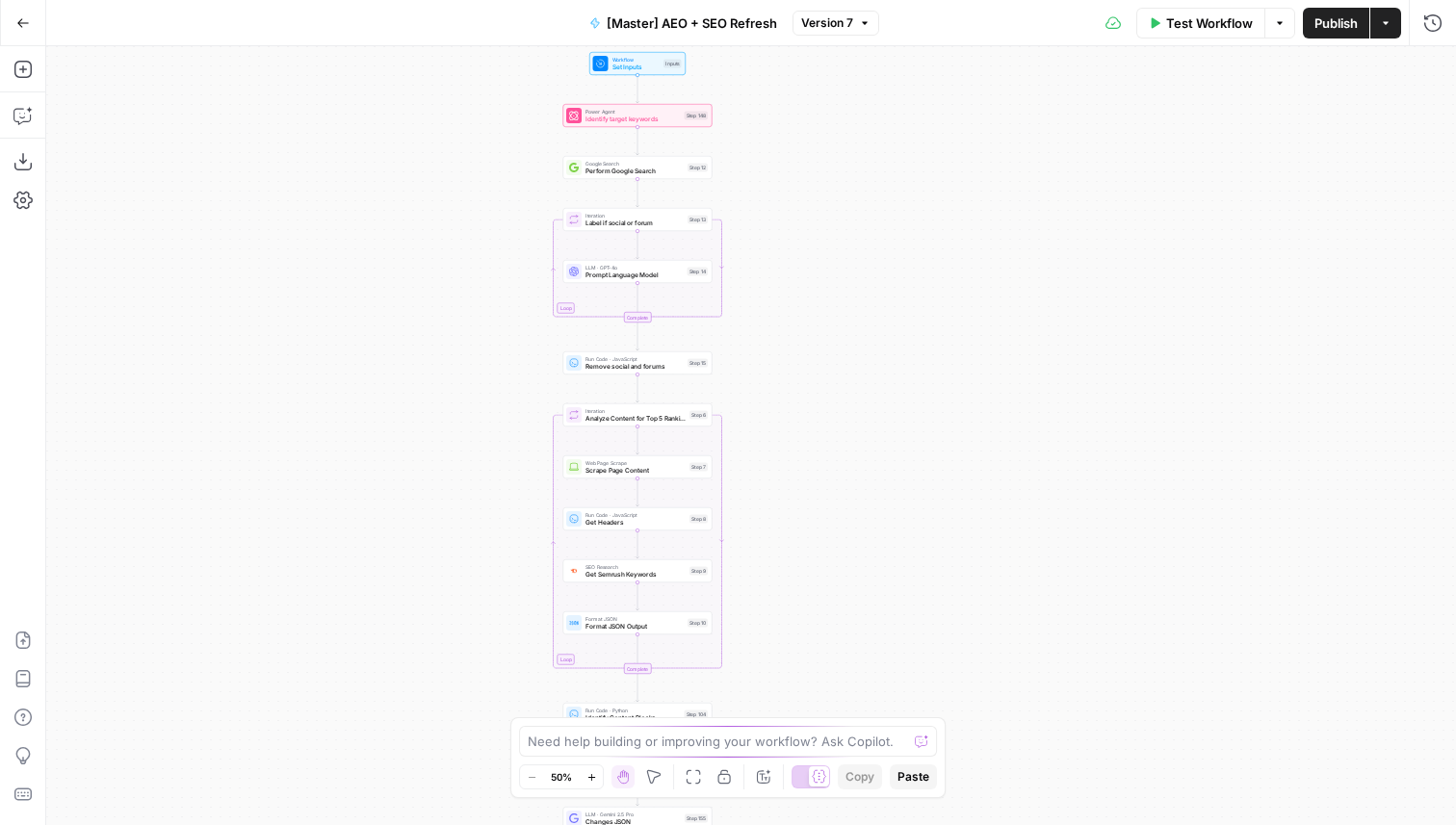 drag, startPoint x: 510, startPoint y: 229, endPoint x: 415, endPoint y: 770, distance: 549.27771 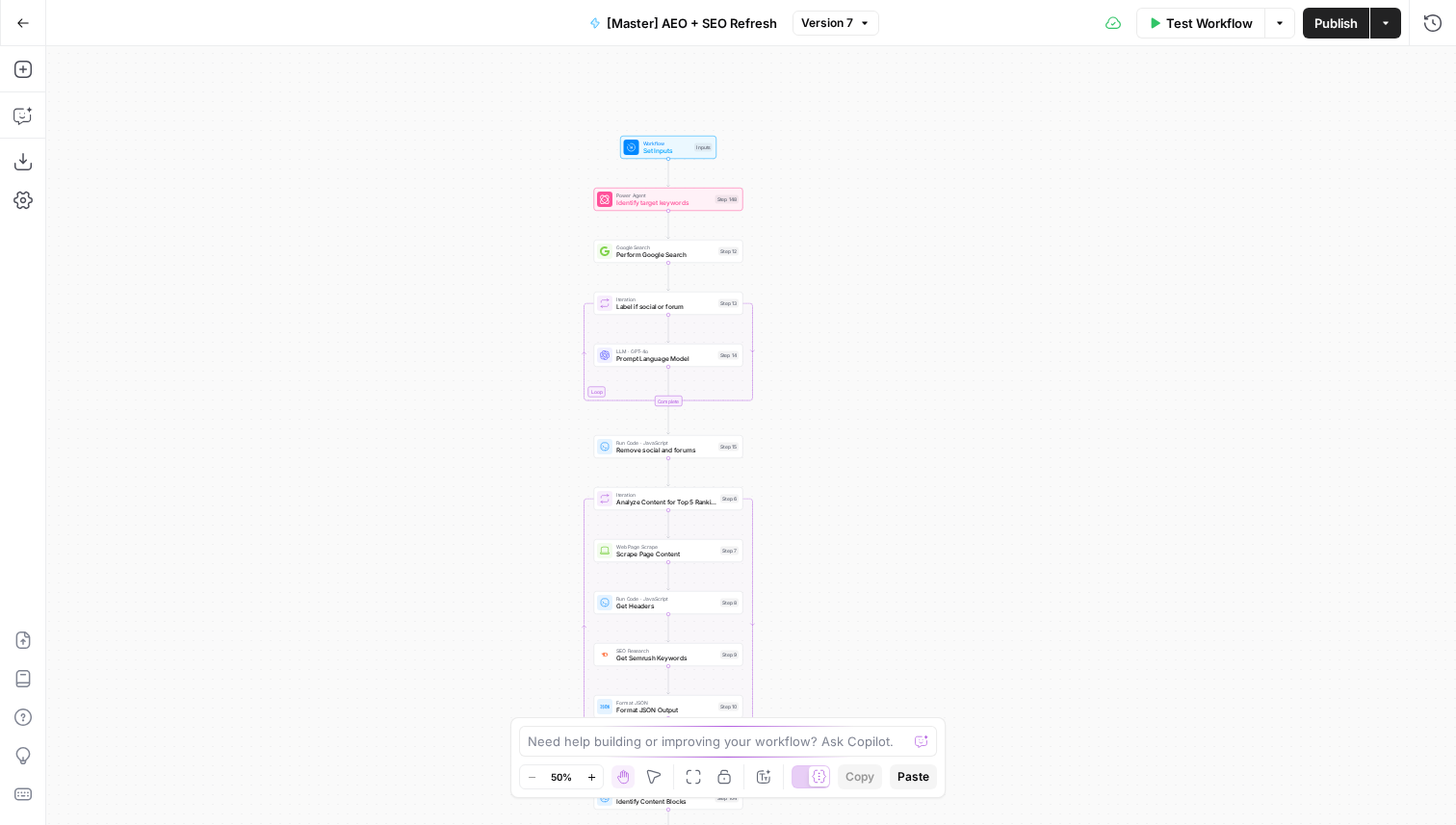 drag, startPoint x: 425, startPoint y: 271, endPoint x: 439, endPoint y: 329, distance: 59.665736 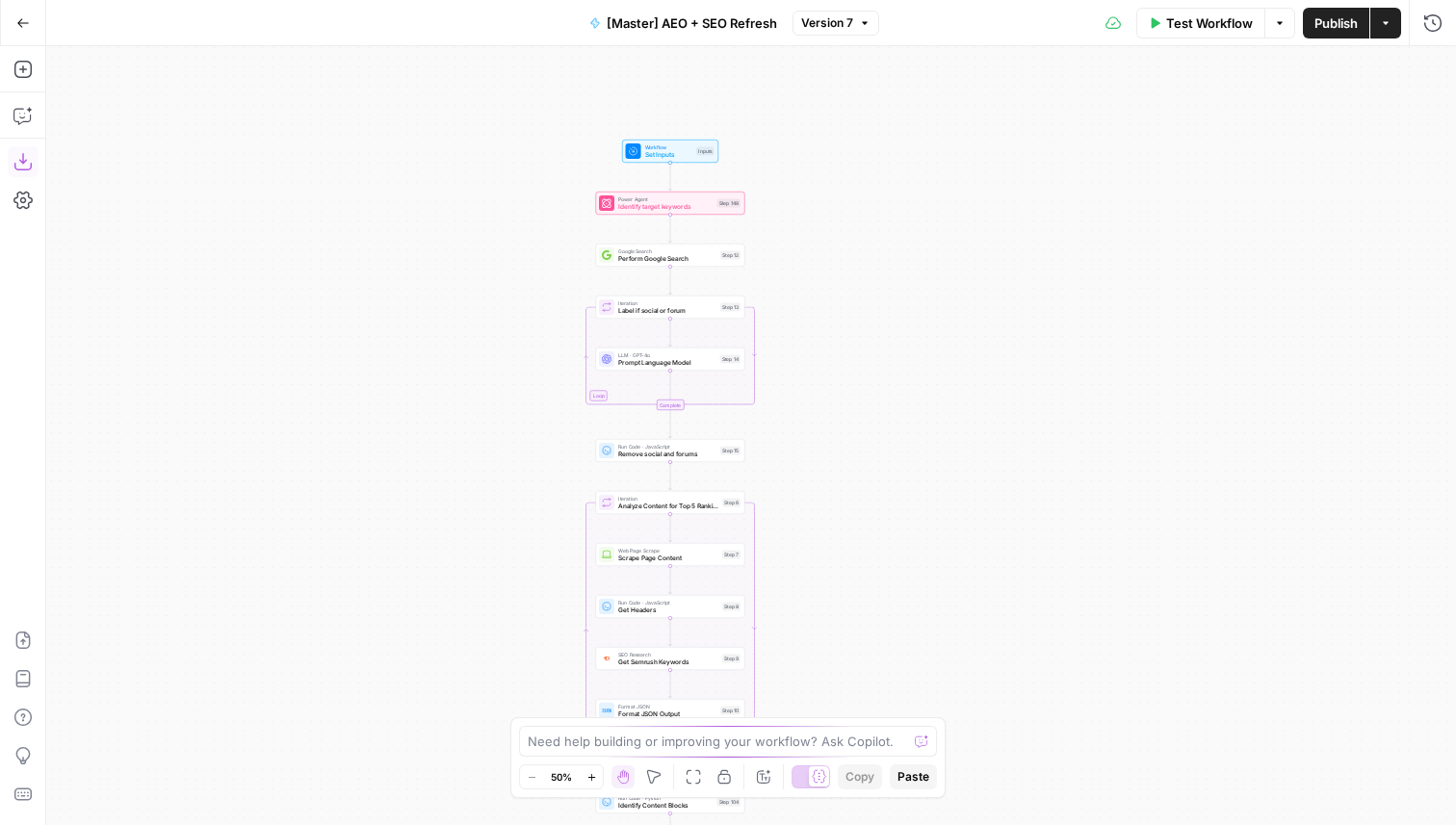 click 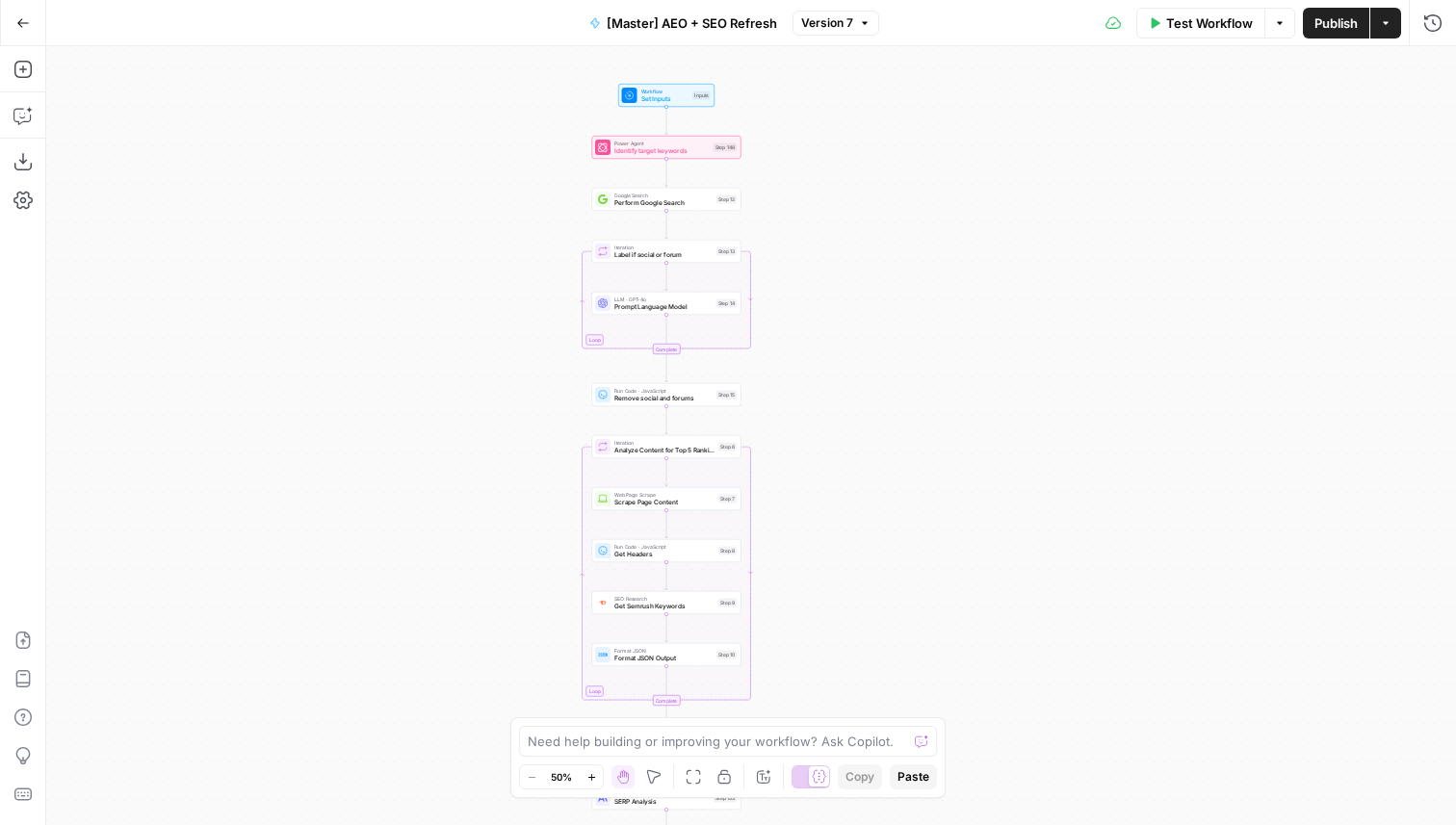 drag, startPoint x: 457, startPoint y: 464, endPoint x: 448, endPoint y: 399, distance: 65.62012 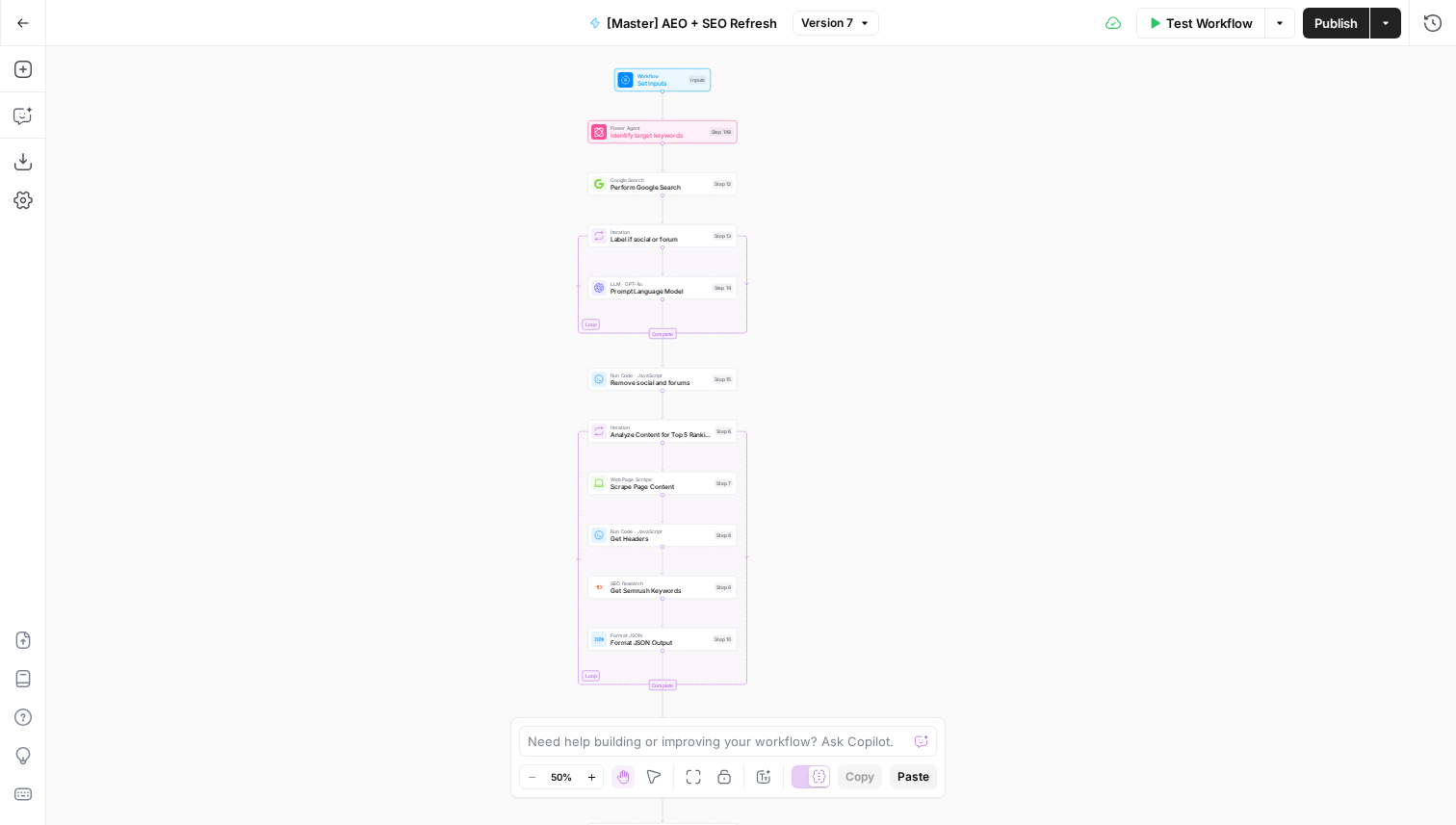 drag, startPoint x: 410, startPoint y: 615, endPoint x: 406, endPoint y: 590, distance: 25.317978 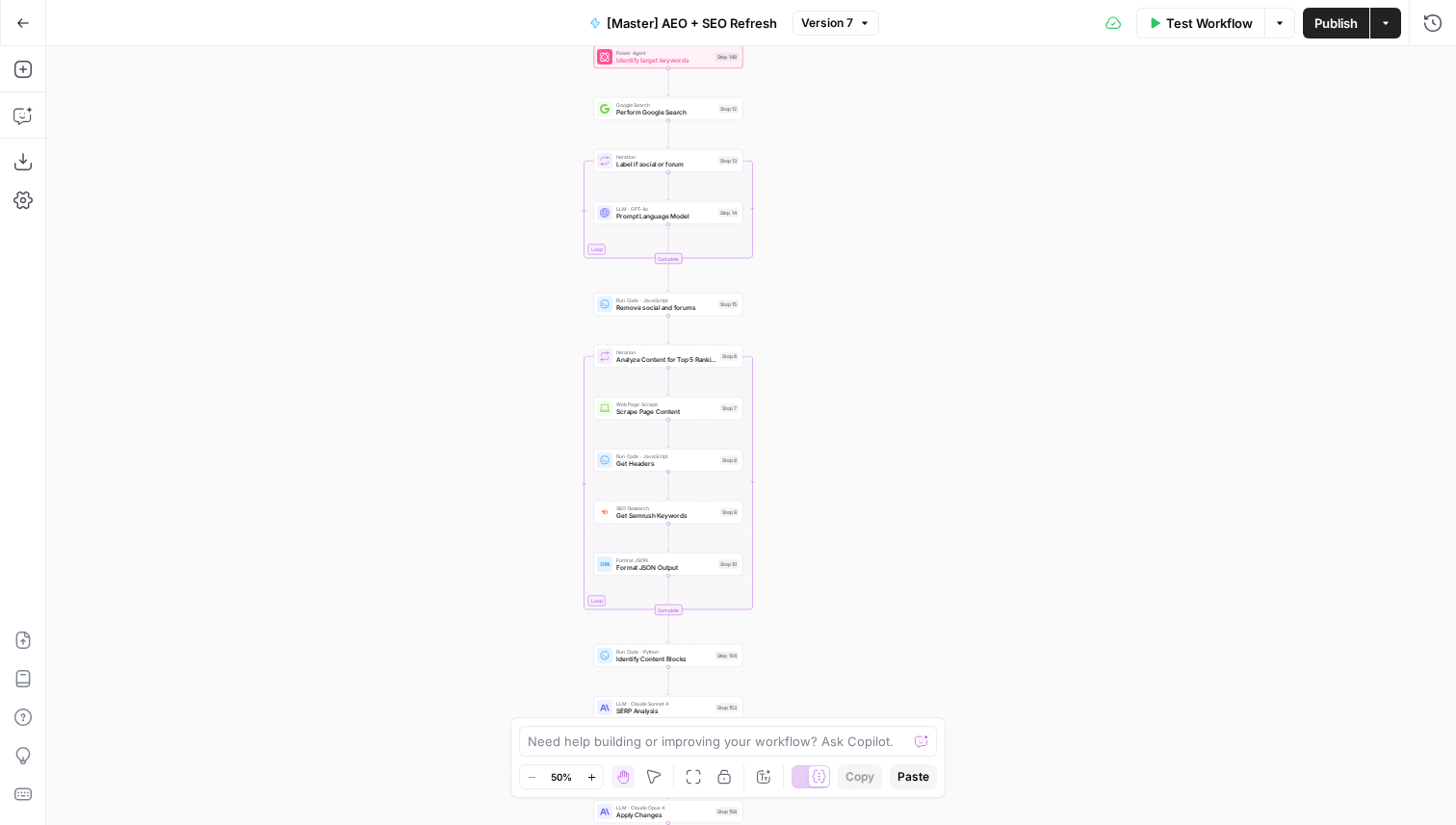 drag, startPoint x: 448, startPoint y: 442, endPoint x: 457, endPoint y: 385, distance: 57.706152 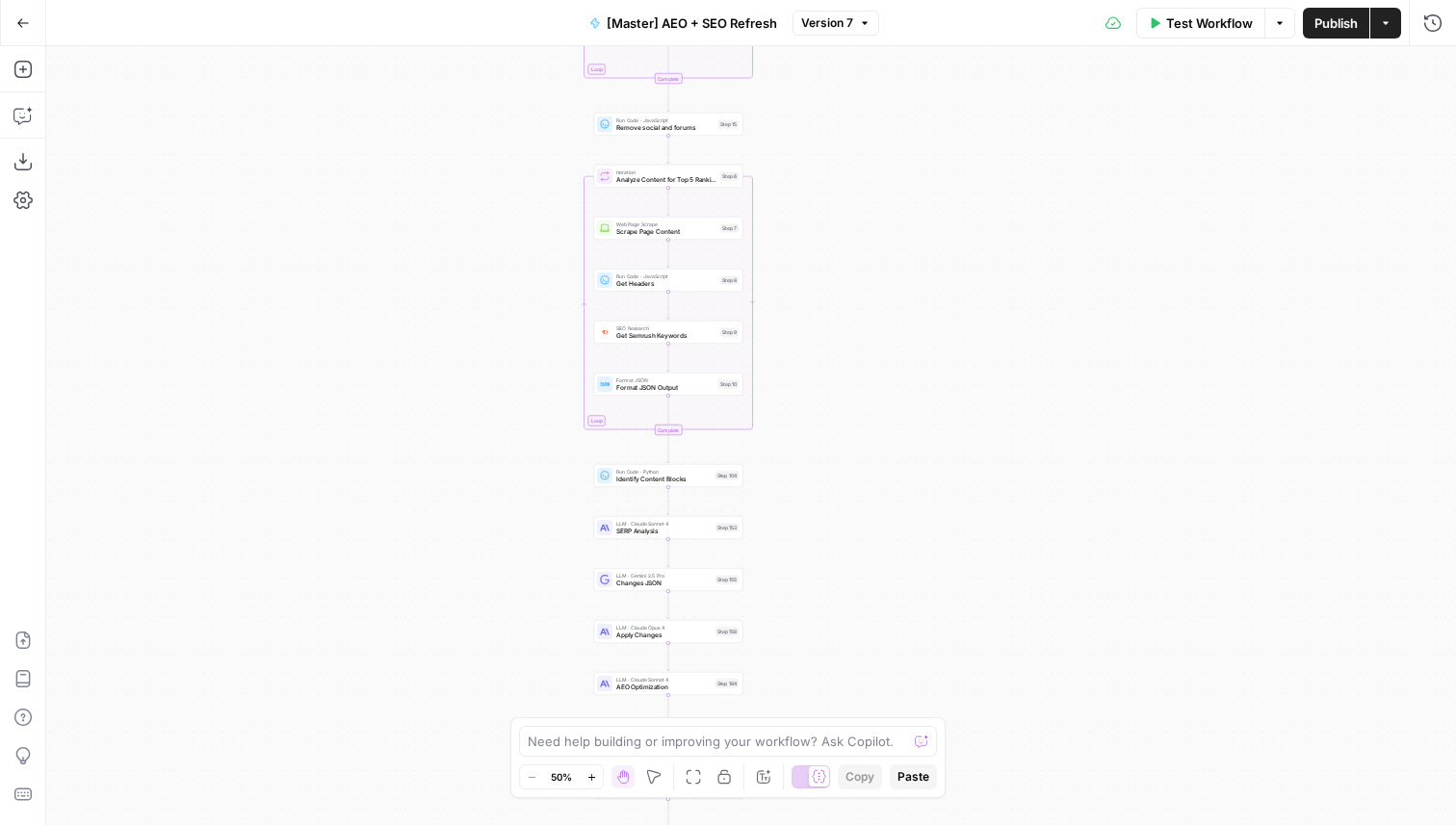 drag, startPoint x: 409, startPoint y: 571, endPoint x: 407, endPoint y: 373, distance: 198.0101 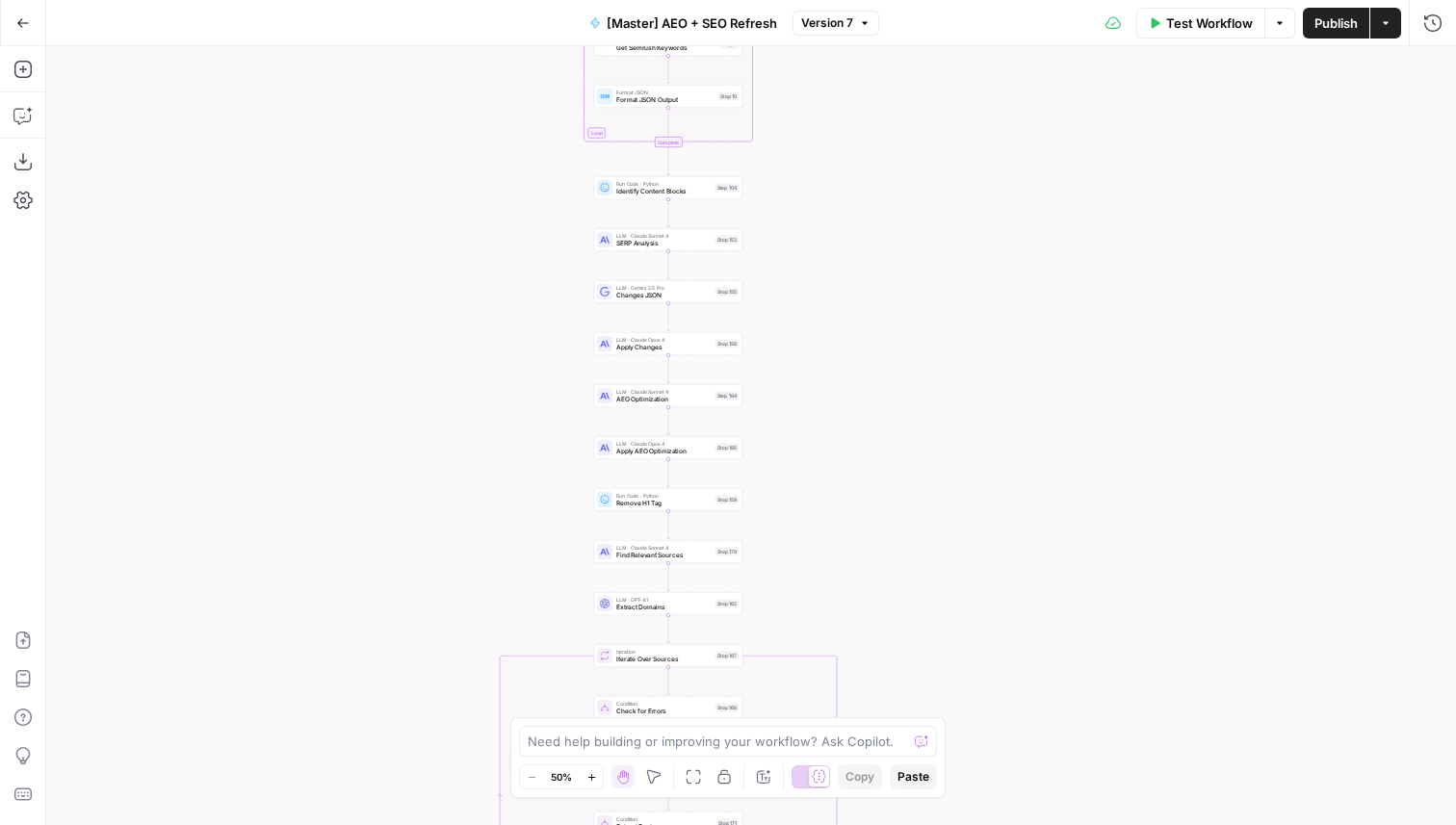 drag, startPoint x: 421, startPoint y: 710, endPoint x: 420, endPoint y: 439, distance: 271.00185 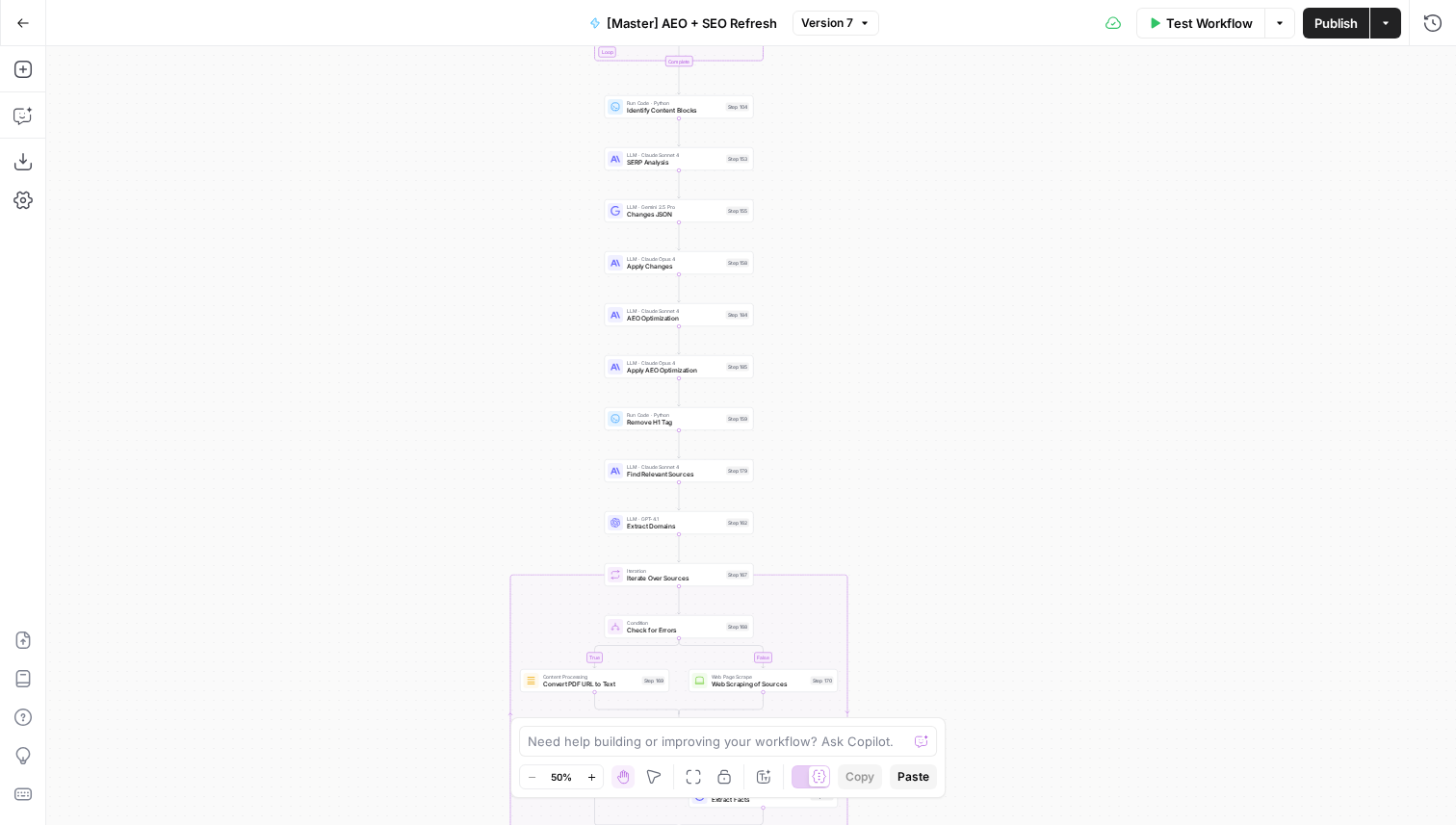 drag, startPoint x: 368, startPoint y: 503, endPoint x: 379, endPoint y: 423, distance: 80.75271 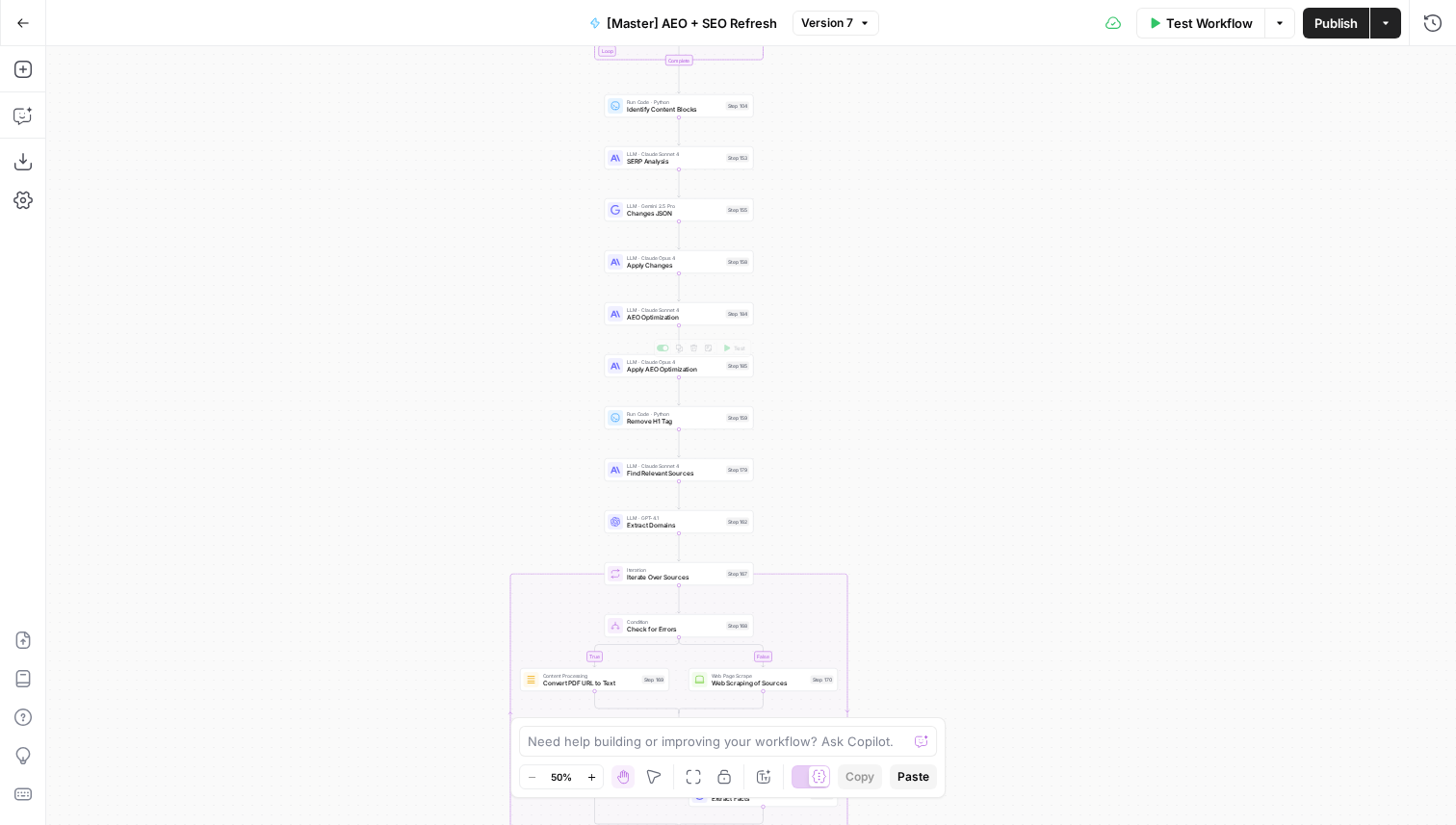 click on "AEO Optimization" at bounding box center (674, 318) 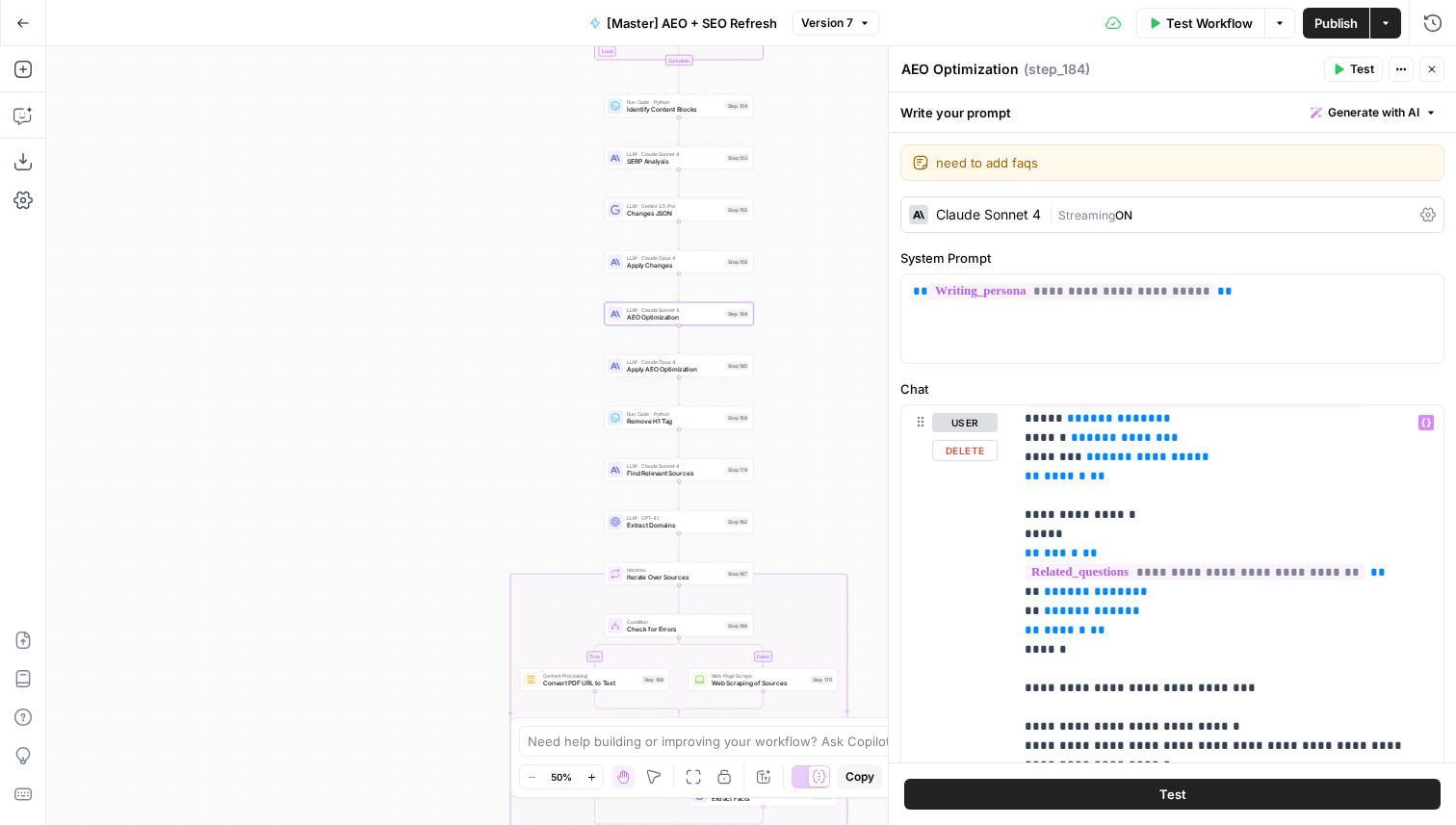 scroll, scrollTop: 0, scrollLeft: 0, axis: both 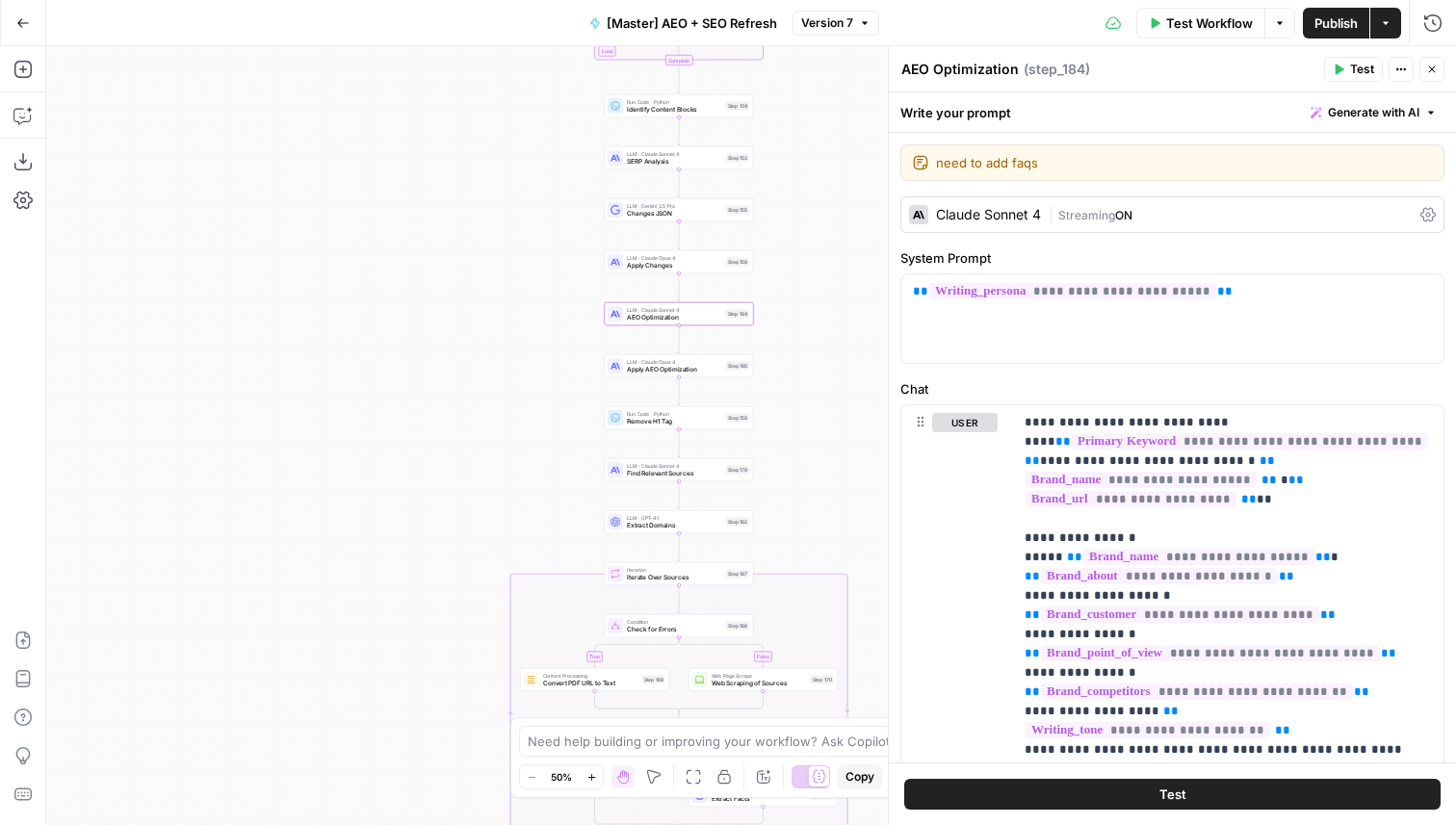 click on "E" at bounding box center (1428, 64) 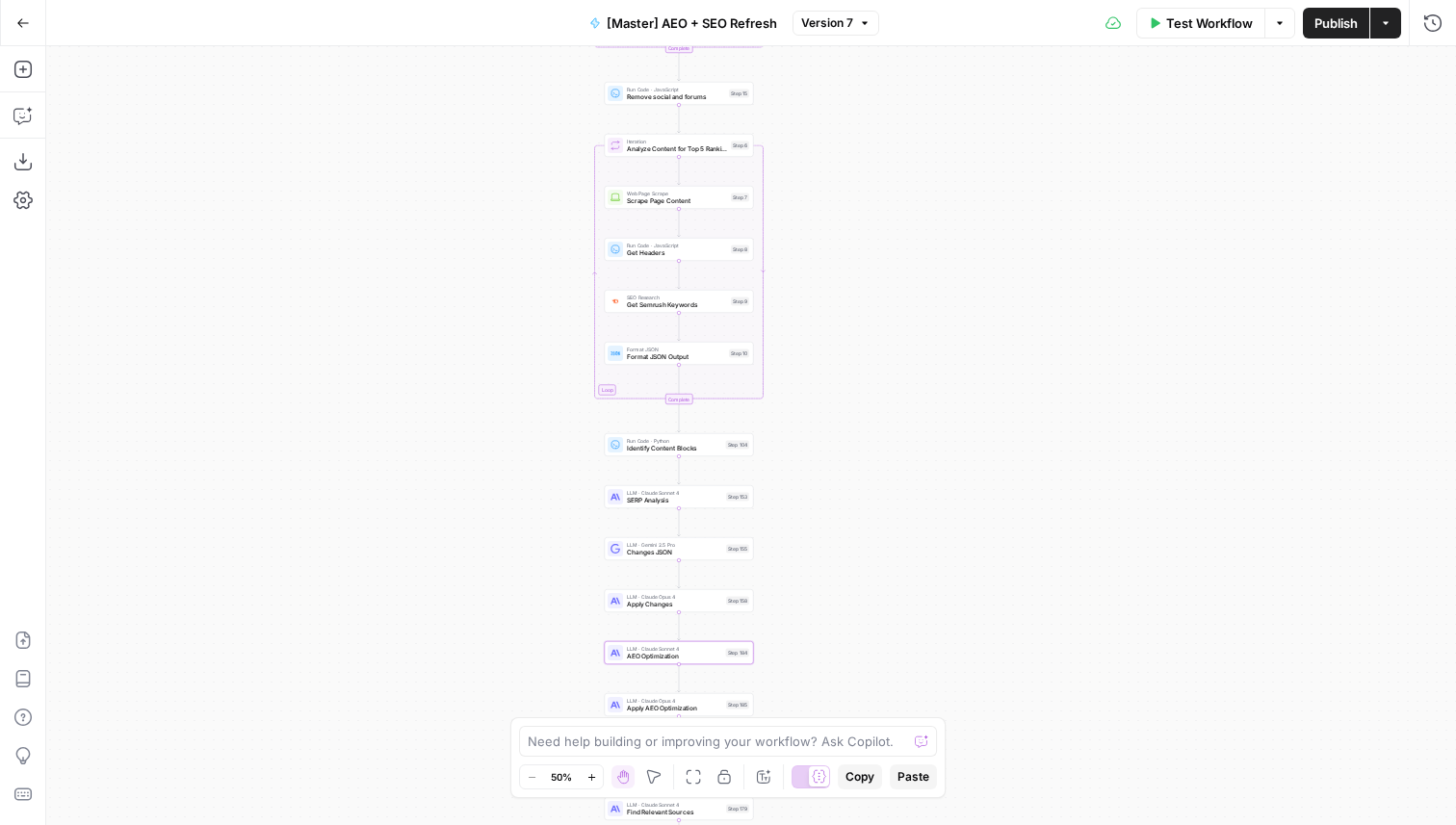 drag, startPoint x: 442, startPoint y: 188, endPoint x: 438, endPoint y: 555, distance: 367.0218 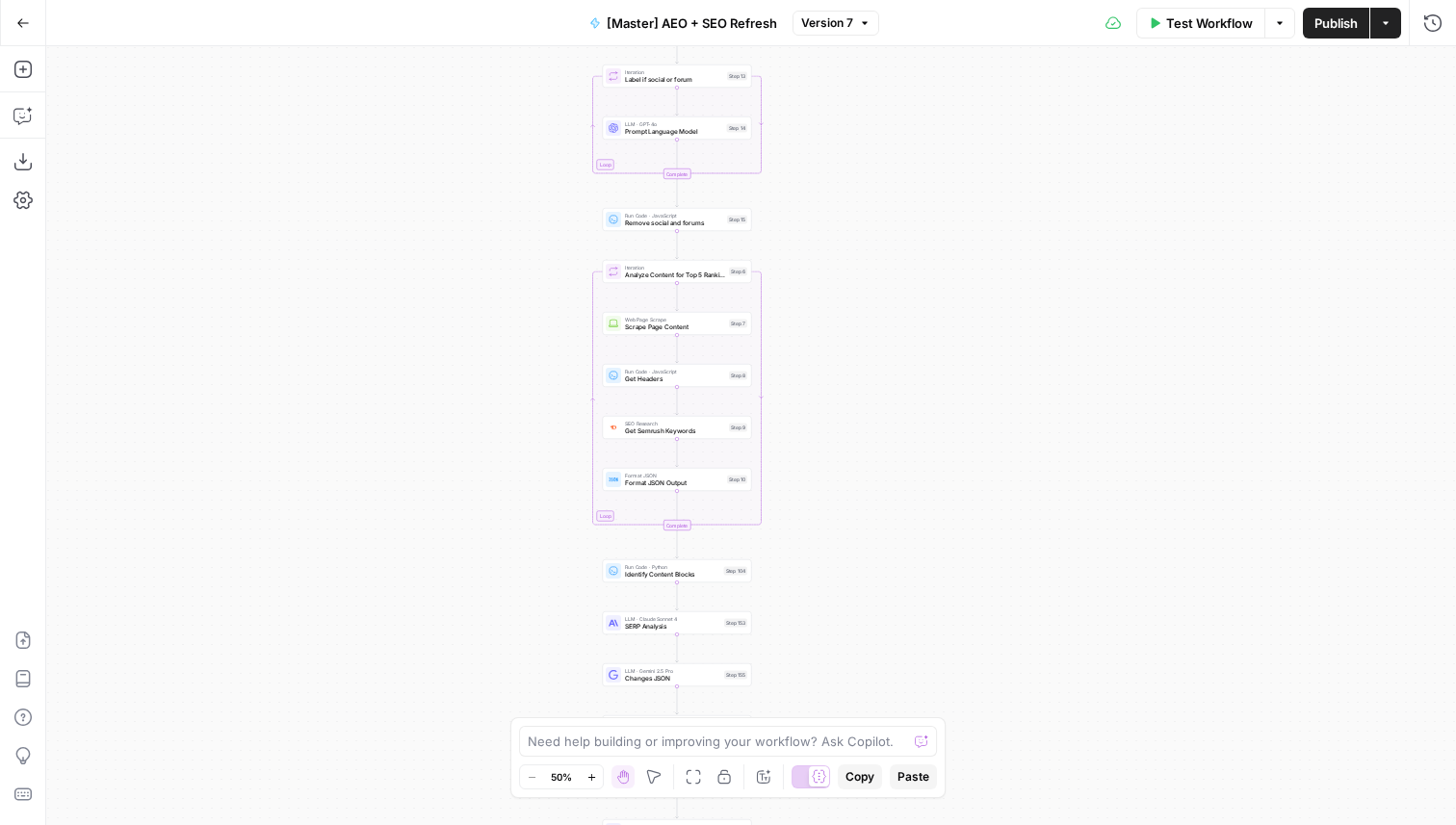 drag, startPoint x: 439, startPoint y: 292, endPoint x: 438, endPoint y: 653, distance: 361.00139 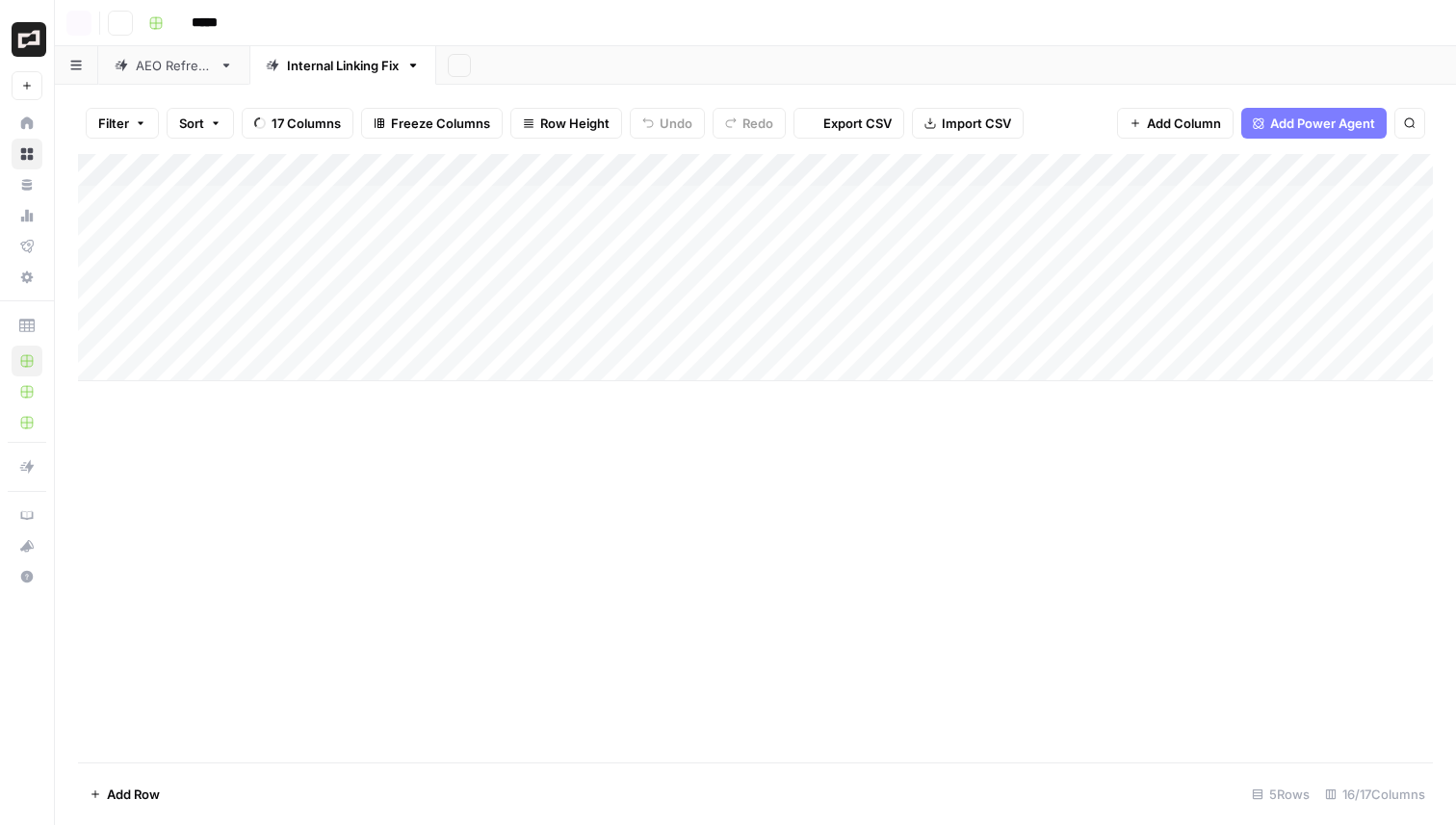 scroll, scrollTop: 0, scrollLeft: 0, axis: both 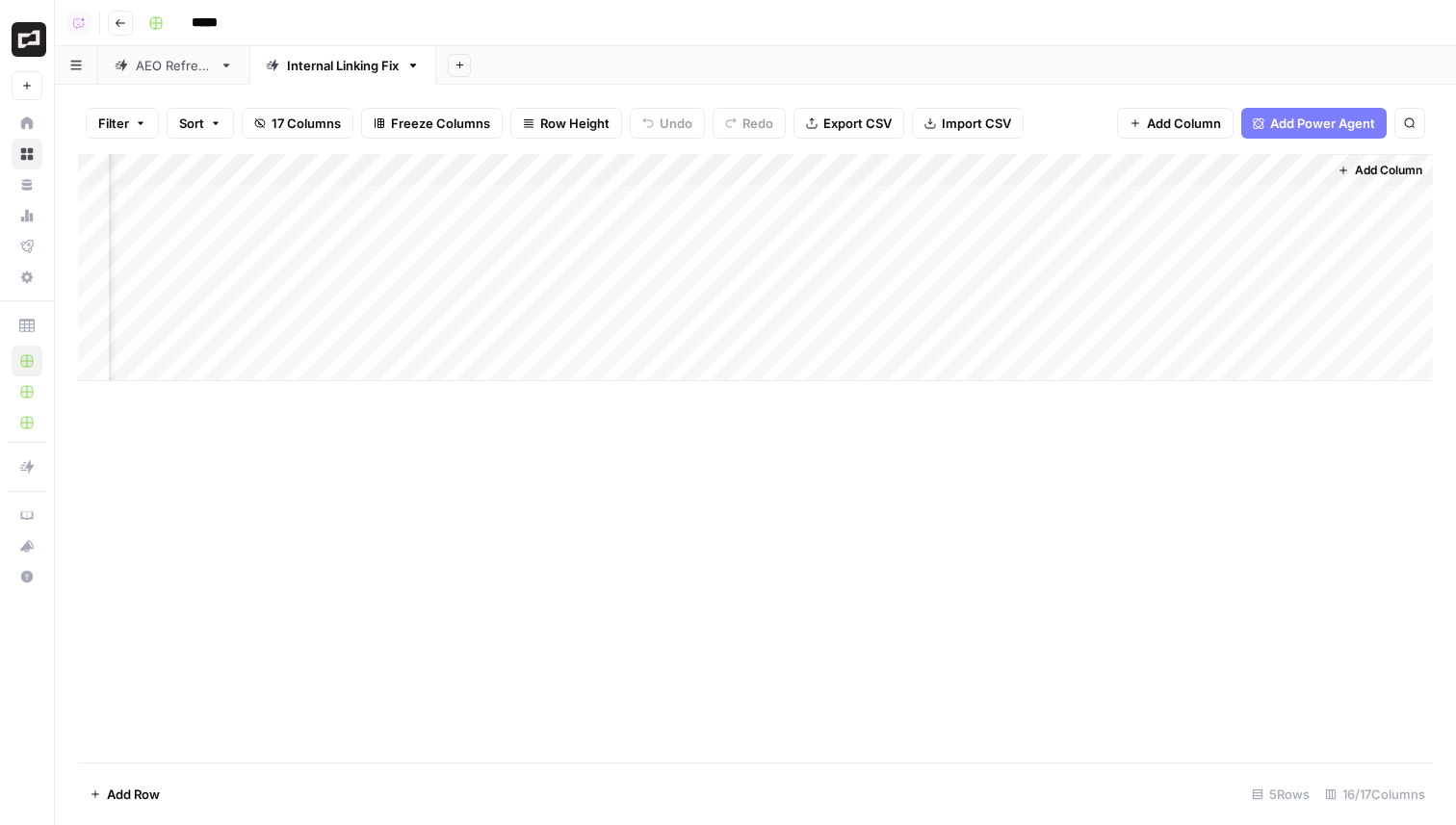 click on "Add Column" at bounding box center (755, 268) 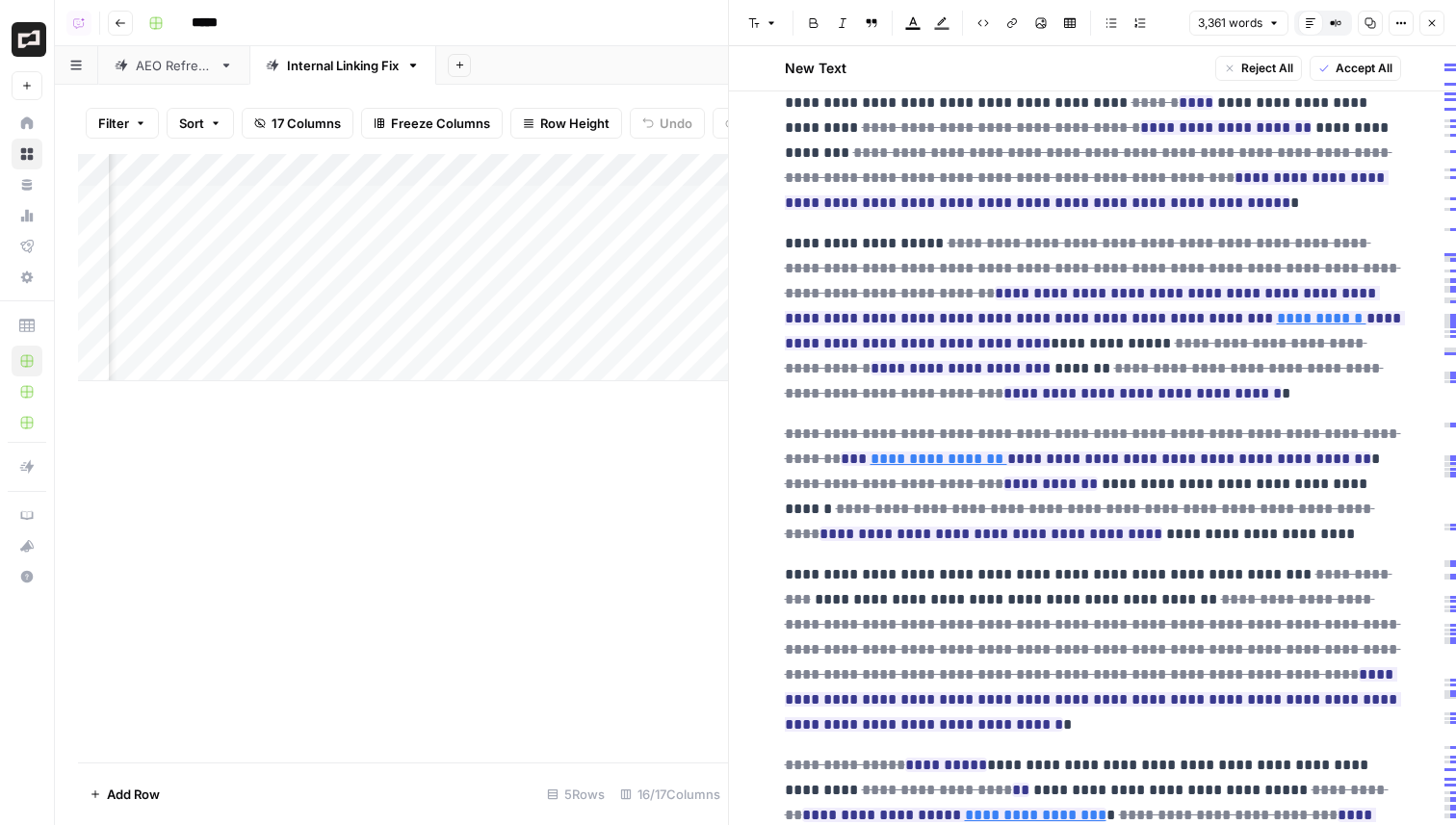 scroll, scrollTop: 1711, scrollLeft: 0, axis: vertical 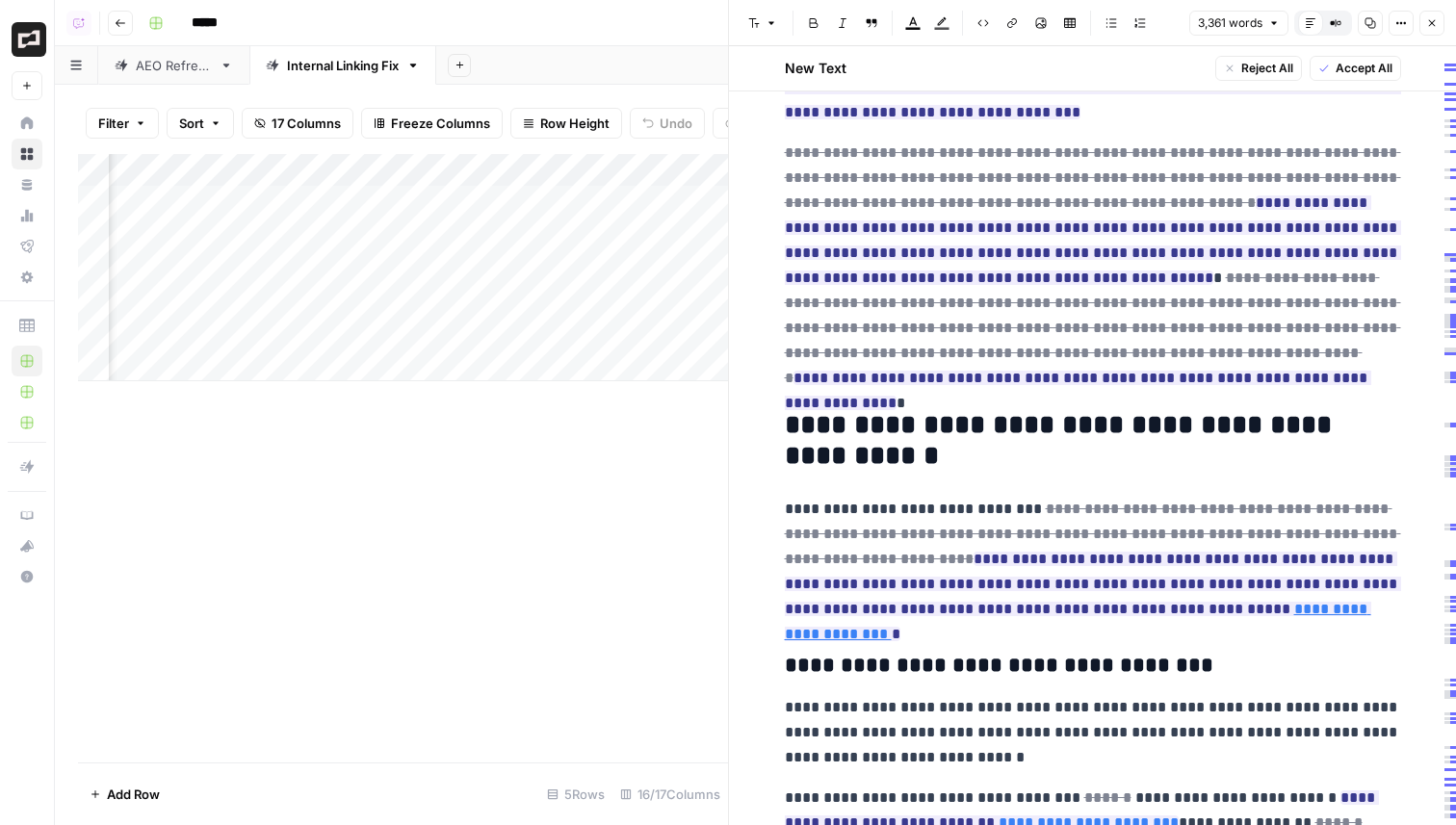 click 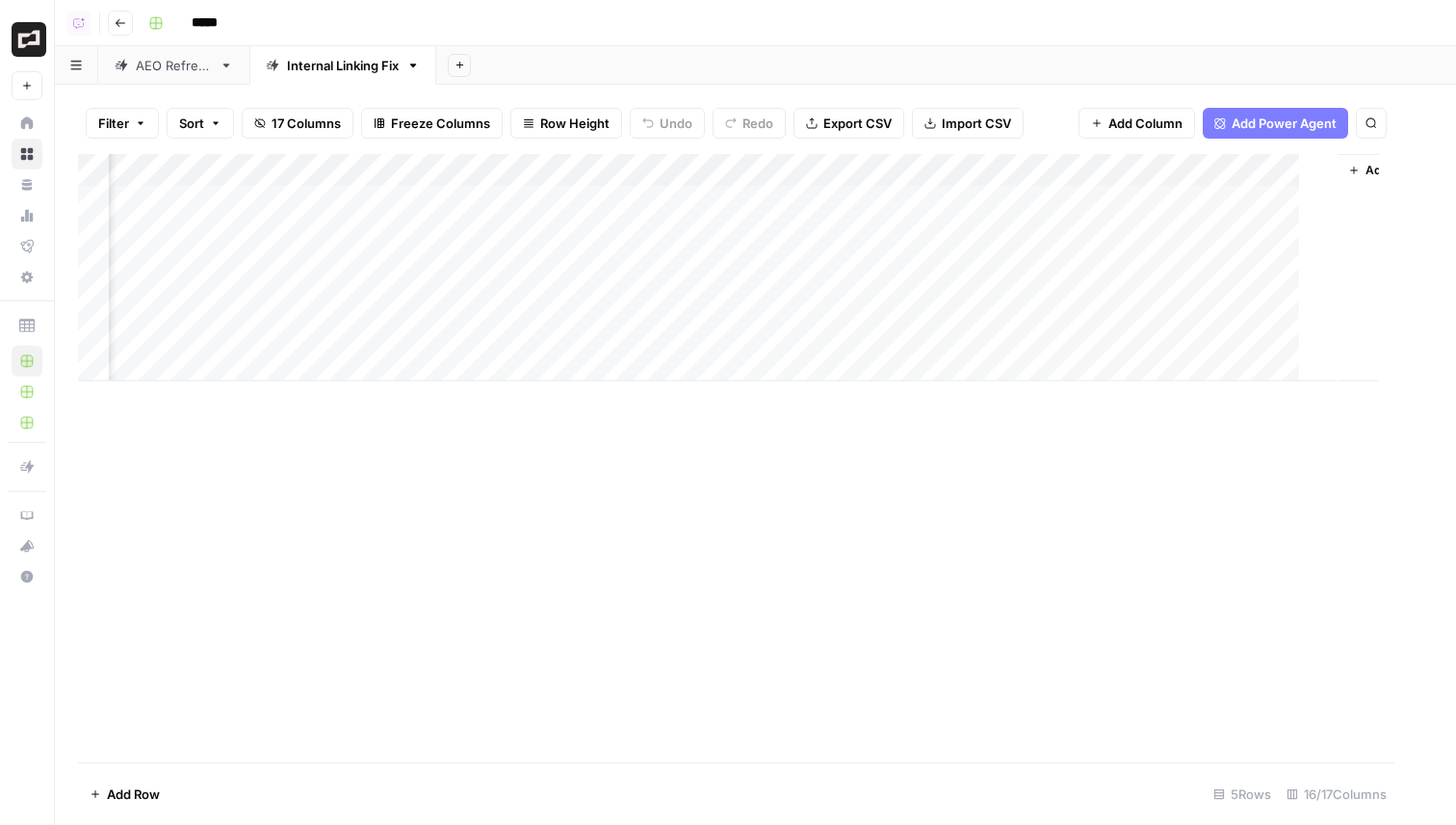 scroll, scrollTop: 0, scrollLeft: 1534, axis: horizontal 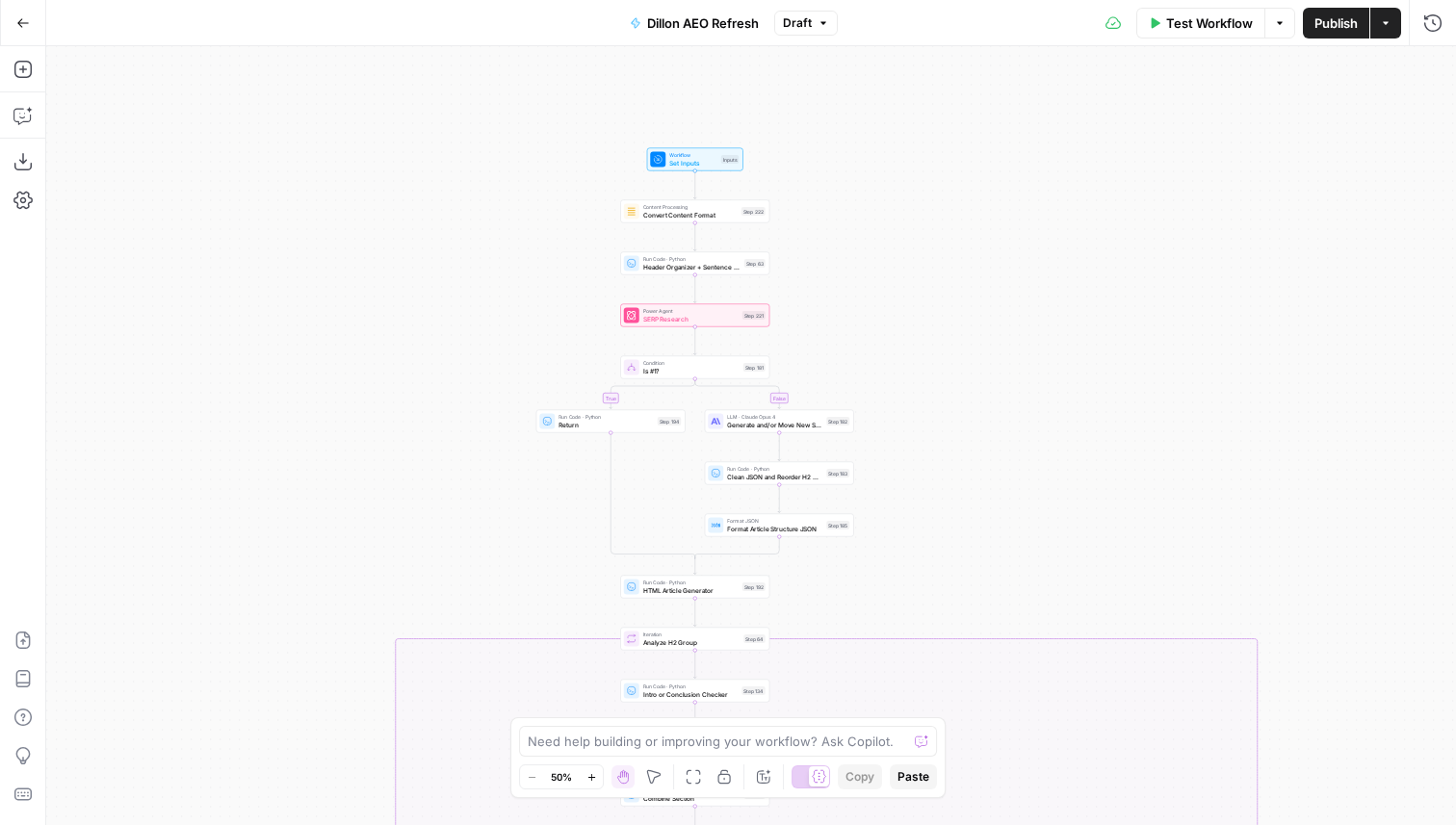 drag, startPoint x: 394, startPoint y: 167, endPoint x: 443, endPoint y: 227, distance: 77.466122 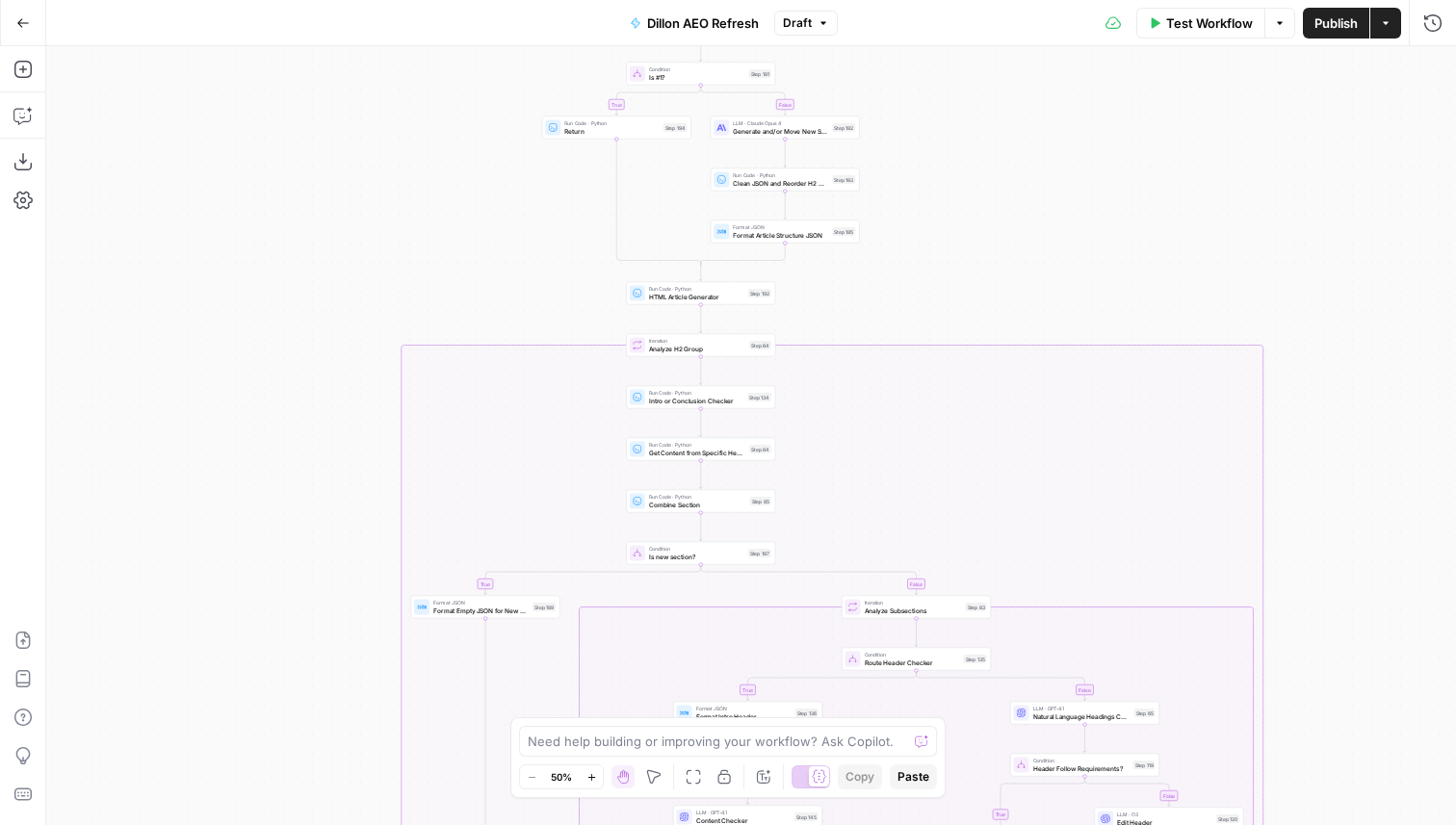 drag, startPoint x: 339, startPoint y: 596, endPoint x: 341, endPoint y: 328, distance: 268.0075 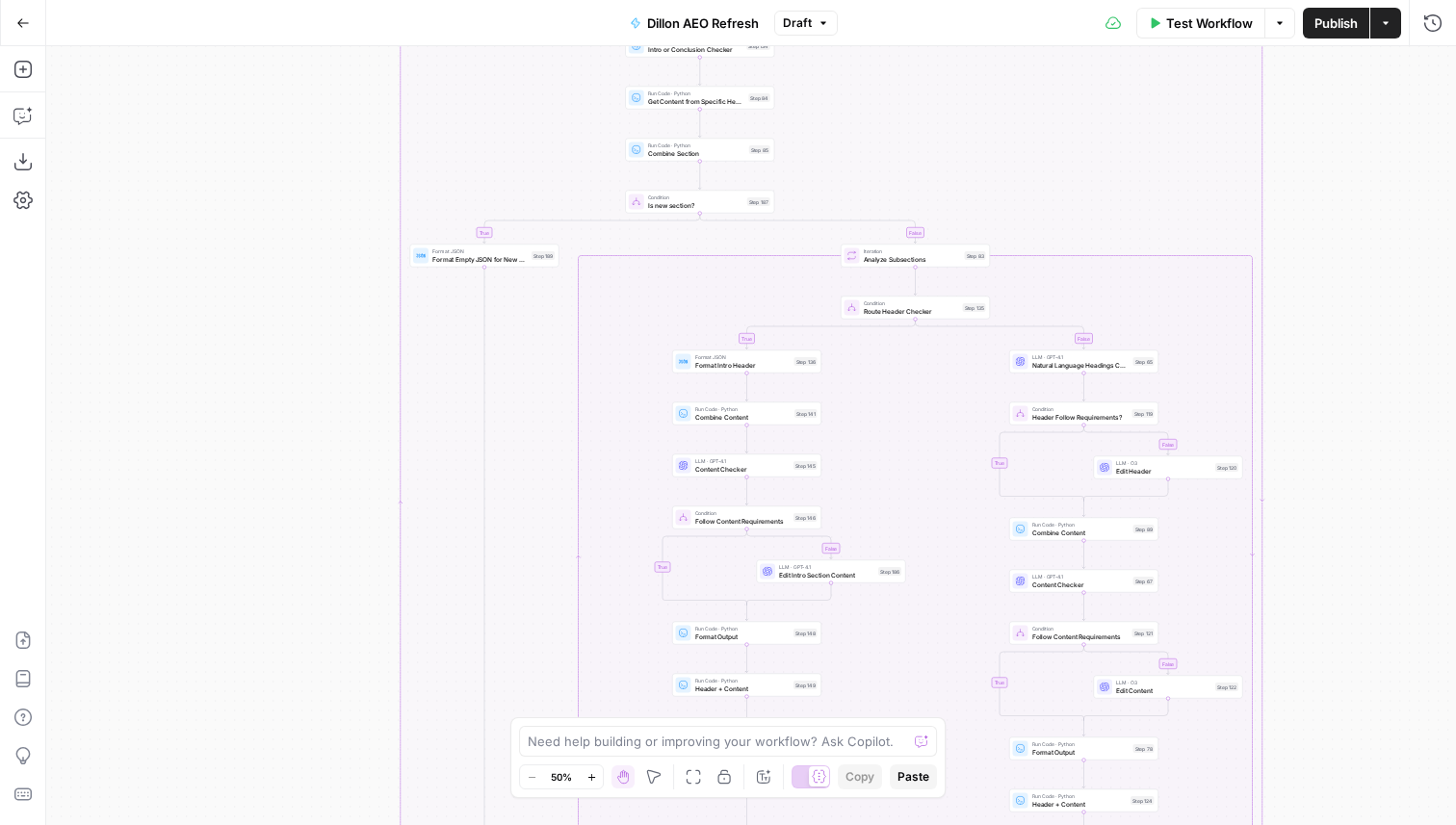 drag, startPoint x: 219, startPoint y: 620, endPoint x: 218, endPoint y: 236, distance: 384.0013 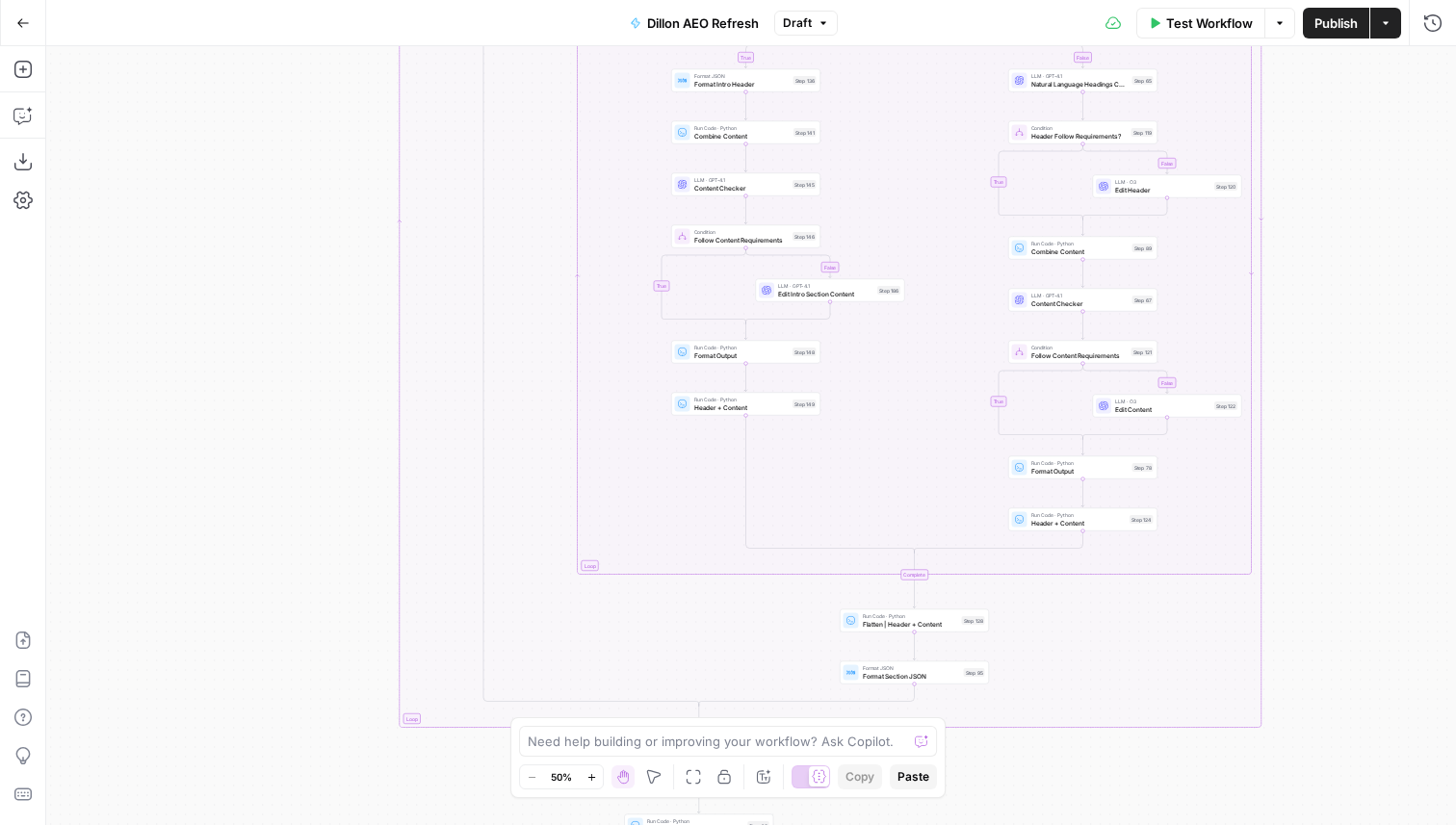 drag, startPoint x: 230, startPoint y: 500, endPoint x: 230, endPoint y: 128, distance: 372 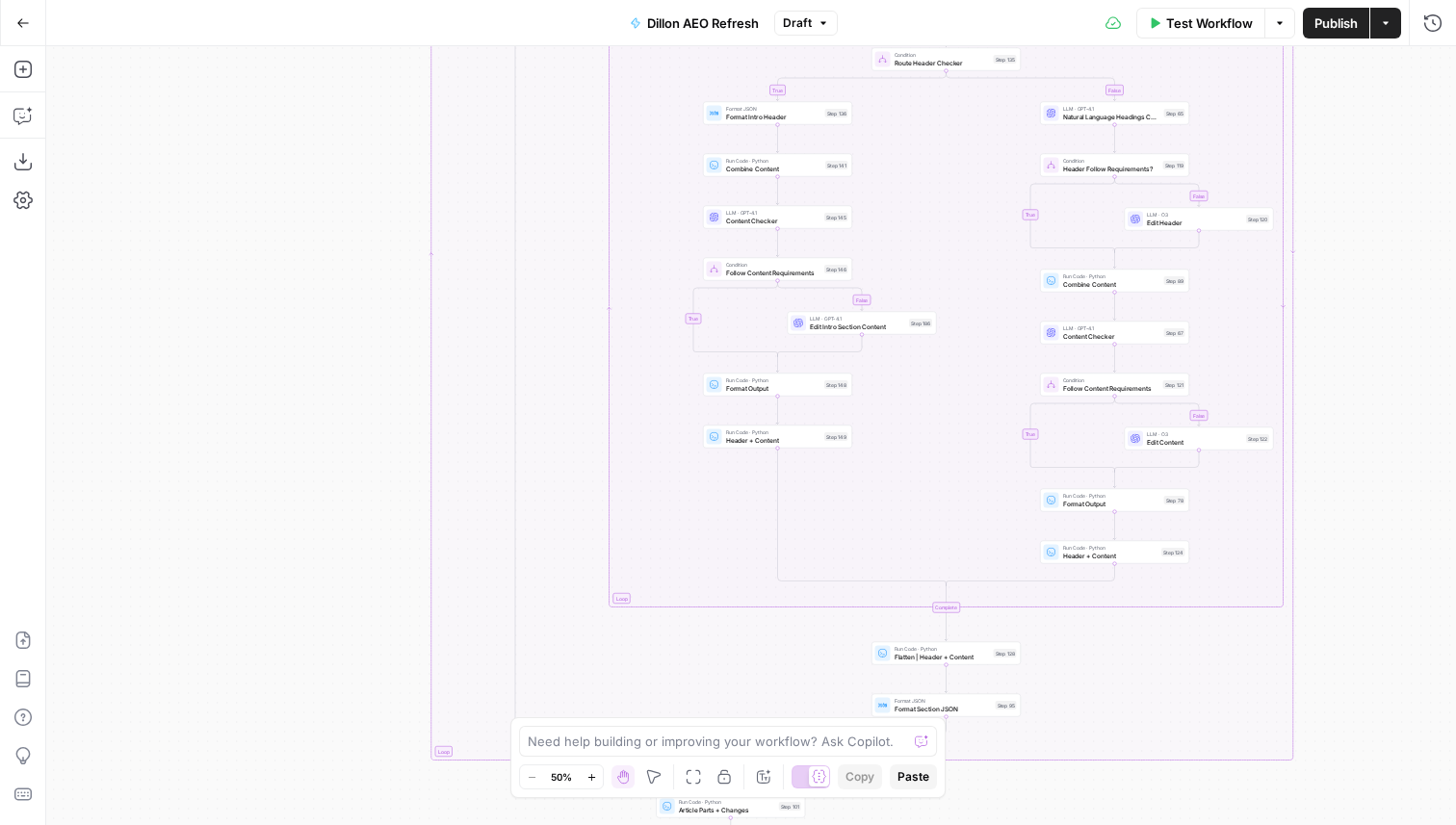 drag, startPoint x: 247, startPoint y: 465, endPoint x: 244, endPoint y: 824, distance: 359.01253 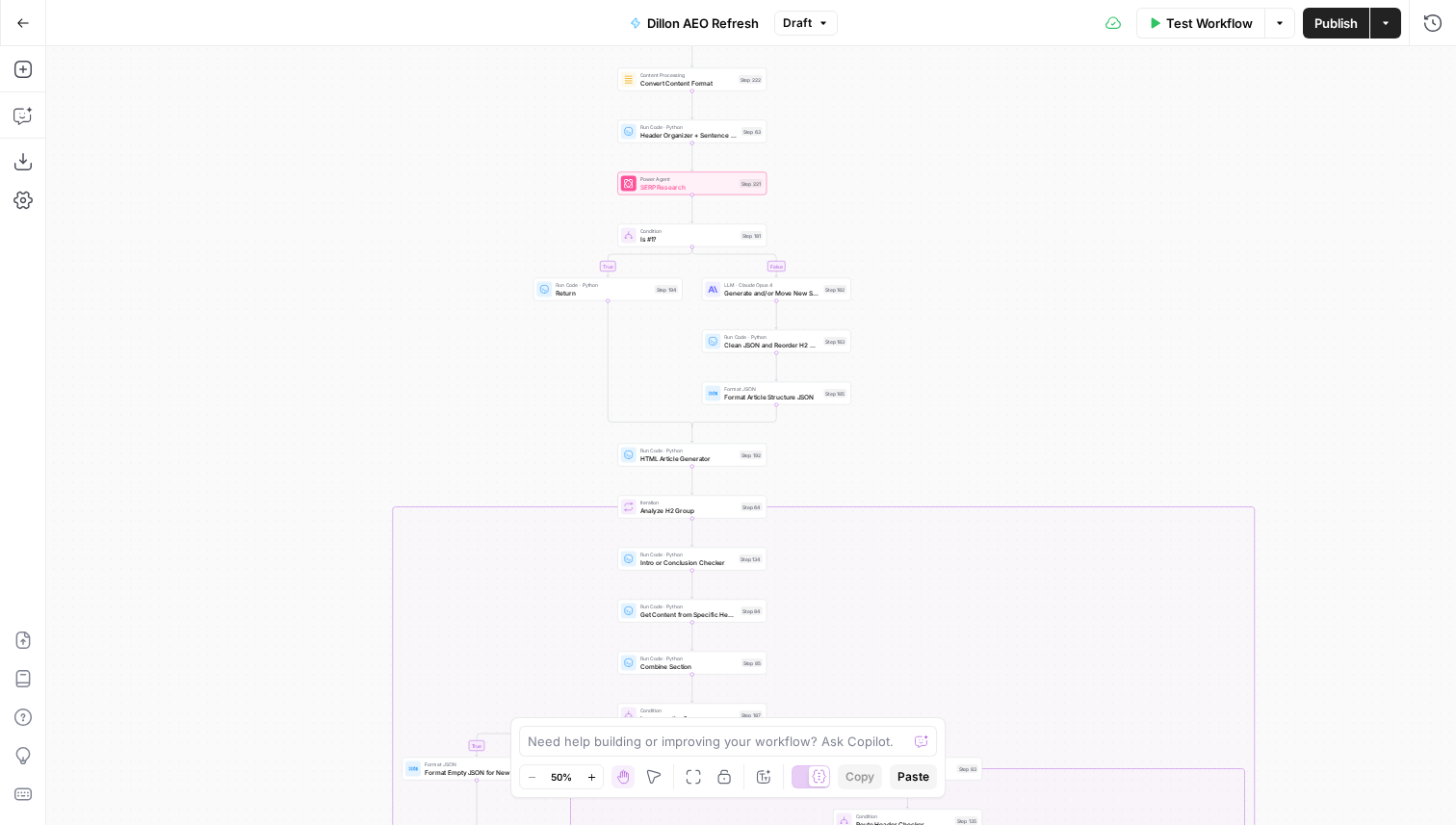 drag, startPoint x: 273, startPoint y: 160, endPoint x: 265, endPoint y: 715, distance: 555.0577 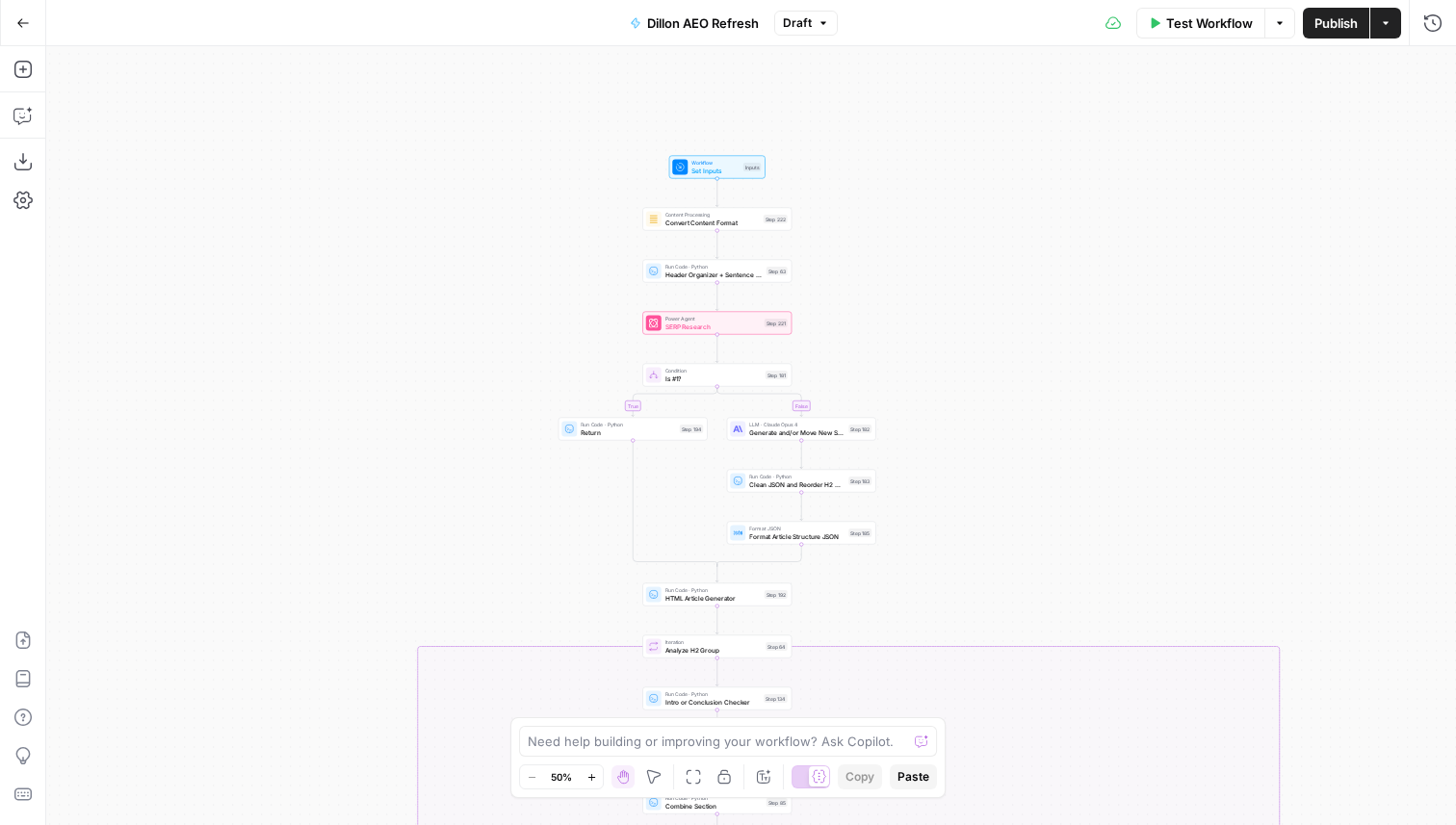 drag, startPoint x: 284, startPoint y: 267, endPoint x: 314, endPoint y: 411, distance: 147.09181 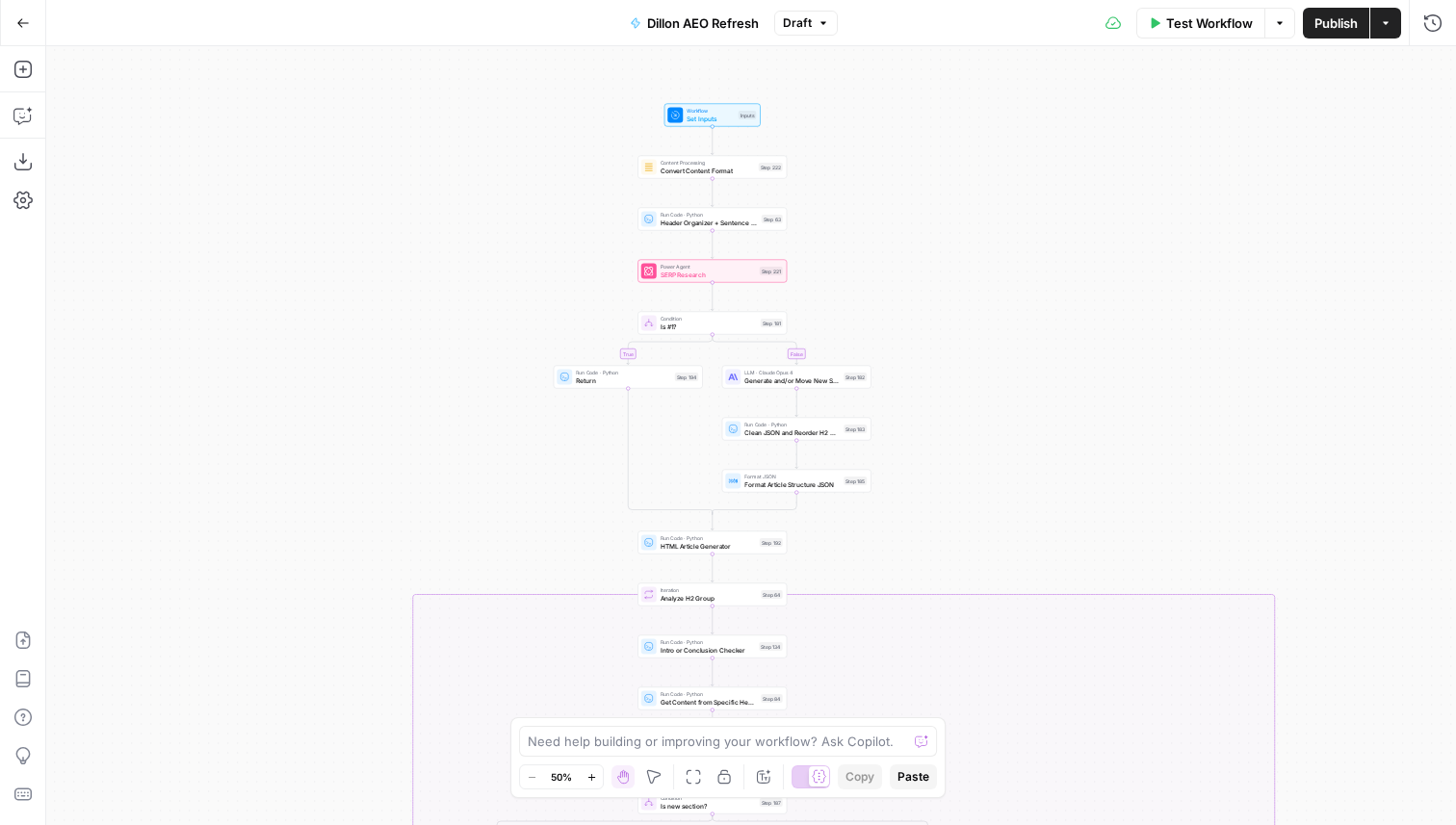 drag, startPoint x: 328, startPoint y: 543, endPoint x: 316, endPoint y: 535, distance: 14.422205 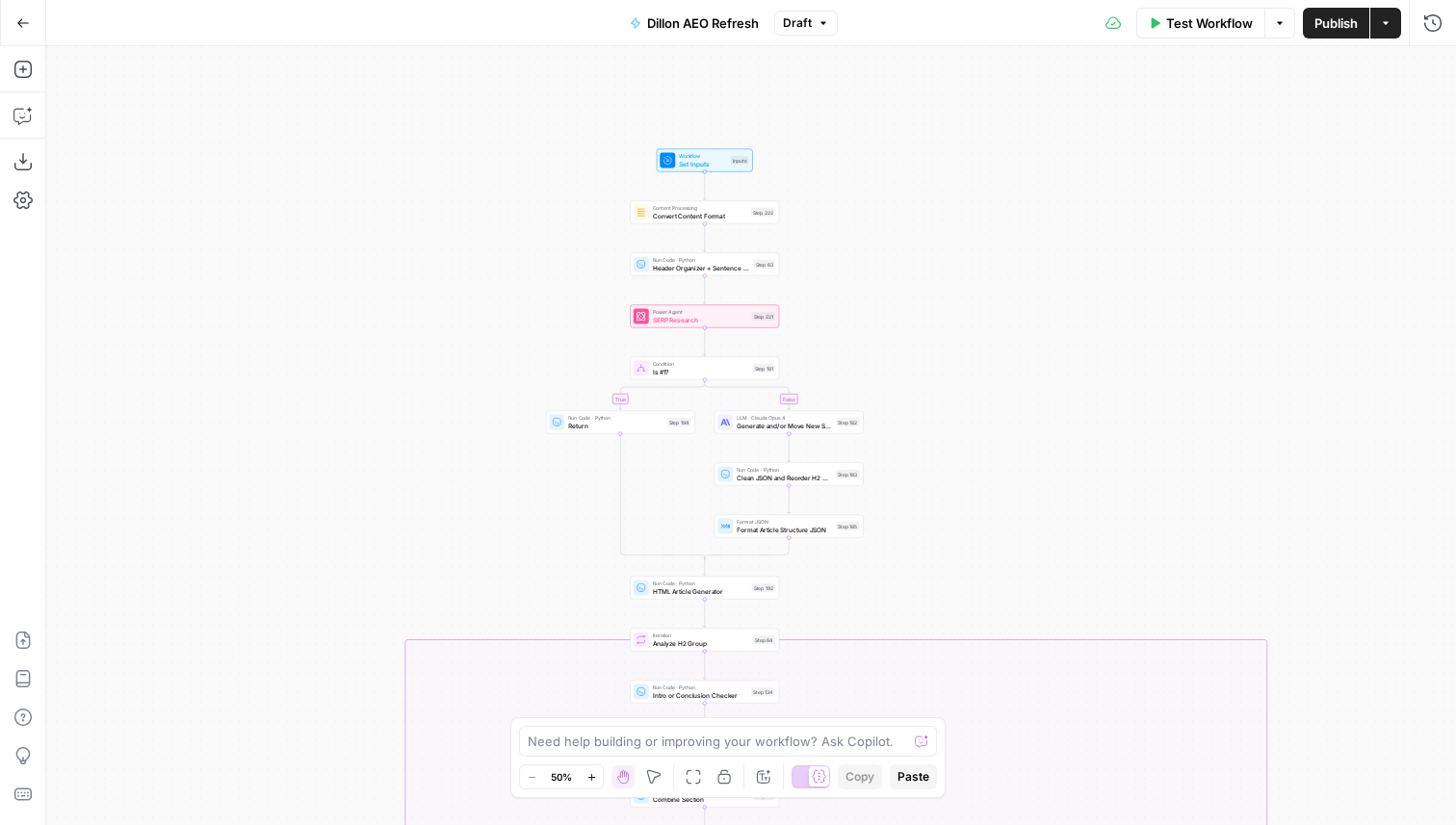 click on "true false true false true false true false true false true false Workflow Set Inputs Inputs Content Processing Convert Content Format Step 222 Run Code · Python Header Organizer + Sentence Counter Step 63 Power Agent SERP Research Step 221 Condition Is #1? Step 181 Run Code · Python Return Step 194 LLM · Claude Opus 4 Generate and/or Move New Sections Step 182 Run Code · Python Clean JSON and Reorder H2 Groups Step 183 Format JSON Format Article Structure JSON Step 185 Run Code · Python HTML Article Generator Step 192 Loop Iteration Analyze H2 Group Step 64 Run Code · Python Intro or Conclusion Checker Step 134 Run Code · Python Get Content from Specific Header Step 84 Run Code · Python Combine Section Step 85 Condition Is new section? Step 187 Format JSON Format Empty JSON for New Content Step 189 Loop Iteration Analyze Subsections Step 83 Condition Route Header Checker Step 135 Format JSON Format Intro Header Step 136 Run Code · Python Combine Content Step 141 LLM · GPT-4.1 Content Checker End" at bounding box center (751, 435) 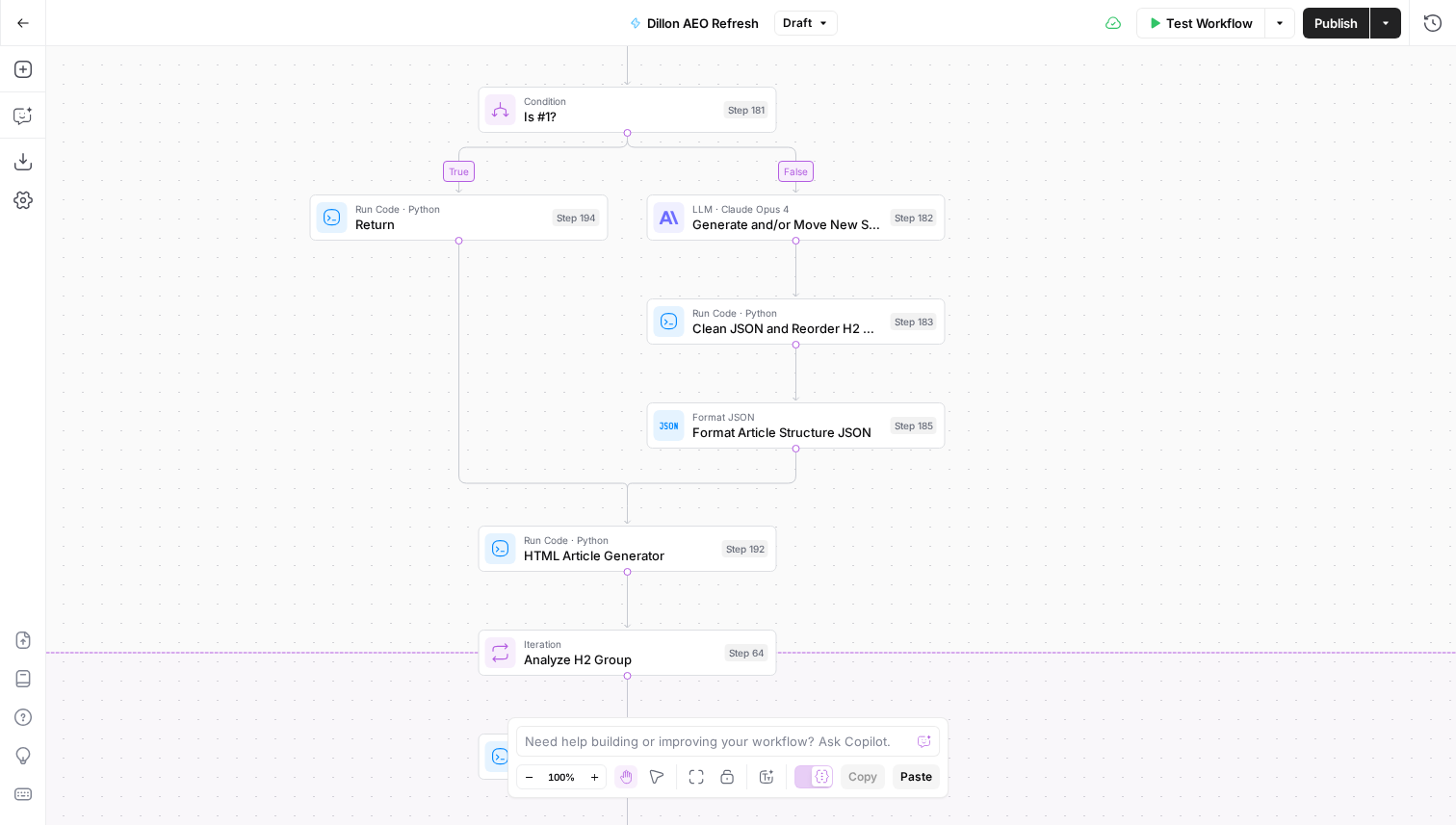 drag, startPoint x: 307, startPoint y: 334, endPoint x: 359, endPoint y: 33, distance: 305.459 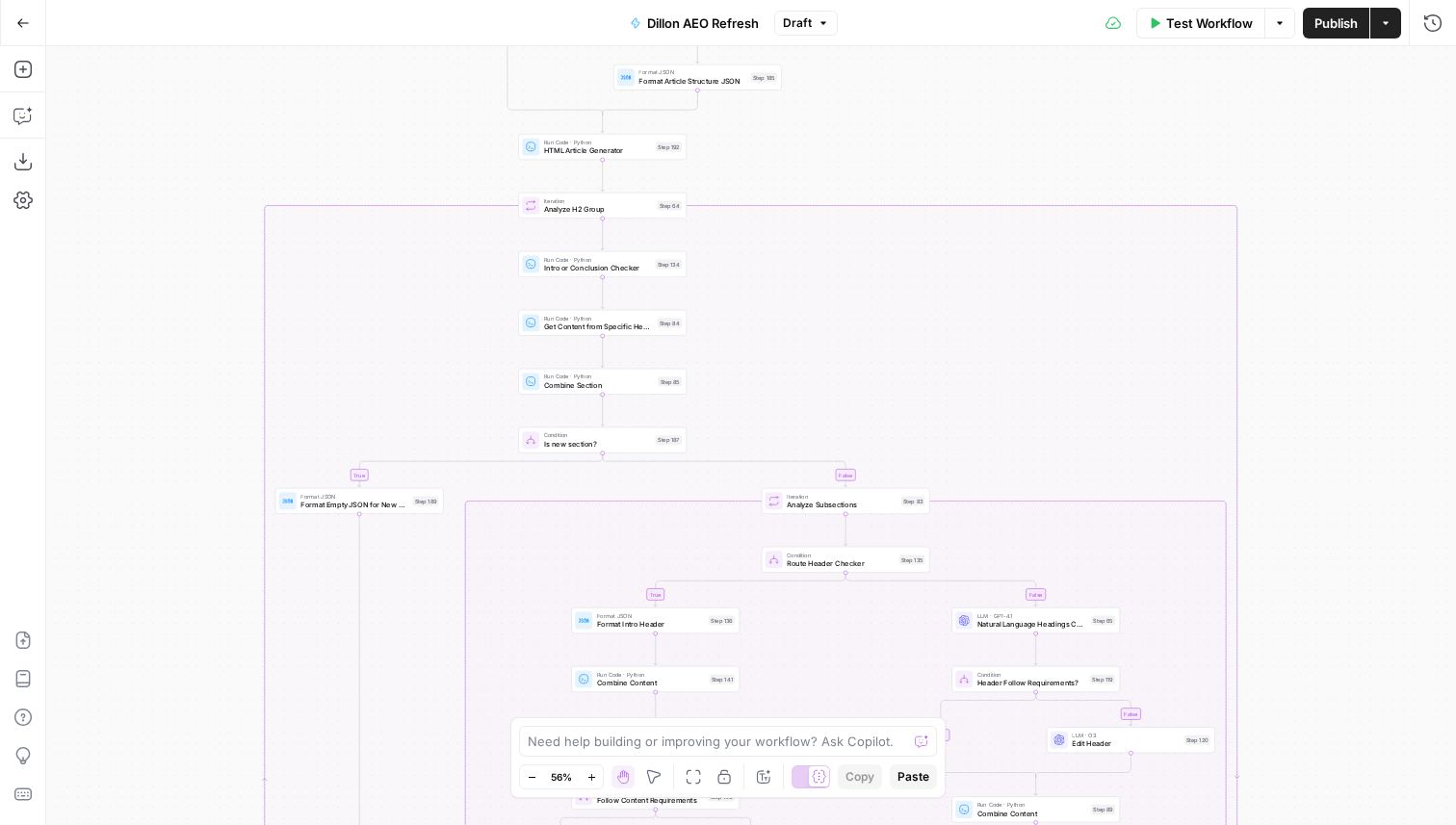 drag, startPoint x: 156, startPoint y: 346, endPoint x: 343, endPoint y: 36, distance: 362.03453 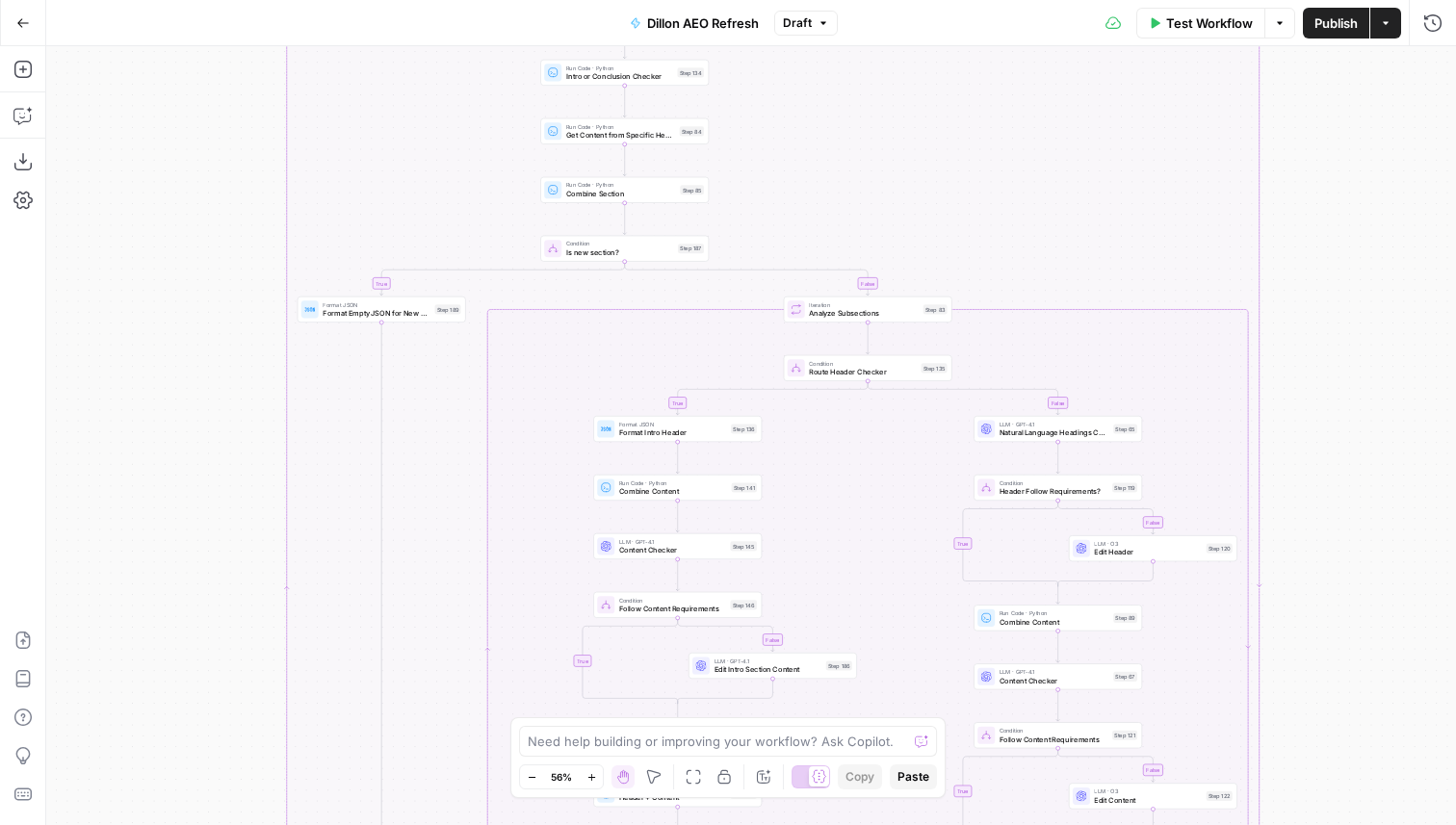 drag, startPoint x: 215, startPoint y: 524, endPoint x: 214, endPoint y: 120, distance: 404.0012 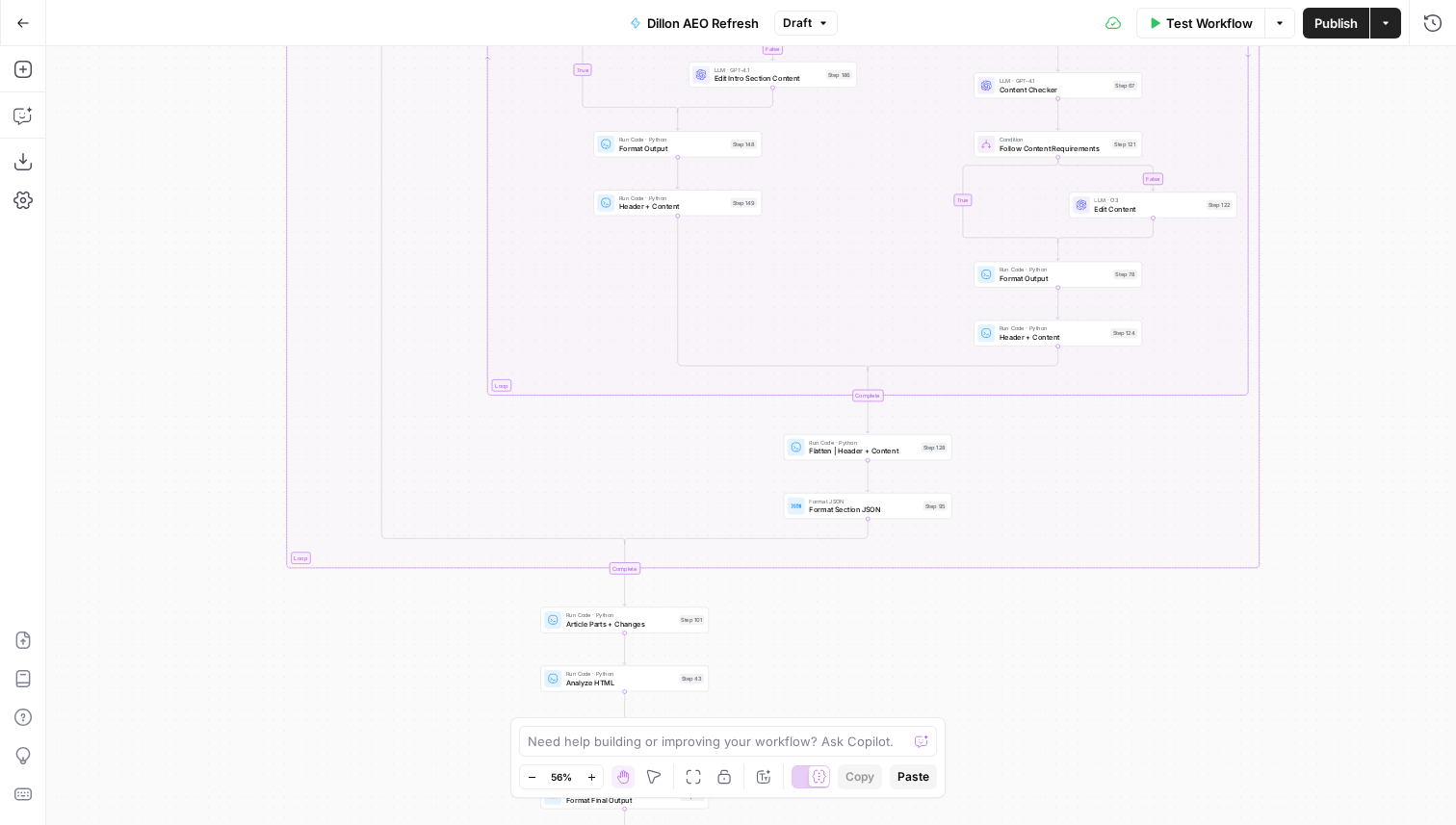 drag, startPoint x: 206, startPoint y: 583, endPoint x: 206, endPoint y: 256, distance: 327 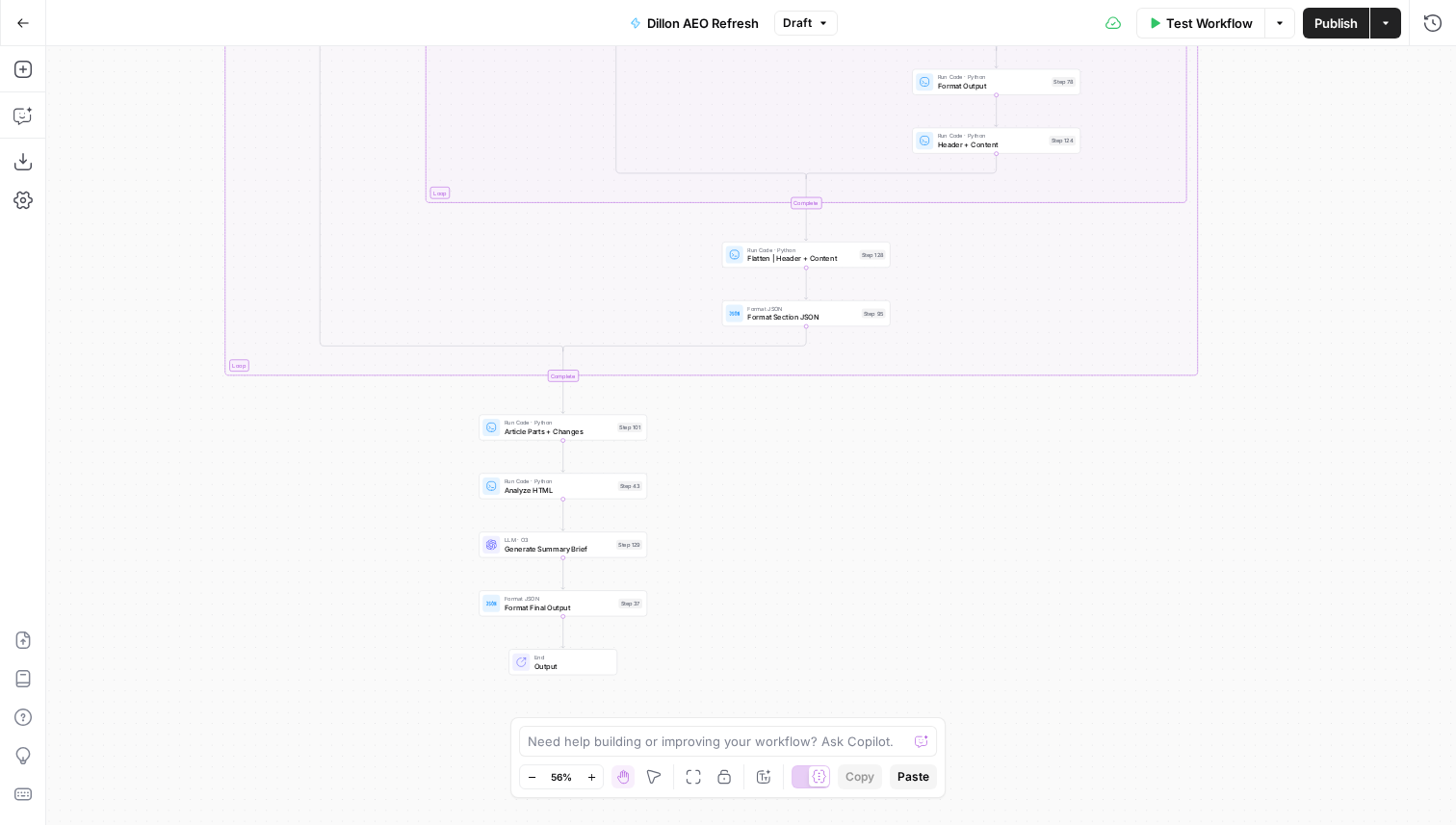 drag, startPoint x: 230, startPoint y: 675, endPoint x: 169, endPoint y: 481, distance: 203.36421 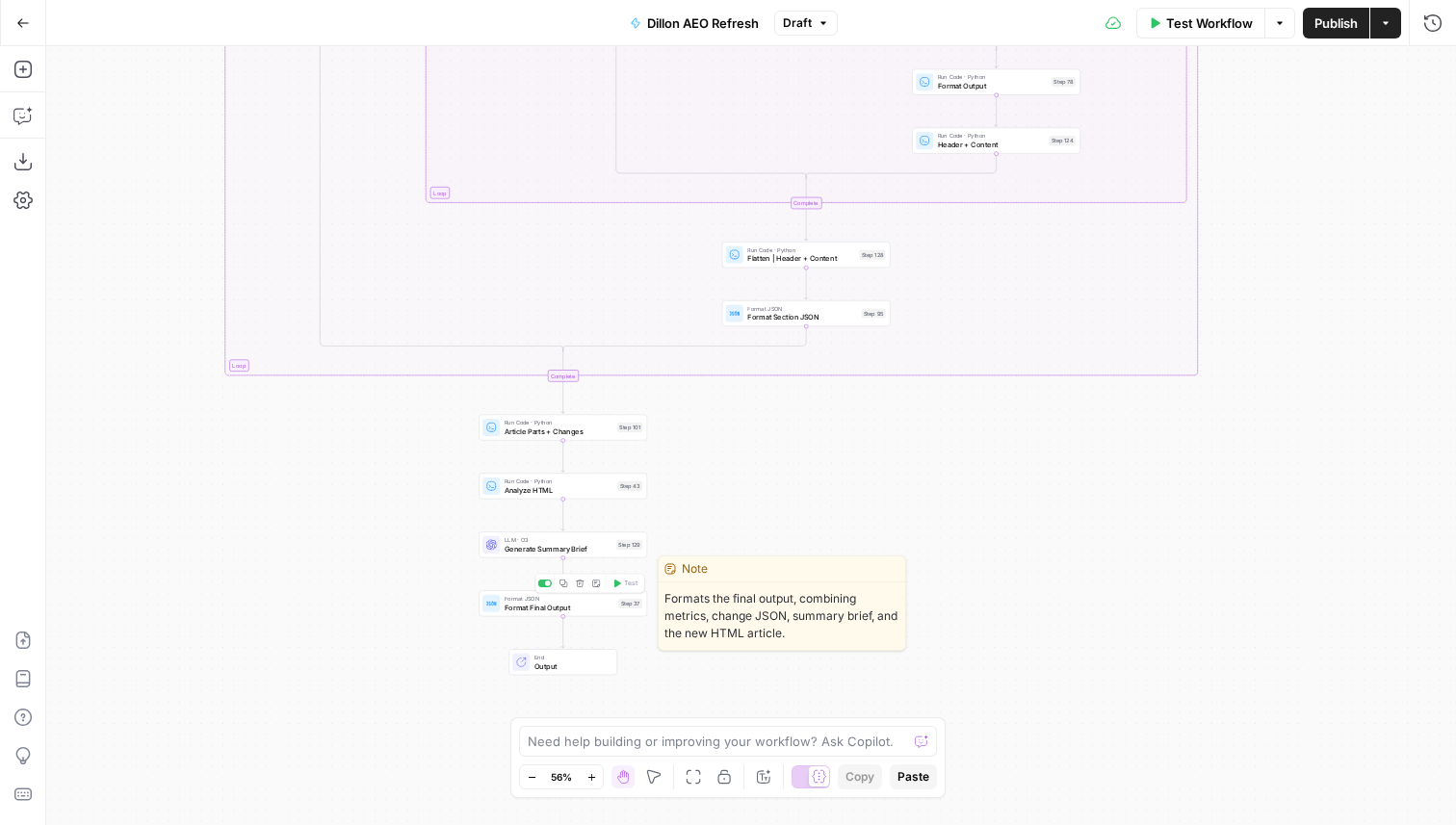click on "Format JSON Format Final Output Step 37 Copy step Delete step Edit Note Test" at bounding box center [562, 603] 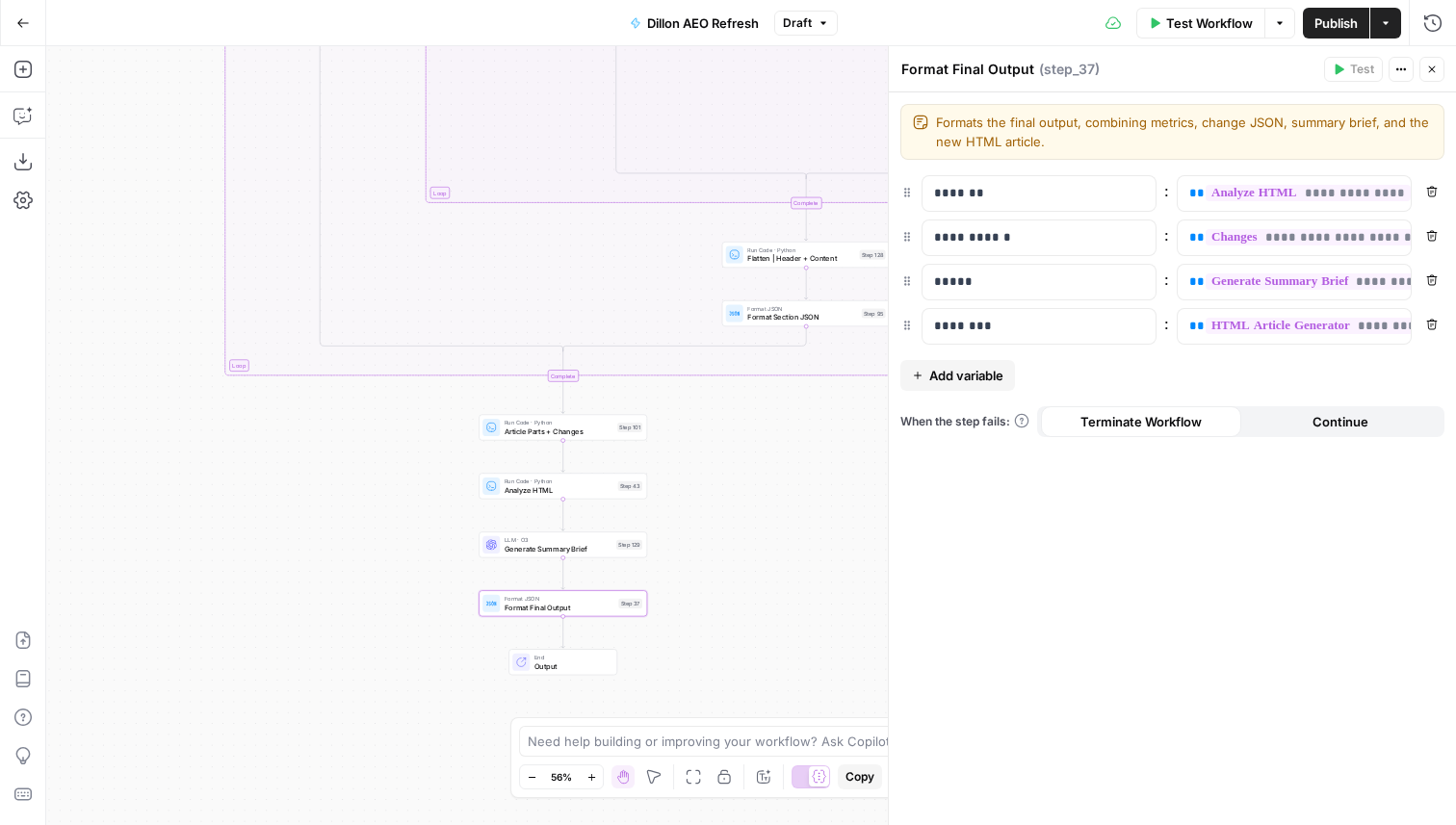 click on "true false false false false true false true false true true true Workflow Set Inputs Inputs Content Processing Convert Content Format Step 222 Run Code · Python Header Organizer + Sentence Counter Step 63 Power Agent SERP Research Step 221 Condition Is #1? Step 181 Run Code · Python Return Step 194 LLM · Claude Opus 4 Generate and/or Move New Sections Step 182 Run Code · Python Clean JSON and Reorder H2 Groups Step 183 Format JSON Format Article Structure JSON Step 185 Run Code · Python HTML Article Generator Step 192 Loop Iteration Analyze H2 Group Step 64 Run Code · Python Intro or Conclusion Checker Step 134 Run Code · Python Get Content from Specific Header Step 84 Run Code · Python Combine Section Step 85 Condition Is new section? Step 187 Format JSON Format Empty JSON for New Content Step 189 Loop Iteration Analyze Subsections Step 83 Condition Route Header Checker Step 135 Format JSON Format Intro Header Step 136 Run Code · Python Combine Content Step 141 LLM · GPT-4.1 Content Checker End" at bounding box center [751, 435] 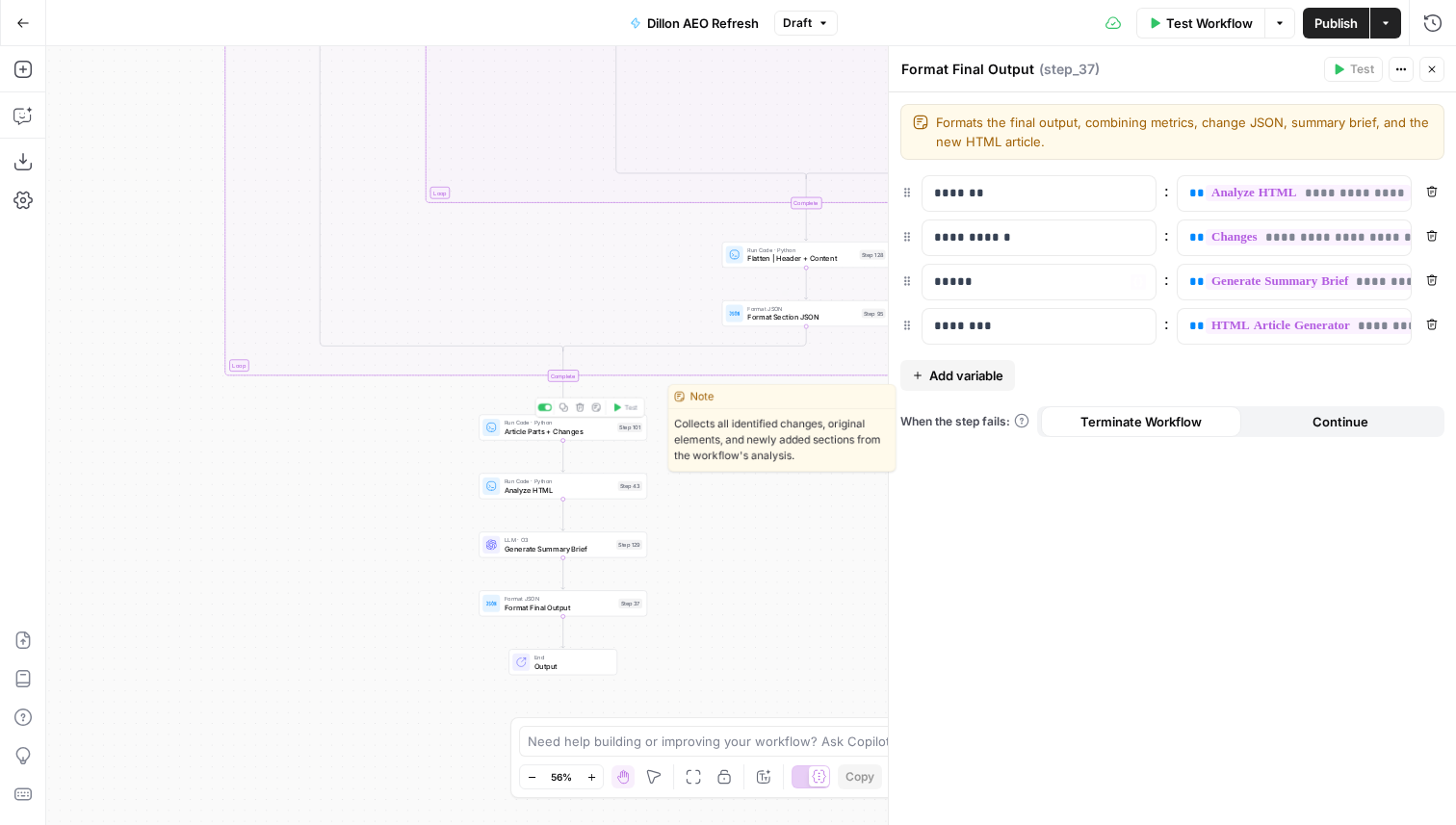 click on "Article Parts + Changes" at bounding box center (559, 430) 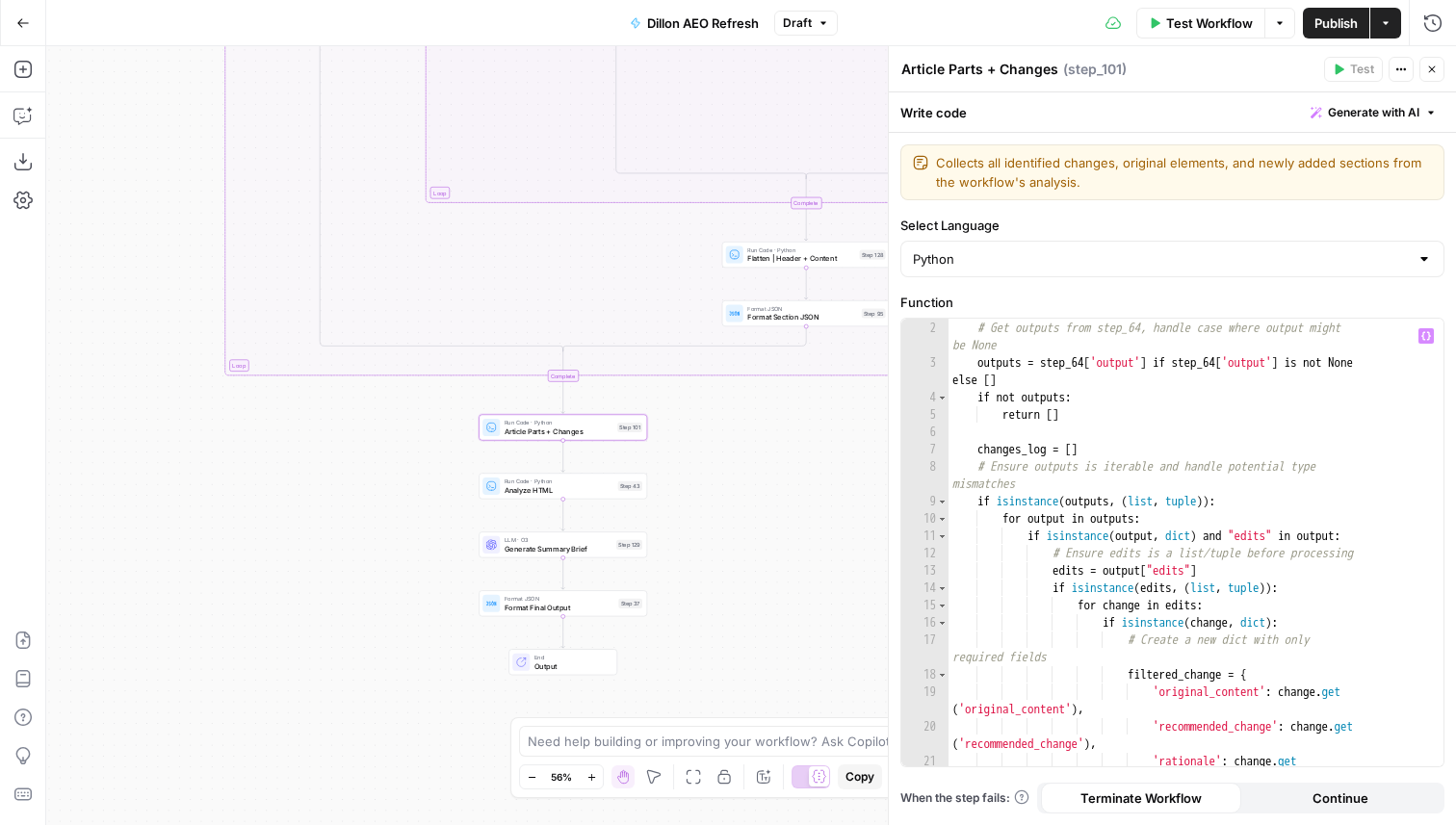 scroll, scrollTop: 0, scrollLeft: 0, axis: both 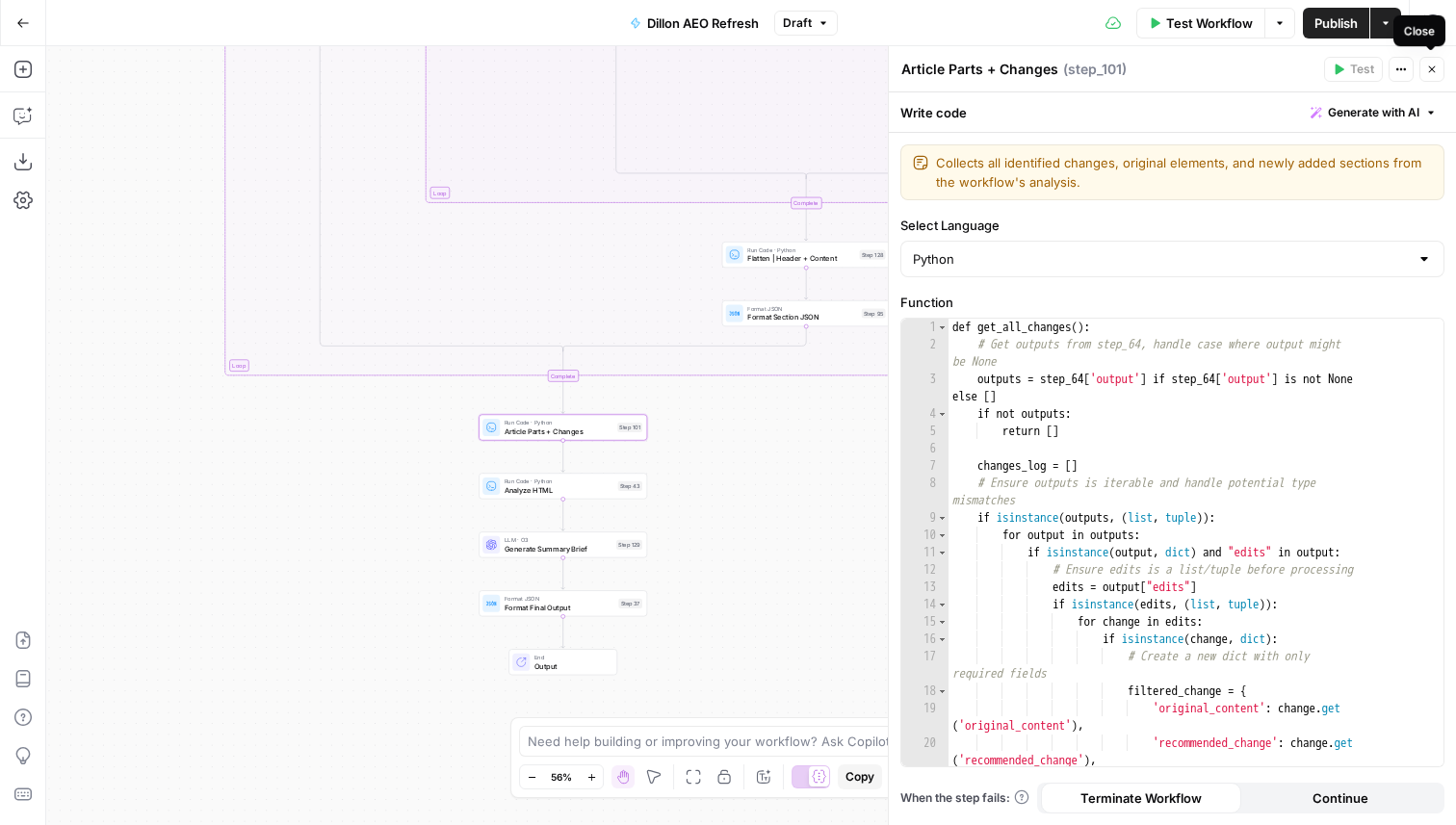 click 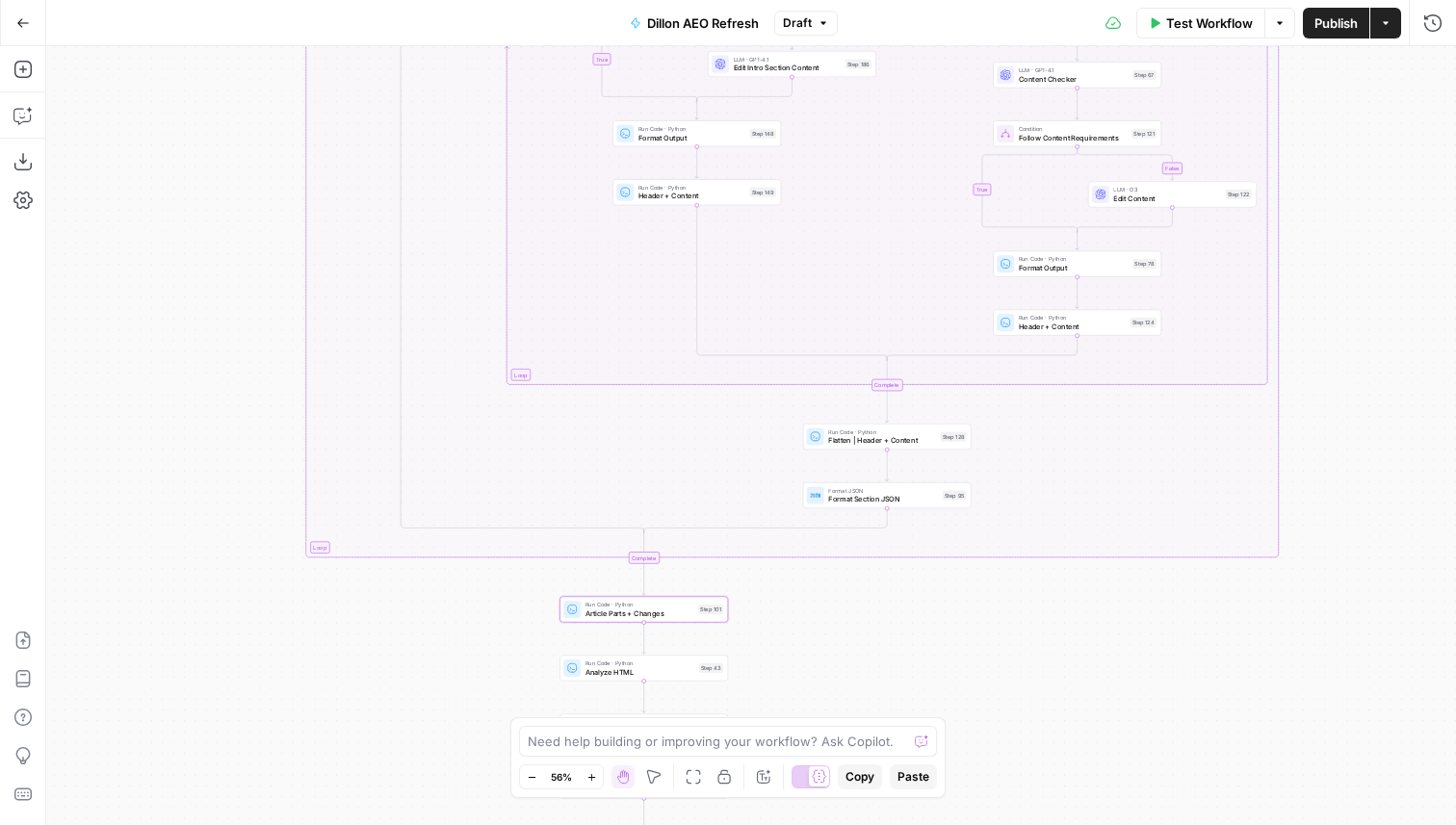 drag, startPoint x: 772, startPoint y: 403, endPoint x: 853, endPoint y: 580, distance: 194.65354 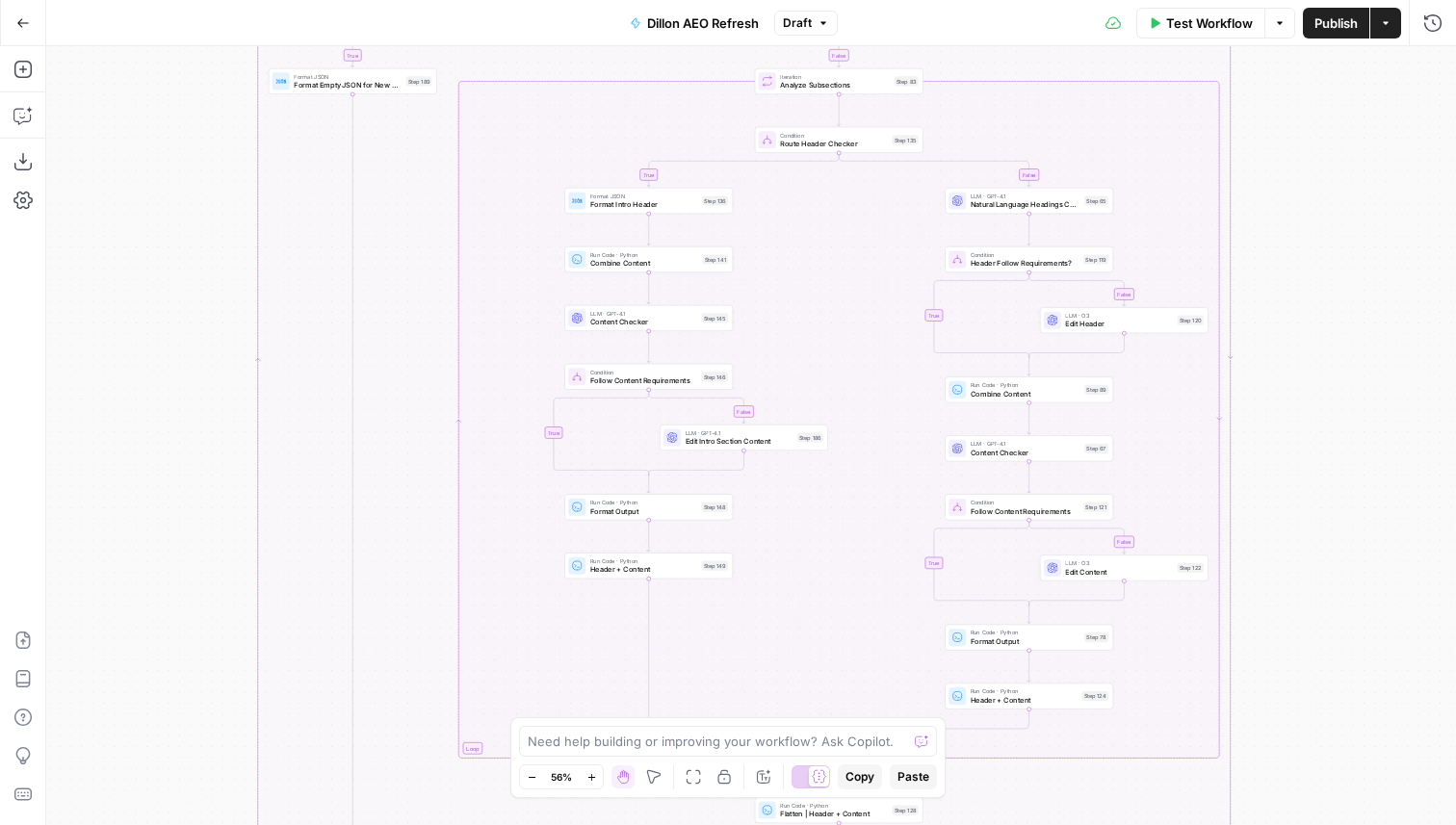 drag, startPoint x: 1388, startPoint y: 224, endPoint x: 1339, endPoint y: 600, distance: 379.17938 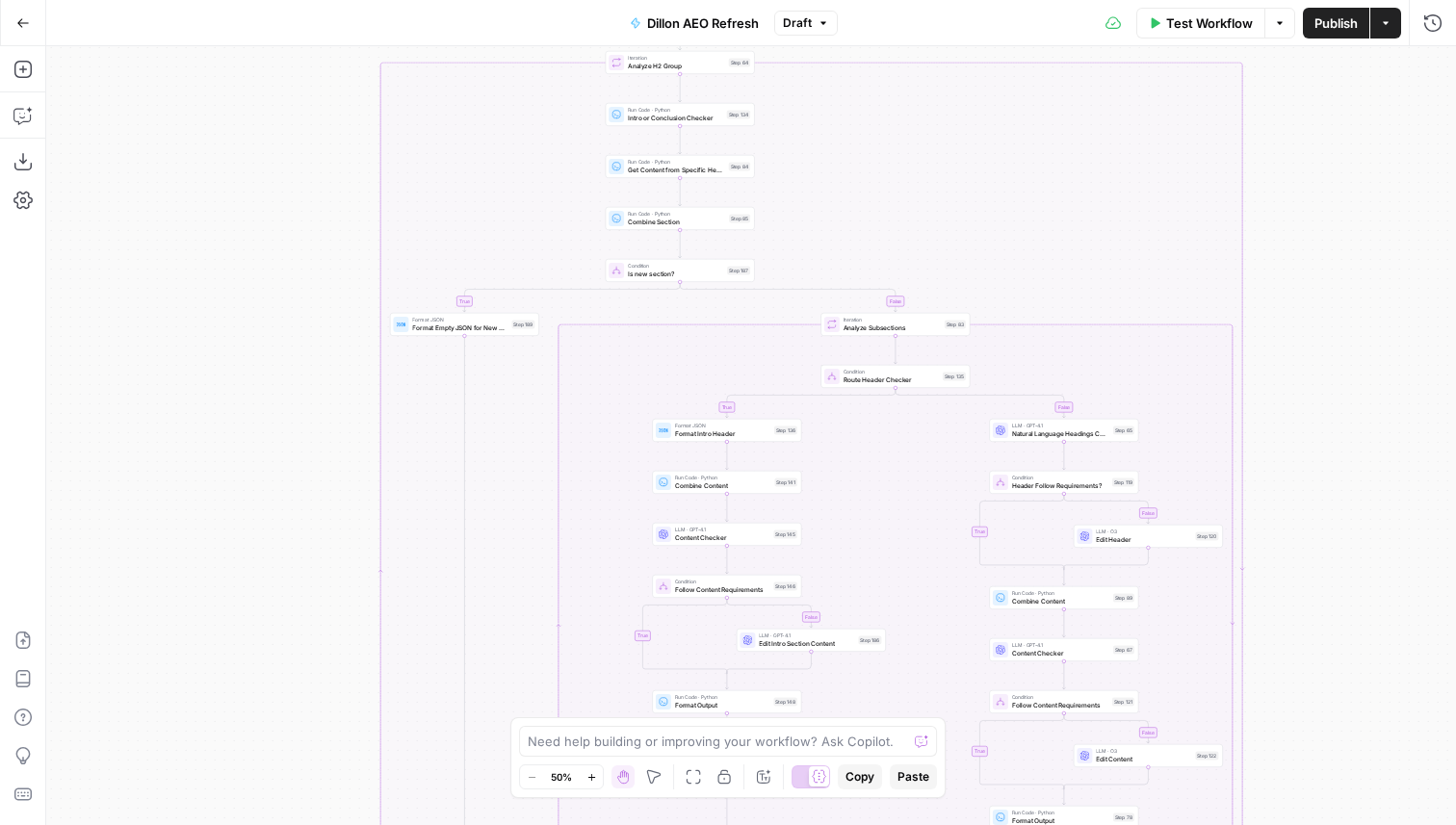 drag, startPoint x: 1339, startPoint y: 249, endPoint x: 1339, endPoint y: 603, distance: 354 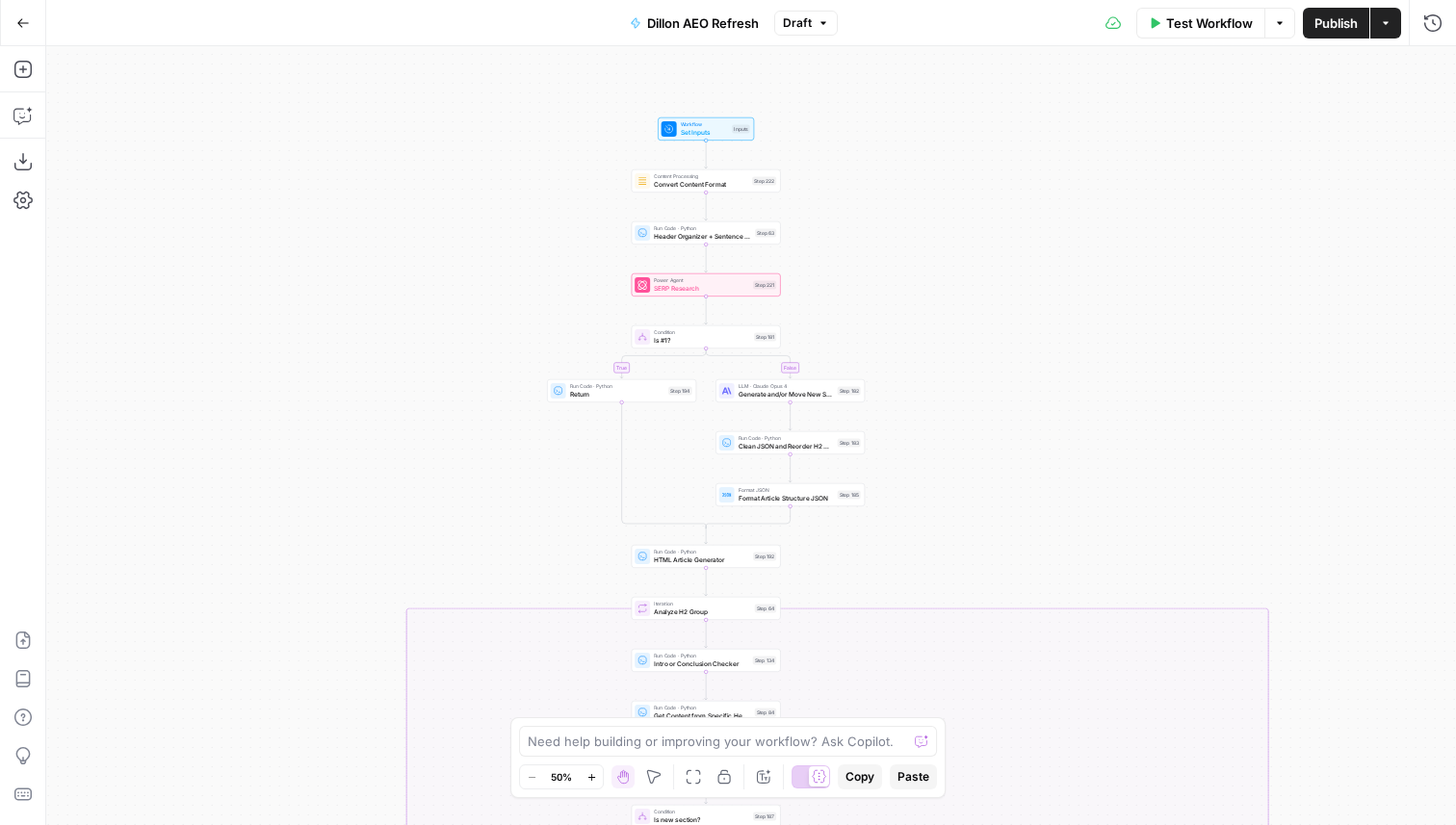 drag, startPoint x: 1087, startPoint y: 167, endPoint x: 1098, endPoint y: 523, distance: 356.1699 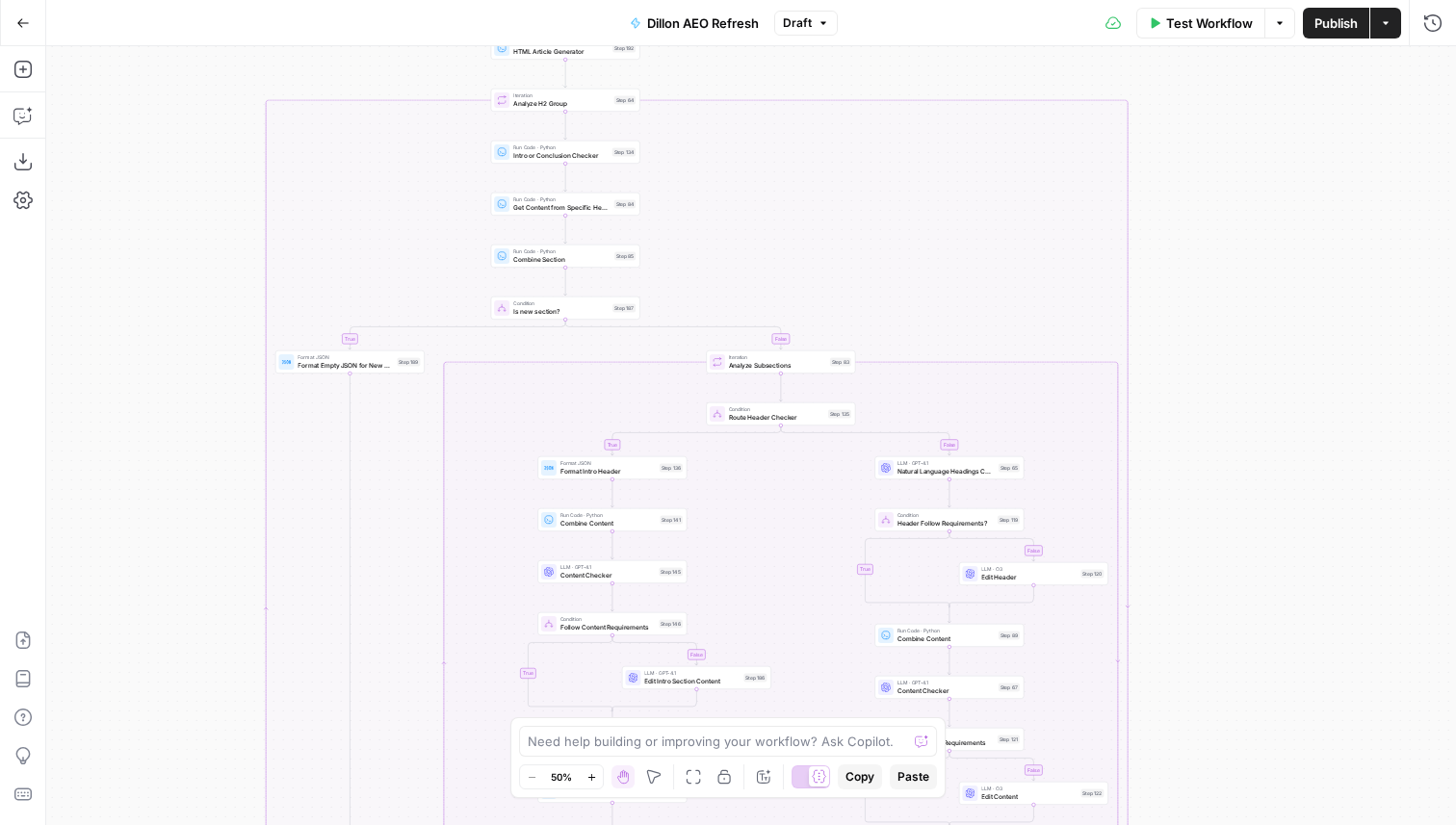 drag, startPoint x: 1087, startPoint y: 506, endPoint x: 961, endPoint y: 20, distance: 502.0677 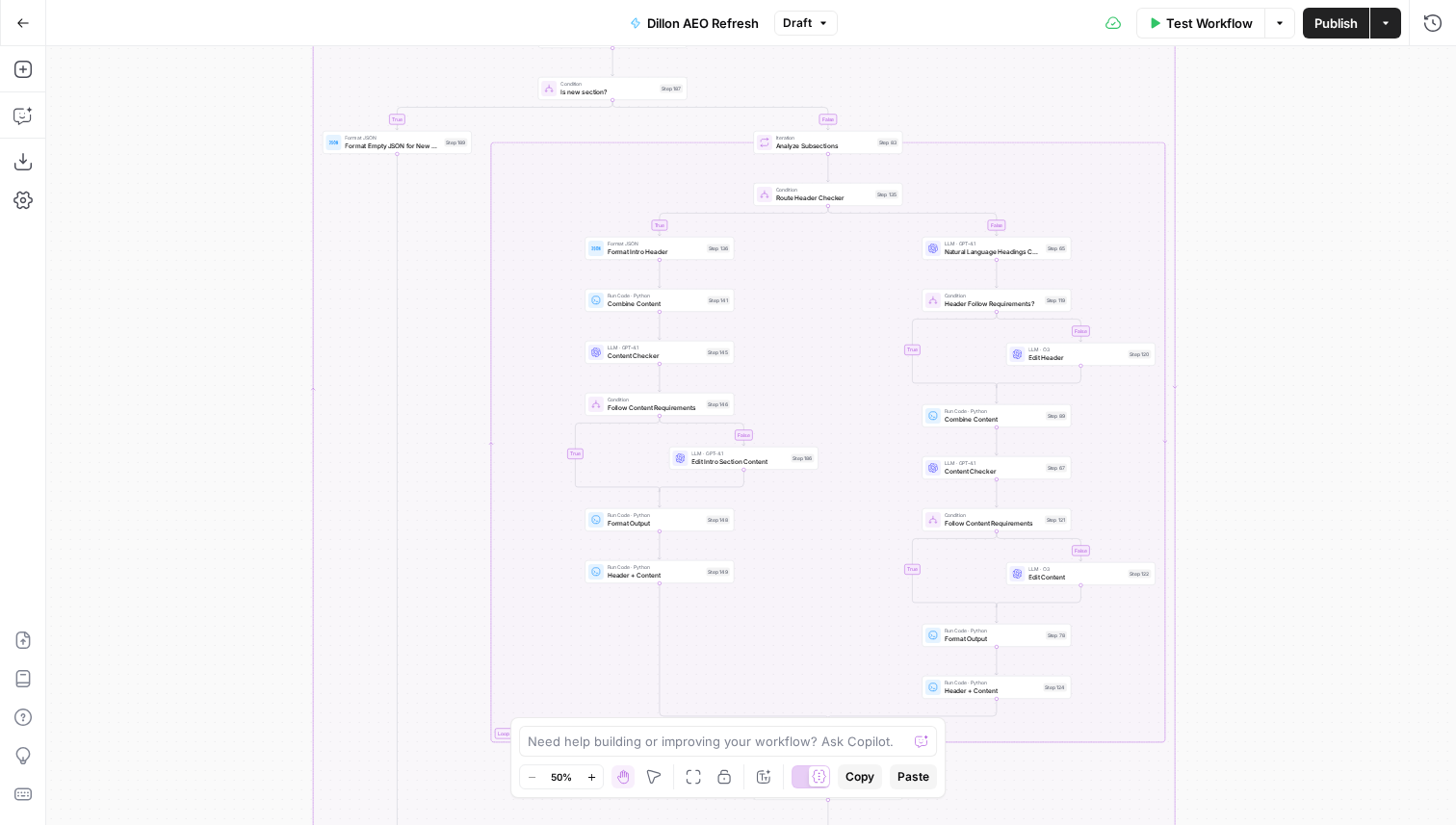 drag, startPoint x: 1192, startPoint y: 467, endPoint x: 1235, endPoint y: 242, distance: 229.07204 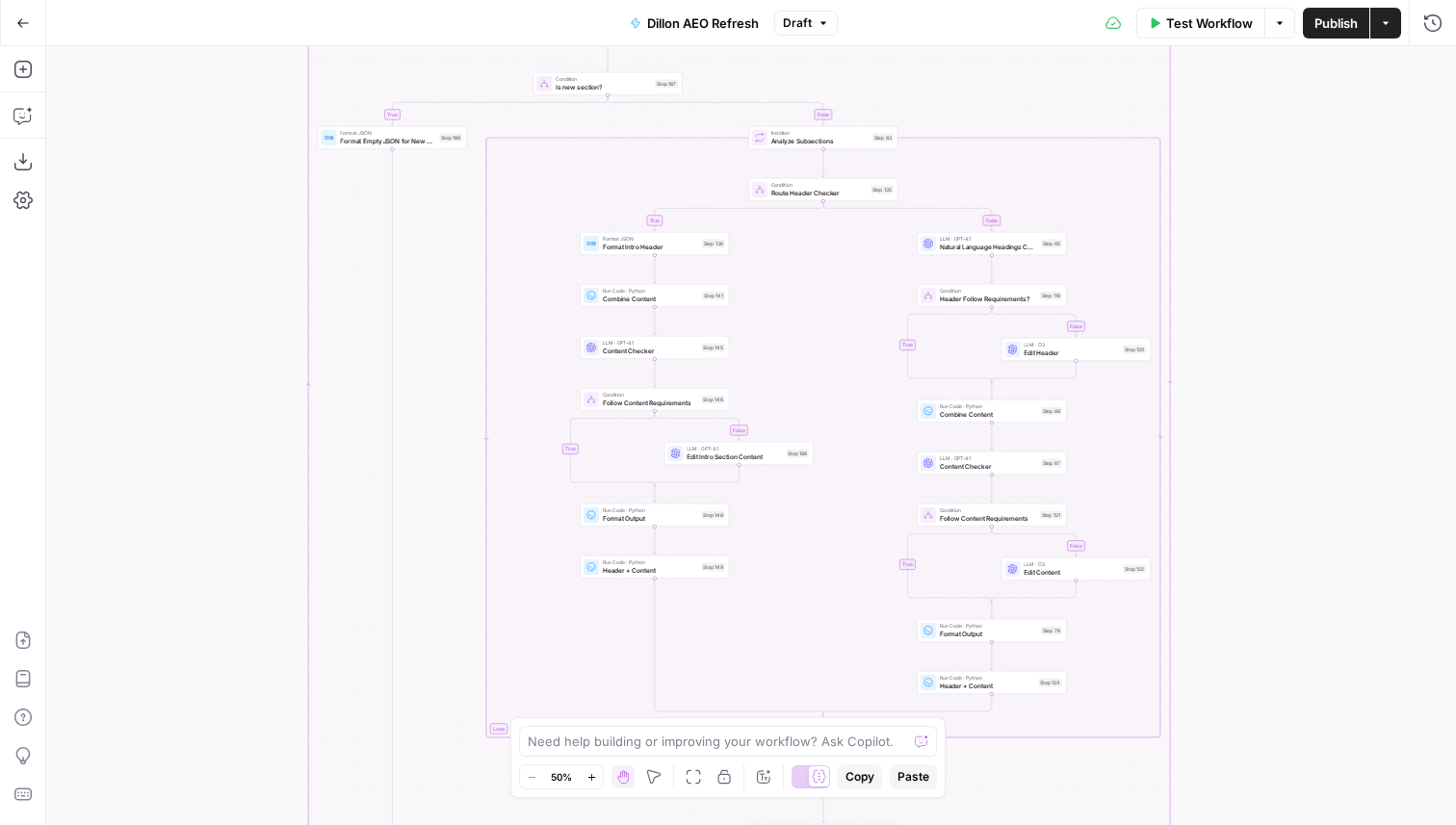 click on "LLM · GPT-4.1" at bounding box center (650, 343) 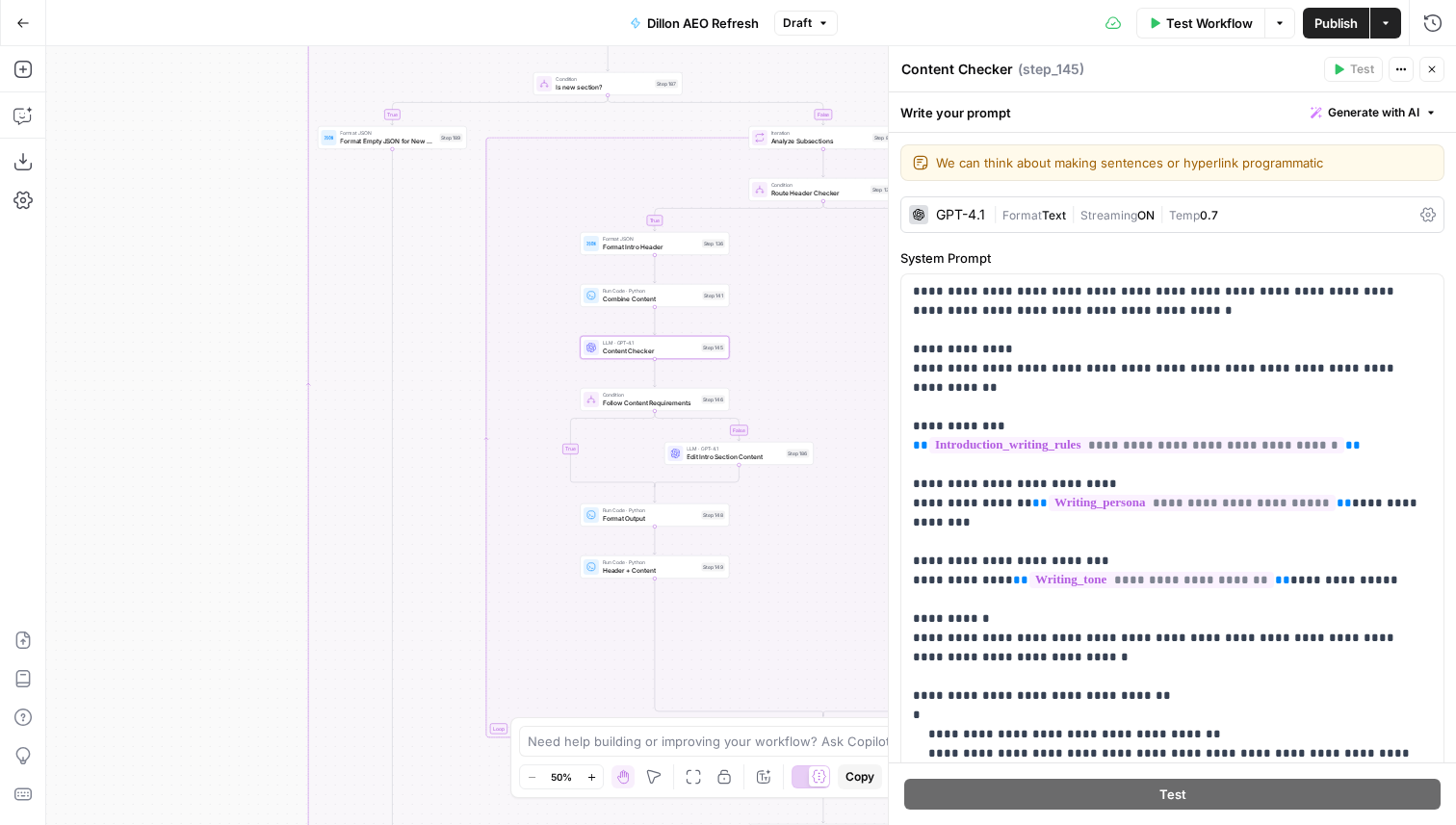 click on "Close" at bounding box center [1432, 69] 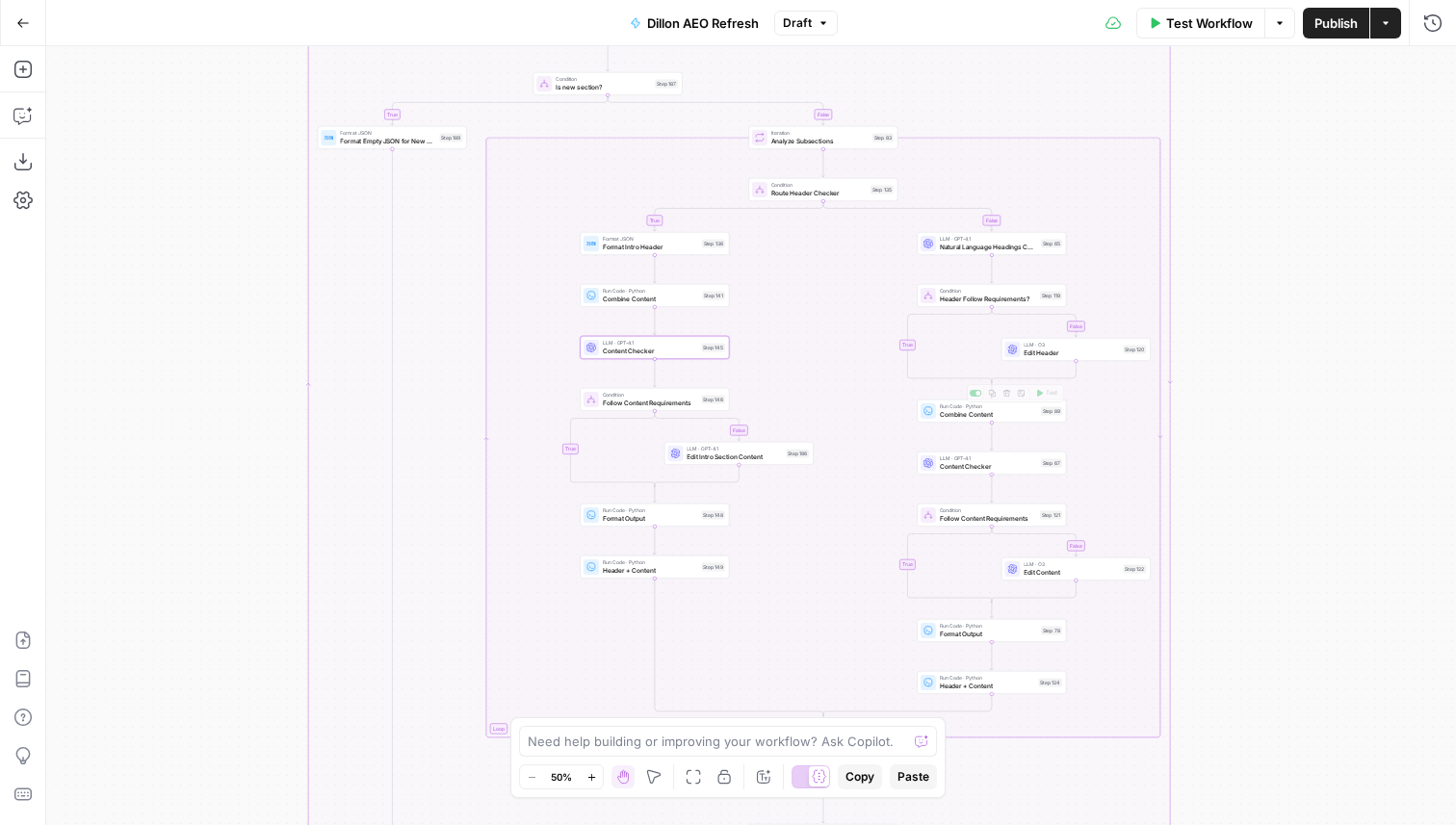 click on "Content Checker" at bounding box center [988, 466] 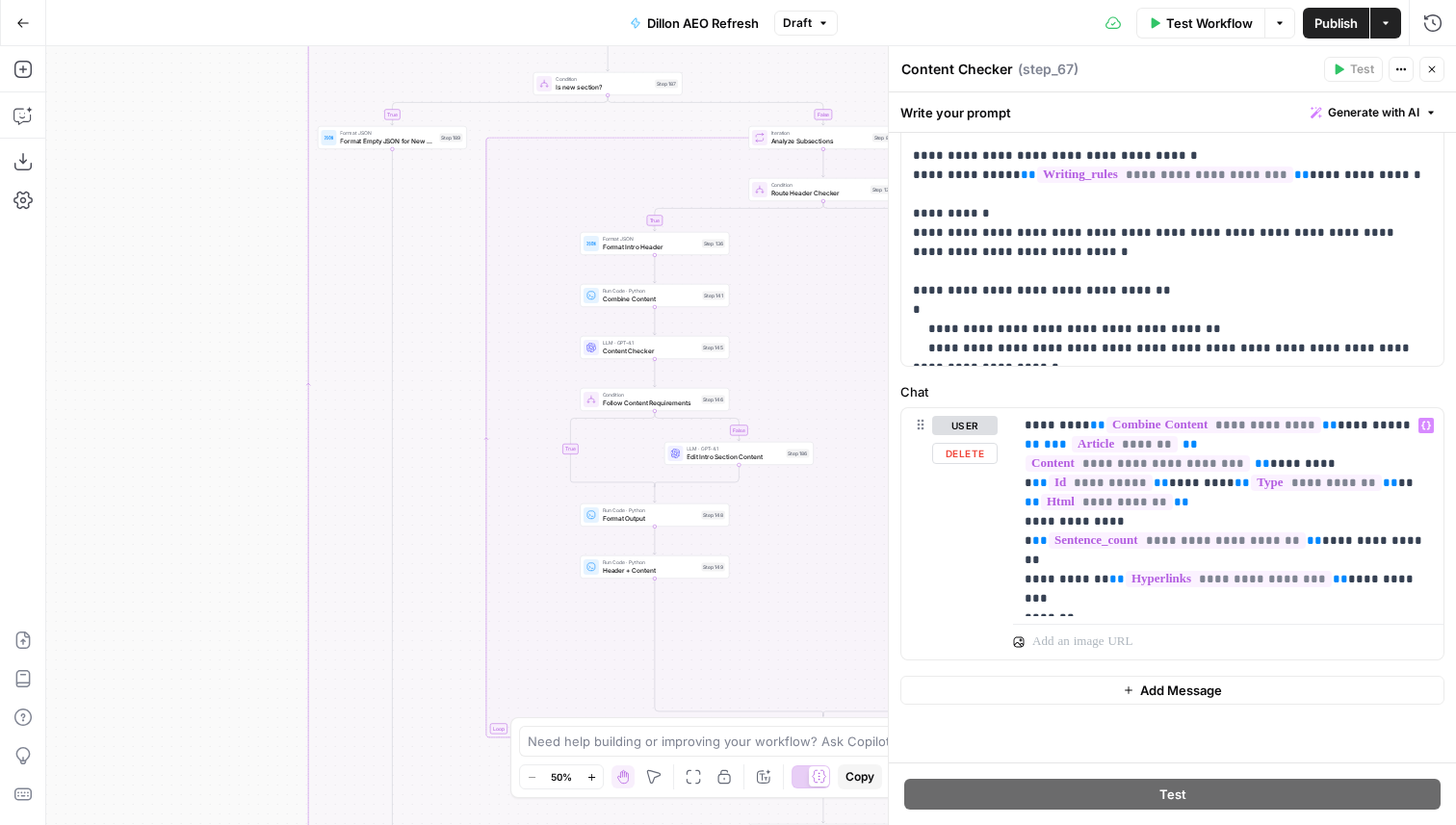 scroll, scrollTop: 0, scrollLeft: 0, axis: both 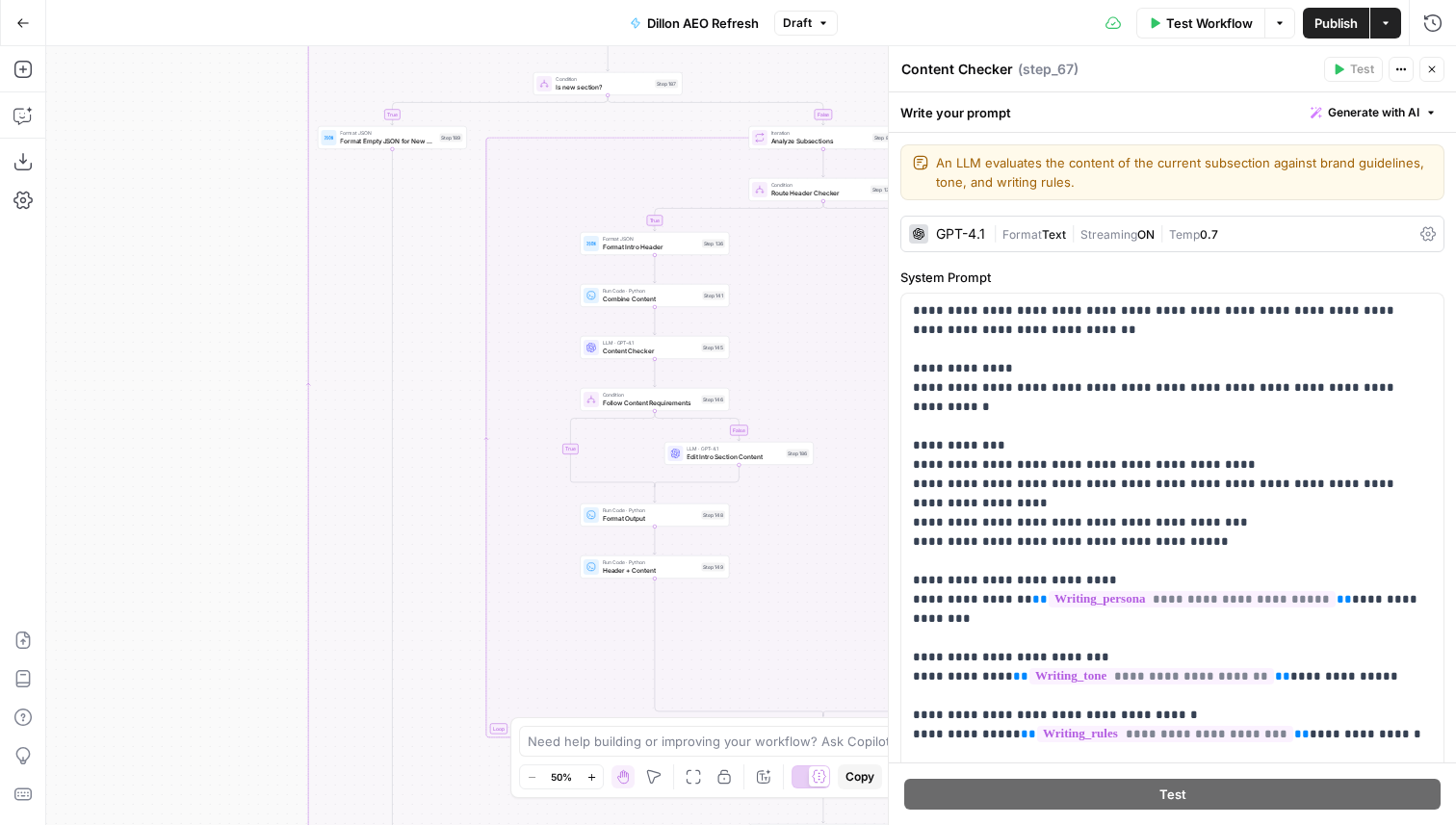 click 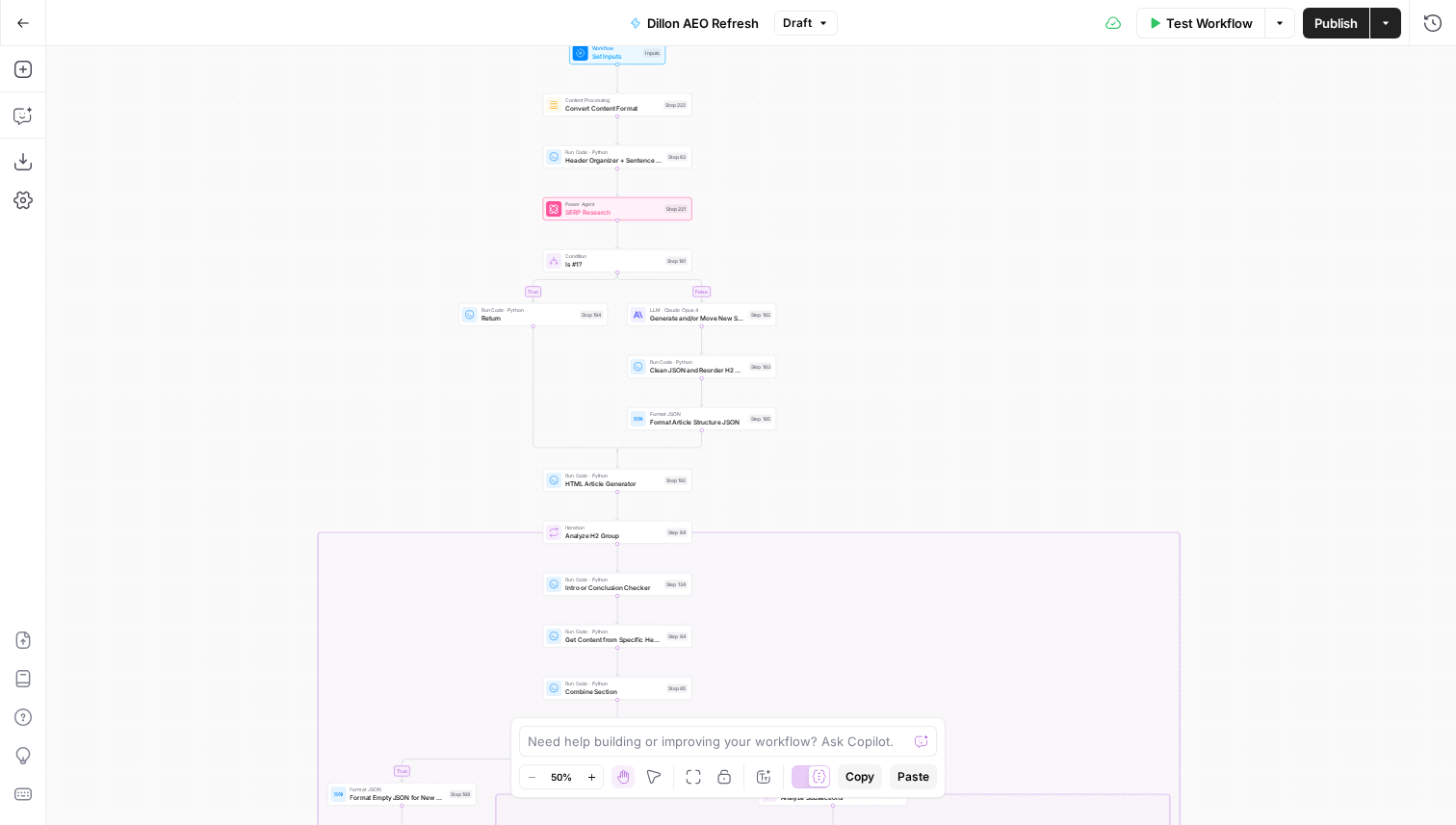 drag, startPoint x: 1192, startPoint y: 100, endPoint x: 1202, endPoint y: 757, distance: 657.0761 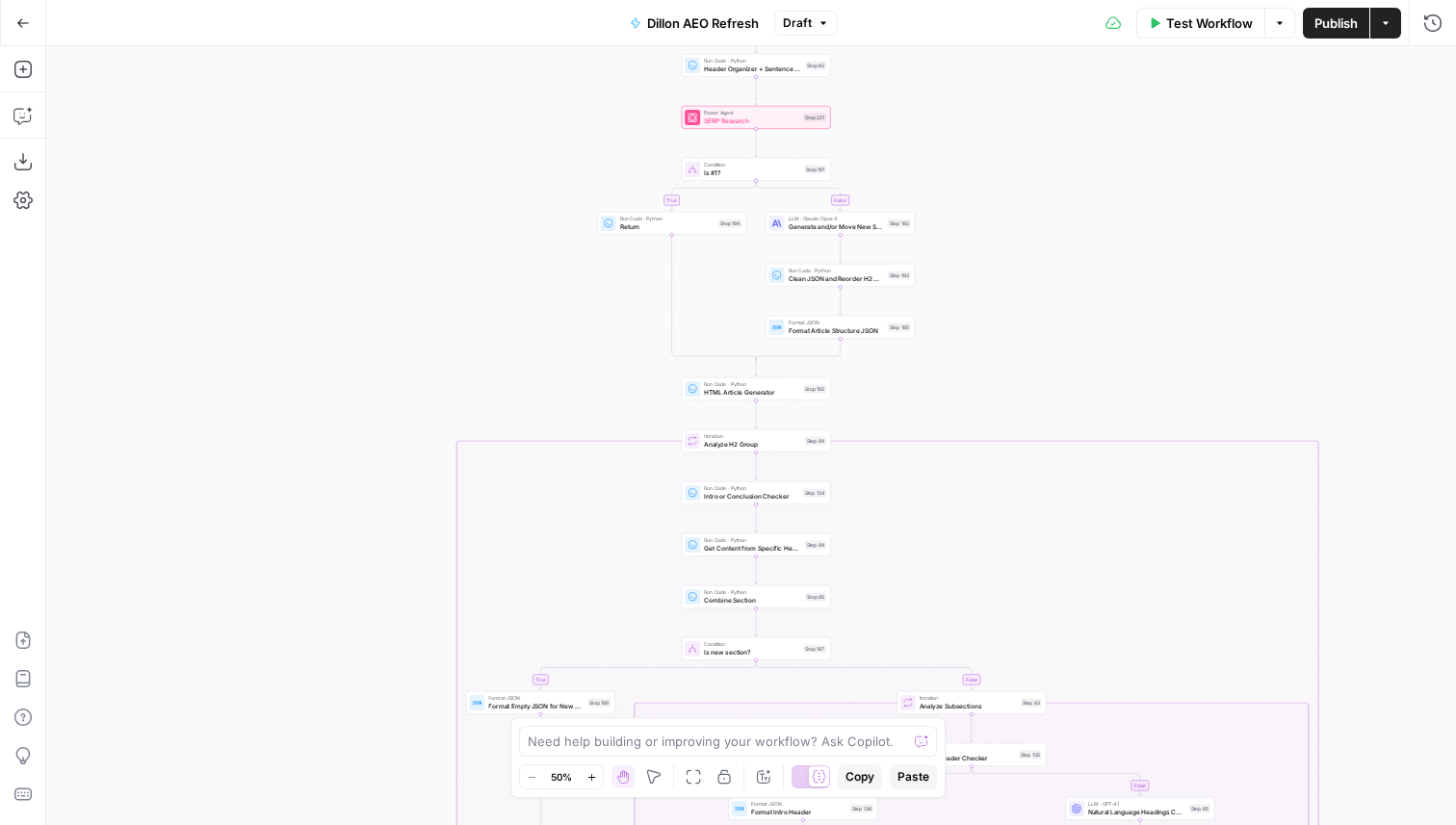 drag, startPoint x: 780, startPoint y: 310, endPoint x: 916, endPoint y: 218, distance: 164.19501 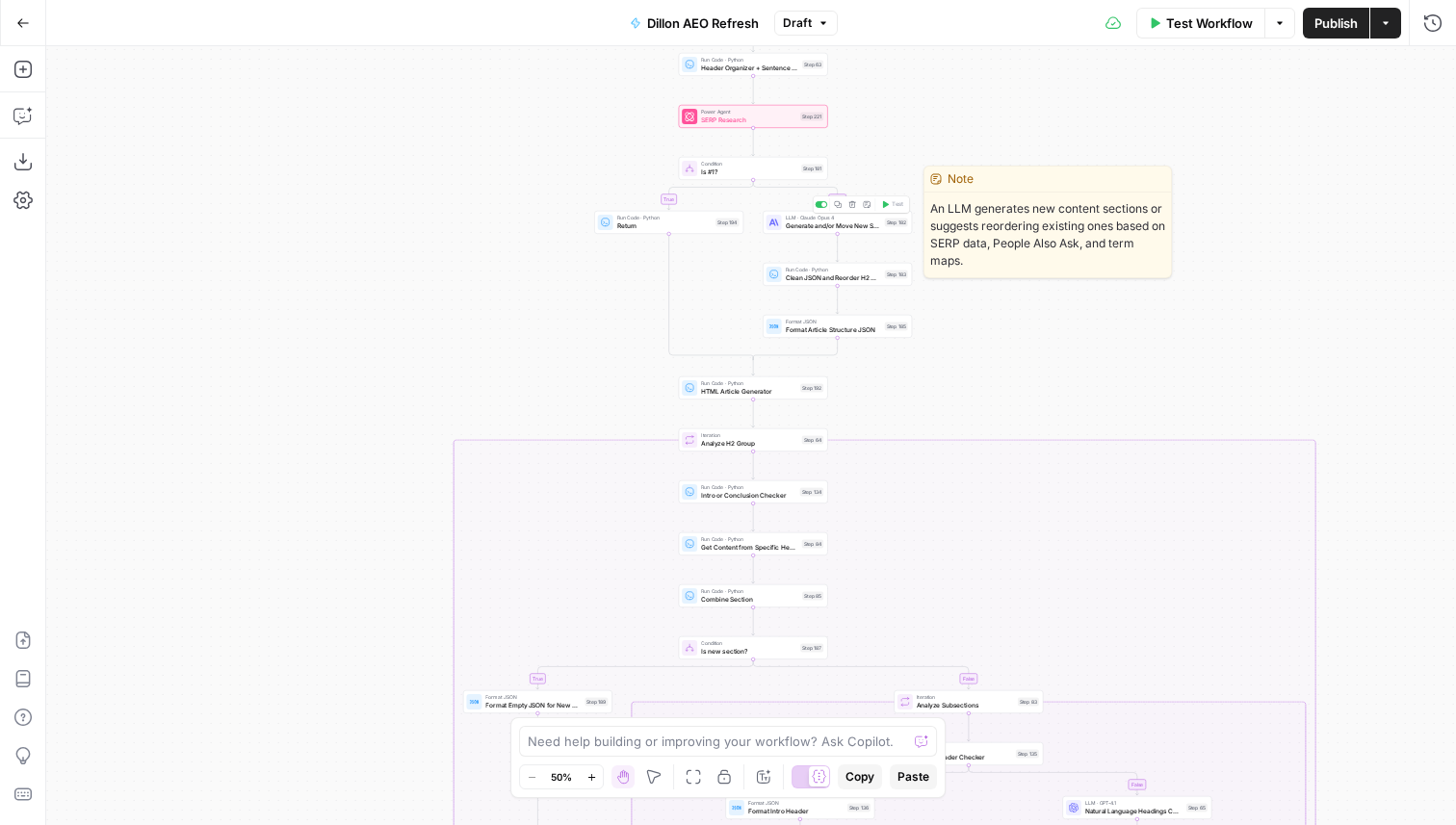 click on "Generate and/or Move New Sections" at bounding box center [833, 225] 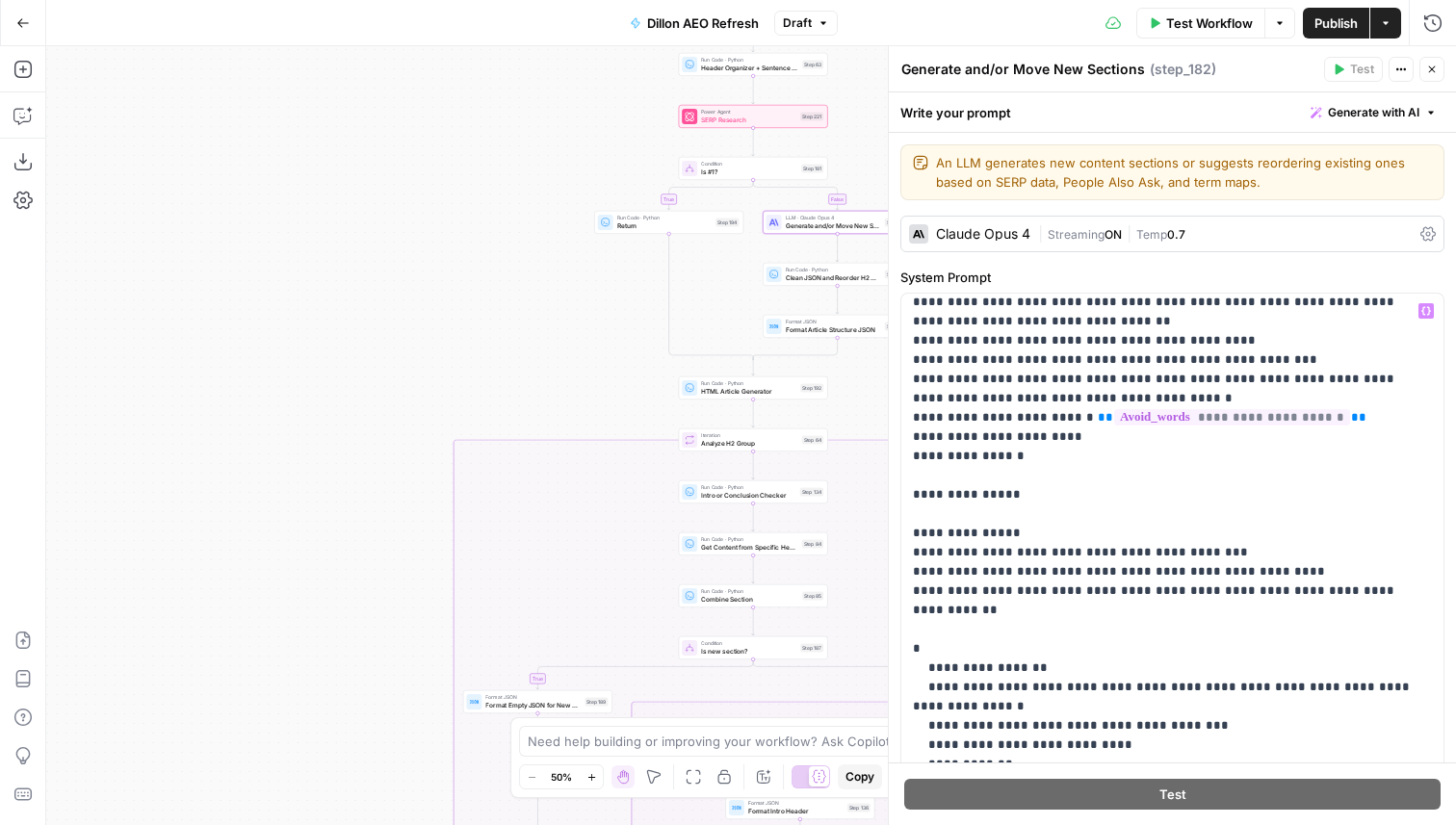 scroll, scrollTop: 1483, scrollLeft: 0, axis: vertical 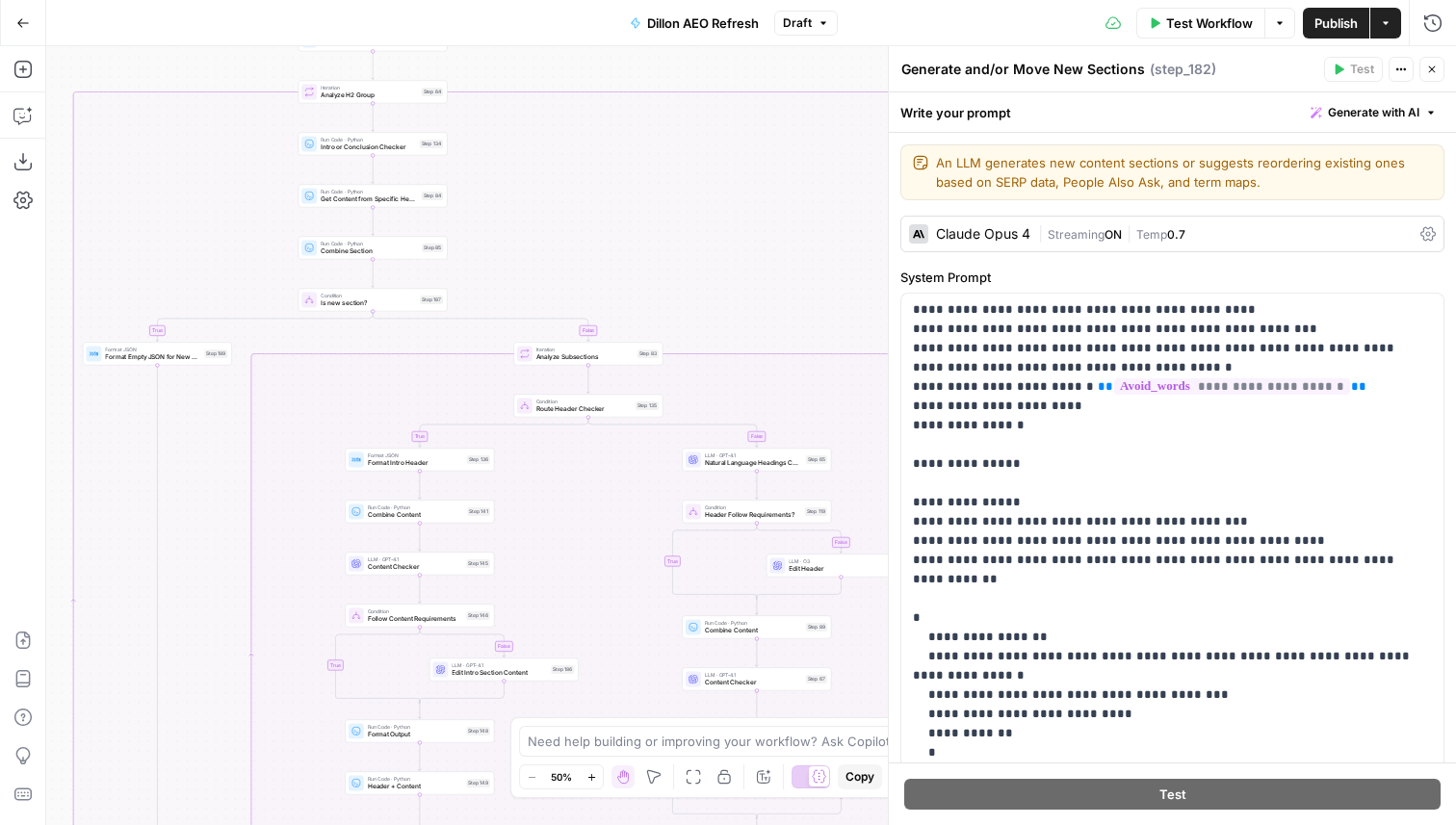 drag, startPoint x: 793, startPoint y: 359, endPoint x: 669, endPoint y: 49, distance: 333.8802 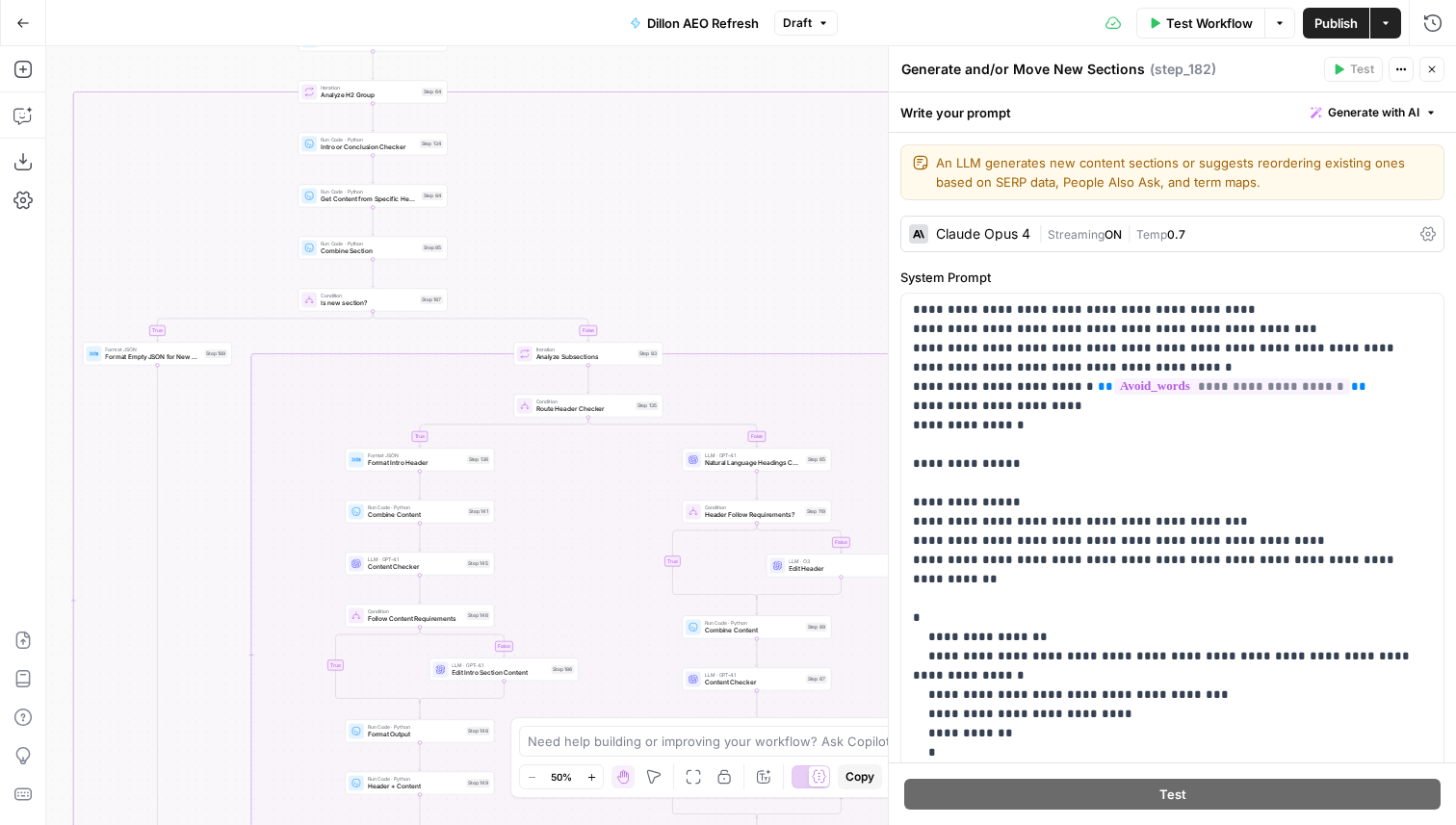 click on "true false false false false true false true false true true true Workflow Set Inputs Inputs Content Processing Convert Content Format Step 222 Run Code · Python Header Organizer + Sentence Counter Step 63 Power Agent SERP Research Step 221 Condition Is #1? Step 181 Run Code · Python Return Step 194 LLM · Claude Opus 4 Generate and/or Move New Sections Step 182 Run Code · Python Clean JSON and Reorder H2 Groups Step 183 Format JSON Format Article Structure JSON Step 185 Run Code · Python HTML Article Generator Step 192 Loop Iteration Analyze H2 Group Step 64 Run Code · Python Intro or Conclusion Checker Step 134 Run Code · Python Get Content from Specific Header Step 84 Run Code · Python Combine Section Step 85 Condition Is new section? Step 187 Format JSON Format Empty JSON for New Content Step 189 Loop Iteration Analyze Subsections Step 83 Condition Route Header Checker Step 135 Format JSON Format Intro Header Step 136 Run Code · Python Combine Content Step 141 LLM · GPT-4.1 Content Checker End" at bounding box center (751, 435) 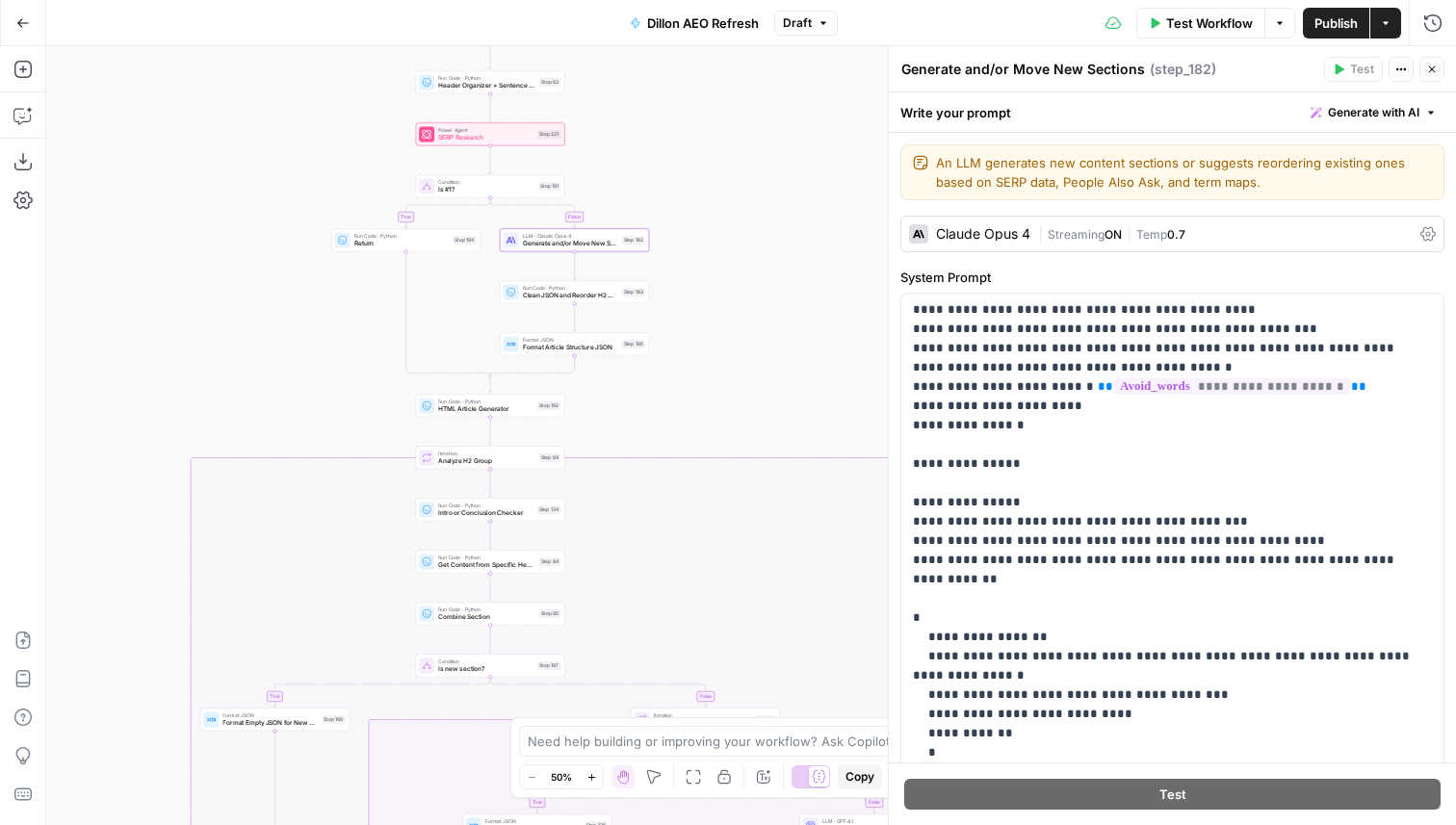 drag, startPoint x: 579, startPoint y: 67, endPoint x: 702, endPoint y: 437, distance: 389.90896 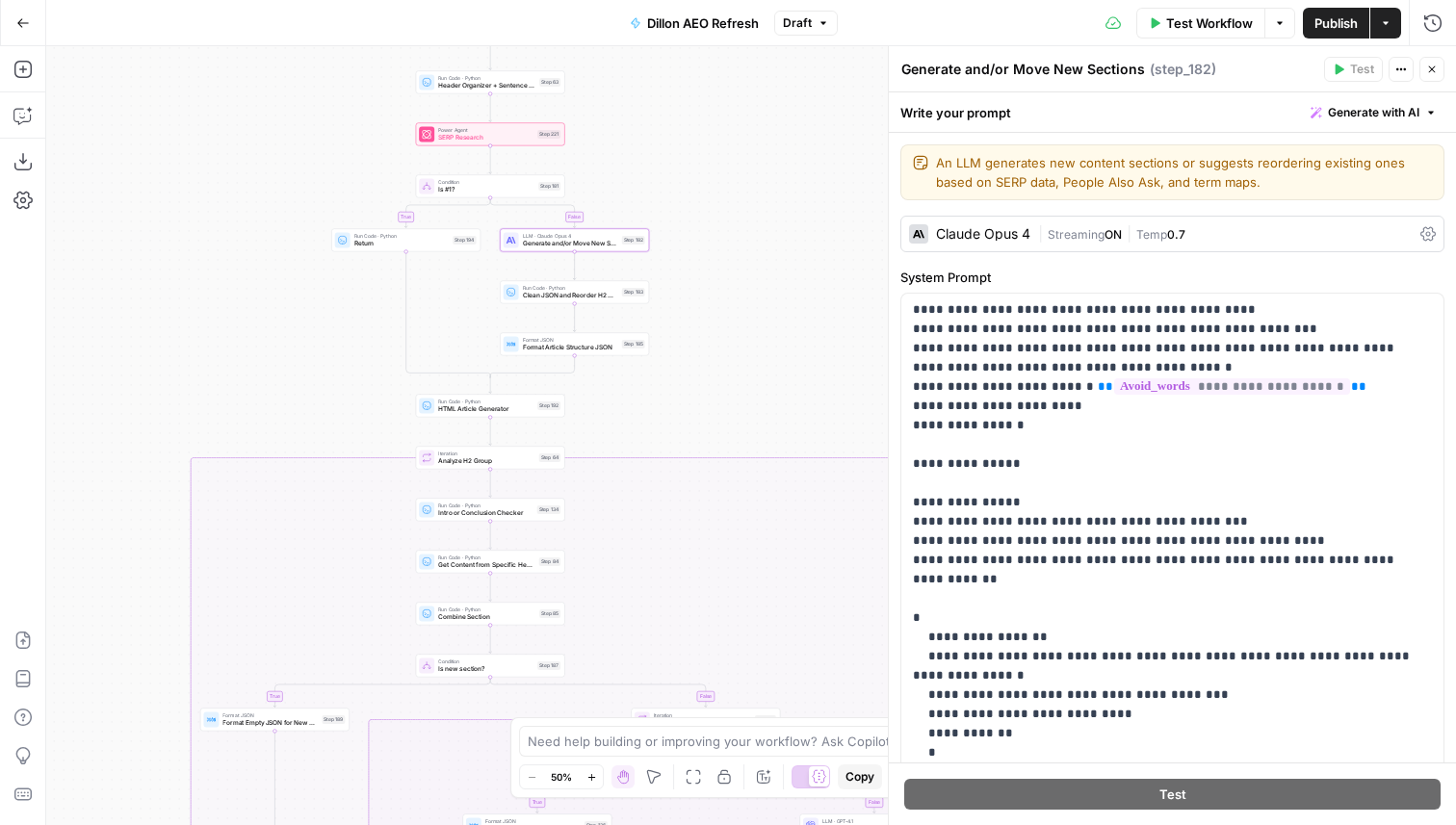 click on "true false false false false true false true false true true true Workflow Set Inputs Inputs Content Processing Convert Content Format Step 222 Run Code · Python Header Organizer + Sentence Counter Step 63 Power Agent SERP Research Step 221 Condition Is #1? Step 181 Run Code · Python Return Step 194 LLM · Claude Opus 4 Generate and/or Move New Sections Step 182 Run Code · Python Clean JSON and Reorder H2 Groups Step 183 Format JSON Format Article Structure JSON Step 185 Run Code · Python HTML Article Generator Step 192 Loop Iteration Analyze H2 Group Step 64 Run Code · Python Intro or Conclusion Checker Step 134 Run Code · Python Get Content from Specific Header Step 84 Run Code · Python Combine Section Step 85 Condition Is new section? Step 187 Format JSON Format Empty JSON for New Content Step 189 Loop Iteration Analyze Subsections Step 83 Condition Route Header Checker Step 135 Format JSON Format Intro Header Step 136 Run Code · Python Combine Content Step 141 LLM · GPT-4.1 Content Checker End" at bounding box center [751, 435] 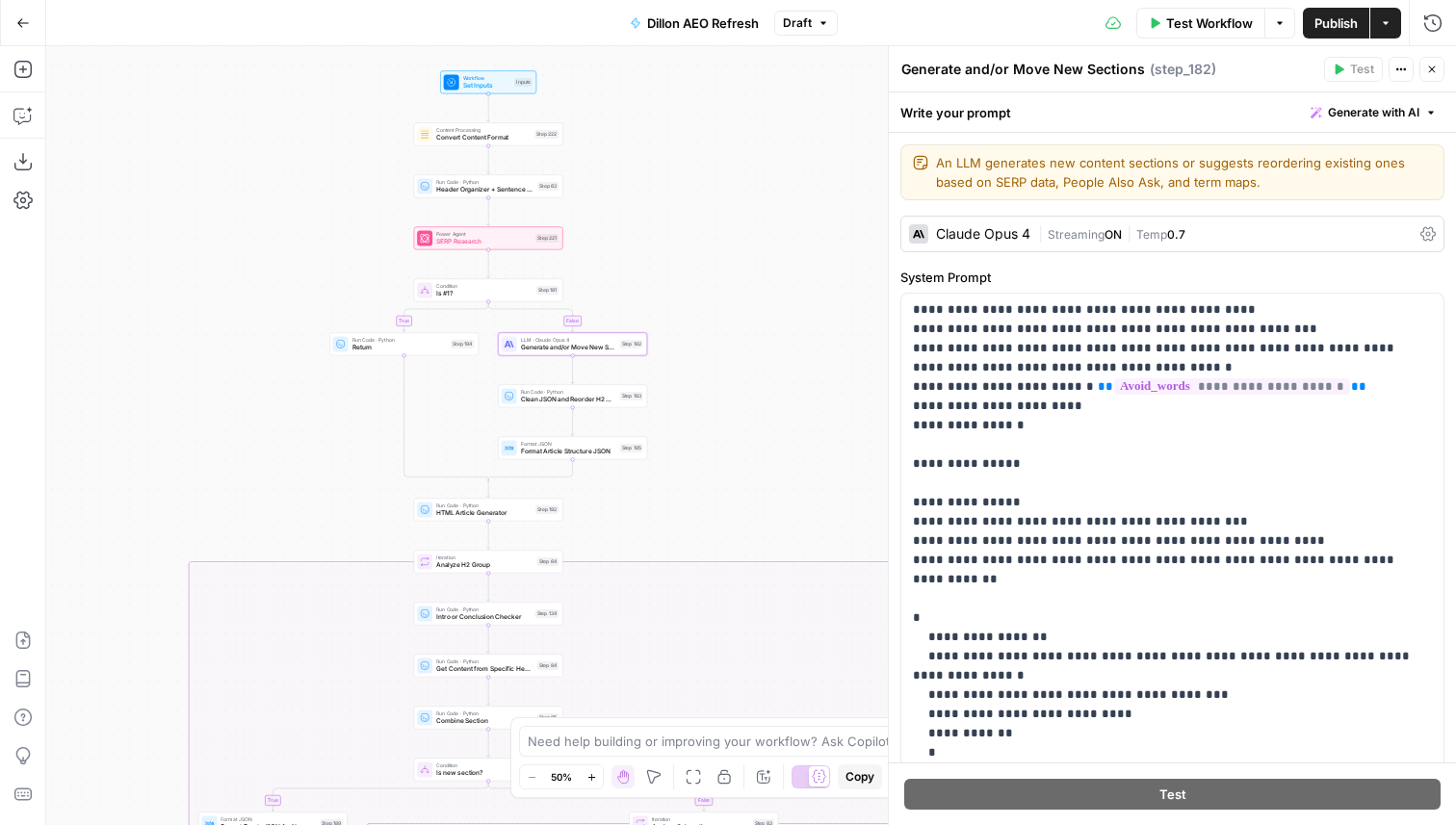 drag, startPoint x: 744, startPoint y: 245, endPoint x: 744, endPoint y: 351, distance: 106 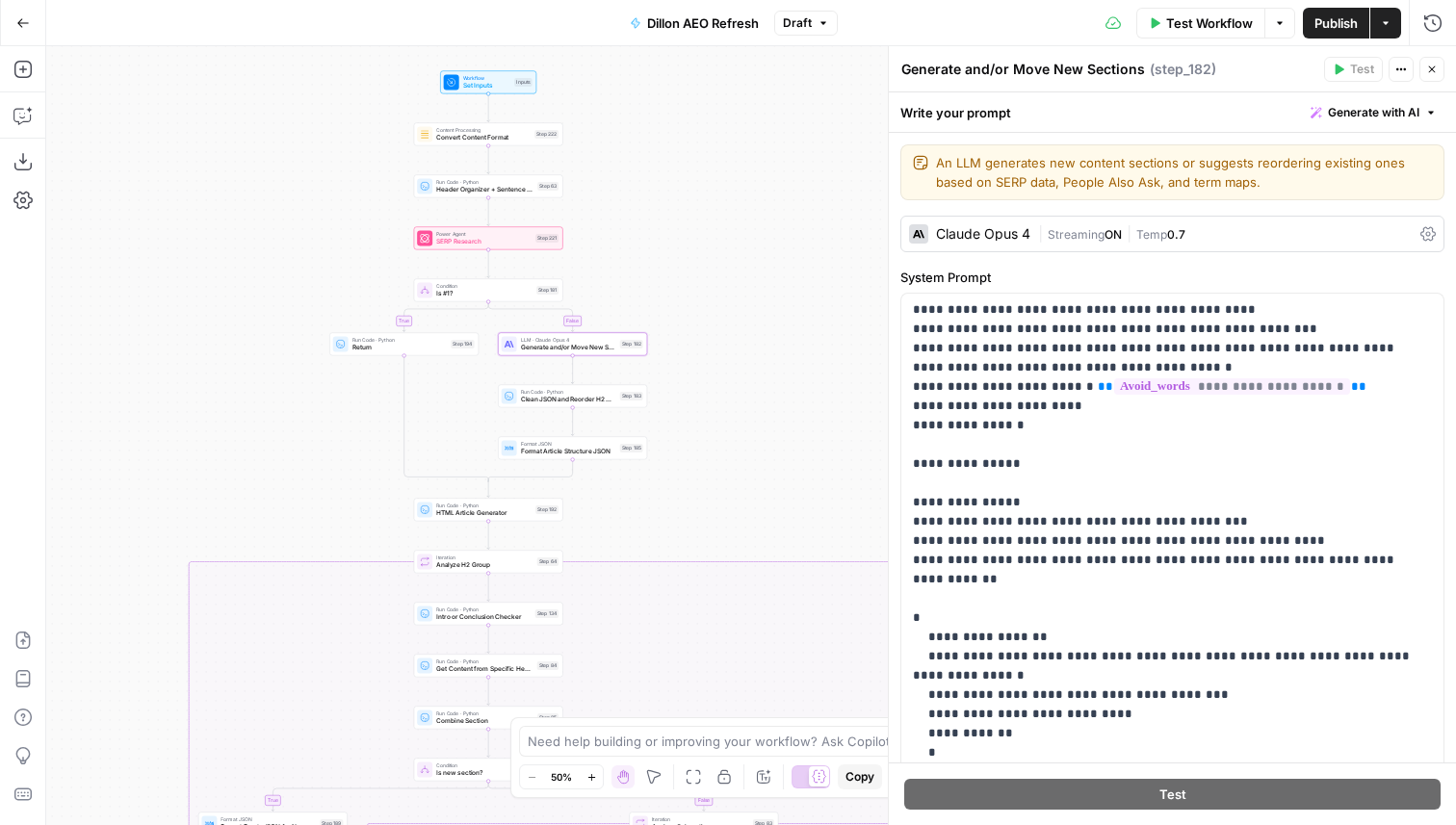 click on "true false false false false true false true false true true true Workflow Set Inputs Inputs Content Processing Convert Content Format Step 222 Run Code · Python Header Organizer + Sentence Counter Step 63 Power Agent SERP Research Step 221 Condition Is #1? Step 181 Run Code · Python Return Step 194 LLM · Claude Opus 4 Generate and/or Move New Sections Step 182 Run Code · Python Clean JSON and Reorder H2 Groups Step 183 Format JSON Format Article Structure JSON Step 185 Run Code · Python HTML Article Generator Step 192 Loop Iteration Analyze H2 Group Step 64 Run Code · Python Intro or Conclusion Checker Step 134 Run Code · Python Get Content from Specific Header Step 84 Run Code · Python Combine Section Step 85 Condition Is new section? Step 187 Format JSON Format Empty JSON for New Content Step 189 Loop Iteration Analyze Subsections Step 83 Condition Route Header Checker Step 135 Format JSON Format Intro Header Step 136 Run Code · Python Combine Content Step 141 LLM · GPT-4.1 Content Checker End" at bounding box center (751, 435) 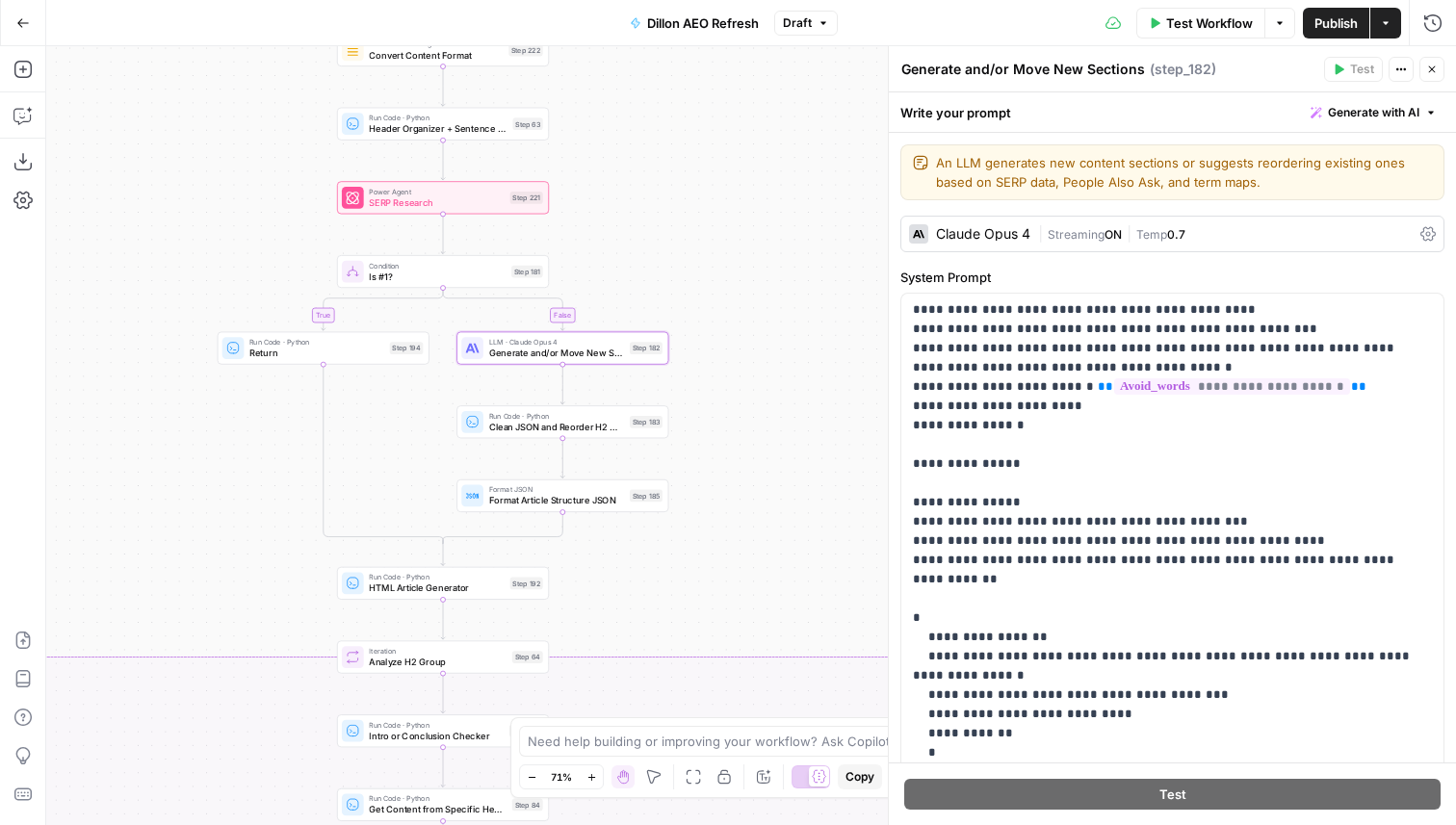 drag, startPoint x: 660, startPoint y: 442, endPoint x: 750, endPoint y: 429, distance: 90.93404 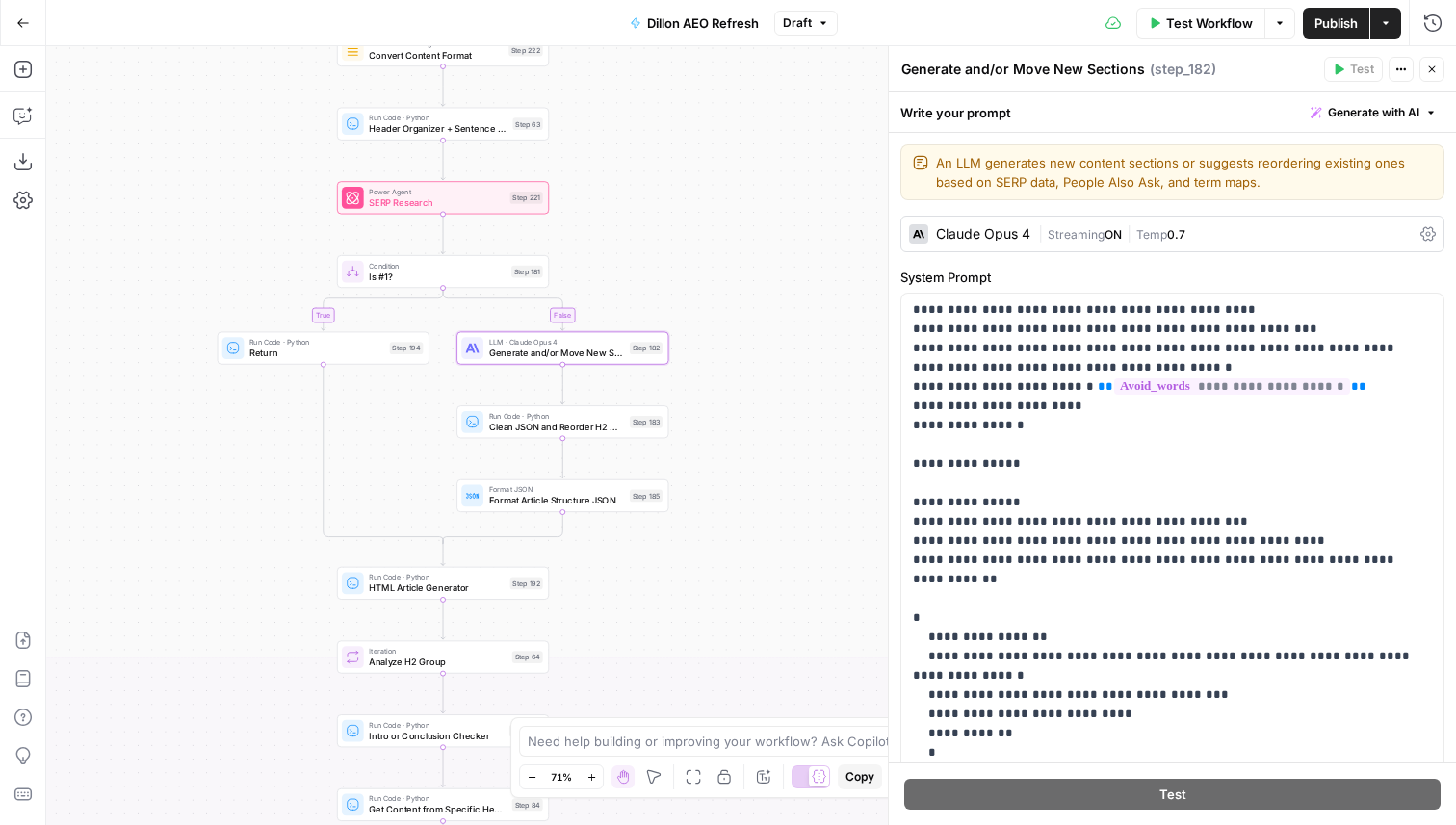 click on "true false false false false true false true false true true true Workflow Set Inputs Inputs Content Processing Convert Content Format Step 222 Run Code · Python Header Organizer + Sentence Counter Step 63 Power Agent SERP Research Step 221 Condition Is #1? Step 181 Run Code · Python Return Step 194 LLM · Claude Opus 4 Generate and/or Move New Sections Step 182 Run Code · Python Clean JSON and Reorder H2 Groups Step 183 Format JSON Format Article Structure JSON Step 185 Run Code · Python HTML Article Generator Step 192 Loop Iteration Analyze H2 Group Step 64 Run Code · Python Intro or Conclusion Checker Step 134 Run Code · Python Get Content from Specific Header Step 84 Run Code · Python Combine Section Step 85 Condition Is new section? Step 187 Format JSON Format Empty JSON for New Content Step 189 Loop Iteration Analyze Subsections Step 83 Condition Route Header Checker Step 135 Format JSON Format Intro Header Step 136 Run Code · Python Combine Content Step 141 LLM · GPT-4.1 Content Checker End" at bounding box center (751, 435) 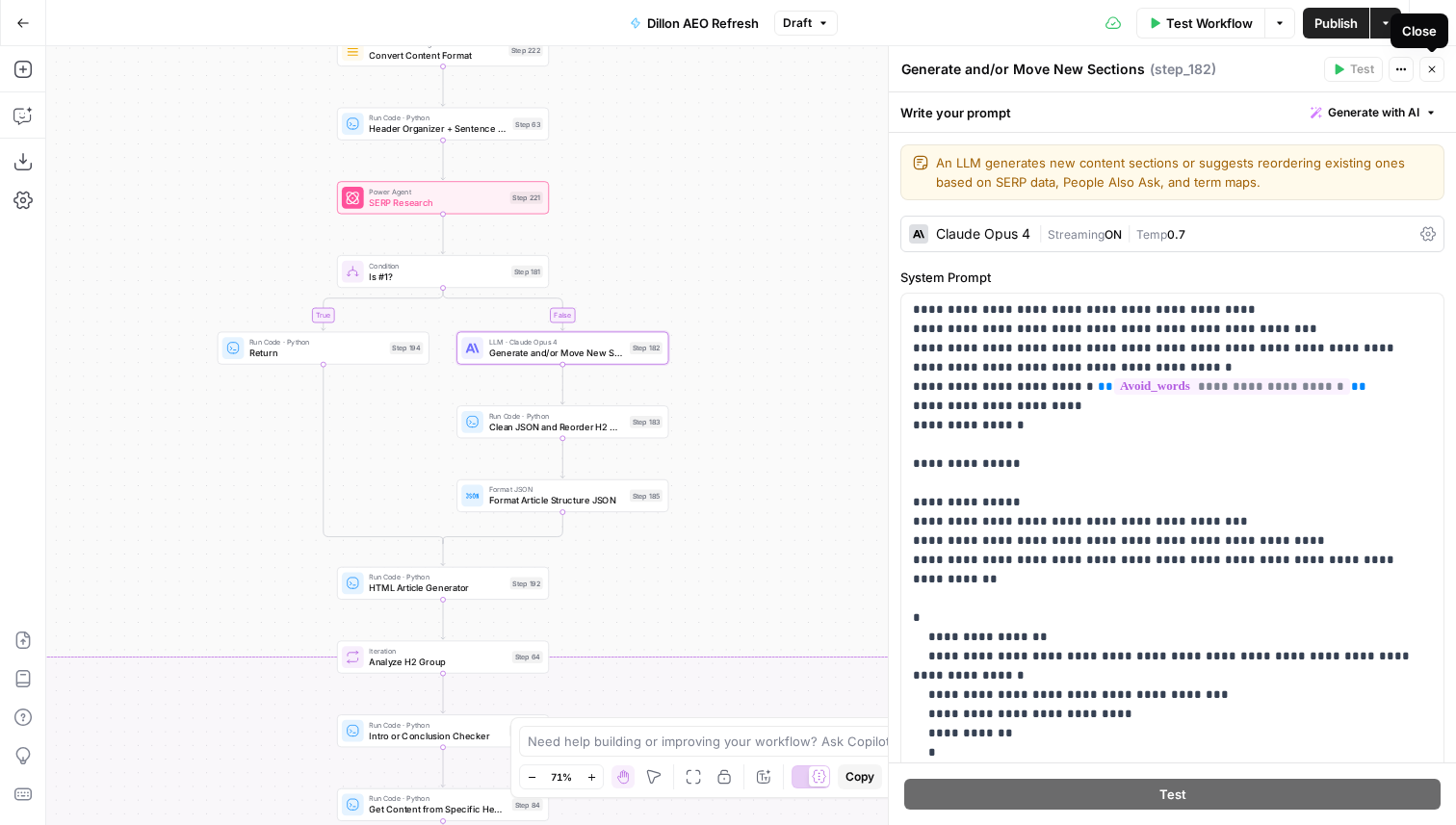click on "Close" at bounding box center (1432, 69) 